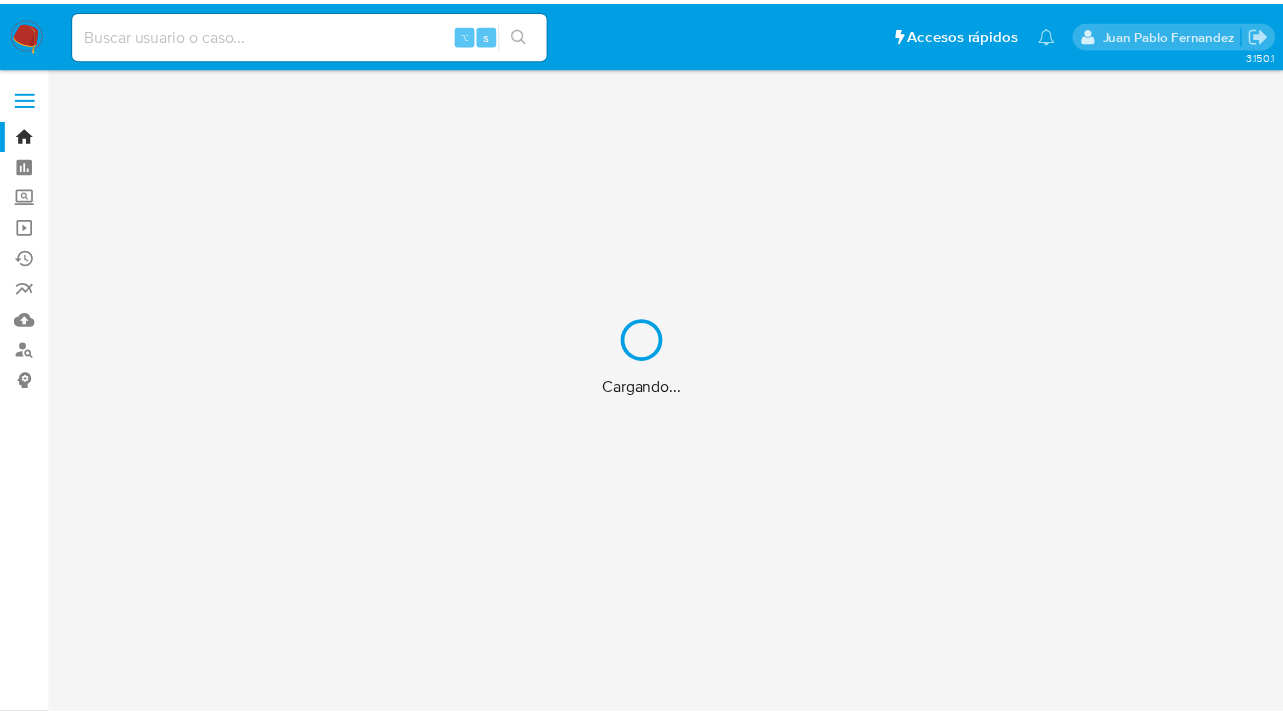 scroll, scrollTop: 0, scrollLeft: 0, axis: both 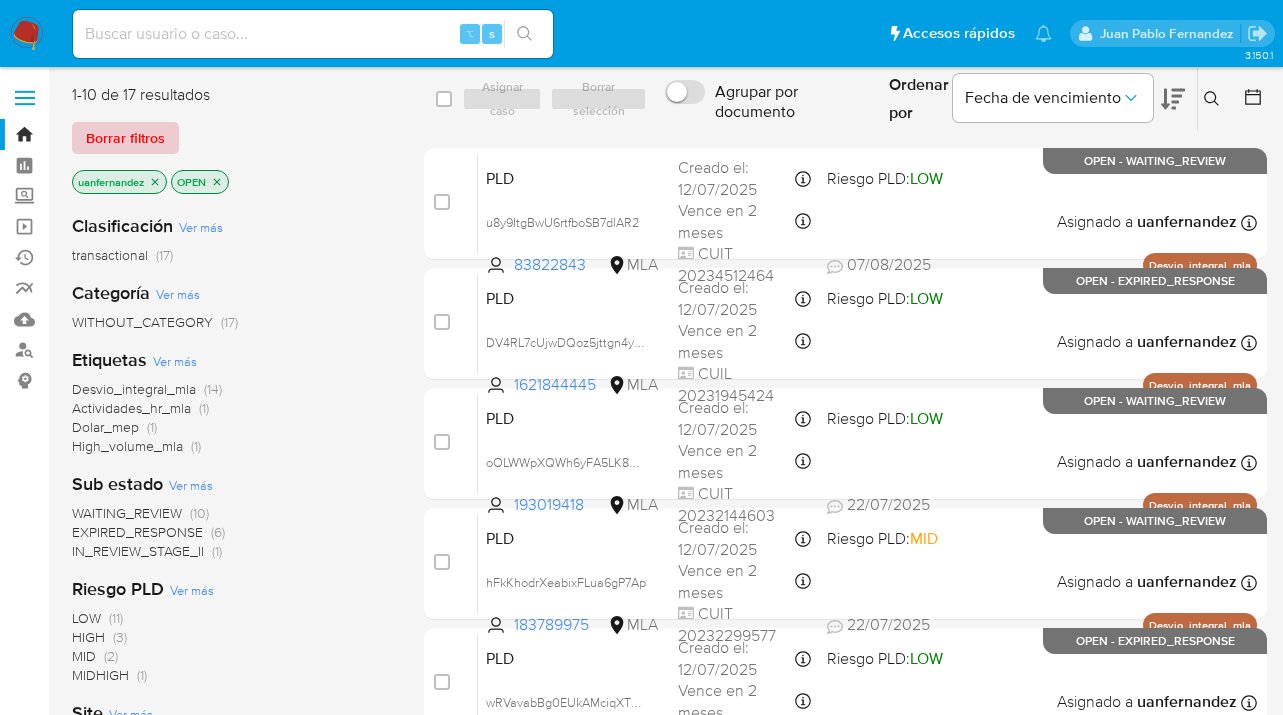 click on "Borrar filtros" at bounding box center (125, 138) 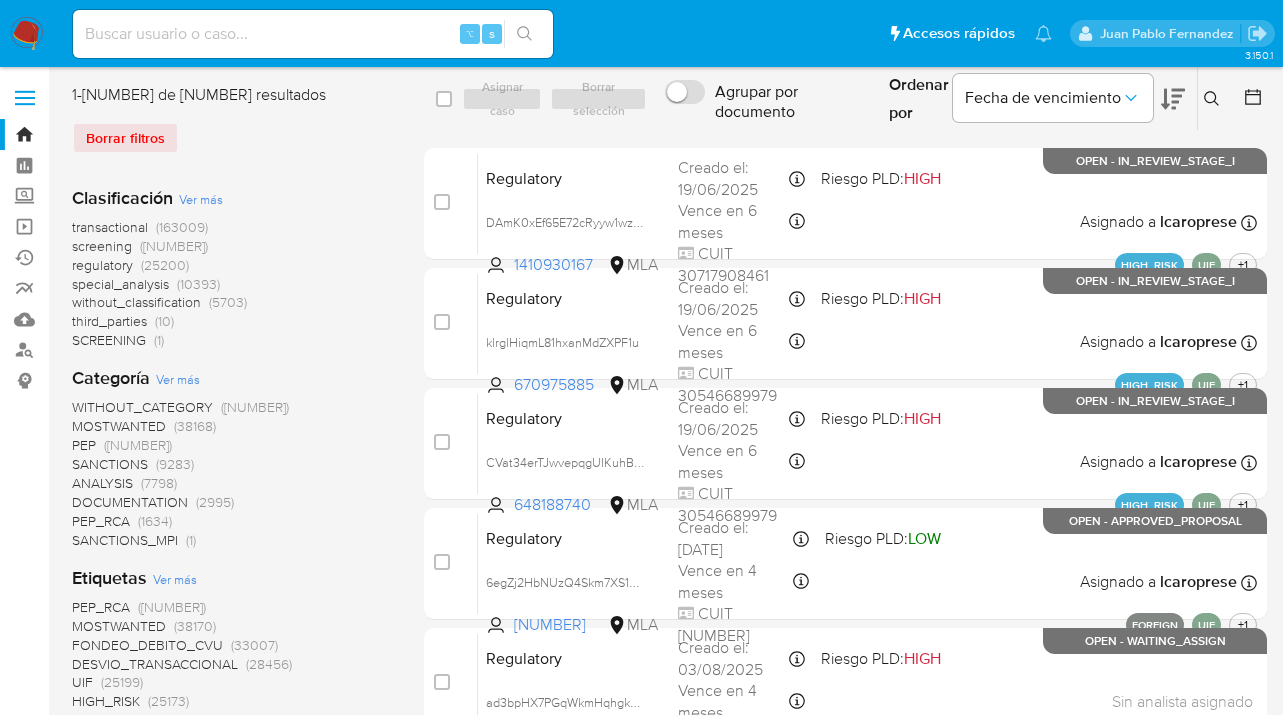 click on "Borrar filtros" at bounding box center (232, 138) 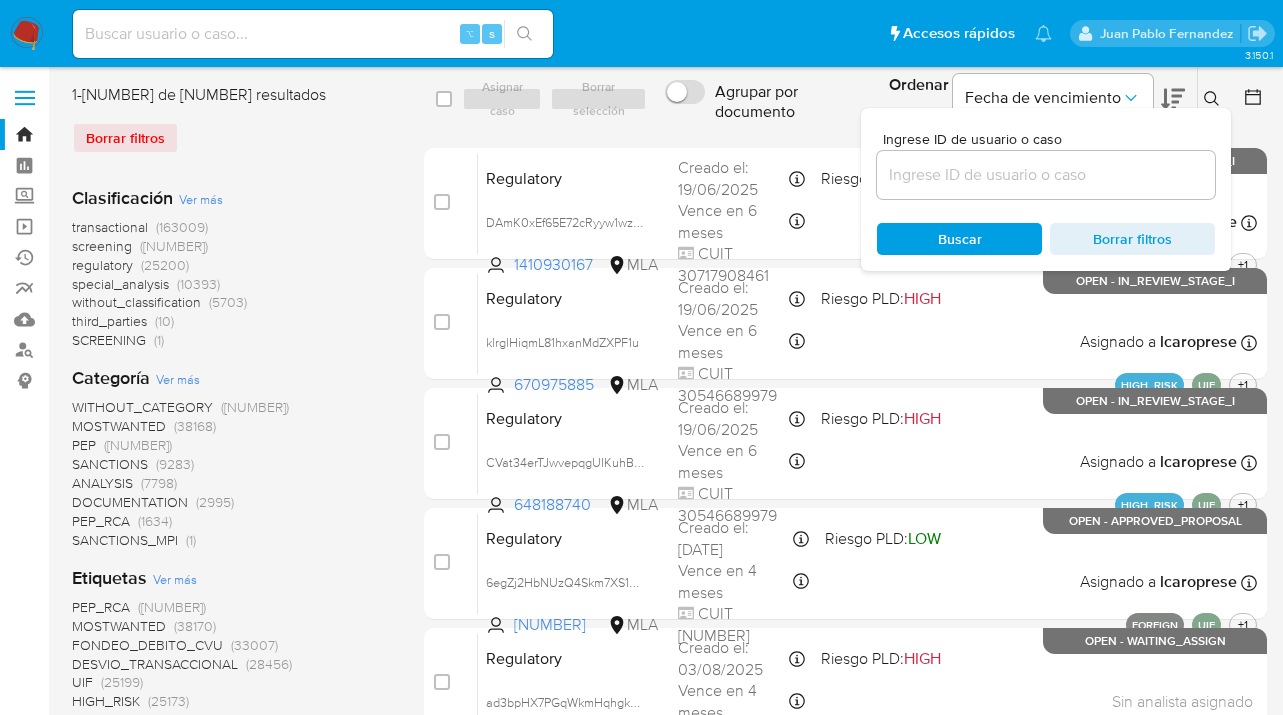 click at bounding box center [1046, 175] 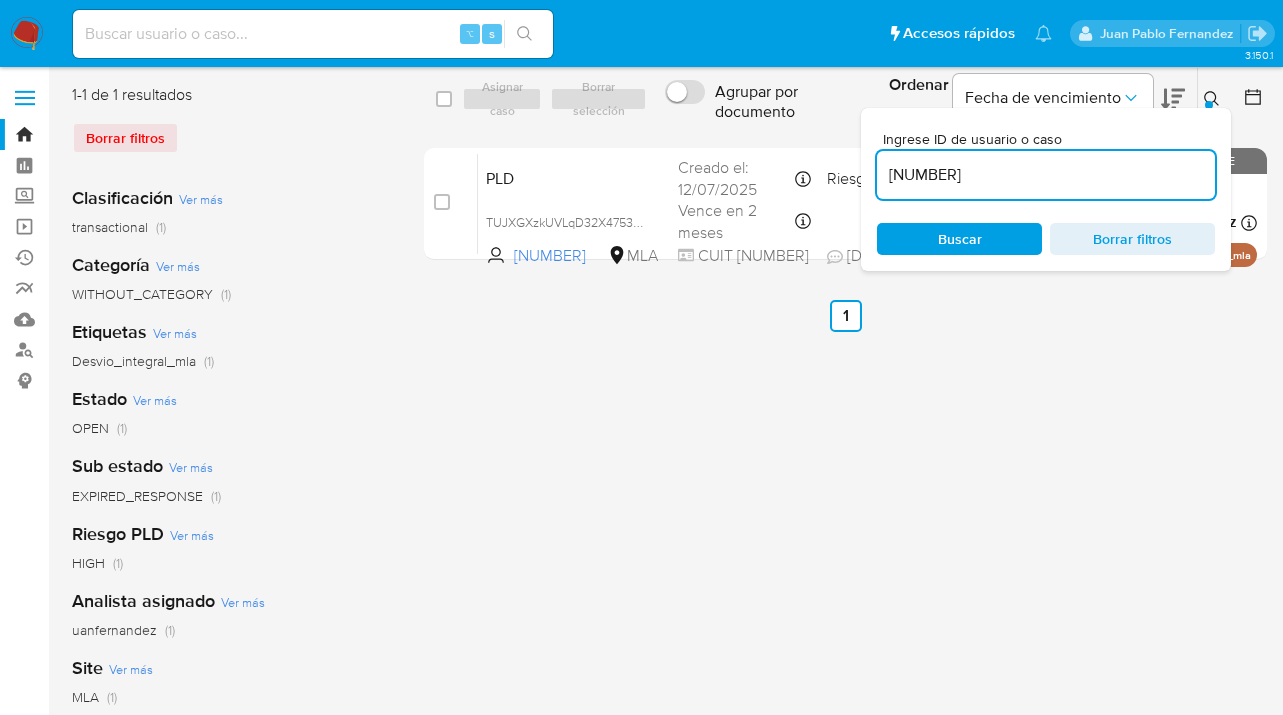 click 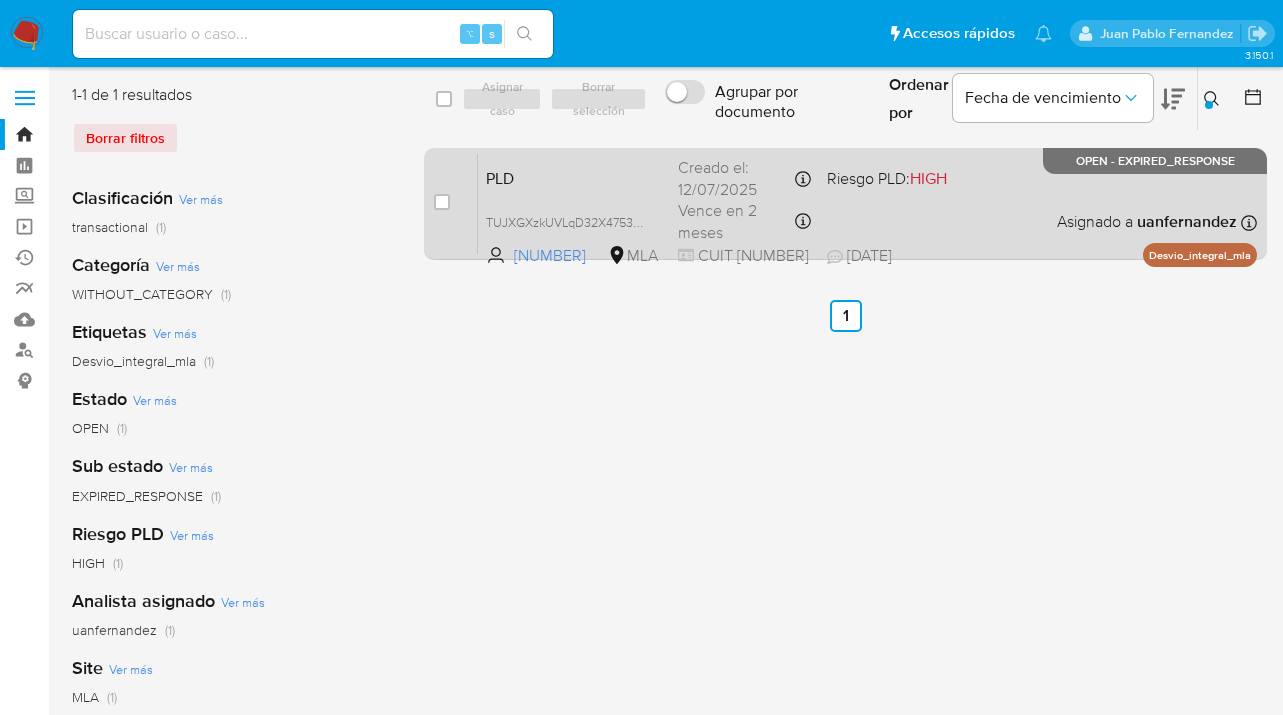 click on "PLD TUJXGXzkUVLqD32X4753eAQo 78769977 MLA Riesgo PLD:  HIGH Creado el: 12/07/2025   Creado el: 12/07/2025 03:23:54 Vence en 2 meses   Vence el 10/10/2025 03:23:55 CUIT   20238134308 05/08/2025   05/08/2025 17:40 Asignado a   uanfernandez   Asignado el: 17/07/2025 16:37:32 Desvio_integral_mla OPEN - EXPIRED_RESPONSE" at bounding box center (867, 203) 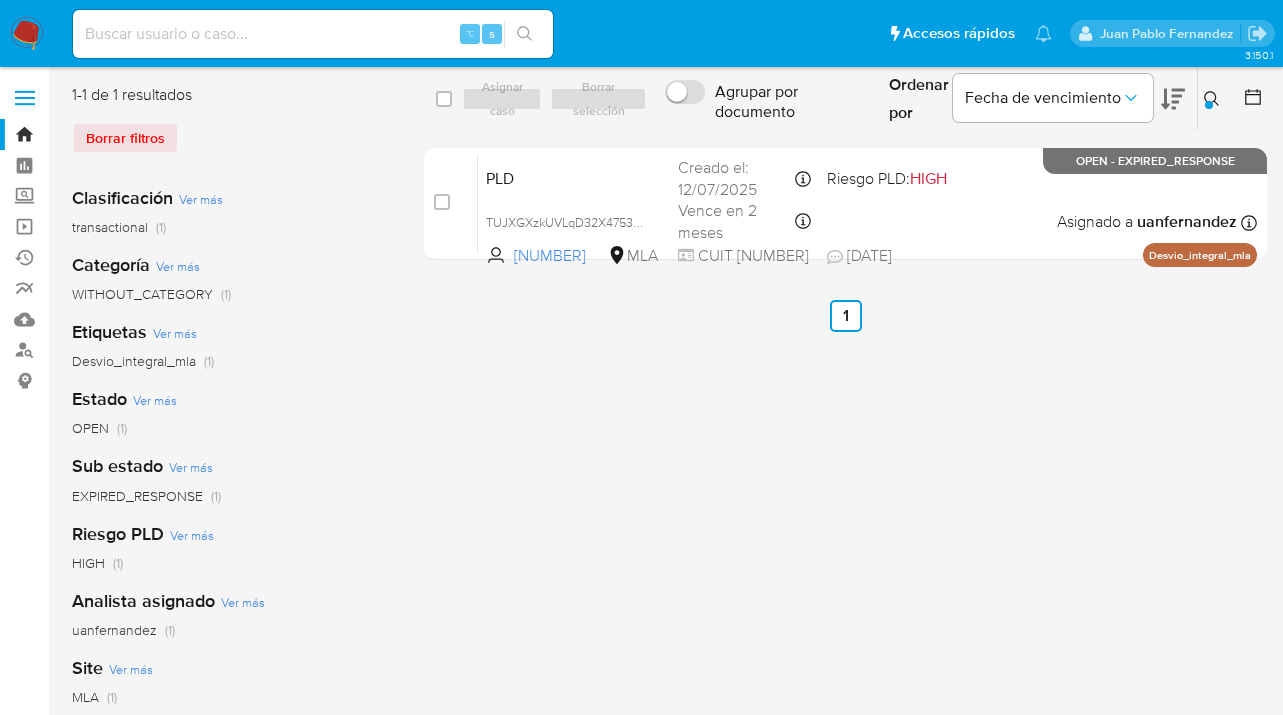click 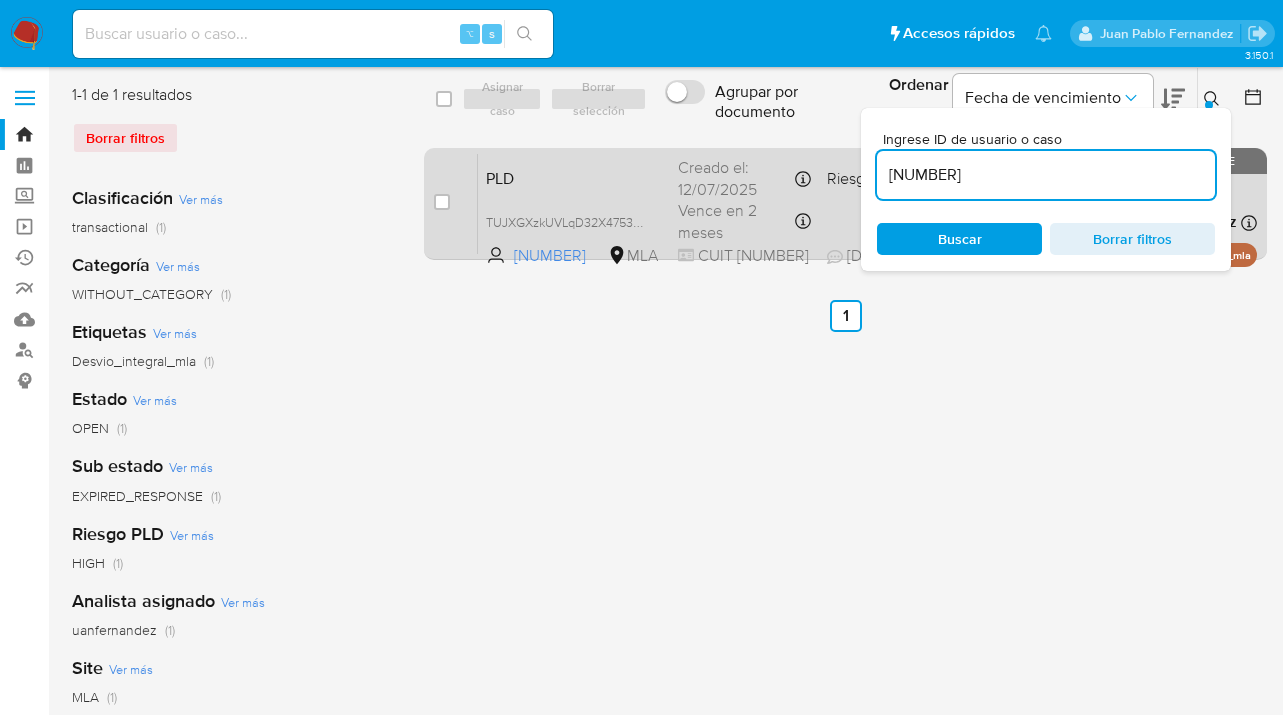 drag, startPoint x: 983, startPoint y: 179, endPoint x: 841, endPoint y: 168, distance: 142.42542 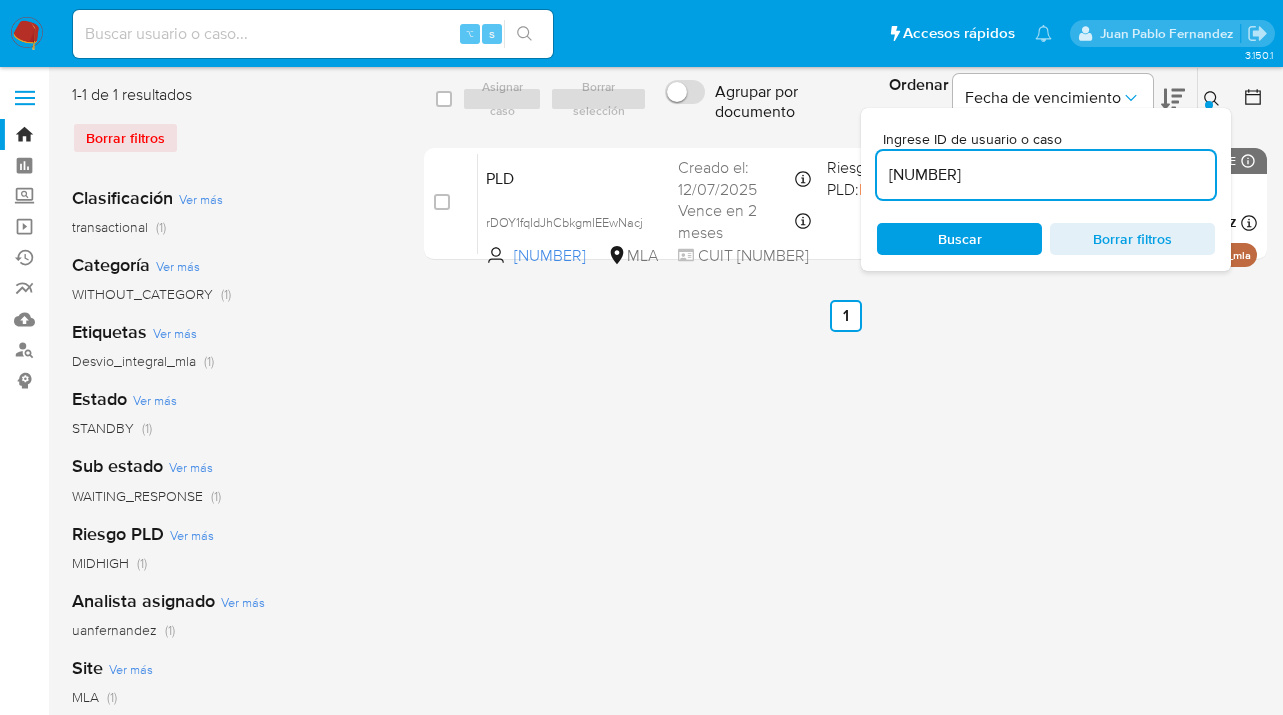 click 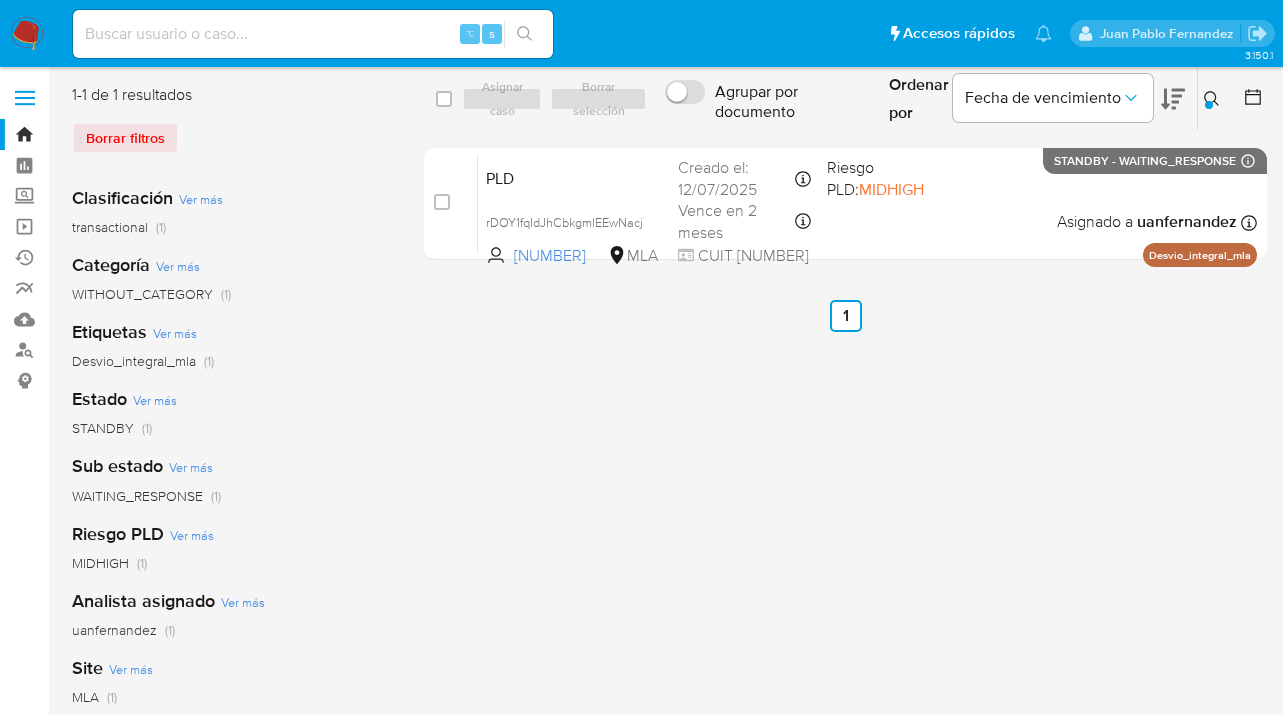 click 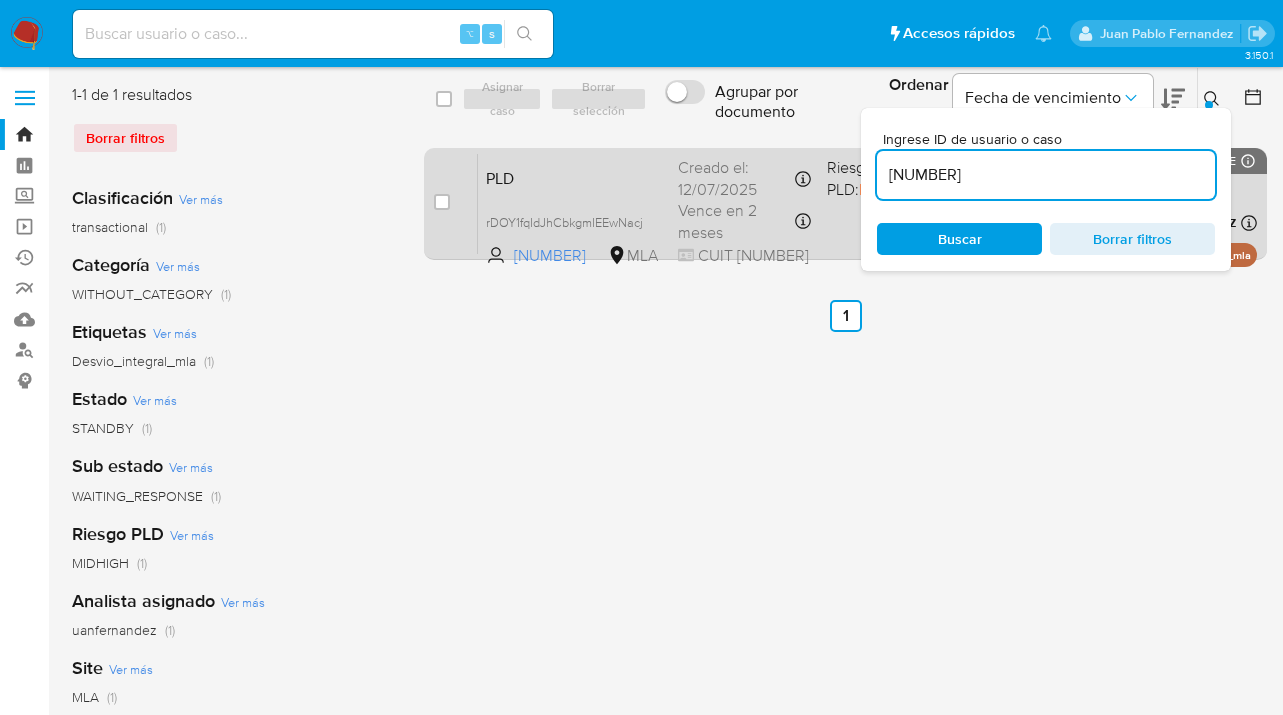 scroll, scrollTop: 0, scrollLeft: 0, axis: both 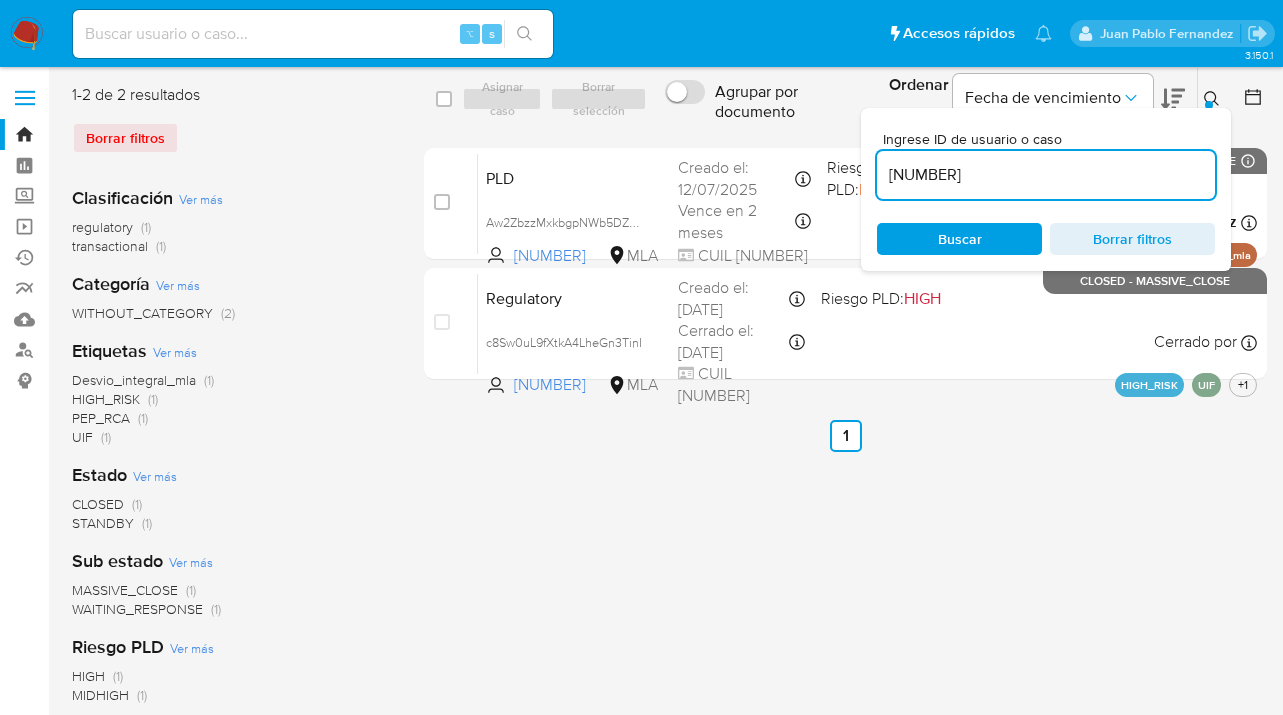click 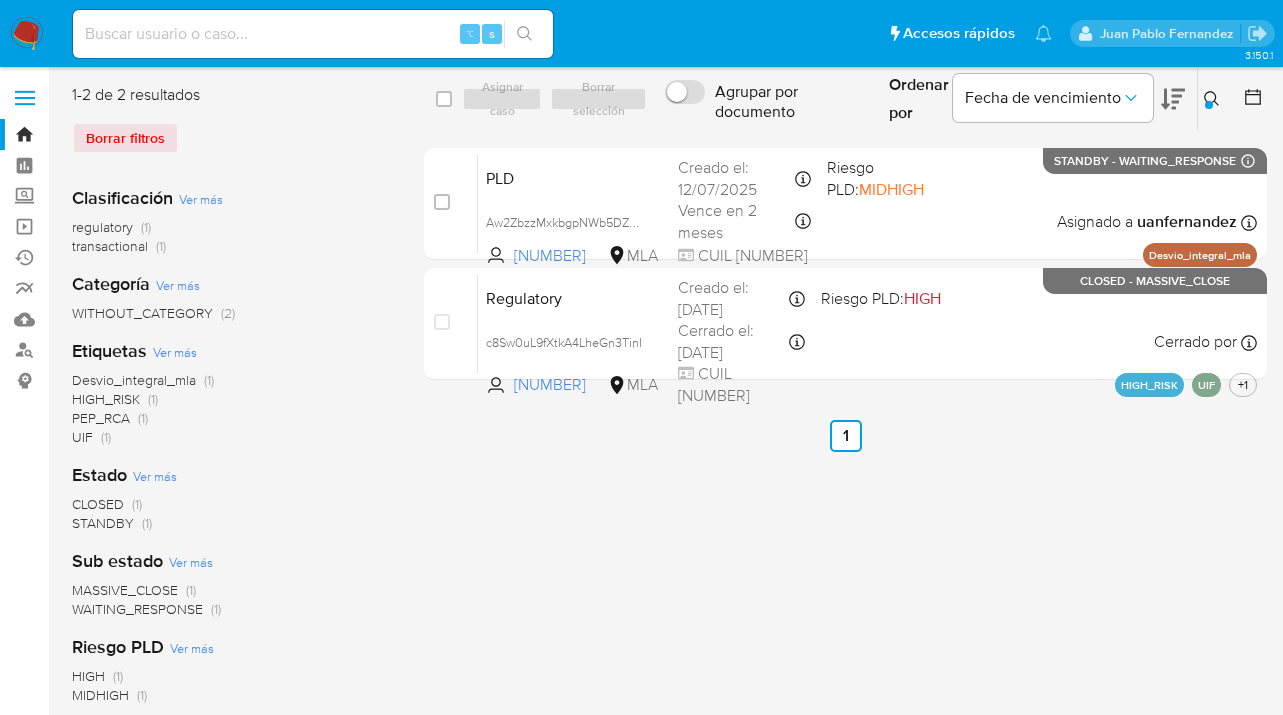 click at bounding box center [1214, 99] 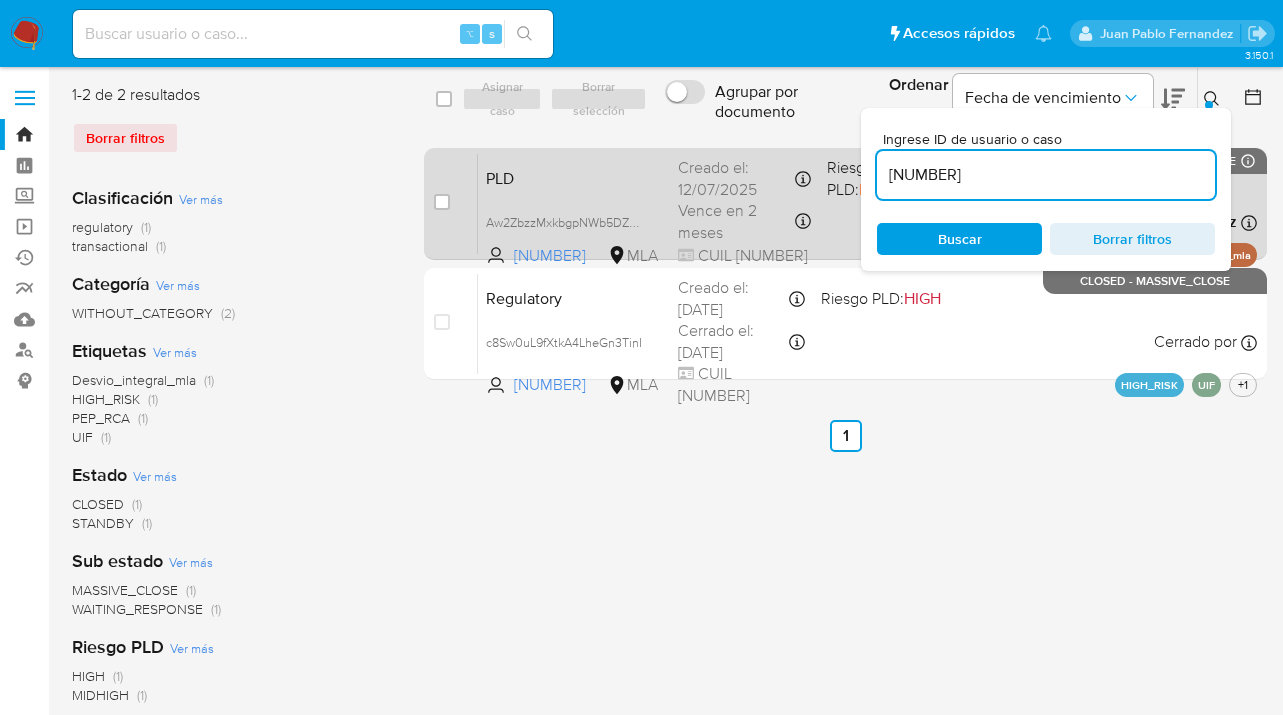 drag, startPoint x: 993, startPoint y: 175, endPoint x: 854, endPoint y: 164, distance: 139.43457 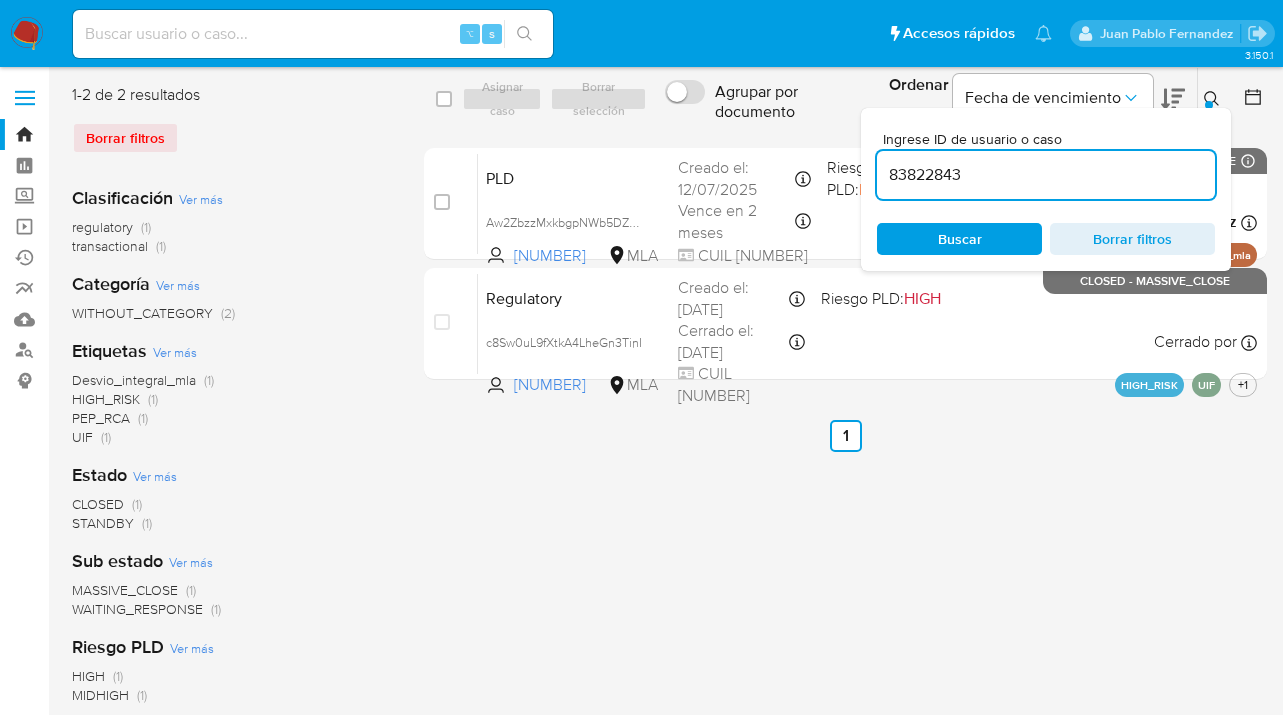 type on "83822843" 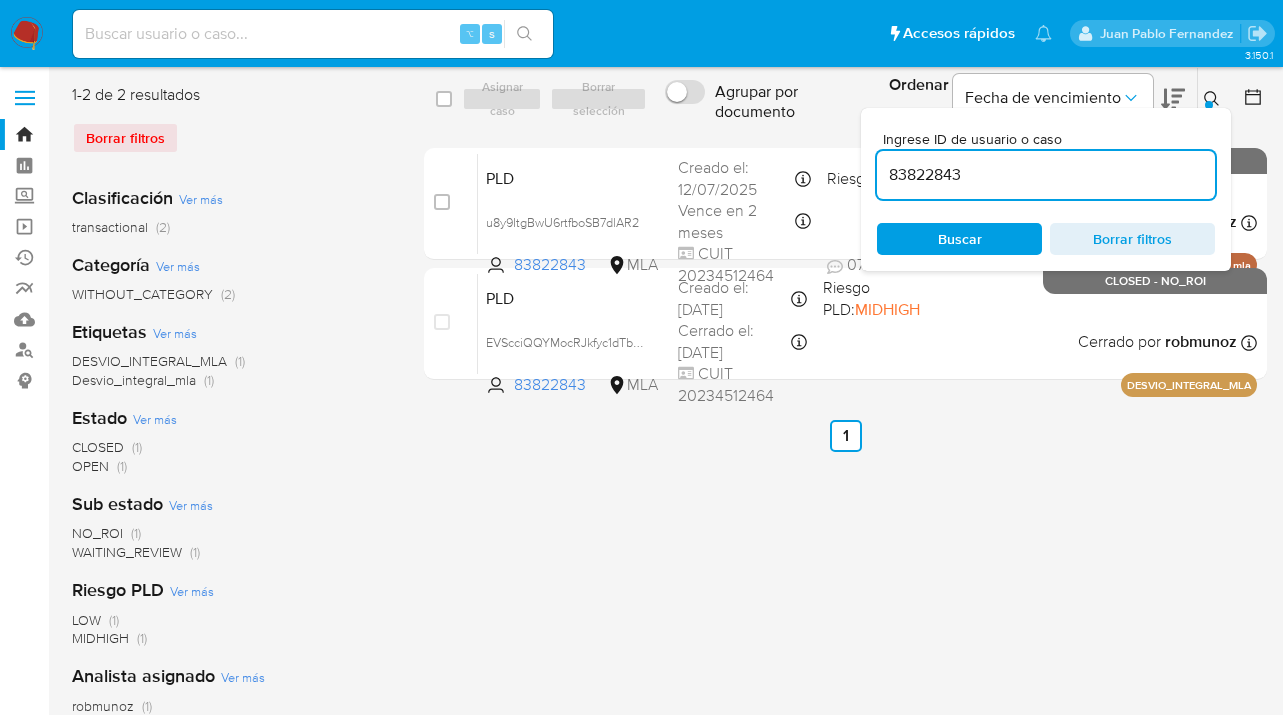 click at bounding box center (1209, 105) 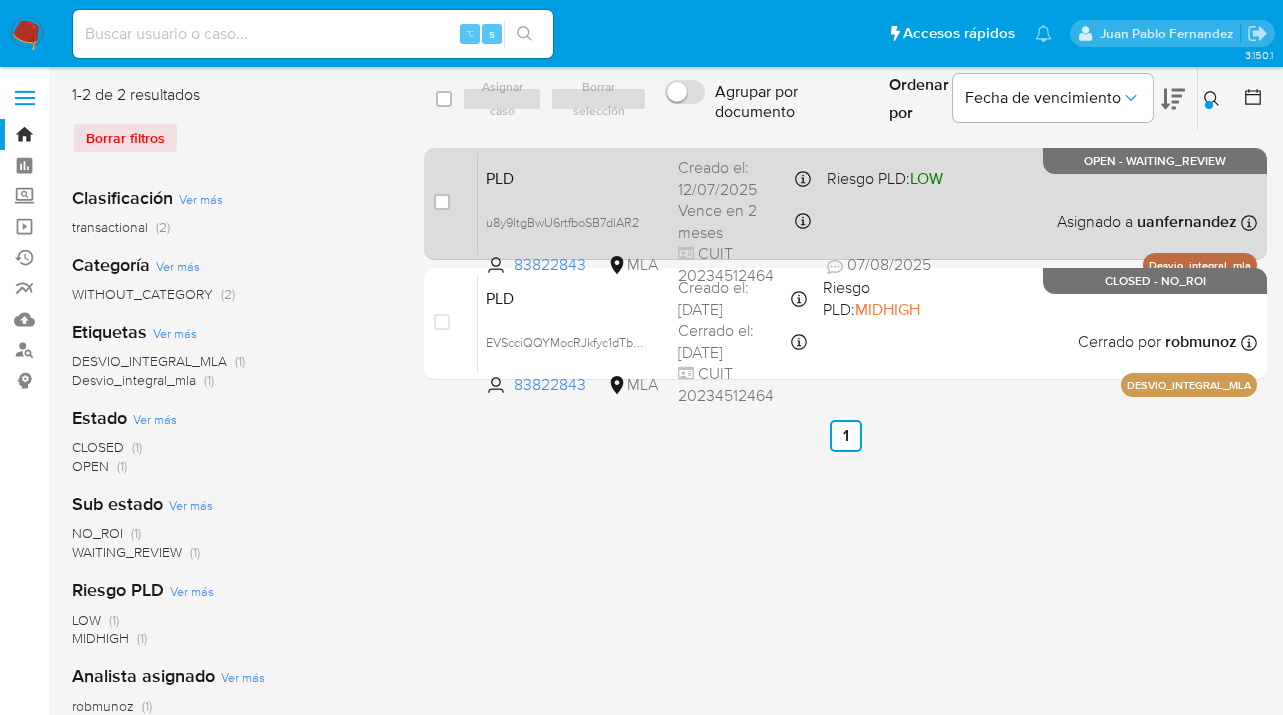 drag, startPoint x: 438, startPoint y: 197, endPoint x: 467, endPoint y: 163, distance: 44.687805 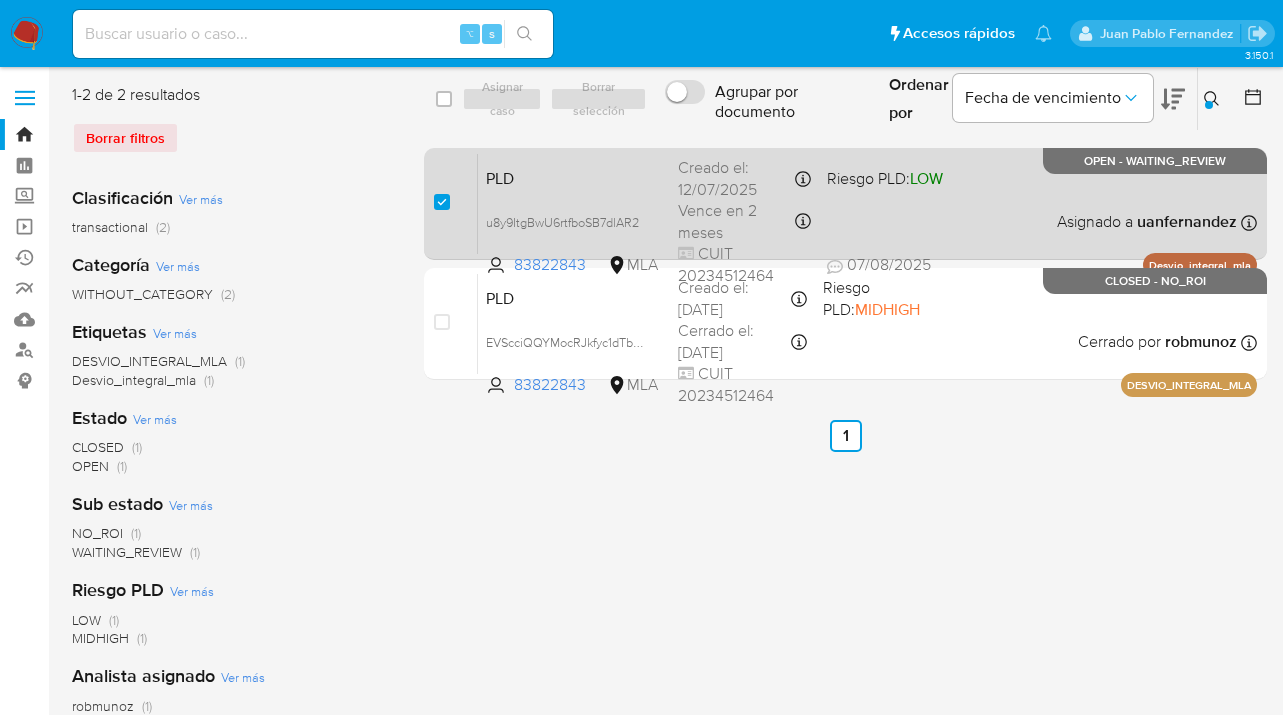 checkbox on "true" 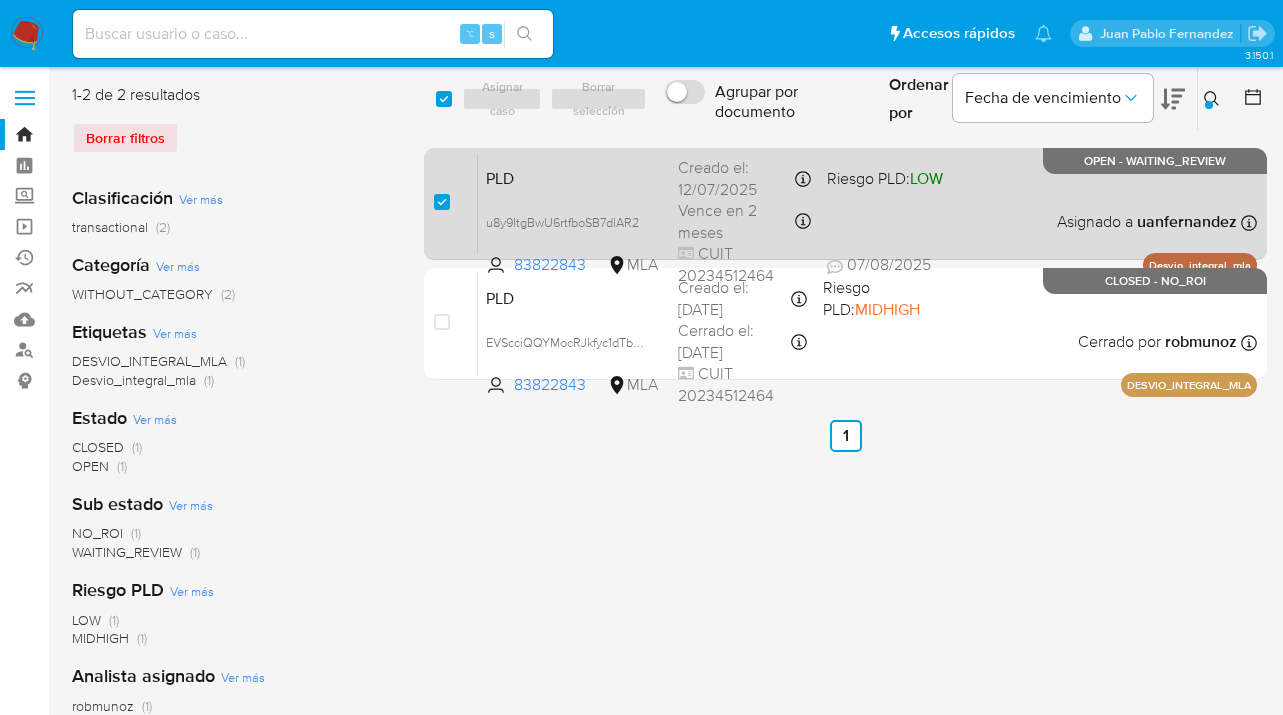 checkbox on "true" 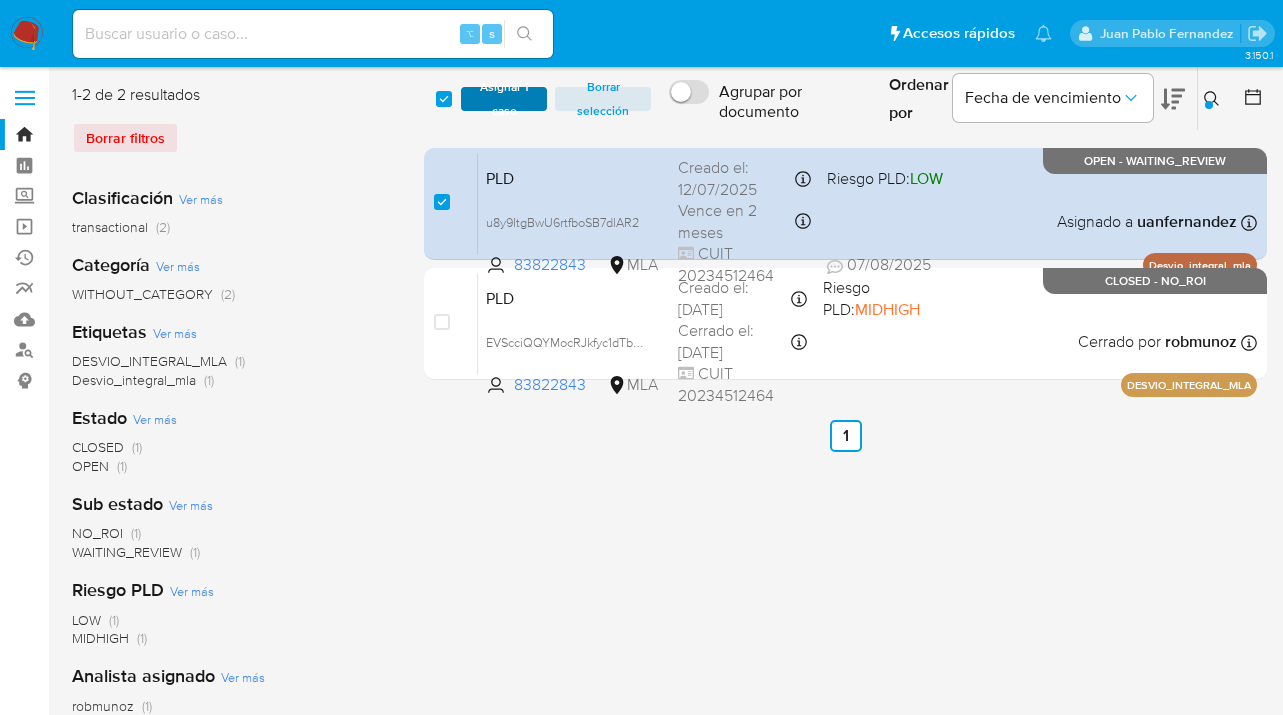 click on "Asignar 1 caso" at bounding box center (504, 99) 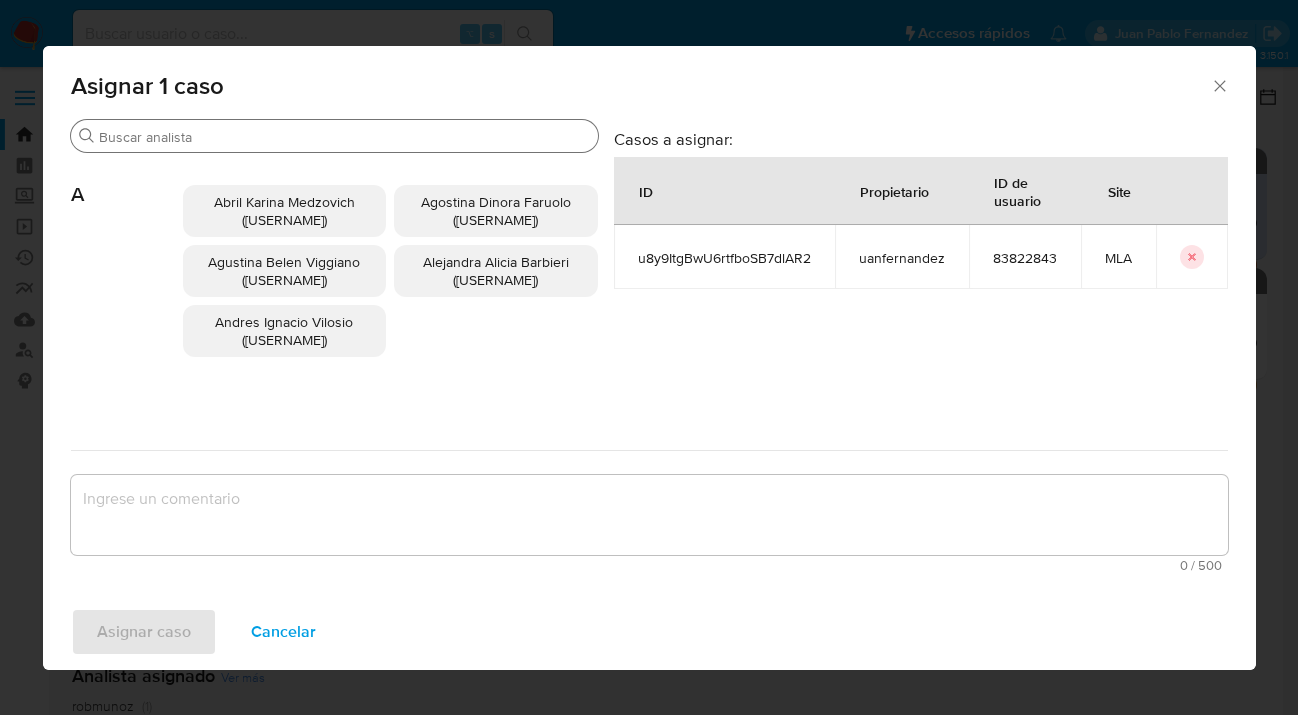 click on "Buscar" at bounding box center [344, 137] 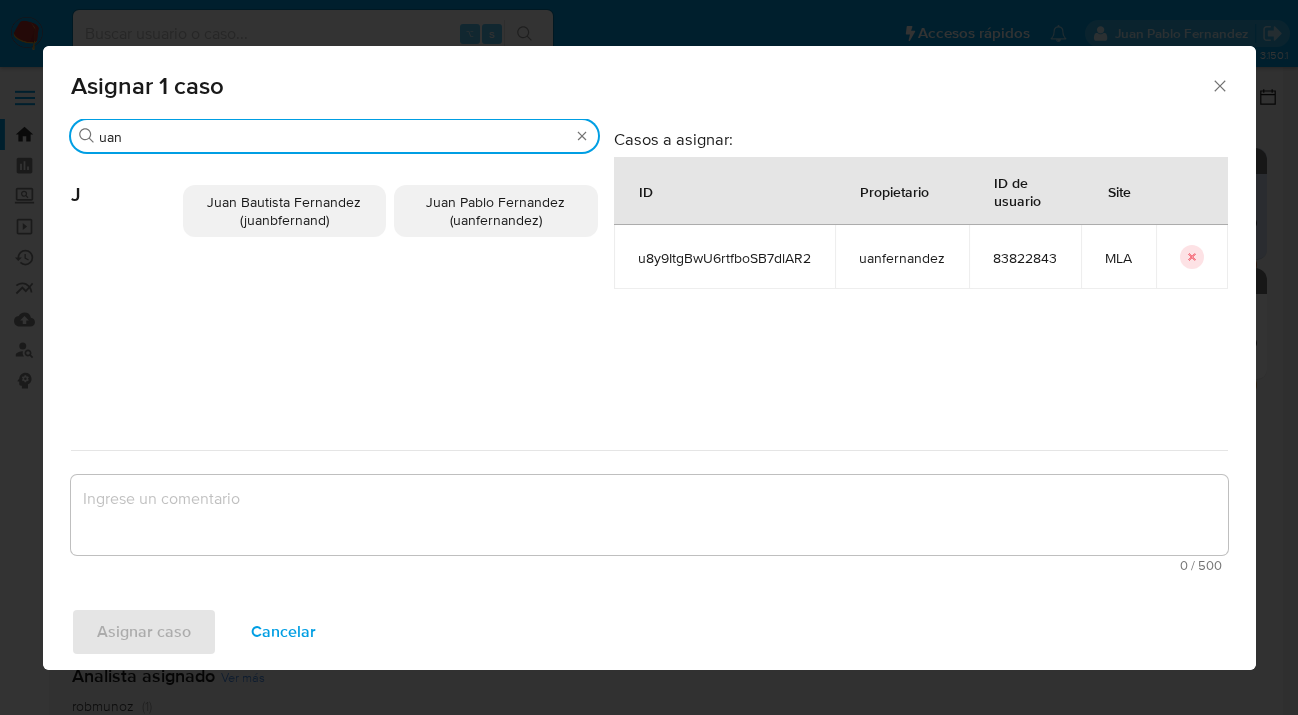 type on "uan" 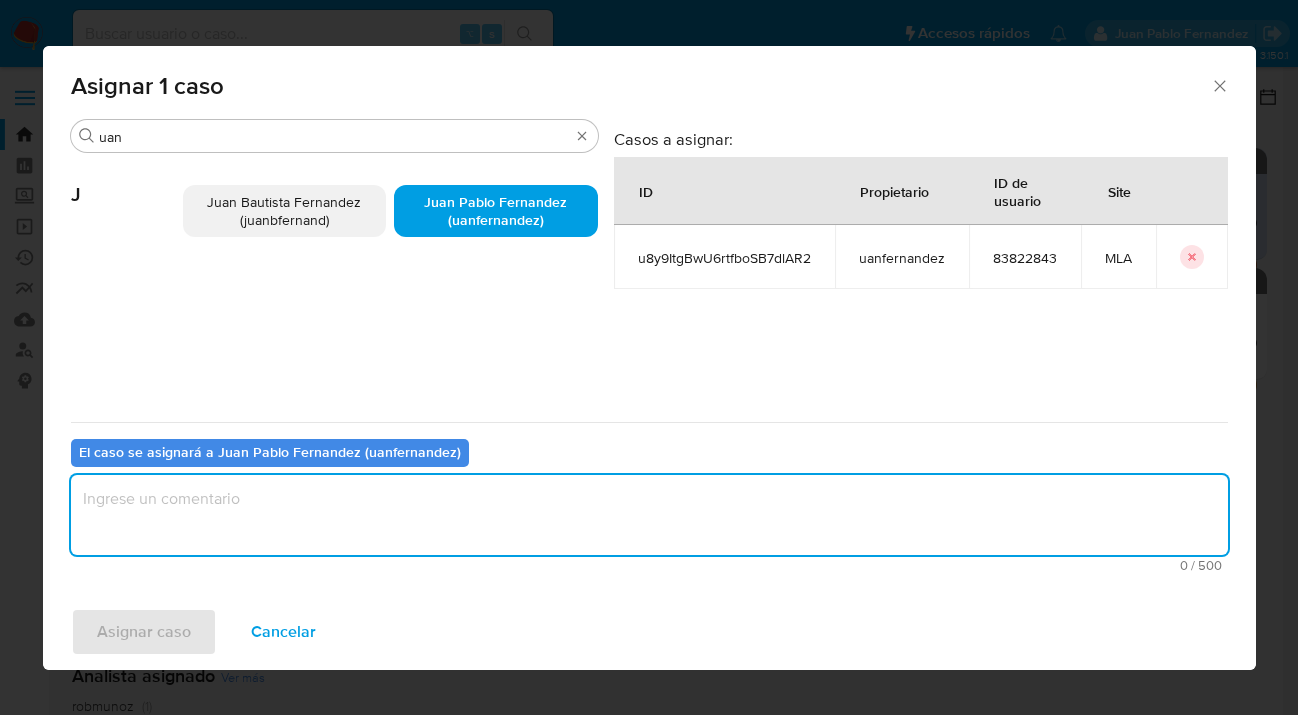 click at bounding box center (649, 515) 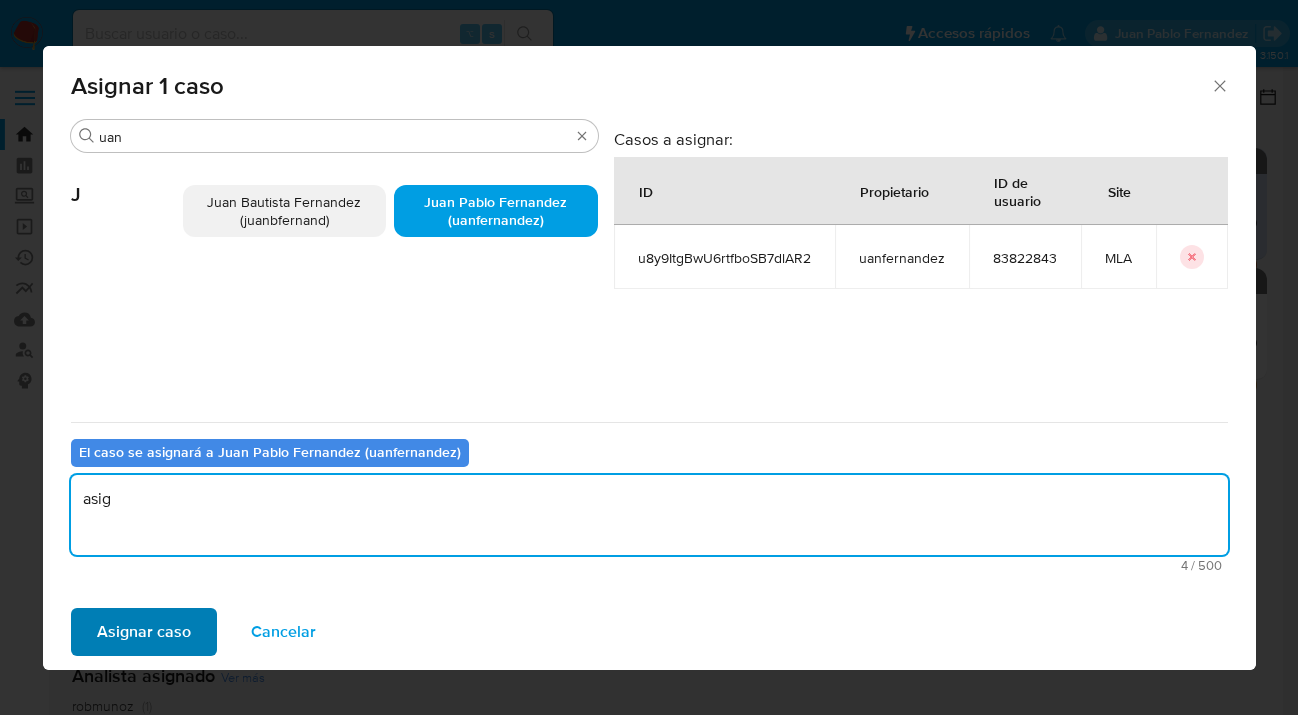 type on "asig" 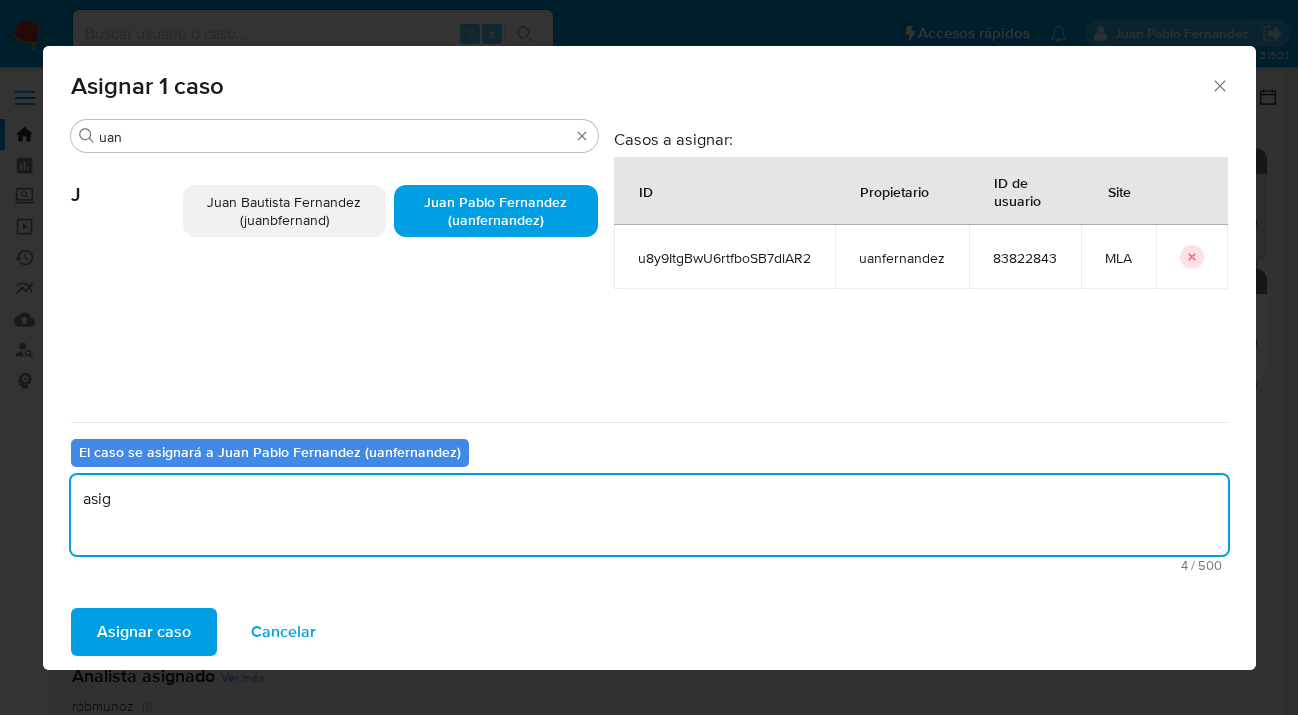 click on "Asignar caso" at bounding box center (144, 632) 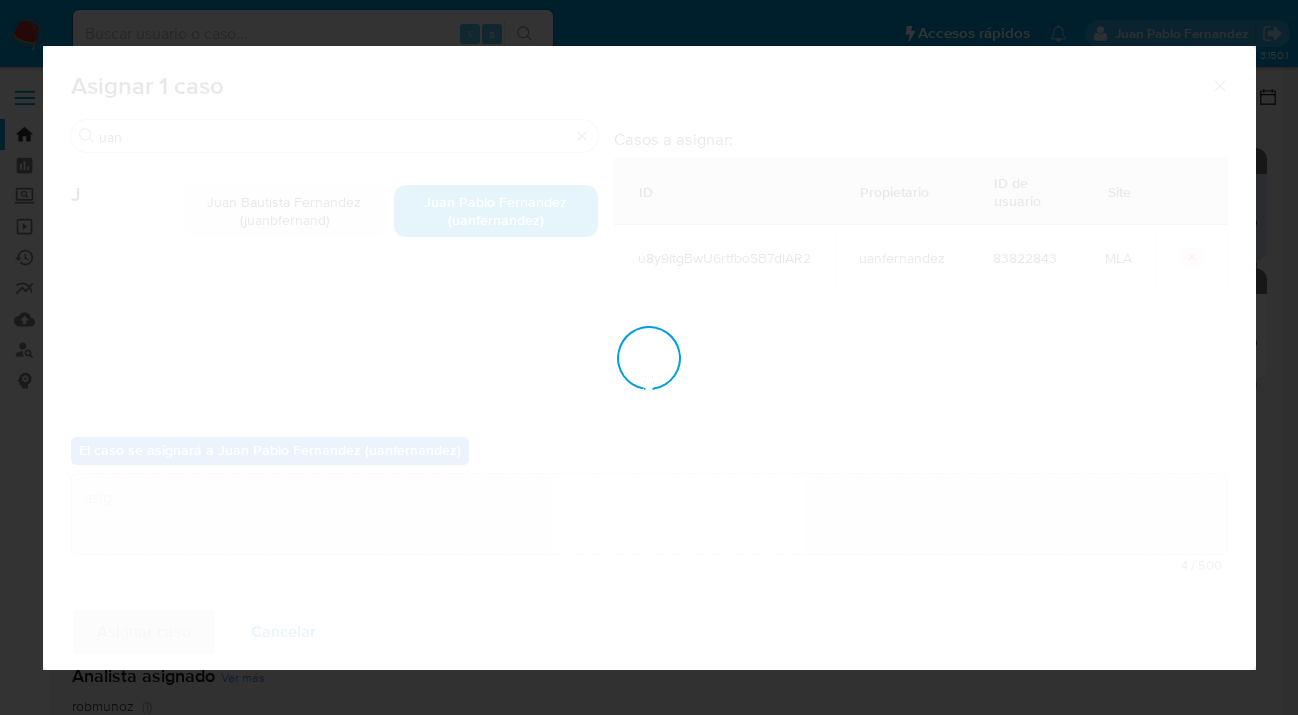 type 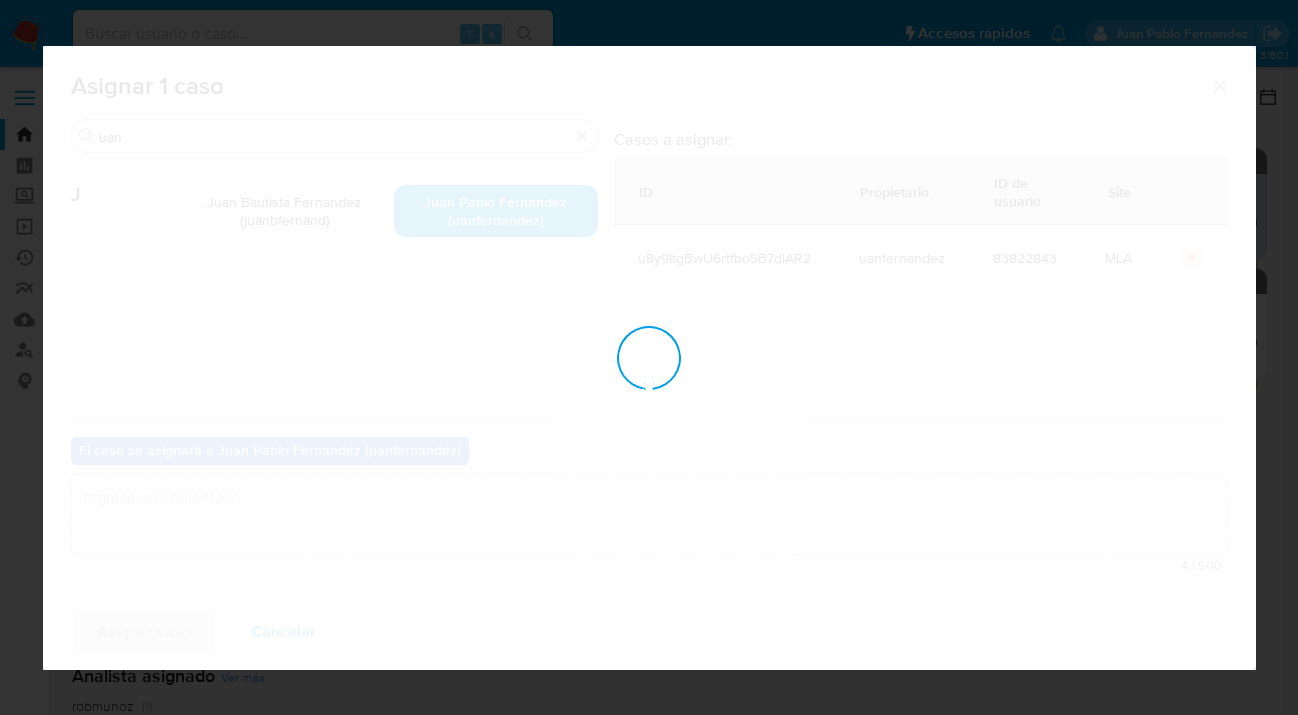 checkbox on "false" 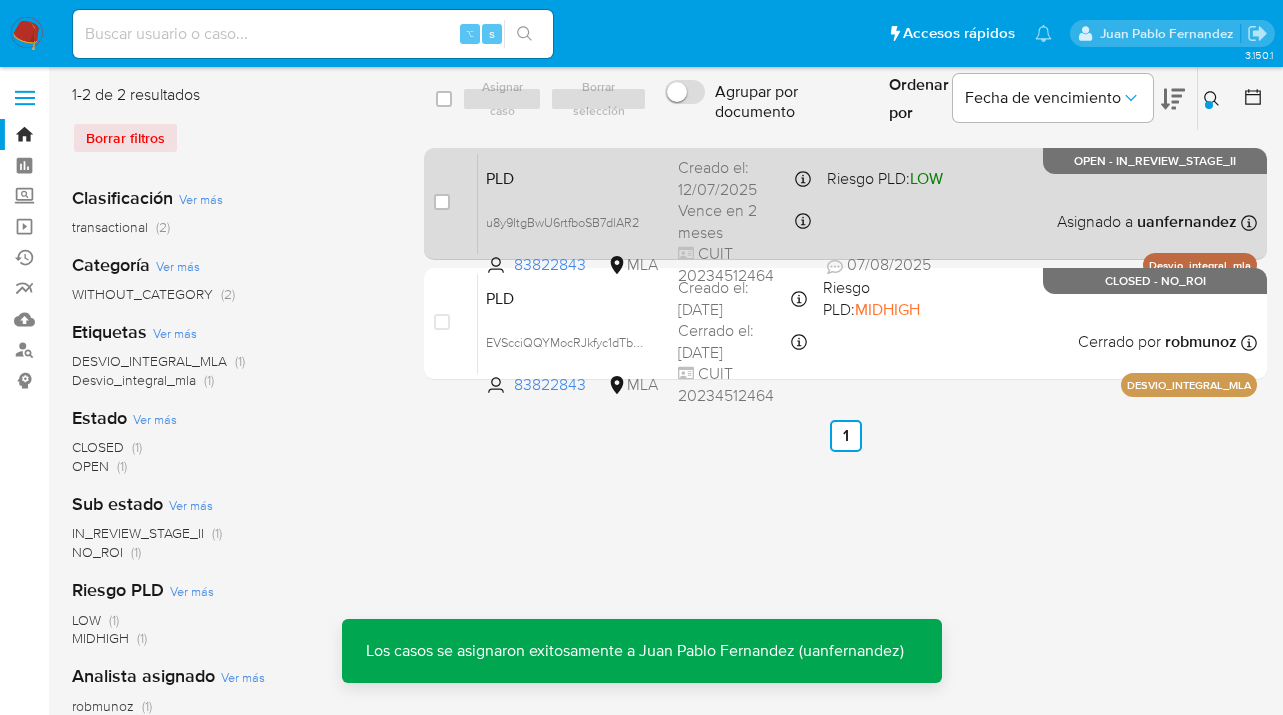 click on "PLD u8y9ItgBwU6rtfboSB7dlAR2 83822843 MLA Riesgo PLD:  LOW Creado el: 12/07/2025   Creado el: 12/07/2025 03:38:24 Vence en 2 meses   Vence el 10/10/2025 03:38:25 CUIT   20234512464 07/08/2025   07/08/2025 17:41 Asignado a   uanfernandez   Asignado el: 17/07/2025 16:37:34 Desvio_integral_mla OPEN - IN_REVIEW_STAGE_II" at bounding box center [867, 203] 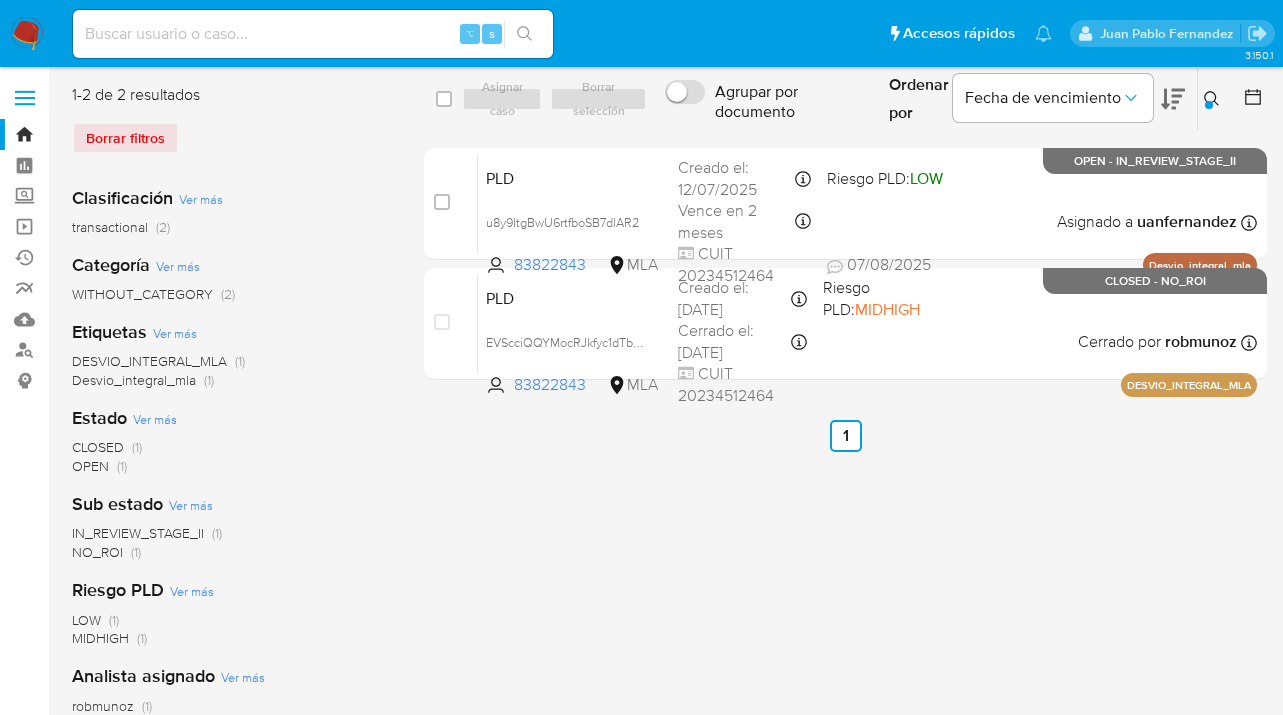 click 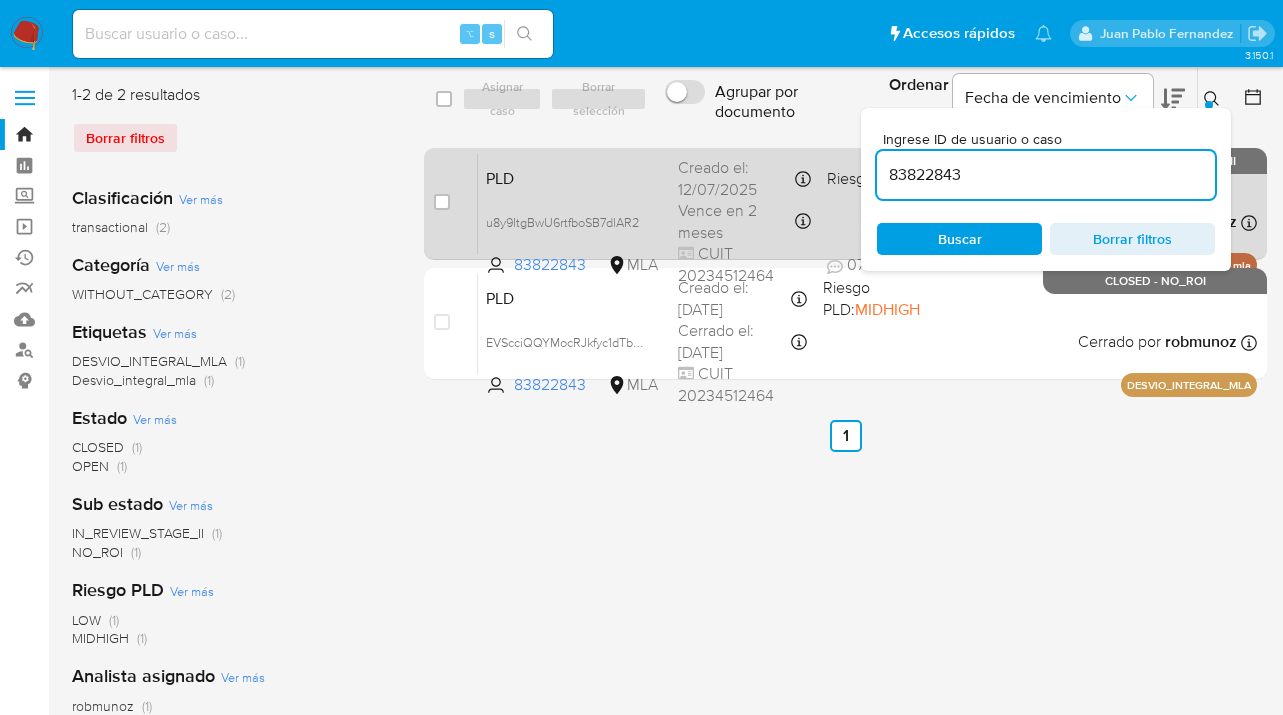 drag, startPoint x: 920, startPoint y: 160, endPoint x: 820, endPoint y: 150, distance: 100.49876 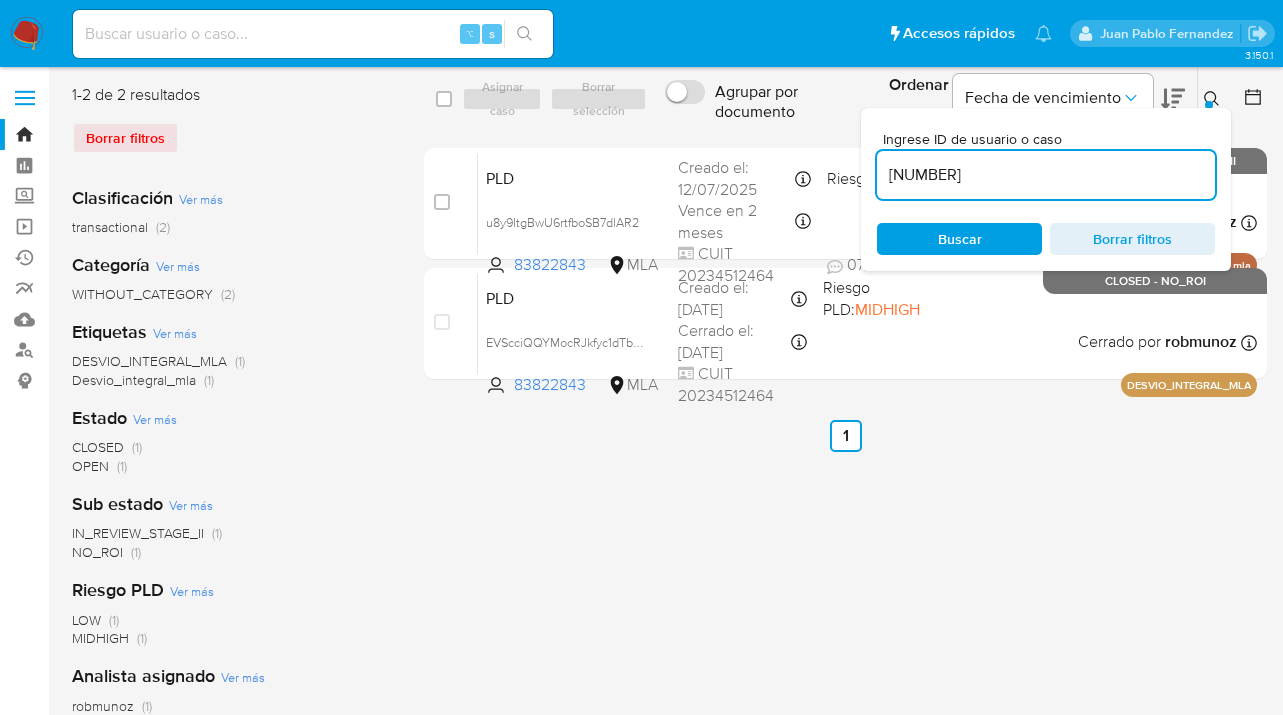 type on "82451447" 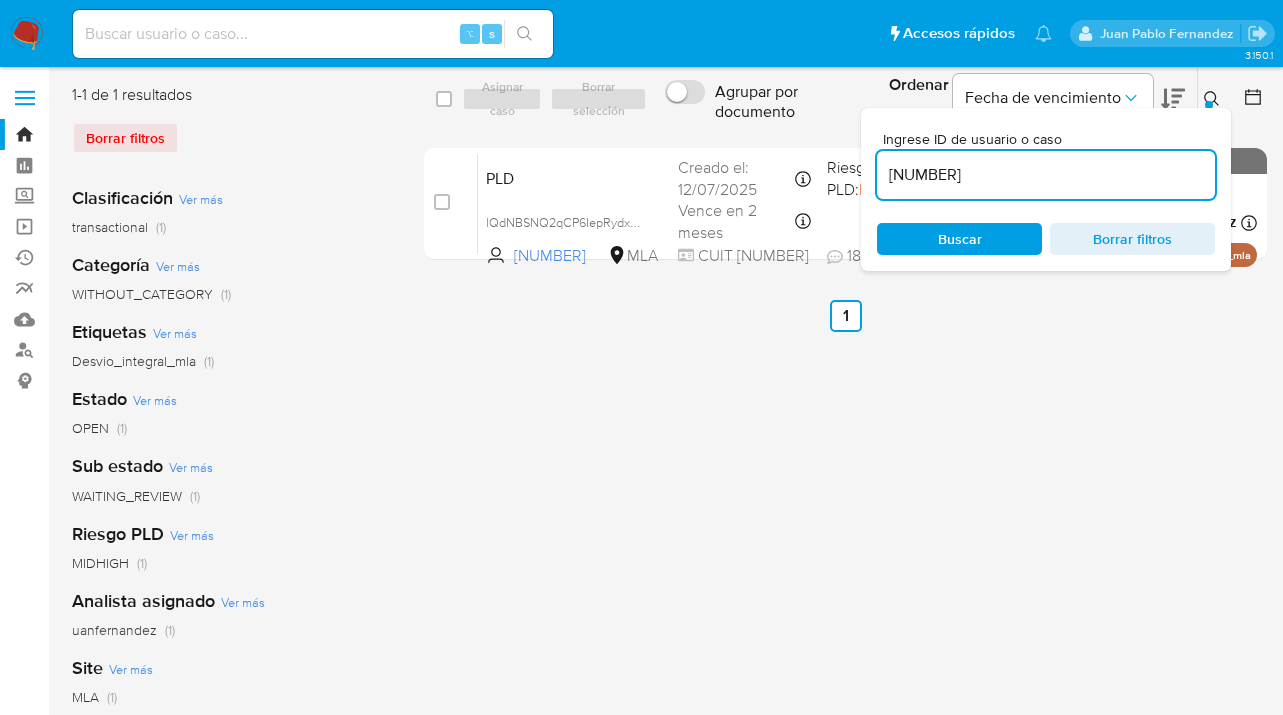 click 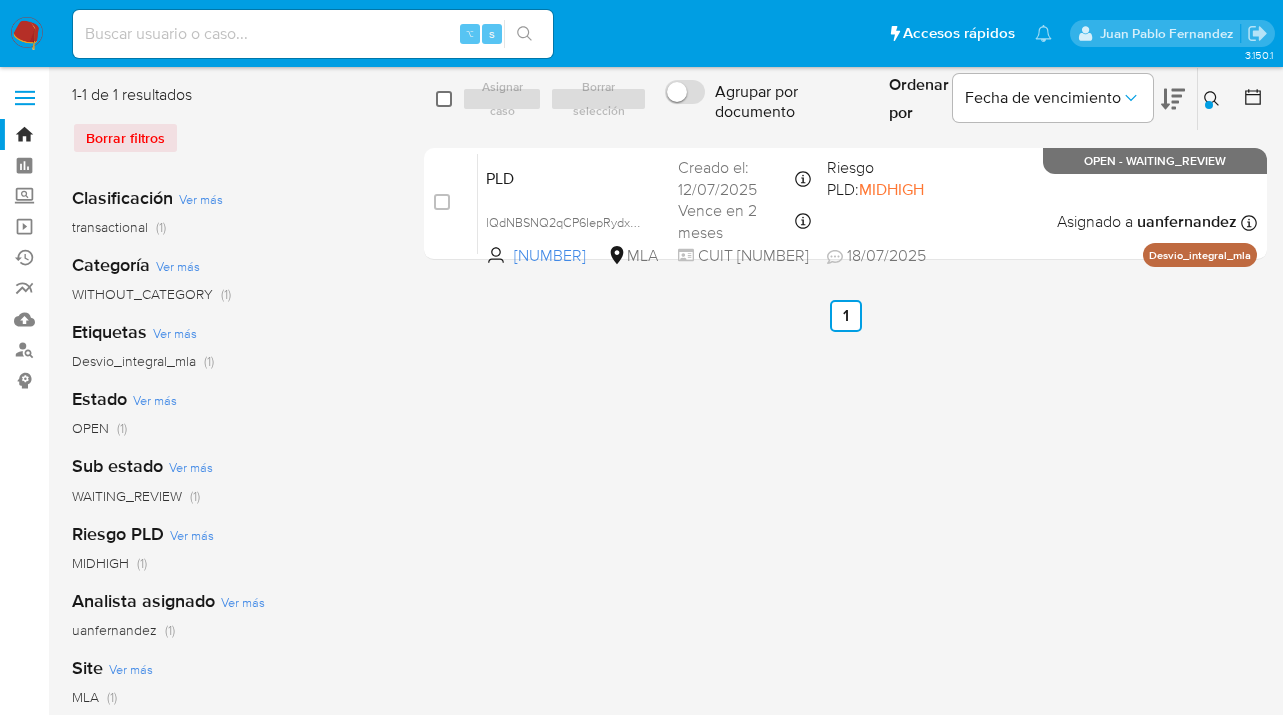 click at bounding box center (444, 99) 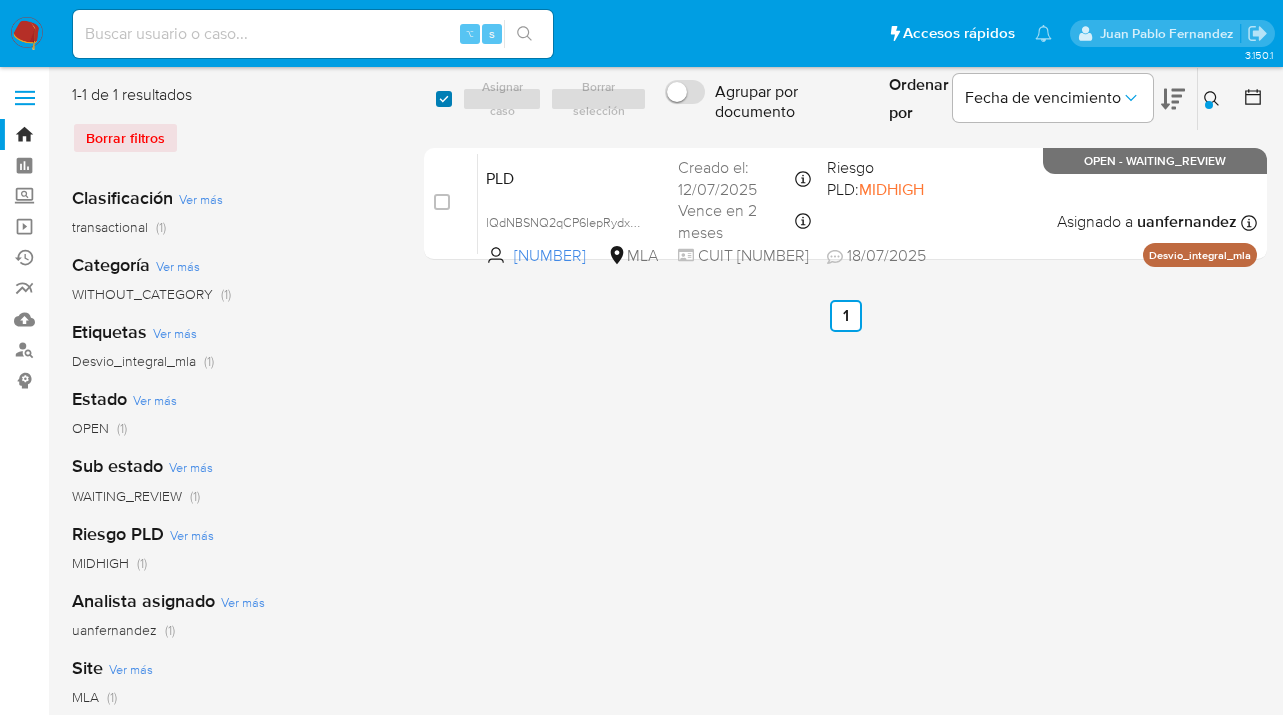 checkbox on "true" 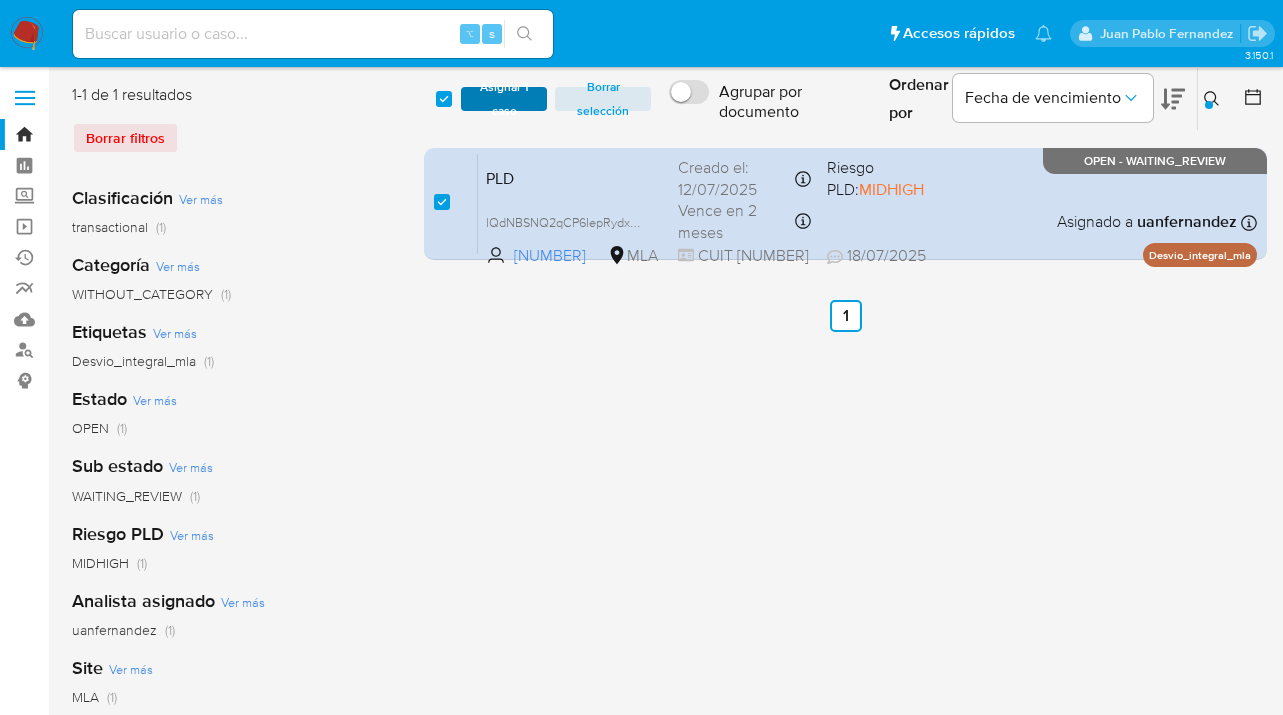 click on "Asignar 1 caso" at bounding box center (504, 99) 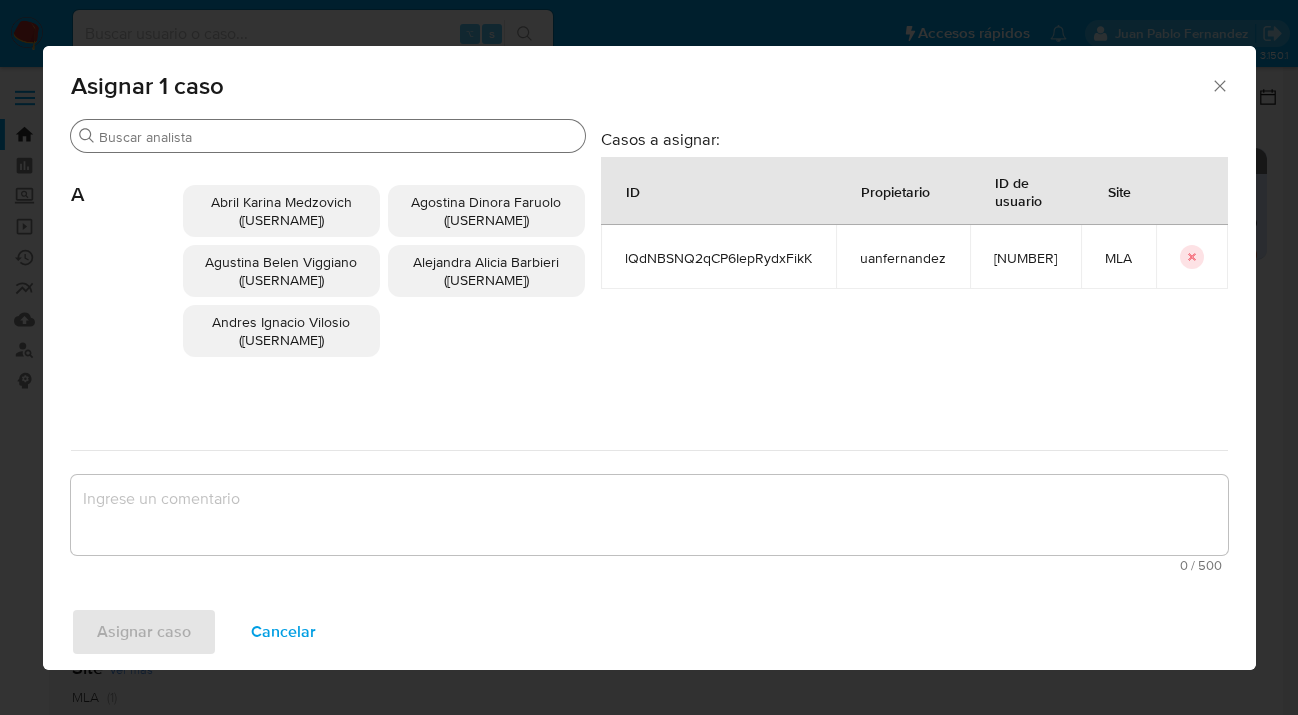 click on "Buscar" at bounding box center (338, 137) 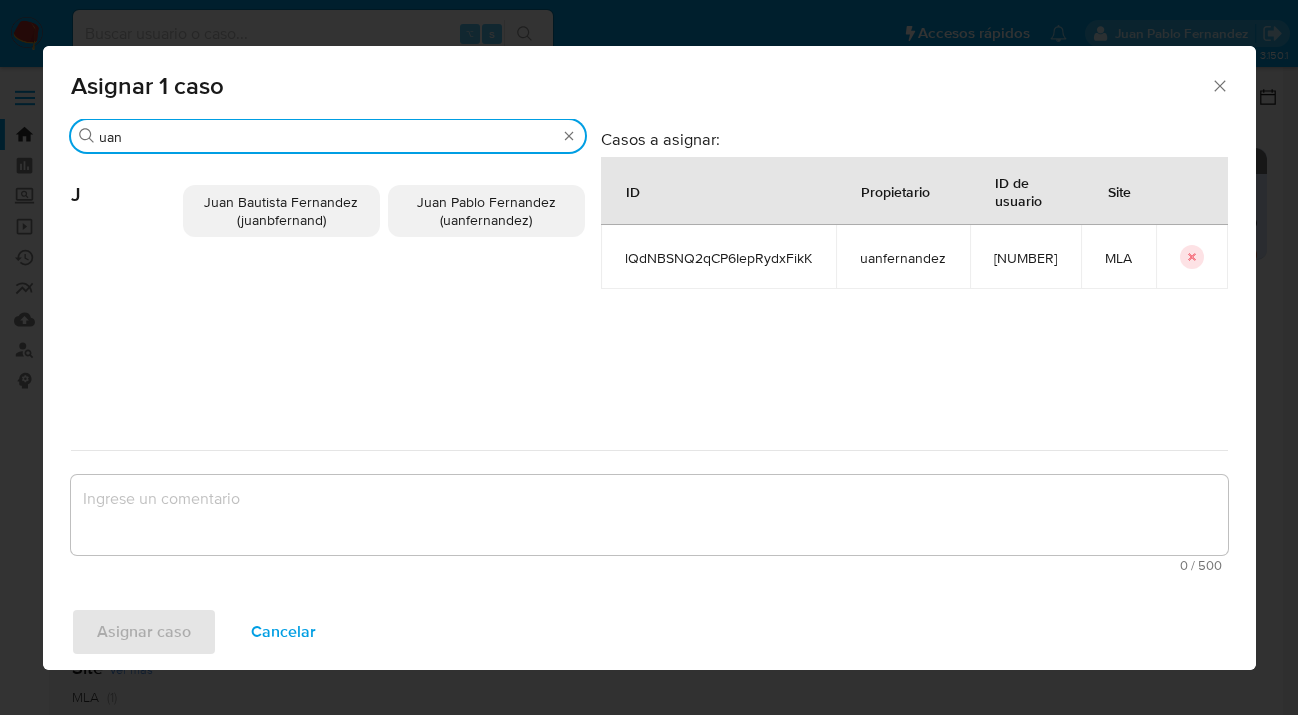 type on "uan" 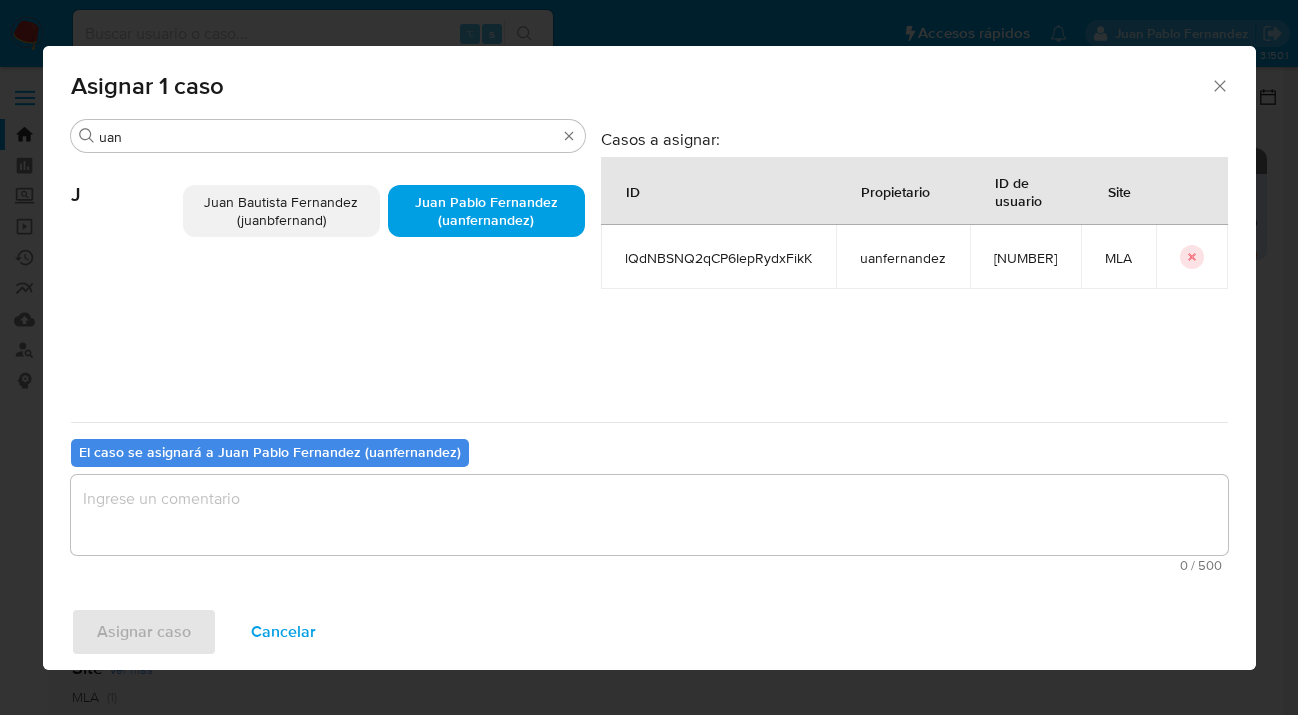 click at bounding box center (649, 515) 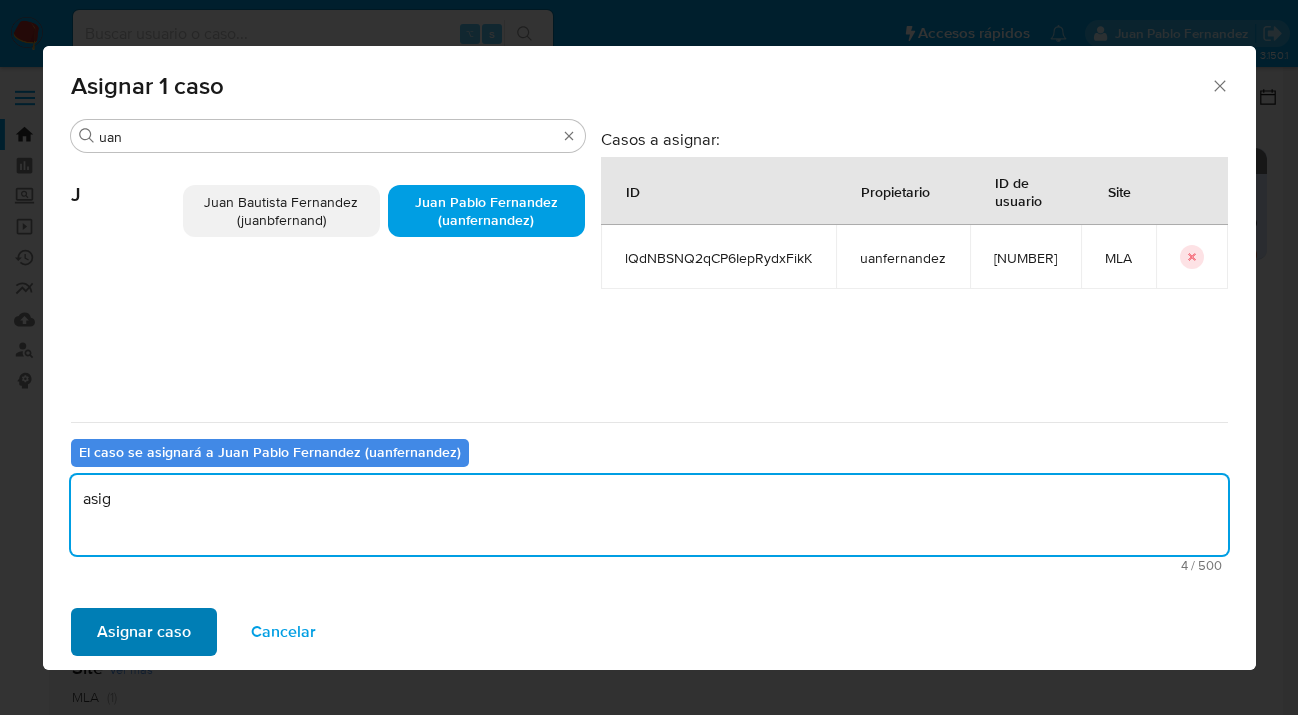 type on "asig" 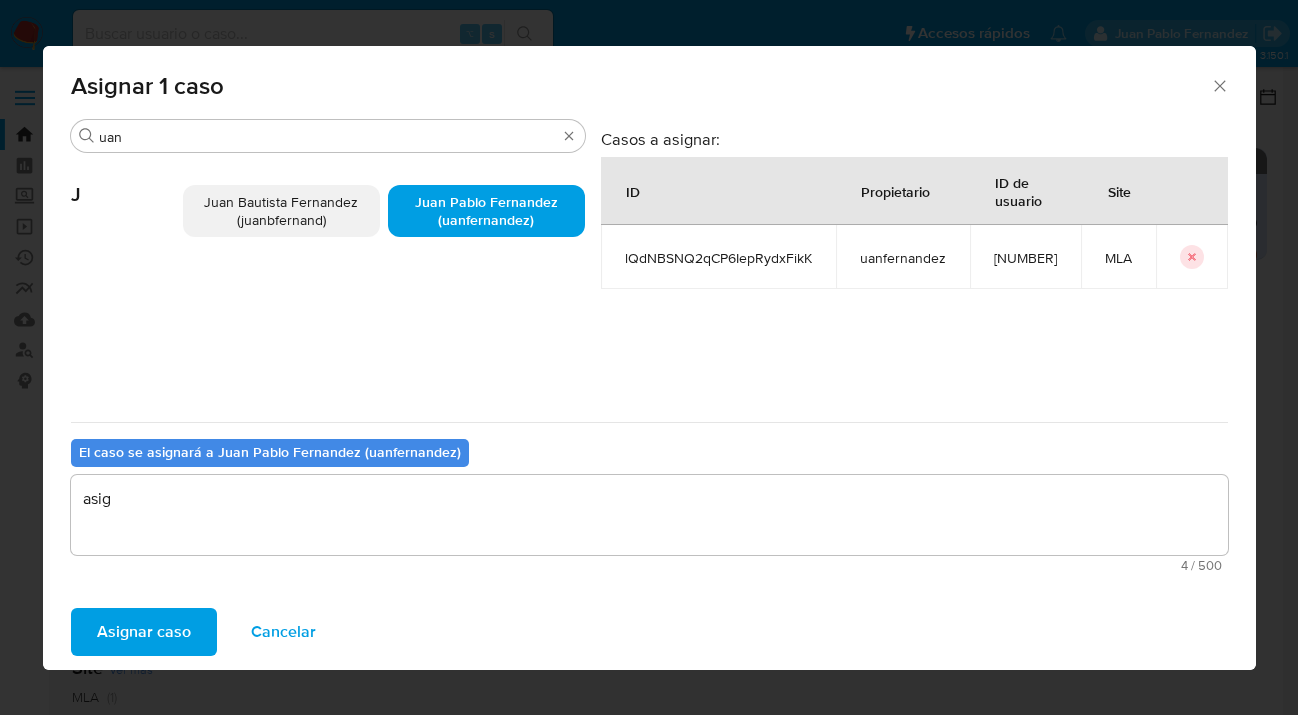 click on "Asignar caso" at bounding box center [144, 632] 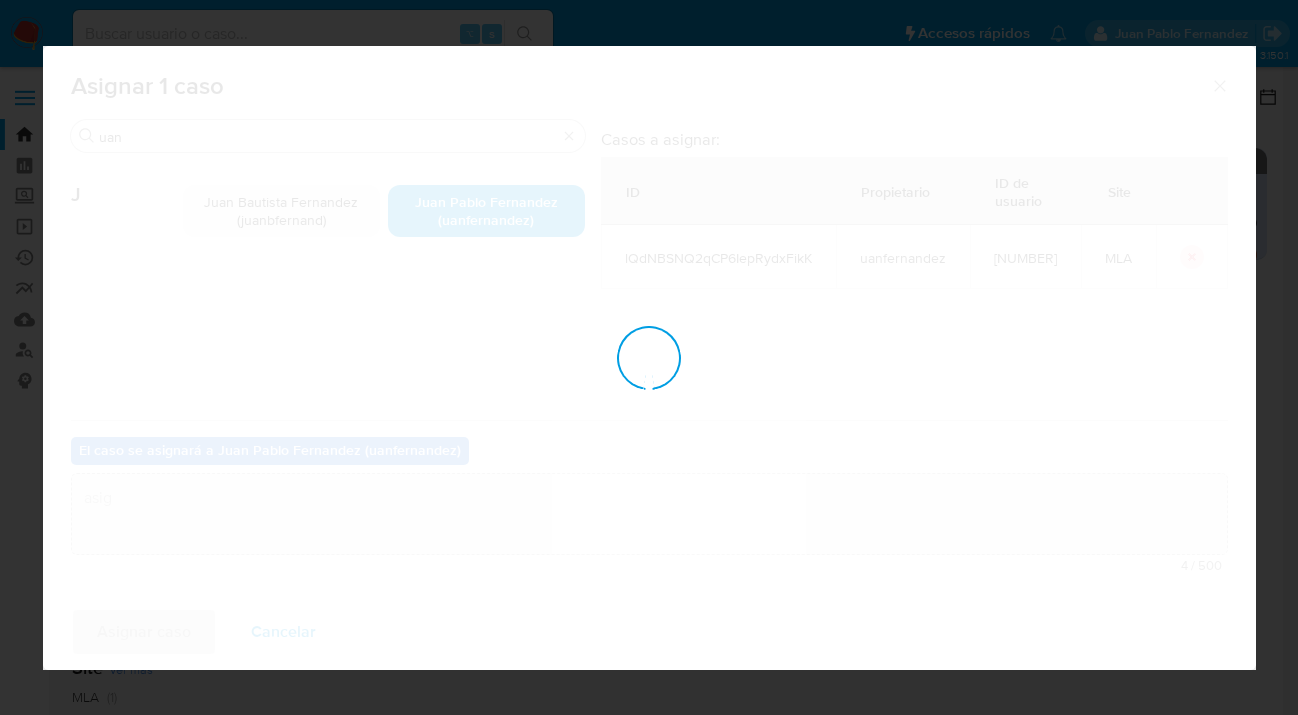 type 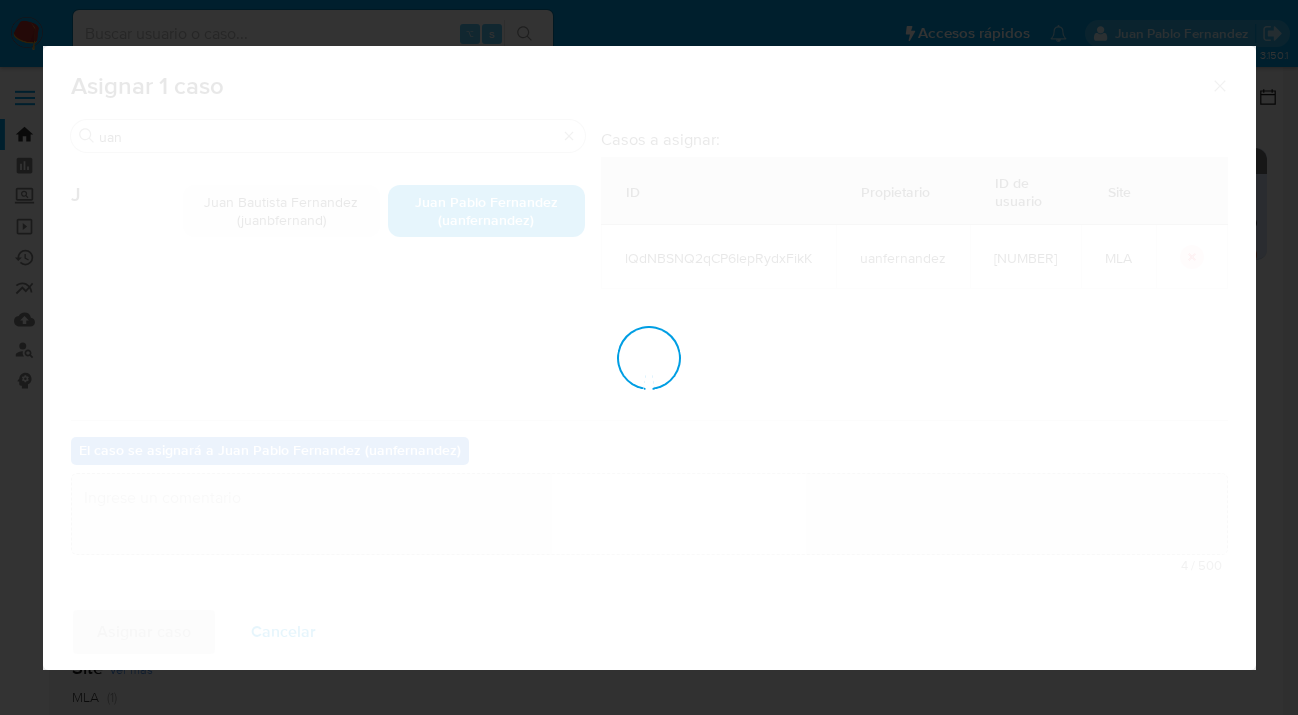 checkbox on "false" 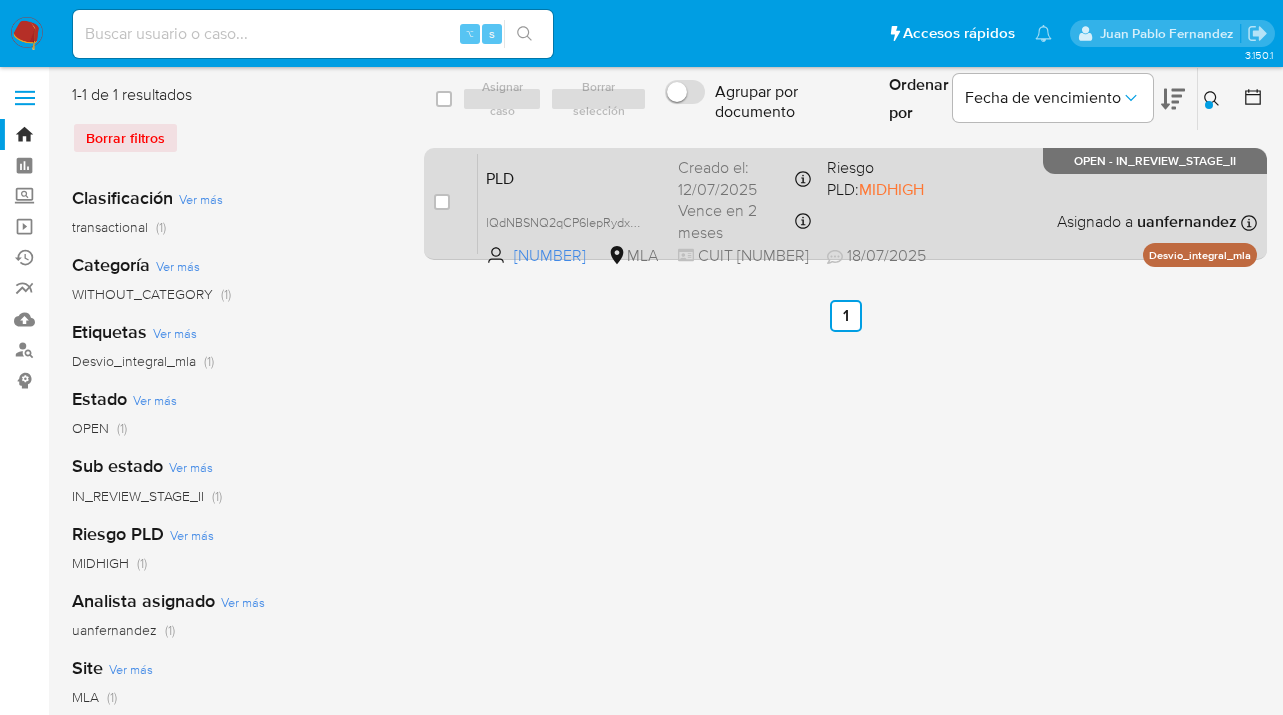 click on "PLD lQdNBSNQ2qCP6IepRydxFikK 82451447 MLA Riesgo PLD:  MIDHIGH Creado el: 12/07/2025   Creado el: 12/07/2025 03:08:18 Vence en 2 meses   Vence el 10/10/2025 03:08:19 CUIT   20235252768 18/07/2025   18/07/2025 22:31 Asignado a   uanfernandez   Asignado el: 17/07/2025 16:37:34 Desvio_integral_mla OPEN - IN_REVIEW_STAGE_II" at bounding box center (867, 203) 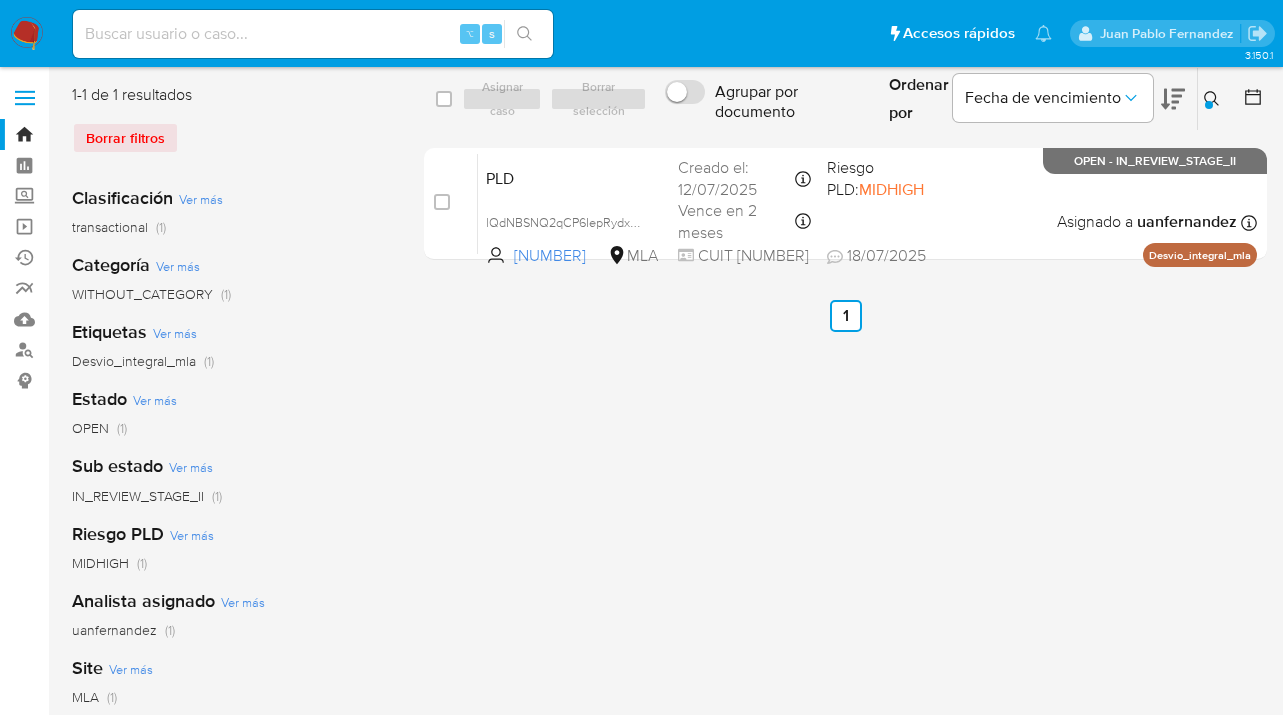drag, startPoint x: 1206, startPoint y: 97, endPoint x: 1182, endPoint y: 122, distance: 34.655445 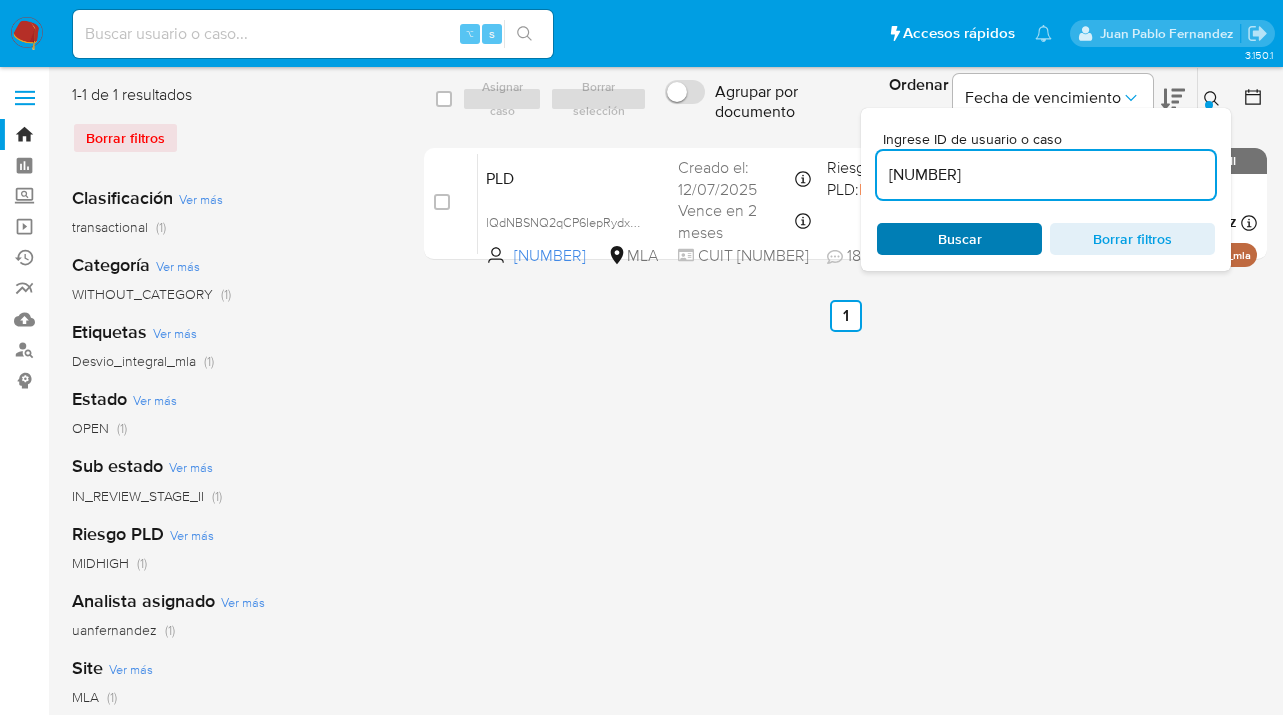 click on "Buscar" at bounding box center [960, 239] 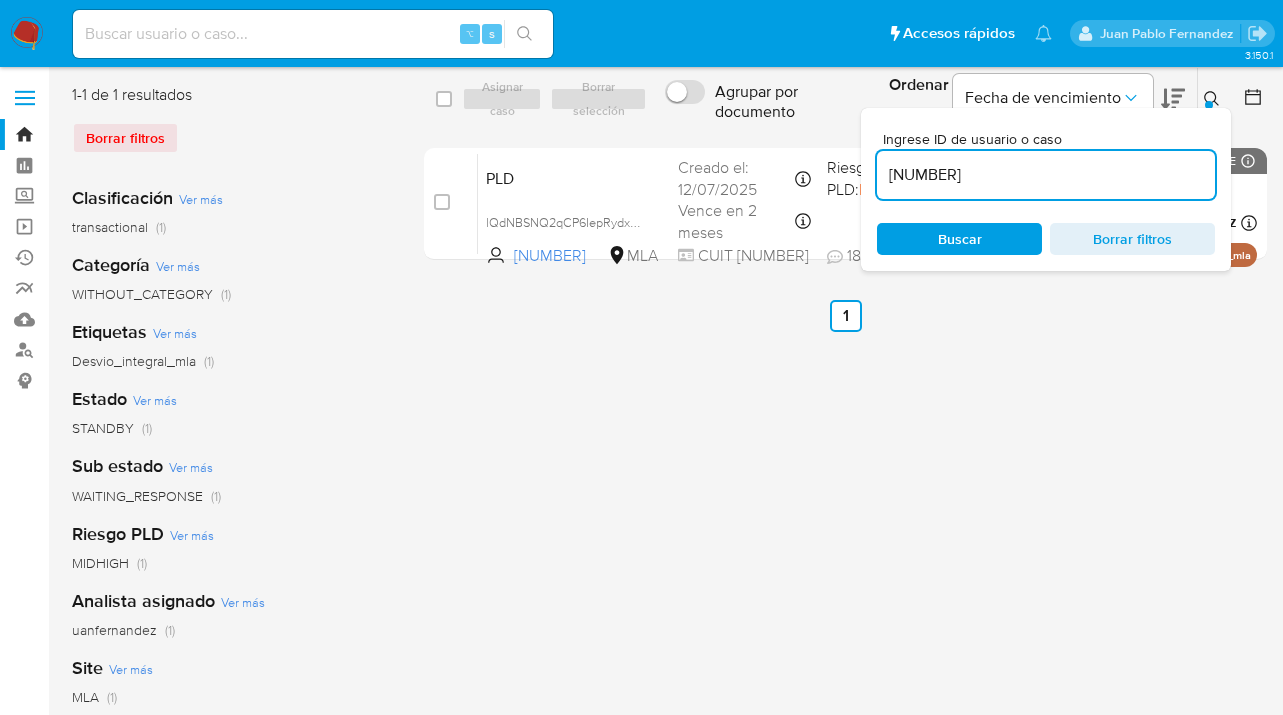 click 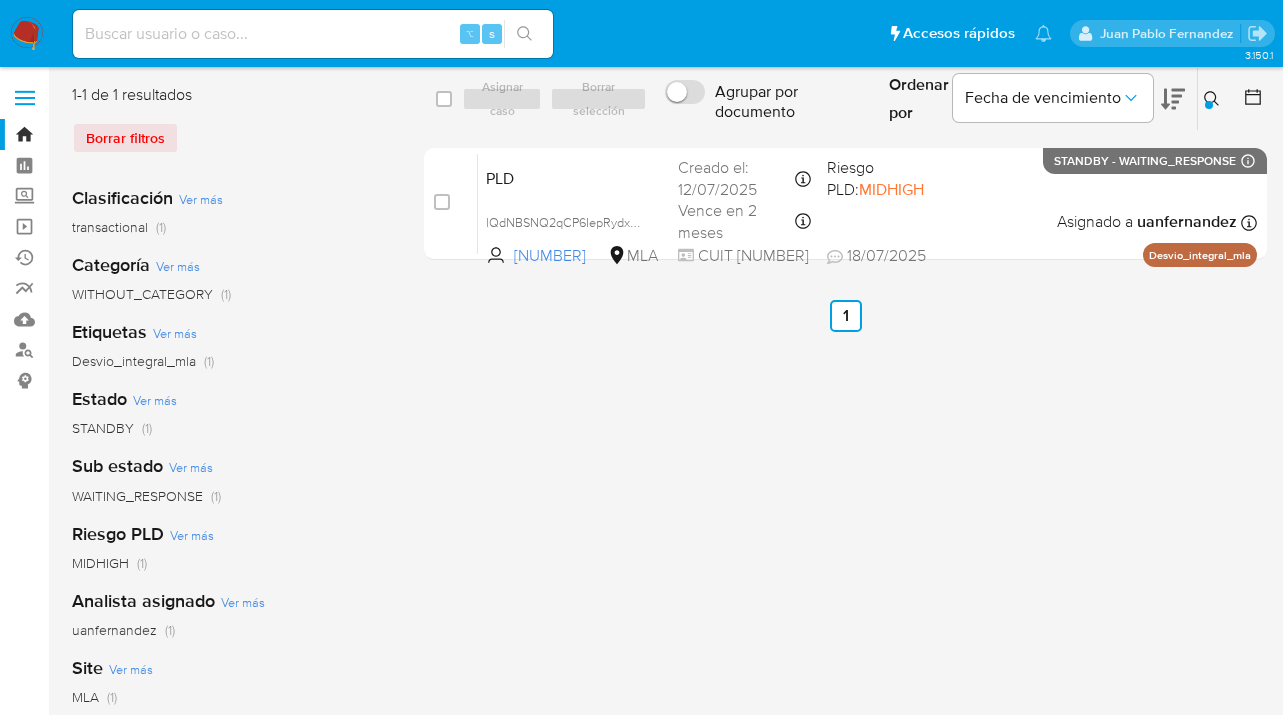click 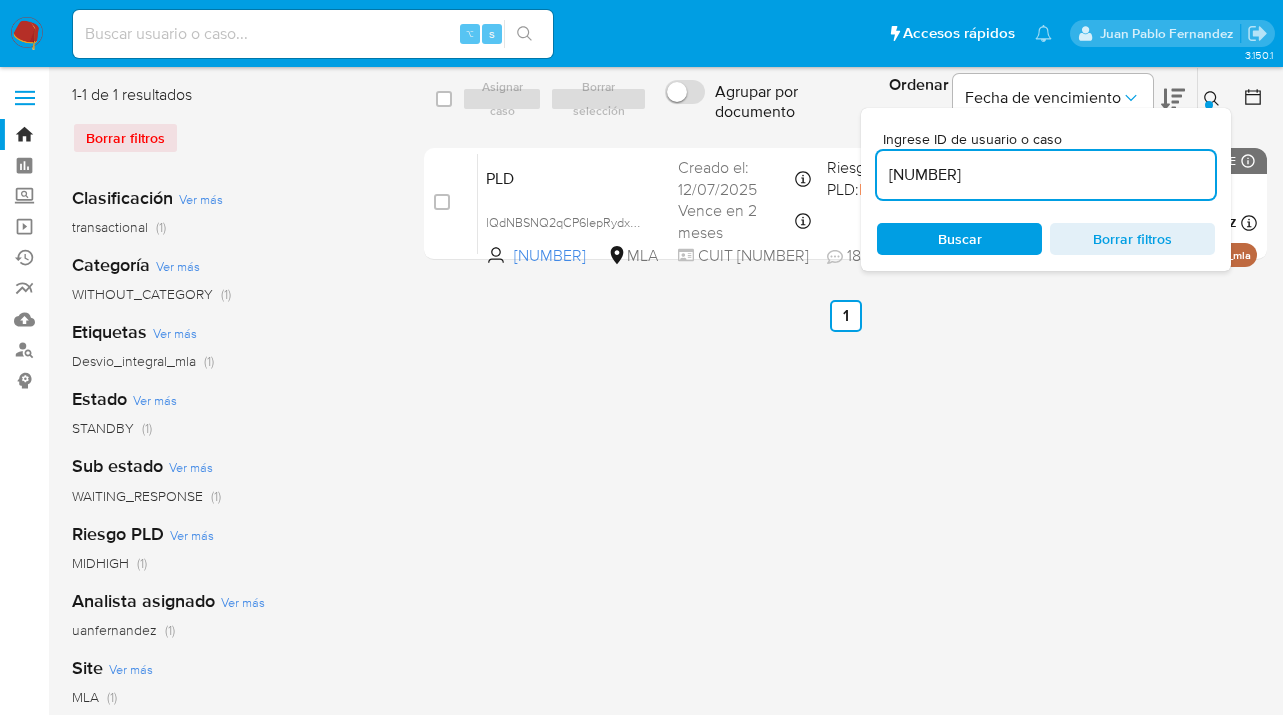 drag, startPoint x: 1051, startPoint y: 168, endPoint x: 868, endPoint y: 172, distance: 183.04372 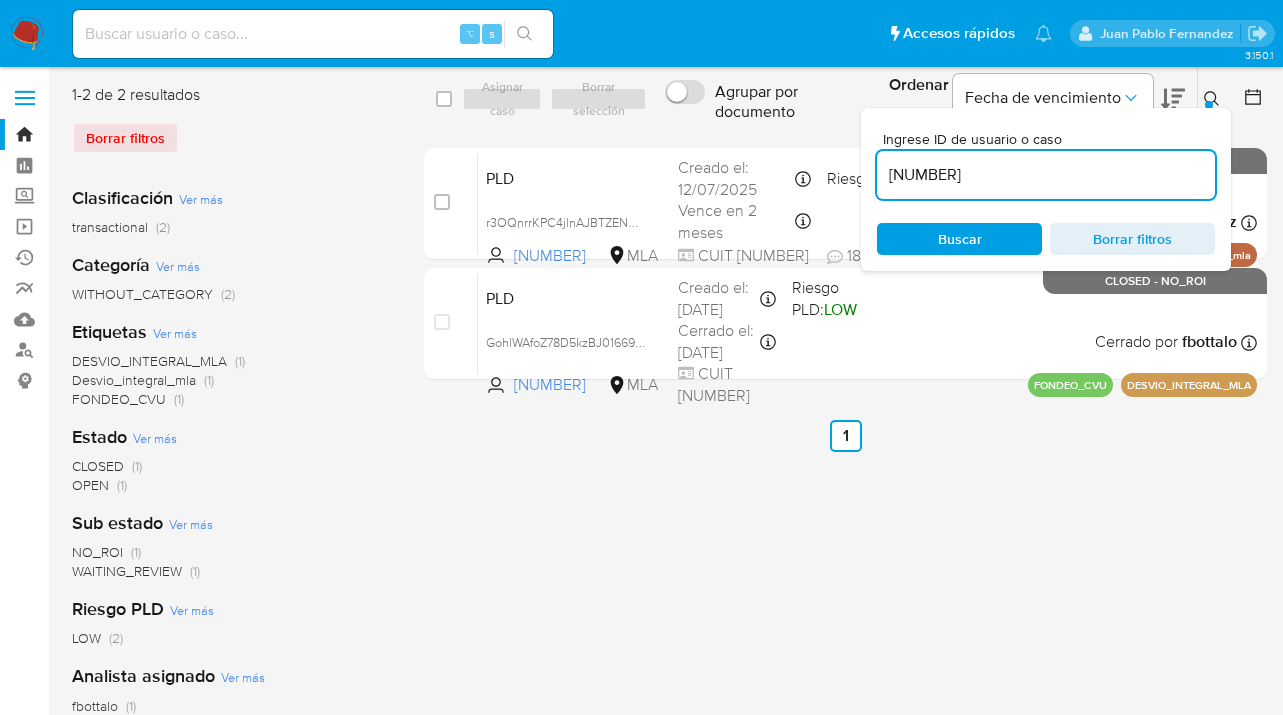click 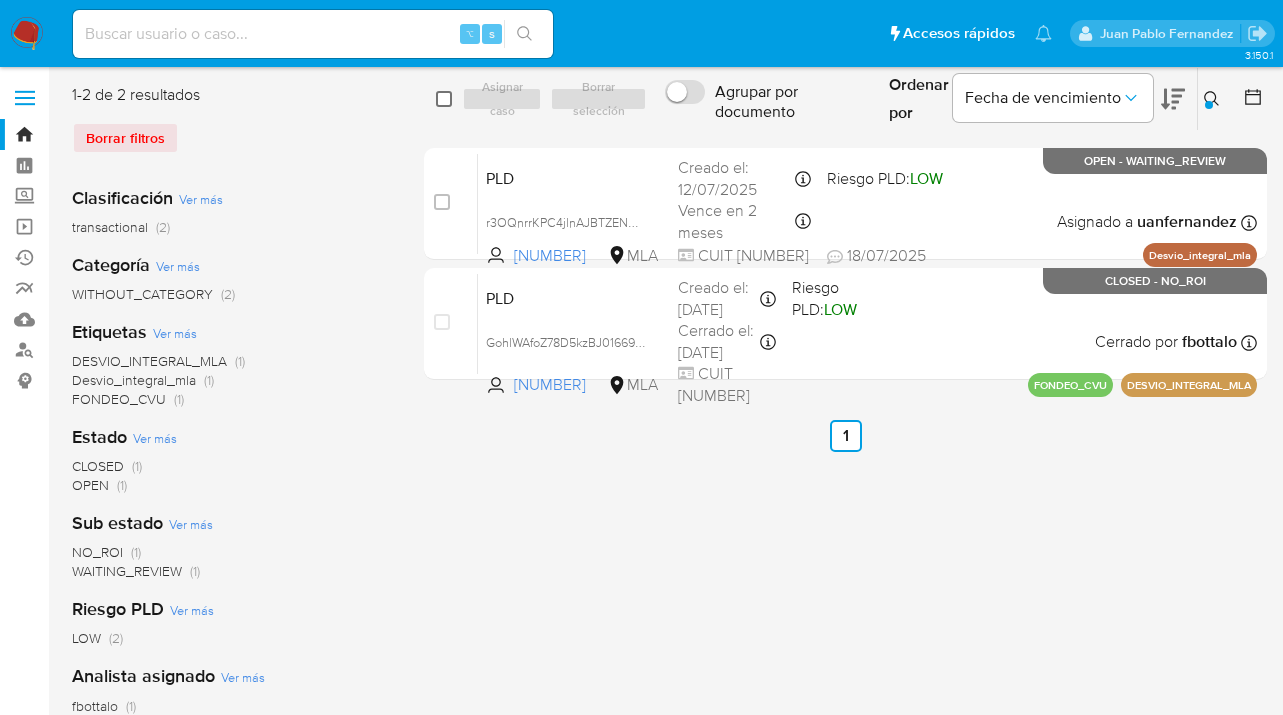 drag, startPoint x: 447, startPoint y: 97, endPoint x: 480, endPoint y: 91, distance: 33.54102 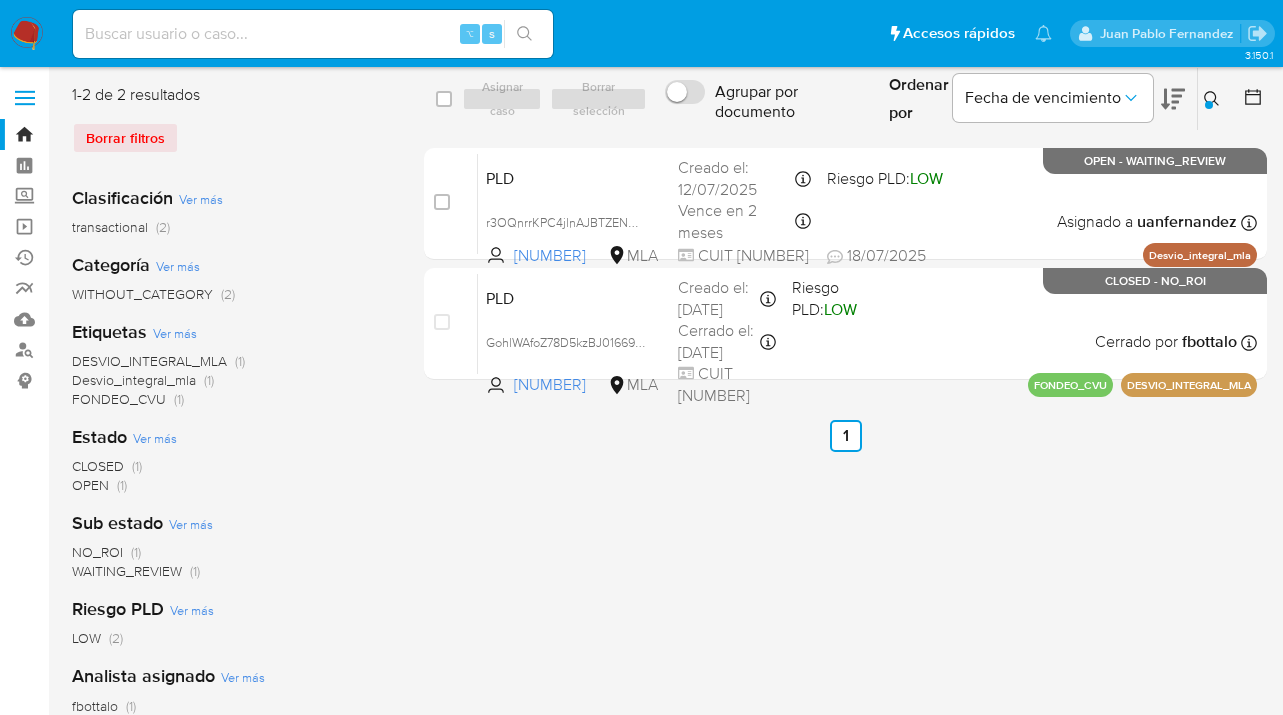 click at bounding box center (444, 99) 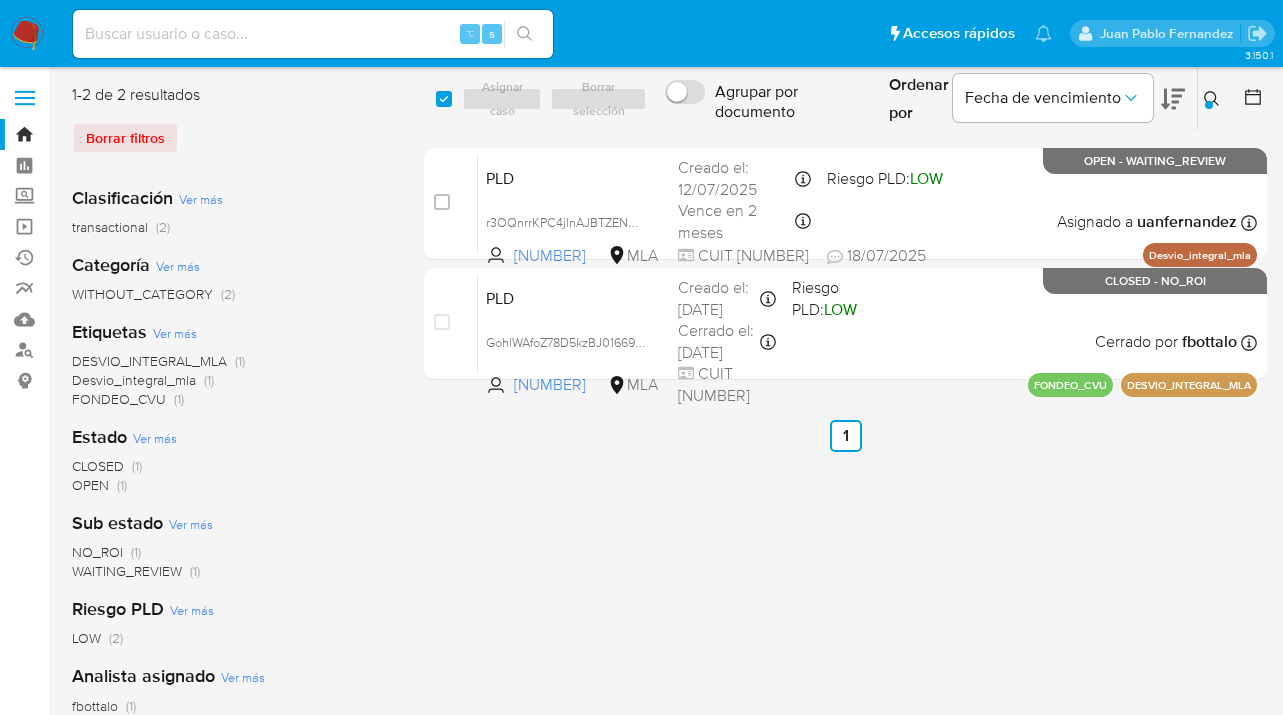 checkbox on "true" 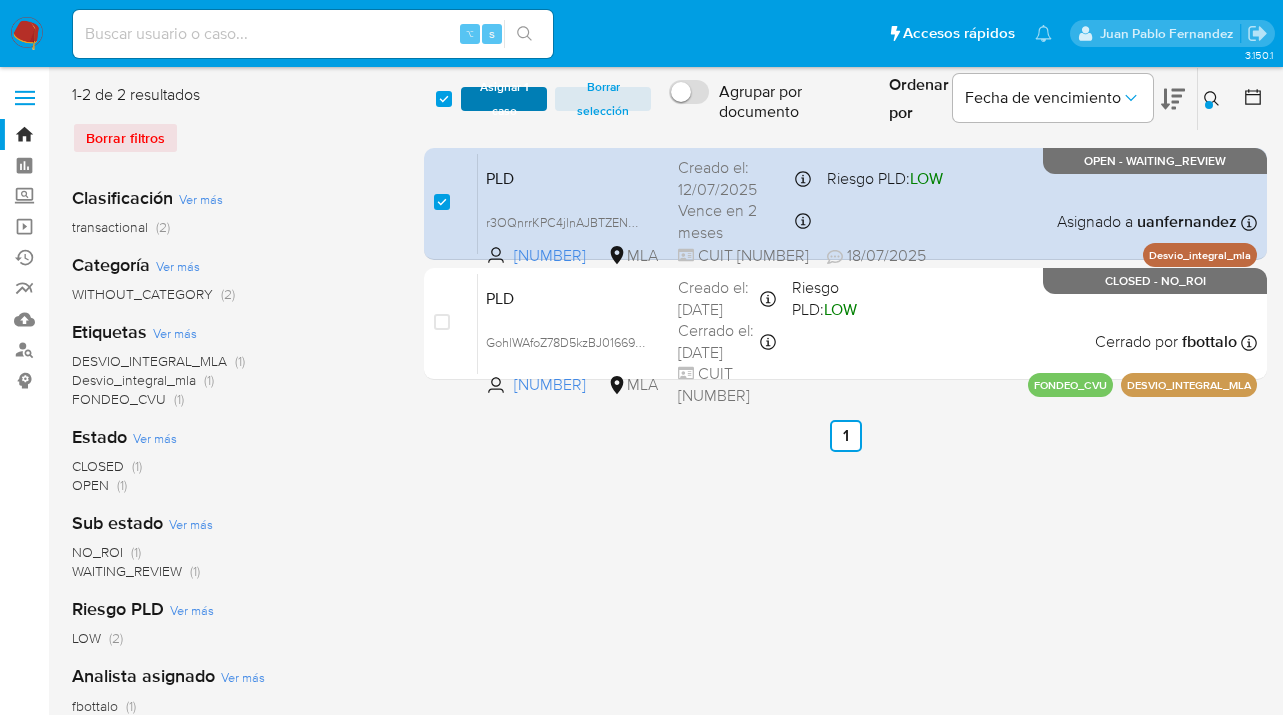 click on "Asignar 1 caso" at bounding box center (504, 99) 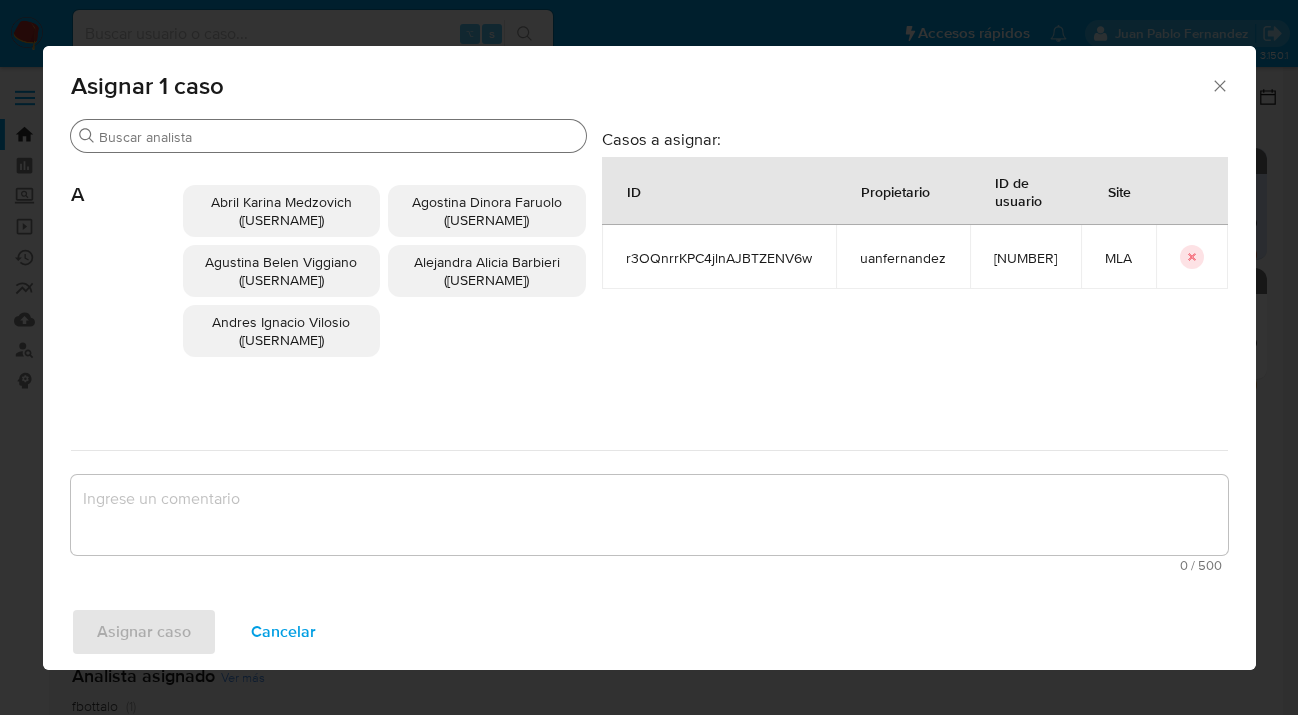 click on "Buscar" at bounding box center [328, 136] 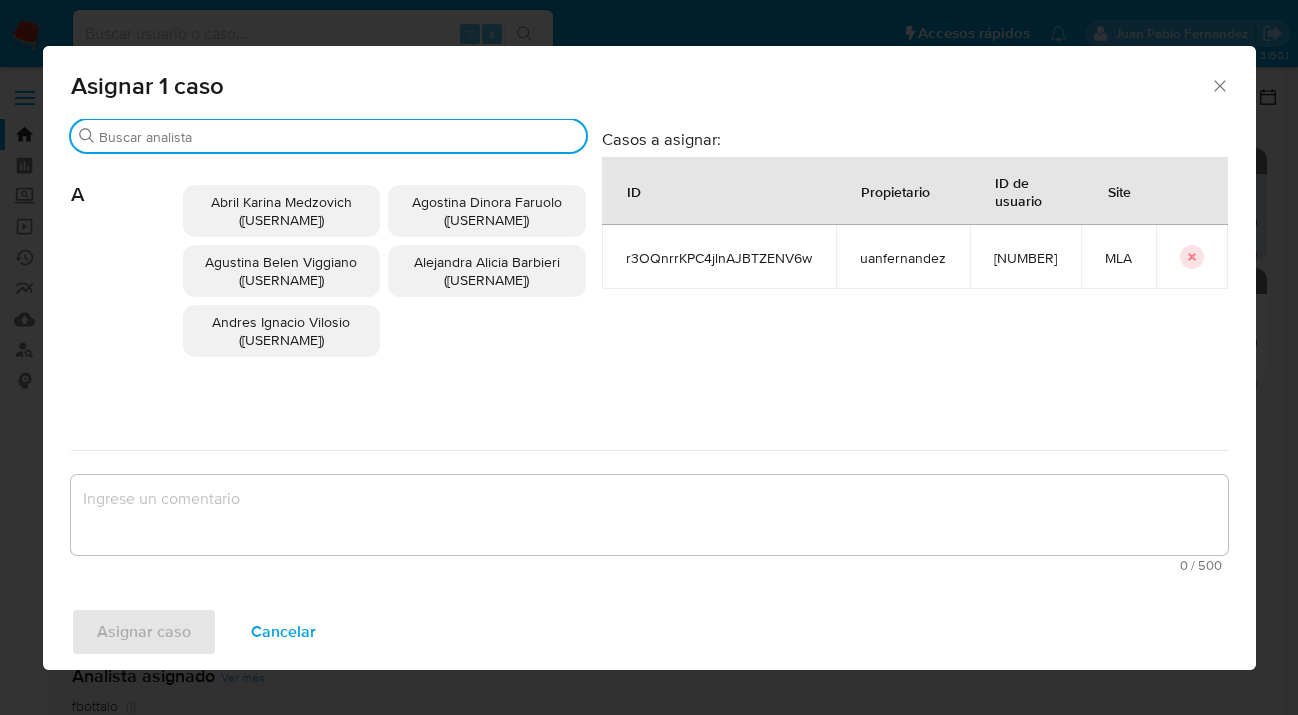 click on "Buscar" at bounding box center (338, 137) 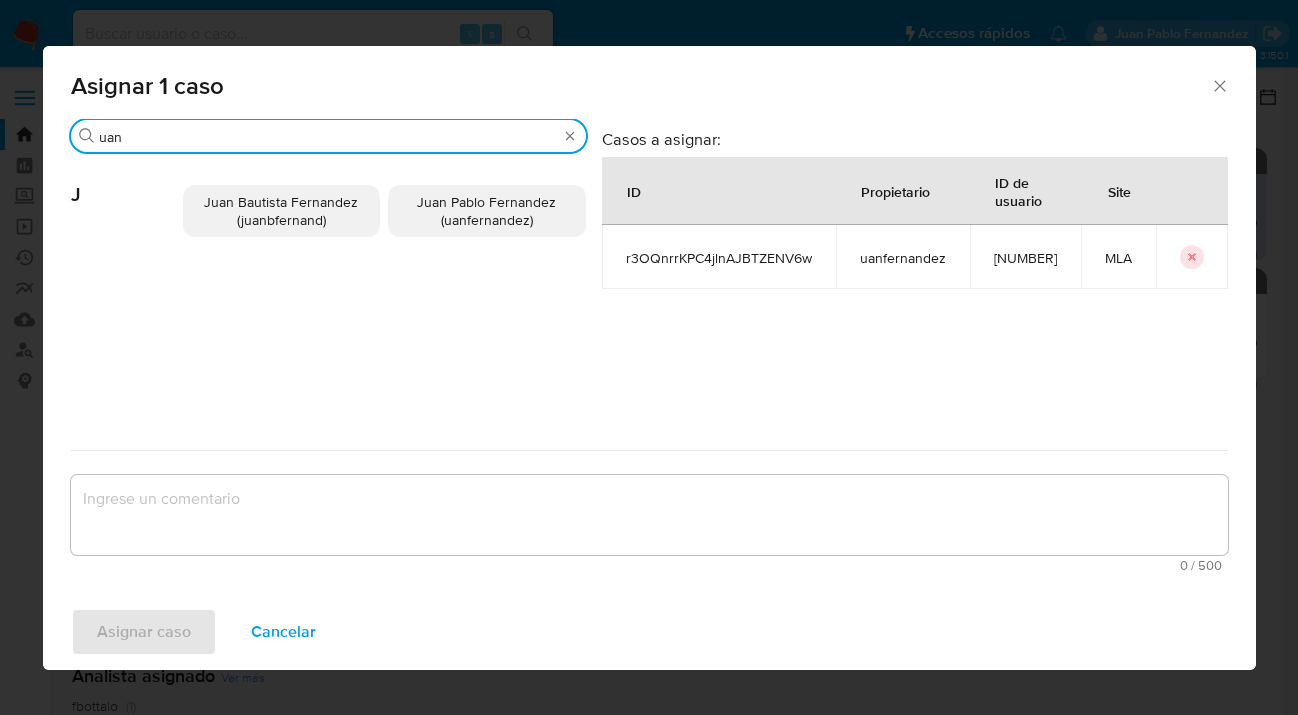 type on "uan" 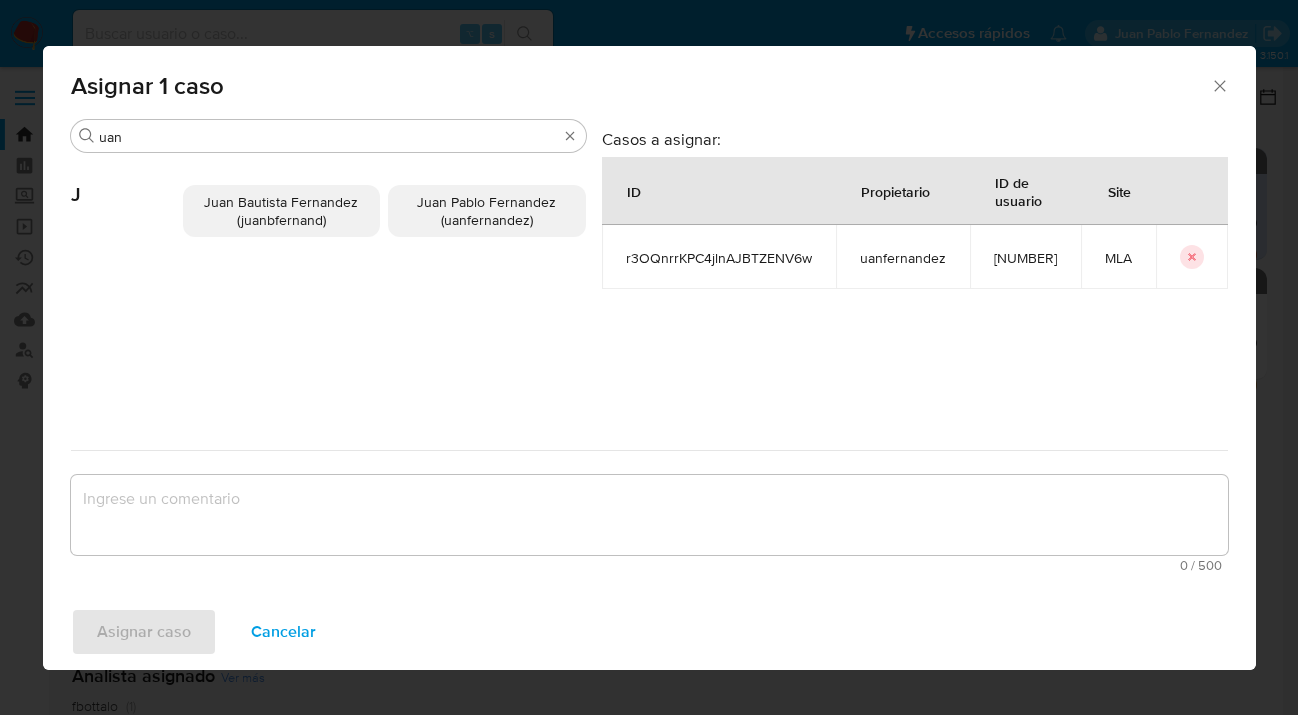 click on "Juan Pablo Fernandez (uanfernandez)" at bounding box center [486, 211] 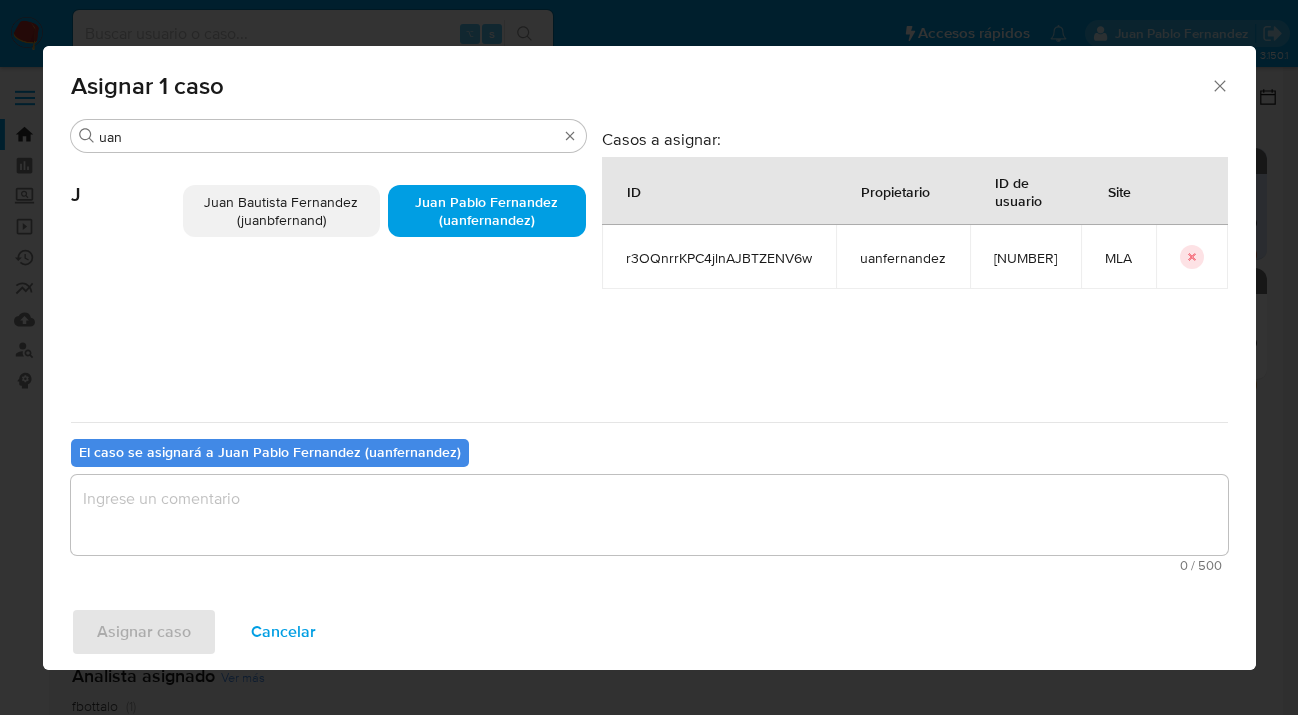 click at bounding box center [649, 515] 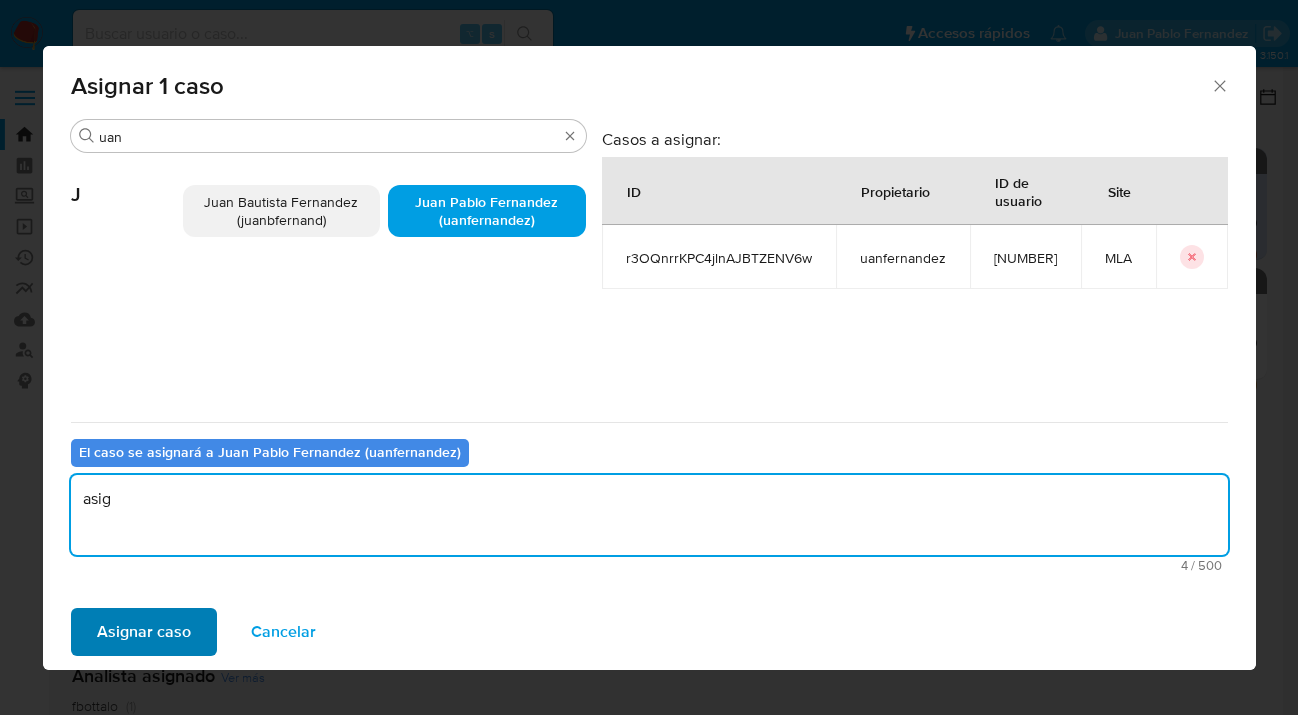 type on "asig" 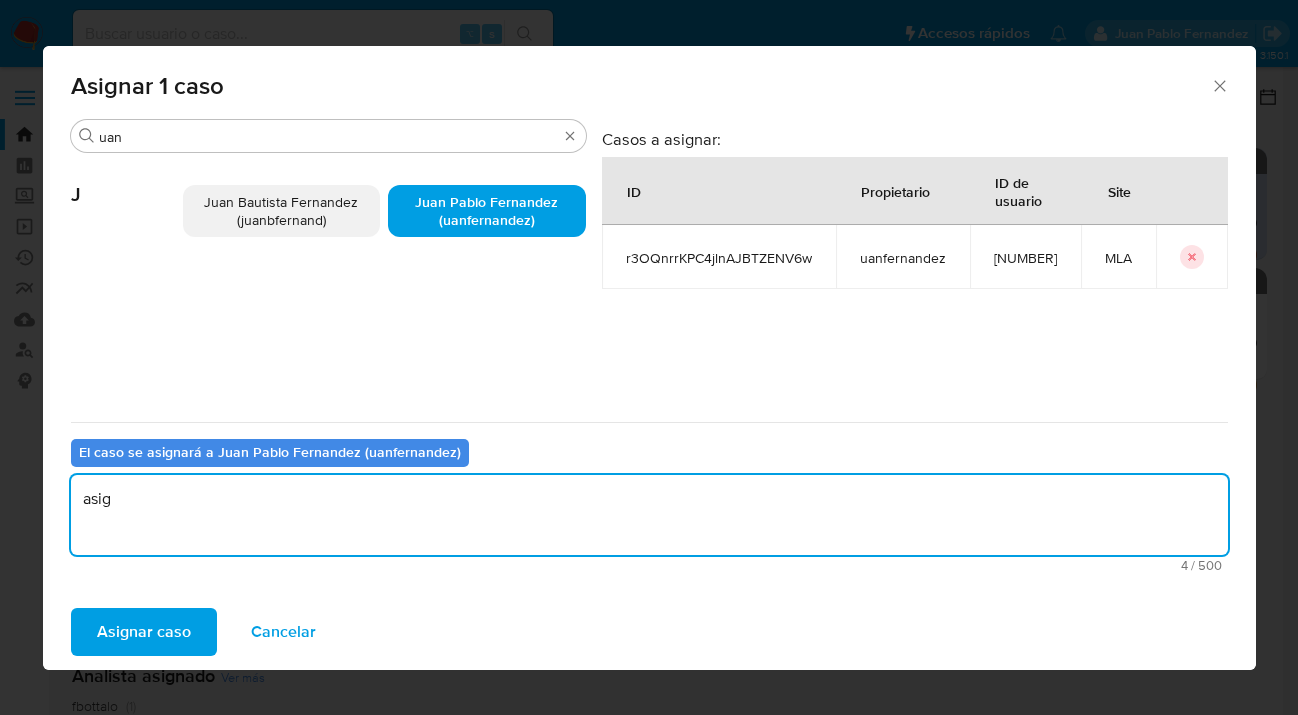 click on "Asignar caso" at bounding box center [144, 632] 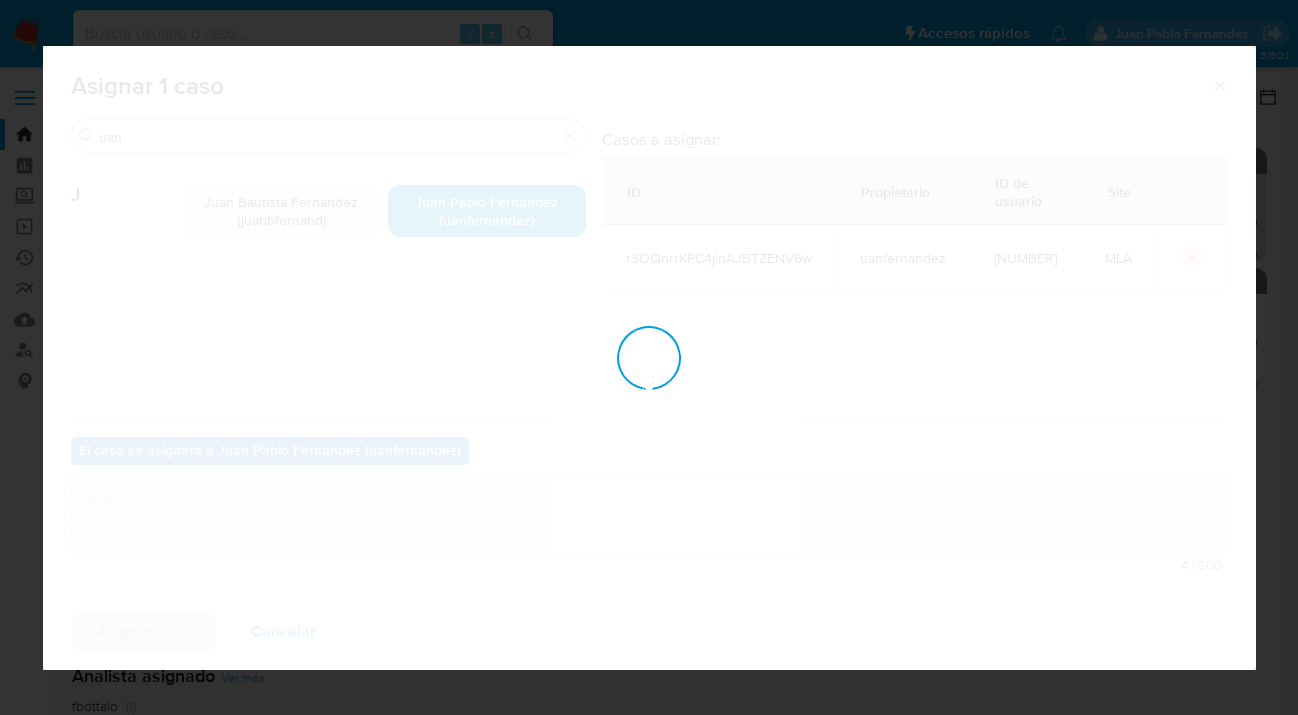 type 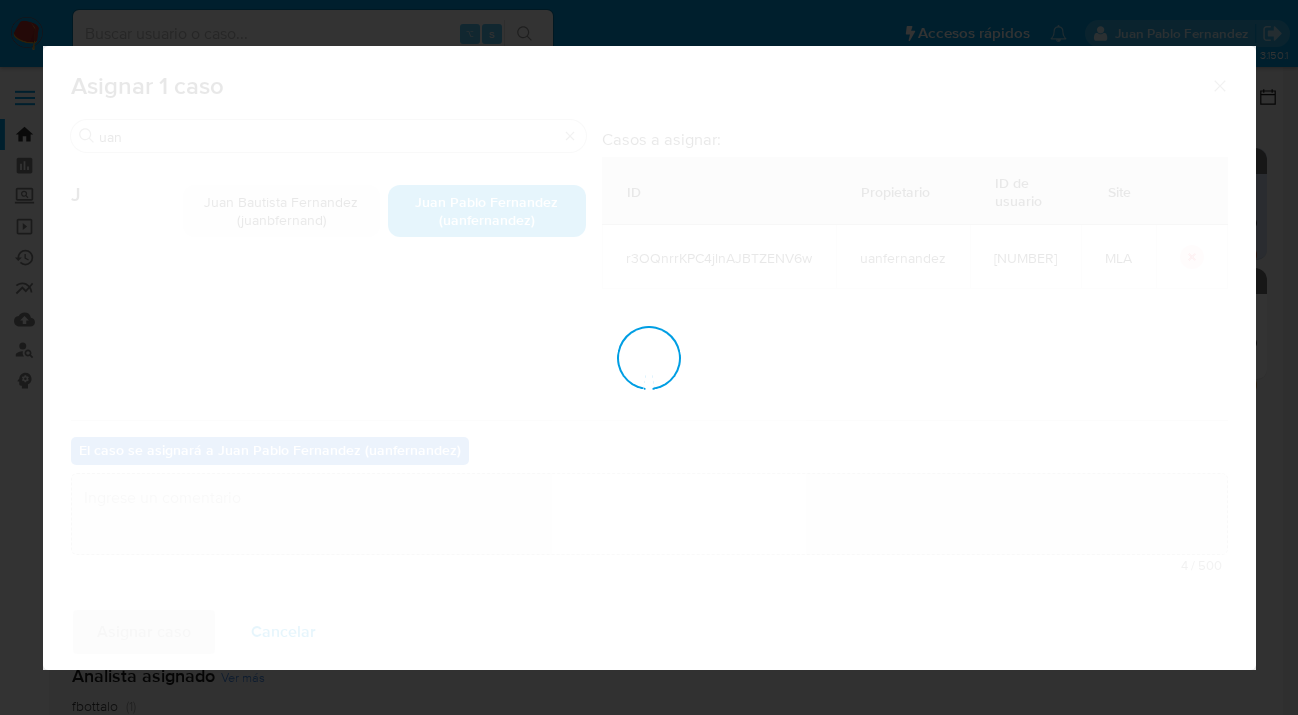 checkbox on "false" 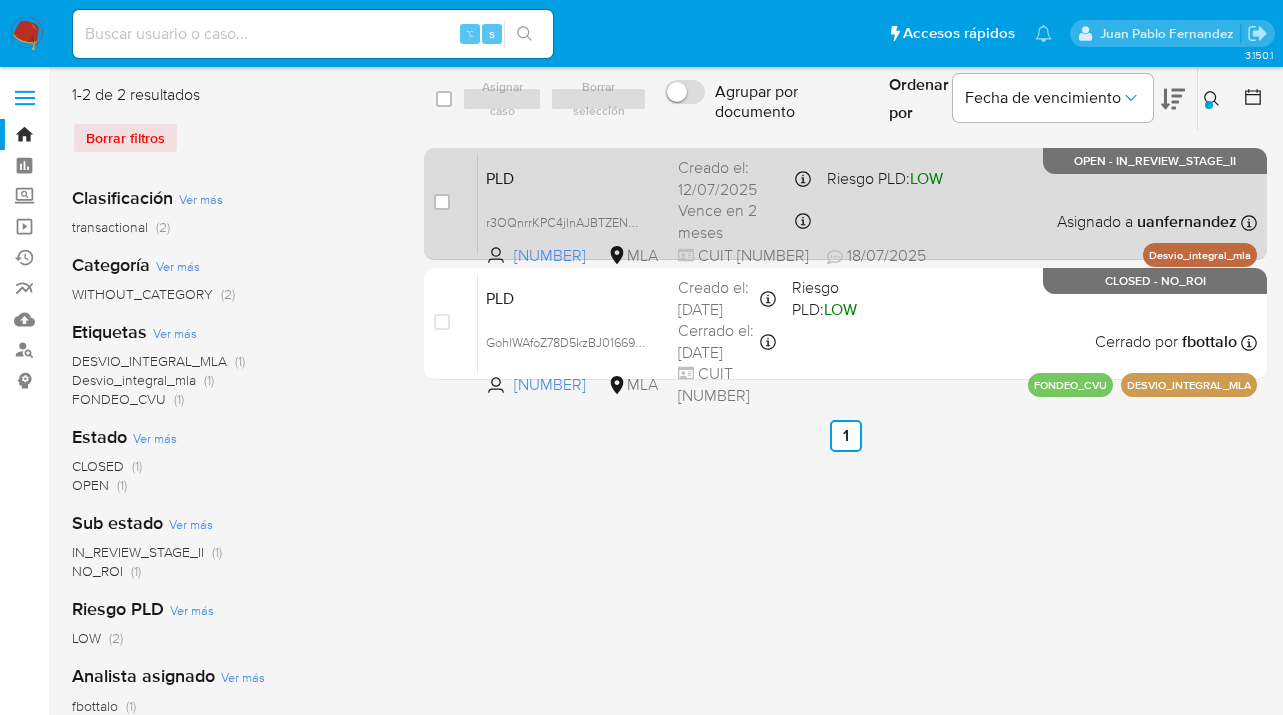 click on "PLD r3OQnrrKPC4jlnAJBTZENV6w 7329590 MLA Riesgo PLD:  LOW Creado el: 12/07/2025   Creado el: 12/07/2025 03:15:06 Vence en 2 meses   Vence el 10/10/2025 03:15:07 CUIT   20235217709 18/07/2025   18/07/2025 11:52 Asignado a   uanfernandez   Asignado el: 17/07/2025 16:37:34 Desvio_integral_mla OPEN - IN_REVIEW_STAGE_II" at bounding box center [867, 203] 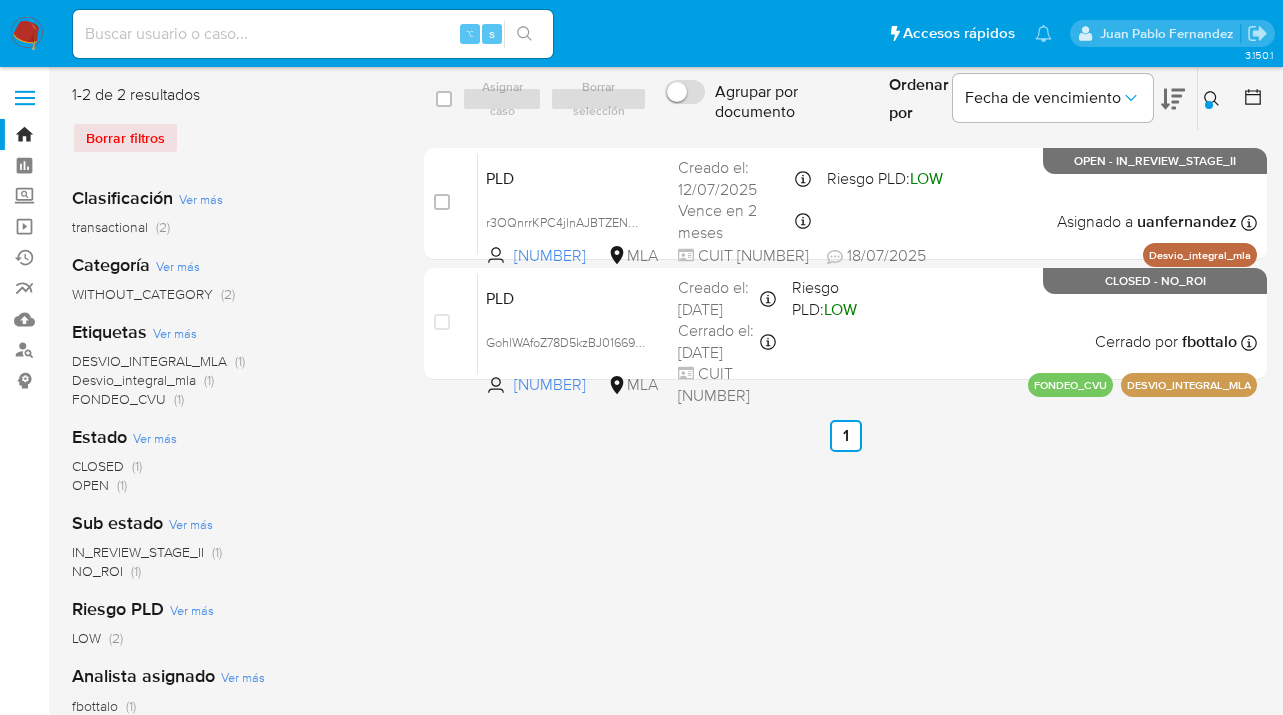 drag, startPoint x: 1209, startPoint y: 98, endPoint x: 1179, endPoint y: 128, distance: 42.426407 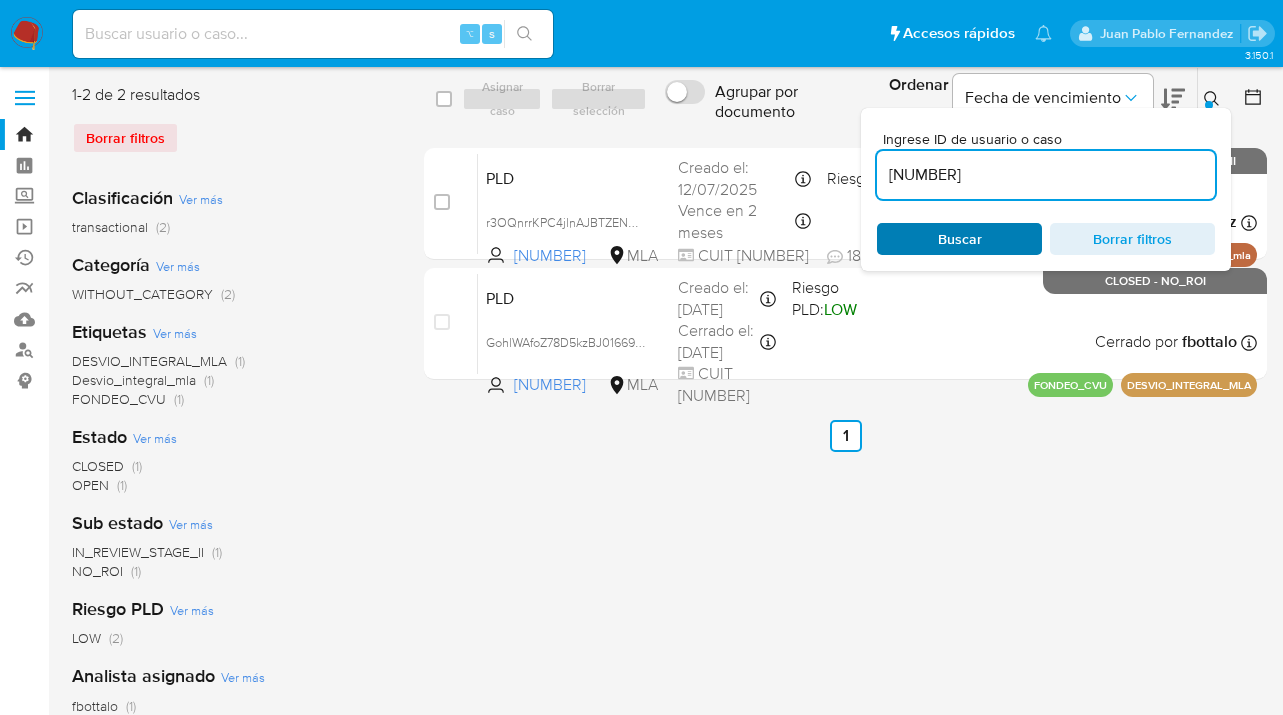 click on "Buscar" at bounding box center [959, 239] 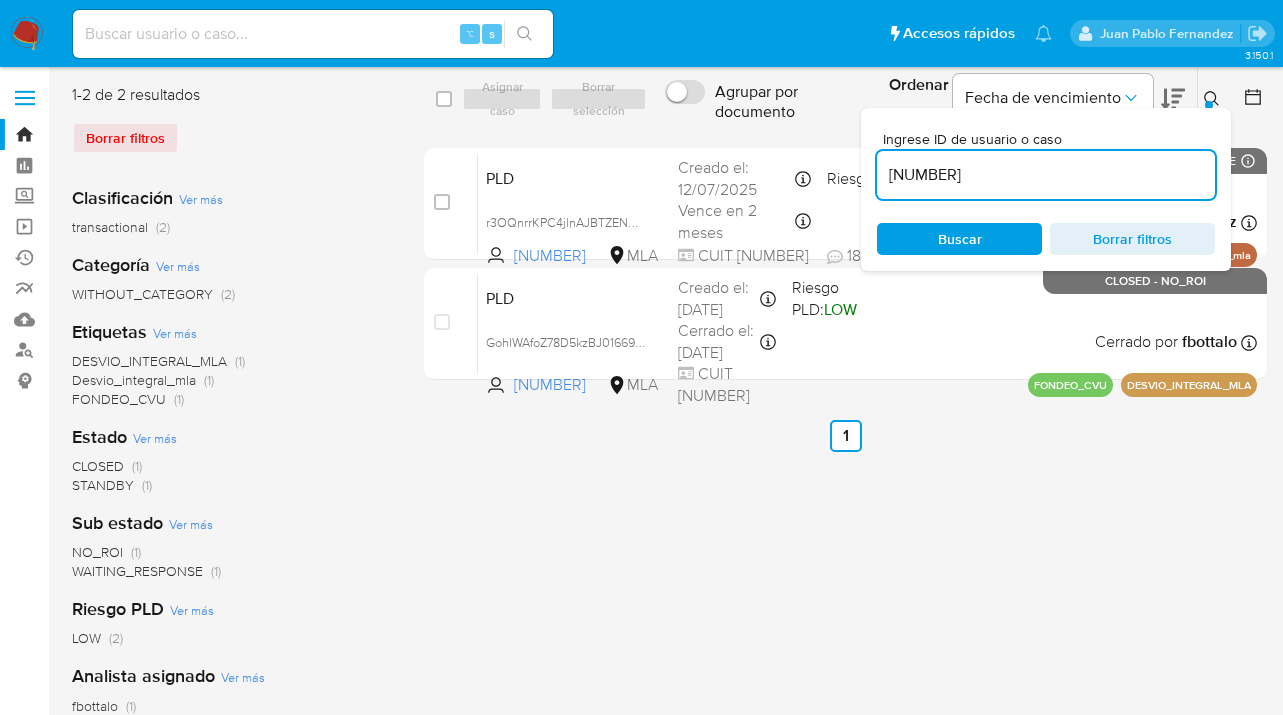 click 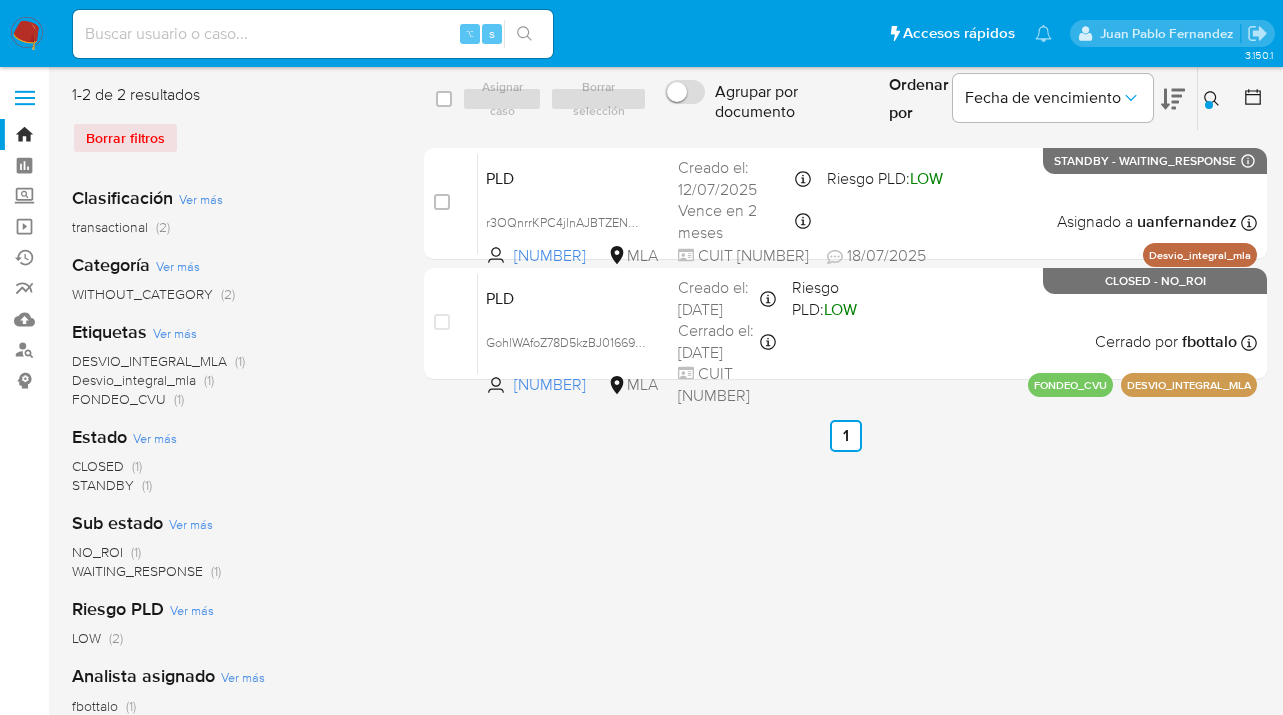 drag, startPoint x: 441, startPoint y: 202, endPoint x: 490, endPoint y: 125, distance: 91.26884 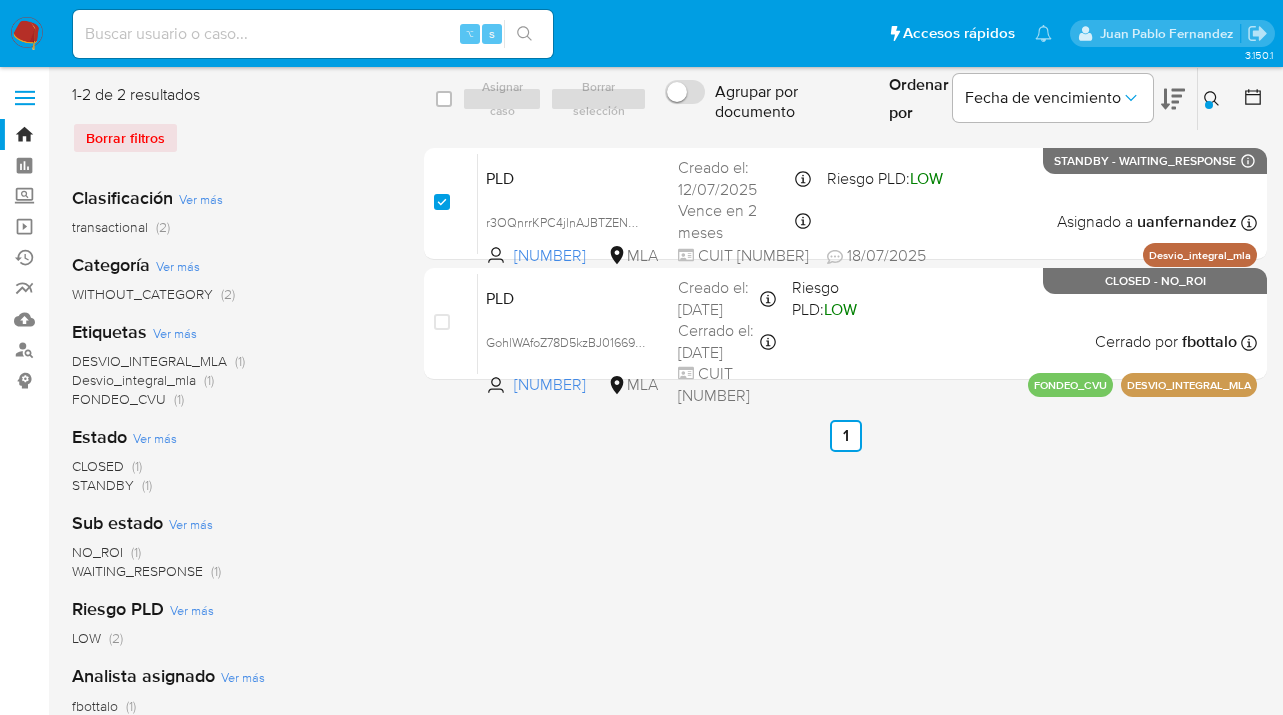checkbox on "true" 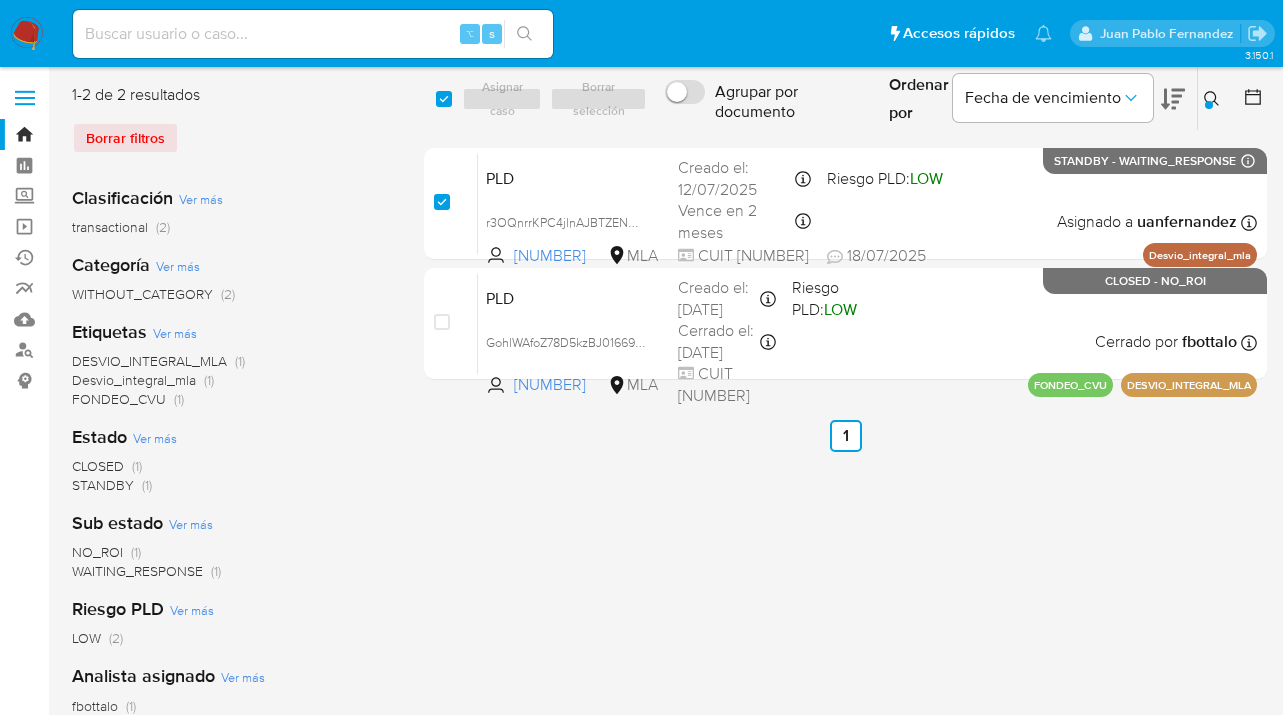 checkbox on "true" 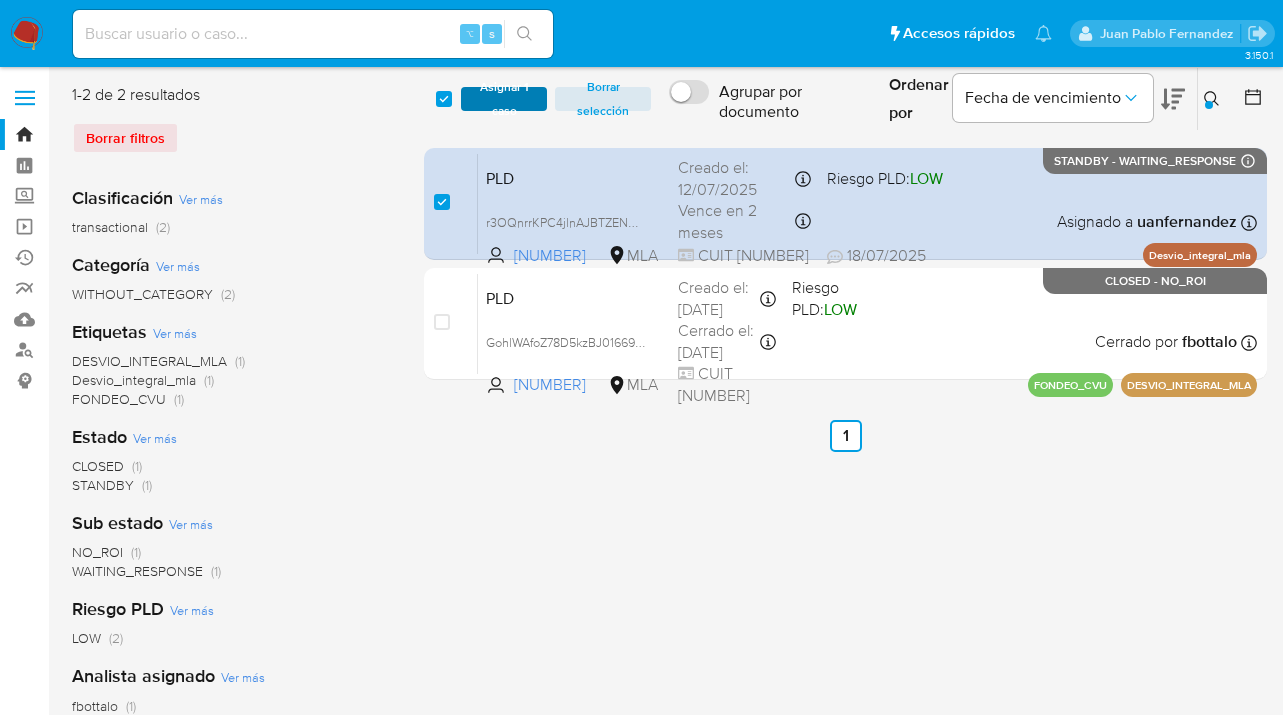click on "Asignar 1 caso" at bounding box center (504, 99) 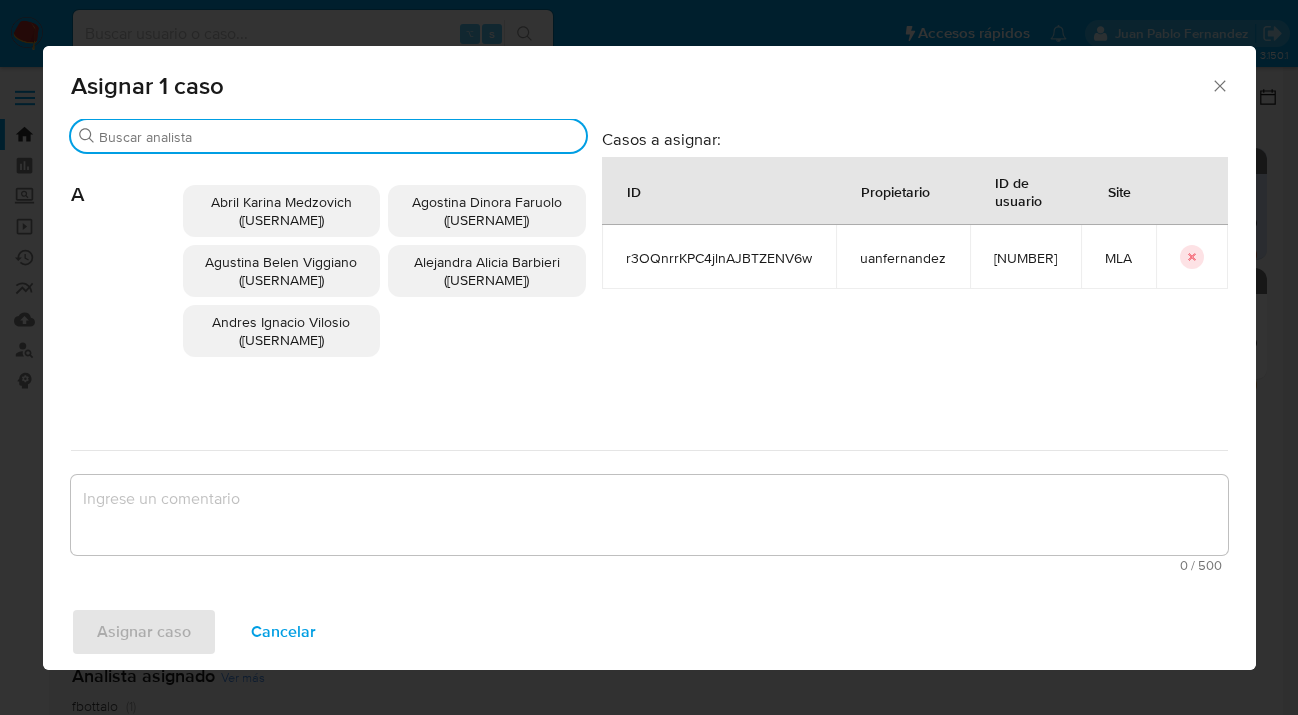 click on "Buscar" at bounding box center (338, 137) 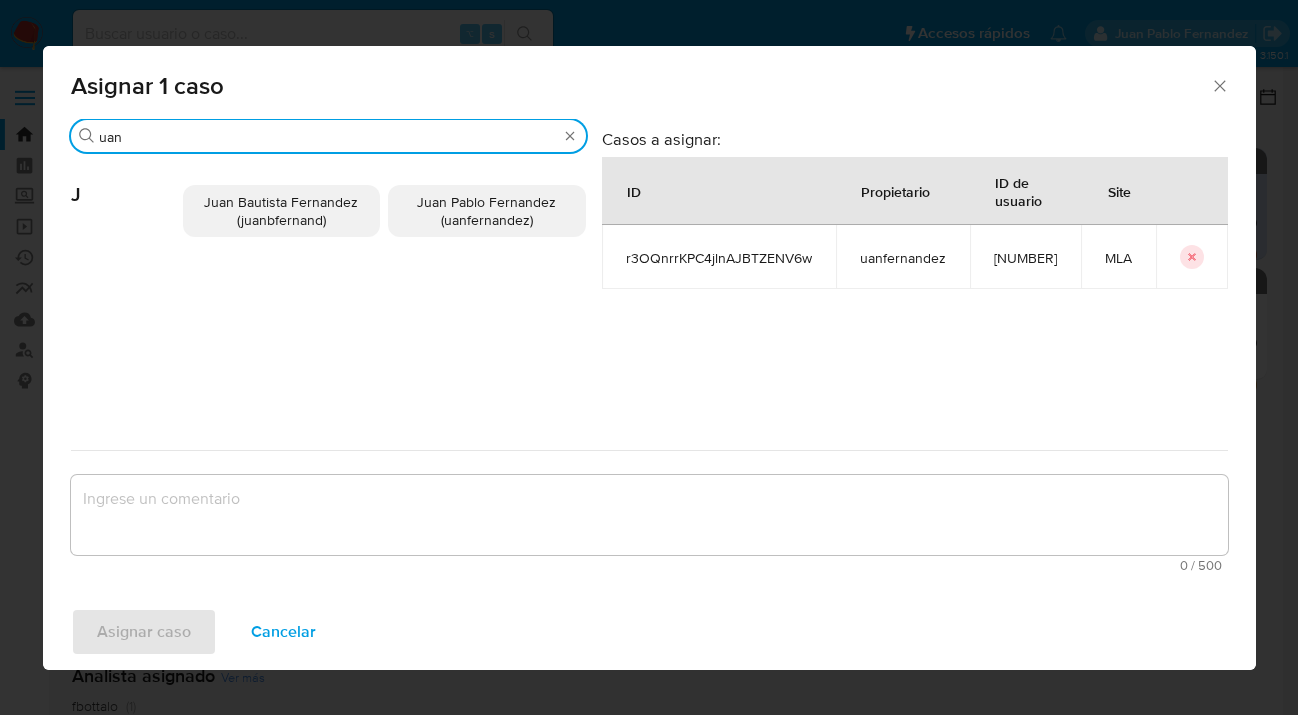 type on "uan" 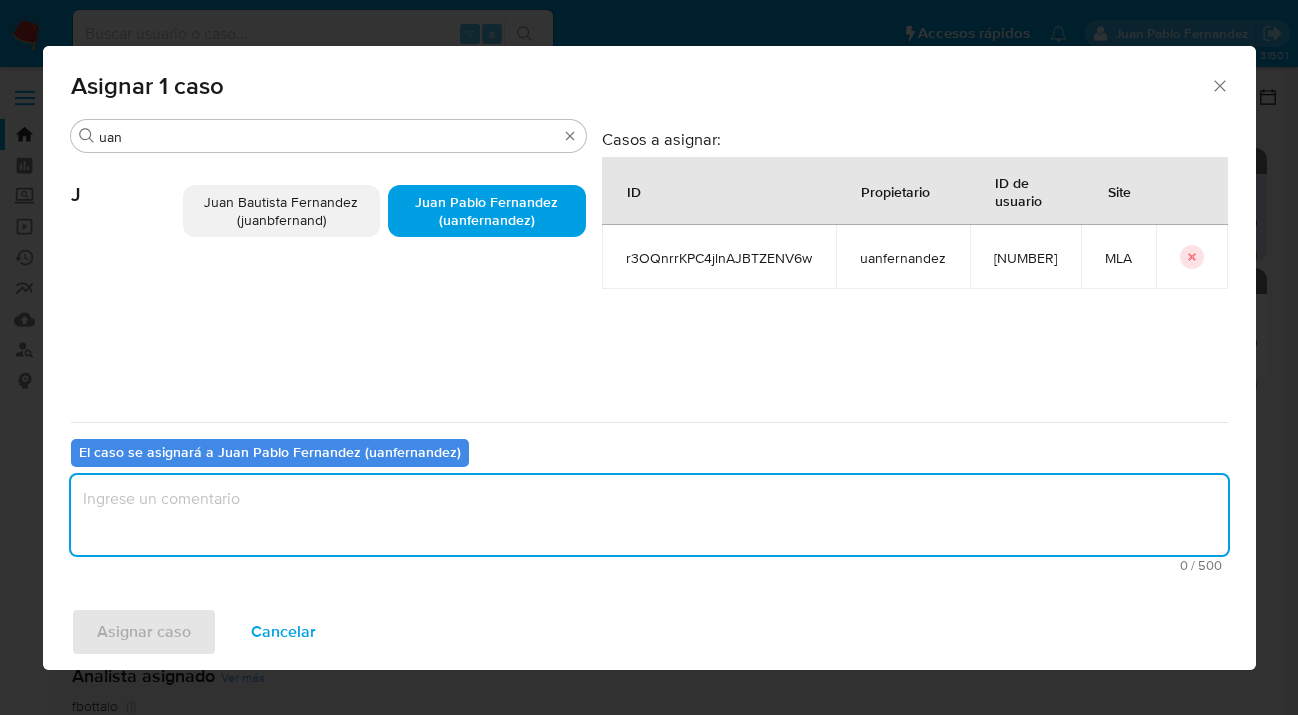 click at bounding box center [649, 515] 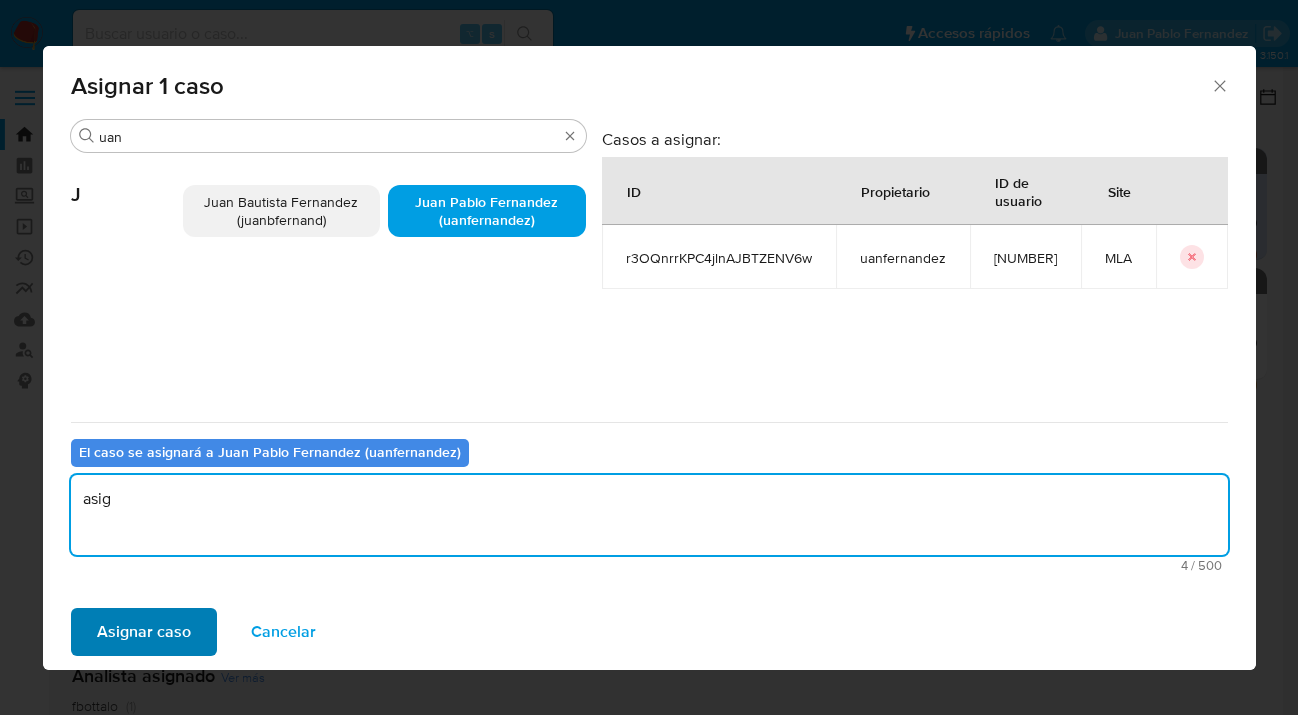 type on "asig" 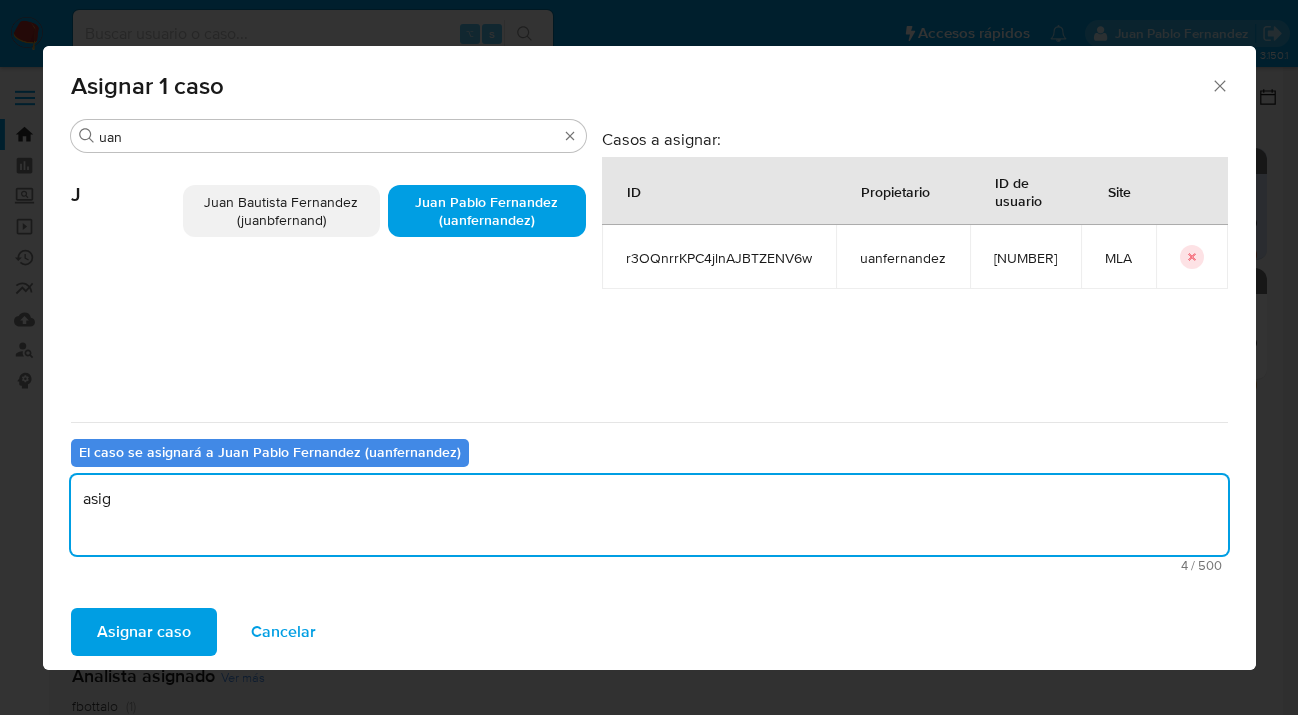 click on "Asignar caso" at bounding box center [144, 632] 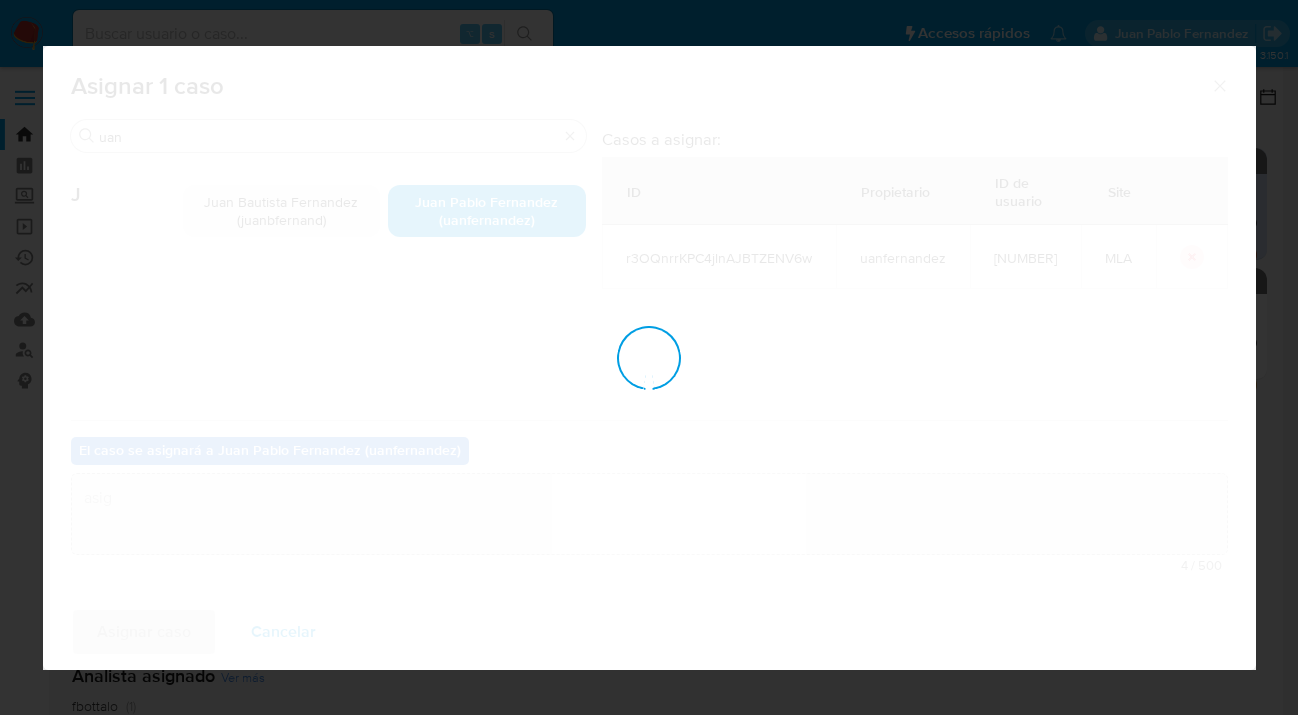 type 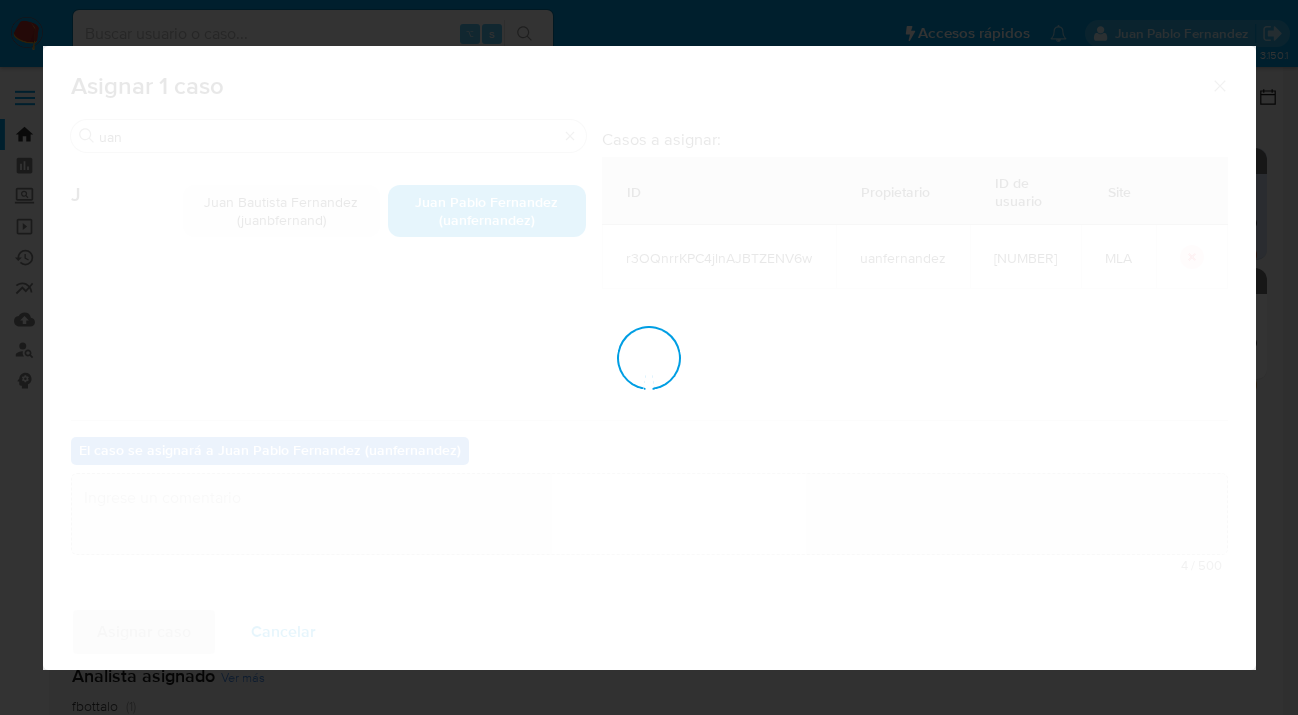 checkbox on "false" 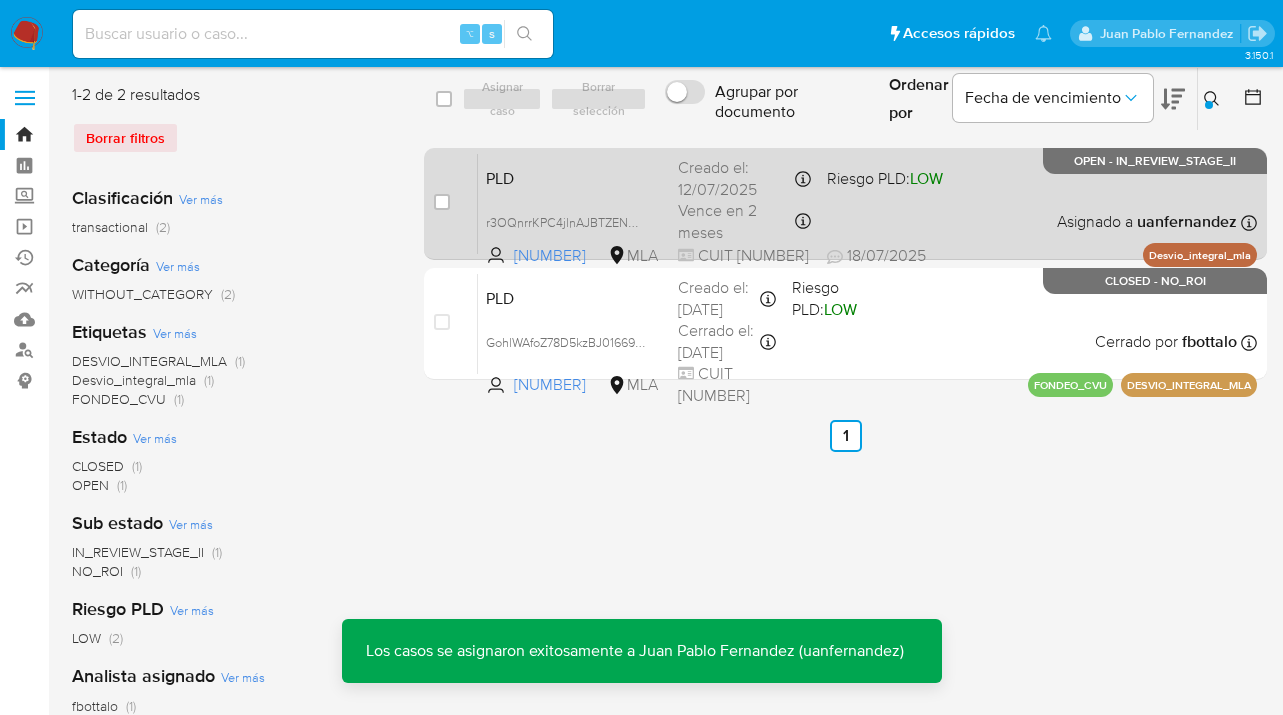 click on "PLD r3OQnrrKPC4jlnAJBTZENV6w 7329590 MLA Riesgo PLD:  LOW Creado el: 12/07/2025   Creado el: 12/07/2025 03:15:06 Vence en 2 meses   Vence el 10/10/2025 03:15:07 CUIT   20235217709 18/07/2025   18/07/2025 11:52 Asignado a   uanfernandez   Asignado el: 17/07/2025 16:37:34 Desvio_integral_mla OPEN - IN_REVIEW_STAGE_II" at bounding box center [867, 203] 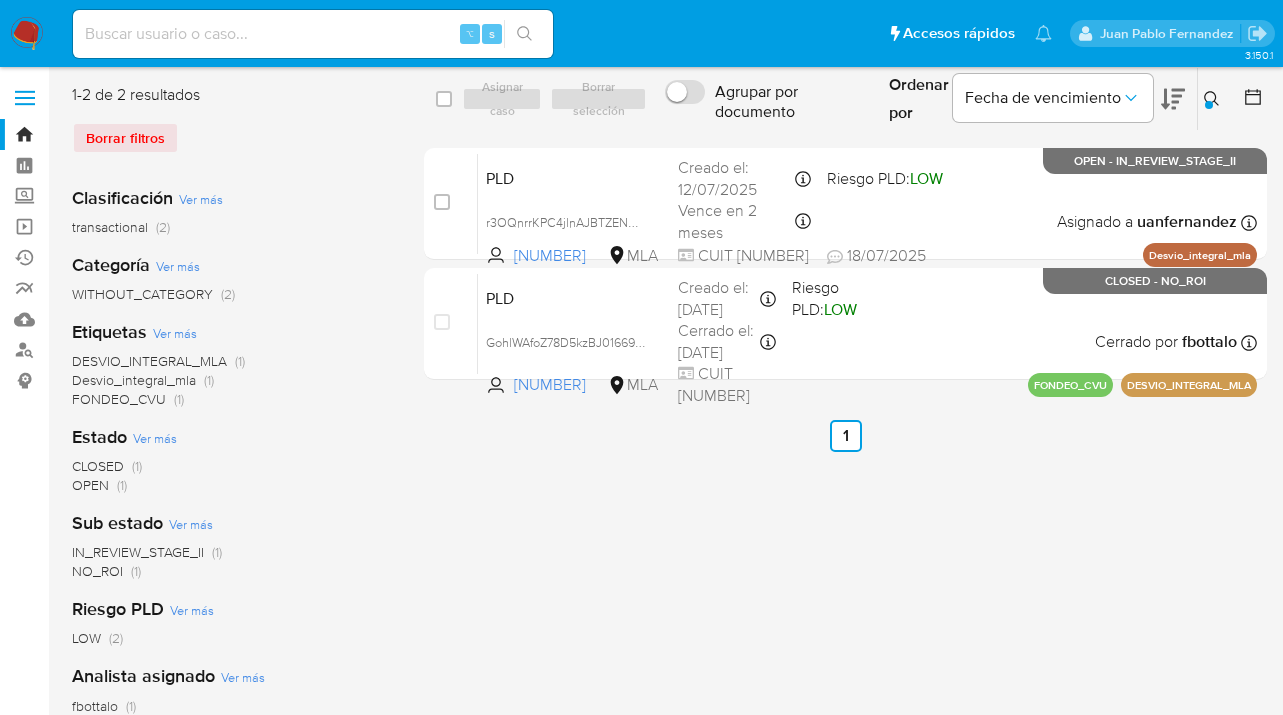 click 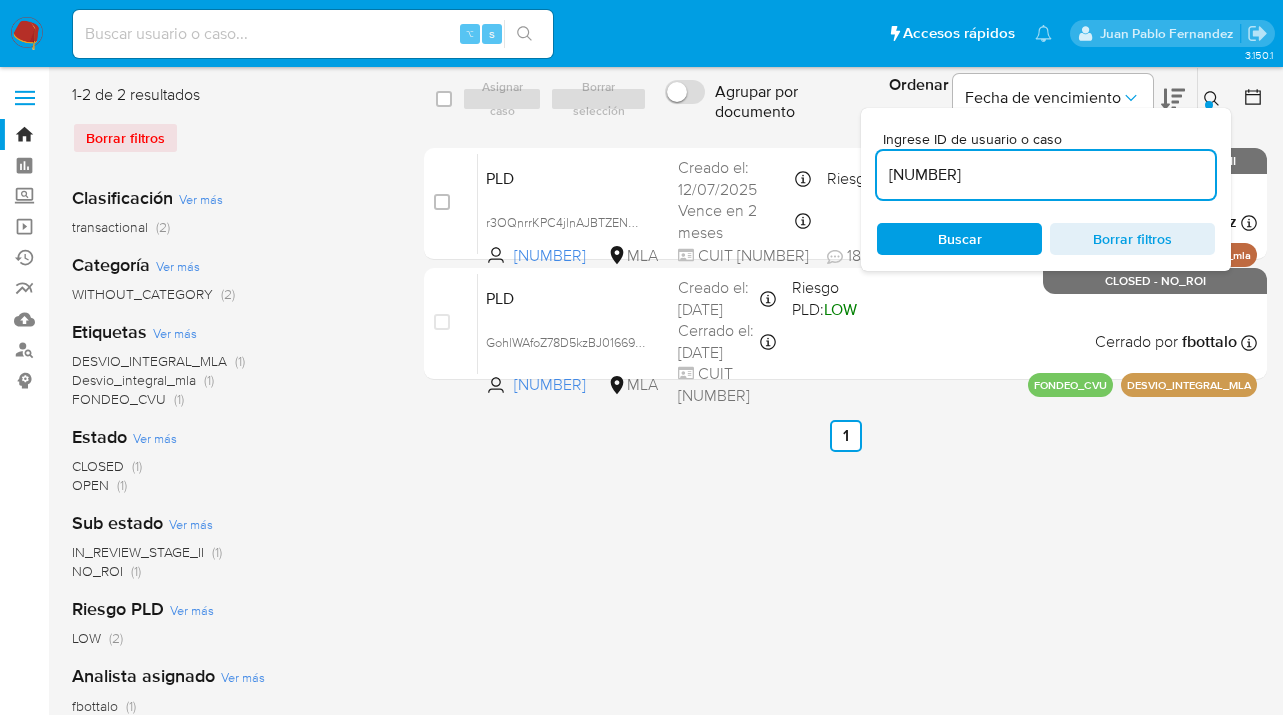 drag, startPoint x: 982, startPoint y: 166, endPoint x: 885, endPoint y: 153, distance: 97.867256 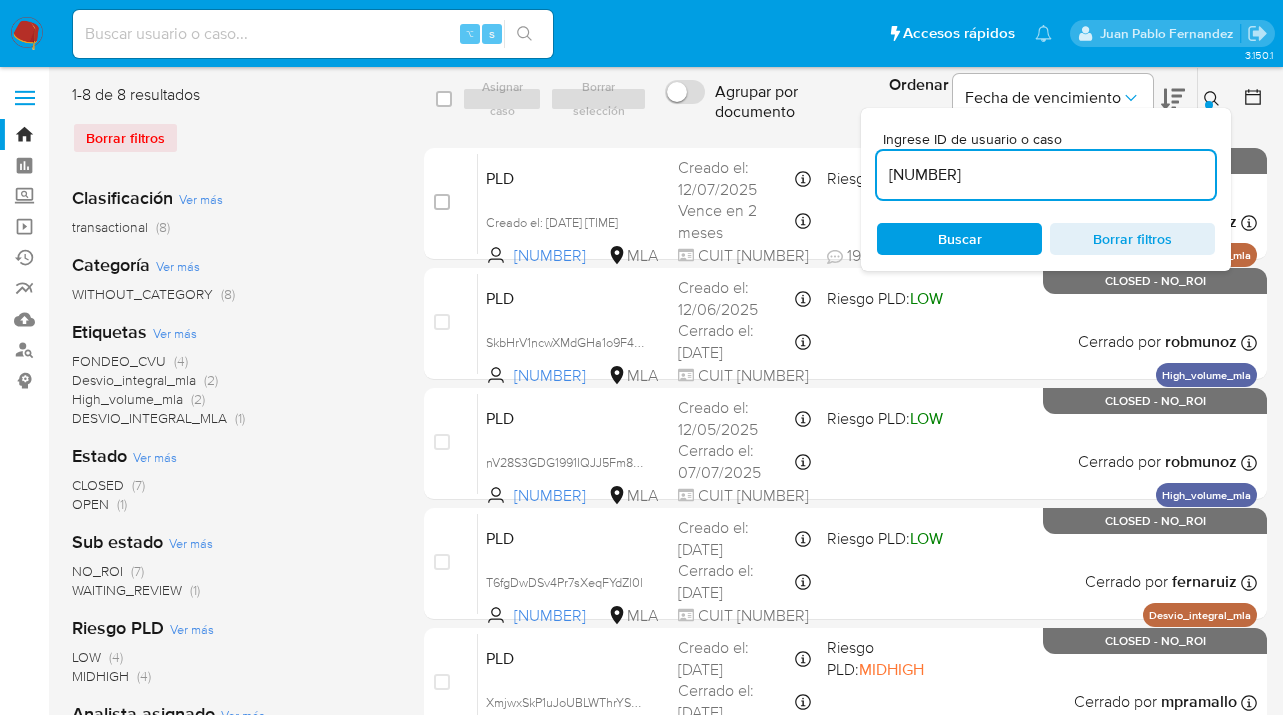 click 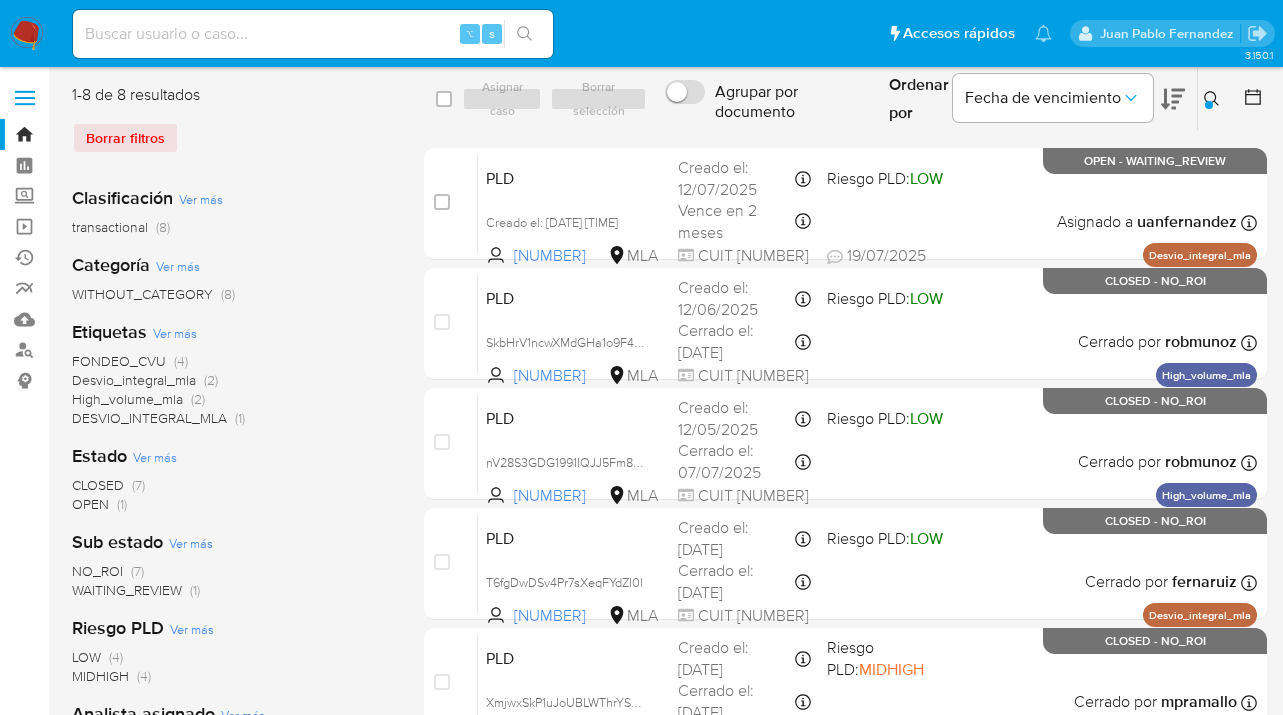 drag, startPoint x: 443, startPoint y: 98, endPoint x: 518, endPoint y: 109, distance: 75.802376 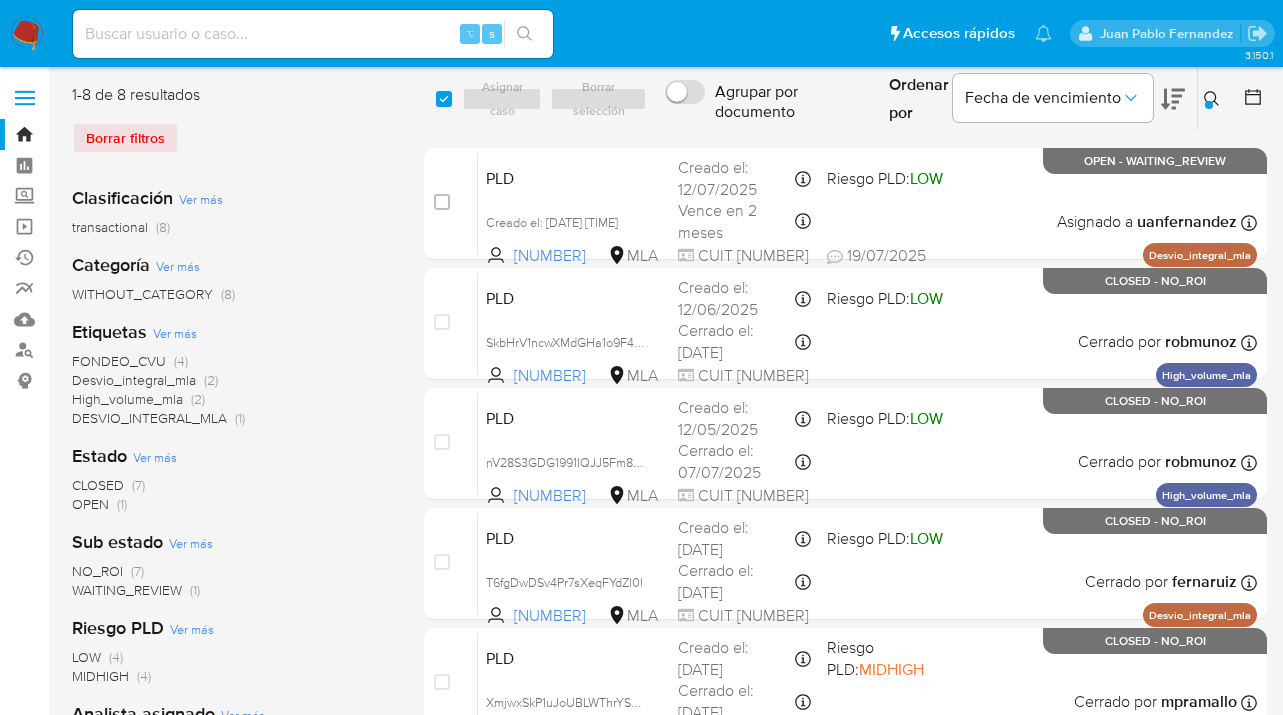 checkbox on "true" 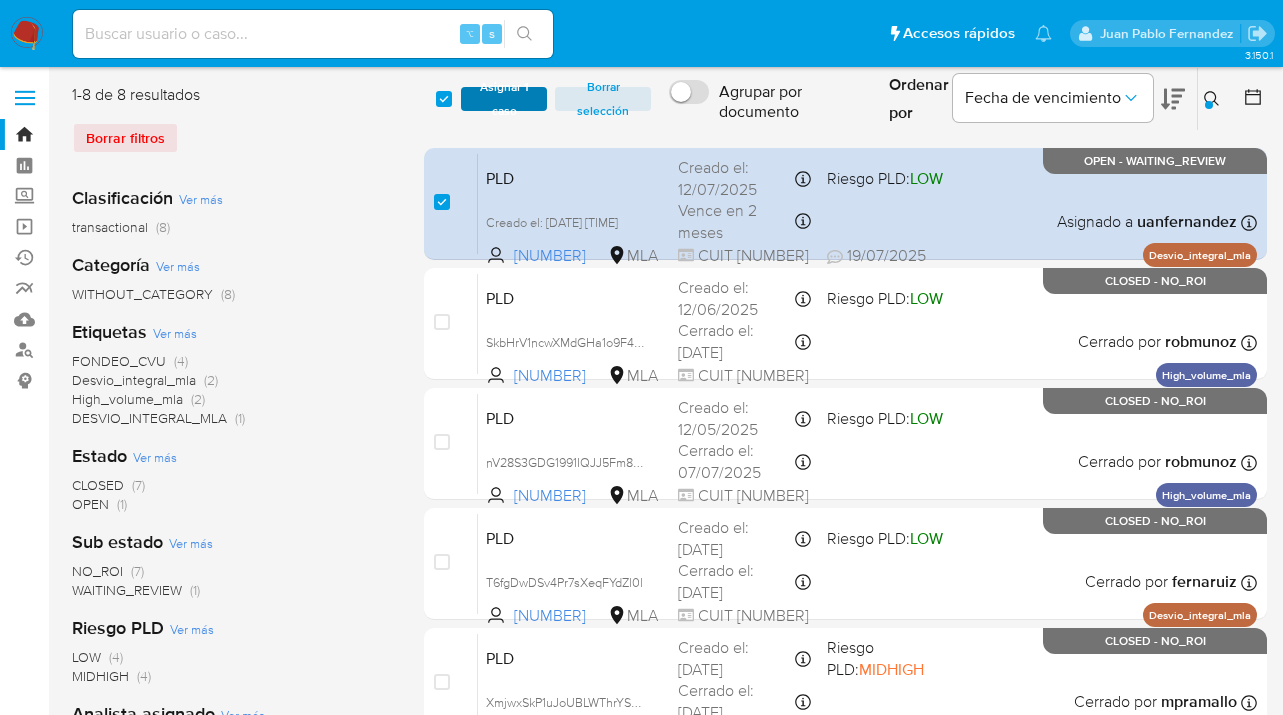 click on "Asignar 1 caso" at bounding box center [504, 99] 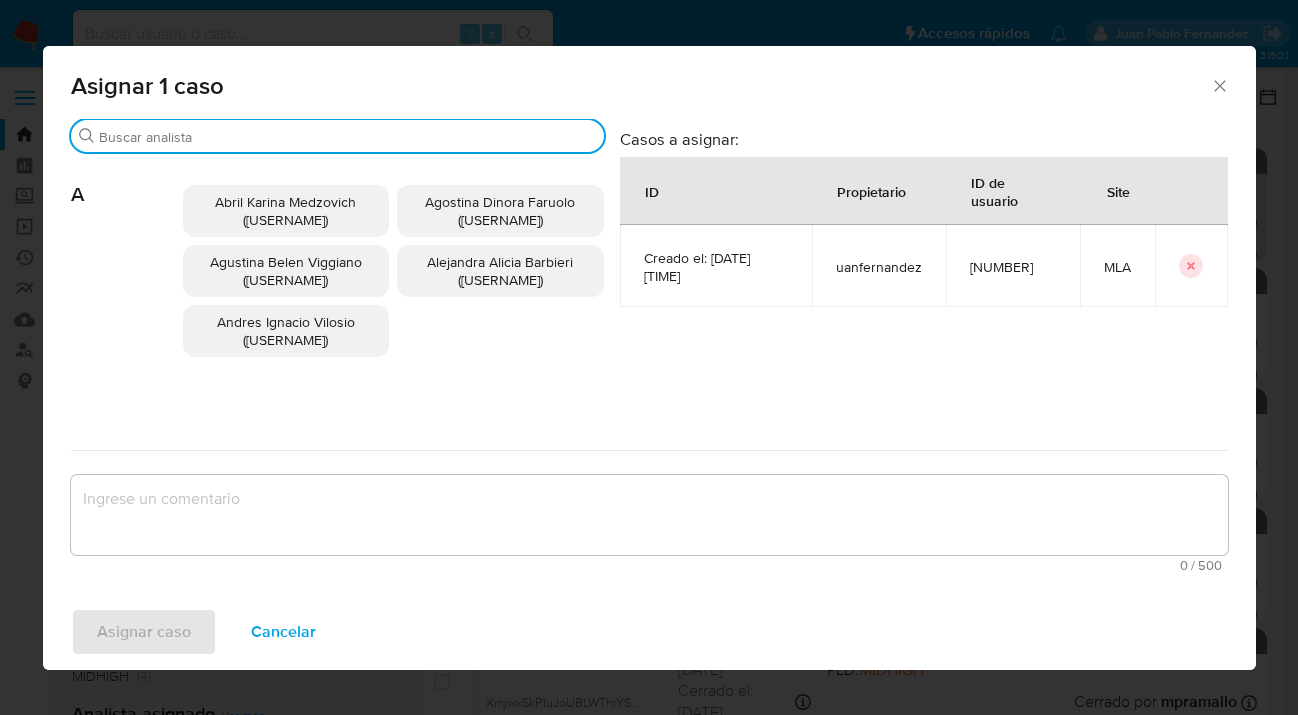 click on "Buscar" at bounding box center (347, 137) 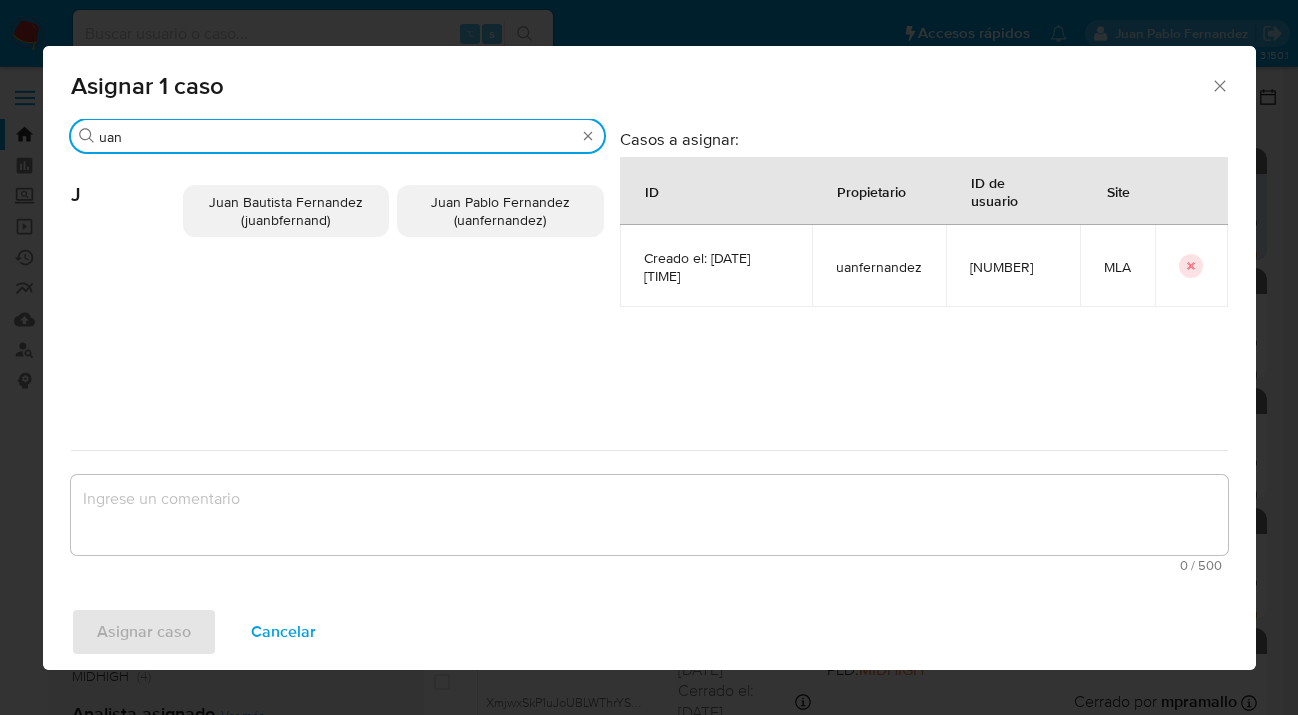type on "uan" 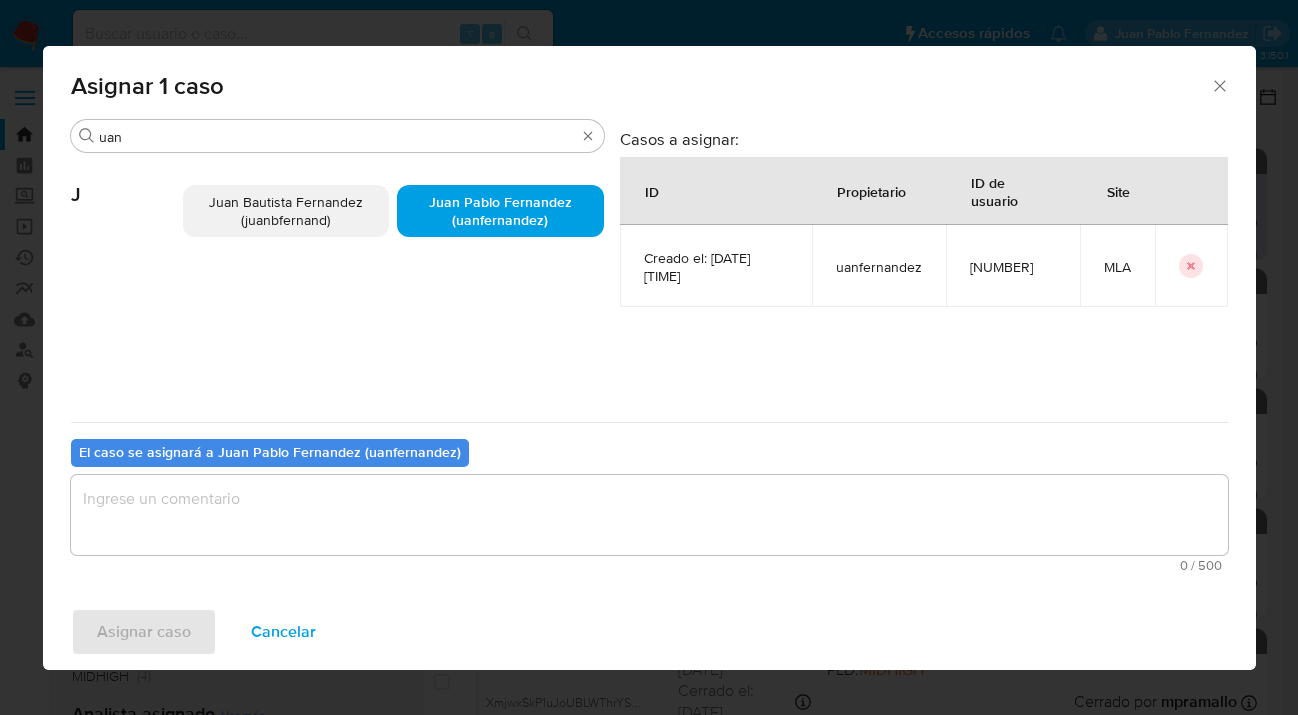 click at bounding box center [649, 515] 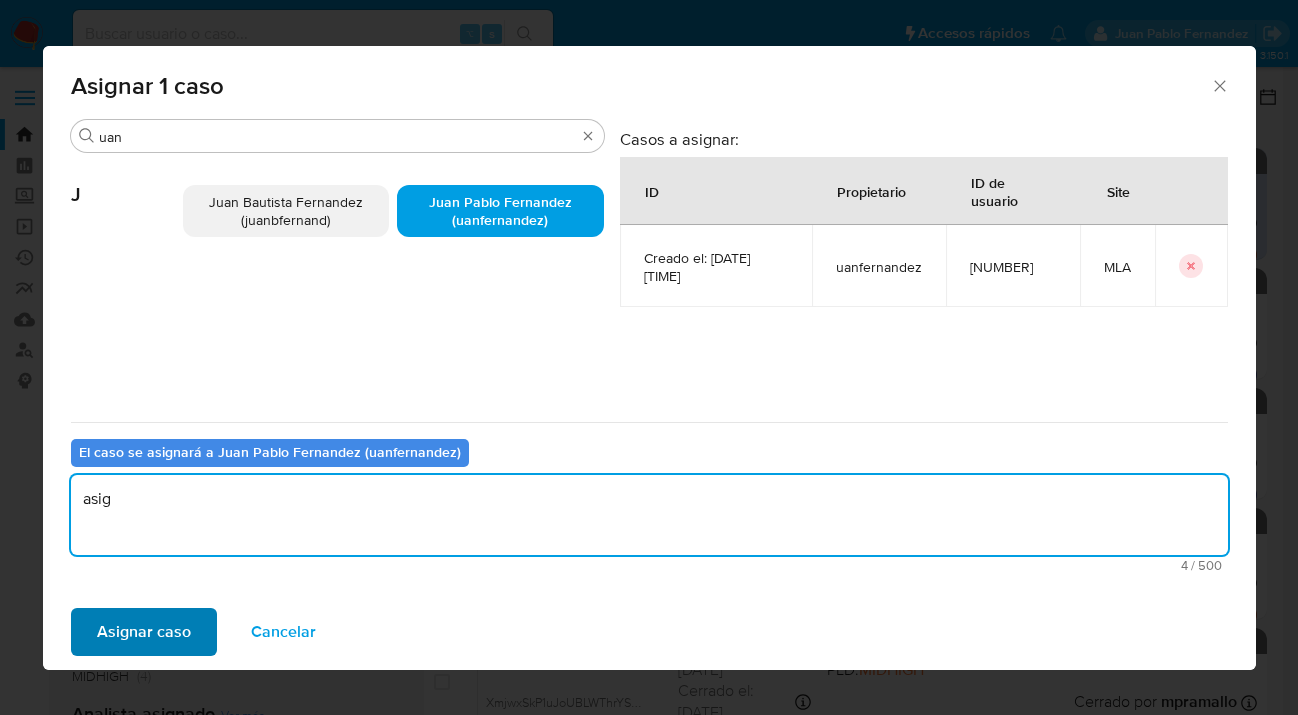 type on "asig" 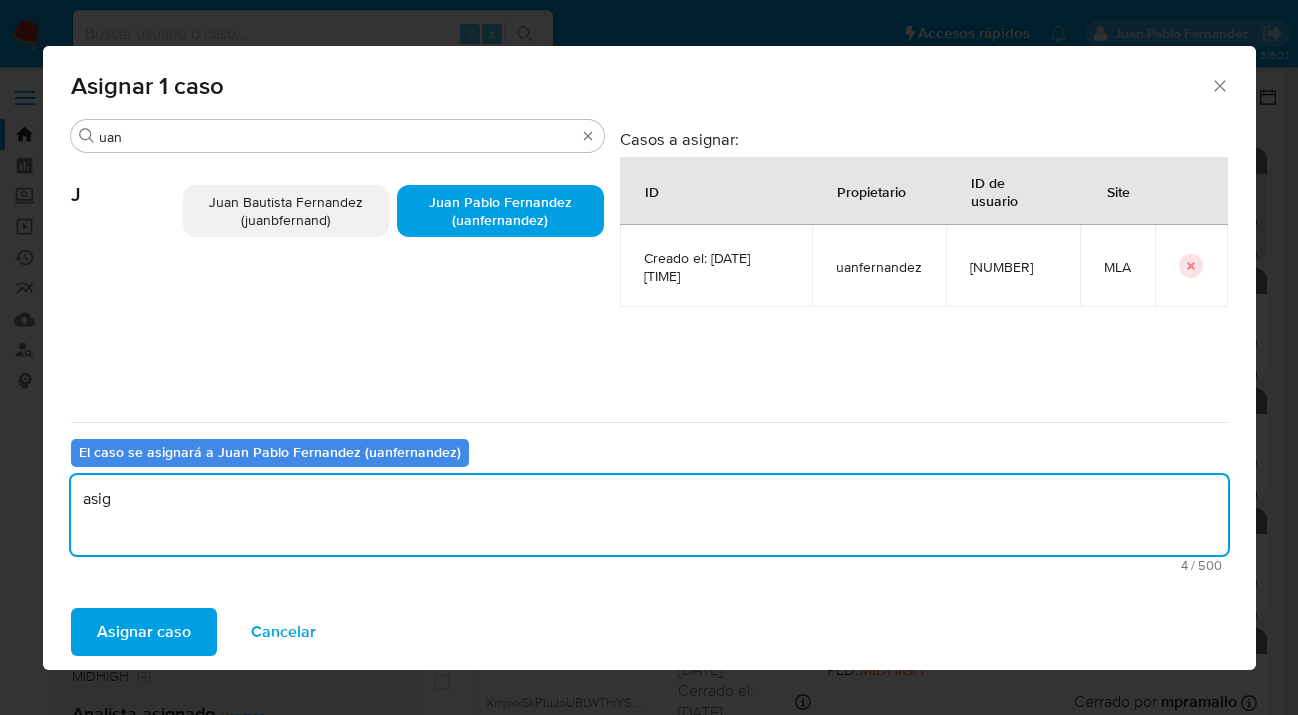 click on "Asignar caso" at bounding box center (144, 632) 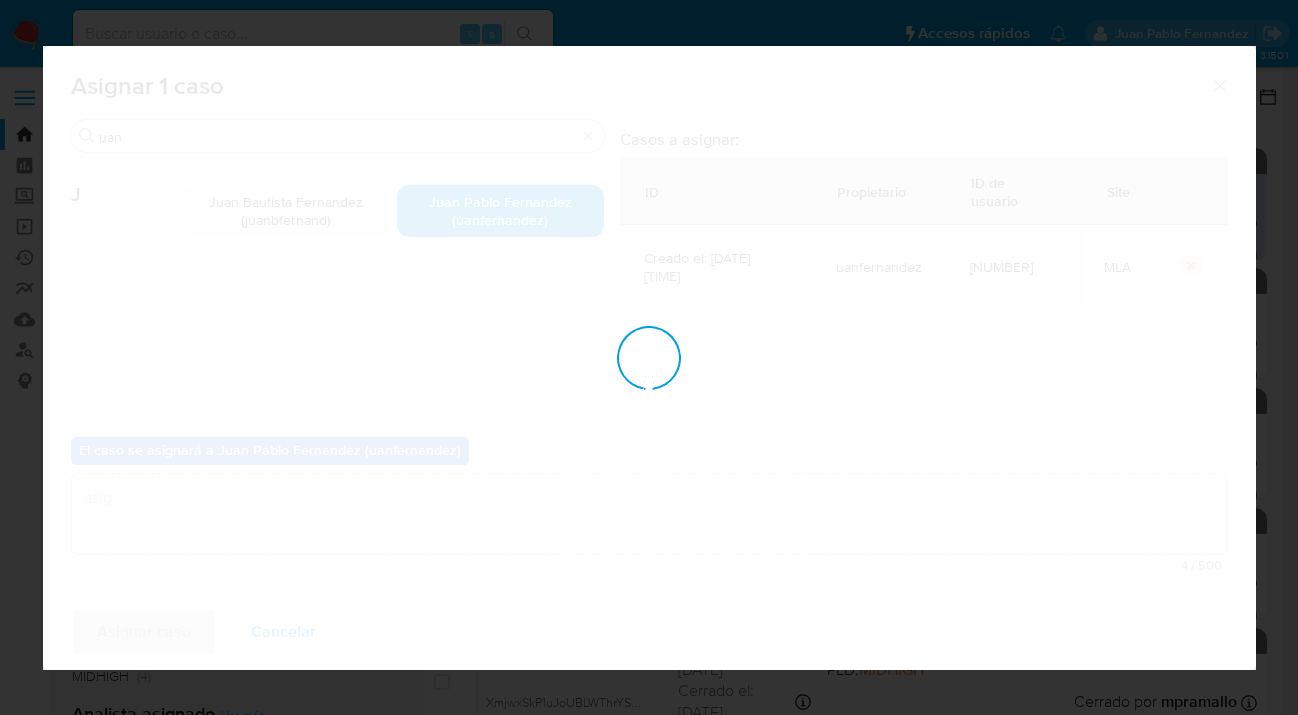 type 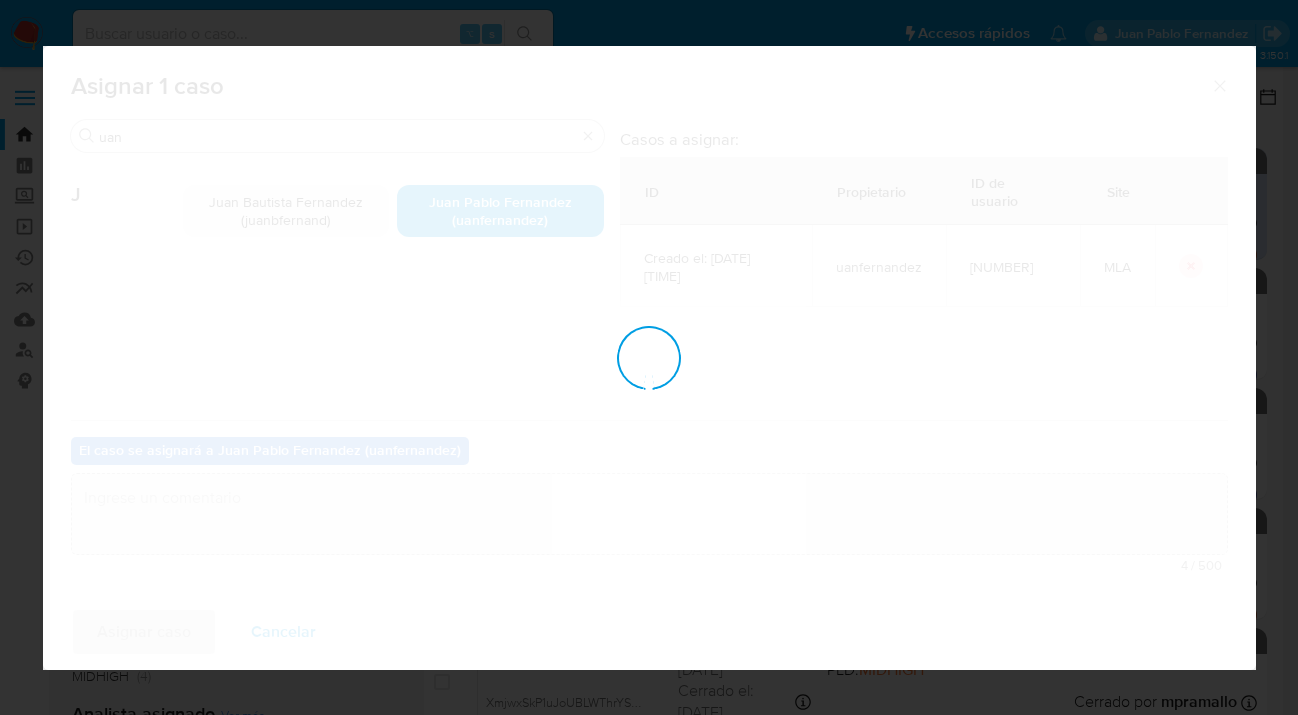 checkbox on "false" 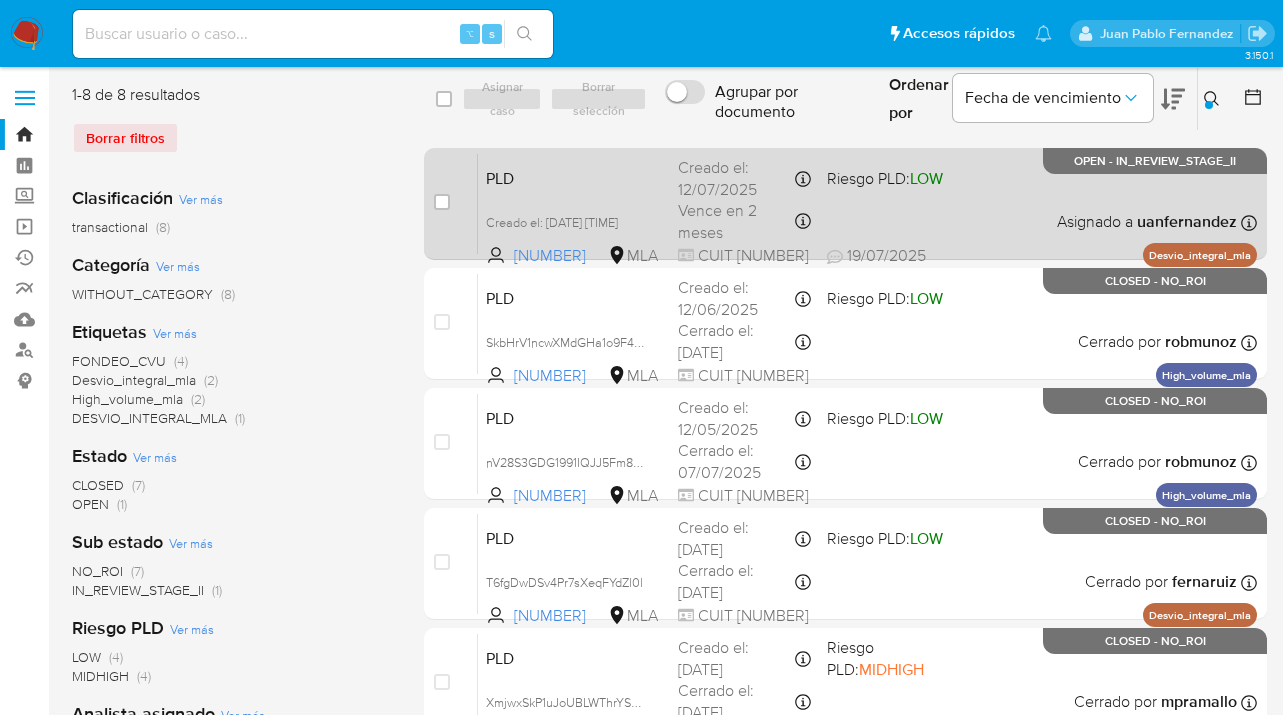 scroll, scrollTop: 4, scrollLeft: 0, axis: vertical 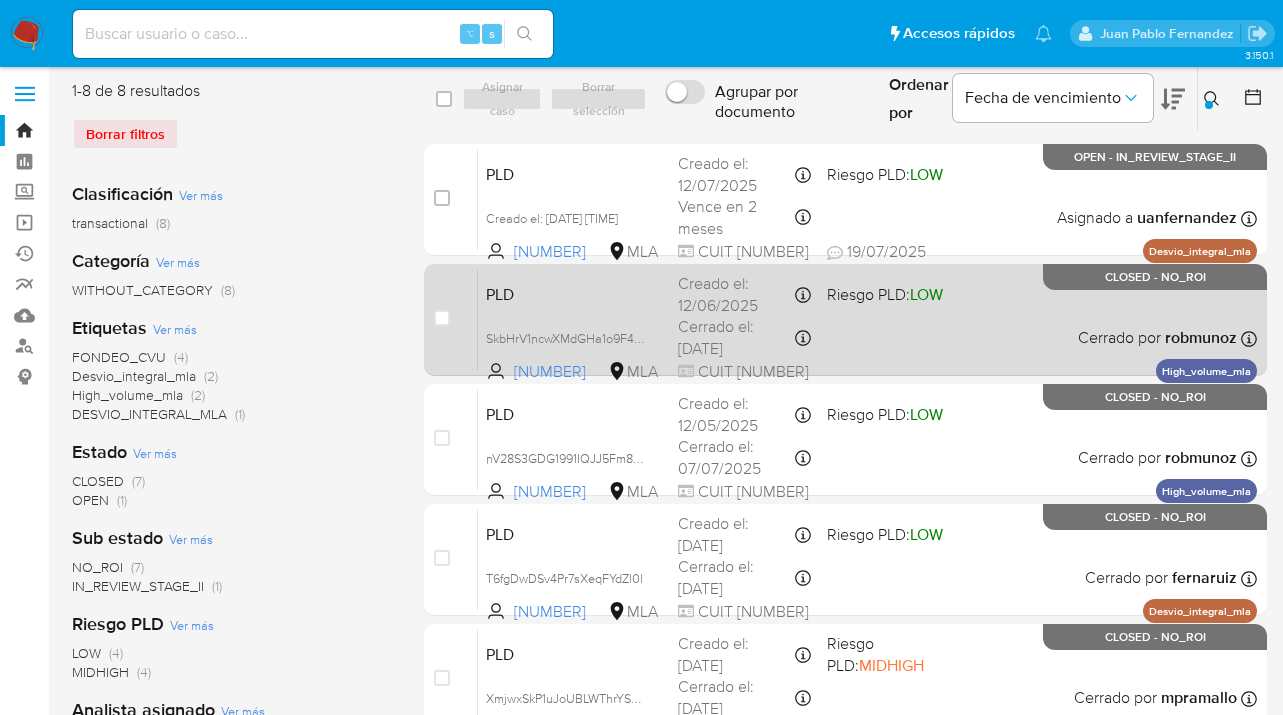 click on "PLD SkbHrV1ncwXMdGHa1o9F4Nqa 78850433 MLA Riesgo PLD:  LOW Creado el: 12/06/2025   Creado el: 12/06/2025 03:32:20 Cerrado el: 24/07/2025   Cerrado el: 24/07/2025 14:15:51 CUIT   20234530365 Cerrado por   robmunoz   Asignado el: 18/06/2025 14:22:10 High_volume_mla CLOSED - NO_ROI" at bounding box center (867, 319) 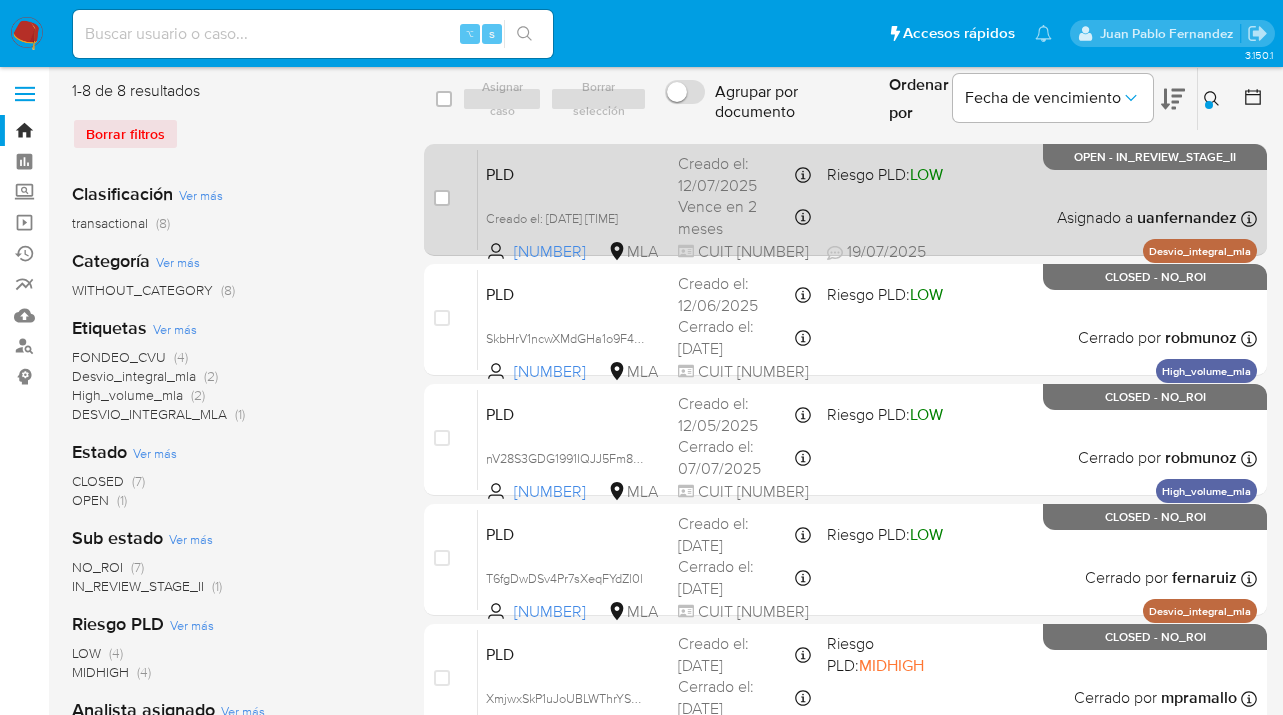 click on "PLD 2xWH4BeRmVnEvncU8fyoQNAL 78850433 MLA Riesgo PLD:  LOW Creado el: 12/07/2025   Creado el: 12/07/2025 03:15:16 Vence en 2 meses   Vence el 10/10/2025 03:15:17 CUIT   20234530365 19/07/2025   19/07/2025 20:47 Asignado a   uanfernandez   Asignado el: 17/07/2025 16:37:34 Desvio_integral_mla OPEN - IN_REVIEW_STAGE_II" at bounding box center [867, 199] 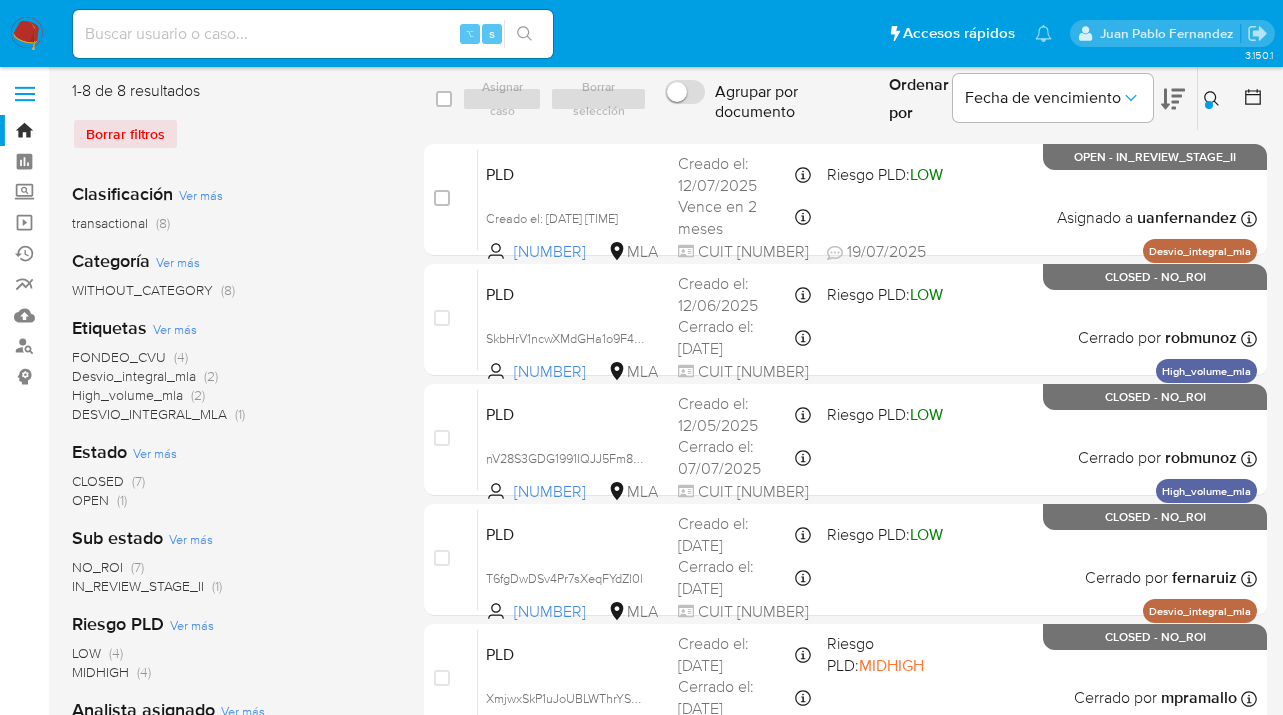 drag, startPoint x: 1207, startPoint y: 98, endPoint x: 1001, endPoint y: 179, distance: 221.35266 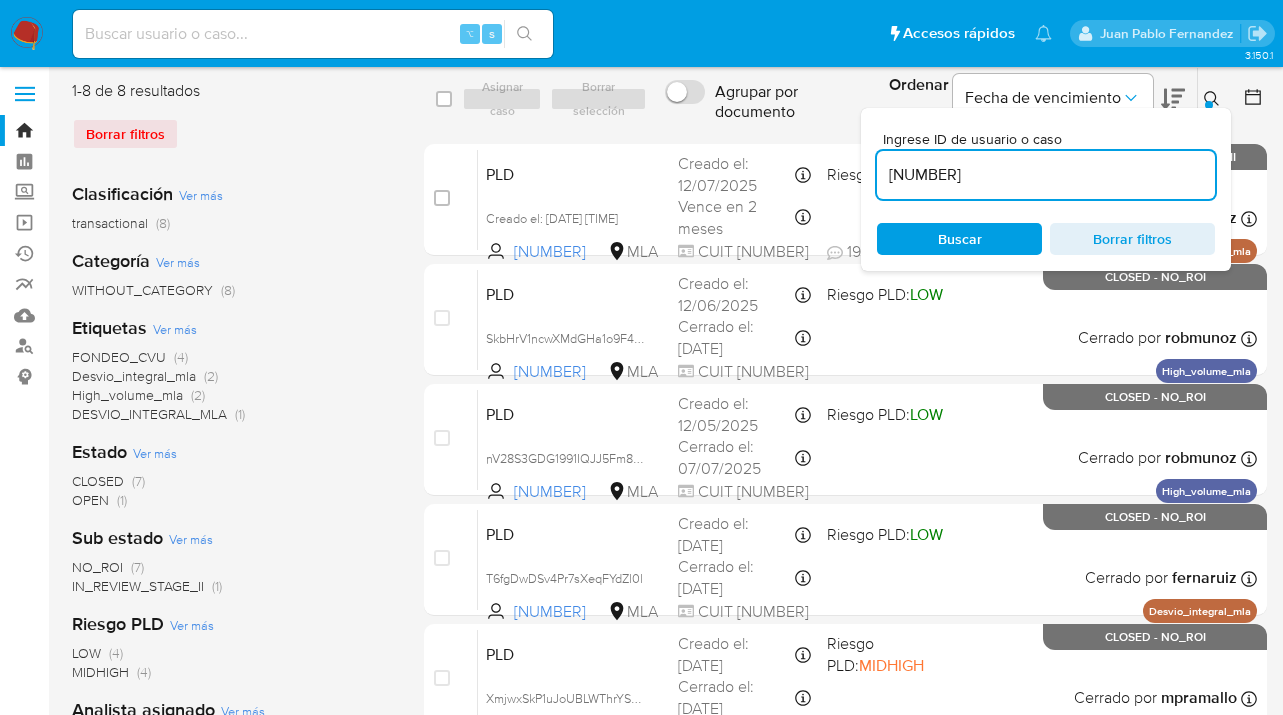 drag, startPoint x: 995, startPoint y: 184, endPoint x: 963, endPoint y: 157, distance: 41.868843 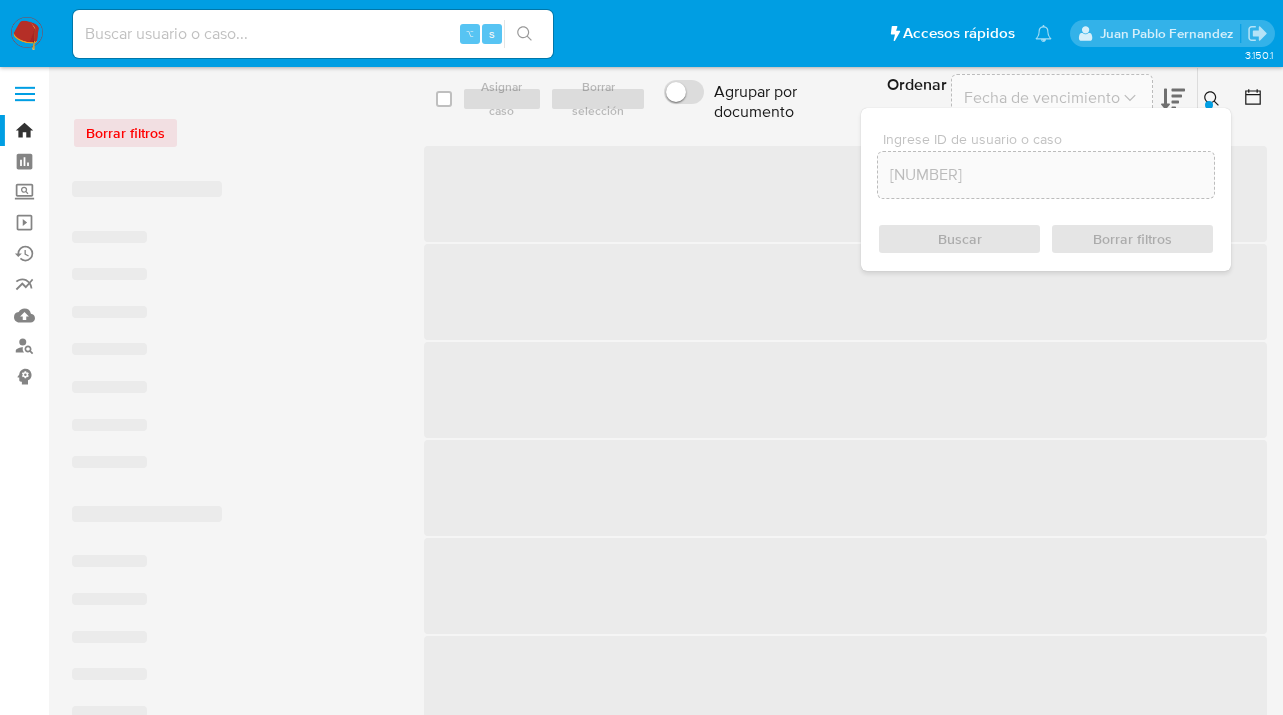 scroll, scrollTop: 0, scrollLeft: 0, axis: both 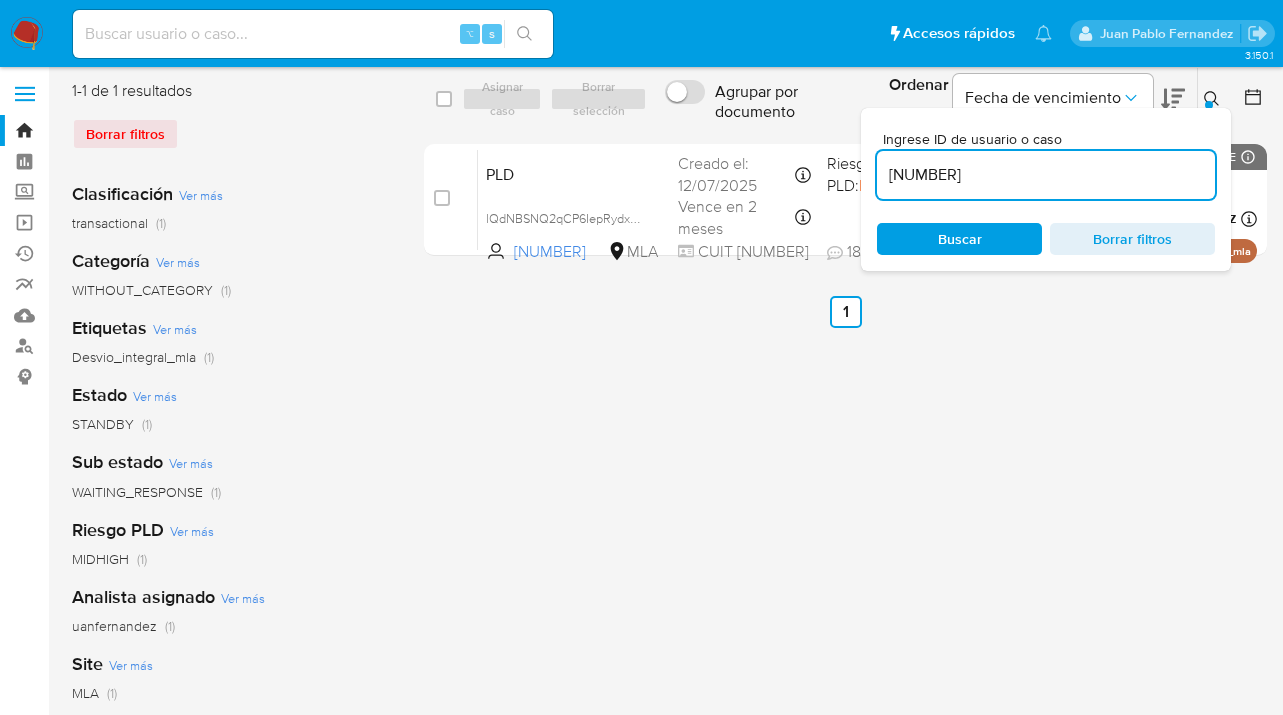 click 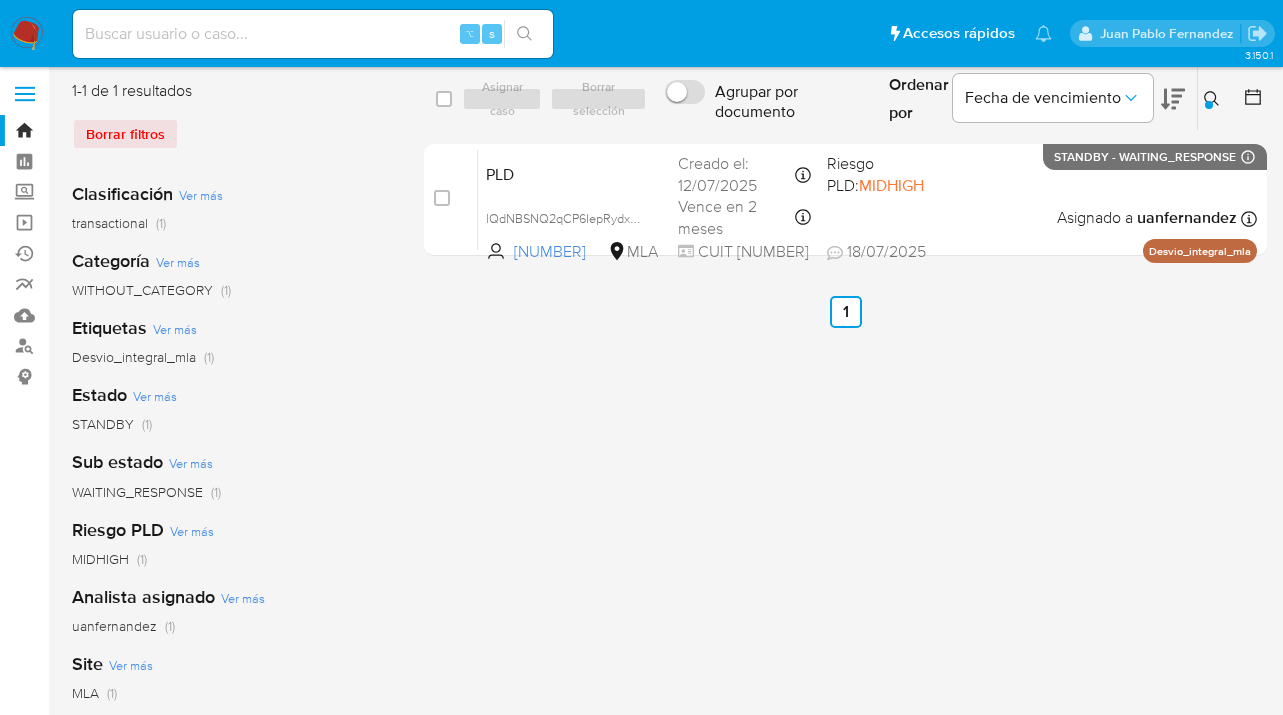 drag, startPoint x: 1213, startPoint y: 92, endPoint x: 1190, endPoint y: 103, distance: 25.495098 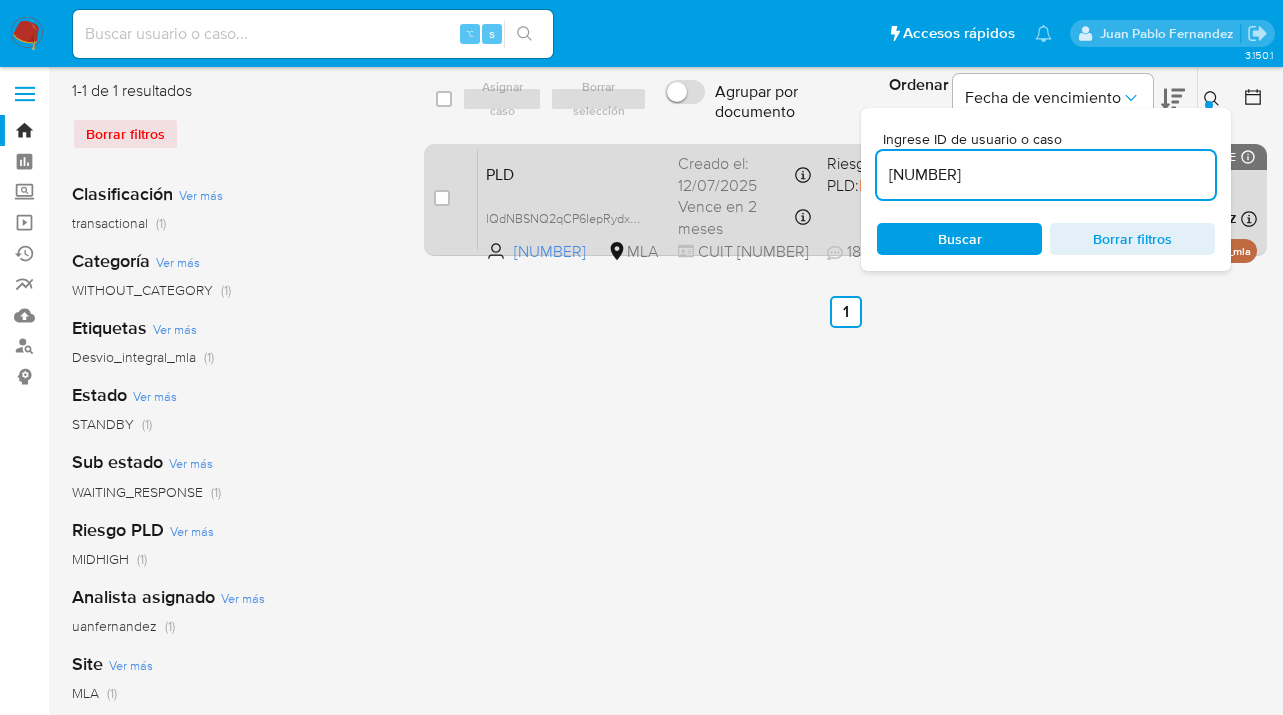 drag, startPoint x: 1035, startPoint y: 176, endPoint x: 843, endPoint y: 174, distance: 192.01042 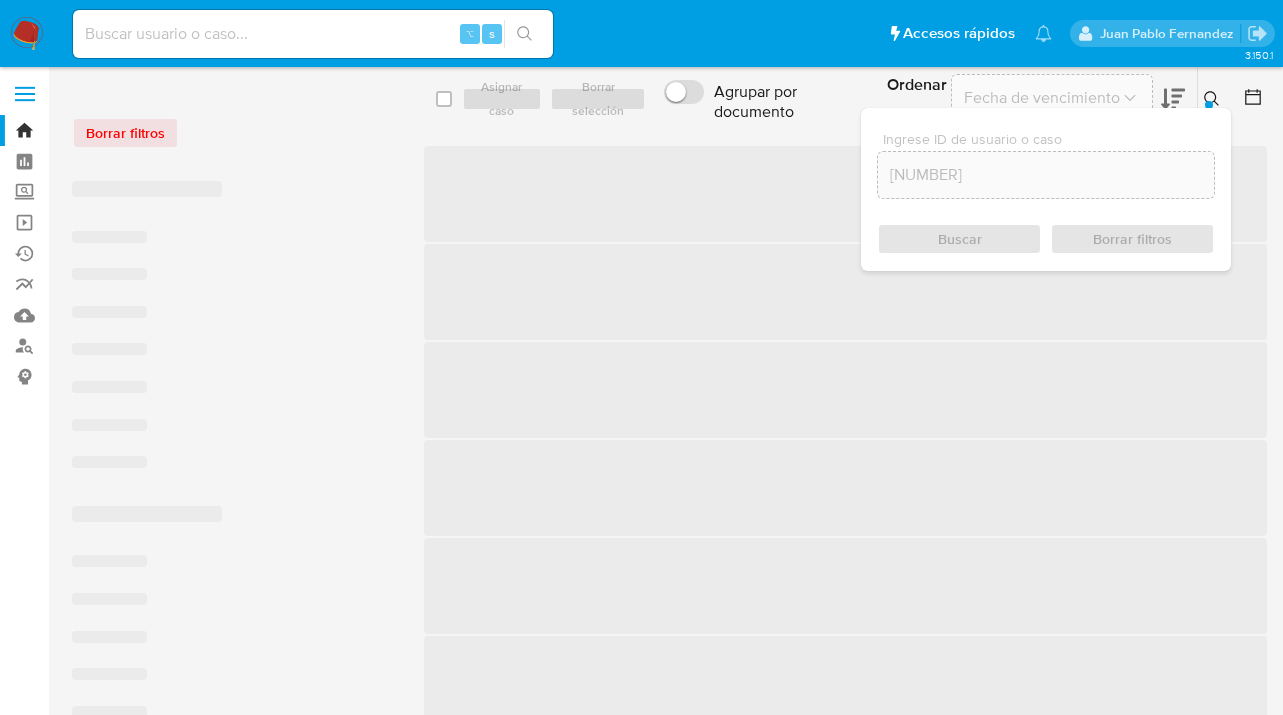 scroll, scrollTop: 0, scrollLeft: 0, axis: both 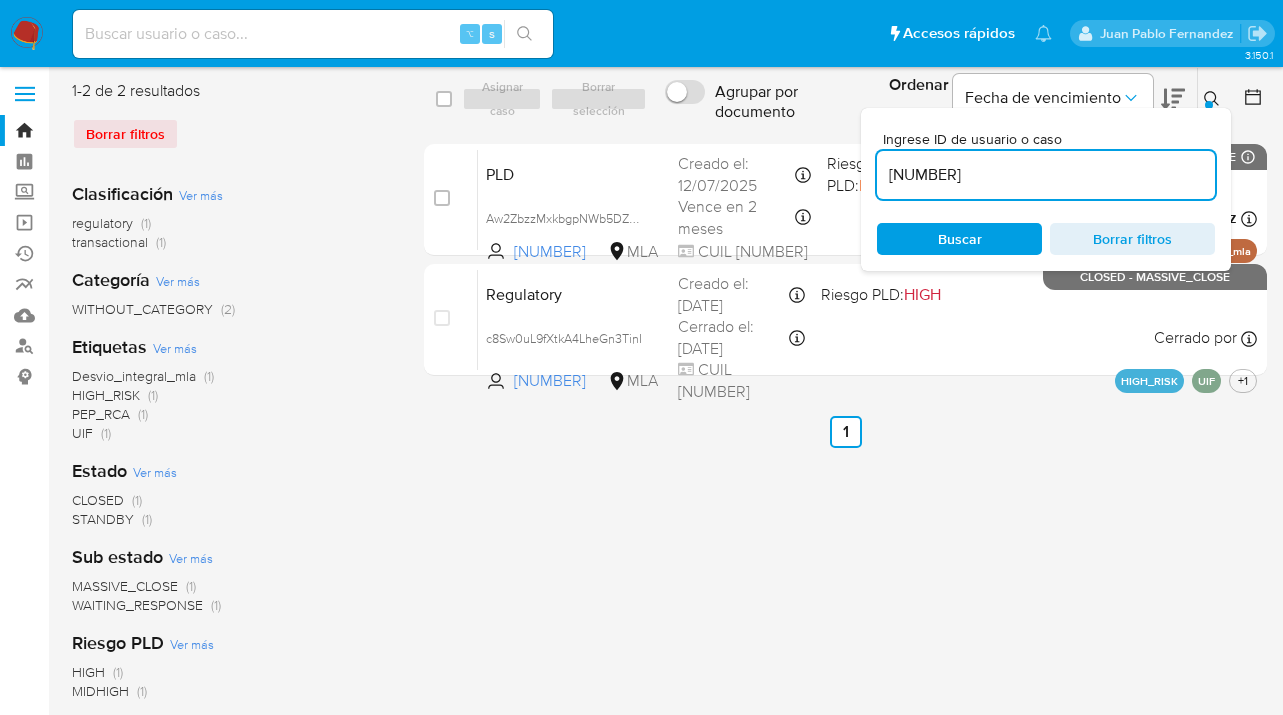 click 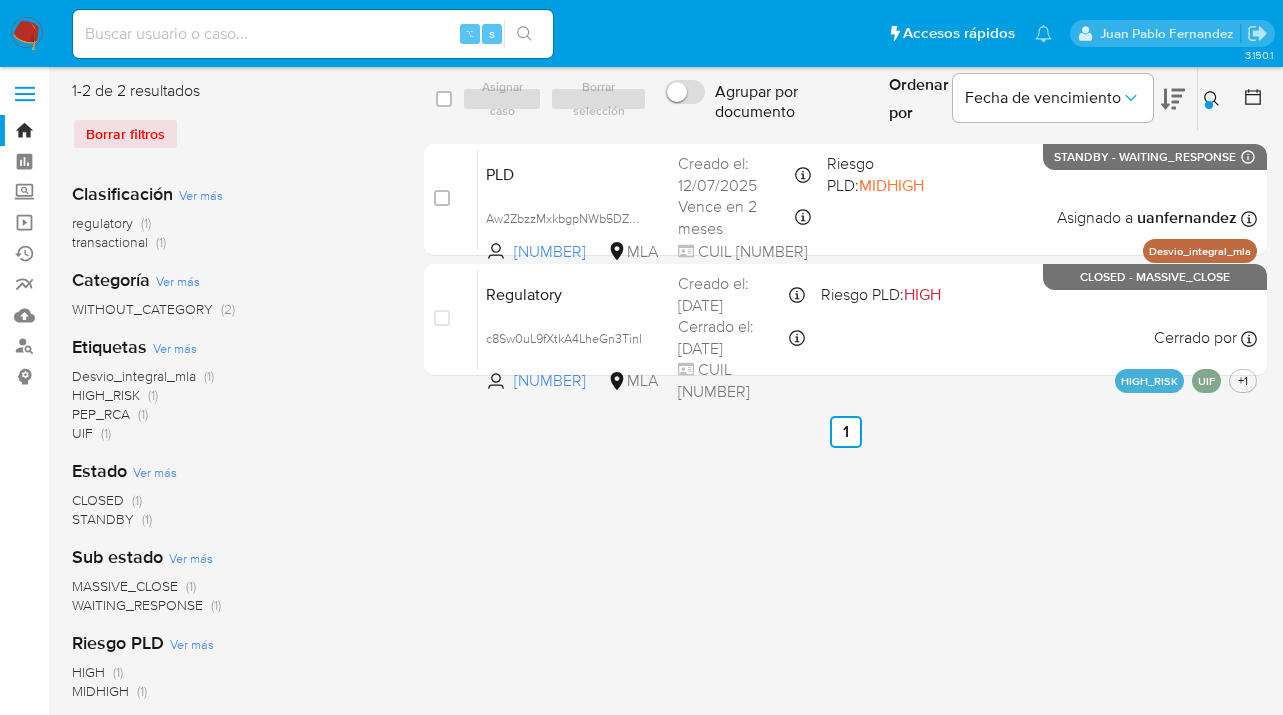 click 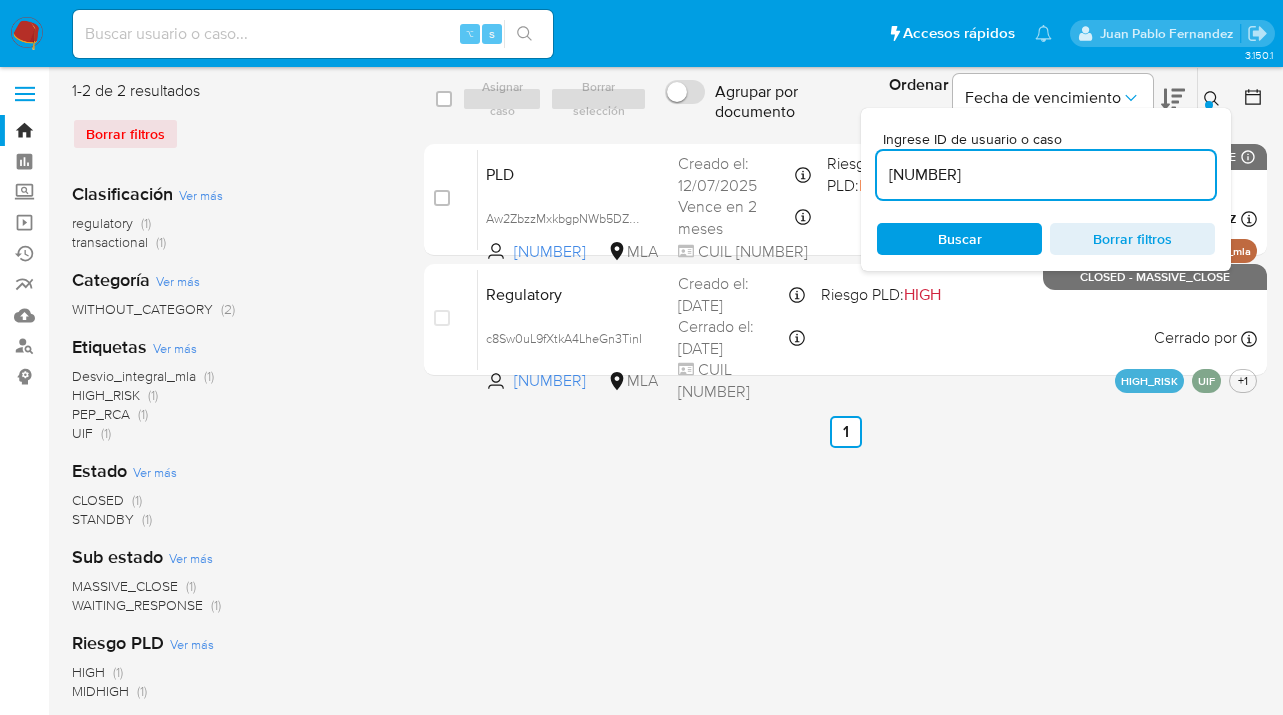 scroll, scrollTop: 0, scrollLeft: 0, axis: both 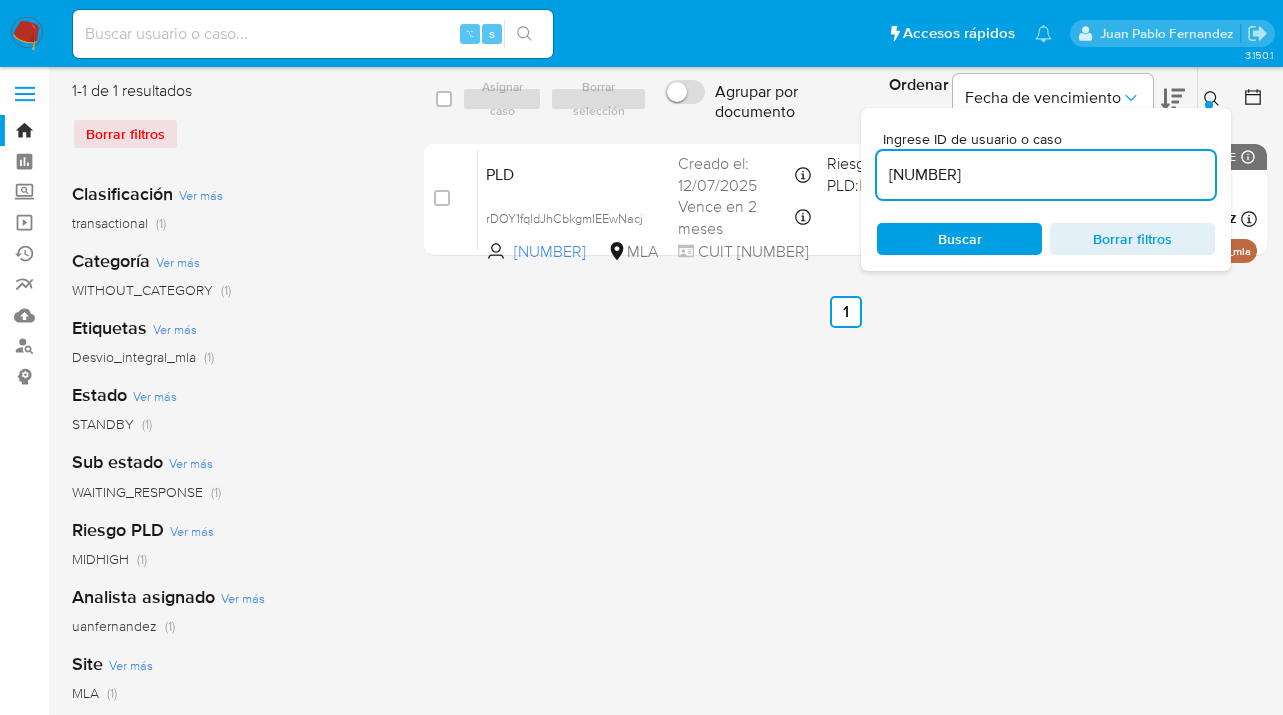 click 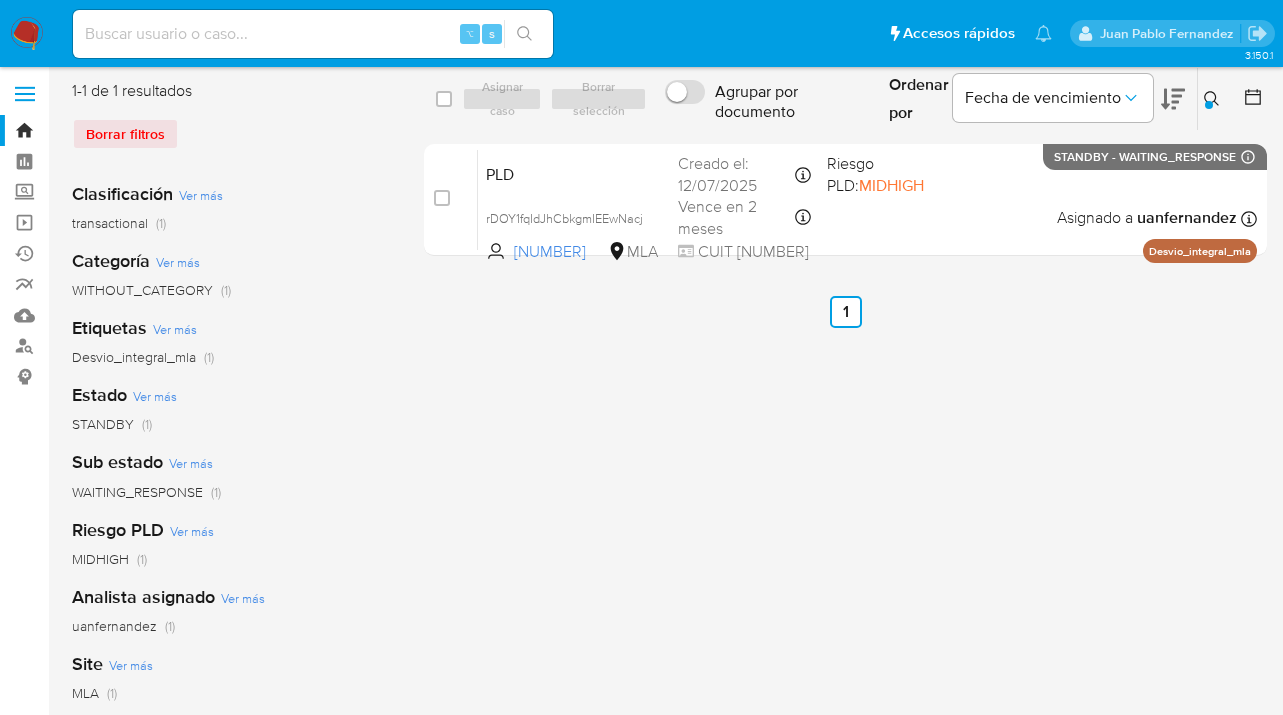 click 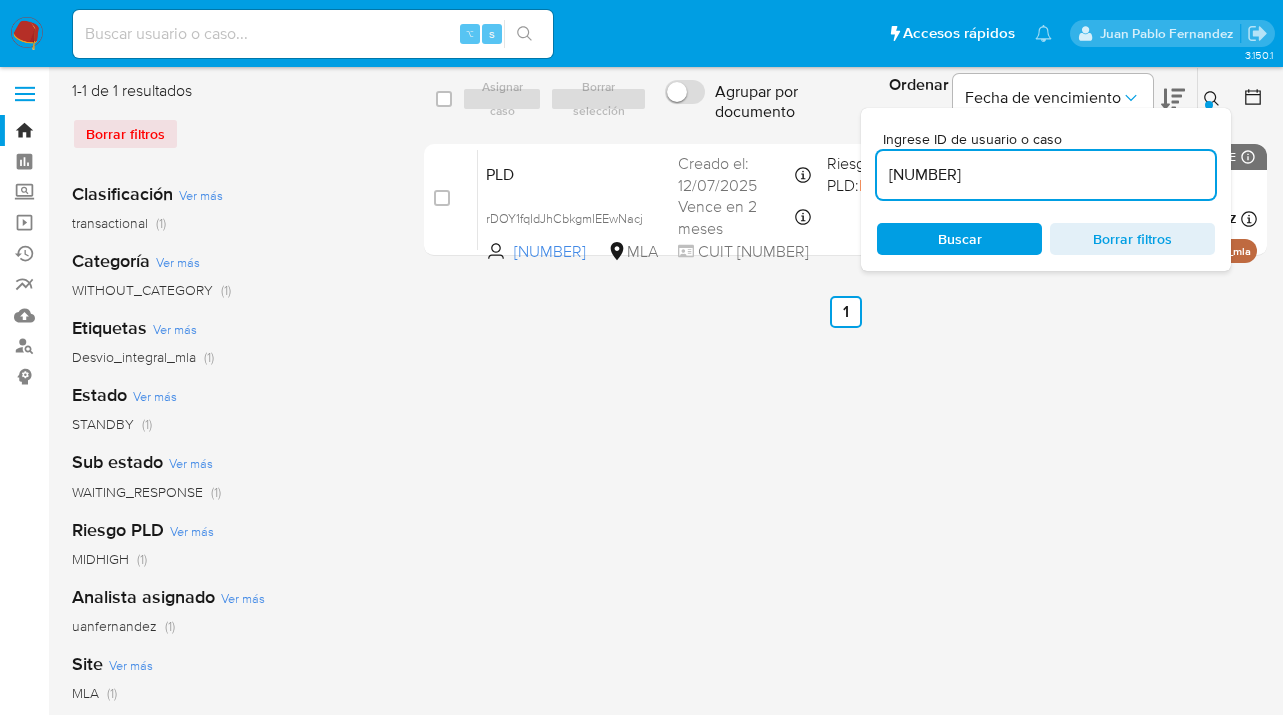 drag, startPoint x: 981, startPoint y: 177, endPoint x: 868, endPoint y: 166, distance: 113.534134 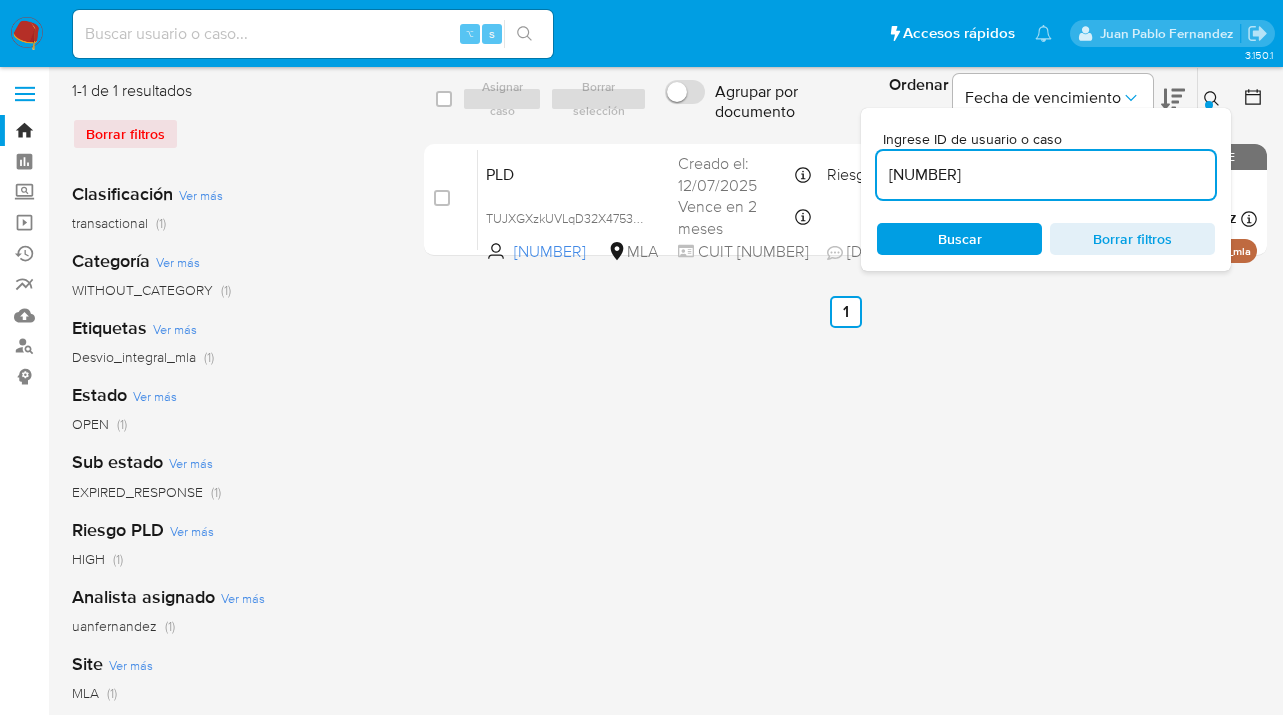 click 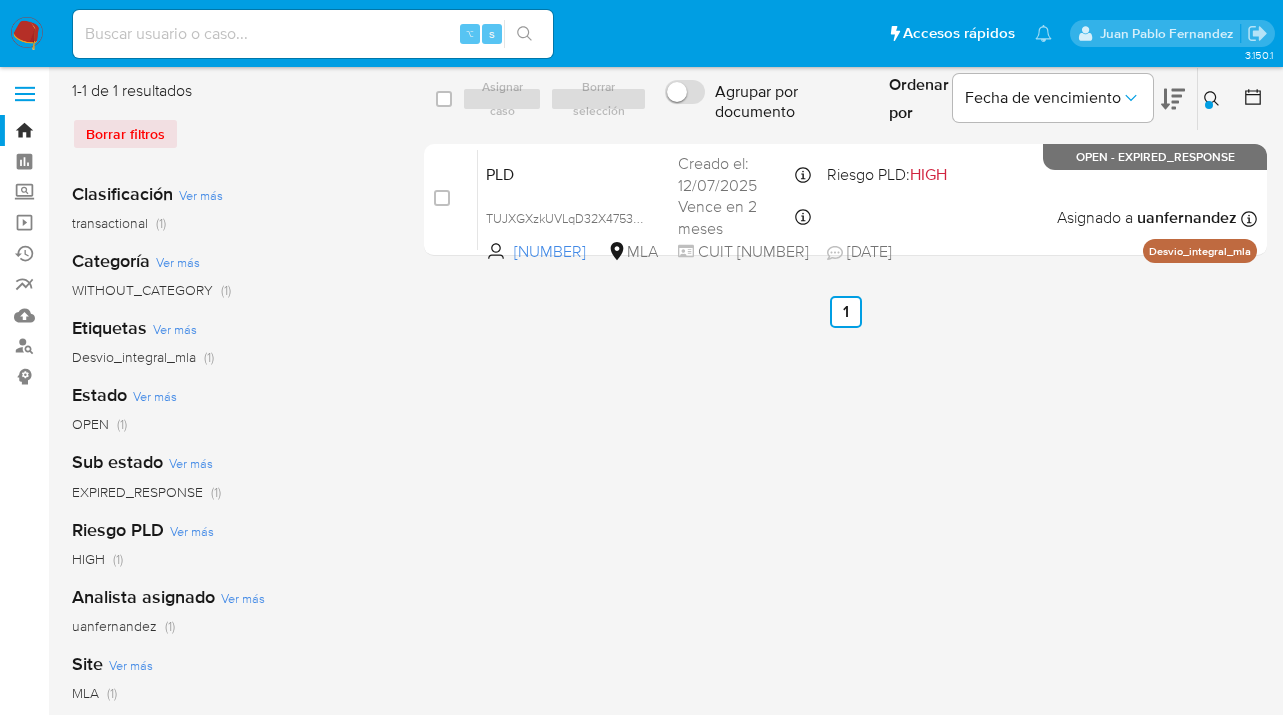 click 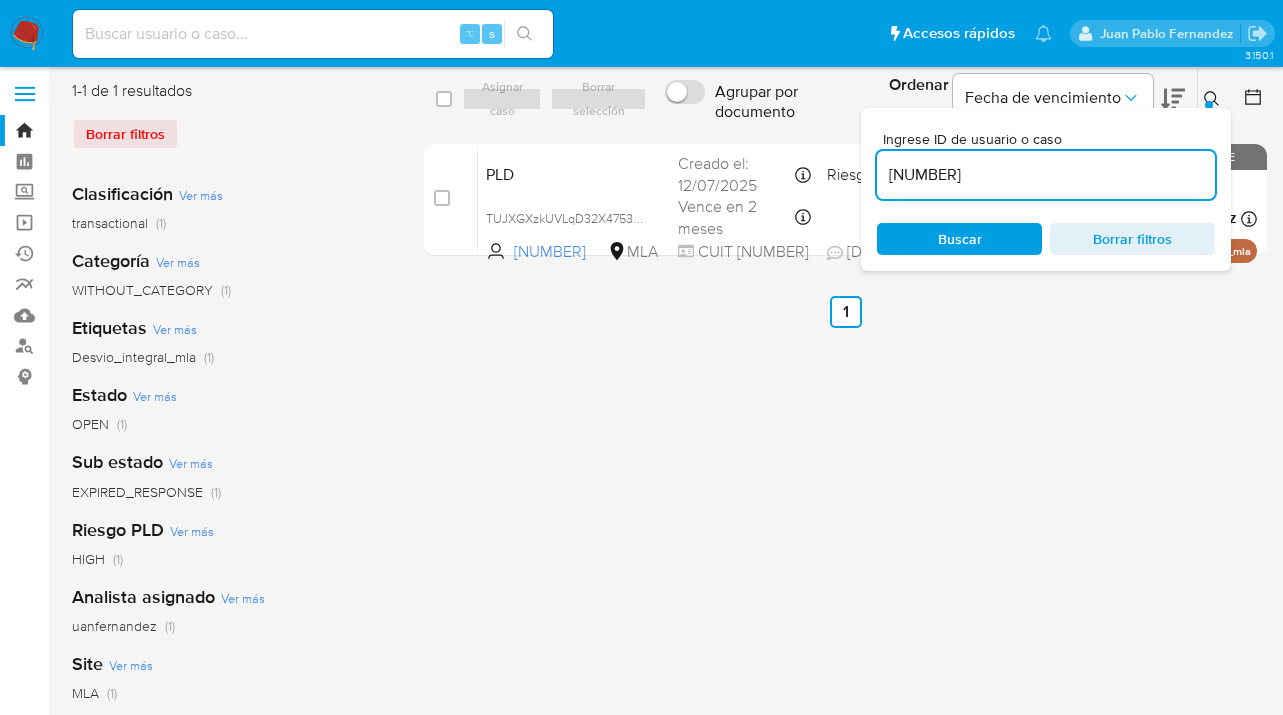 drag, startPoint x: 1005, startPoint y: 162, endPoint x: 981, endPoint y: 173, distance: 26.400757 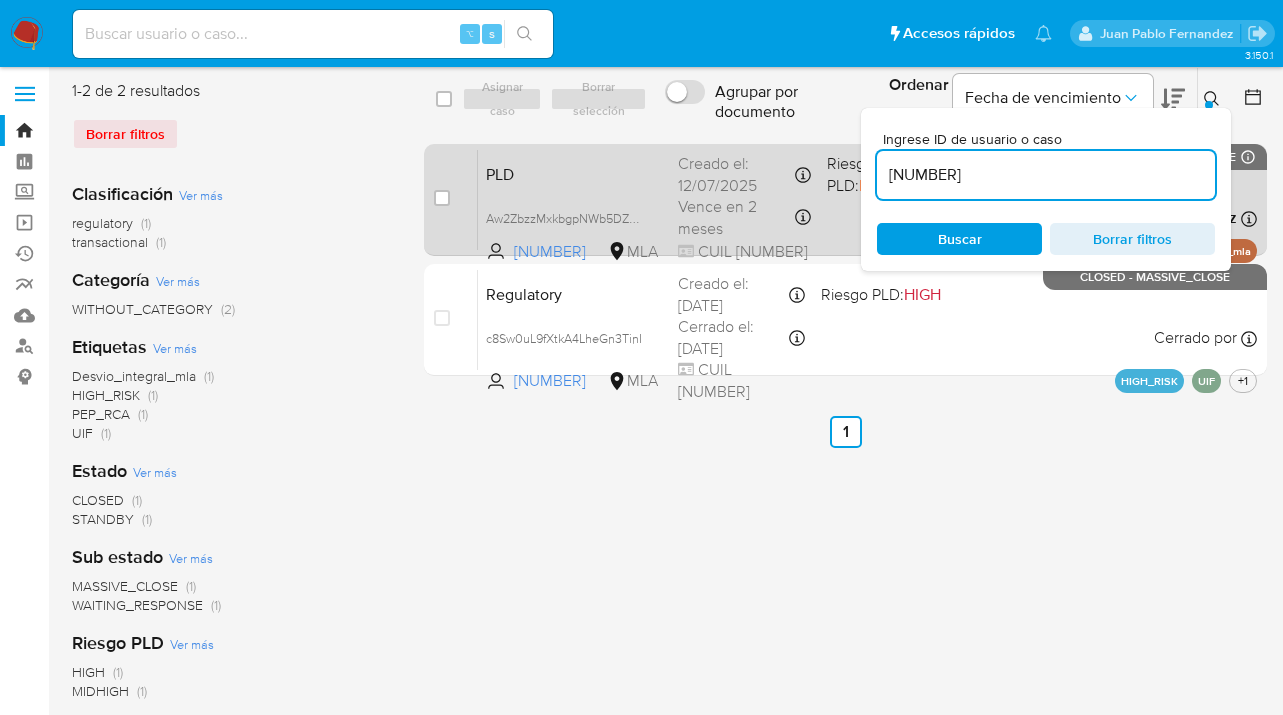 drag, startPoint x: 1209, startPoint y: 95, endPoint x: 1141, endPoint y: 172, distance: 102.7278 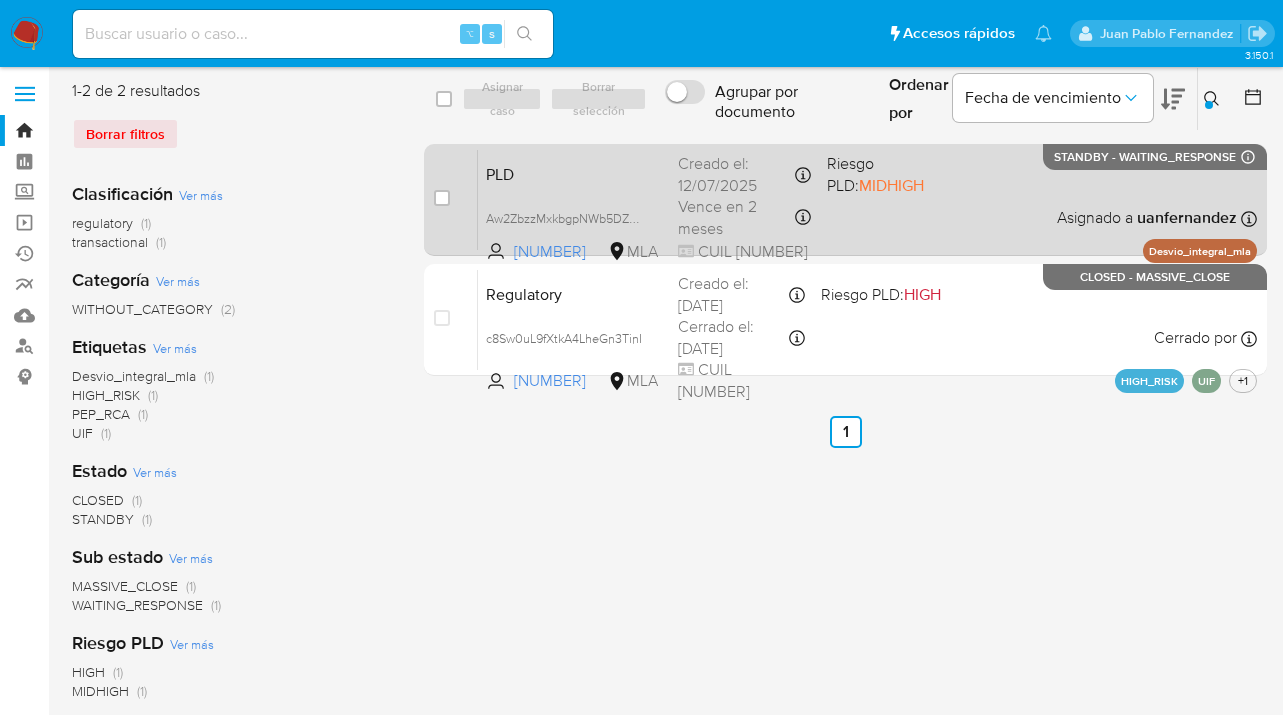 click on "PLD Aw2ZbzzMxkbgpNWb5DZ2NZrj 1713540517 MLA Riesgo PLD:  MIDHIGH Creado el: 12/07/2025   Creado el: 12/07/2025 03:06:59 Vence en 2 meses   Vence el 10/10/2025 03:06:59 CUIL   20235555108 Asignado a   uanfernandez   Asignado el: 17/07/2025 16:37:33 Desvio_integral_mla STANDBY - WAITING_RESPONSE    Expiración: 08/08/2025 20:59:59 (en 10 horas)" at bounding box center (867, 199) 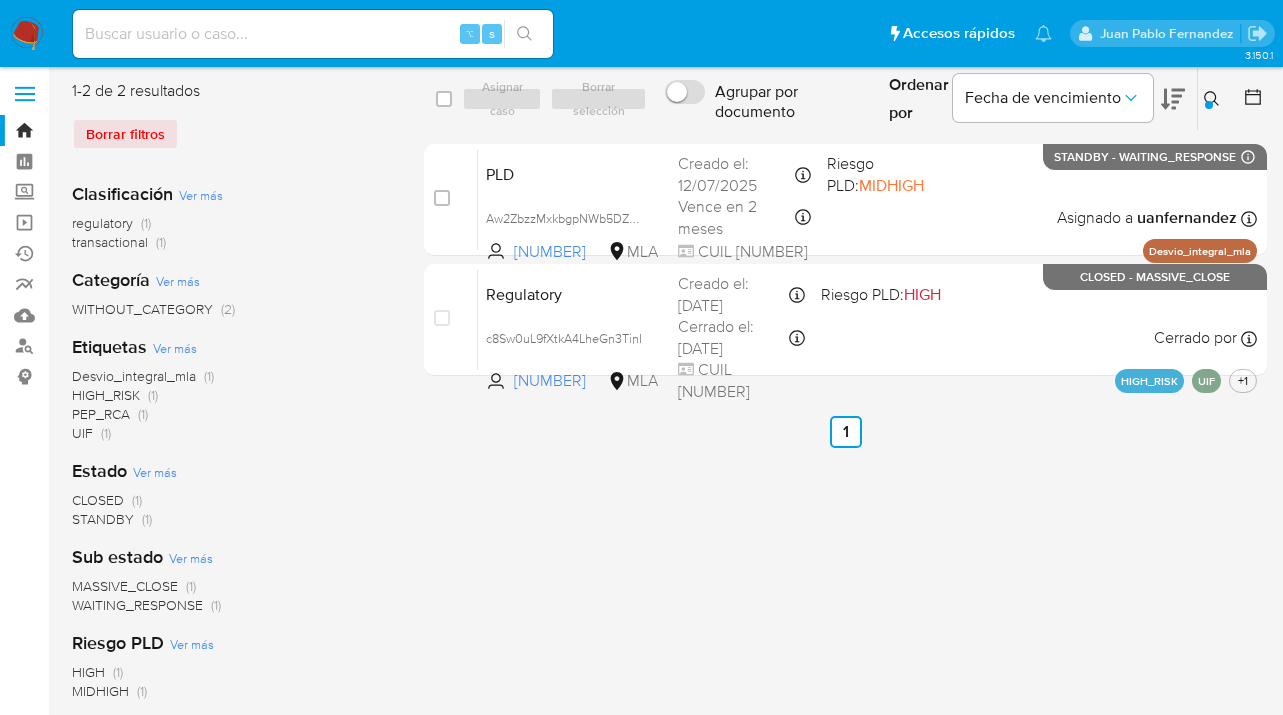 click at bounding box center (1209, 105) 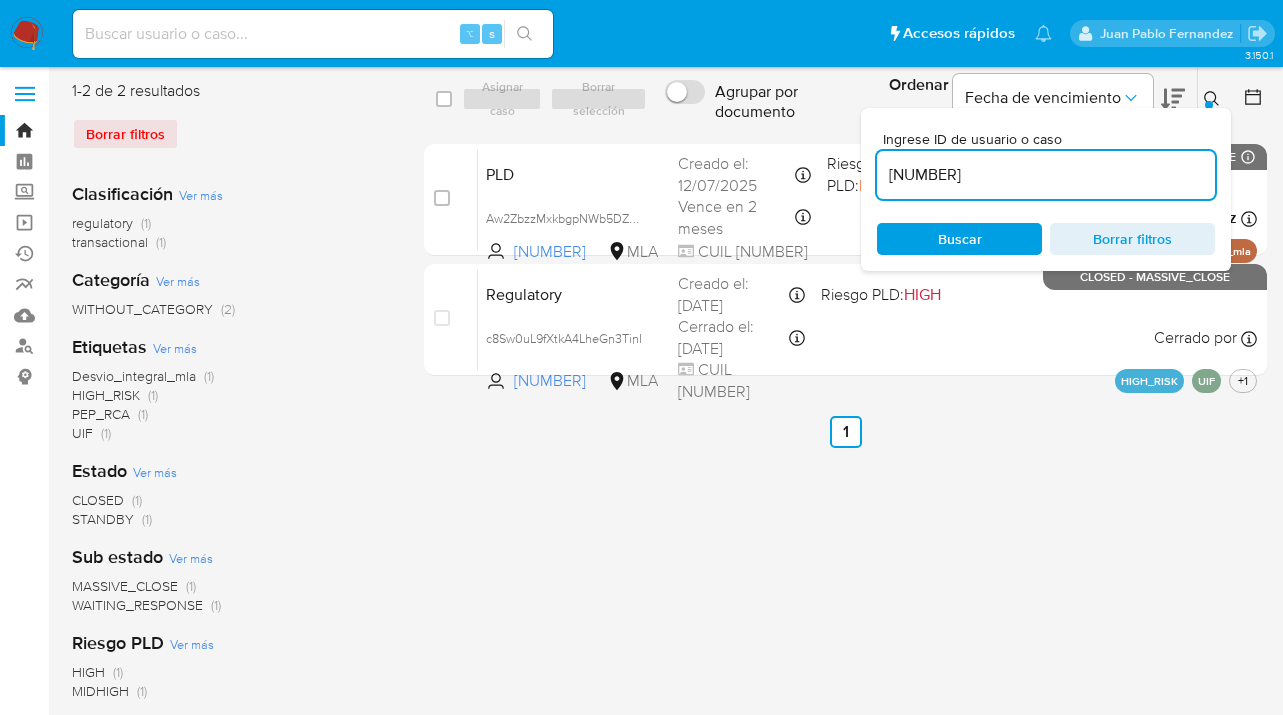 drag, startPoint x: 999, startPoint y: 164, endPoint x: 885, endPoint y: 169, distance: 114.1096 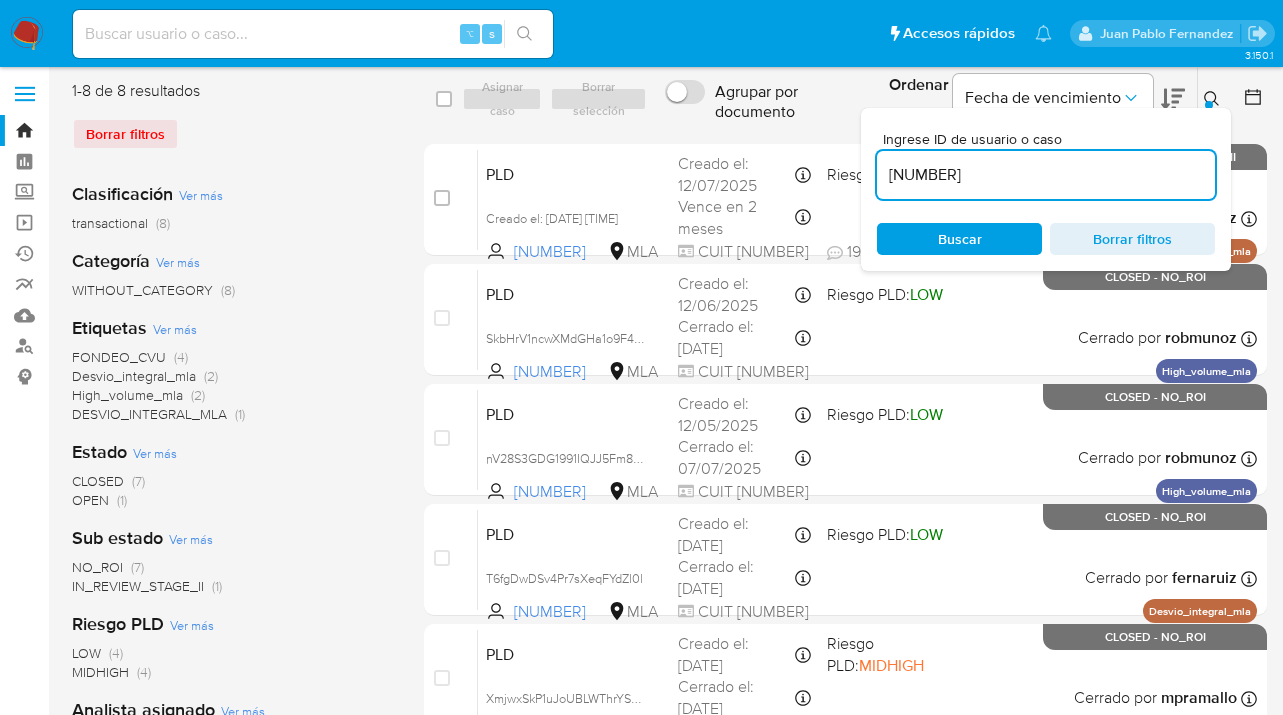 click 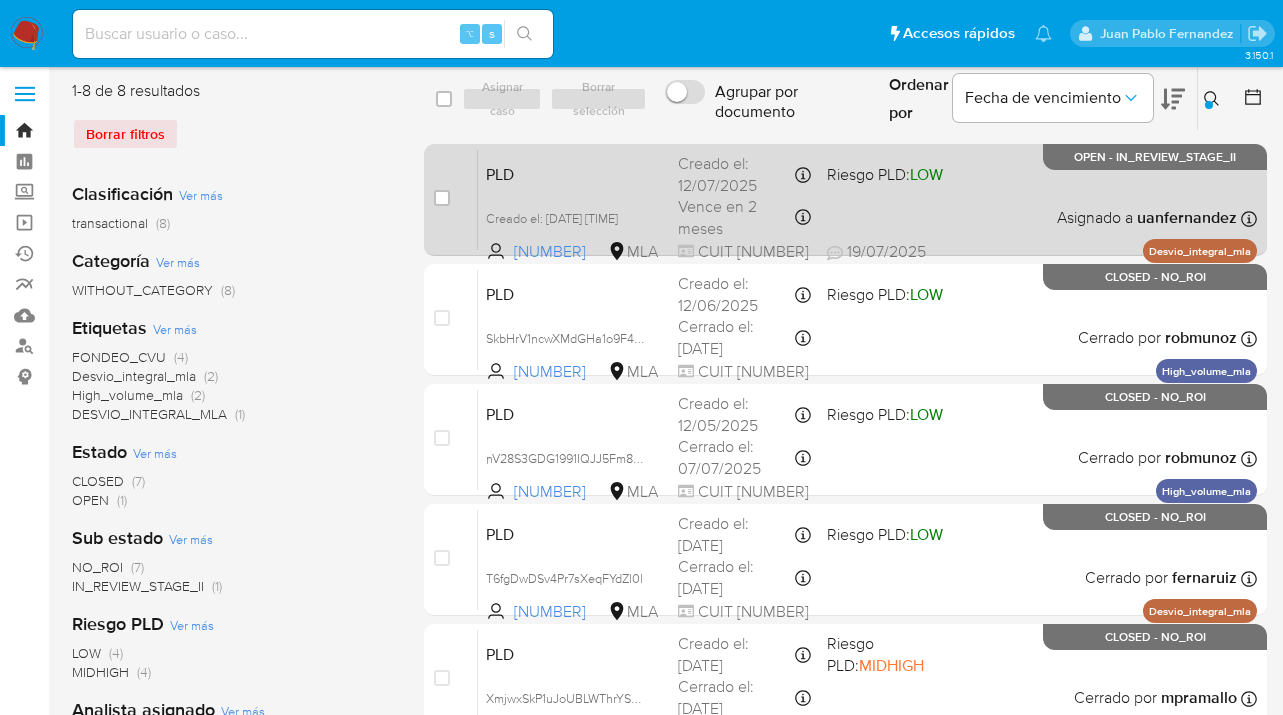 click on "PLD 2xWH4BeRmVnEvncU8fyoQNAL 78850433 MLA Riesgo PLD:  LOW Creado el: 12/07/2025   Creado el: 12/07/2025 03:15:16 Vence en 2 meses   Vence el 10/10/2025 03:15:17 CUIT   20234530365 19/07/2025   19/07/2025 20:47 Asignado a   uanfernandez   Asignado el: 17/07/2025 16:37:34 Desvio_integral_mla OPEN - IN_REVIEW_STAGE_II" at bounding box center (867, 199) 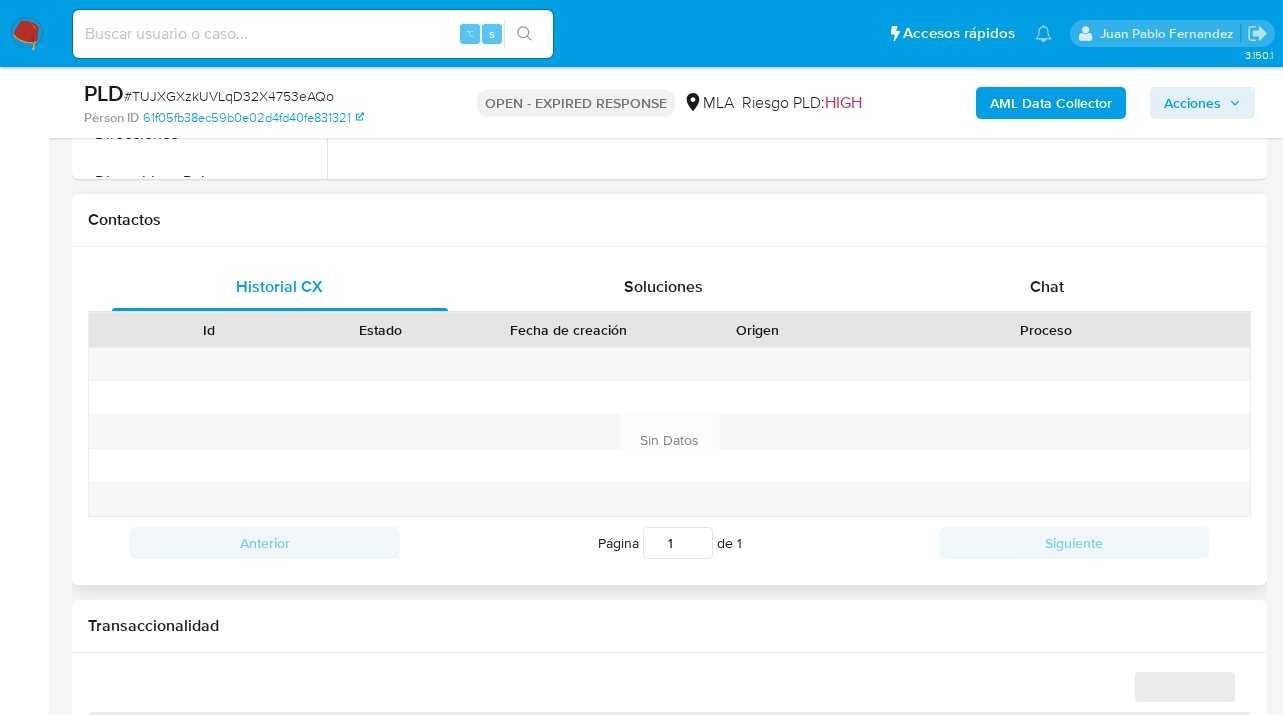 scroll, scrollTop: 855, scrollLeft: 0, axis: vertical 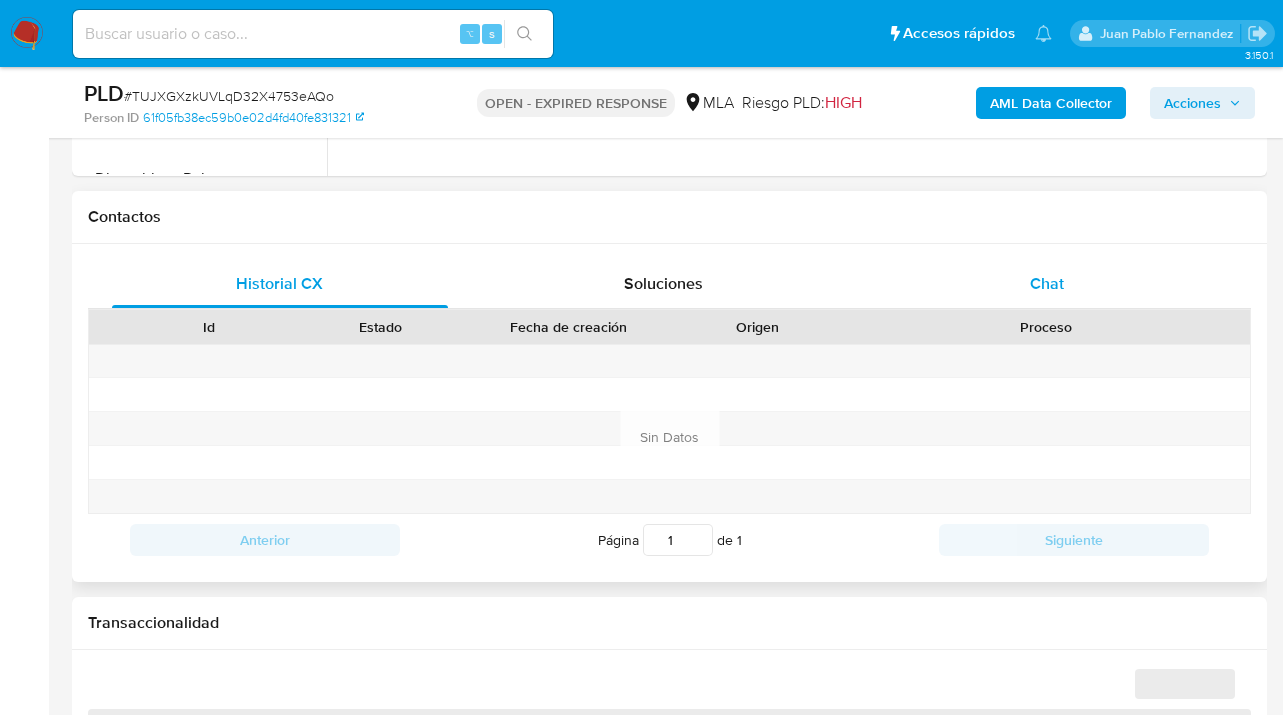 click on "Chat" at bounding box center (1047, 283) 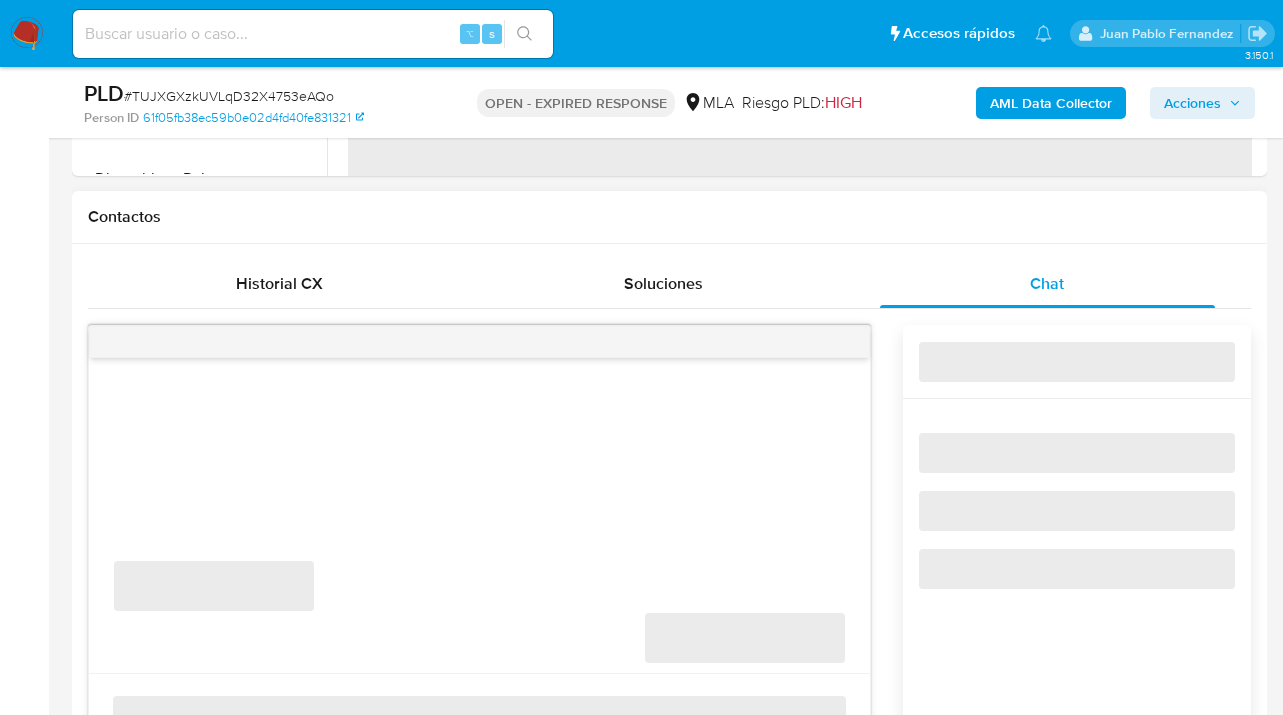 select on "10" 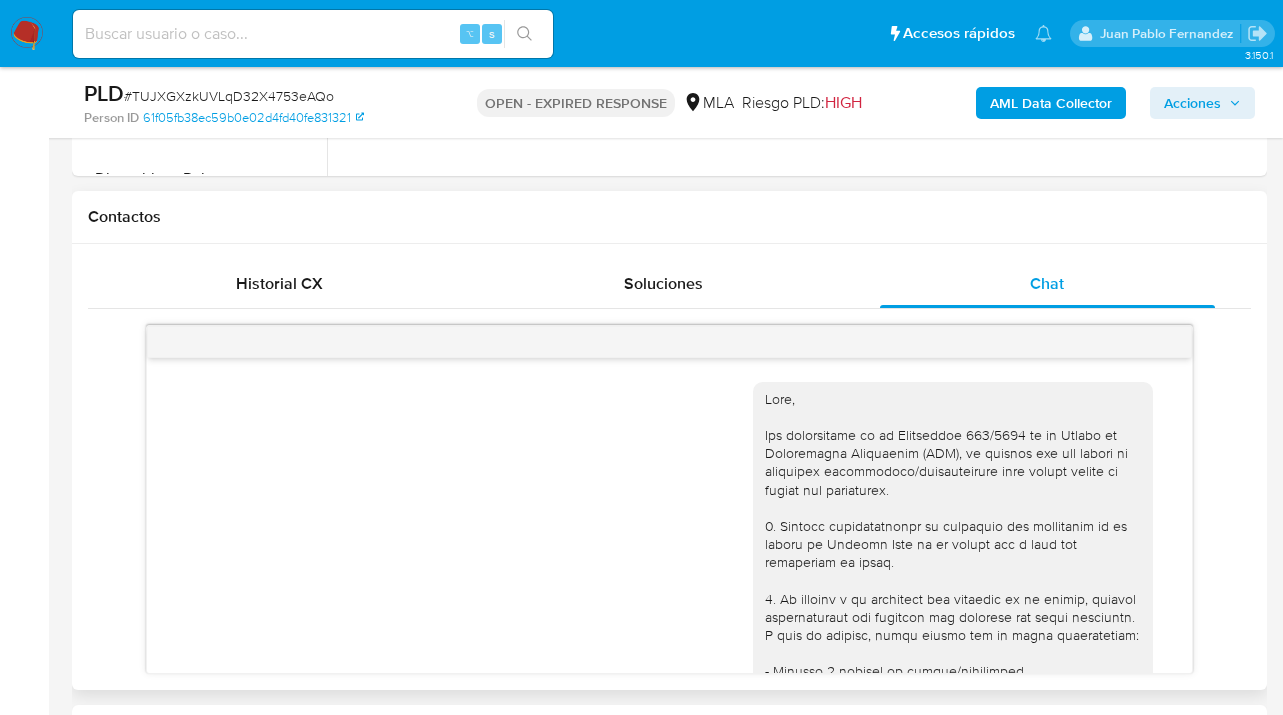 scroll, scrollTop: 3281, scrollLeft: 0, axis: vertical 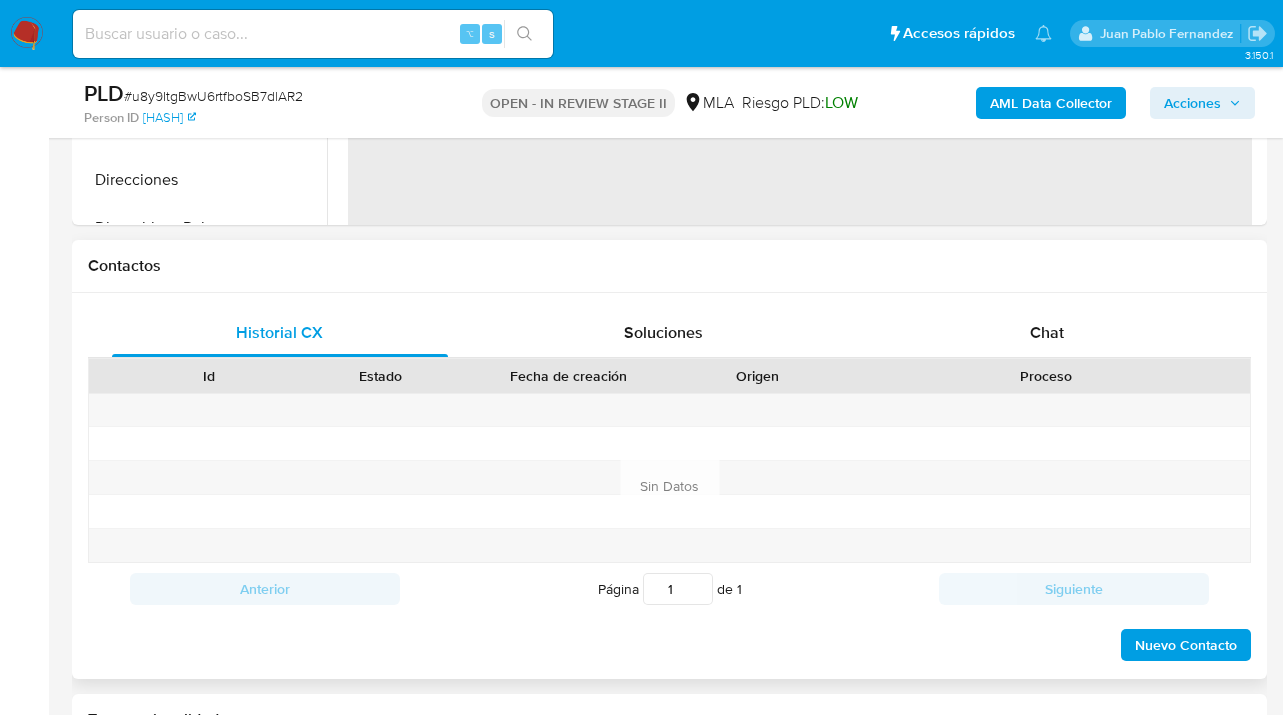select on "10" 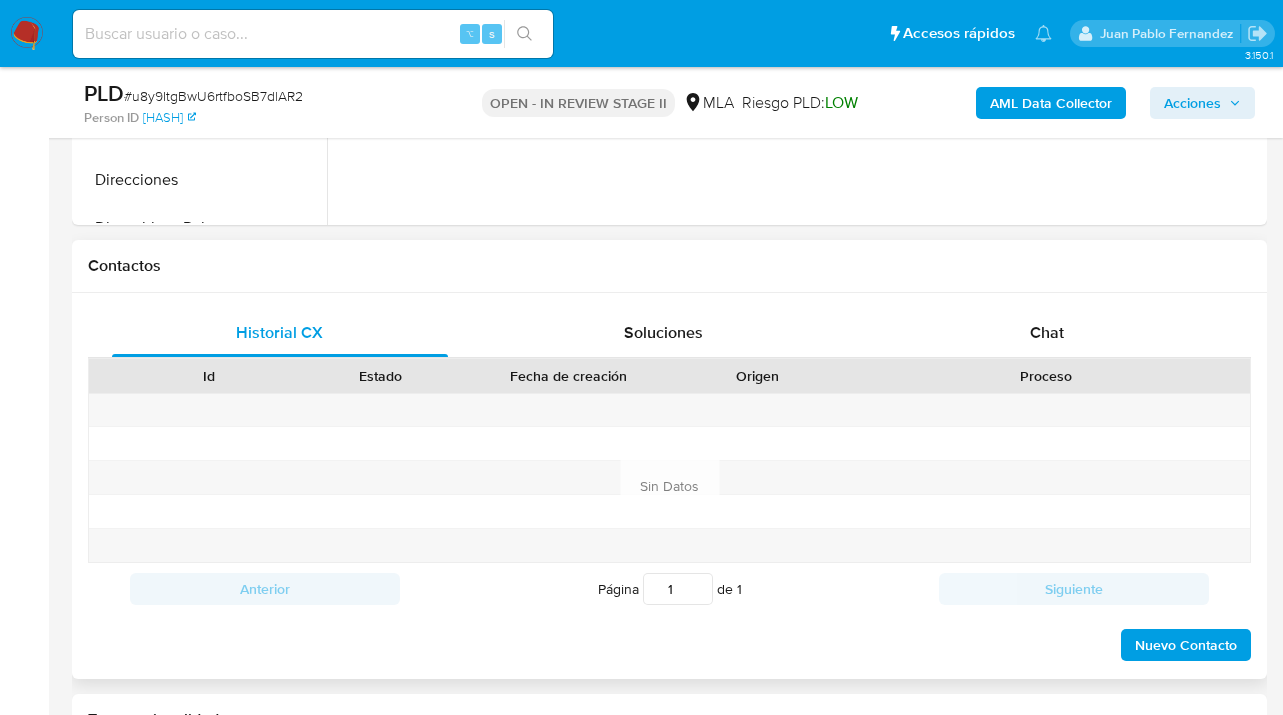 scroll, scrollTop: 812, scrollLeft: 0, axis: vertical 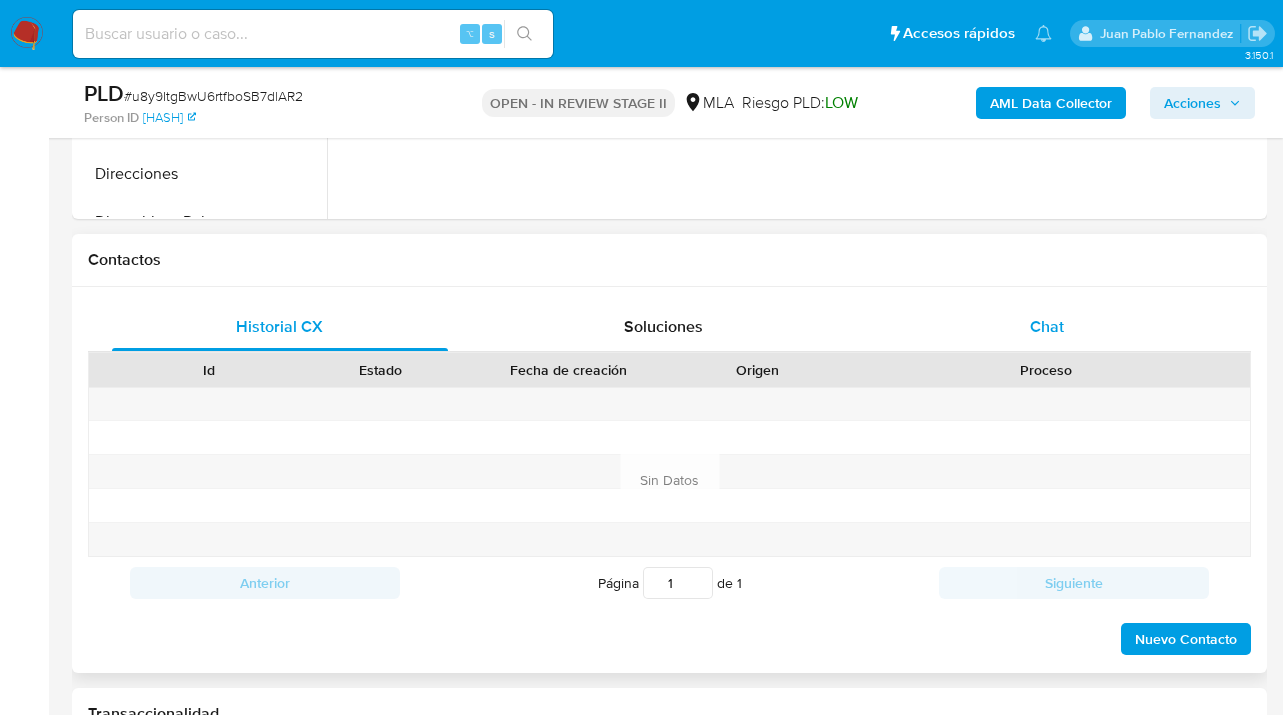 click on "Chat" at bounding box center (1047, 326) 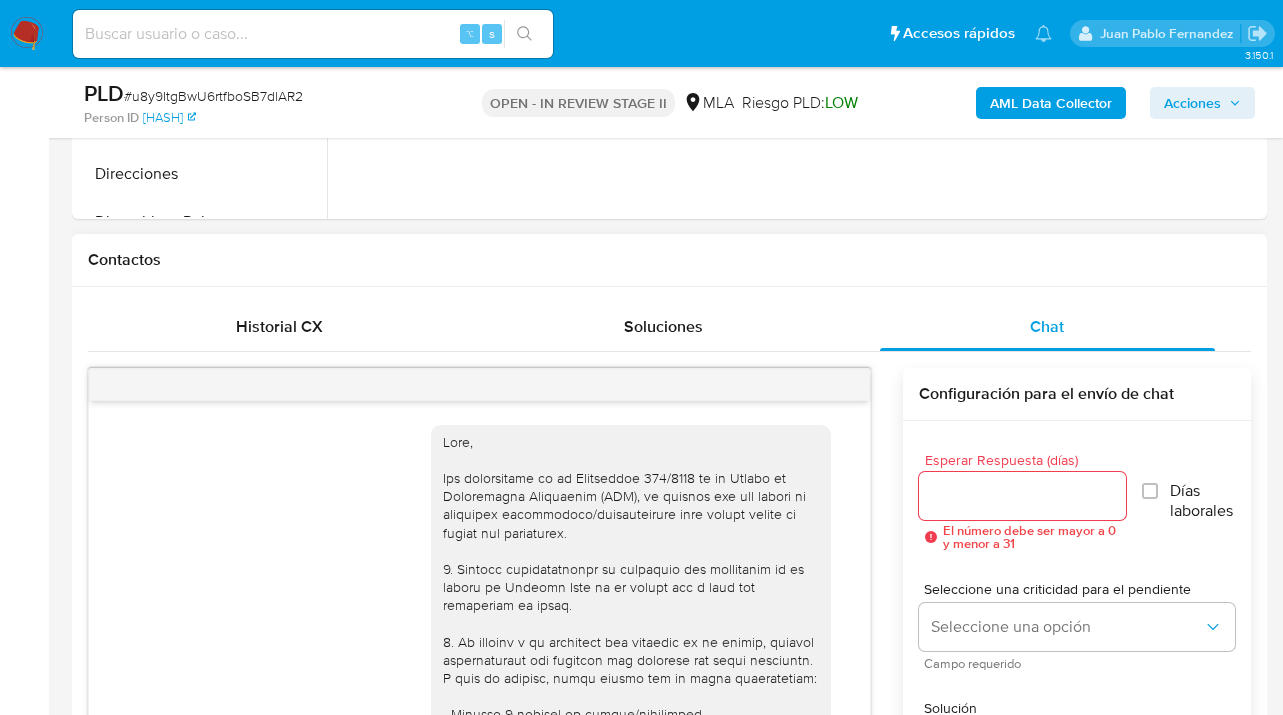 scroll, scrollTop: 2090, scrollLeft: 0, axis: vertical 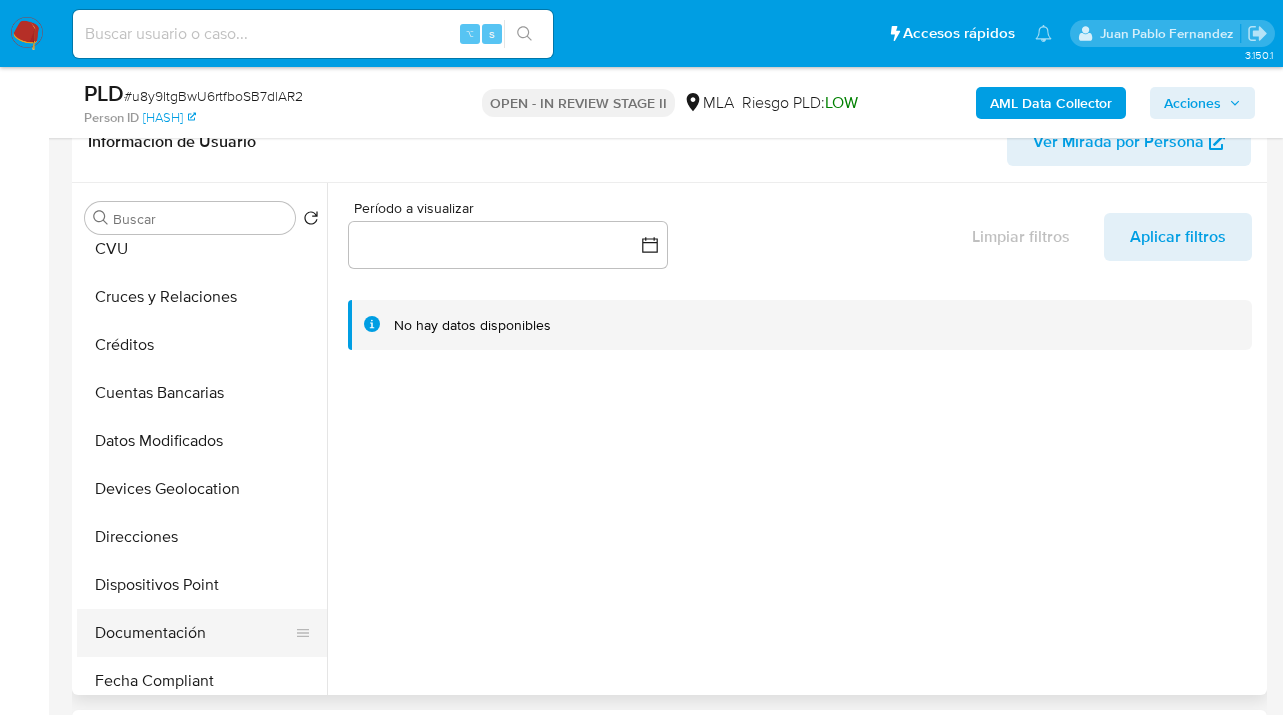 click on "Documentación" at bounding box center (194, 633) 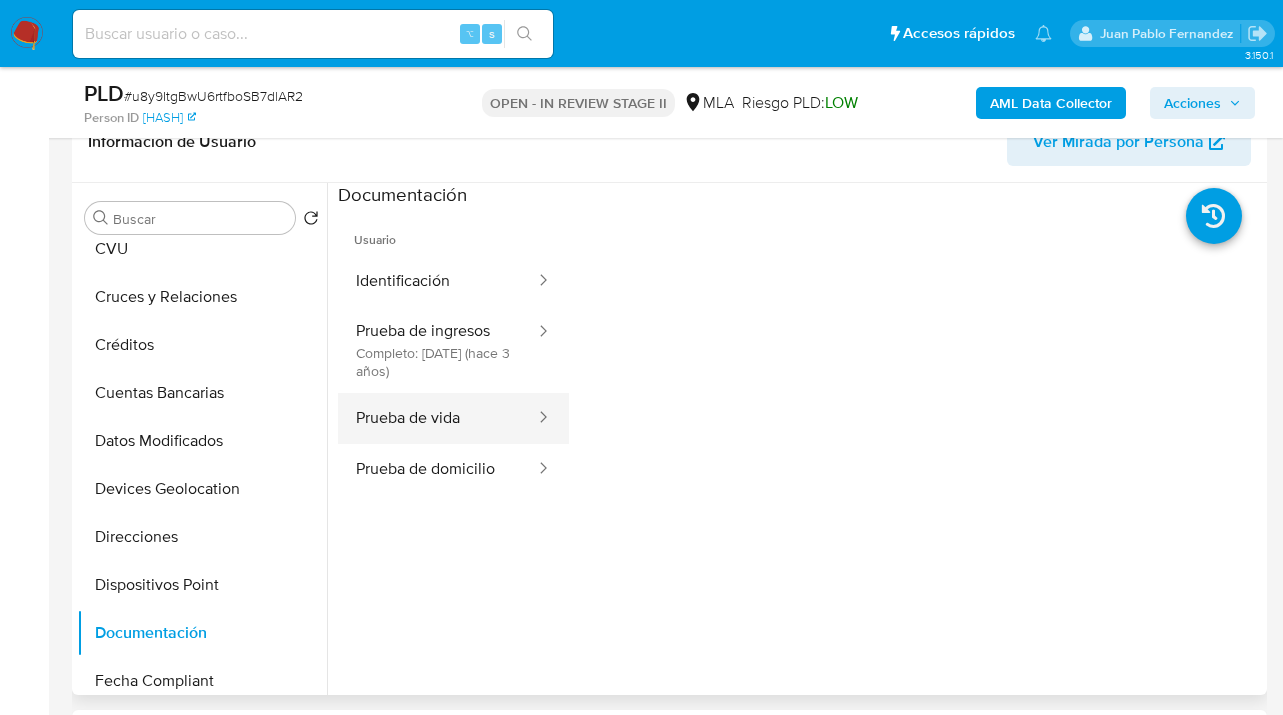 click on "Prueba de vida" at bounding box center [437, 418] 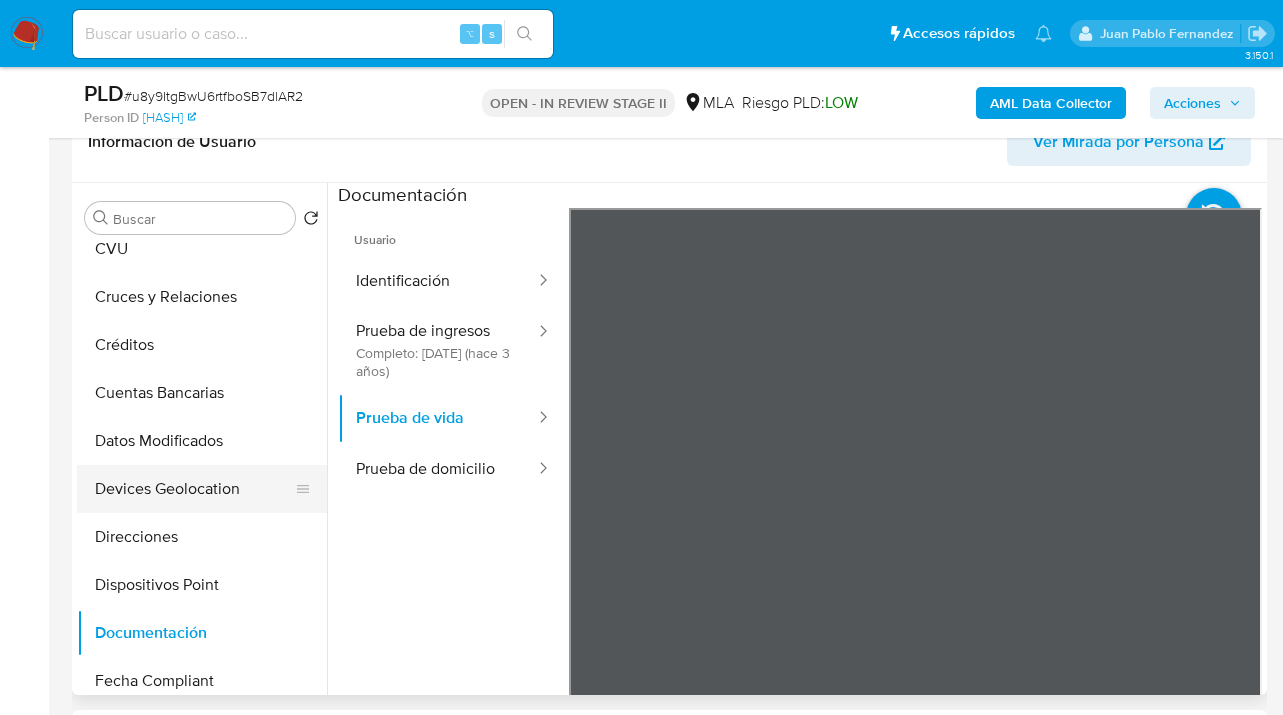 drag, startPoint x: 191, startPoint y: 533, endPoint x: 198, endPoint y: 500, distance: 33.734257 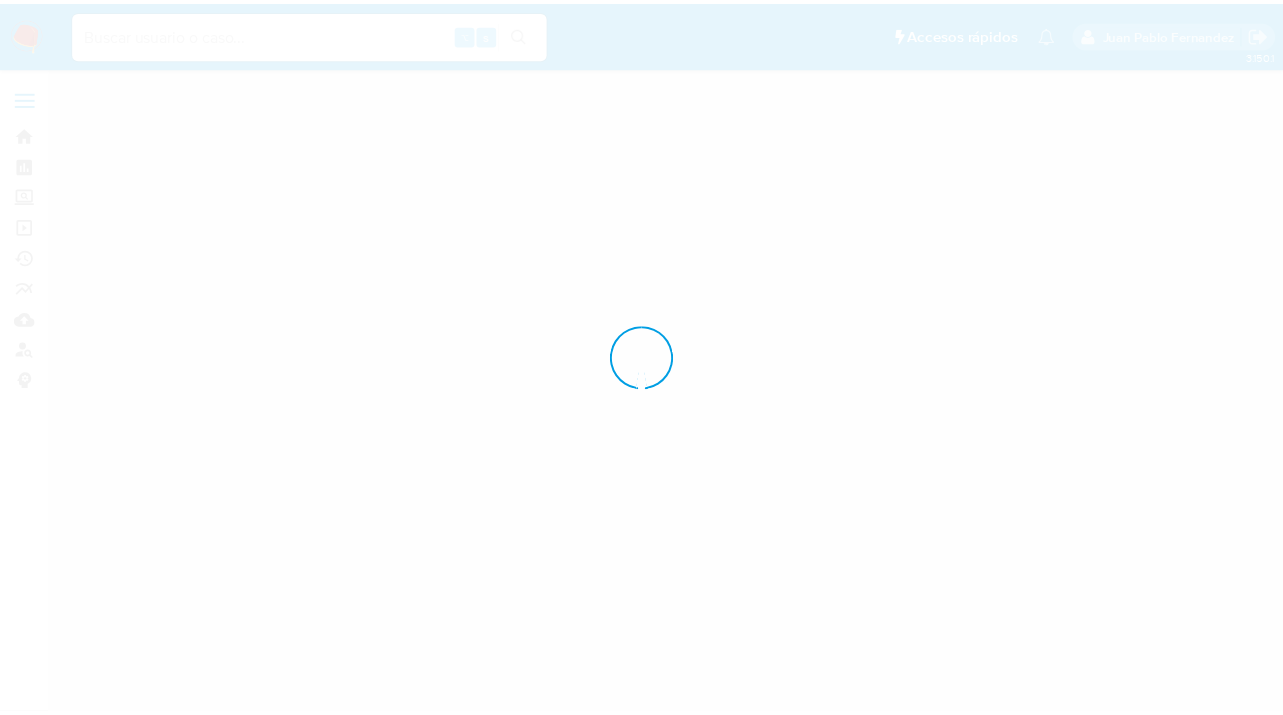 scroll, scrollTop: 0, scrollLeft: 0, axis: both 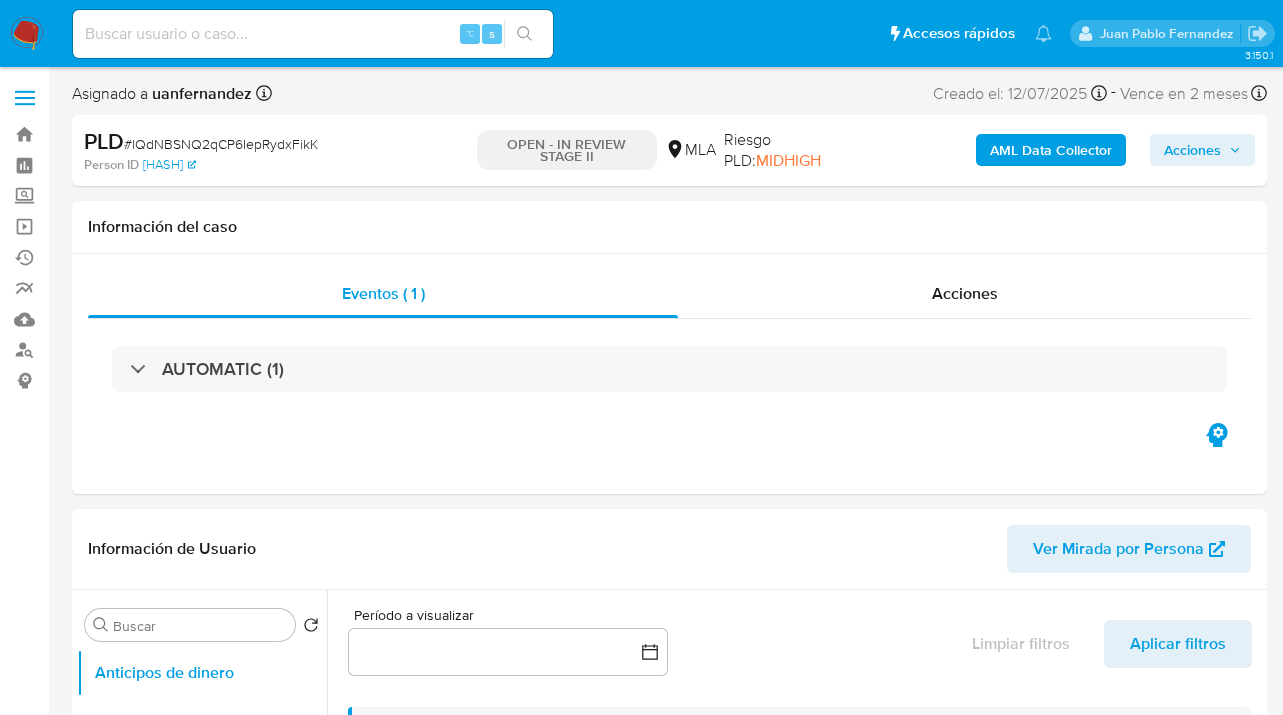 select on "10" 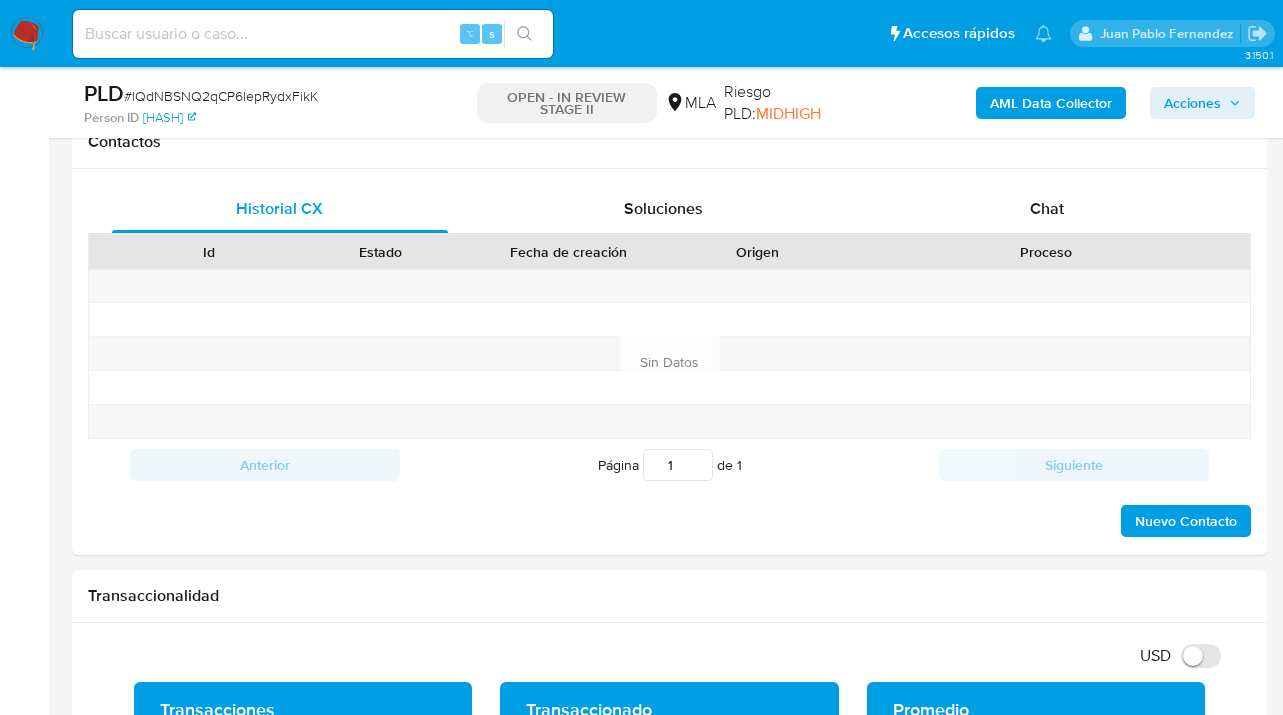 scroll, scrollTop: 495, scrollLeft: 0, axis: vertical 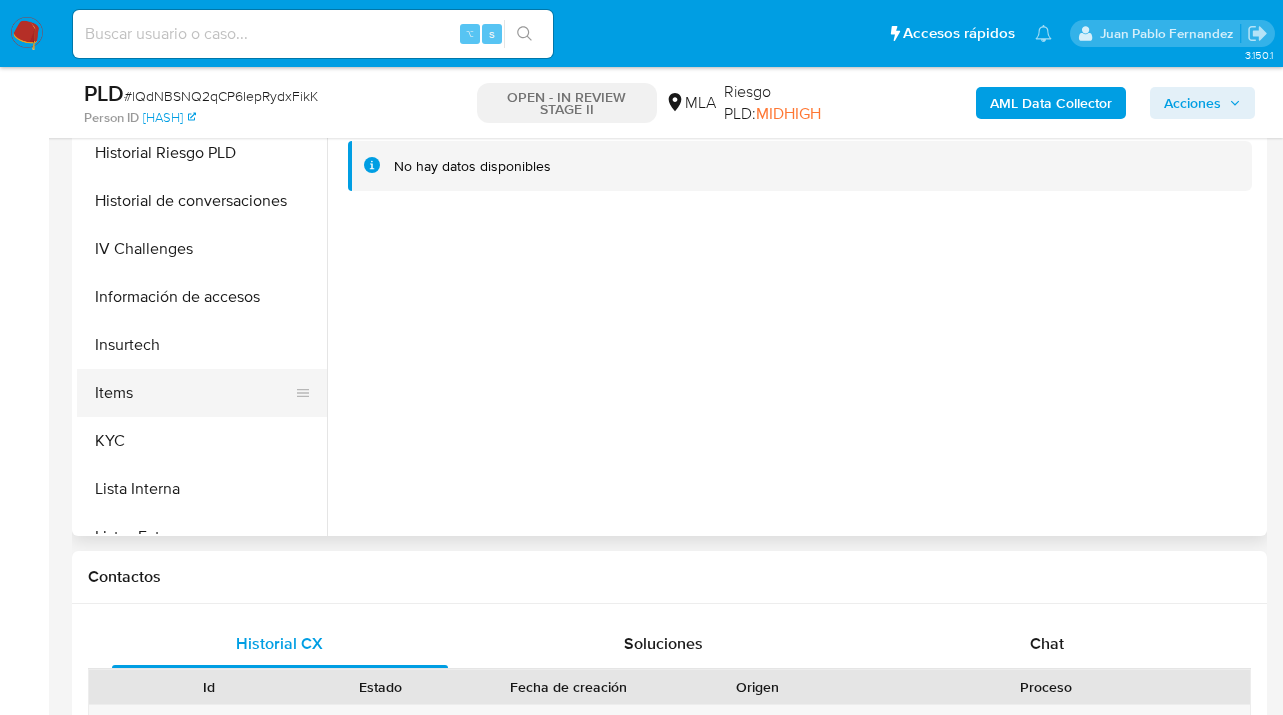 click on "Items" at bounding box center [194, 393] 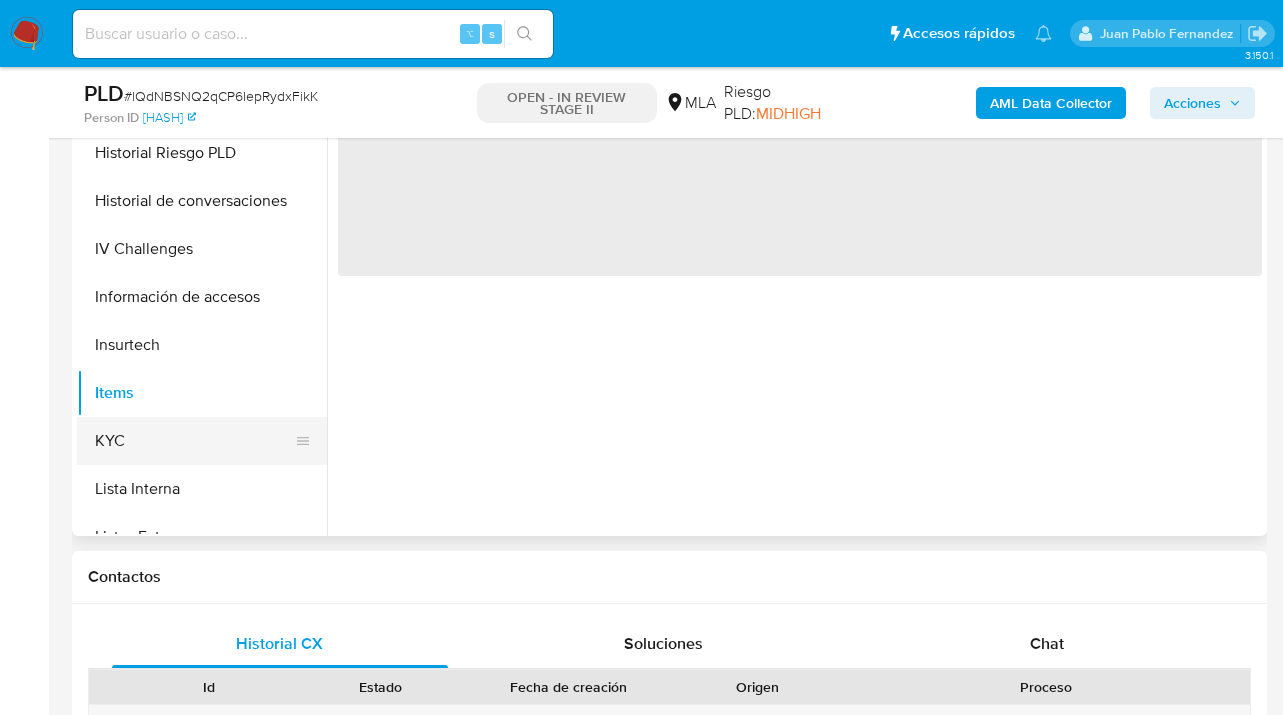 click on "KYC" at bounding box center [194, 441] 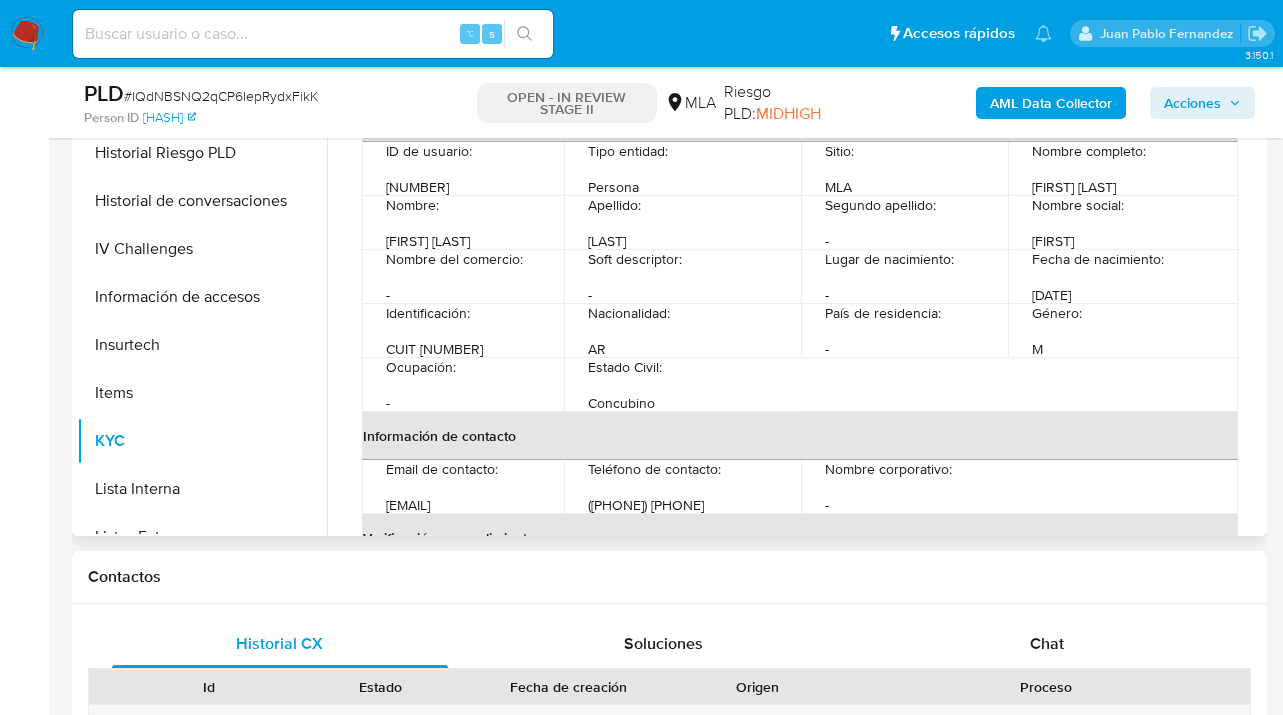 scroll, scrollTop: 37, scrollLeft: 0, axis: vertical 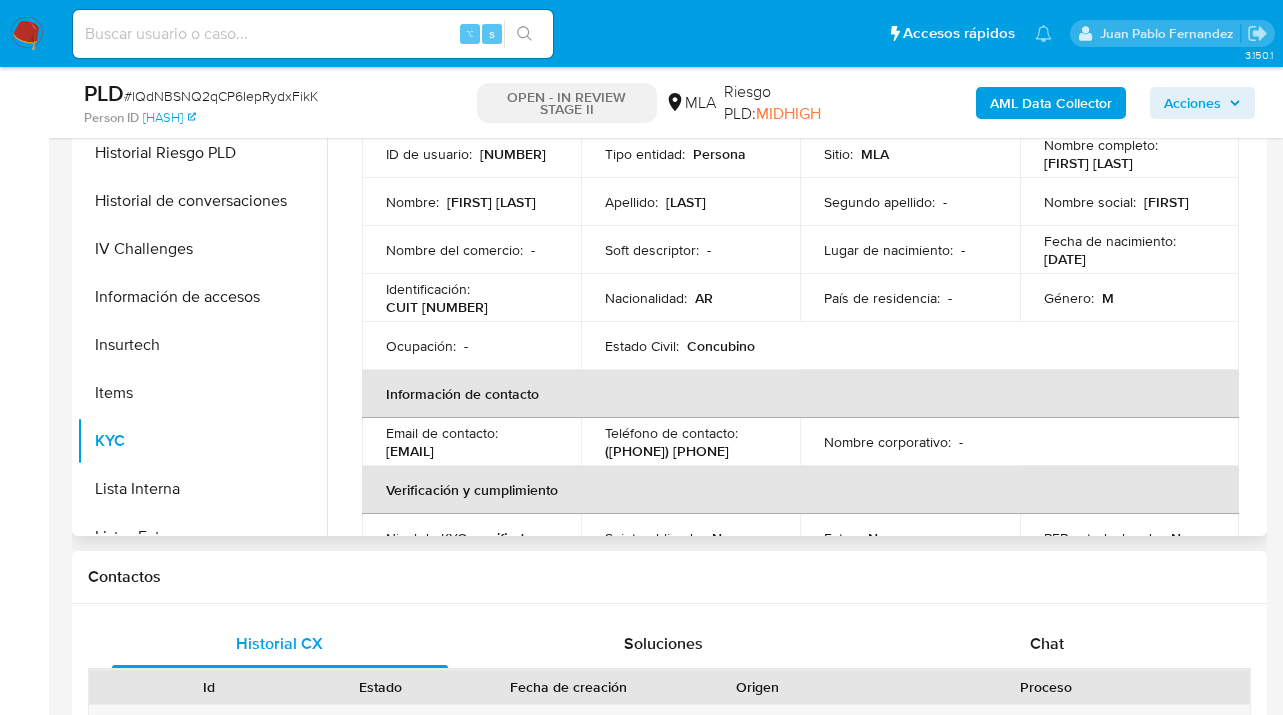 drag, startPoint x: 387, startPoint y: 454, endPoint x: 556, endPoint y: 460, distance: 169.10648 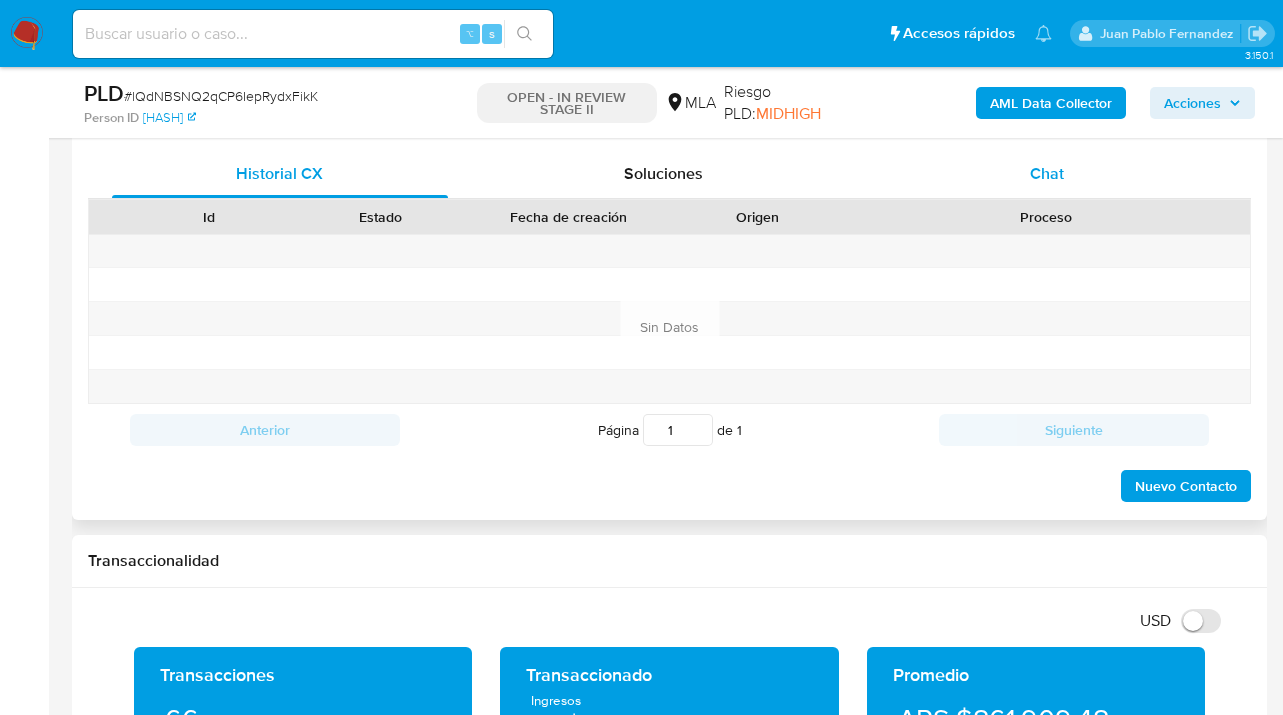 scroll, scrollTop: 844, scrollLeft: 0, axis: vertical 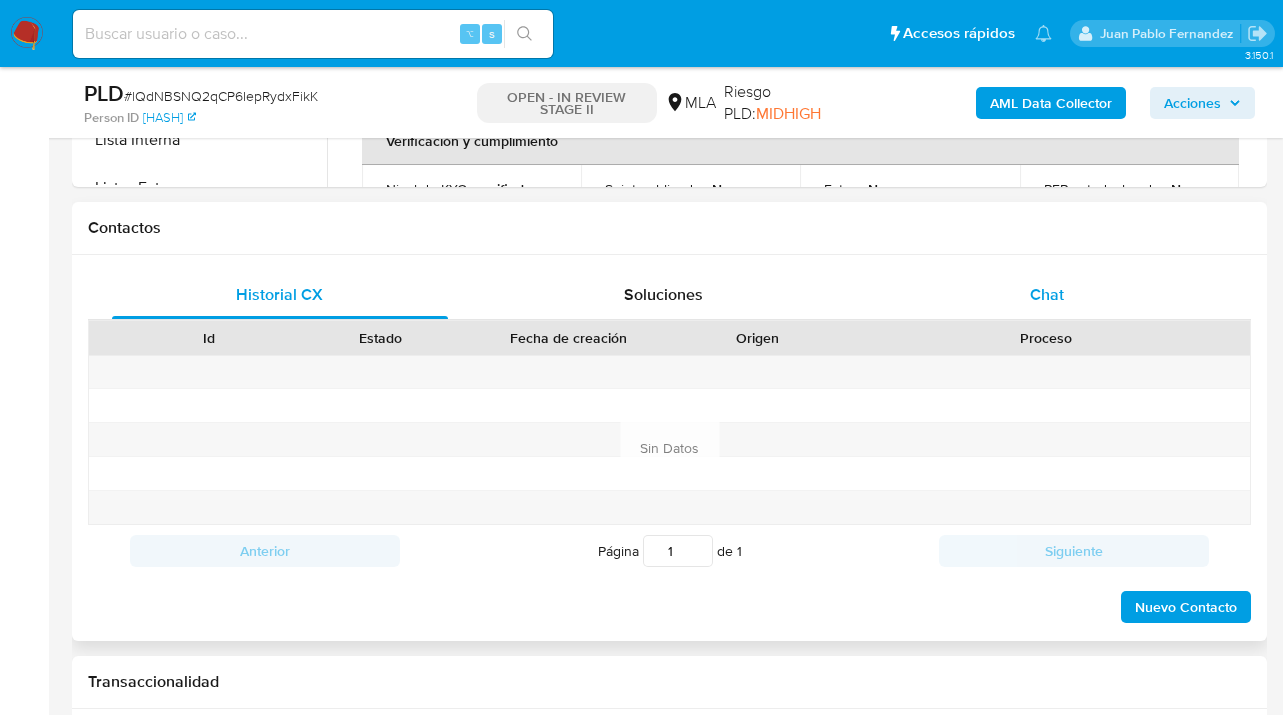click on "Chat" at bounding box center [1048, 295] 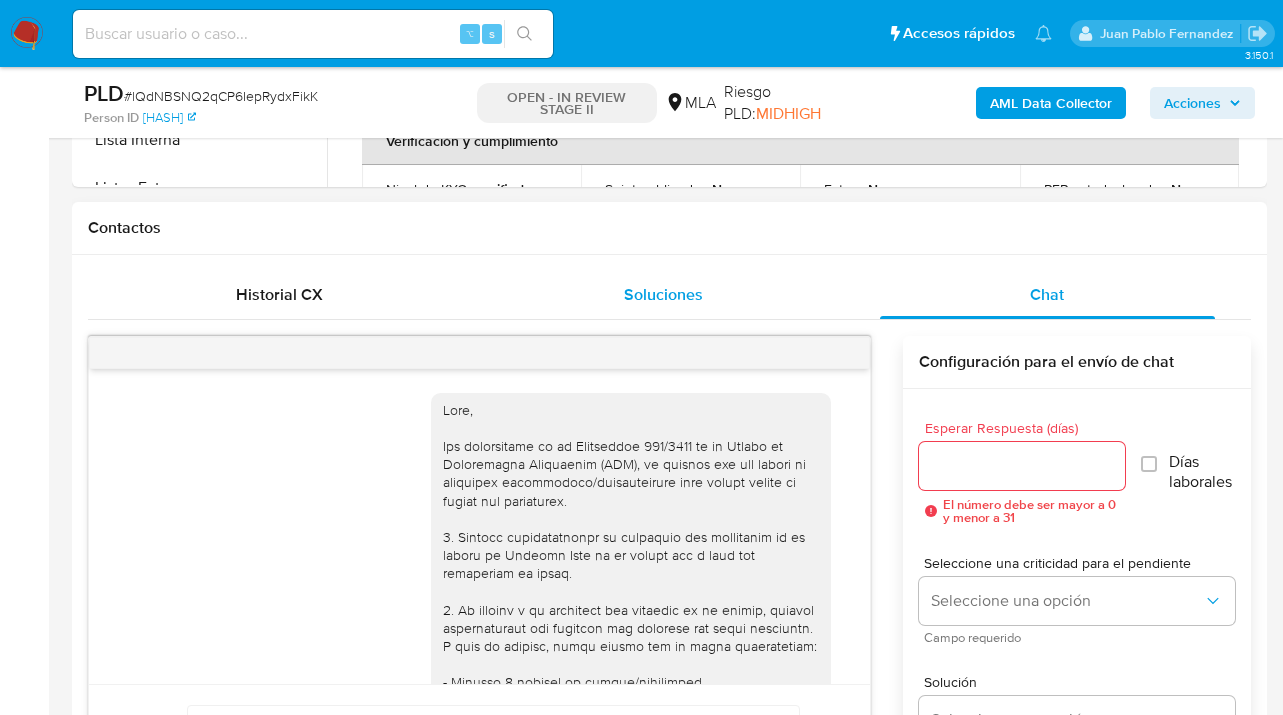 scroll, scrollTop: 947, scrollLeft: 0, axis: vertical 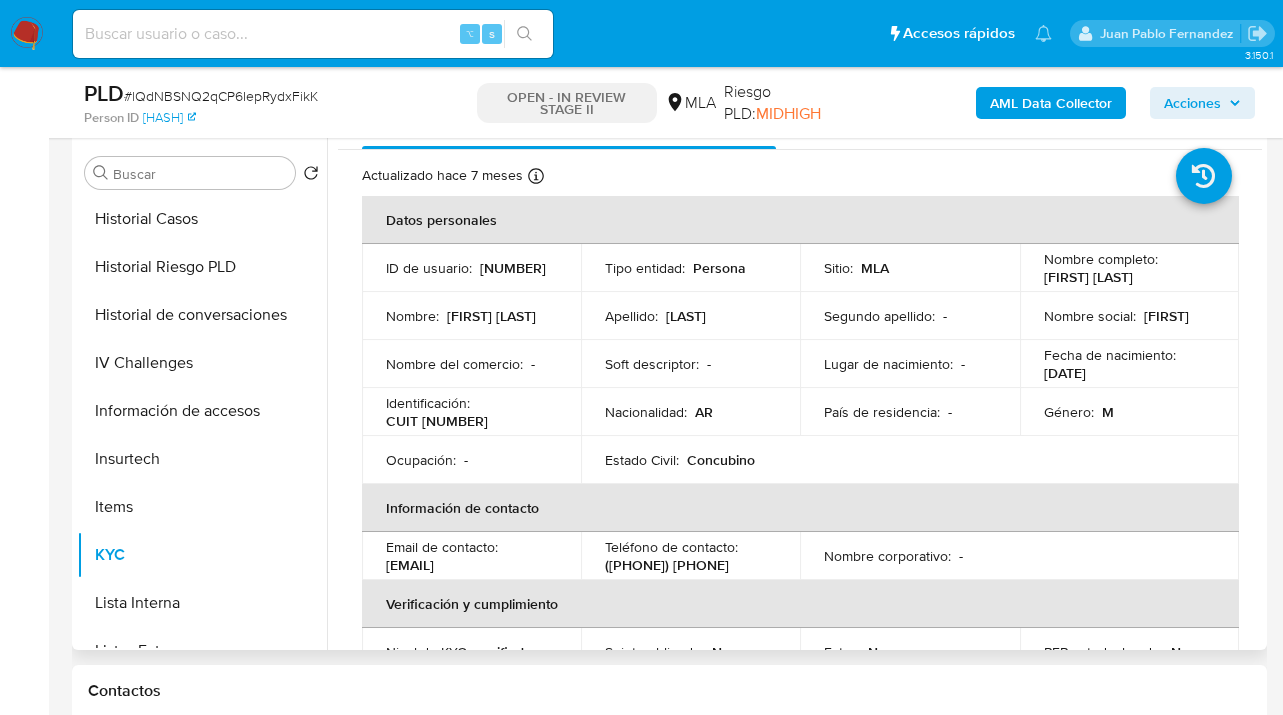 drag, startPoint x: 318, startPoint y: 497, endPoint x: 324, endPoint y: 481, distance: 17.088007 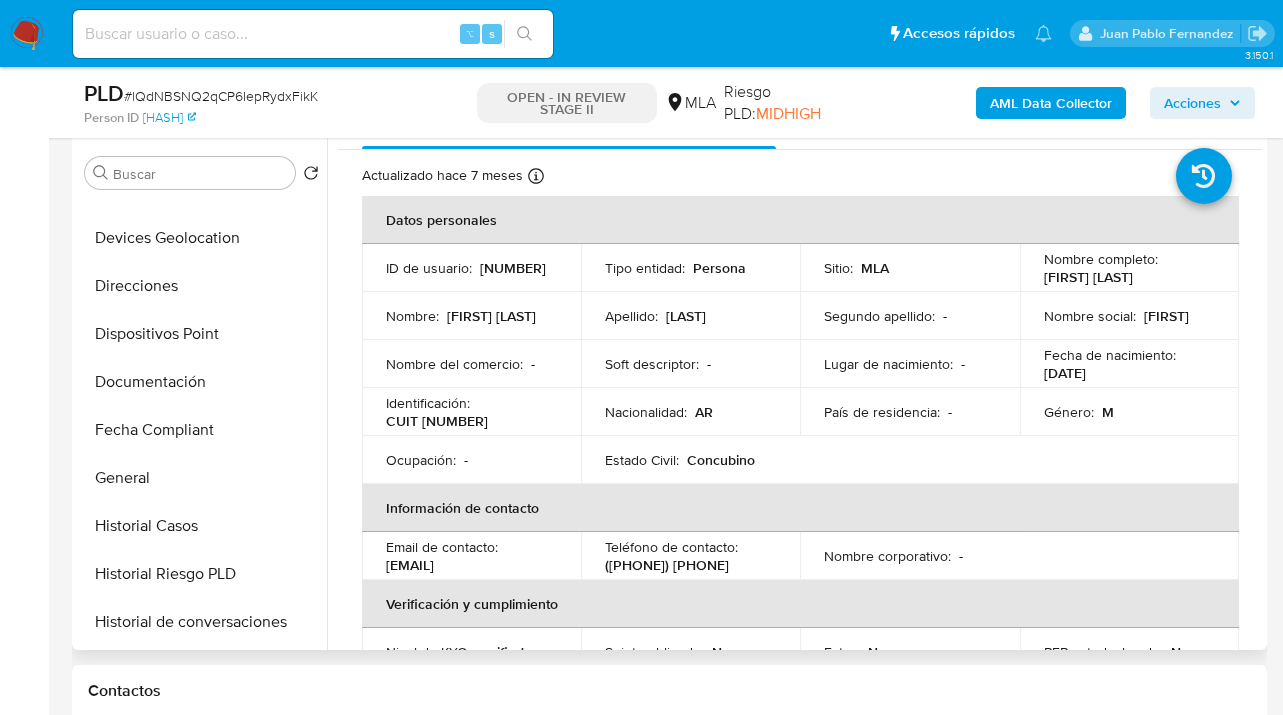 scroll, scrollTop: 290, scrollLeft: 0, axis: vertical 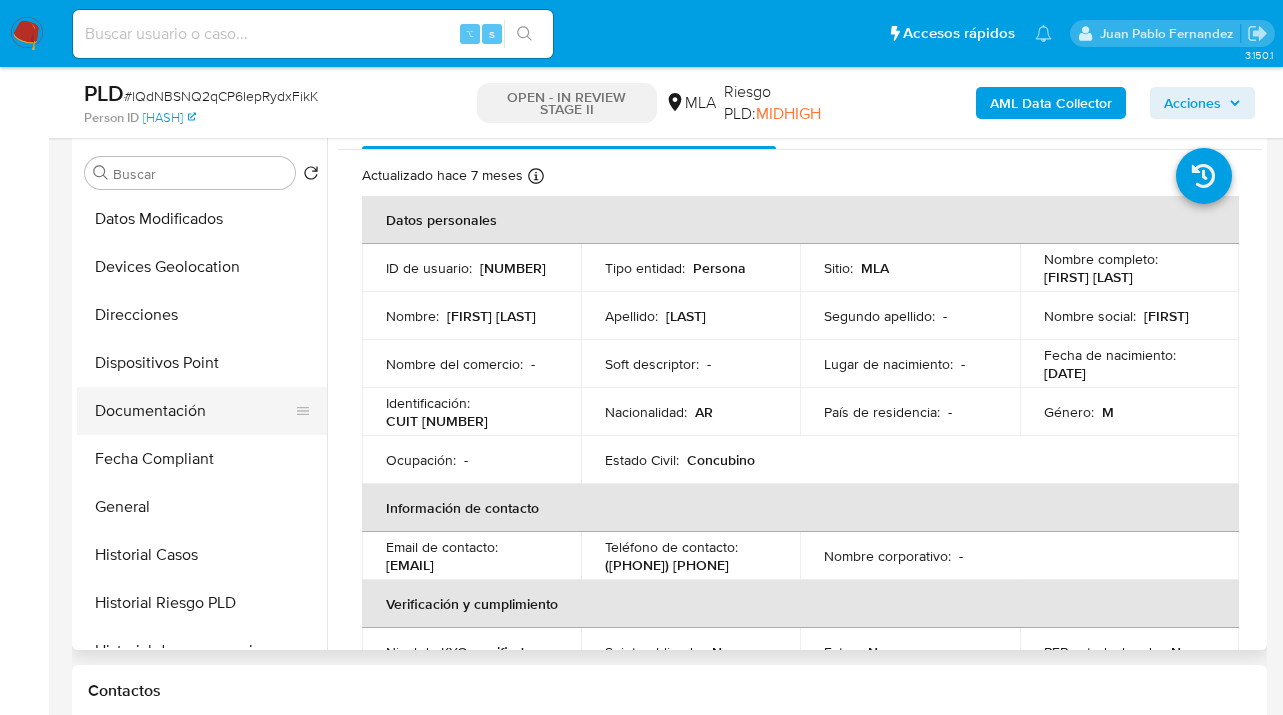 click on "Documentación" at bounding box center [194, 411] 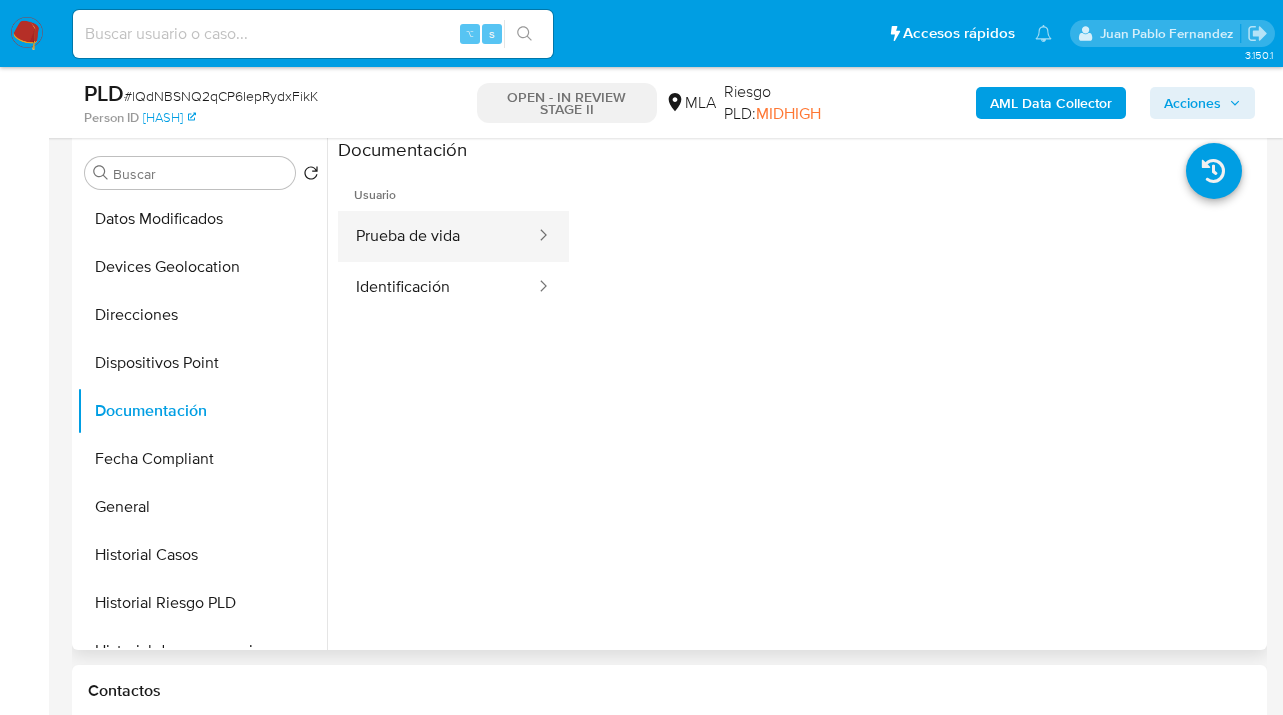 drag, startPoint x: 469, startPoint y: 228, endPoint x: 527, endPoint y: 246, distance: 60.728905 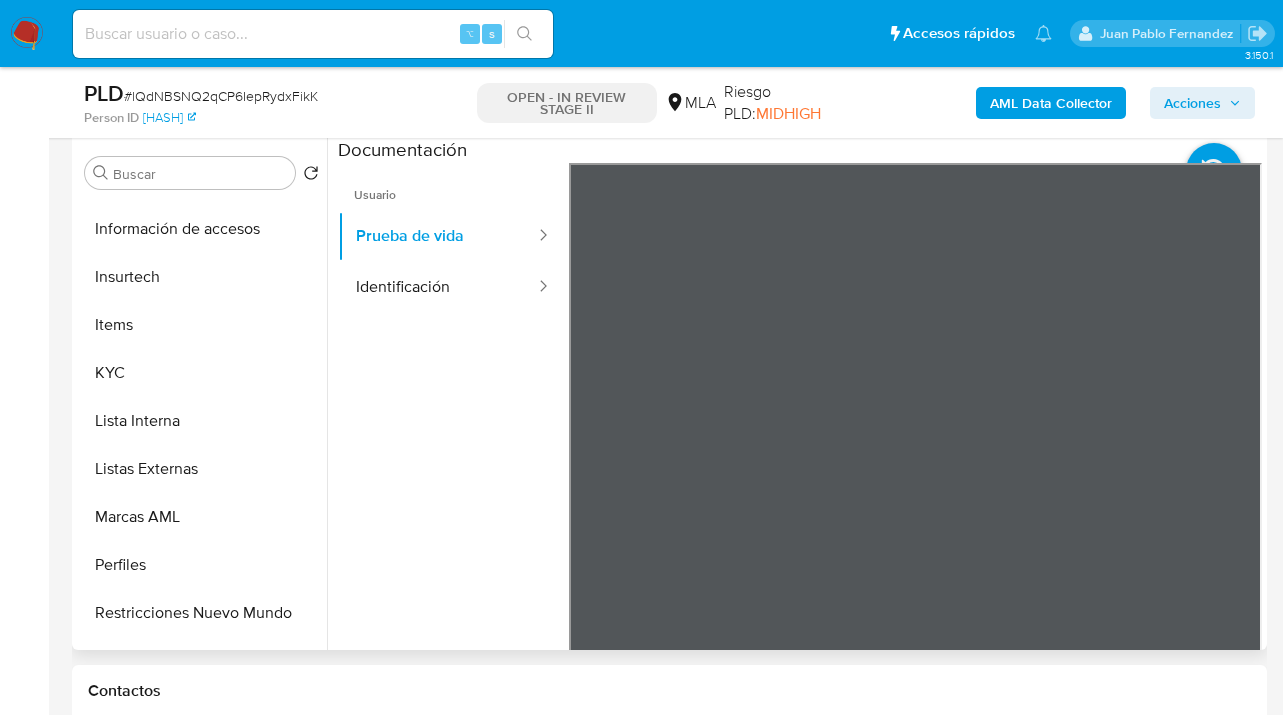 scroll, scrollTop: 823, scrollLeft: 0, axis: vertical 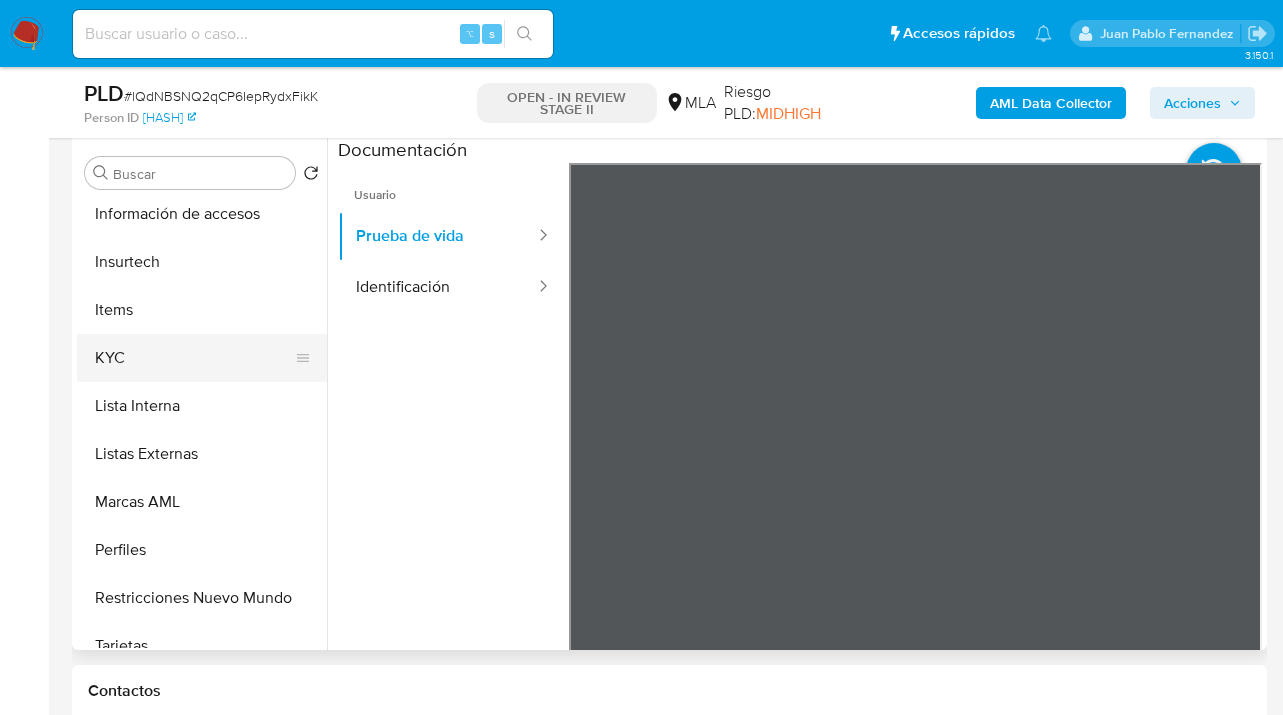 click on "KYC" at bounding box center [194, 358] 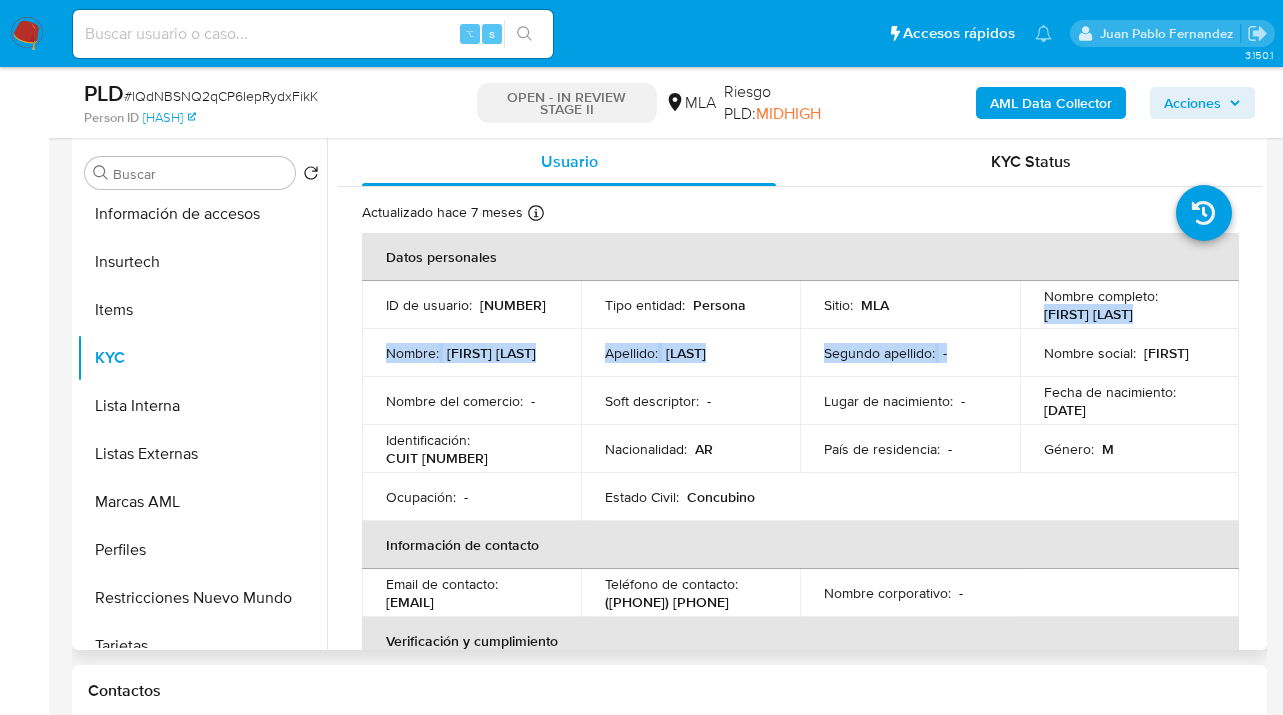 drag, startPoint x: 1041, startPoint y: 314, endPoint x: 1168, endPoint y: 328, distance: 127.769325 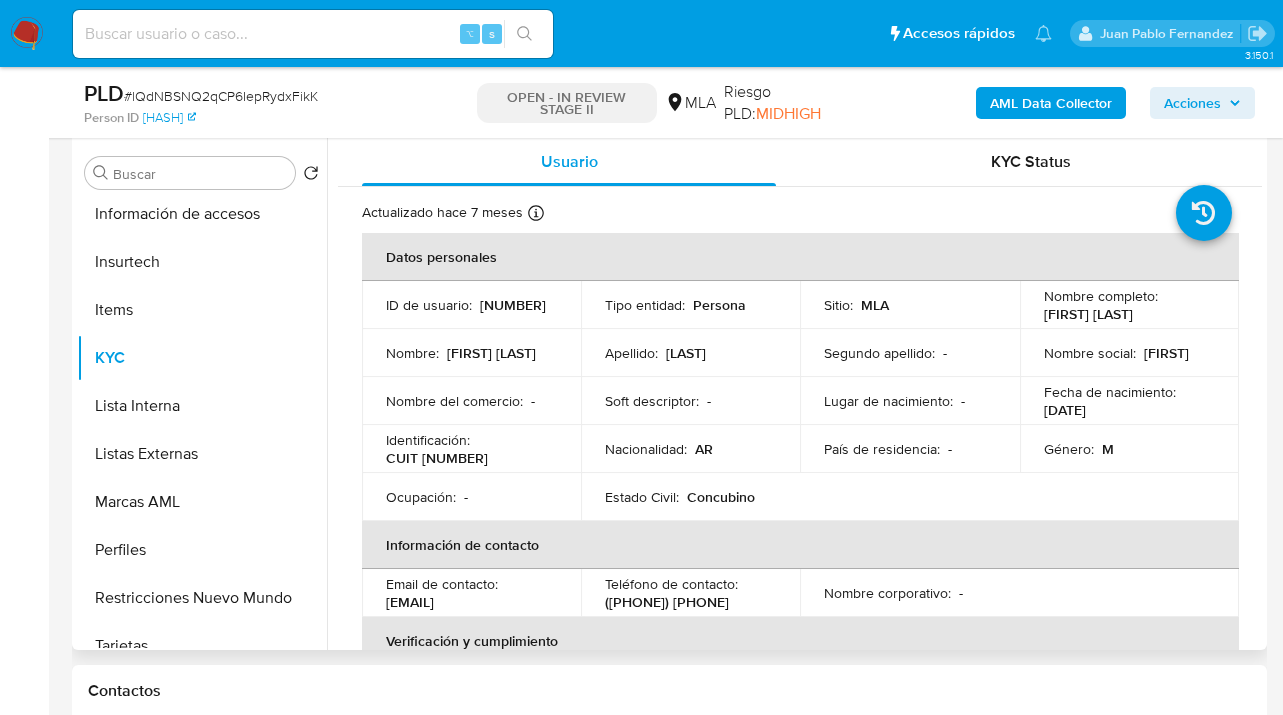 click on "Fecha de nacimiento :" at bounding box center (1110, 392) 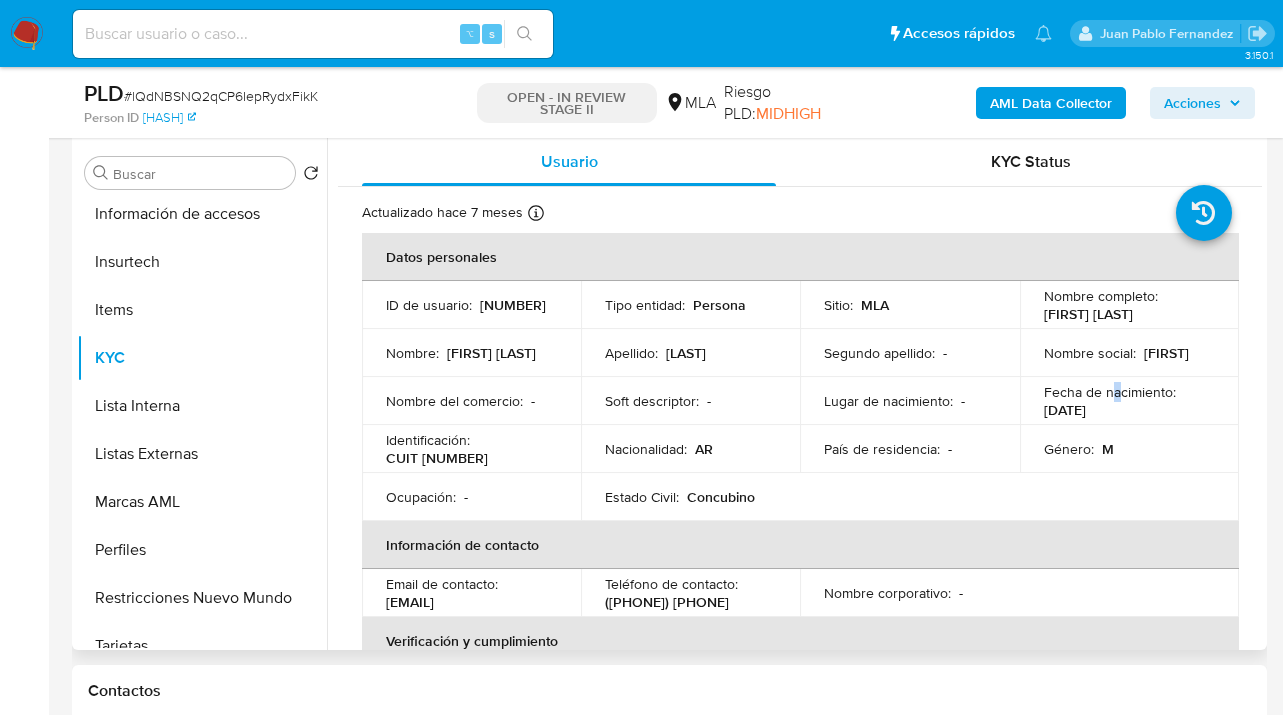 drag, startPoint x: 1042, startPoint y: 317, endPoint x: 1194, endPoint y: 318, distance: 152.0033 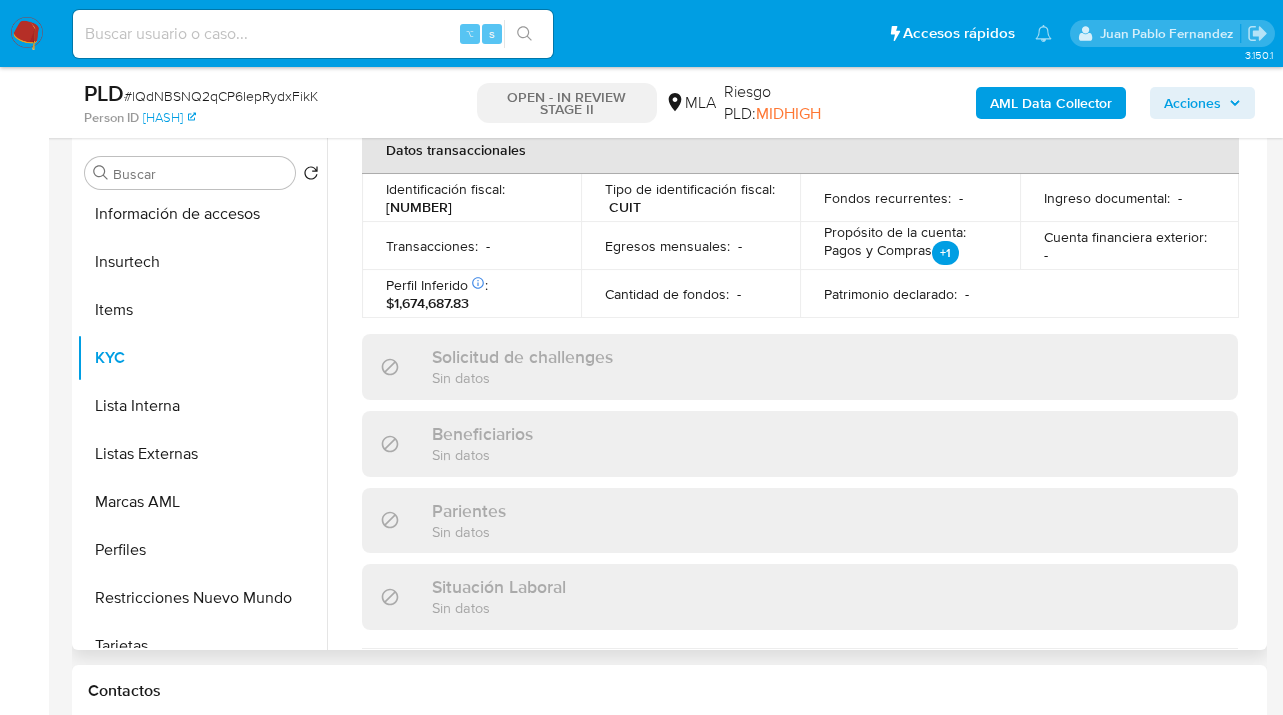 scroll, scrollTop: 1003, scrollLeft: 0, axis: vertical 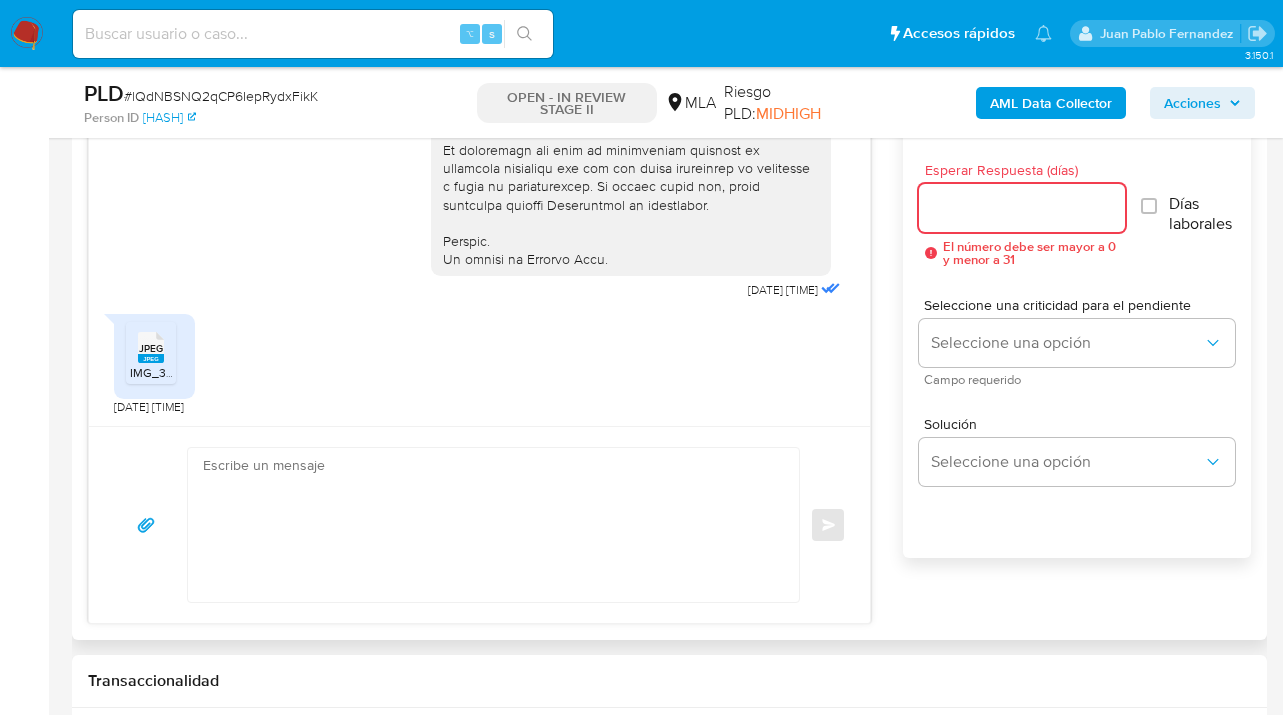 click on "Esperar Respuesta (días)" at bounding box center (1021, 208) 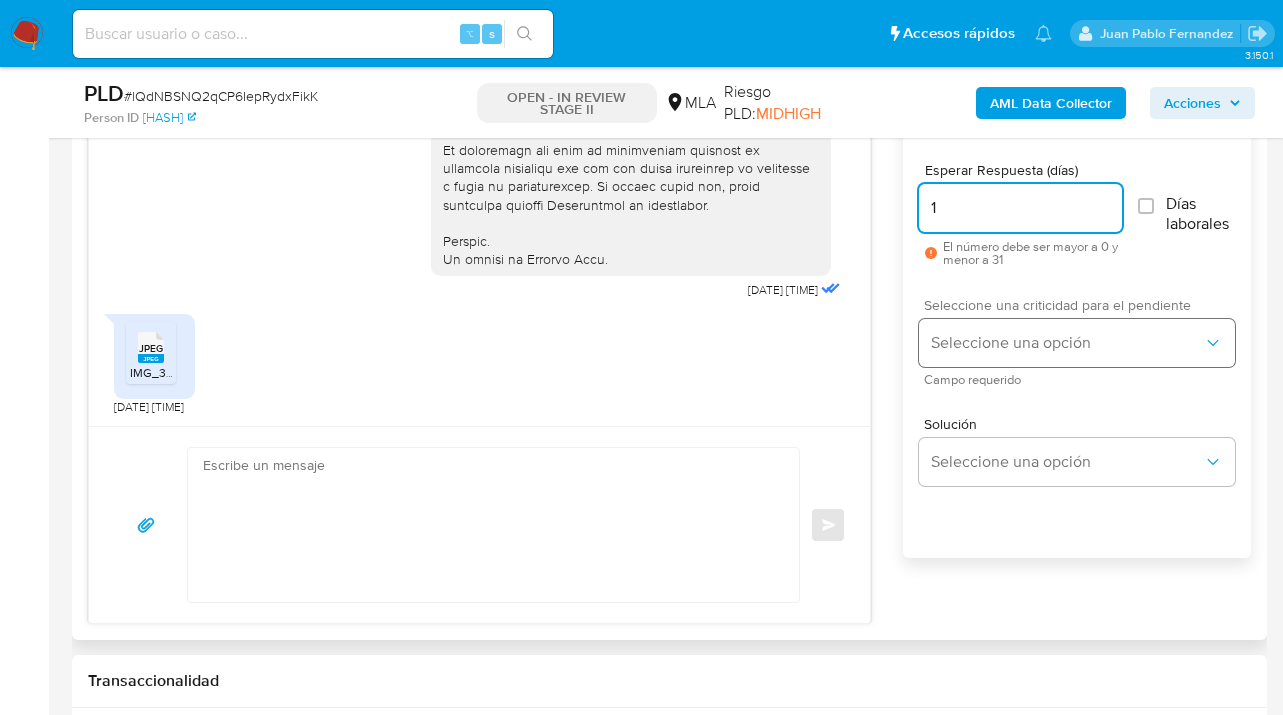 type on "1" 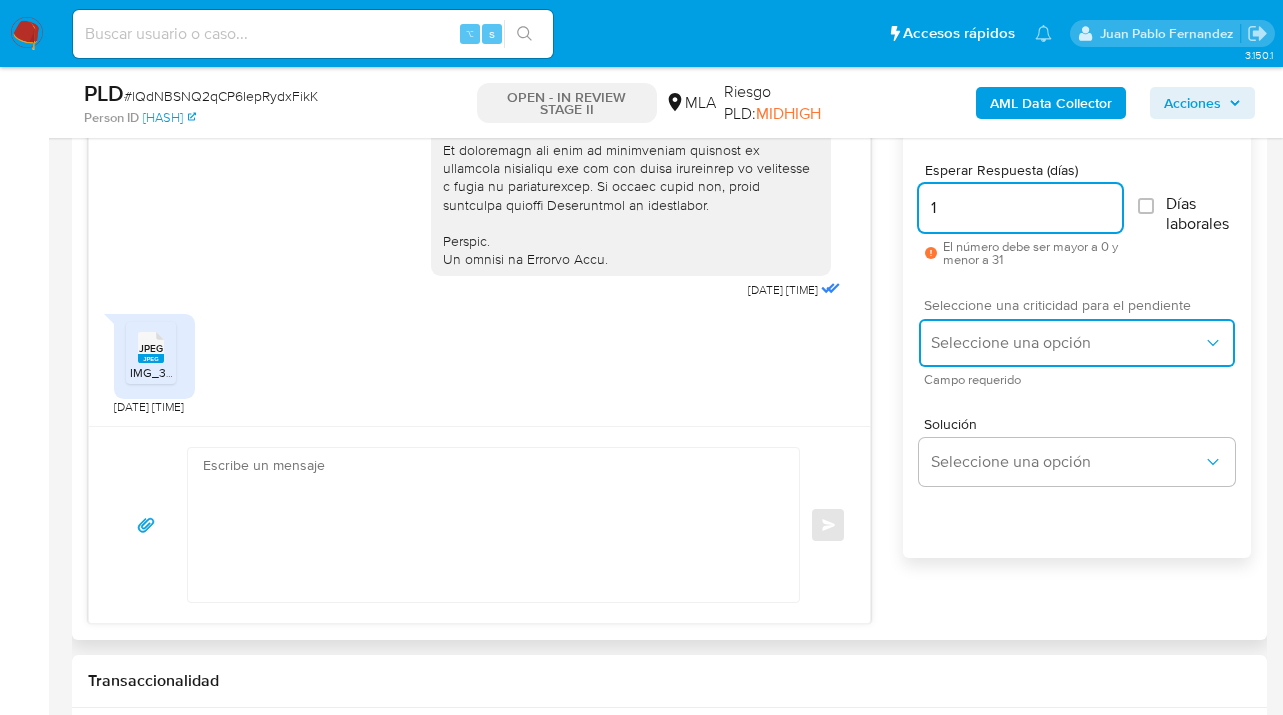 click on "Seleccione una opción" at bounding box center [1067, 343] 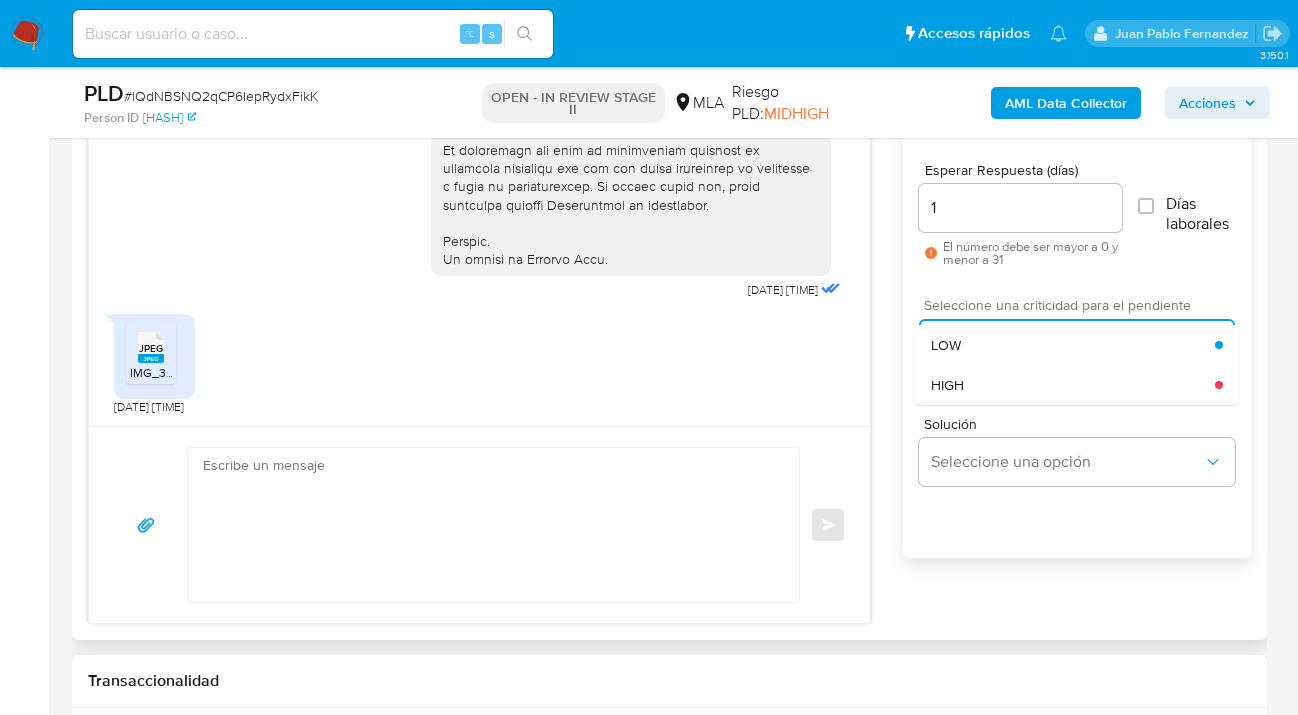 click on "HIGH" at bounding box center [1073, 385] 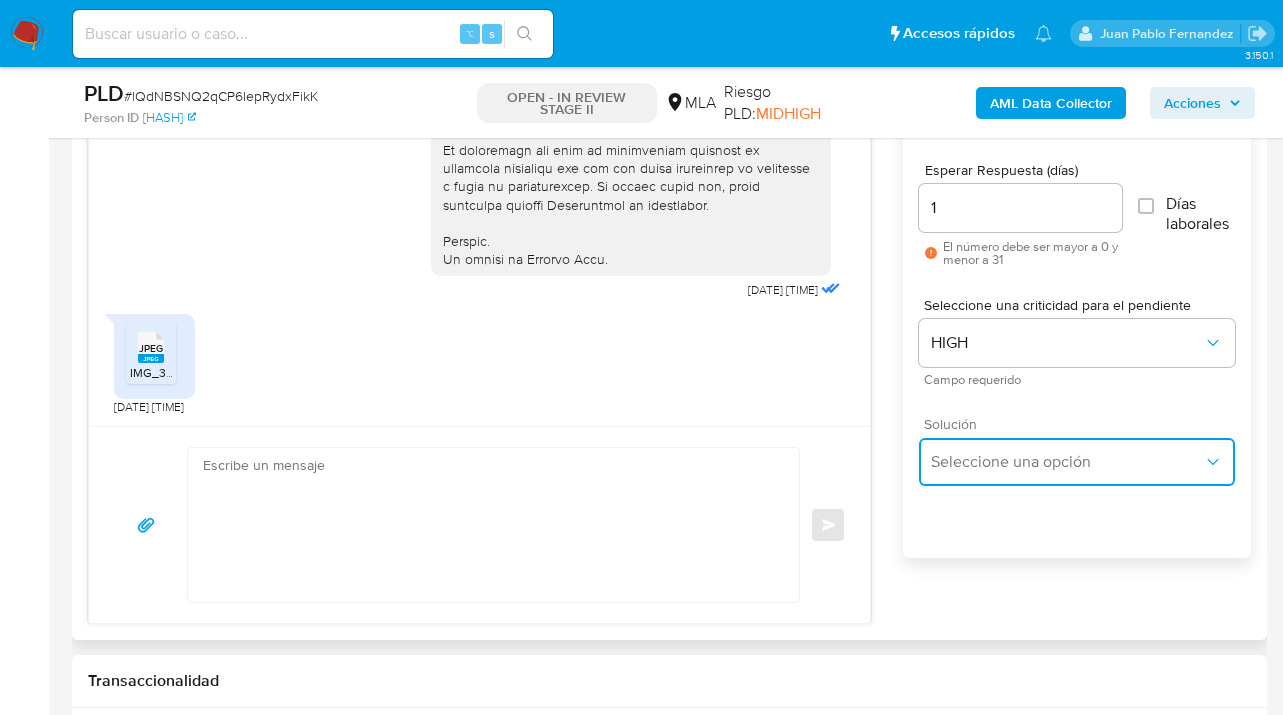 click on "Seleccione una opción" at bounding box center [1067, 462] 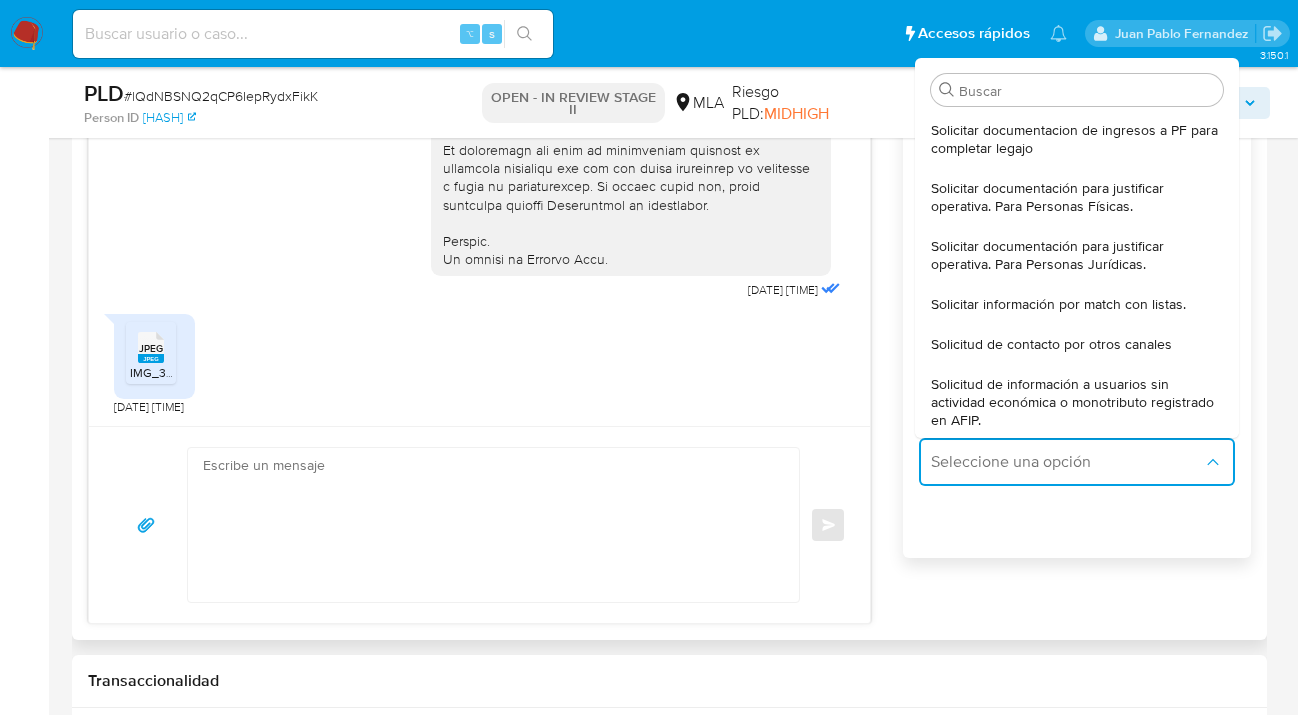 drag, startPoint x: 1001, startPoint y: 217, endPoint x: 718, endPoint y: 391, distance: 332.21228 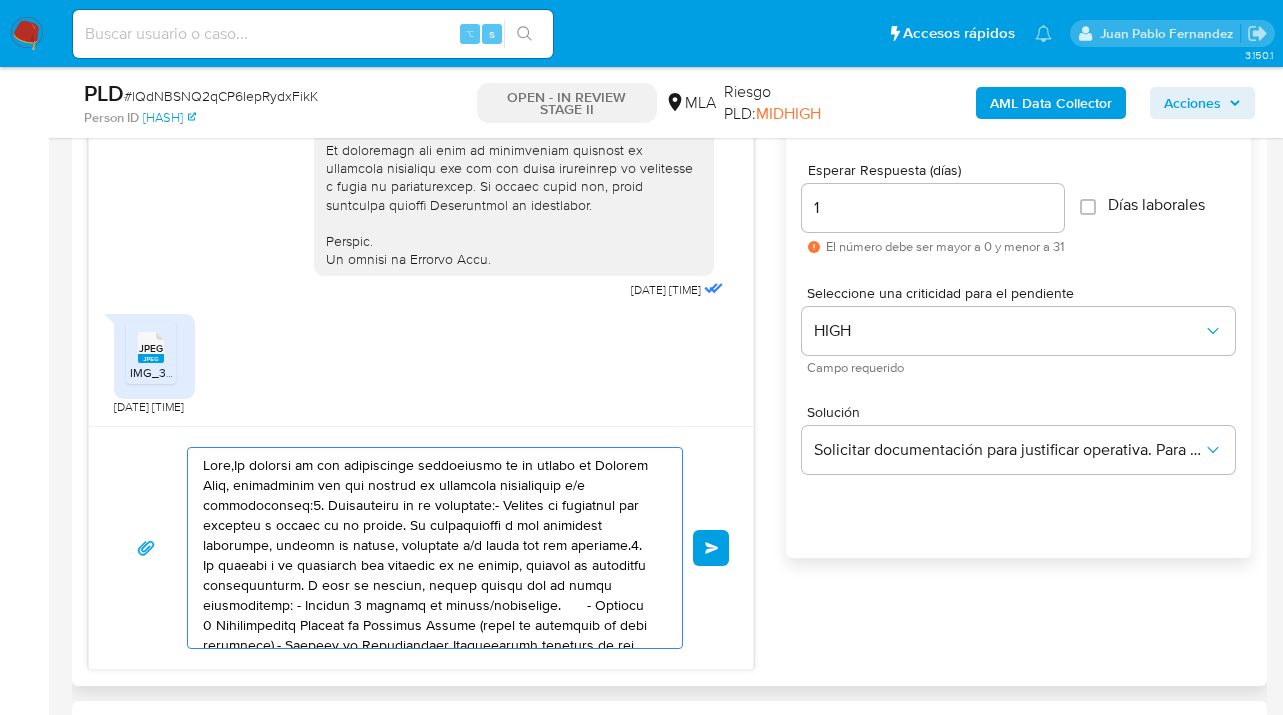 drag, startPoint x: 547, startPoint y: 628, endPoint x: 126, endPoint y: 443, distance: 459.85434 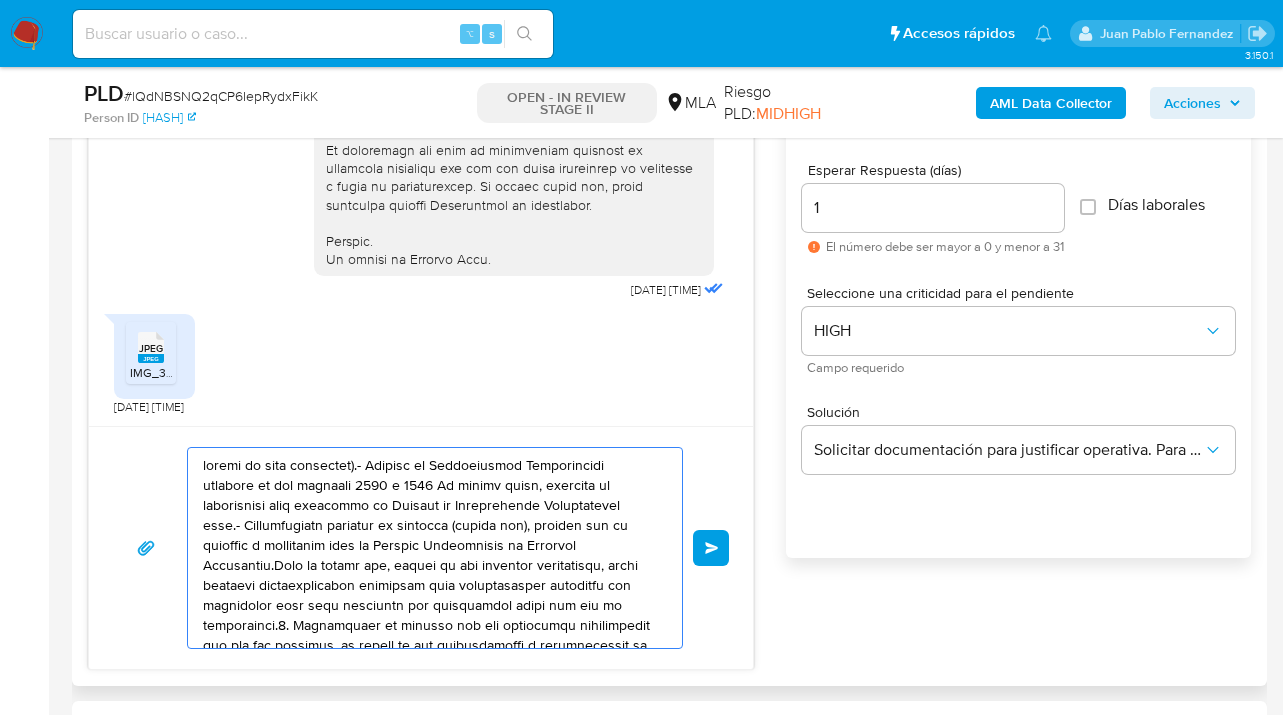 drag, startPoint x: 347, startPoint y: 528, endPoint x: 224, endPoint y: 479, distance: 132.40091 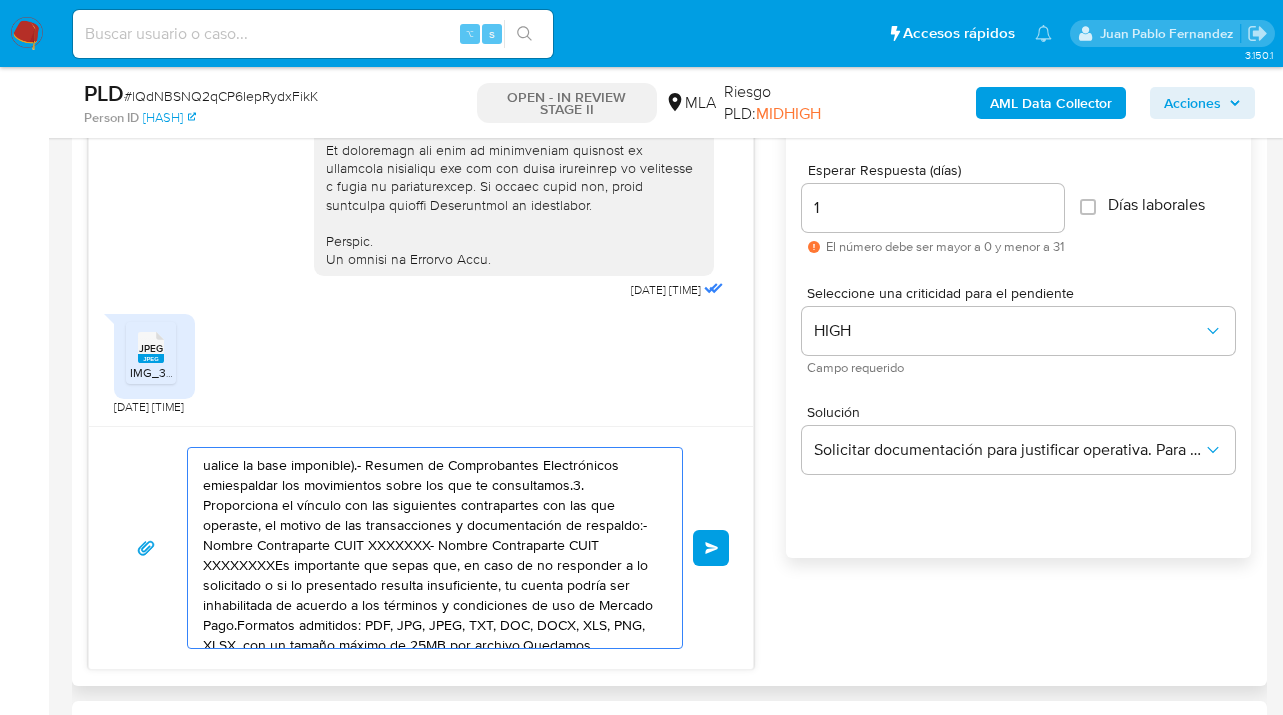 drag, startPoint x: 490, startPoint y: 589, endPoint x: 200, endPoint y: 464, distance: 315.79266 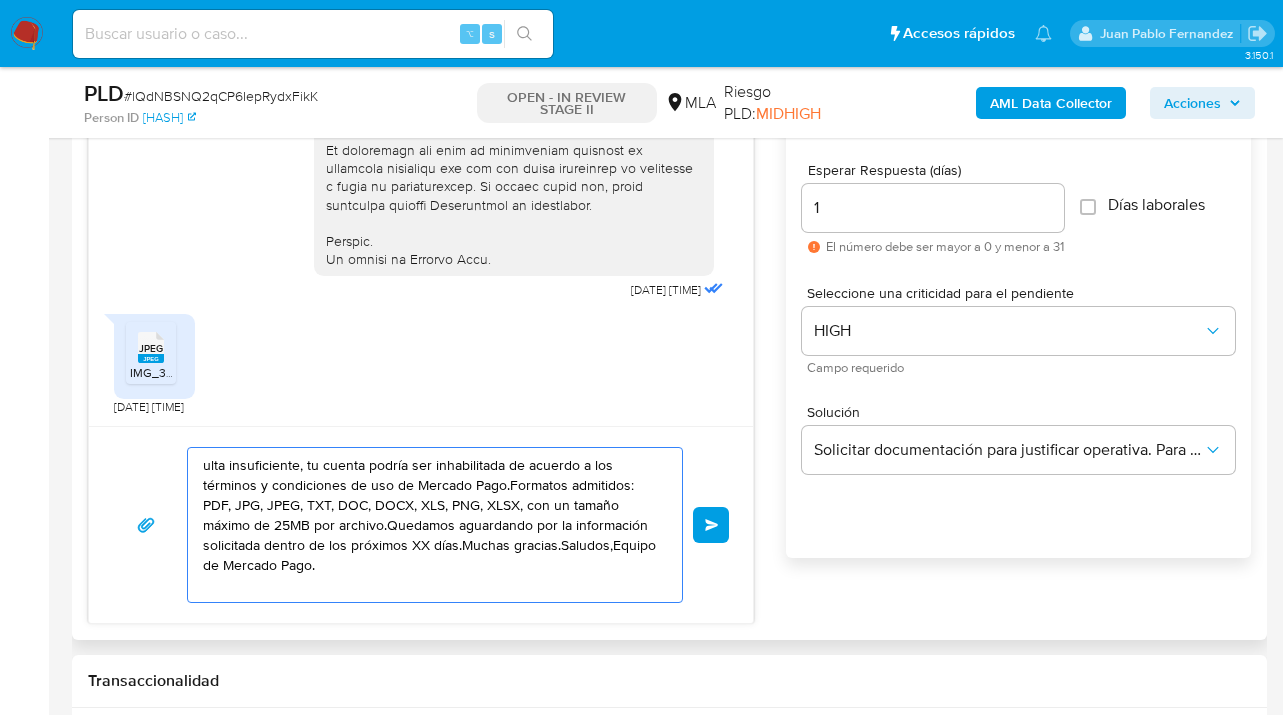 drag, startPoint x: 509, startPoint y: 576, endPoint x: 235, endPoint y: 472, distance: 293.07336 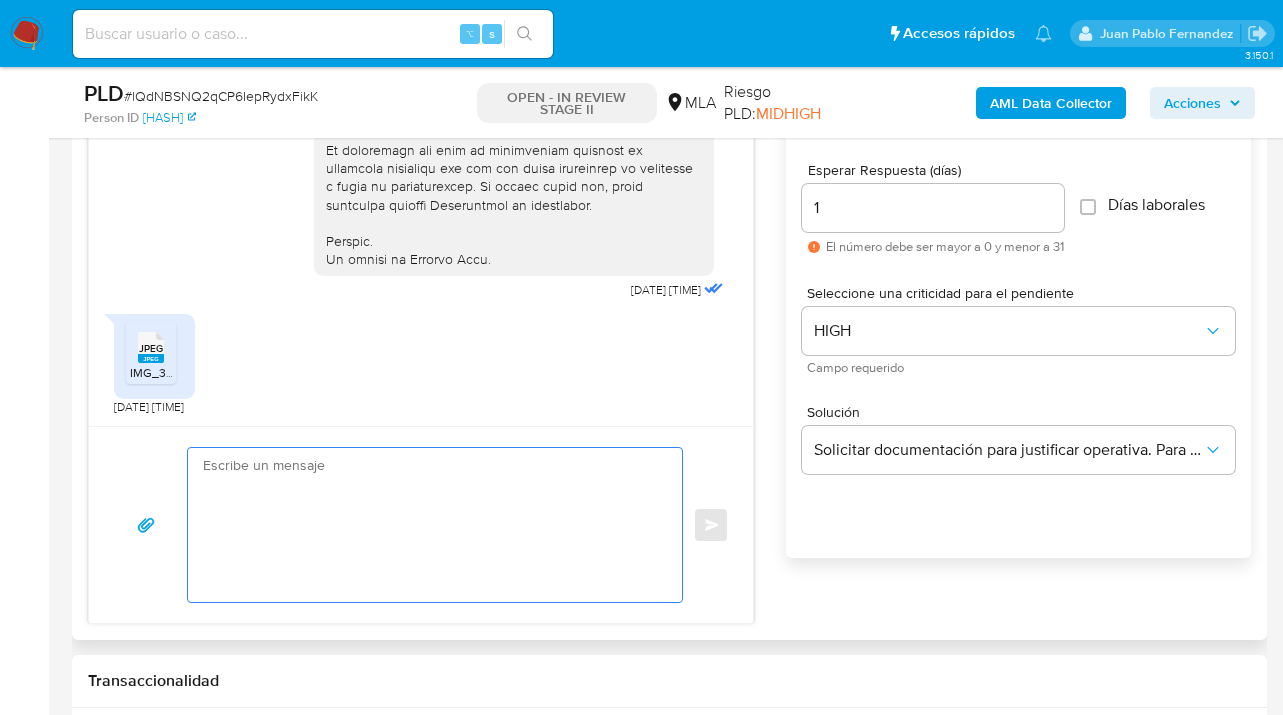 paste on "Cristian Alejandro Merlo" 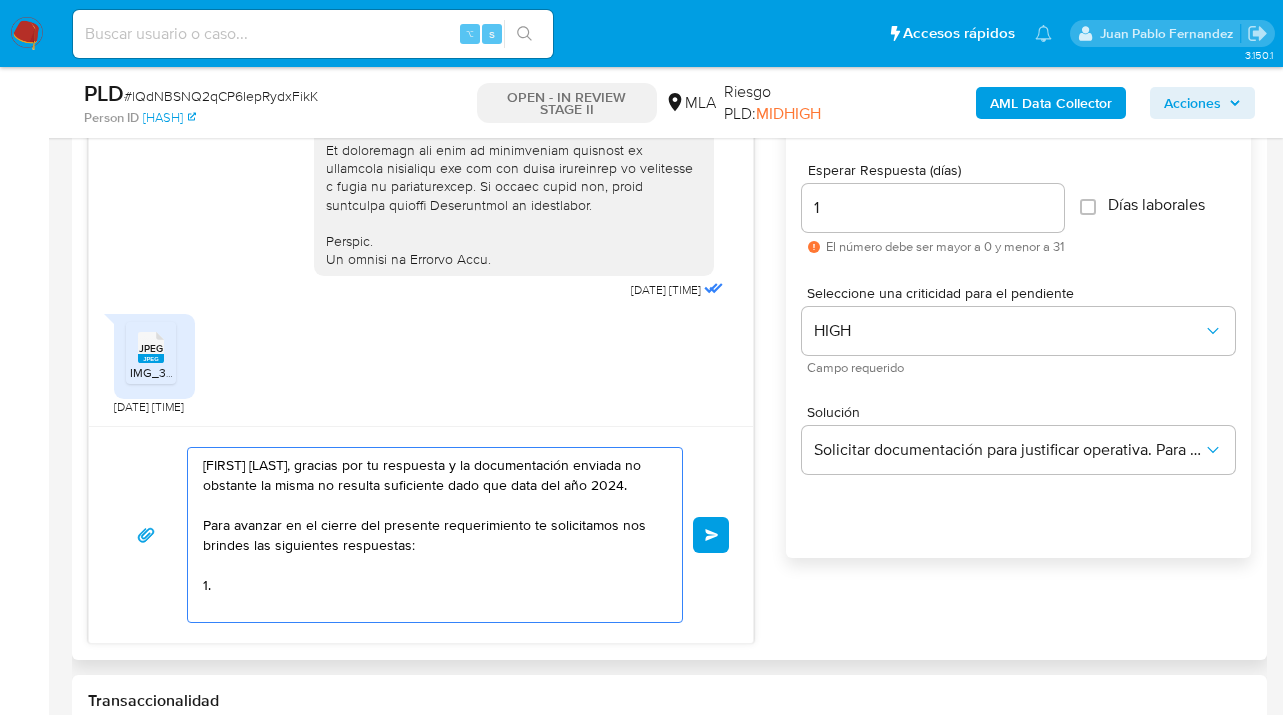 paste on "1. Descripción de la actividad:
- Detalla la actividad que realizas a través de tu cuenta. De corresponder a una actividad comercial, indicar el nombre, domicilio y/o sitio web del comercio.
2. De acuerdo a la actividad que realices en tu cuenta, adjunta la siguiente documentación. A modo de ejemplo, puedes enviar uno de estos comprobantes:
- Últimos 3 recibos de sueldo/jubilación." 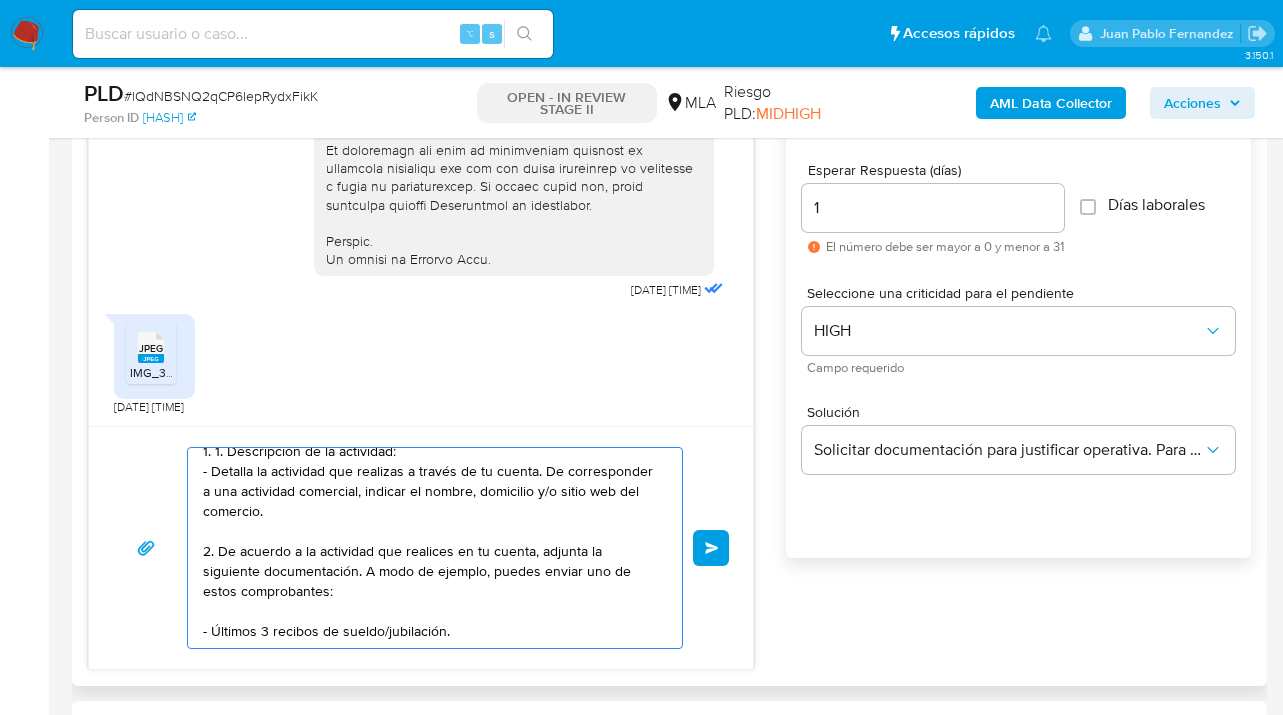 scroll, scrollTop: 120, scrollLeft: 0, axis: vertical 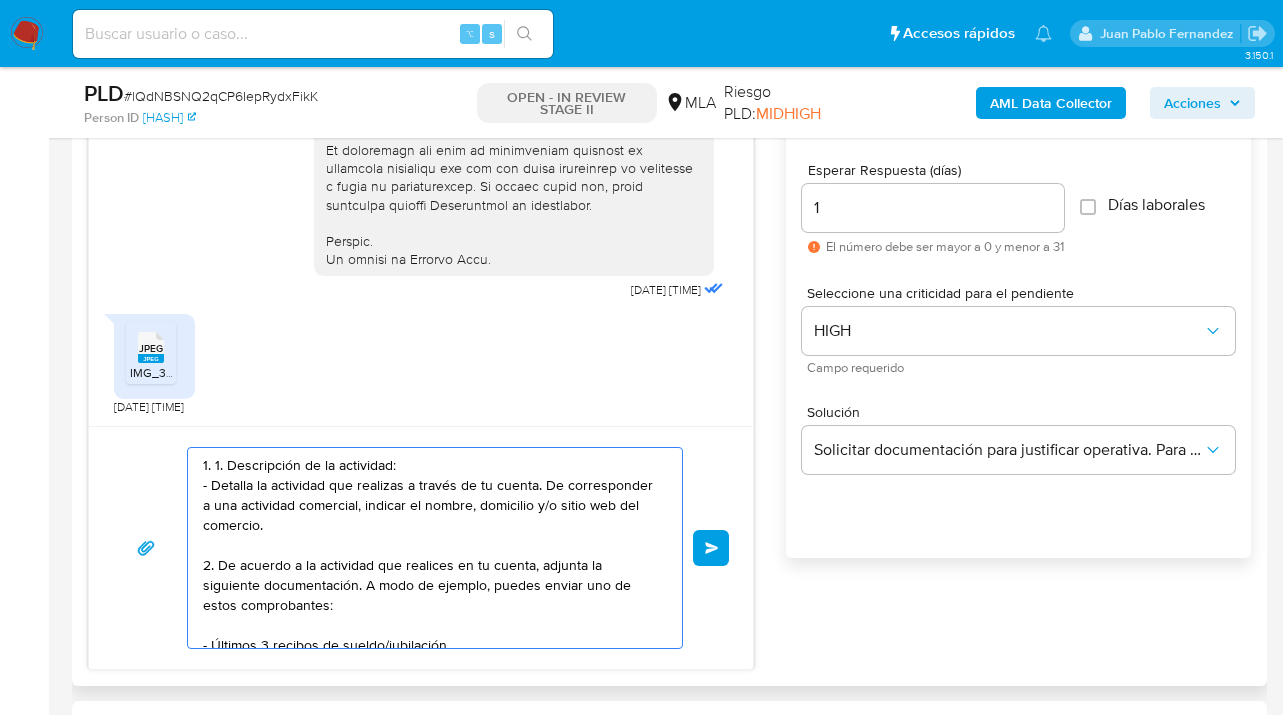 drag, startPoint x: 230, startPoint y: 481, endPoint x: 231, endPoint y: 495, distance: 14.035668 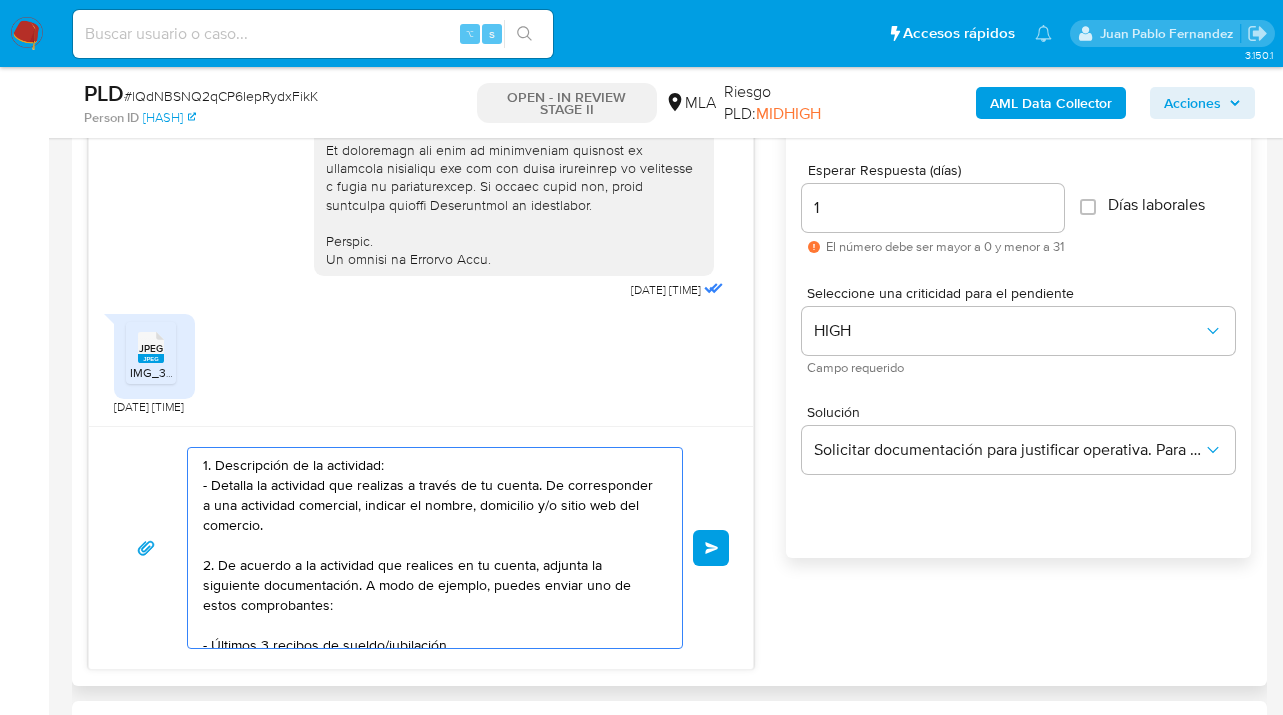 click on "Cristian Alejandro Merlo, gracias por tu respuesta y la documentación enviada no obstante la misma no resulta suficiente dado que data del año 2024.
Para avanzar en el cierre del presente requerimiento te solicitamos nos brindes las siguientes respuestas:
1. Descripción de la actividad:
- Detalla la actividad que realizas a través de tu cuenta. De corresponder a una actividad comercial, indicar el nombre, domicilio y/o sitio web del comercio.
2. De acuerdo a la actividad que realices en tu cuenta, adjunta la siguiente documentación. A modo de ejemplo, puedes enviar uno de estos comprobantes:
- Últimos 3 recibos de sueldo/jubilación." at bounding box center [430, 548] 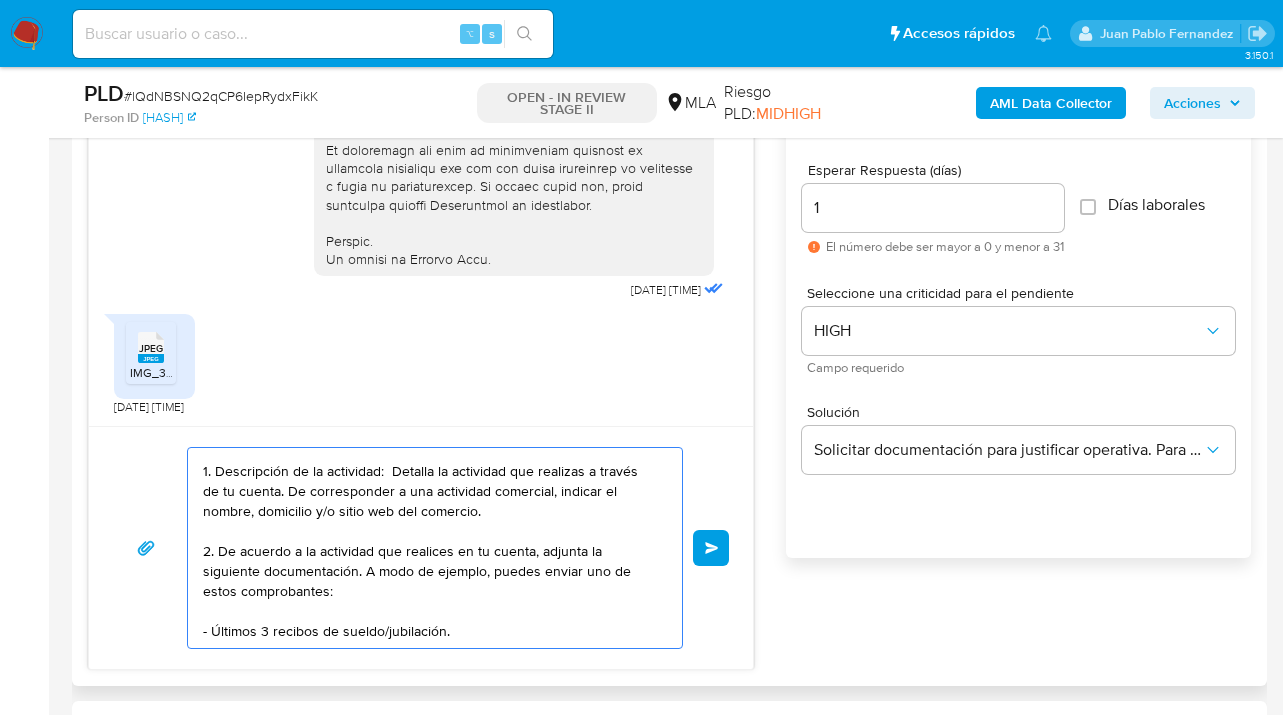 scroll, scrollTop: 124, scrollLeft: 0, axis: vertical 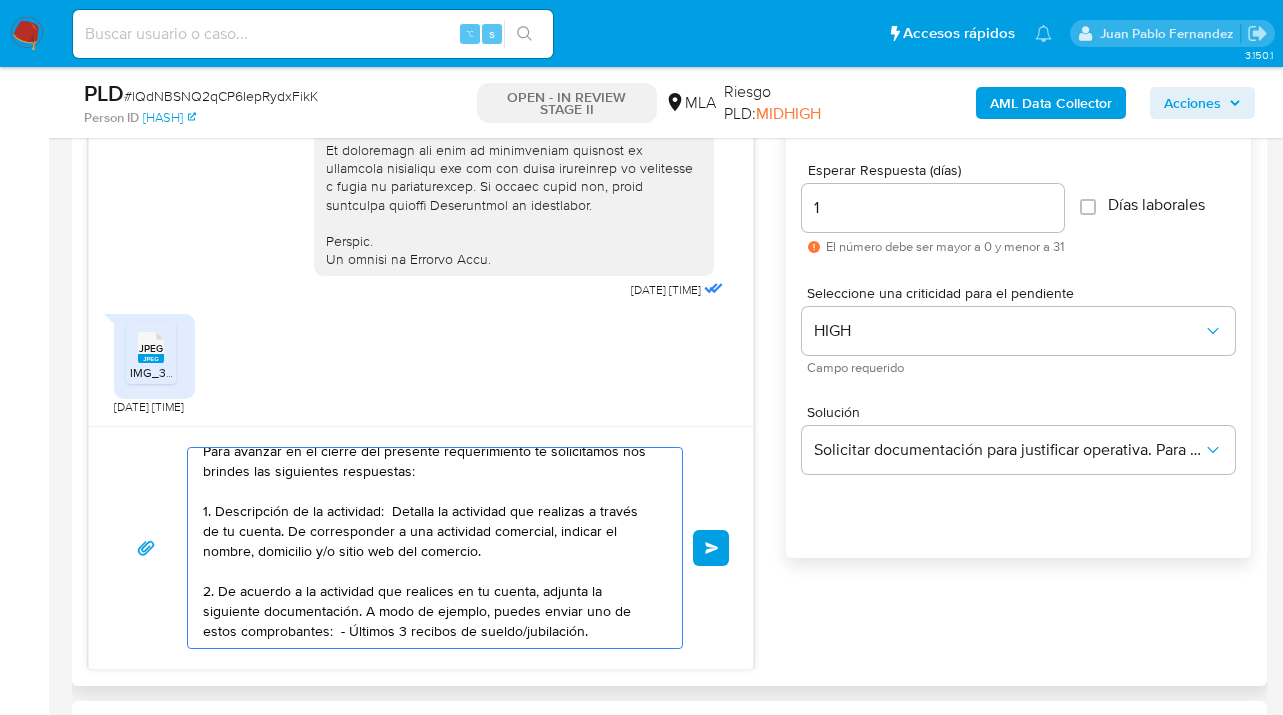 paste on "Es importante que sepas que, en caso de no responder a lo solicitado o si lo presentado resulta insuficiente, tu cuenta podría ser inhabilitada de acuerdo a los términos y condiciones de uso de Mercado Pago.
Formatos admitidos: PDF, JPG, JPEG, TXT, DOC, DOCX, XLS, PNG, XLSX, con un tamaño máximo de 25MB por archivo.
Quedamos aguardando por la información solicitada dentro de los próximos XX días.
Muchas gracias.
Saludos,
Equipo de Mercado Pago." 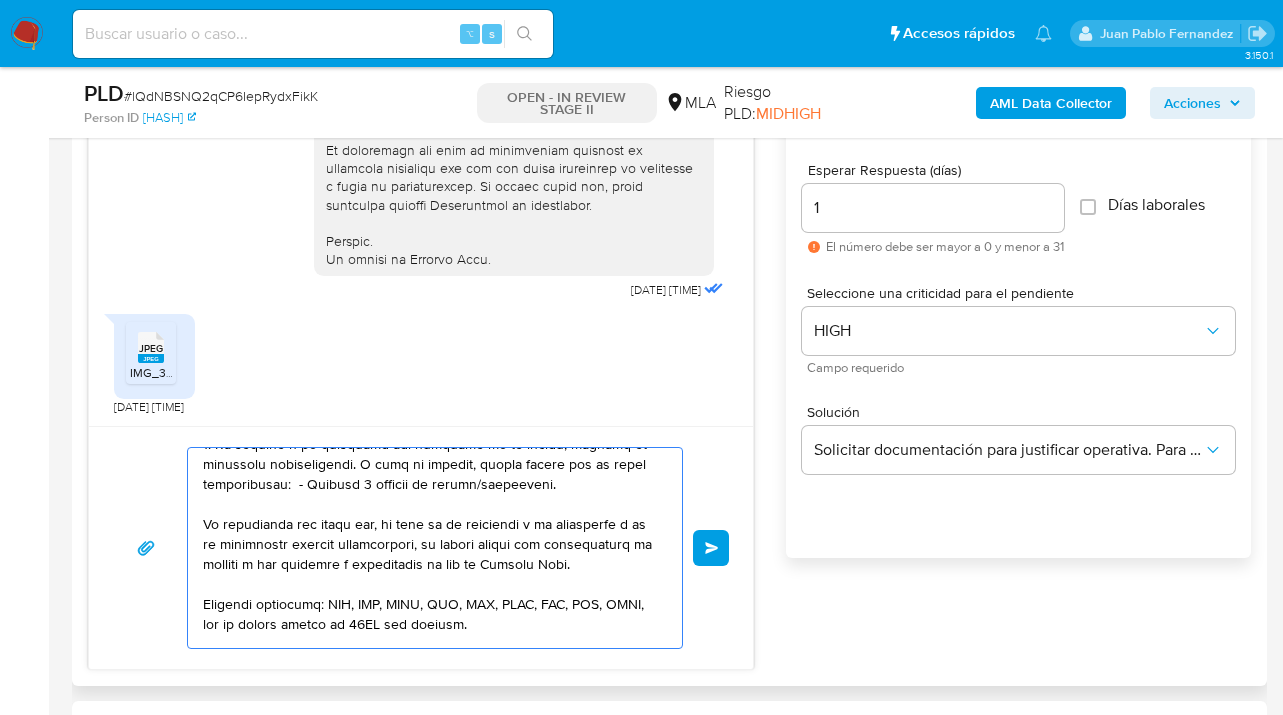 scroll, scrollTop: 244, scrollLeft: 0, axis: vertical 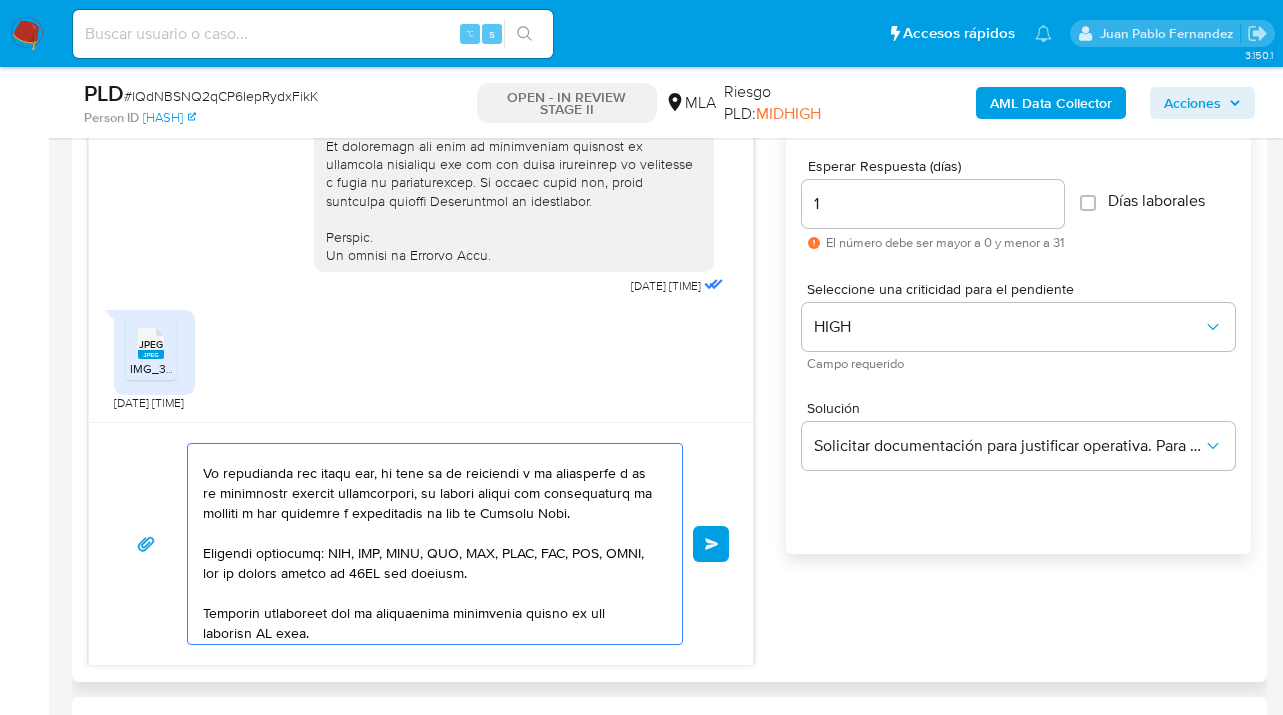 click at bounding box center (430, 544) 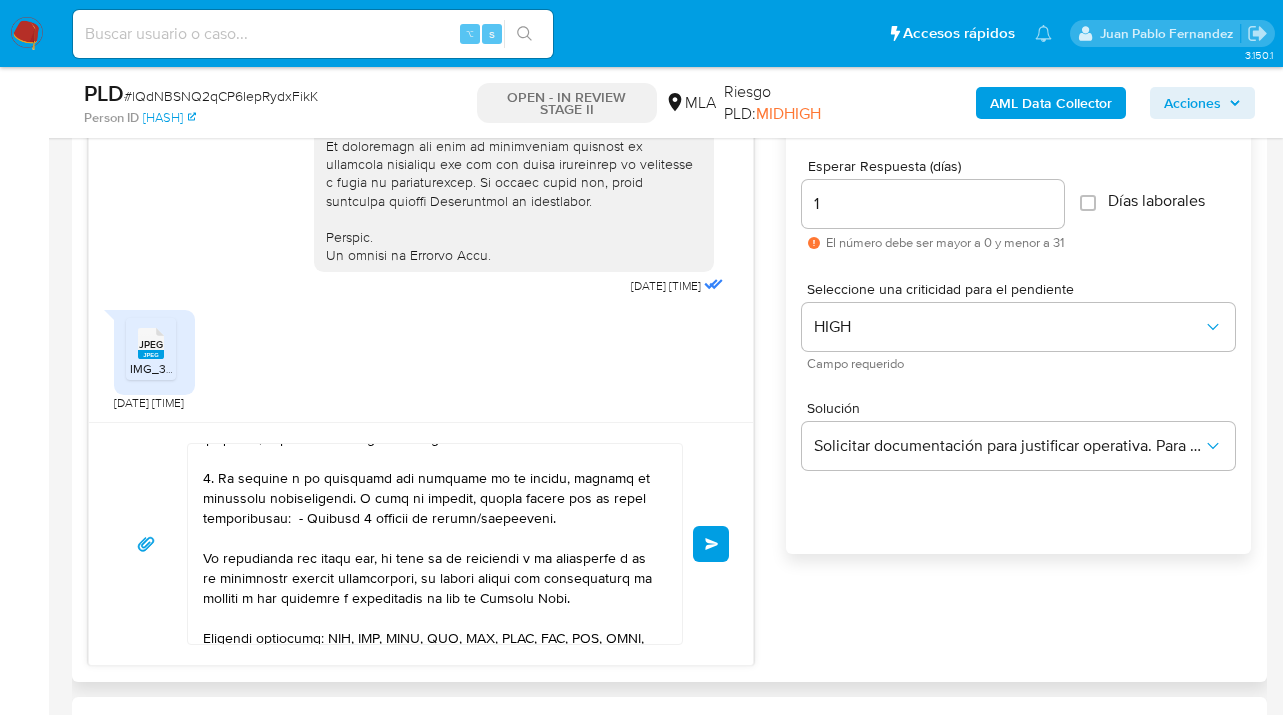 scroll, scrollTop: 98, scrollLeft: 0, axis: vertical 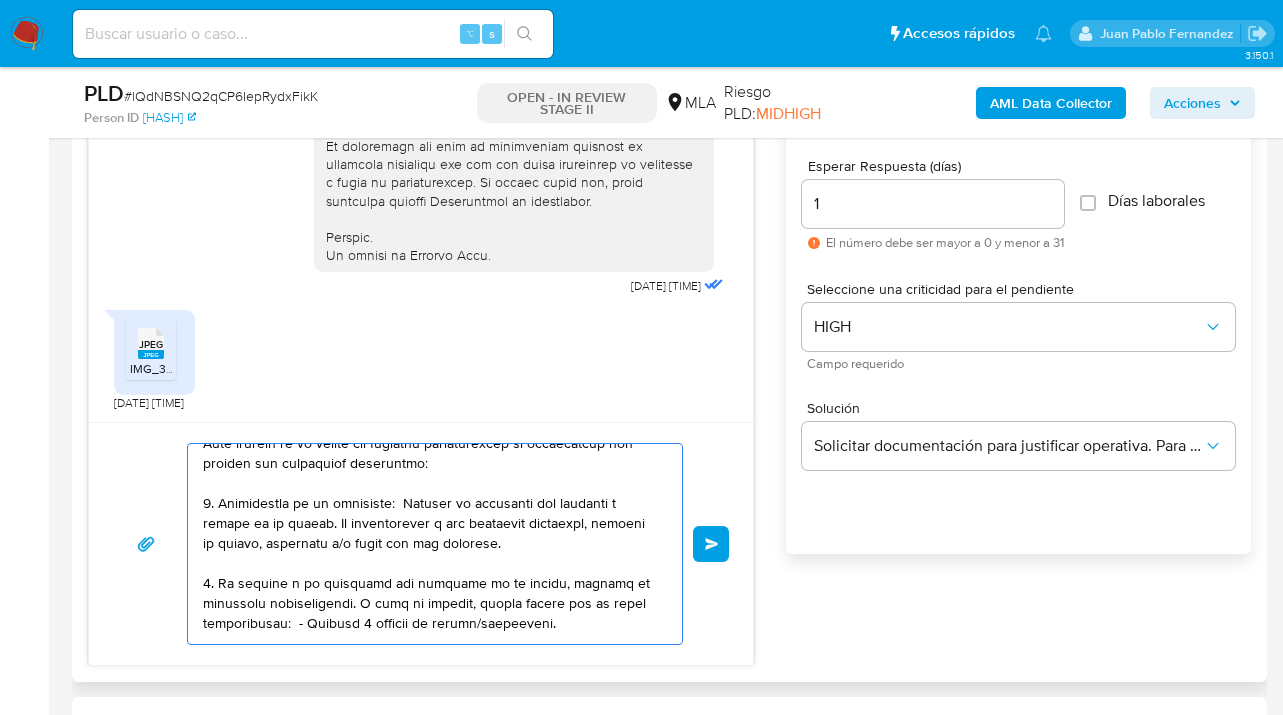 click at bounding box center (430, 544) 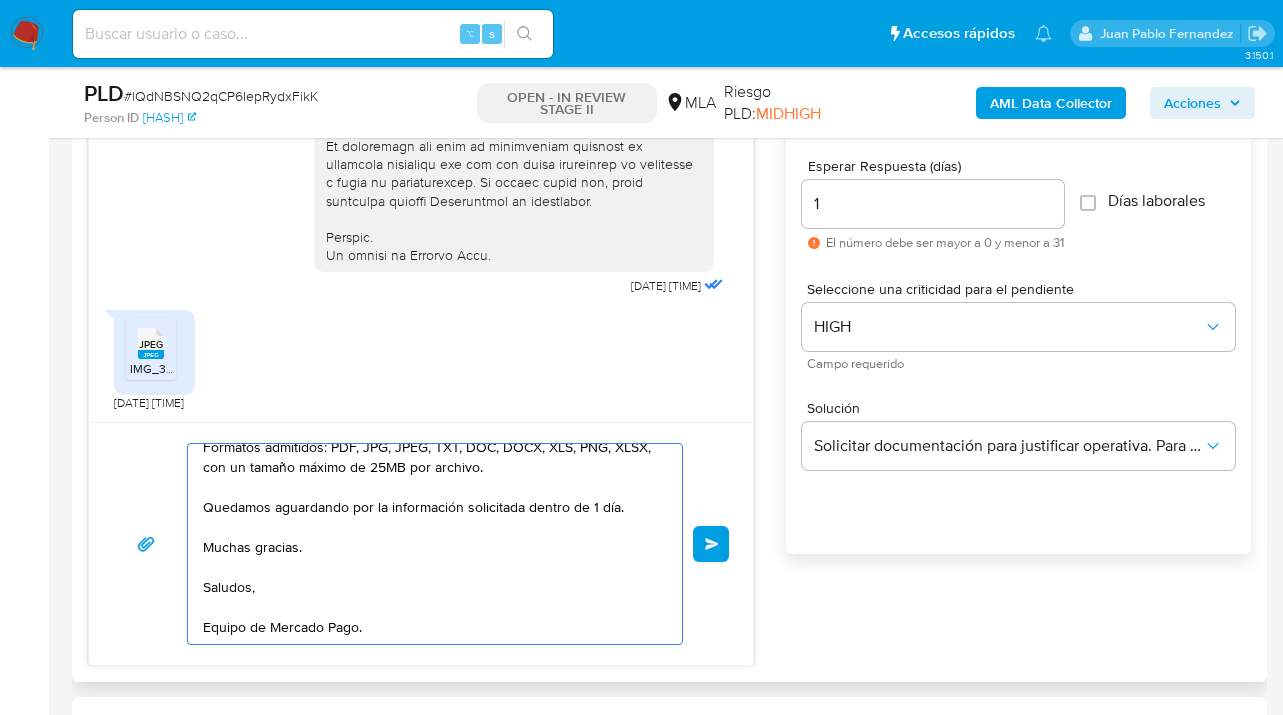scroll, scrollTop: 374, scrollLeft: 0, axis: vertical 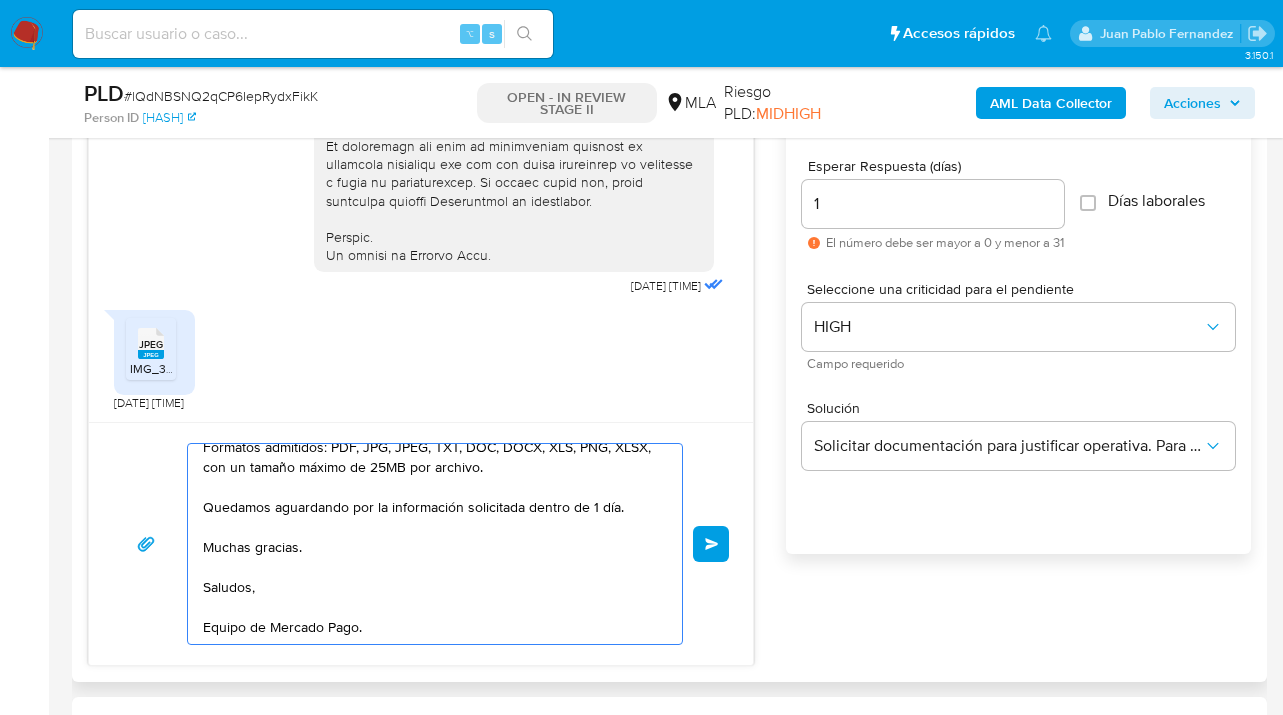 click on "Cristian Alejandro Merlo, gracias por tu respuesta y la documentación enviada no obstante la misma no resulta suficiente dado que data del año 2024.
Para avanzar en el cierre del presente requerimiento te solicitamos nos brindes las siguientes respuestas:
1. Descripción de la actividad:  Detalla cual es el uso de tu cuenta.
2. De acuerdo a la actividad que realices en tu cuenta, adjunta la siguiente documentación. A modo de ejemplo, puedes enviar uno de estos comprobantes:  - Últimos 3 recibos de sueldo/jubilación.
Es importante que sepas que, en caso de no responder a lo solicitado o si lo presentado resulta insuficiente, tu cuenta podría ser inhabilitada de acuerdo a los términos y condiciones de uso de Mercado Pago.
Formatos admitidos: PDF, JPG, JPEG, TXT, DOC, DOCX, XLS, PNG, XLSX, con un tamaño máximo de 25MB por archivo.
Quedamos aguardando por la información solicitada dentro de 1 día.
Muchas gracias.
Saludos,
Equipo de Mercado Pago." at bounding box center [430, 544] 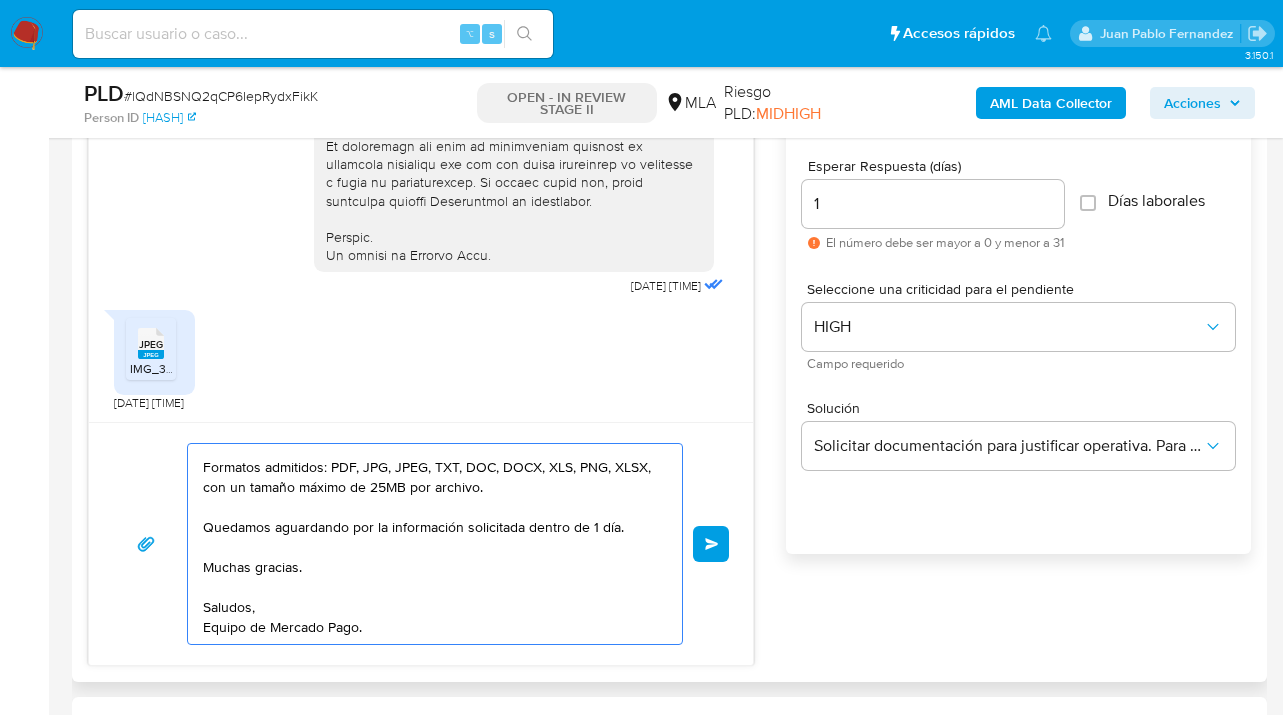 scroll, scrollTop: 354, scrollLeft: 0, axis: vertical 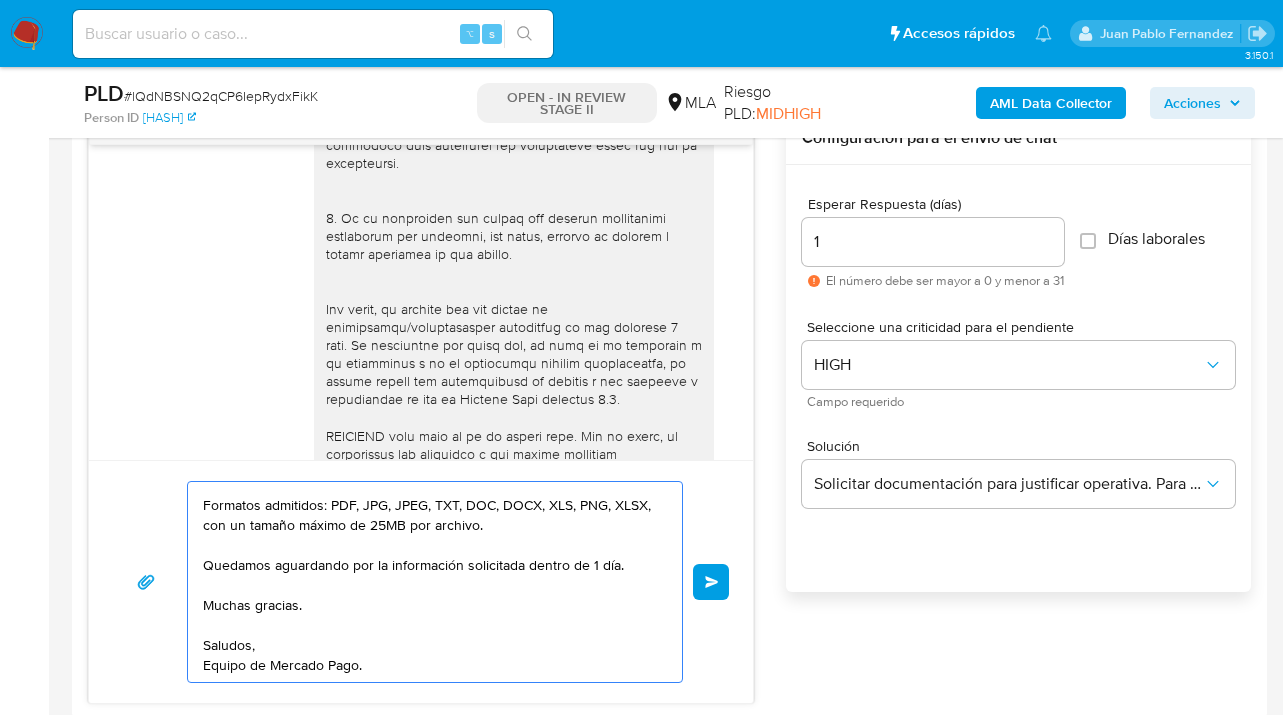 type on "Cristian Alejandro Merlo, gracias por tu respuesta y la documentación enviada no obstante la misma no resulta suficiente dado que data del año 2024.
Para avanzar en el cierre del presente requerimiento te solicitamos nos brindes las siguientes respuestas:
1. Descripción de la actividad:  Detalla cual es el uso de tu cuenta.
2. De acuerdo a la actividad que realices en tu cuenta, adjunta la siguiente documentación. A modo de ejemplo, puedes enviar uno de estos comprobantes:  - Últimos 3 recibos de sueldo/jubilación.
Es importante que sepas que, en caso de no responder a lo solicitado o si lo presentado resulta insuficiente, tu cuenta podría ser inhabilitada de acuerdo a los términos y condiciones de uso de Mercado Pago.
Formatos admitidos: PDF, JPG, JPEG, TXT, DOC, DOCX, XLS, PNG, XLSX, con un tamaño máximo de 25MB por archivo.
Quedamos aguardando por la información solicitada dentro de 1 día.
Muchas gracias.
Saludos,
Equipo de Mercado Pago." 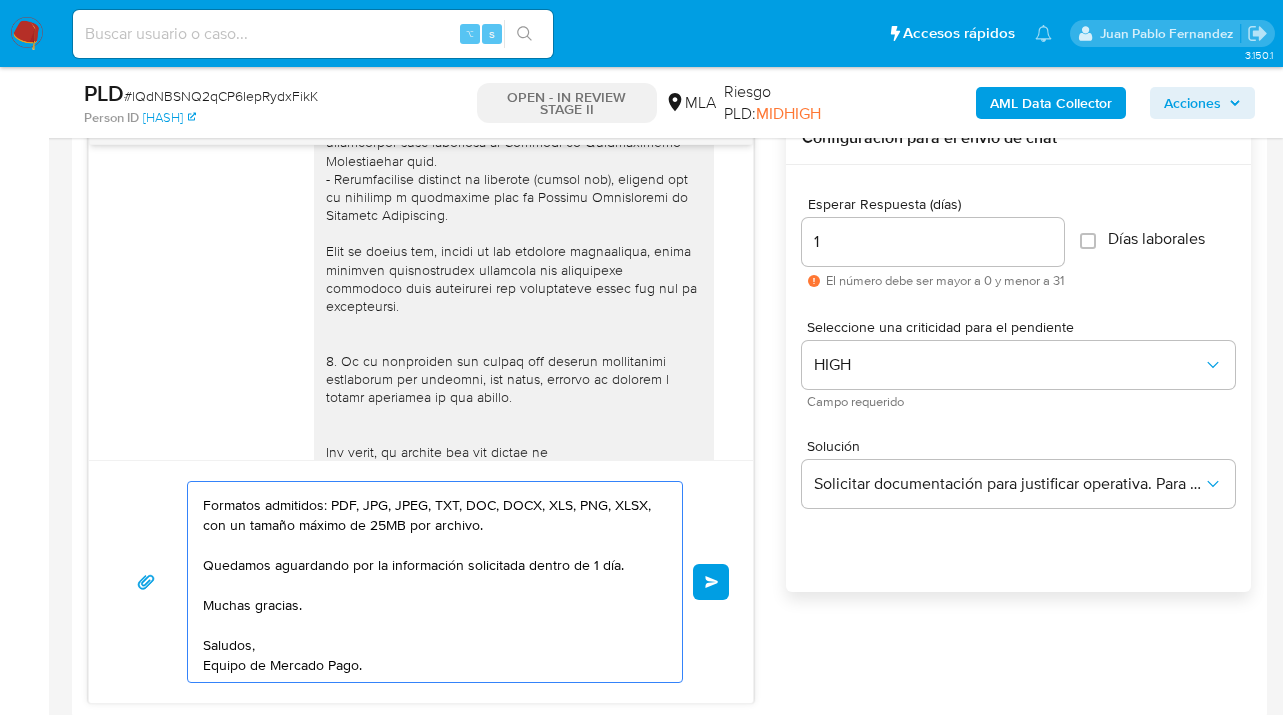 scroll, scrollTop: 0, scrollLeft: 0, axis: both 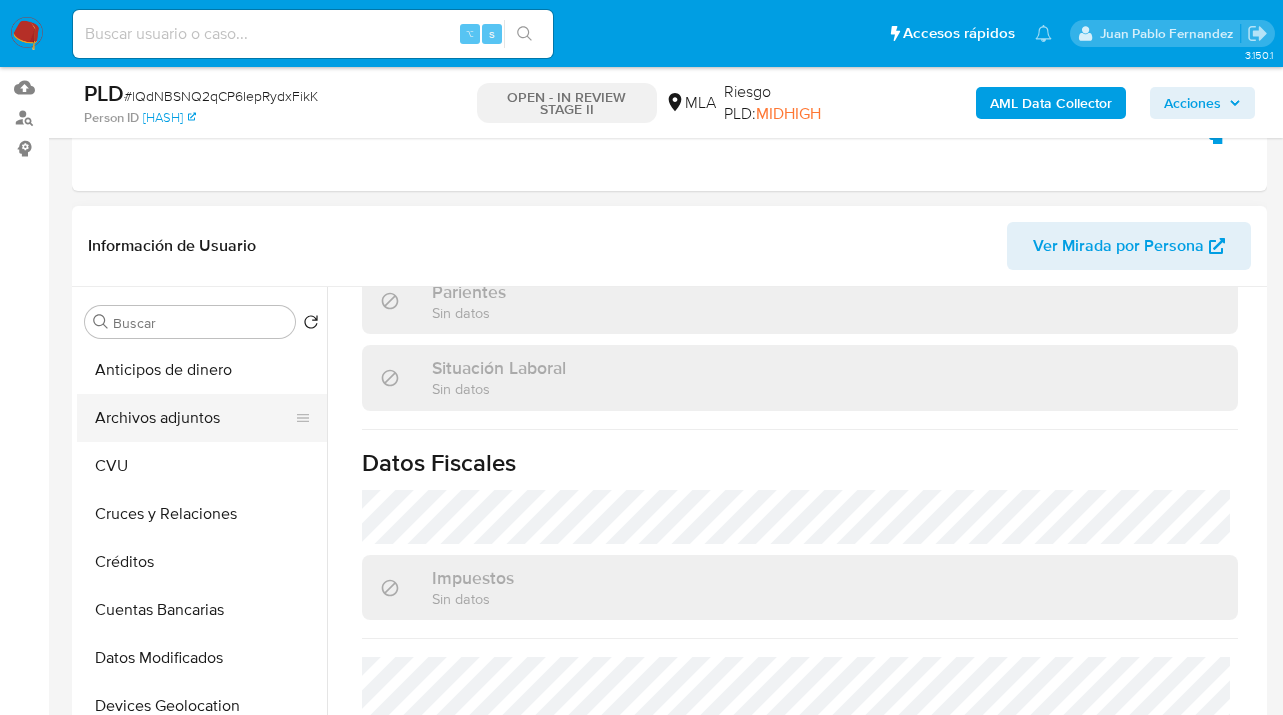 click on "Archivos adjuntos" at bounding box center [194, 418] 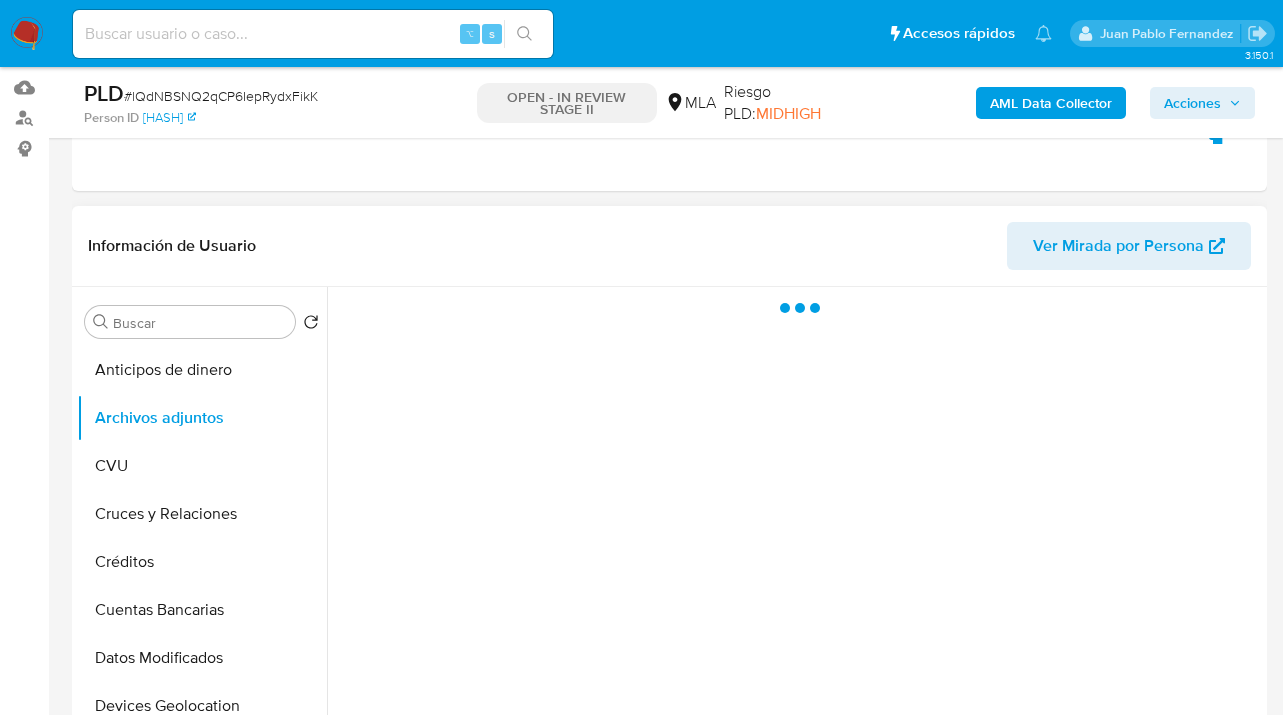 scroll, scrollTop: 0, scrollLeft: 0, axis: both 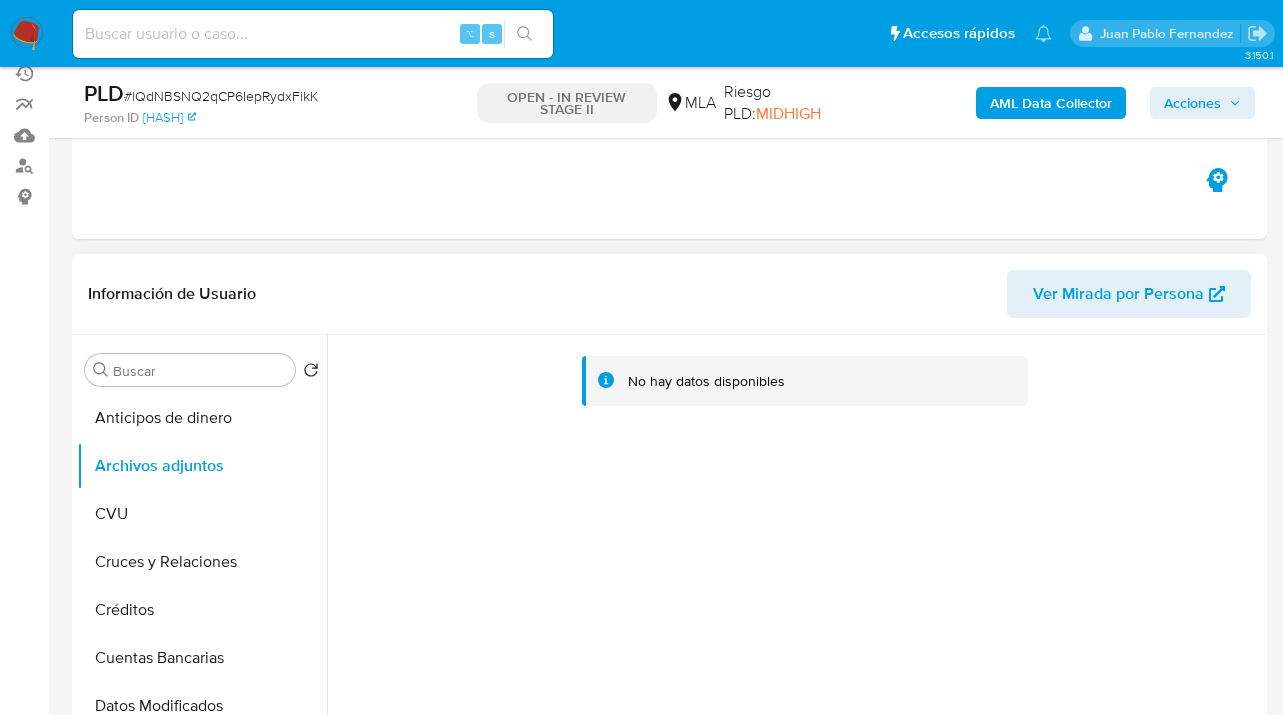 click on "AML Data Collector" at bounding box center [1051, 103] 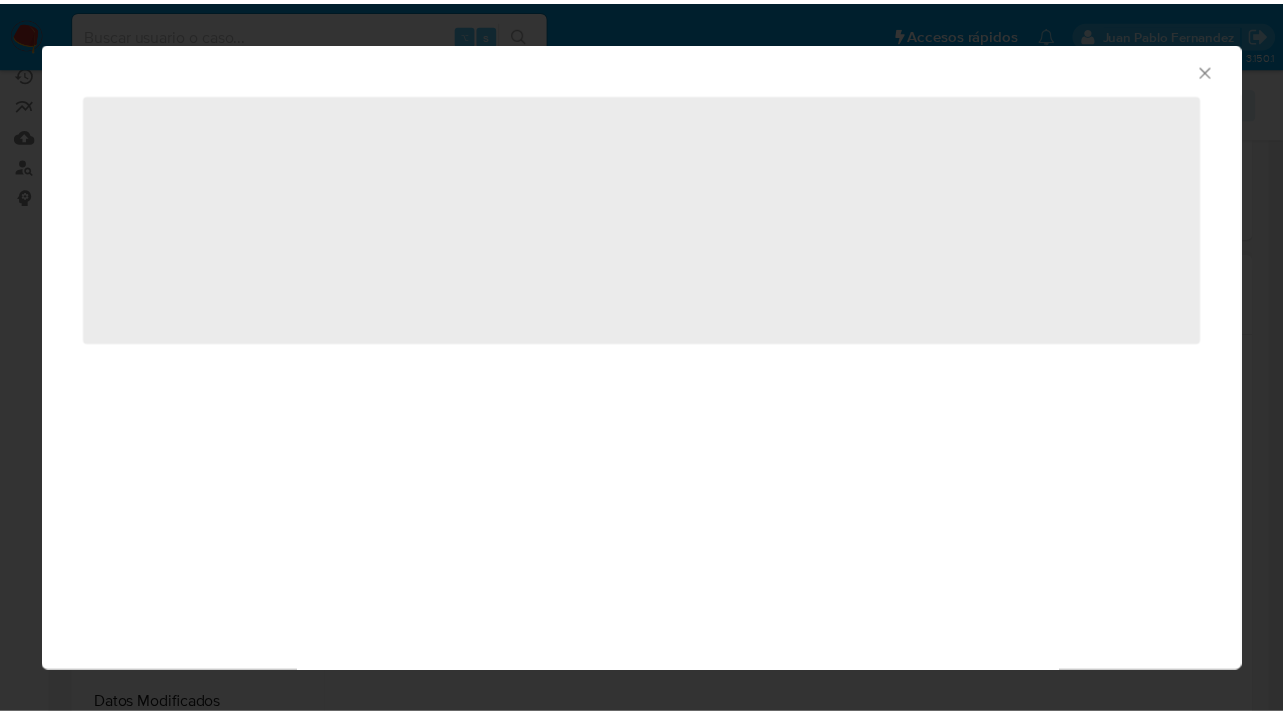 scroll, scrollTop: 354, scrollLeft: 0, axis: vertical 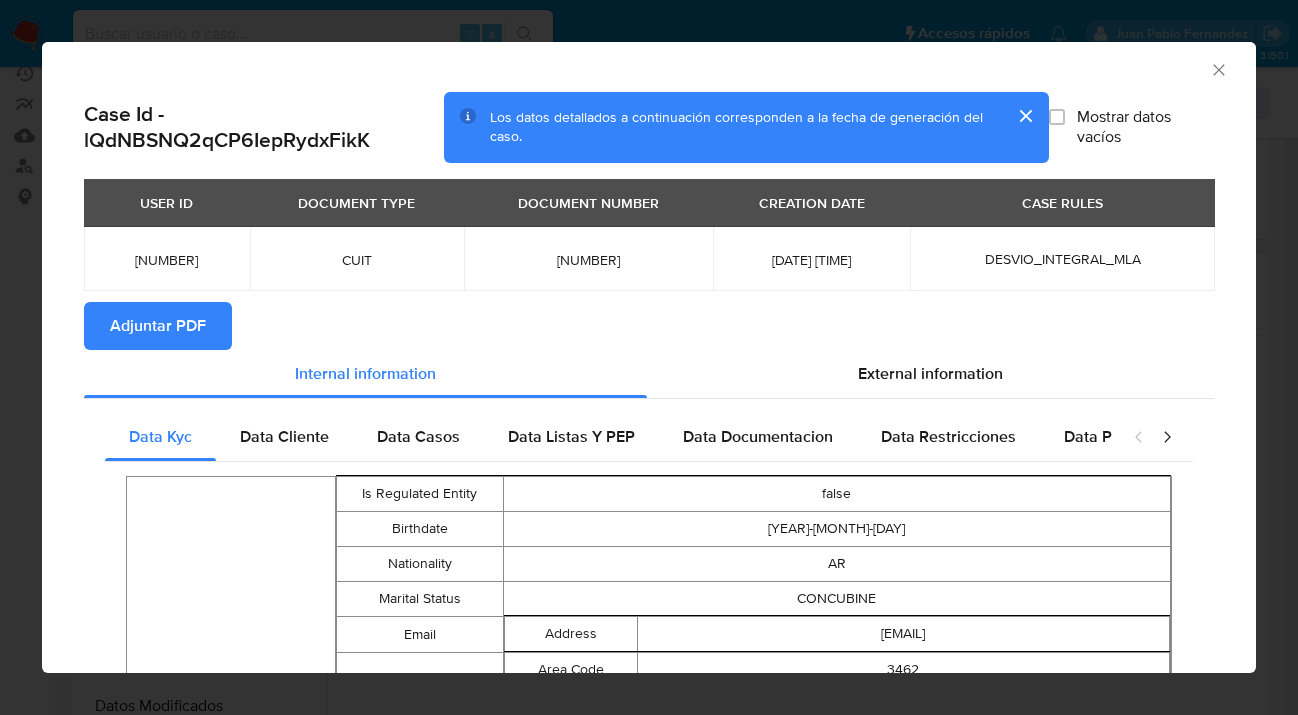 click on "Adjuntar PDF" at bounding box center [158, 326] 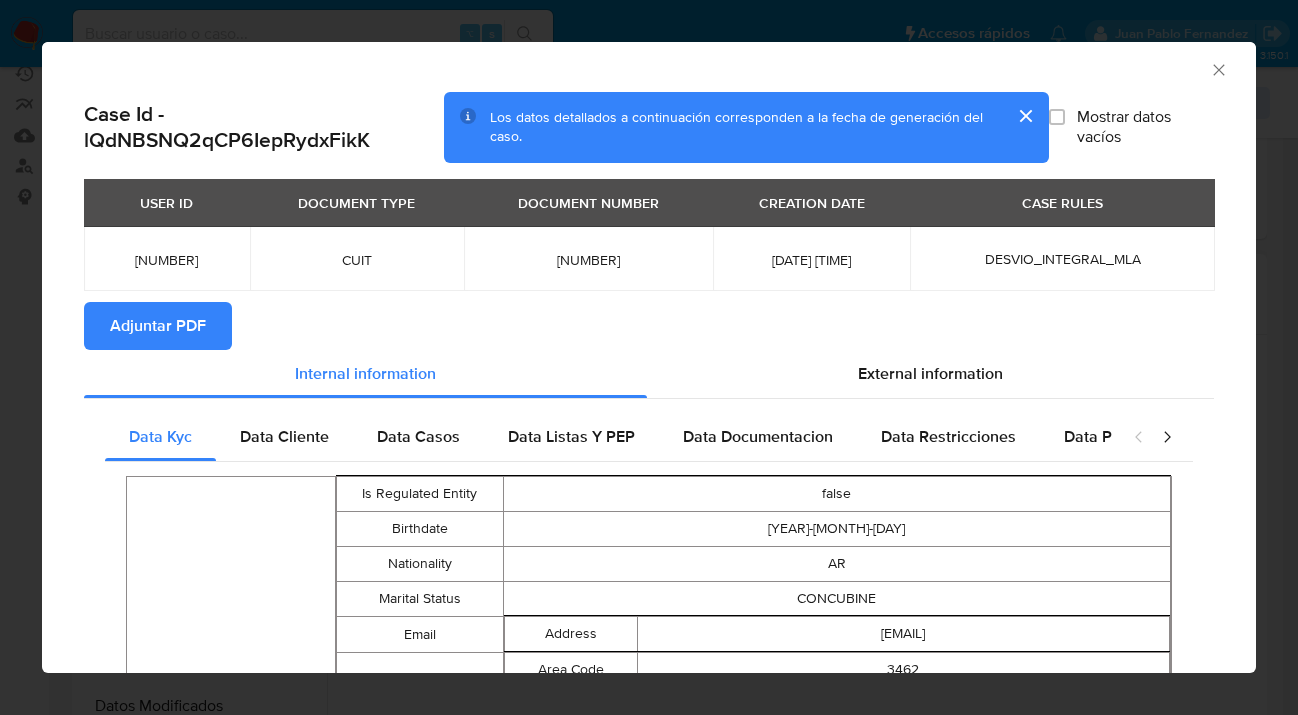 click 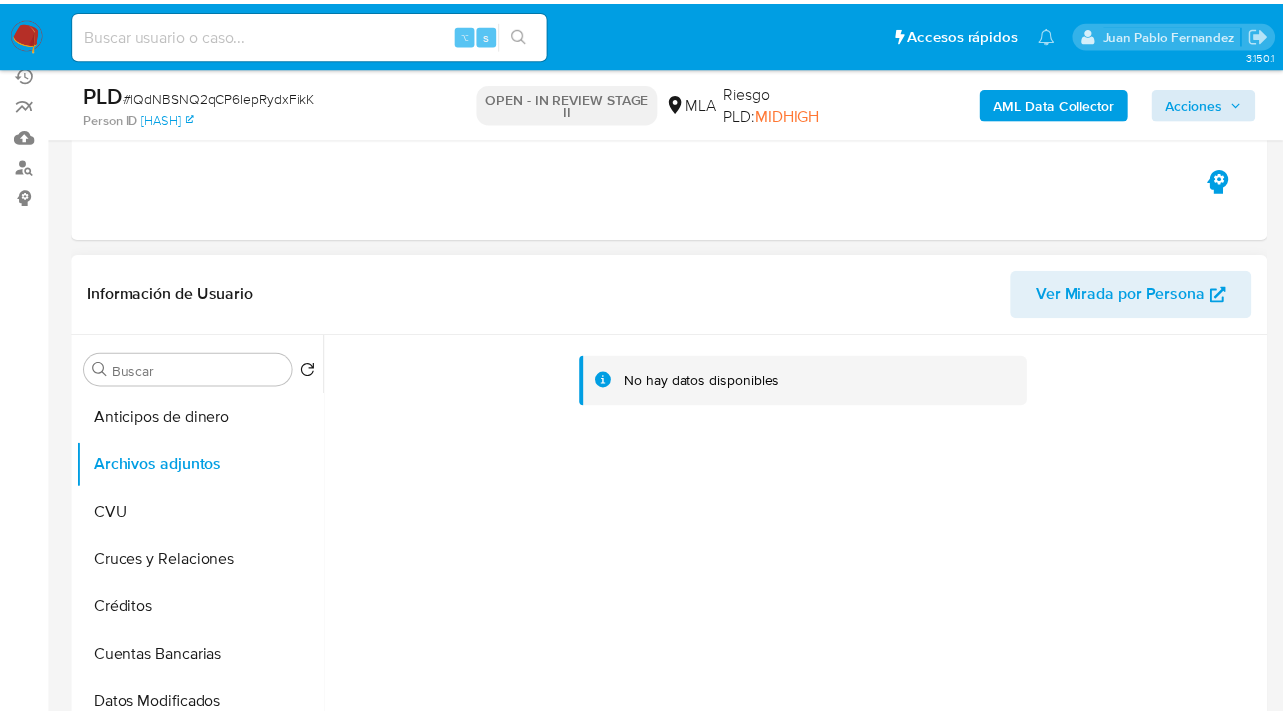 scroll, scrollTop: 334, scrollLeft: 0, axis: vertical 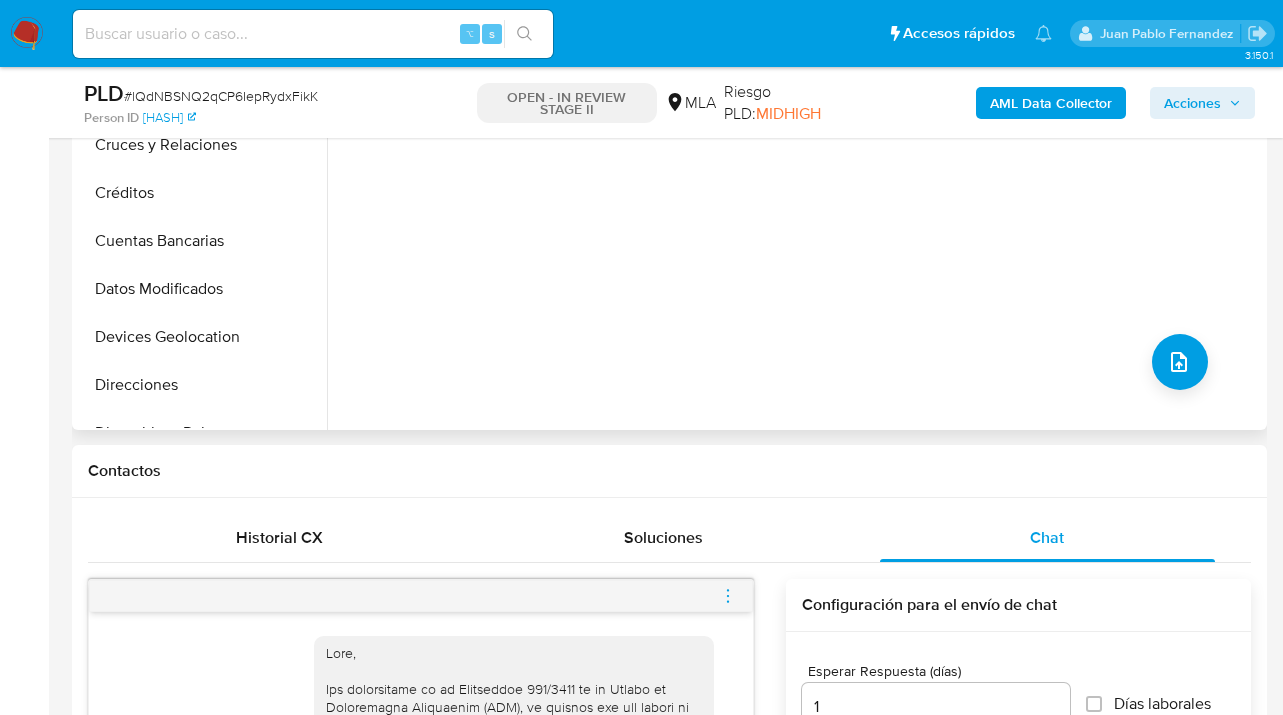 click on "No hay datos disponibles" at bounding box center [794, 174] 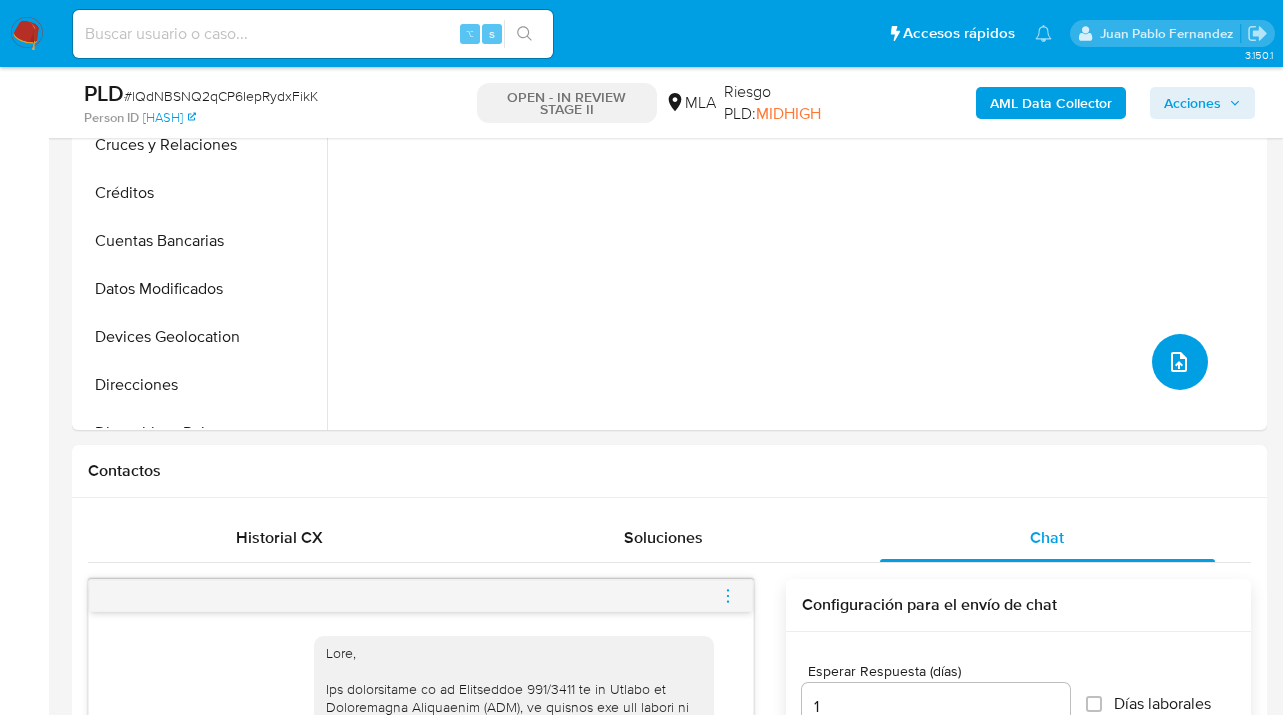 click 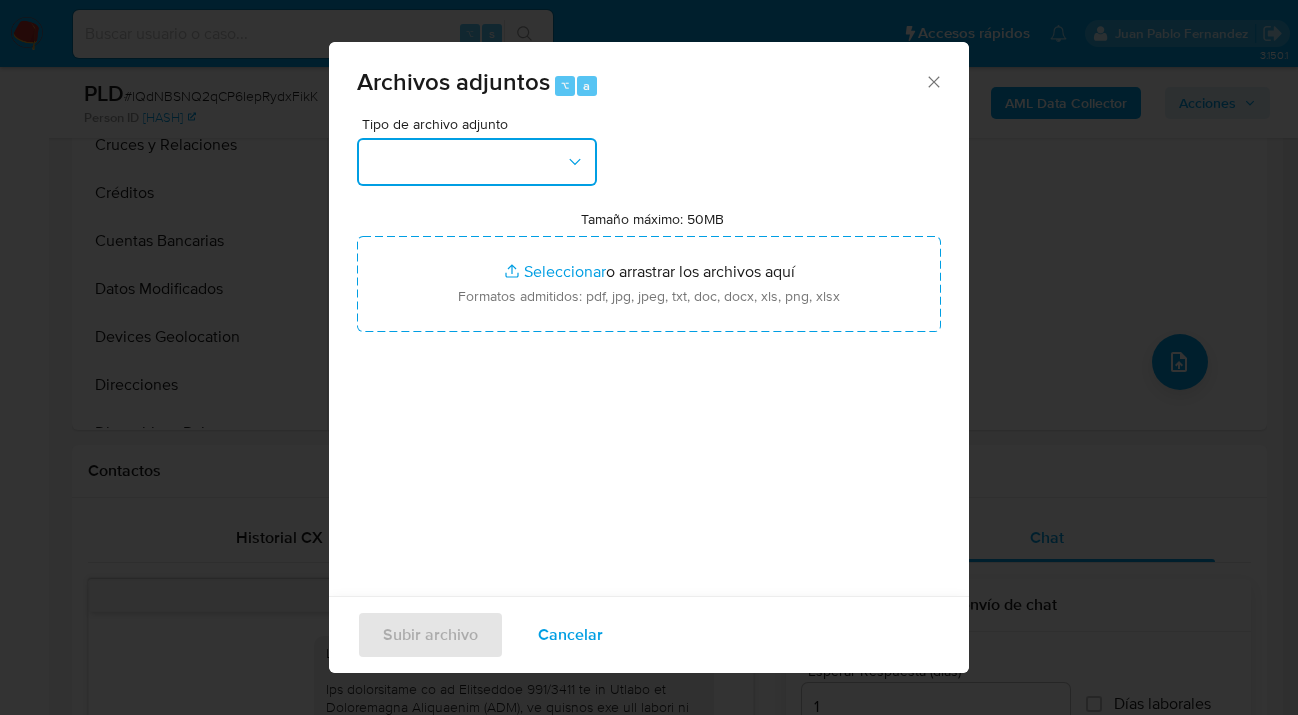 click at bounding box center (477, 162) 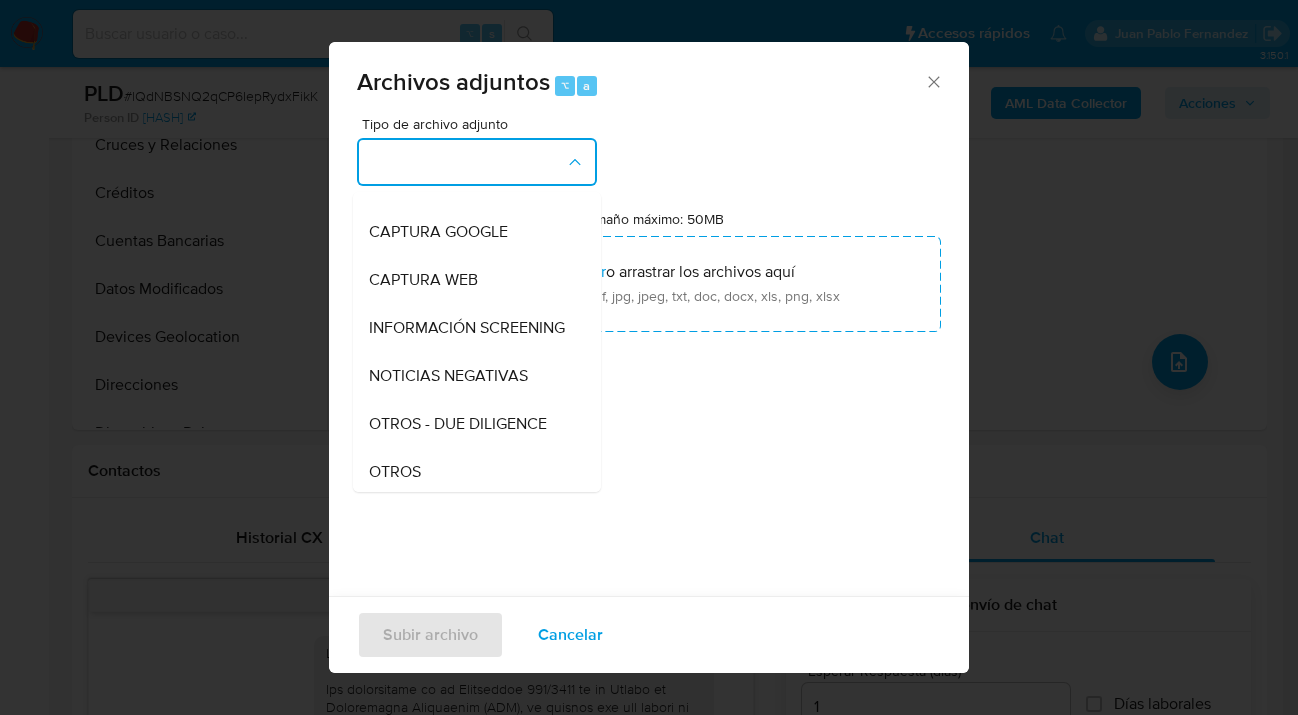 scroll, scrollTop: 808, scrollLeft: 0, axis: vertical 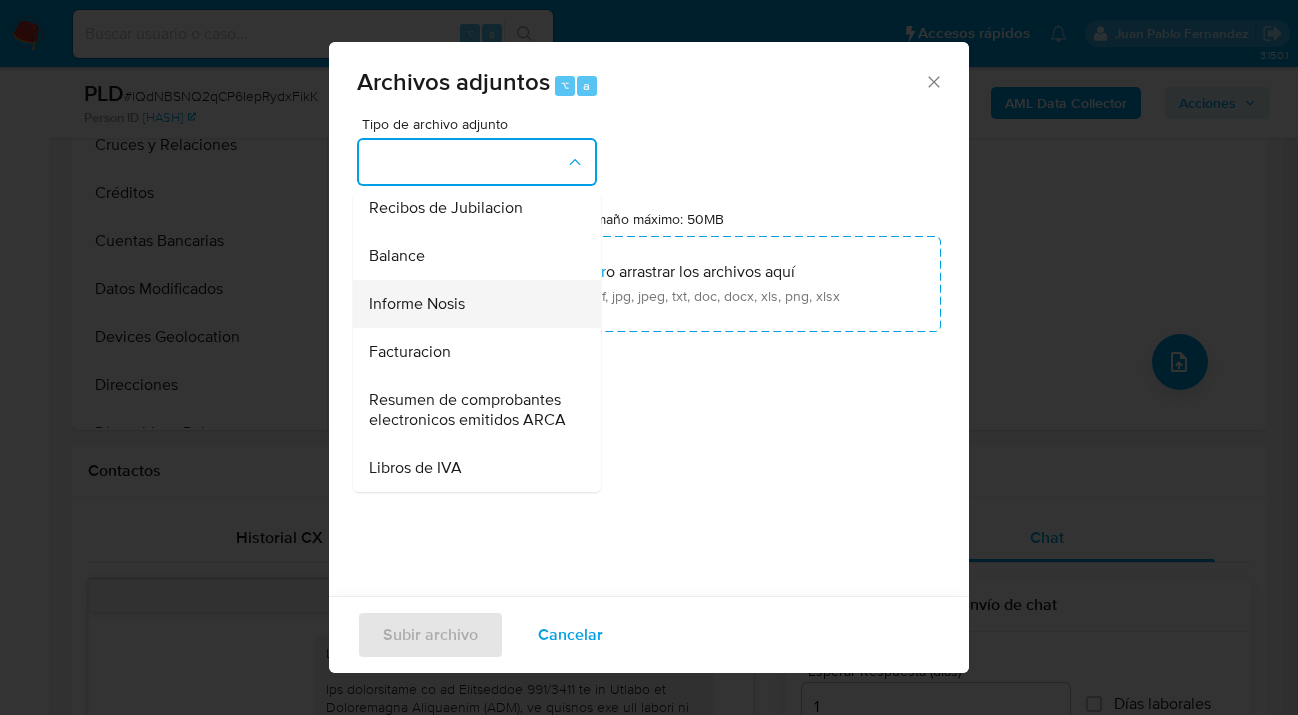 click on "Informe Nosis" at bounding box center (471, 304) 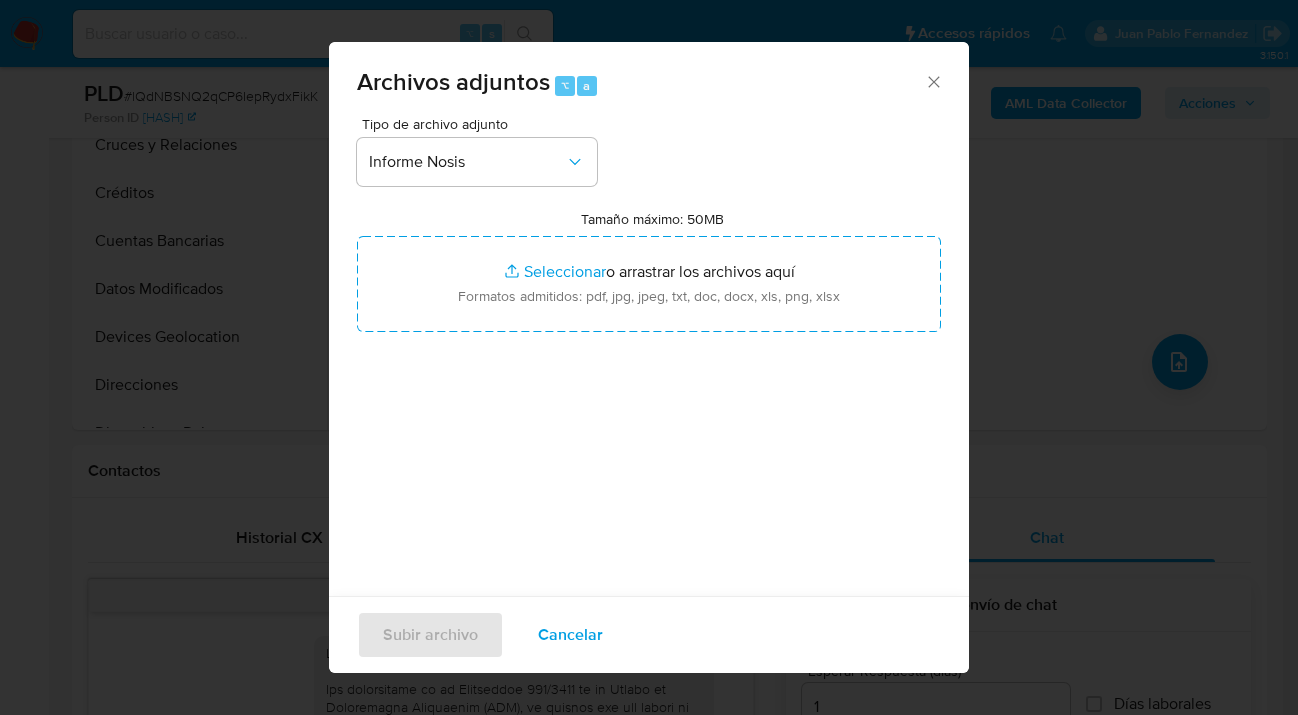 click on "Tipo de archivo adjunto Informe Nosis Tamaño máximo: 50MB Seleccionar archivos Seleccionar  o arrastrar los archivos aquí Formatos admitidos: pdf, jpg, jpeg, txt, doc, docx, xls, png, xlsx" at bounding box center (649, 353) 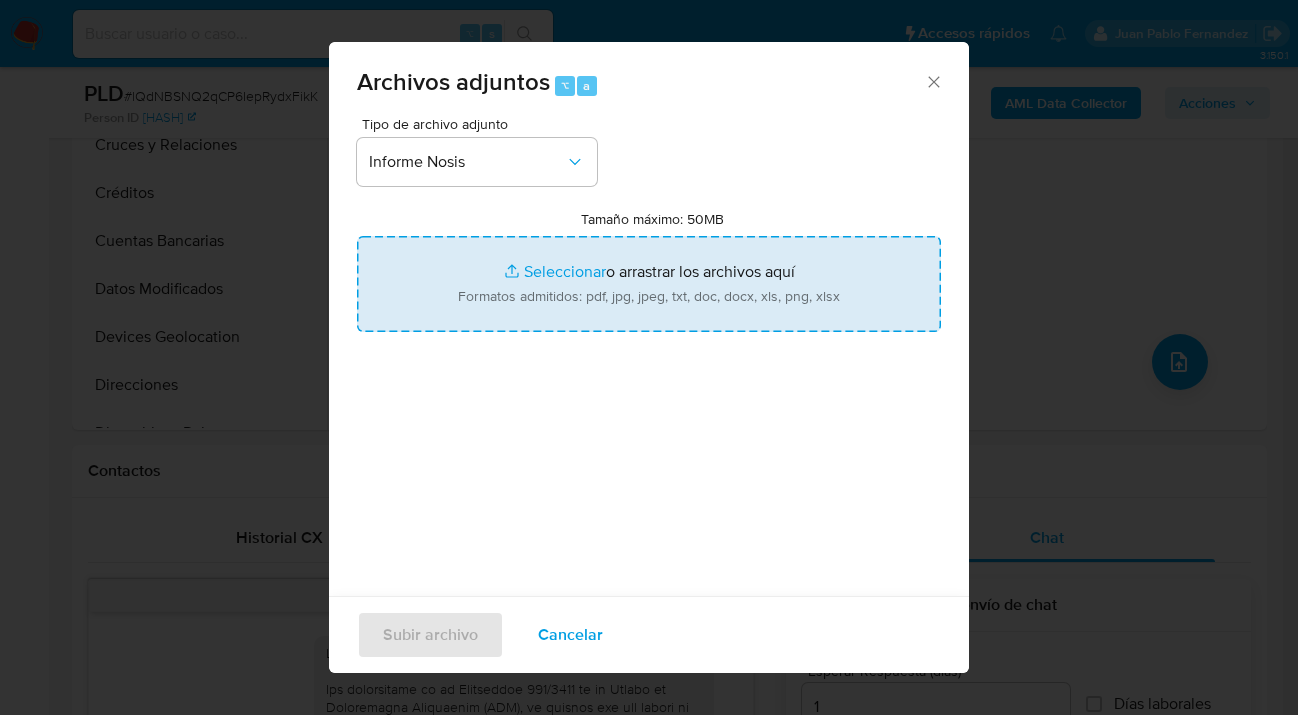 click on "Tamaño máximo: 50MB Seleccionar archivos" at bounding box center (649, 284) 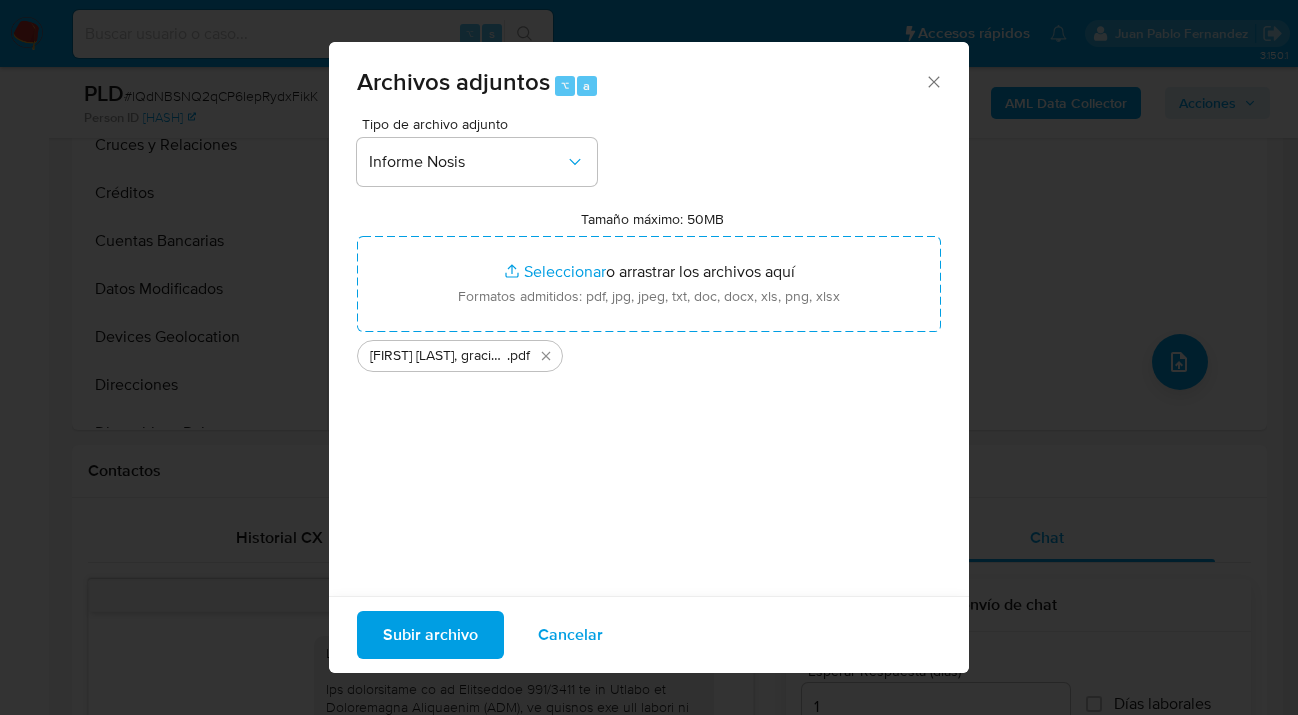 click on "Subir archivo" at bounding box center [430, 635] 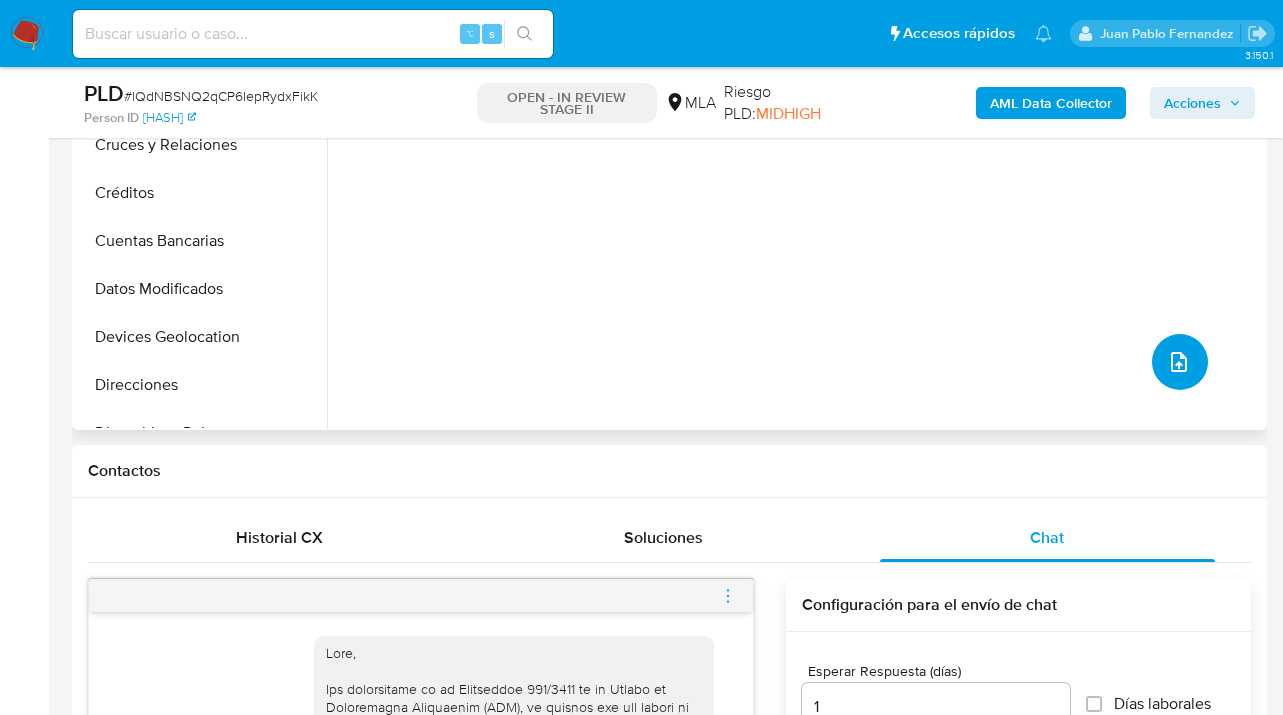 click 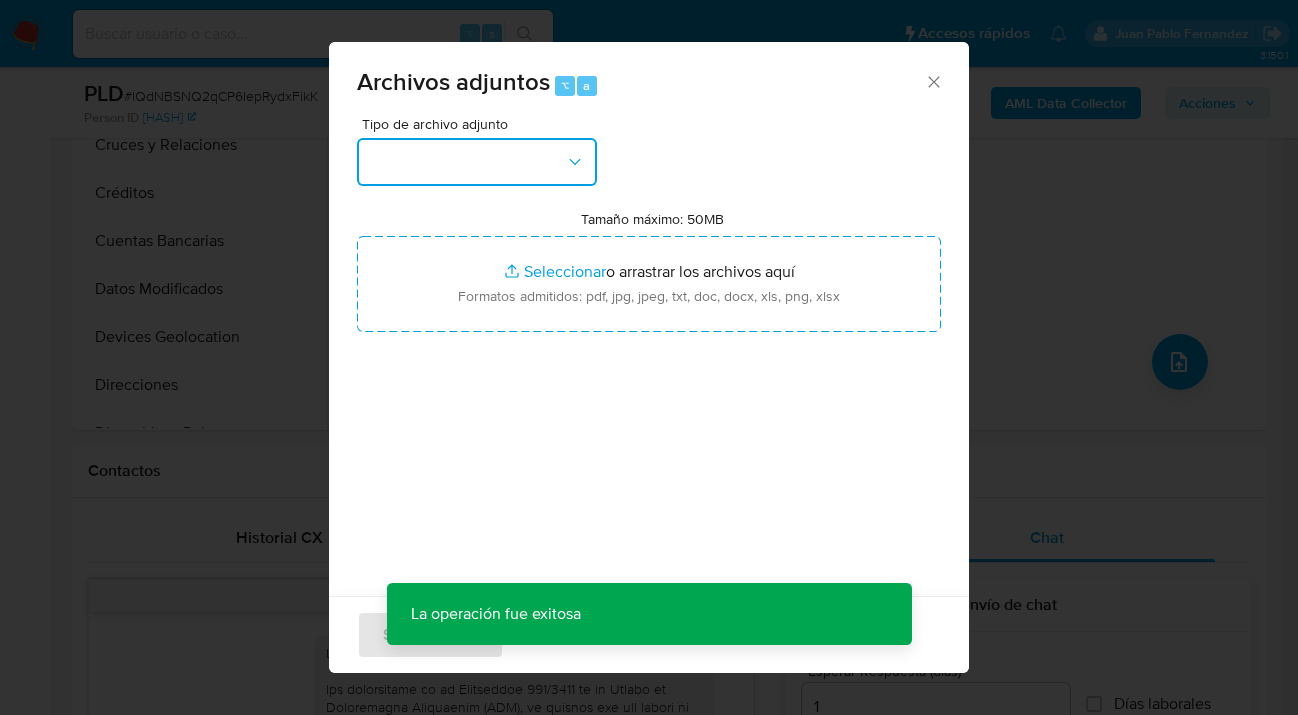 click at bounding box center [477, 162] 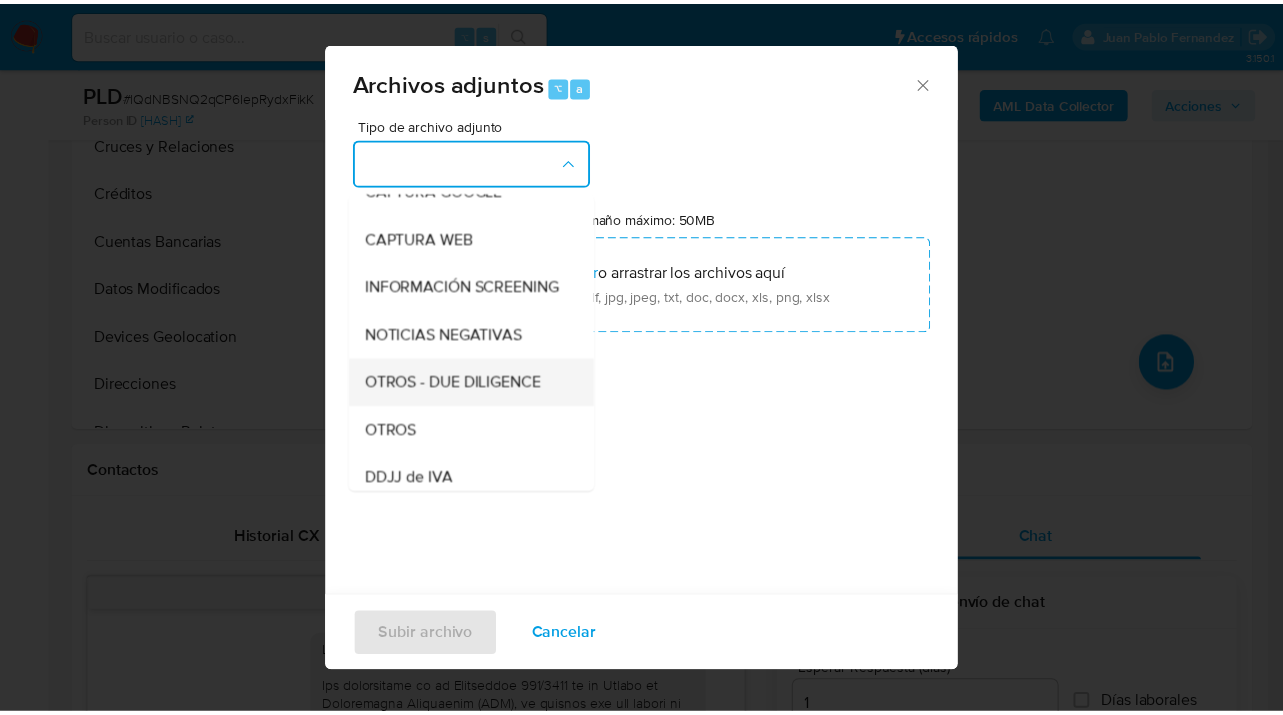 scroll, scrollTop: 219, scrollLeft: 0, axis: vertical 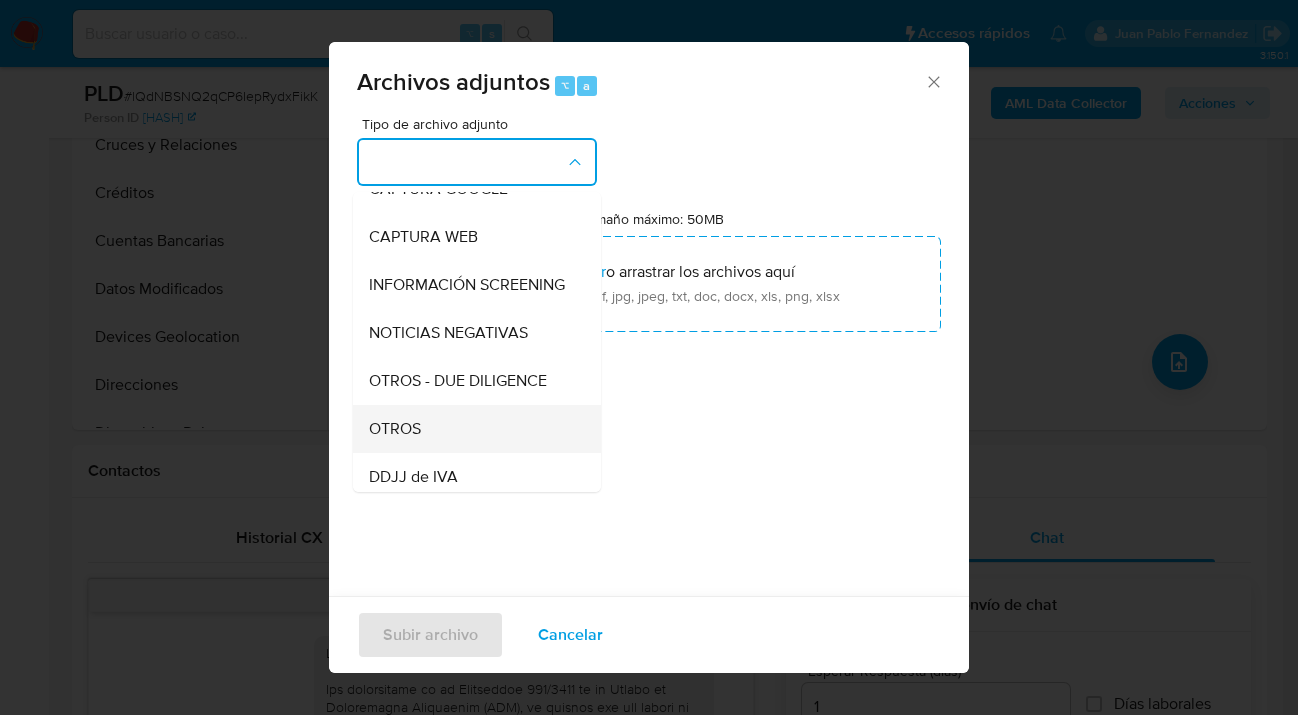 click on "OTROS" at bounding box center [471, 429] 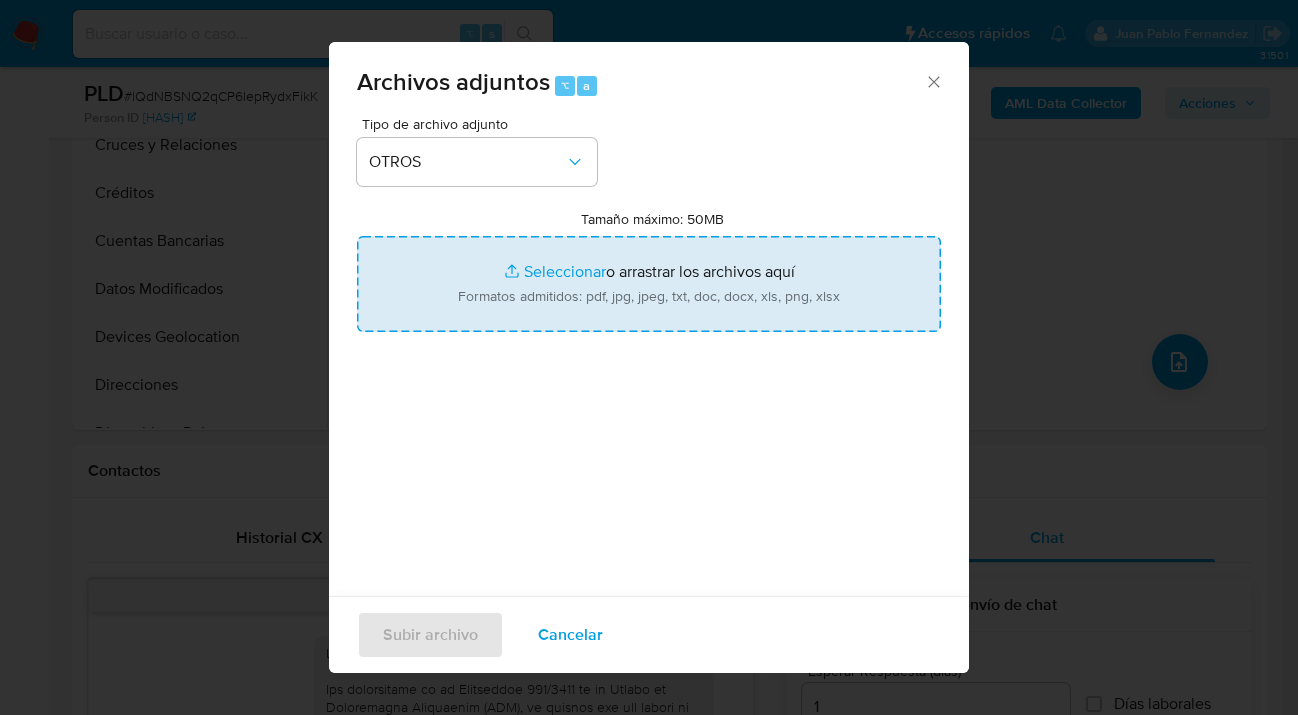 click on "Tamaño máximo: 50MB Seleccionar archivos" at bounding box center [649, 284] 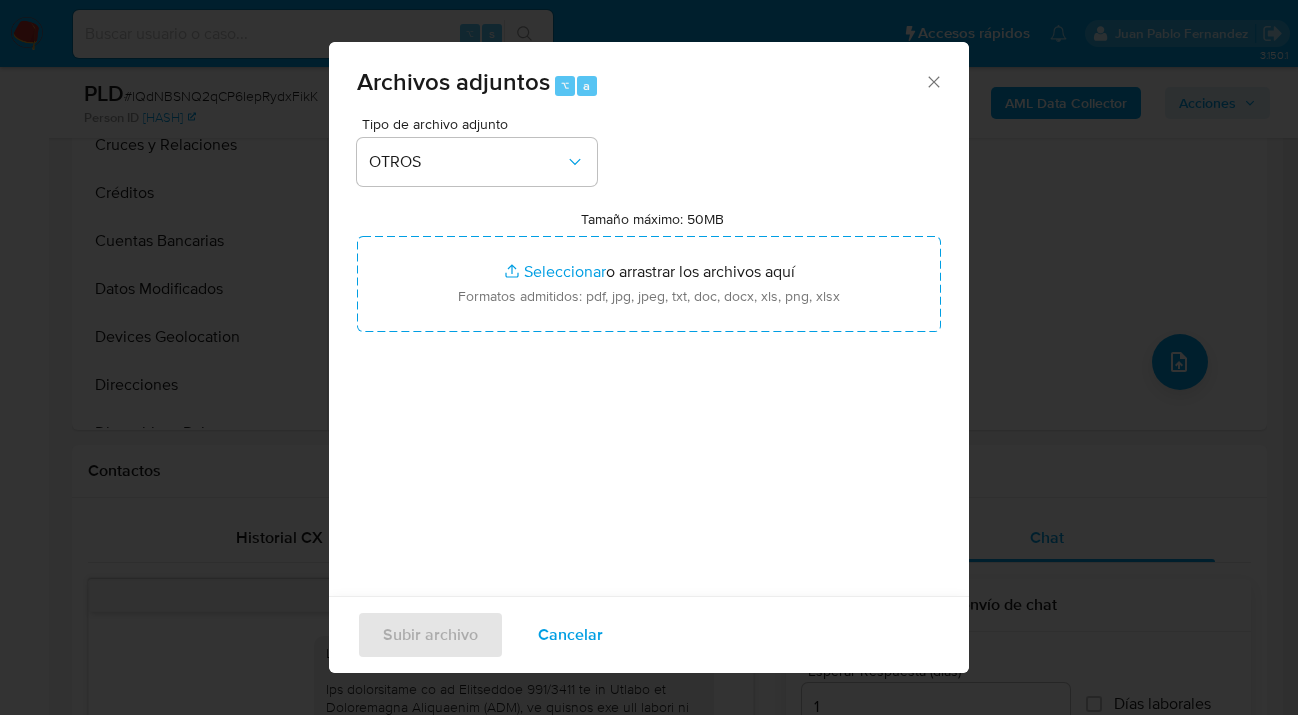 type on "C:\fakepath\82451447- Movimientos.xlsx" 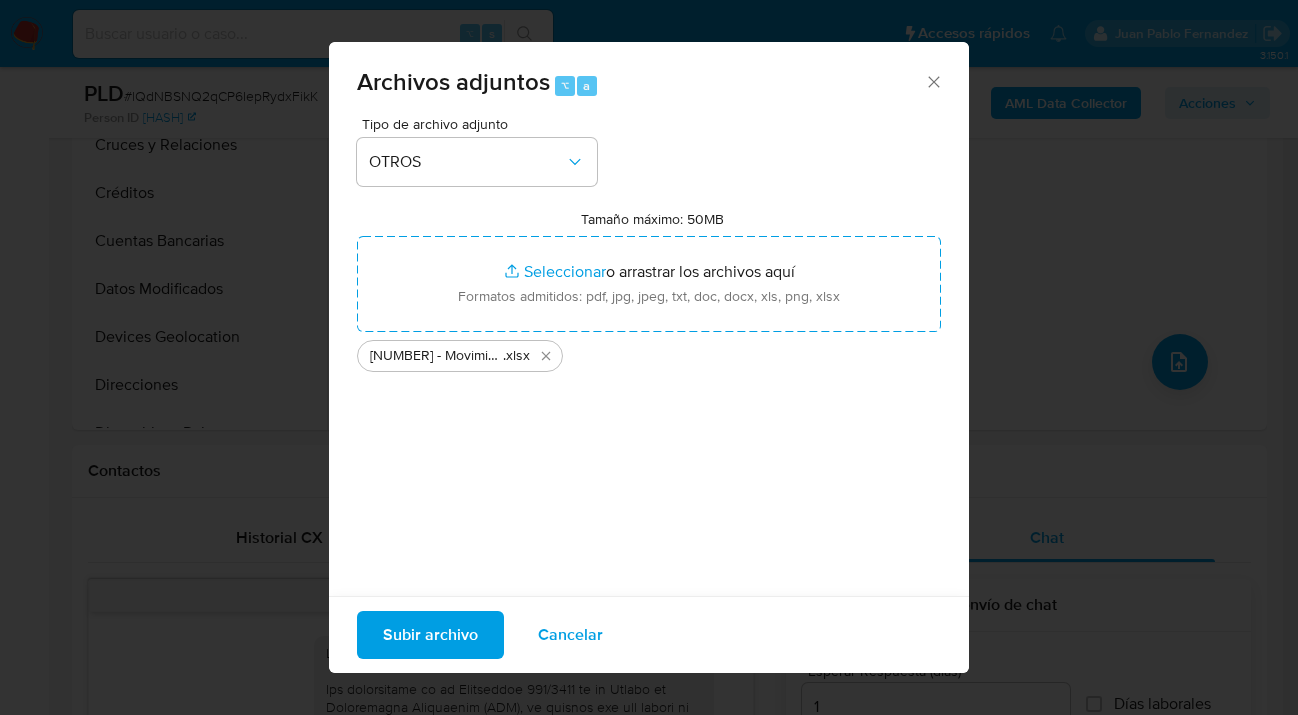 click on "Subir archivo" at bounding box center (430, 635) 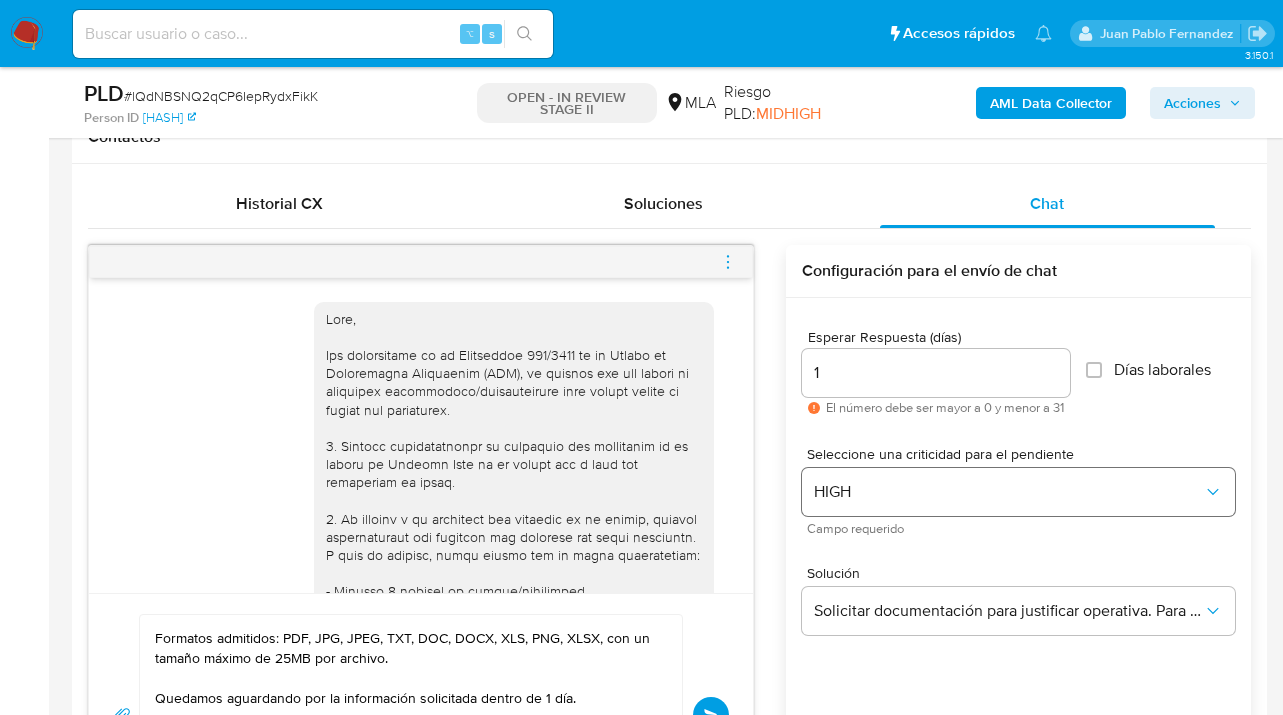 scroll, scrollTop: 1294, scrollLeft: 0, axis: vertical 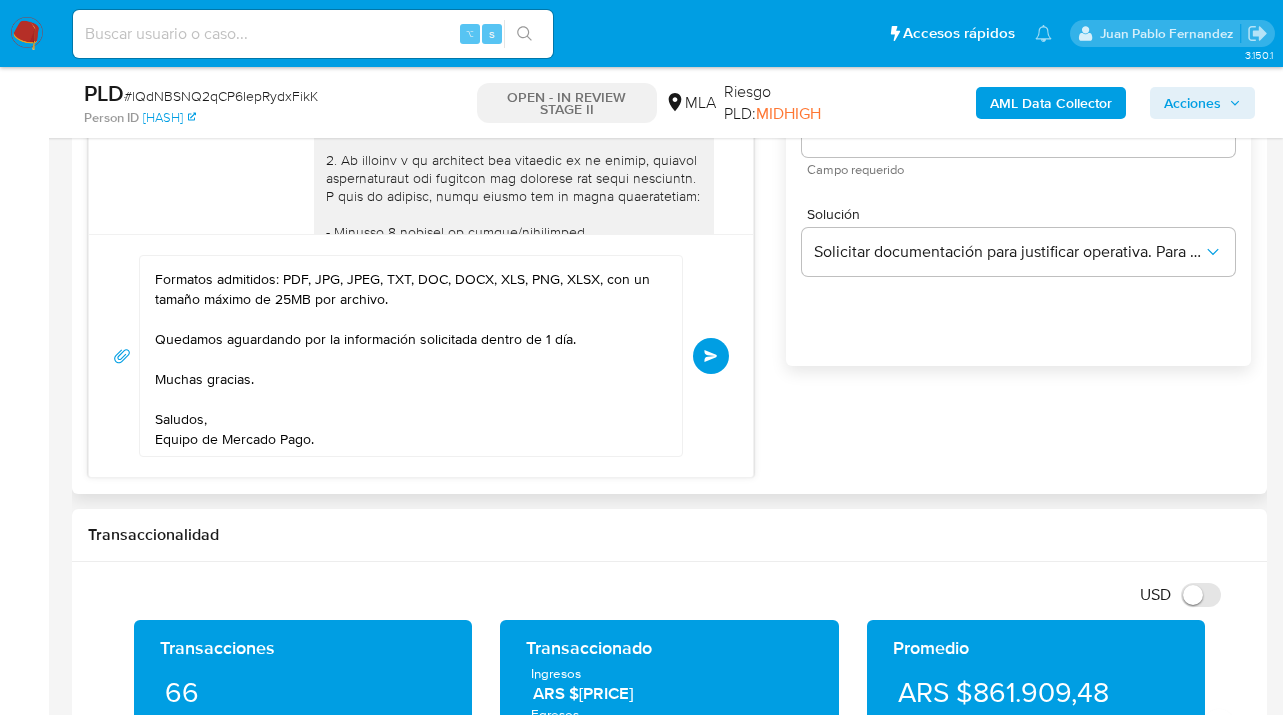 click on "Enviar" at bounding box center [711, 356] 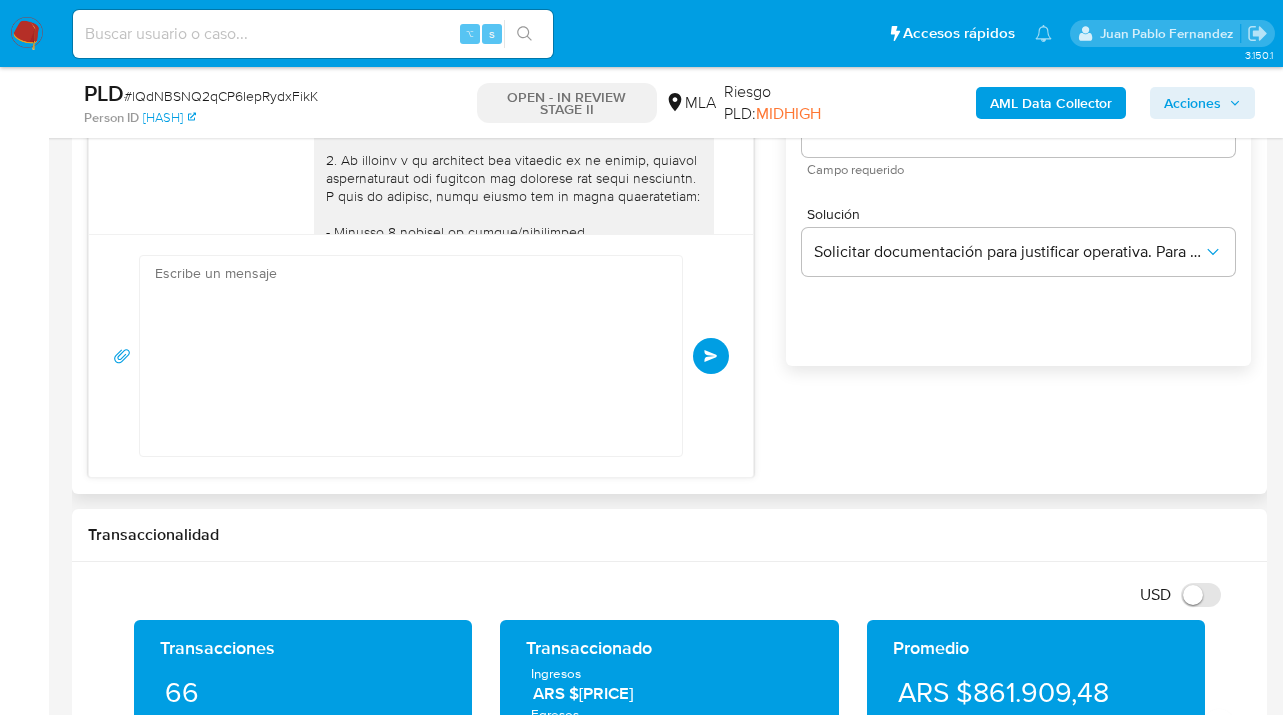 scroll, scrollTop: 0, scrollLeft: 0, axis: both 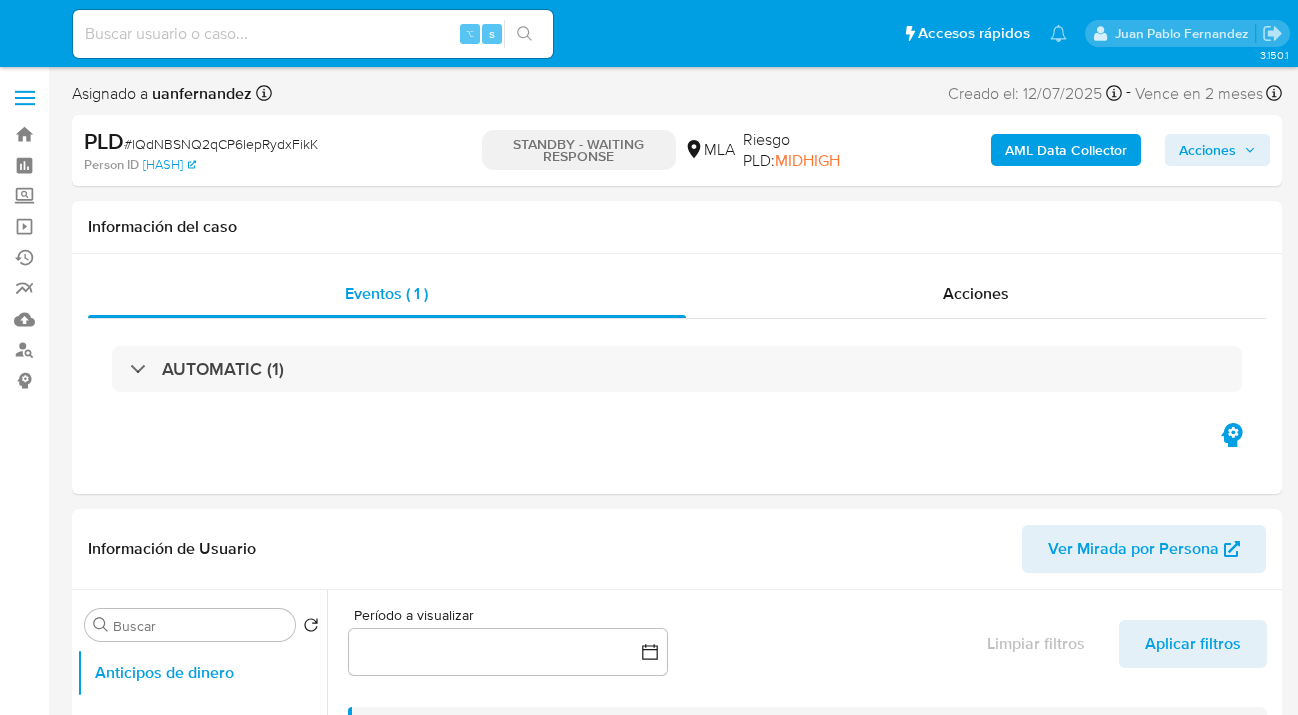 select on "10" 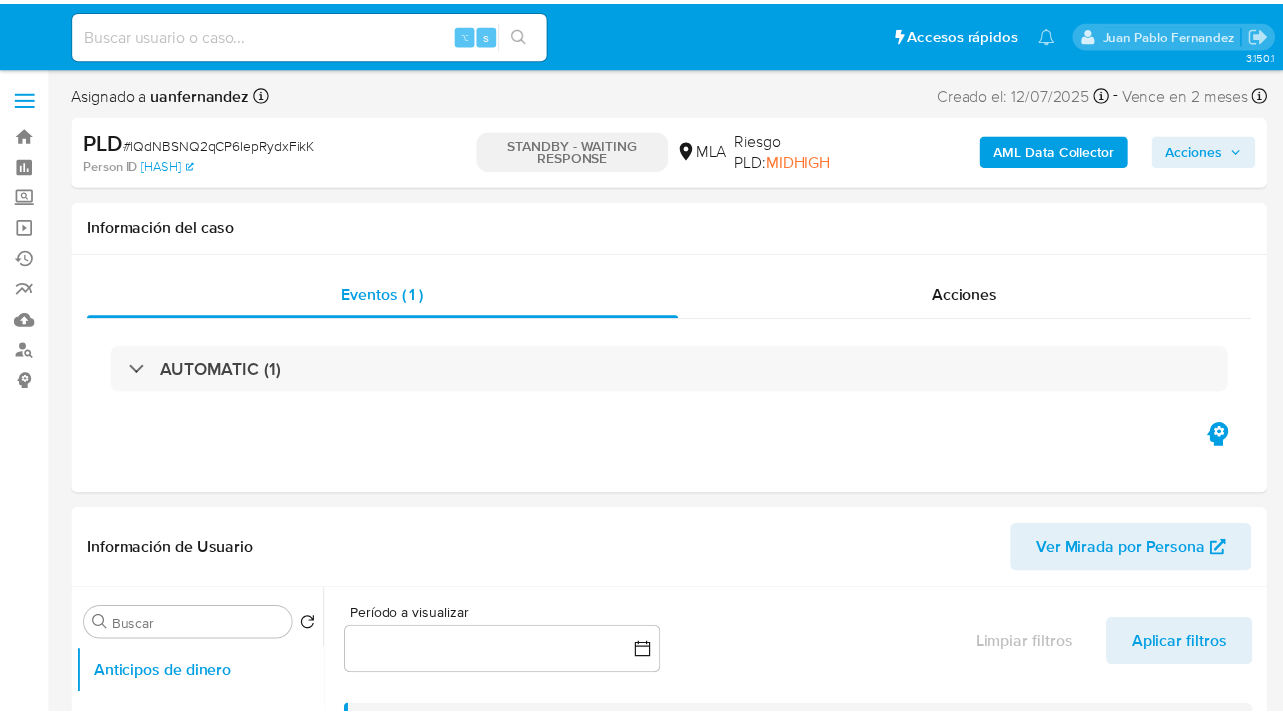 scroll, scrollTop: 0, scrollLeft: 0, axis: both 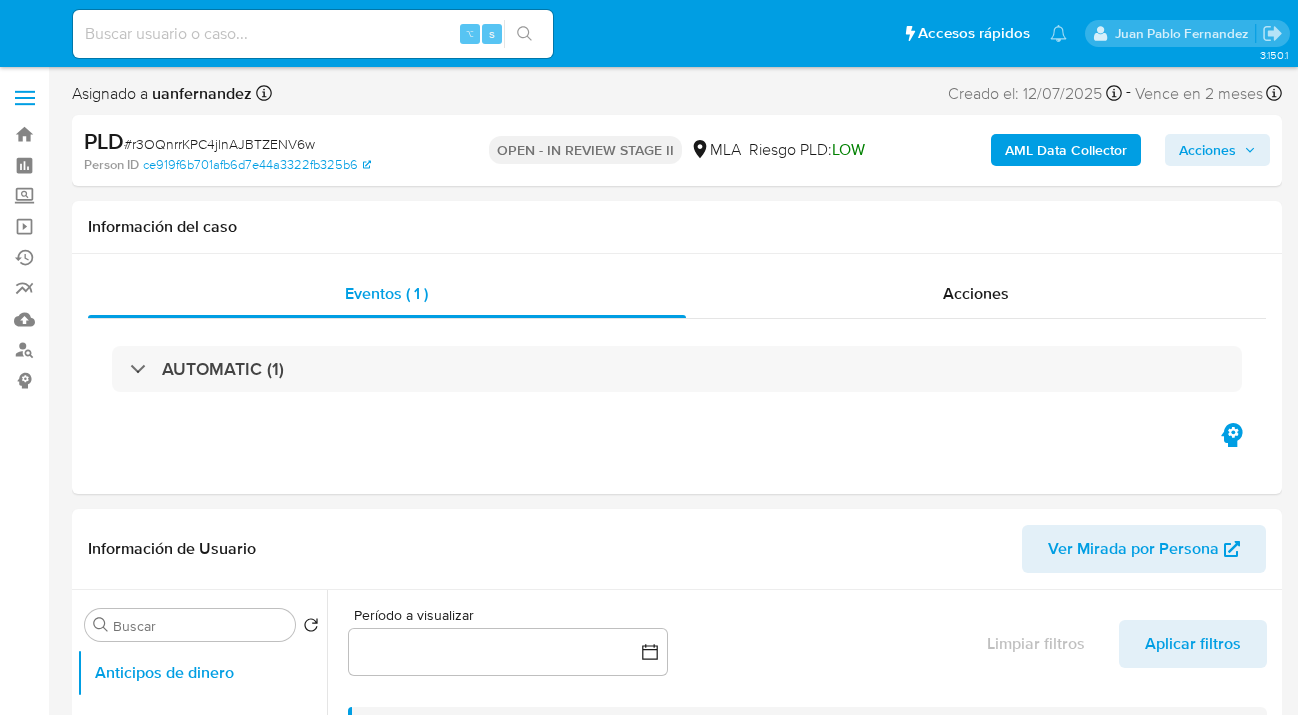 select on "10" 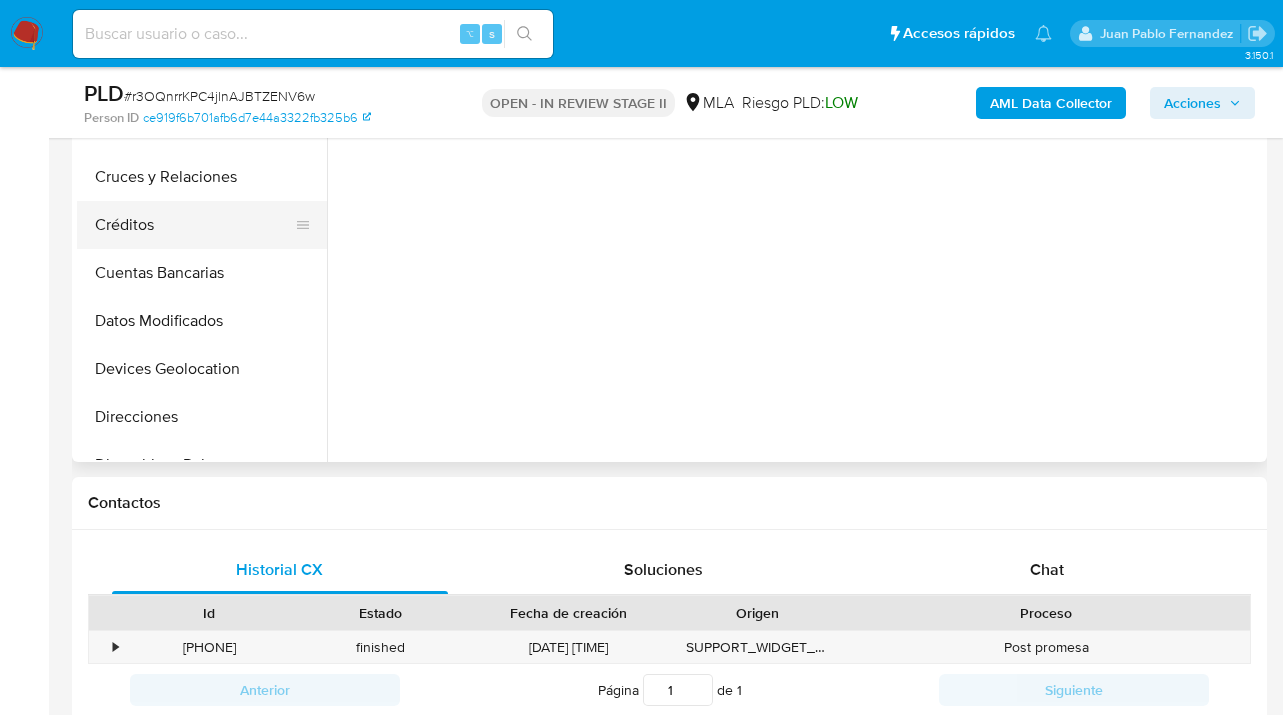 scroll, scrollTop: 532, scrollLeft: 0, axis: vertical 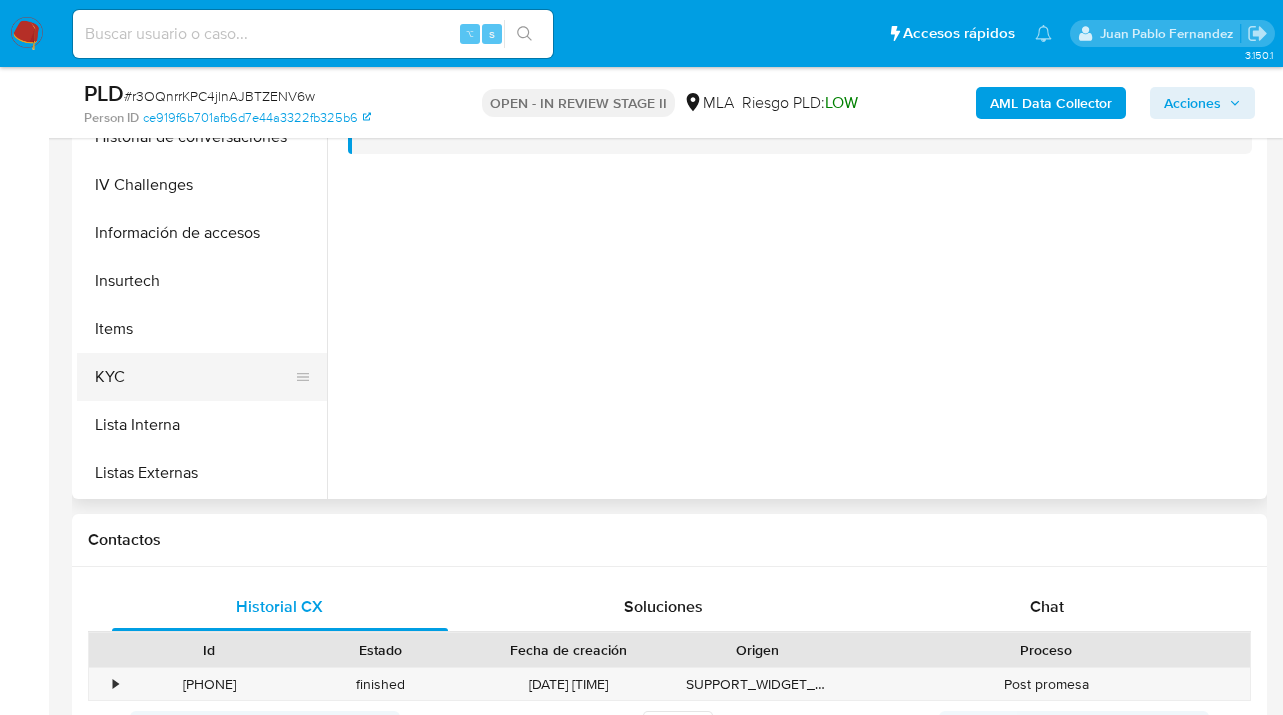 click on "KYC" at bounding box center [194, 377] 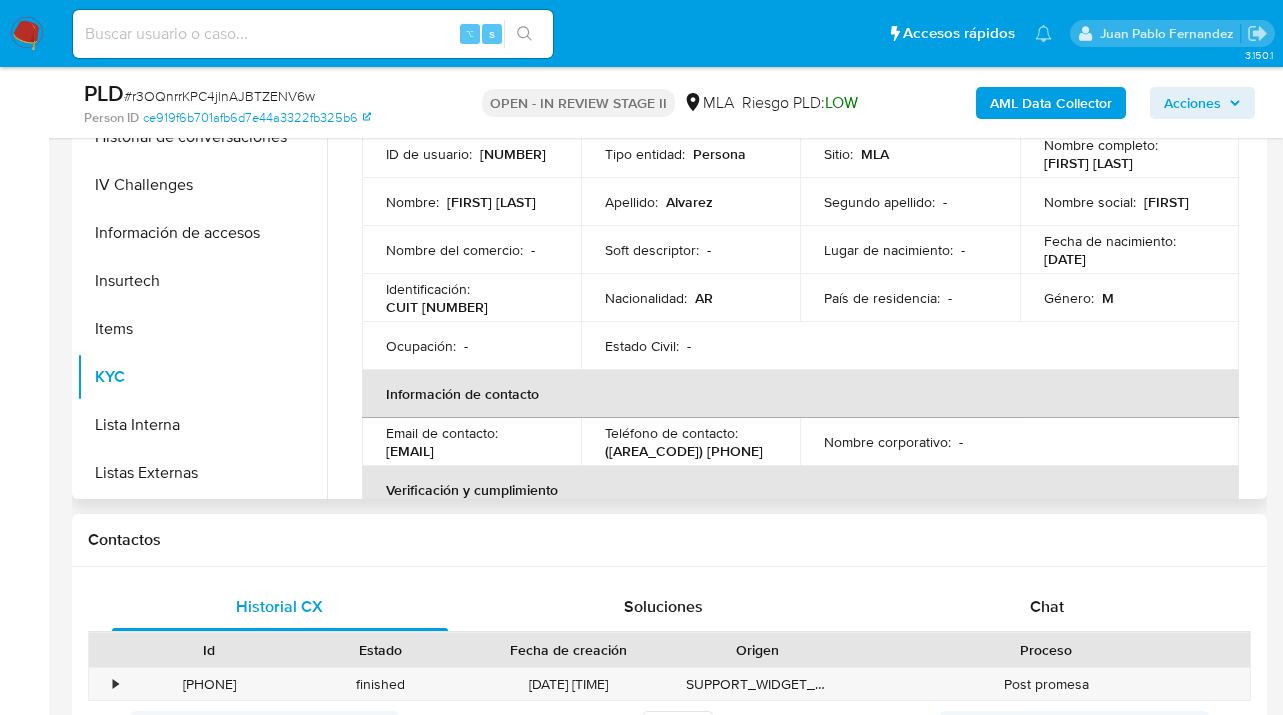 drag, startPoint x: 542, startPoint y: 455, endPoint x: 387, endPoint y: 442, distance: 155.5442 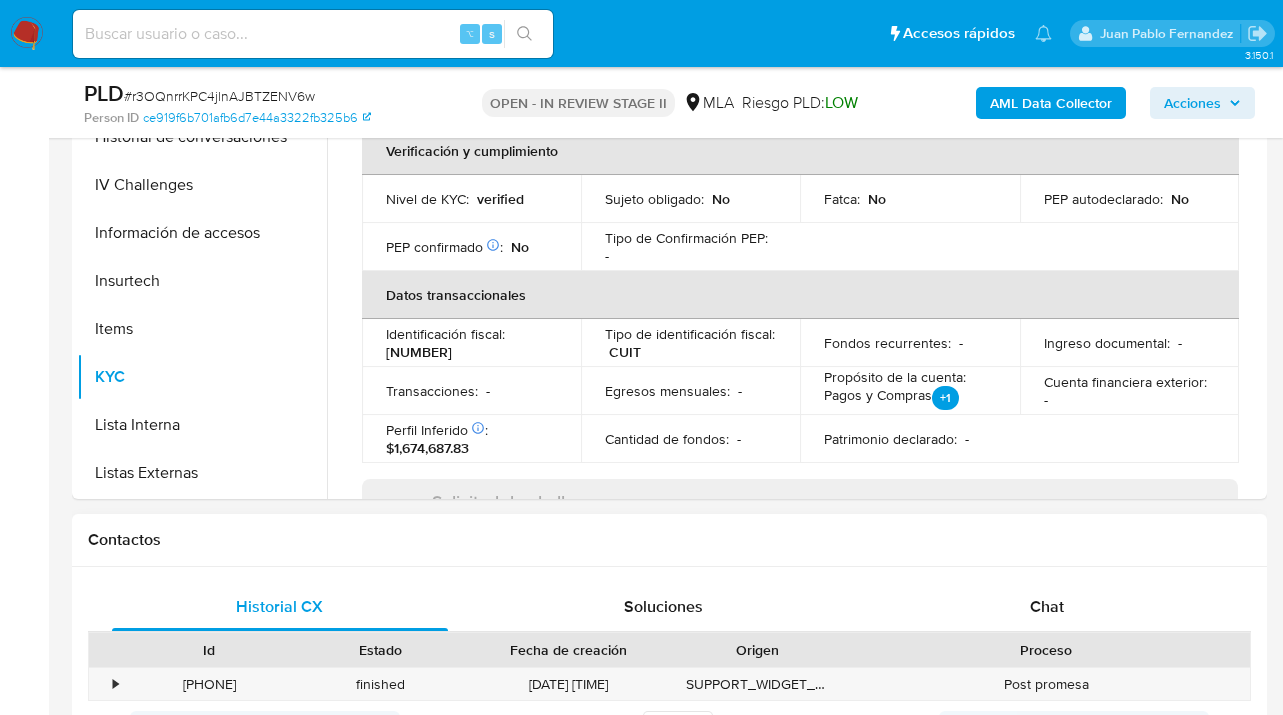 scroll, scrollTop: 350, scrollLeft: 0, axis: vertical 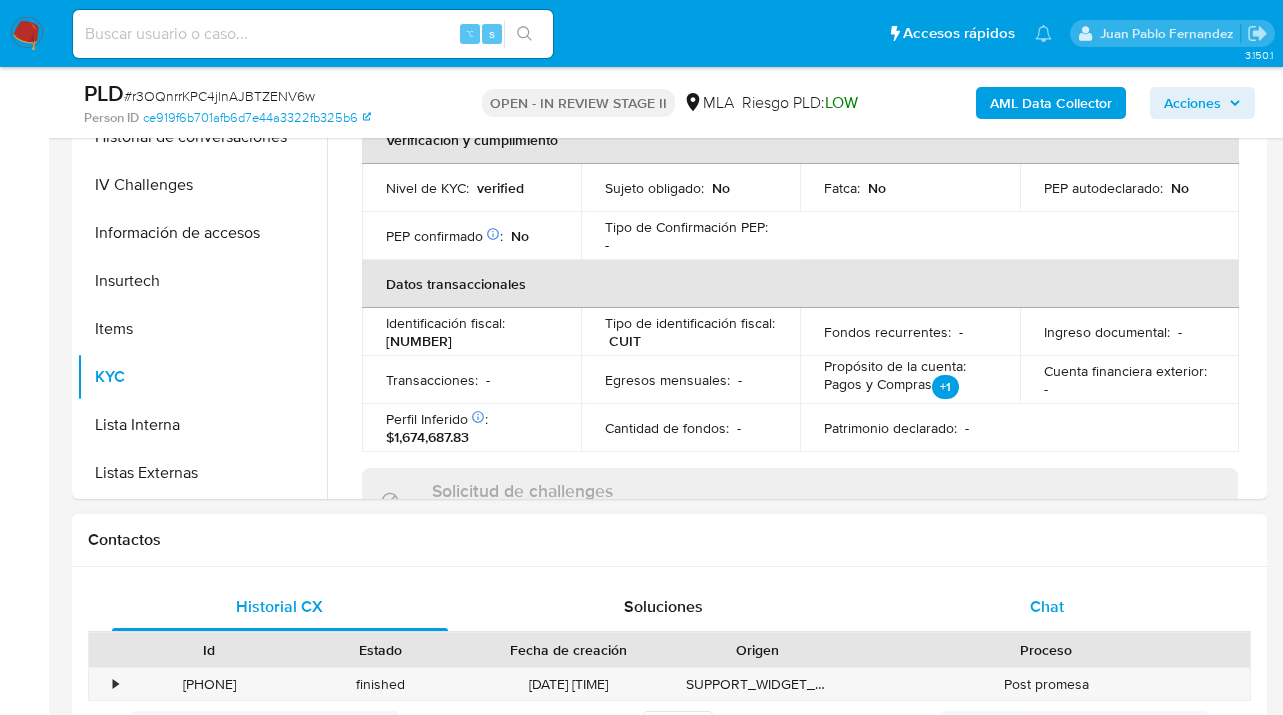 drag, startPoint x: 1086, startPoint y: 591, endPoint x: 1067, endPoint y: 588, distance: 19.235384 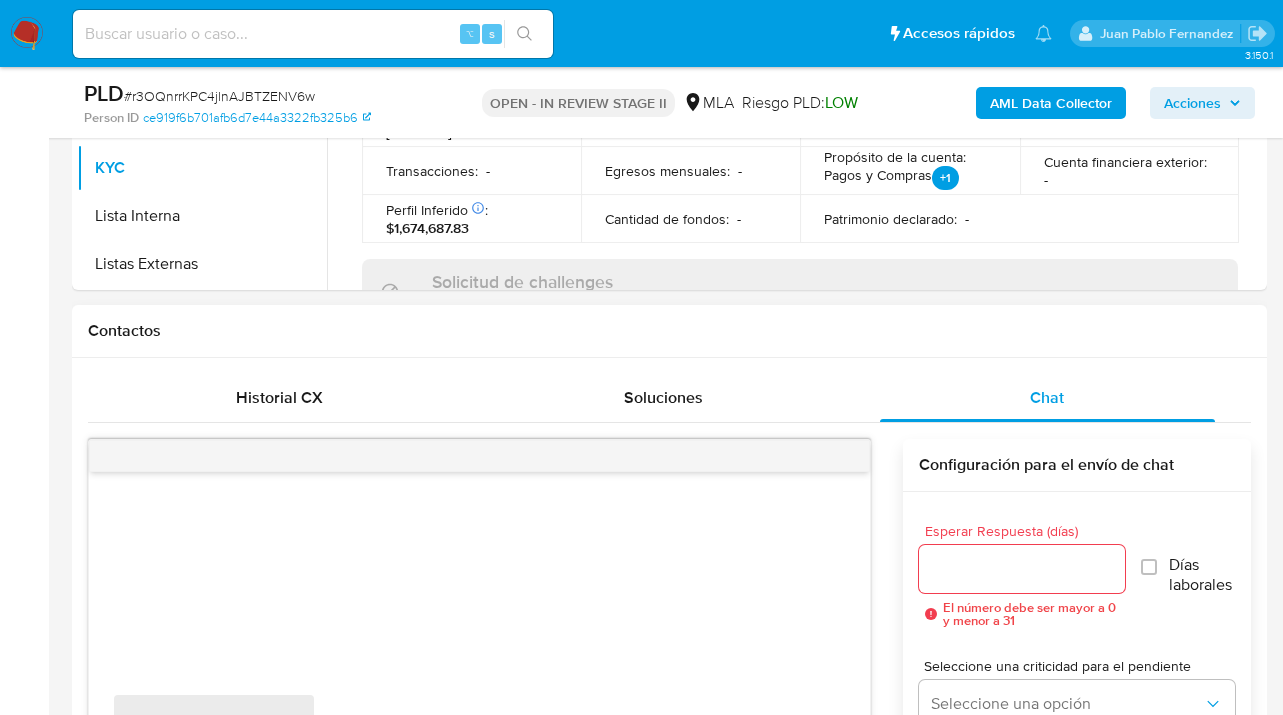 scroll, scrollTop: 1125, scrollLeft: 0, axis: vertical 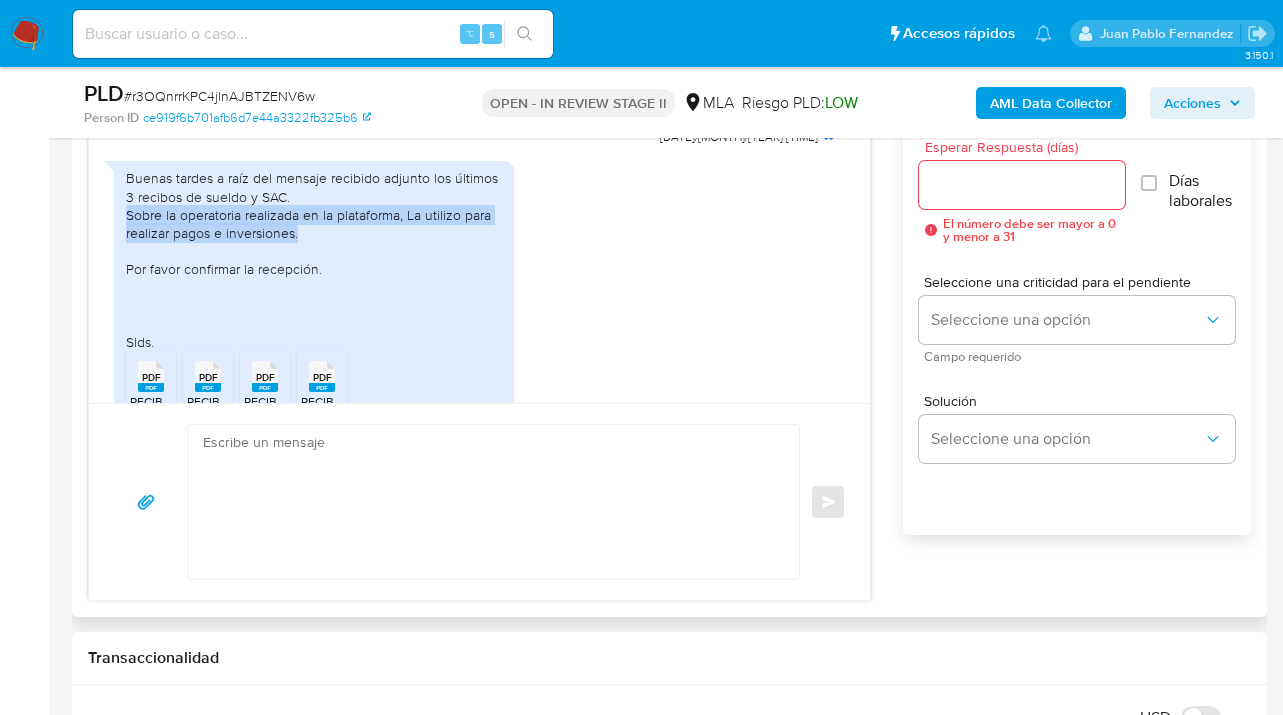 drag, startPoint x: 128, startPoint y: 252, endPoint x: 343, endPoint y: 264, distance: 215.33463 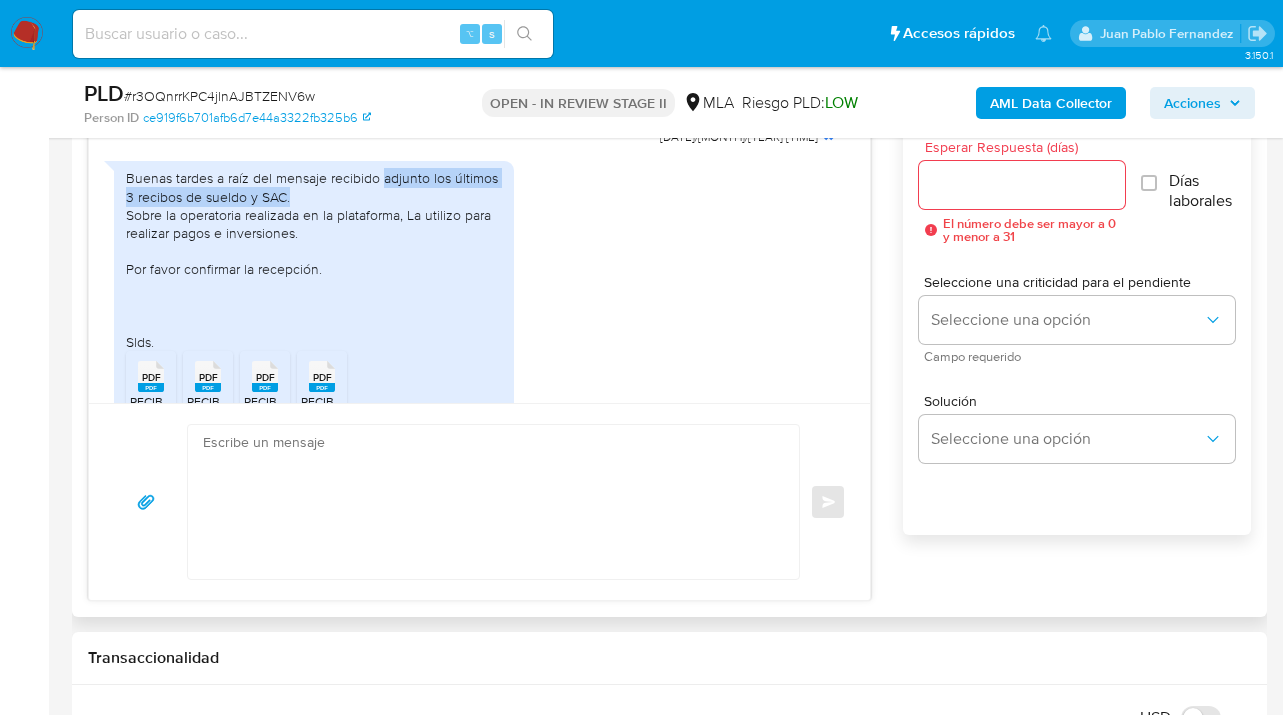 click on "Buenas tardes a raíz del mensaje recibido adjunto los últimos 3 recibos de sueldo y SAC.
Sobre la operatoria realizada en la plataforma, La utilizo para realizar pagos e inversiones.
Por favor confirmar la recepción.
Slds." at bounding box center (314, 260) 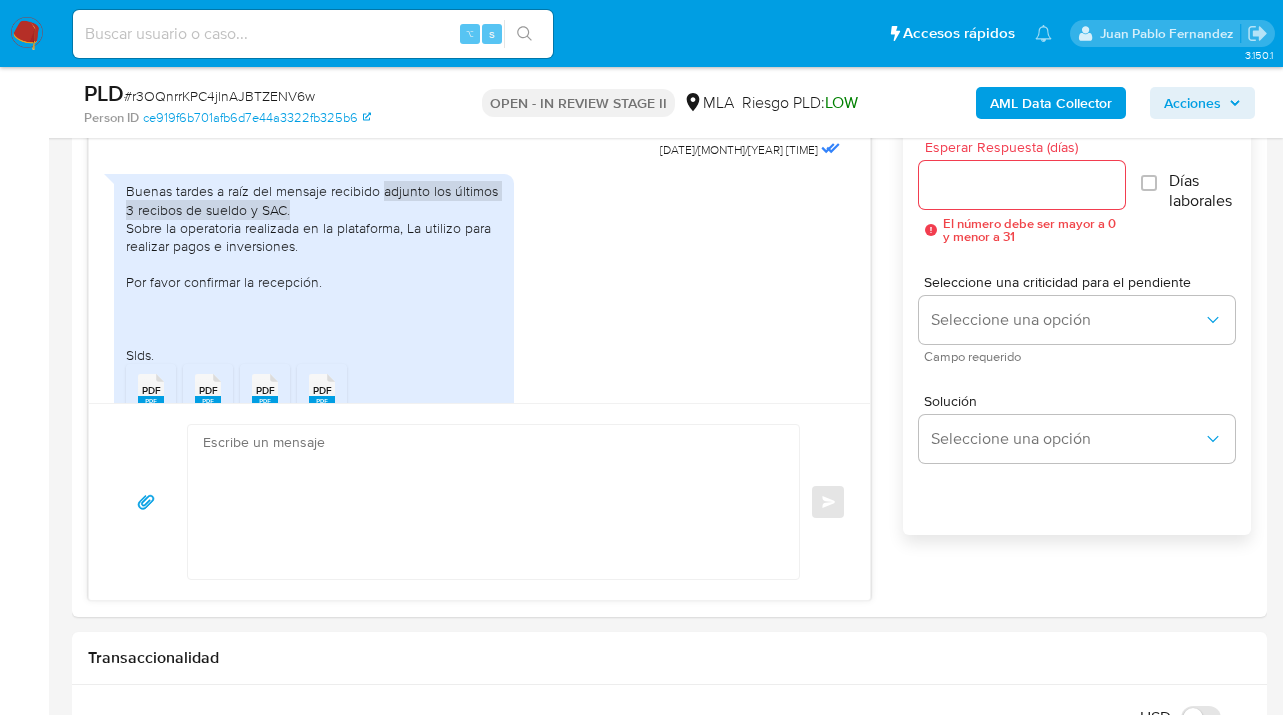 scroll, scrollTop: 1010, scrollLeft: 0, axis: vertical 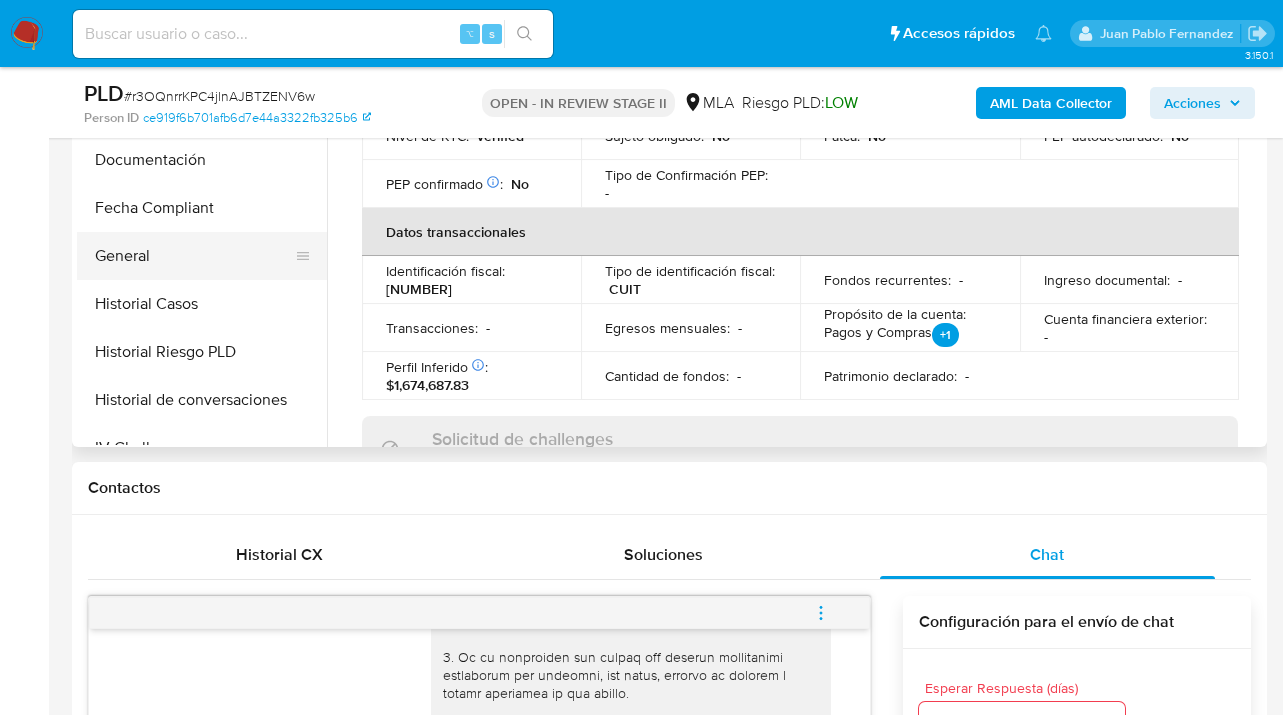 click on "General" at bounding box center [194, 256] 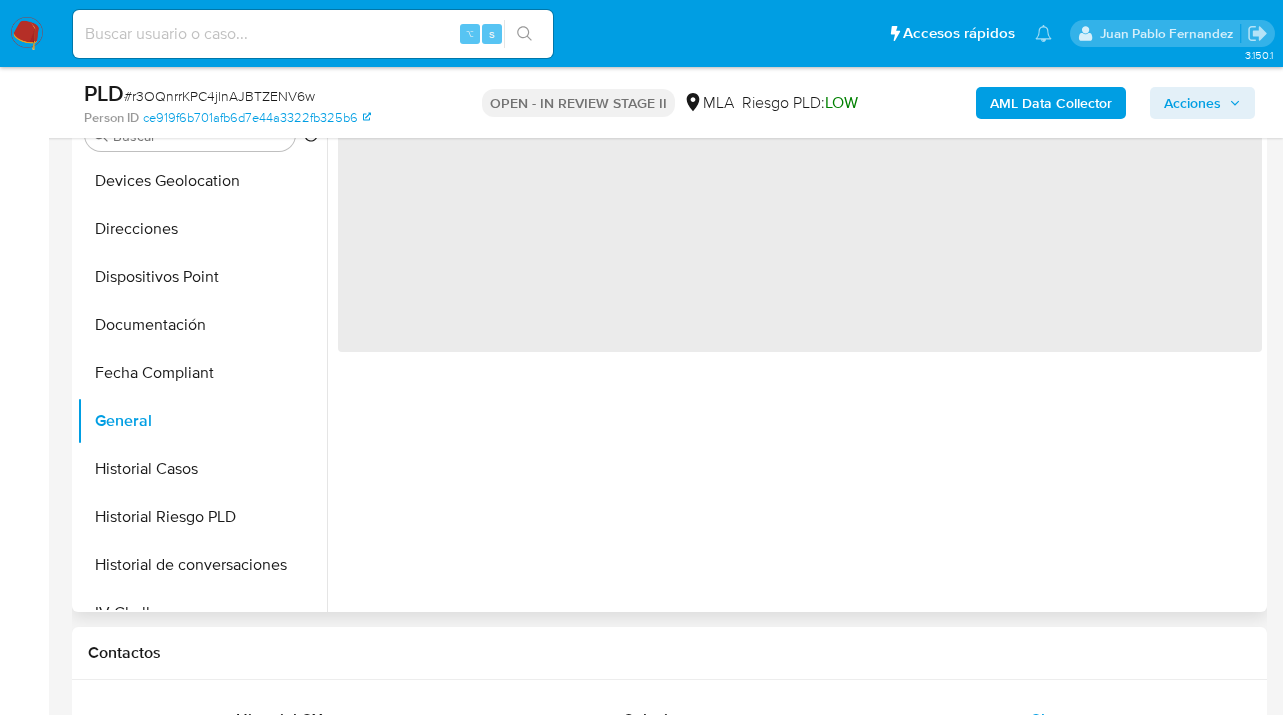 scroll, scrollTop: 416, scrollLeft: 0, axis: vertical 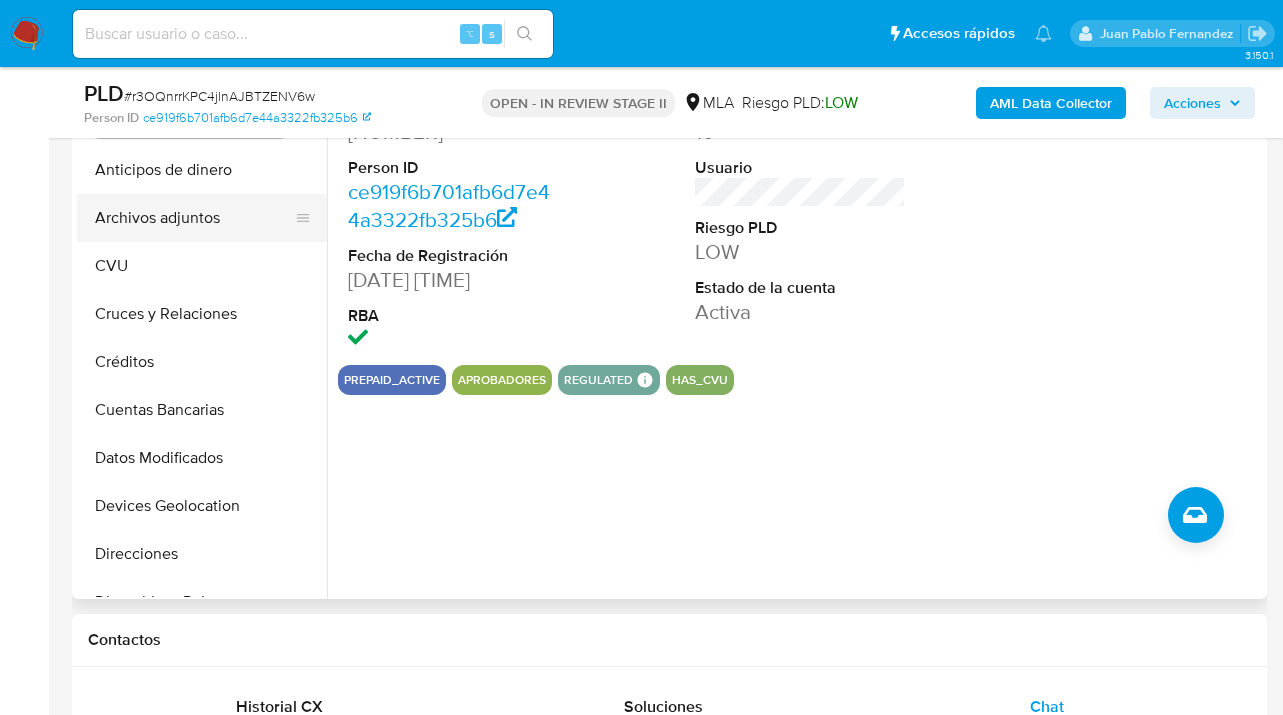 click on "Archivos adjuntos" at bounding box center [194, 218] 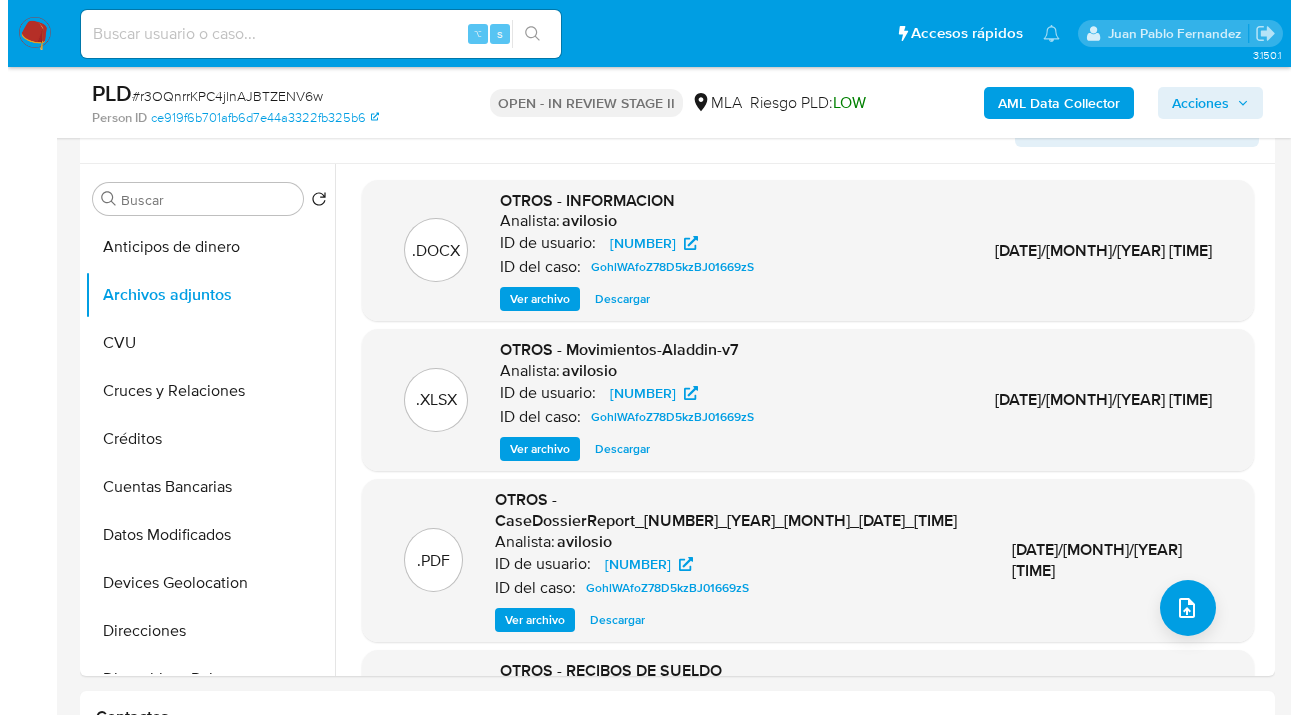 scroll, scrollTop: 353, scrollLeft: 0, axis: vertical 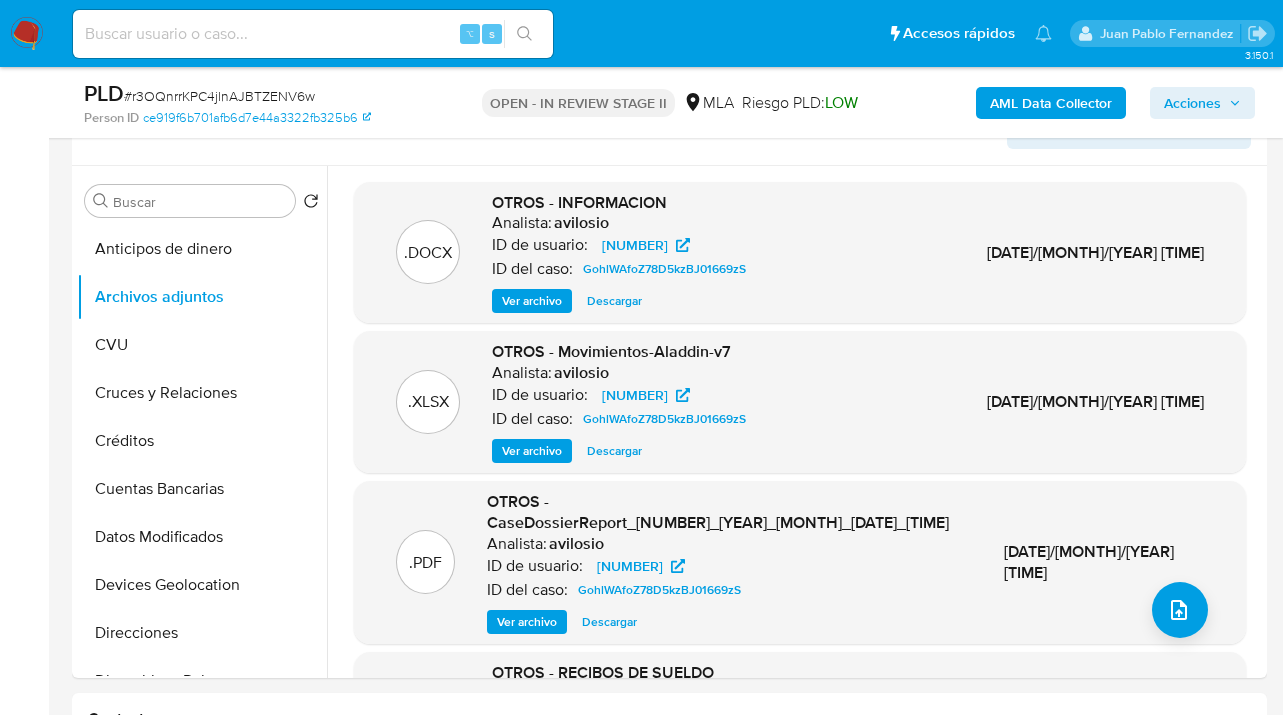 click on "AML Data Collector" at bounding box center [1051, 103] 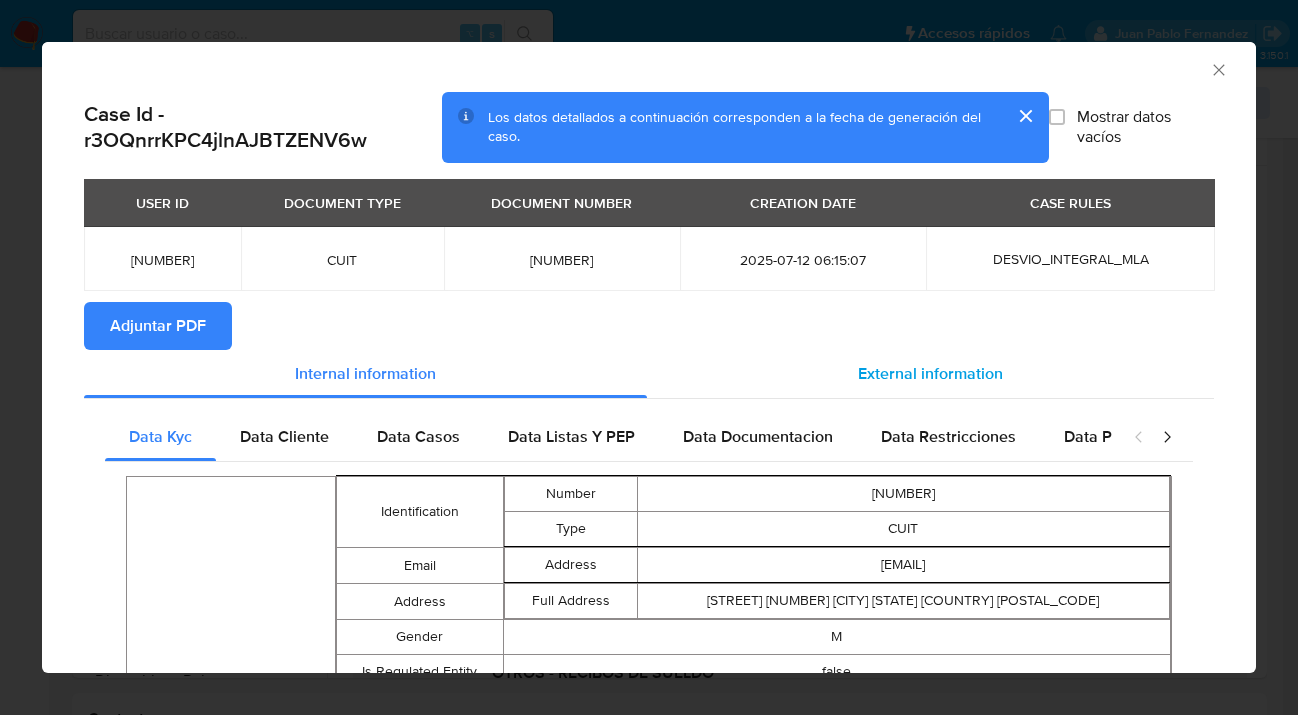 drag, startPoint x: 913, startPoint y: 361, endPoint x: 860, endPoint y: 381, distance: 56.648037 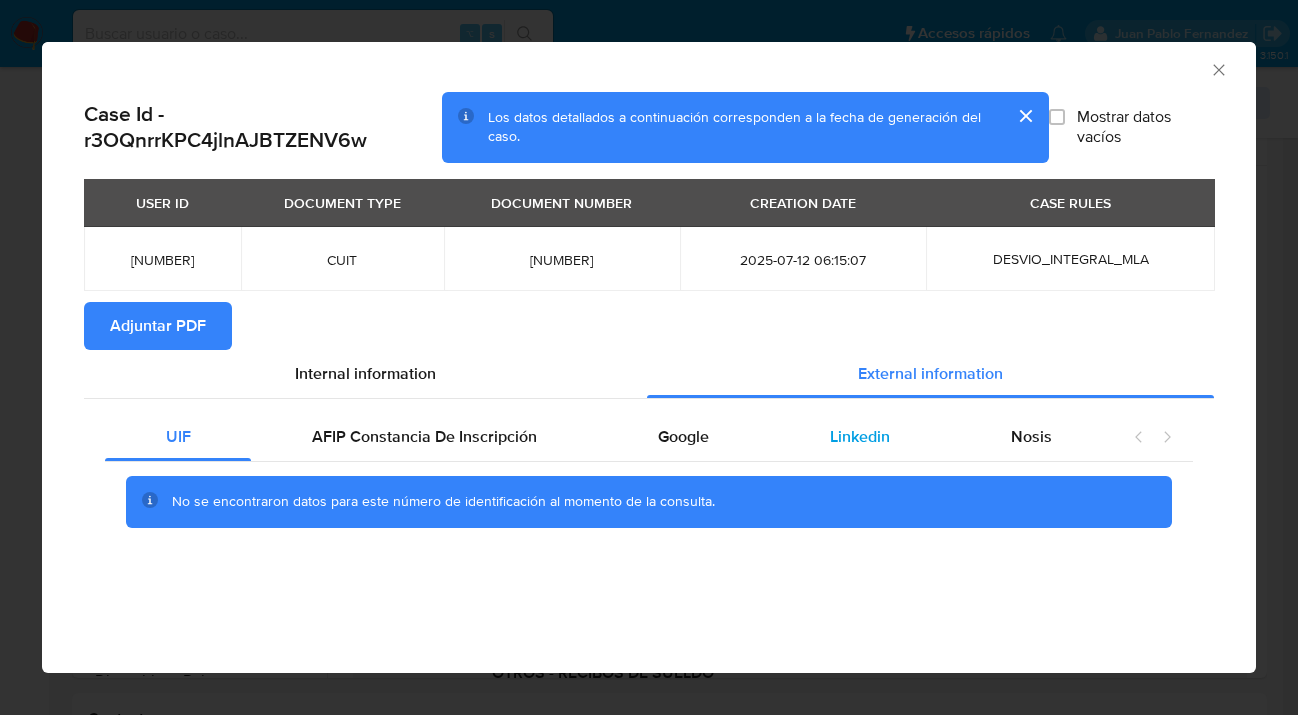 click on "Linkedin" at bounding box center [860, 436] 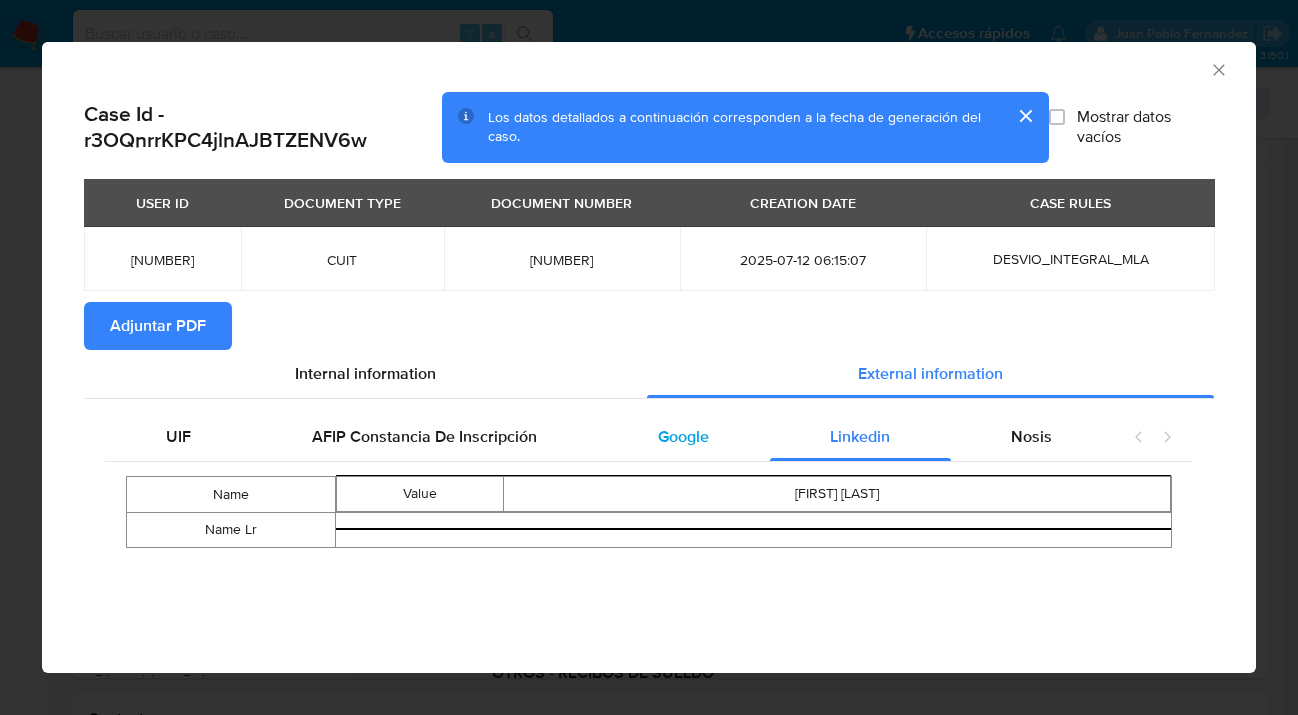 click on "Google" at bounding box center (683, 436) 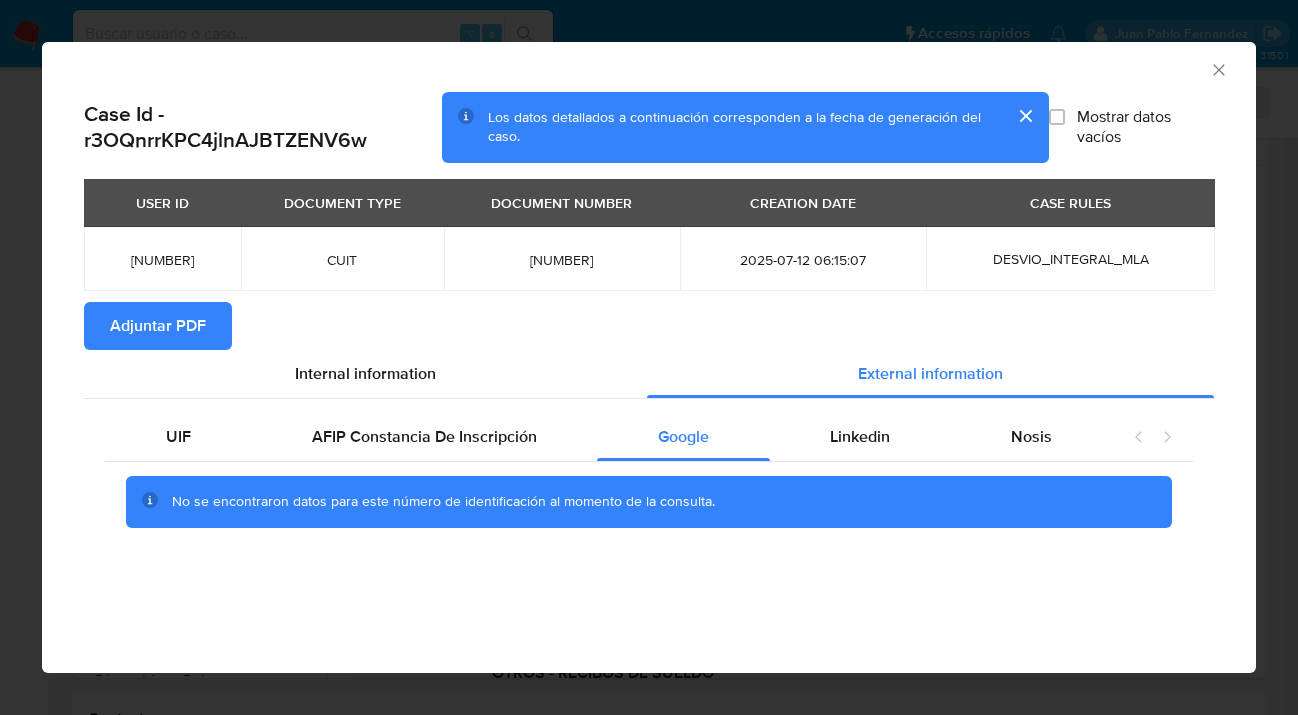click on "Adjuntar PDF" at bounding box center [158, 326] 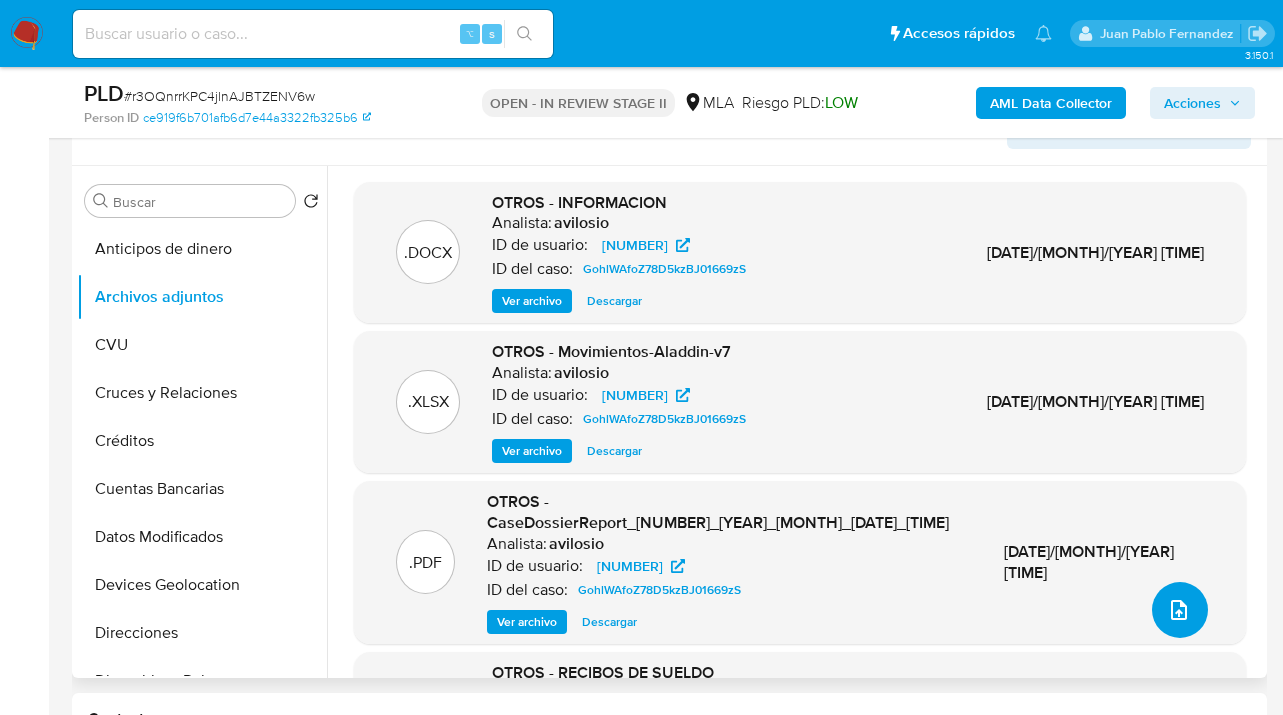 click 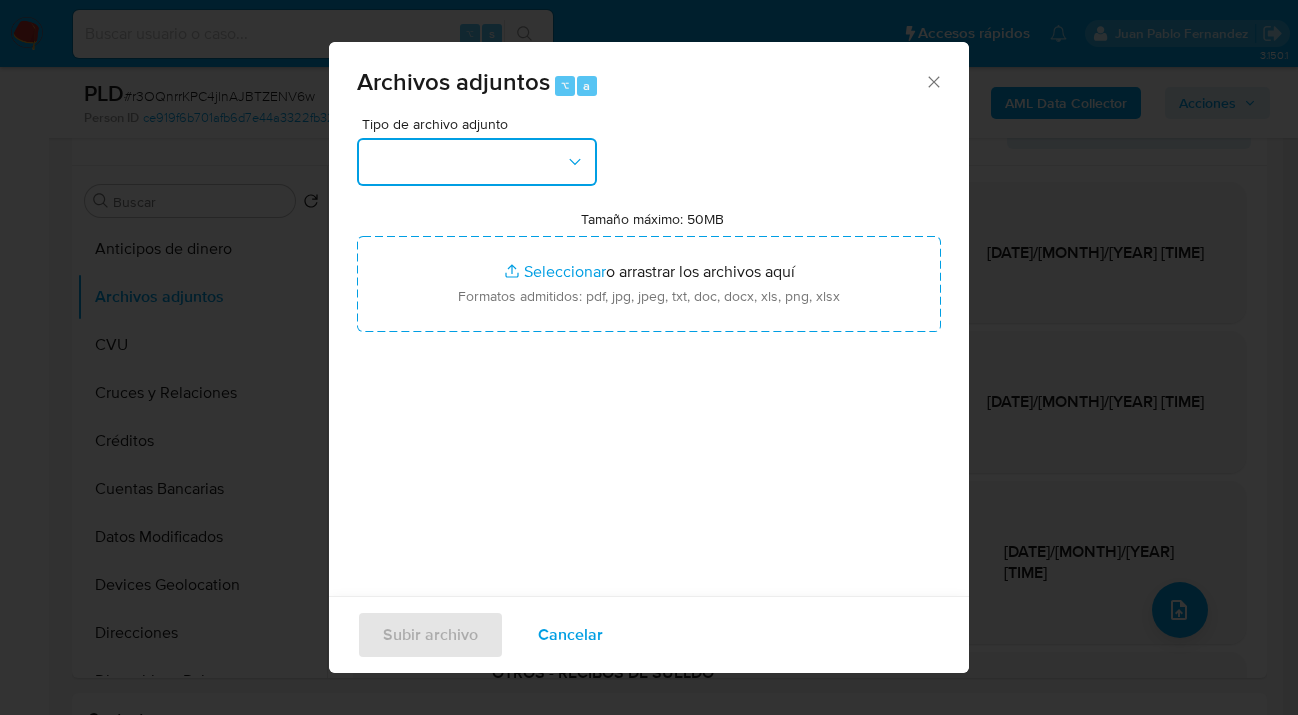 click 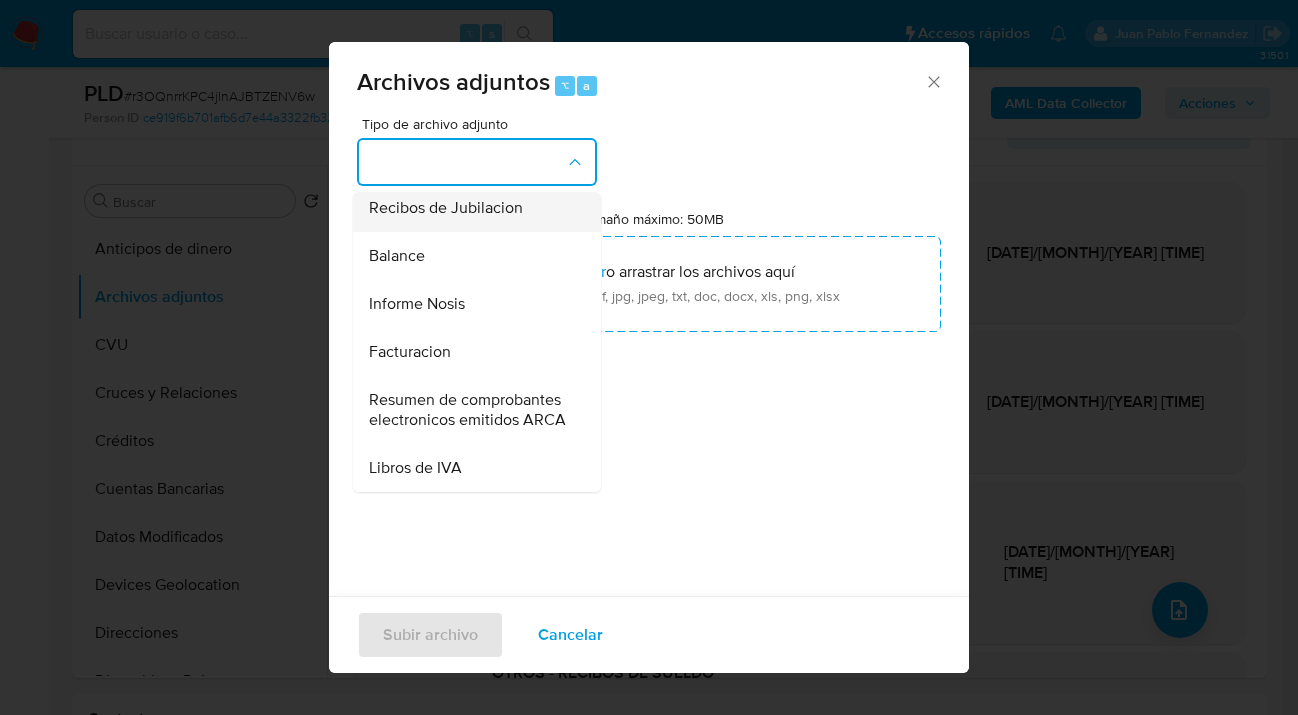 scroll, scrollTop: 808, scrollLeft: 0, axis: vertical 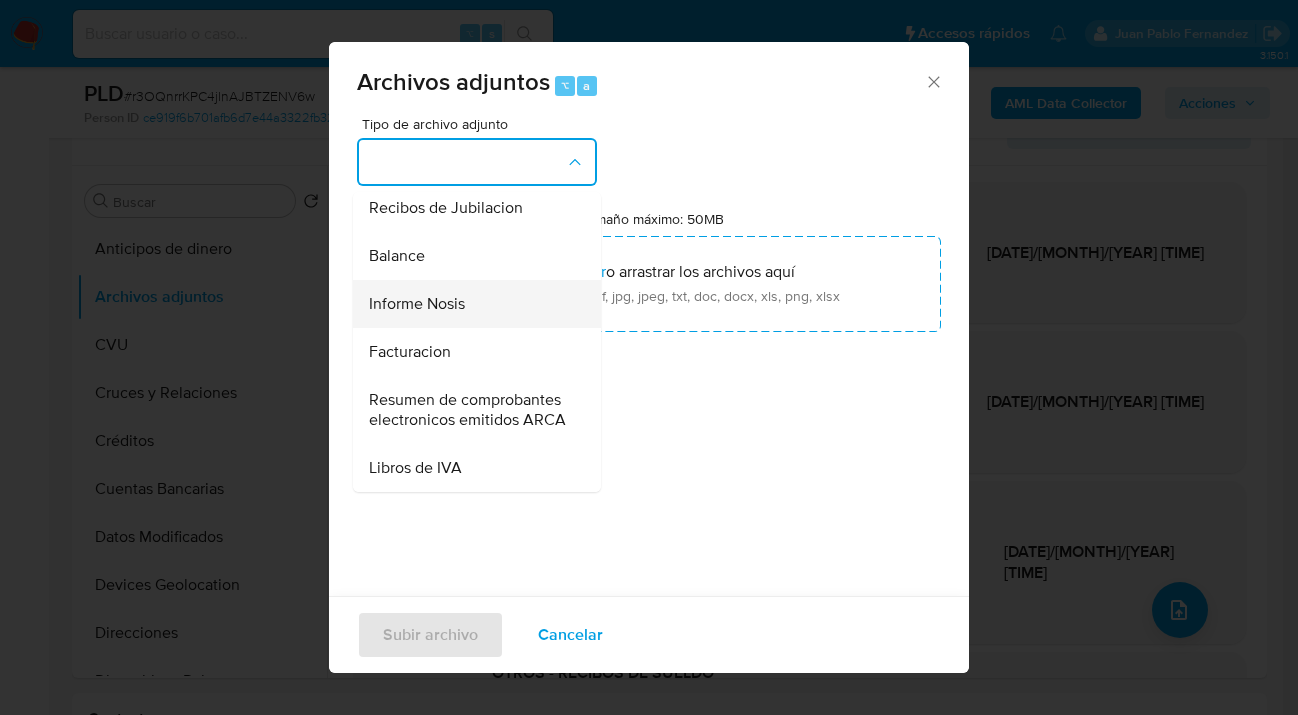 click on "Informe Nosis" at bounding box center [417, 304] 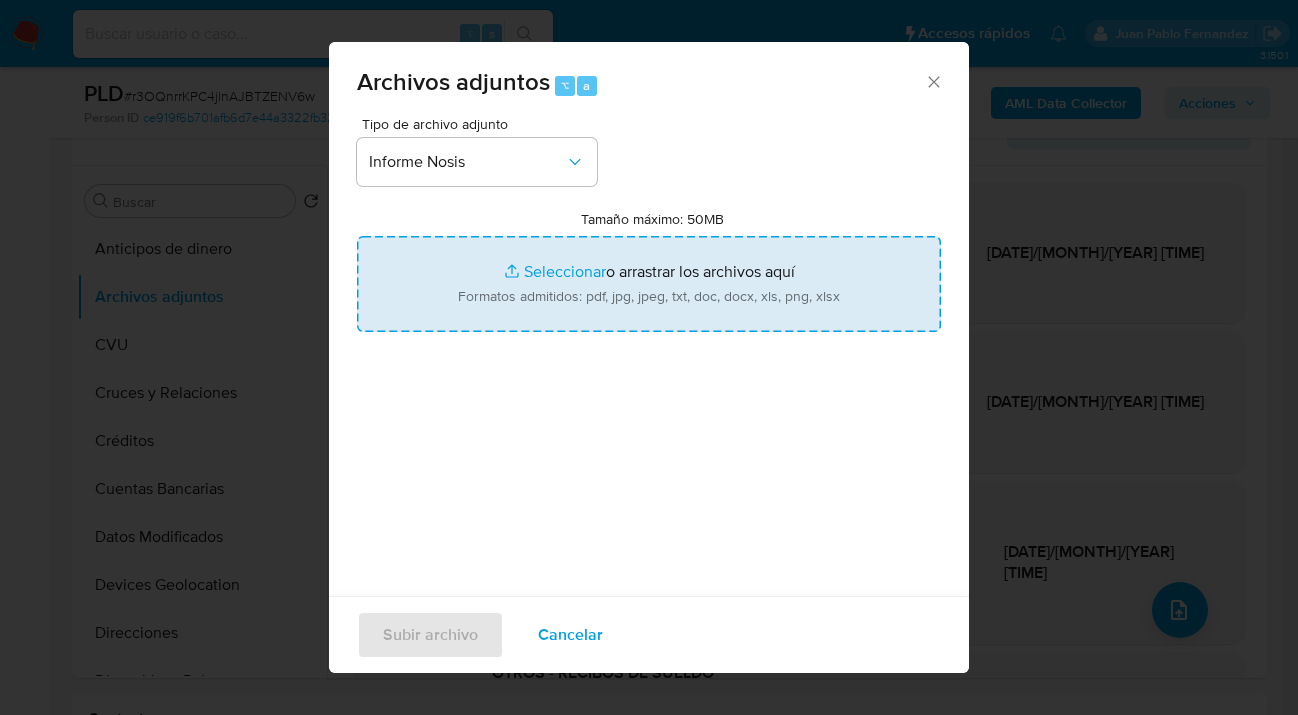 click on "Tamaño máximo: 50MB Seleccionar archivos" at bounding box center (649, 284) 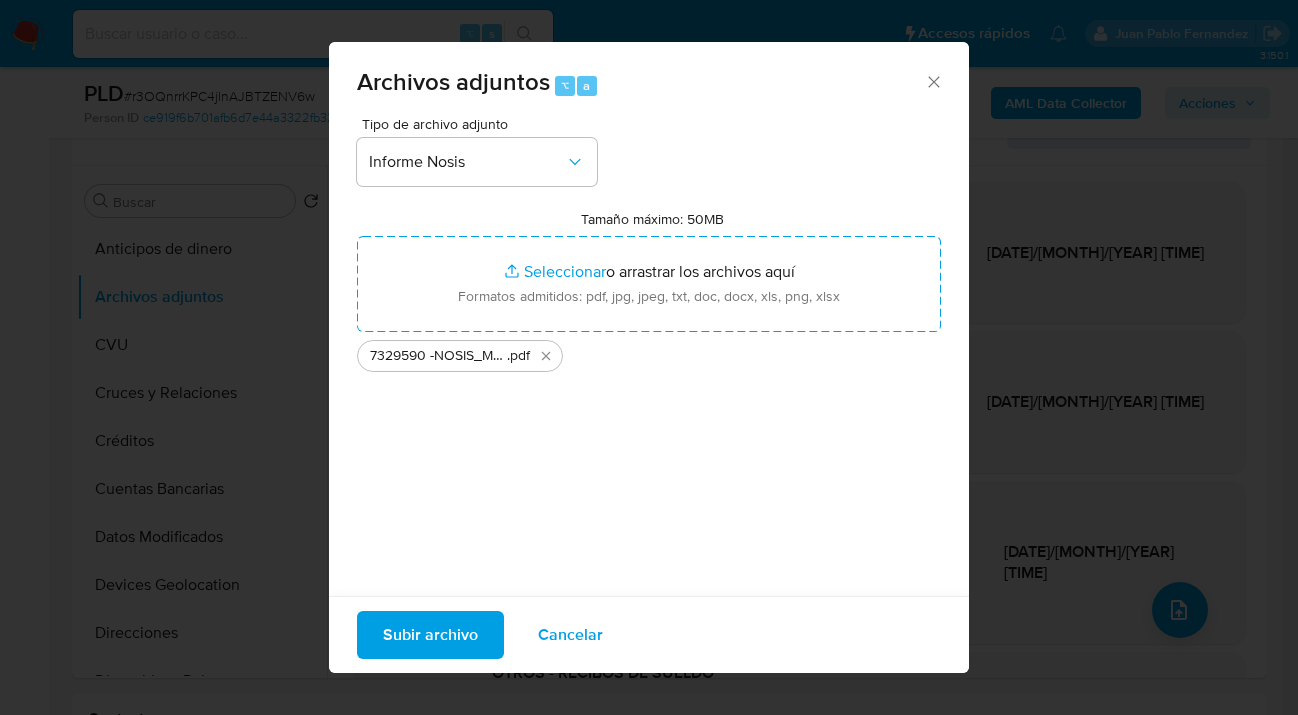 click on "Subir archivo" at bounding box center (430, 635) 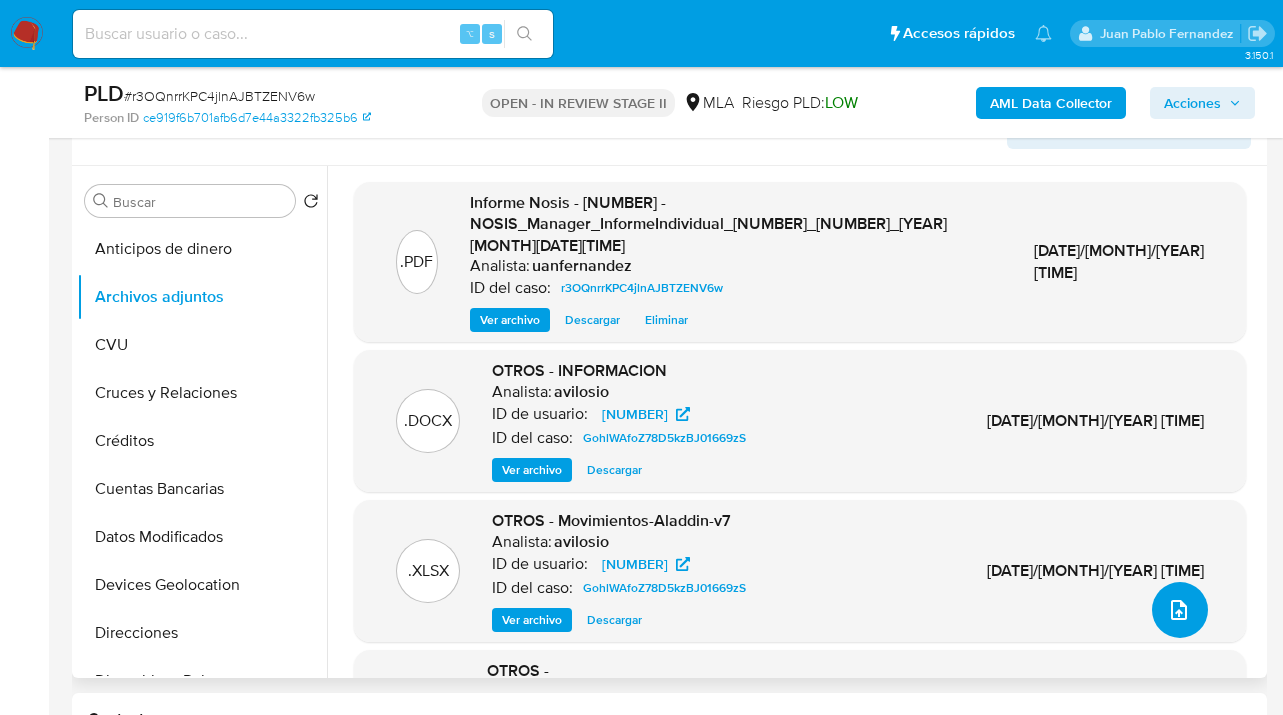 click 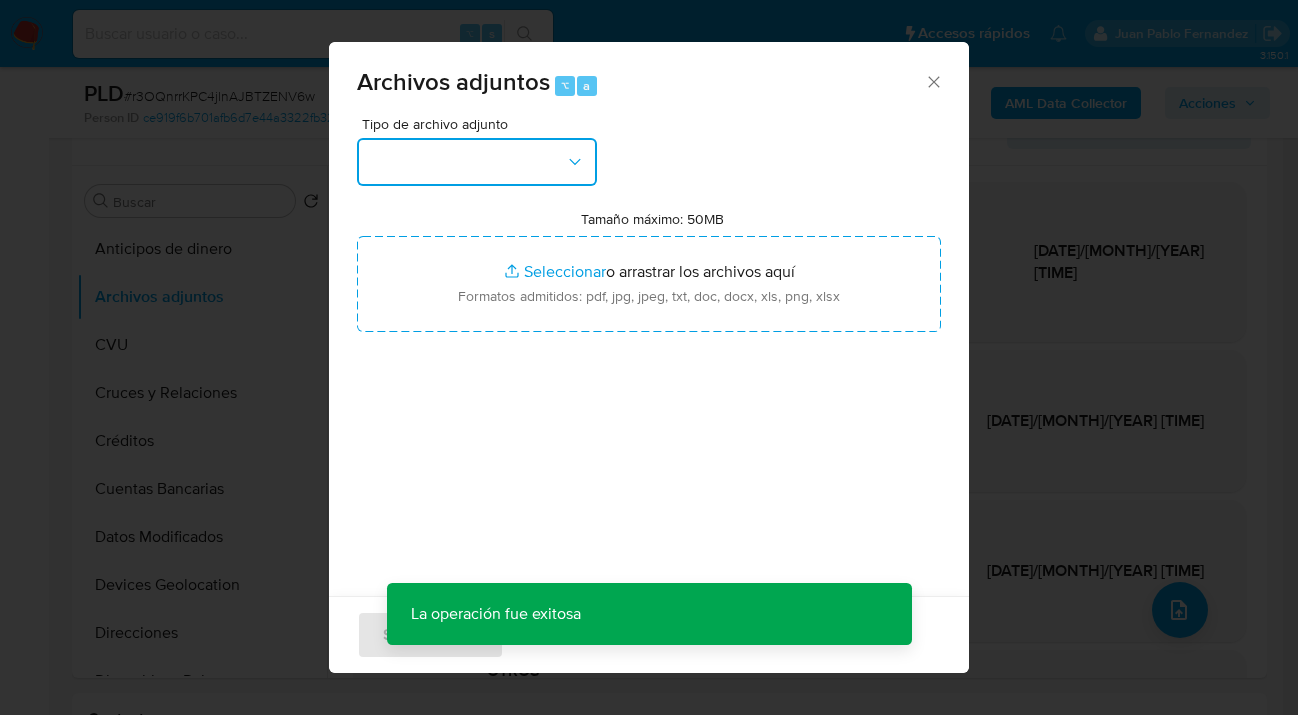 click at bounding box center (477, 162) 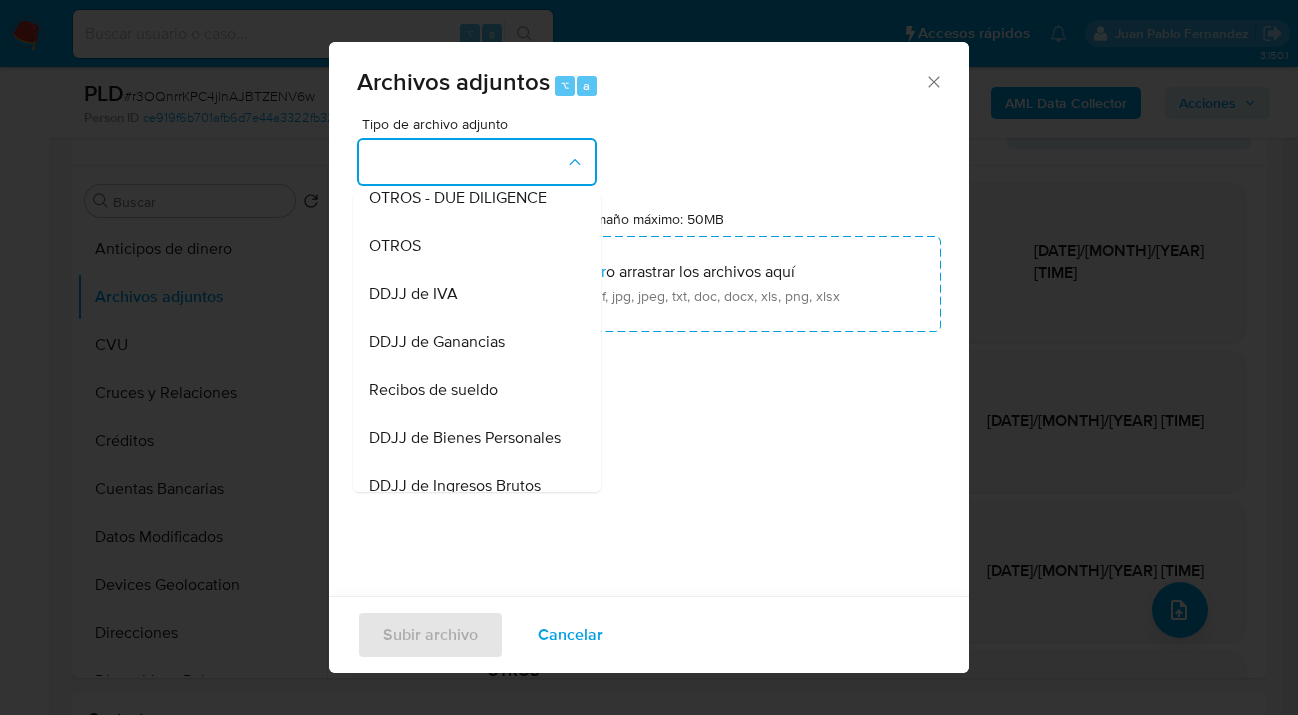 scroll, scrollTop: 423, scrollLeft: 0, axis: vertical 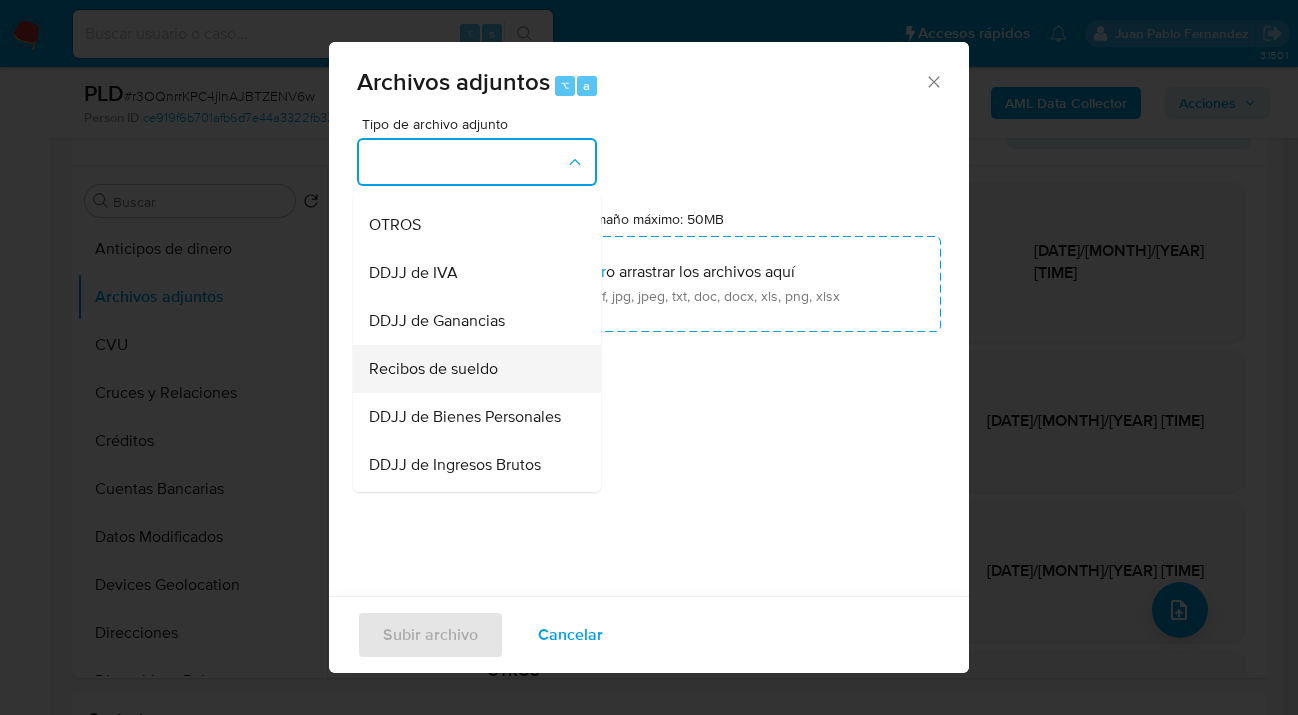 click on "Recibos de sueldo" at bounding box center [433, 369] 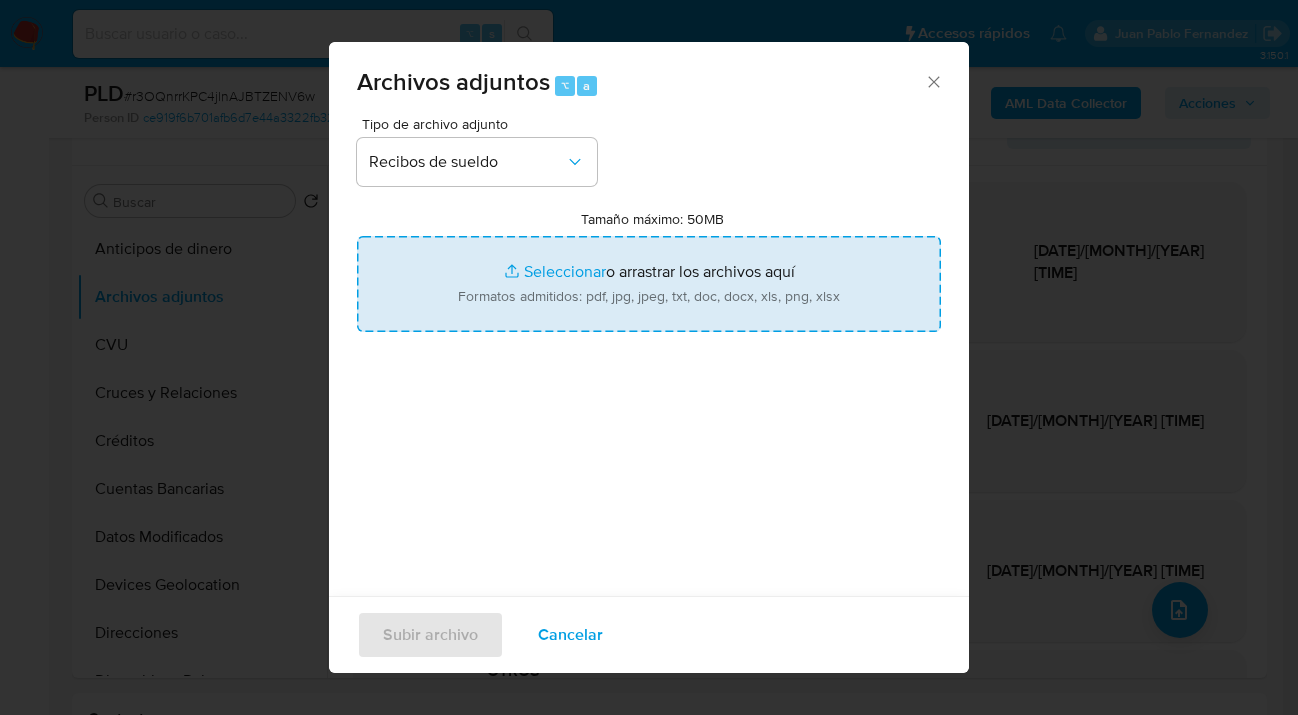 click on "Tamaño máximo: 50MB Seleccionar archivos" at bounding box center (649, 284) 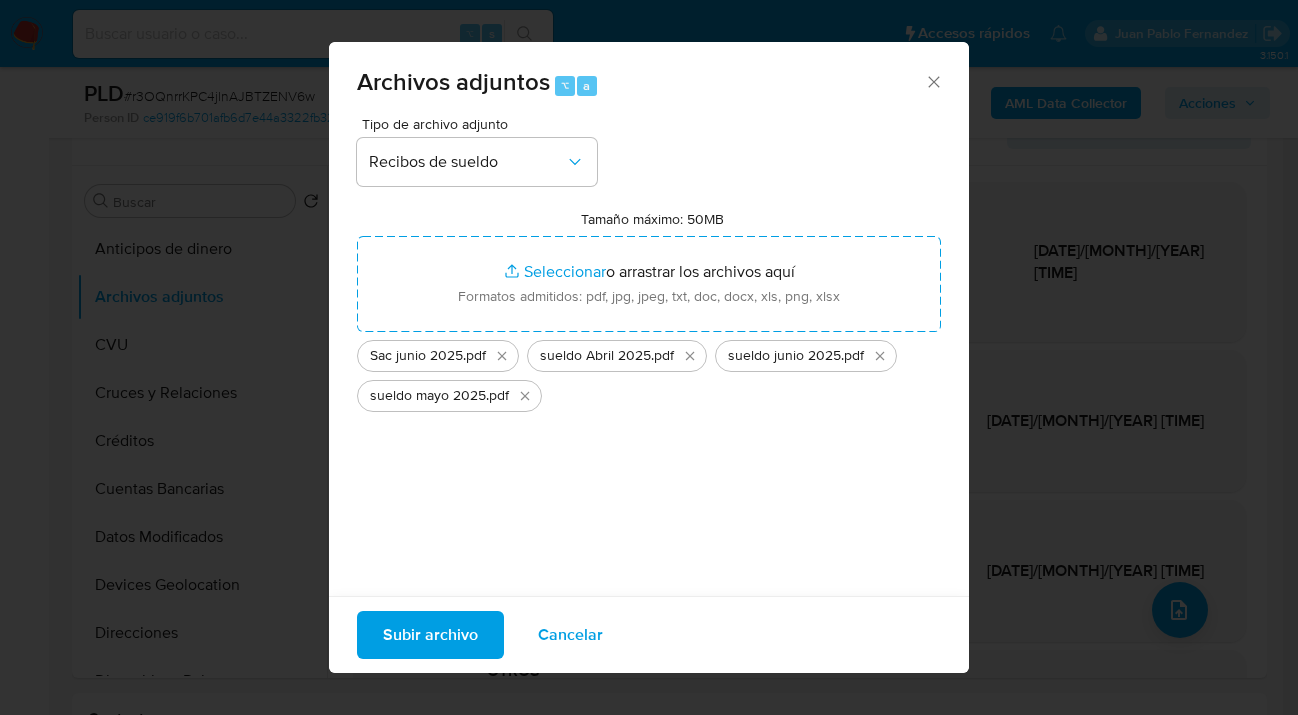 drag, startPoint x: 615, startPoint y: 297, endPoint x: 430, endPoint y: 637, distance: 387.07236 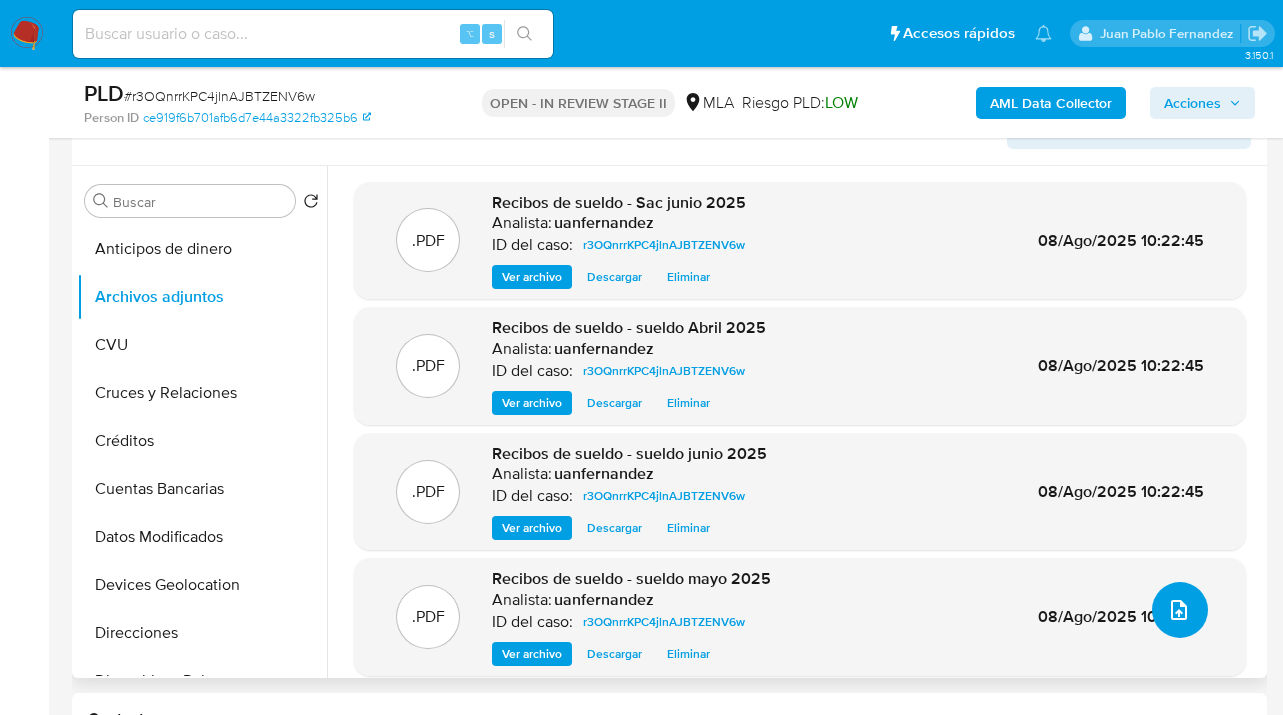 click 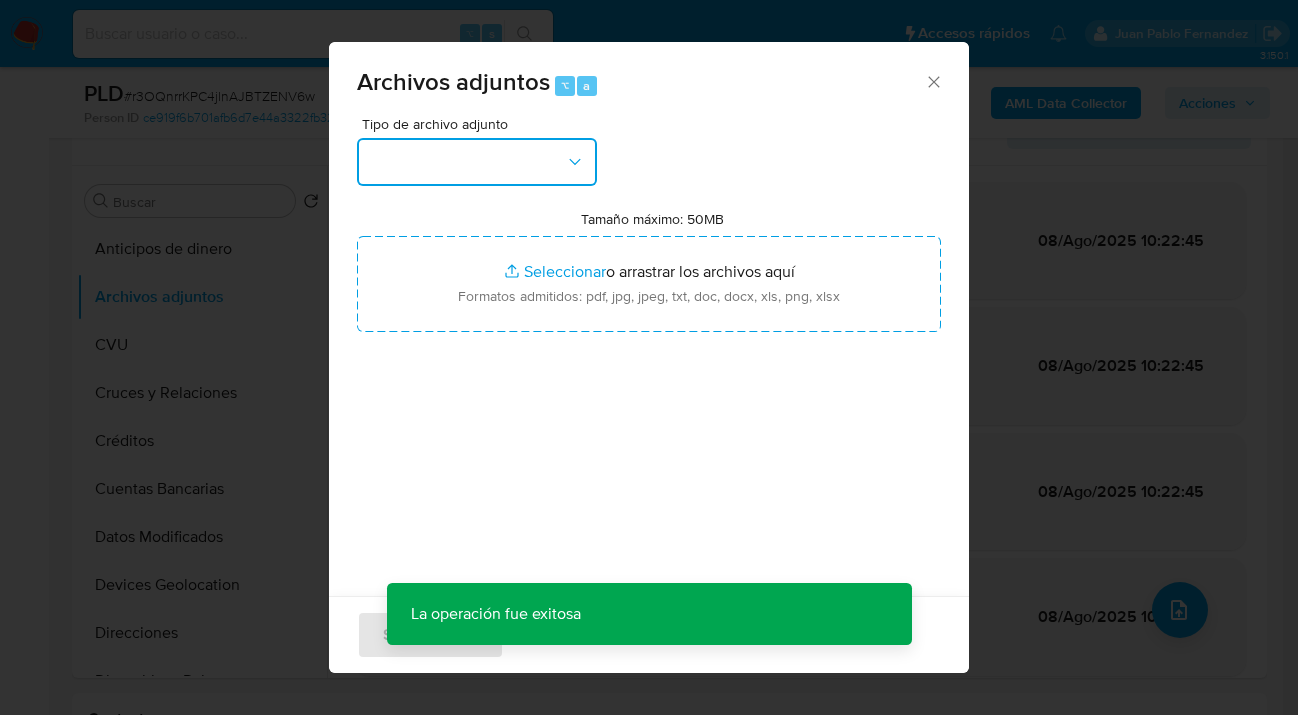 click at bounding box center (477, 162) 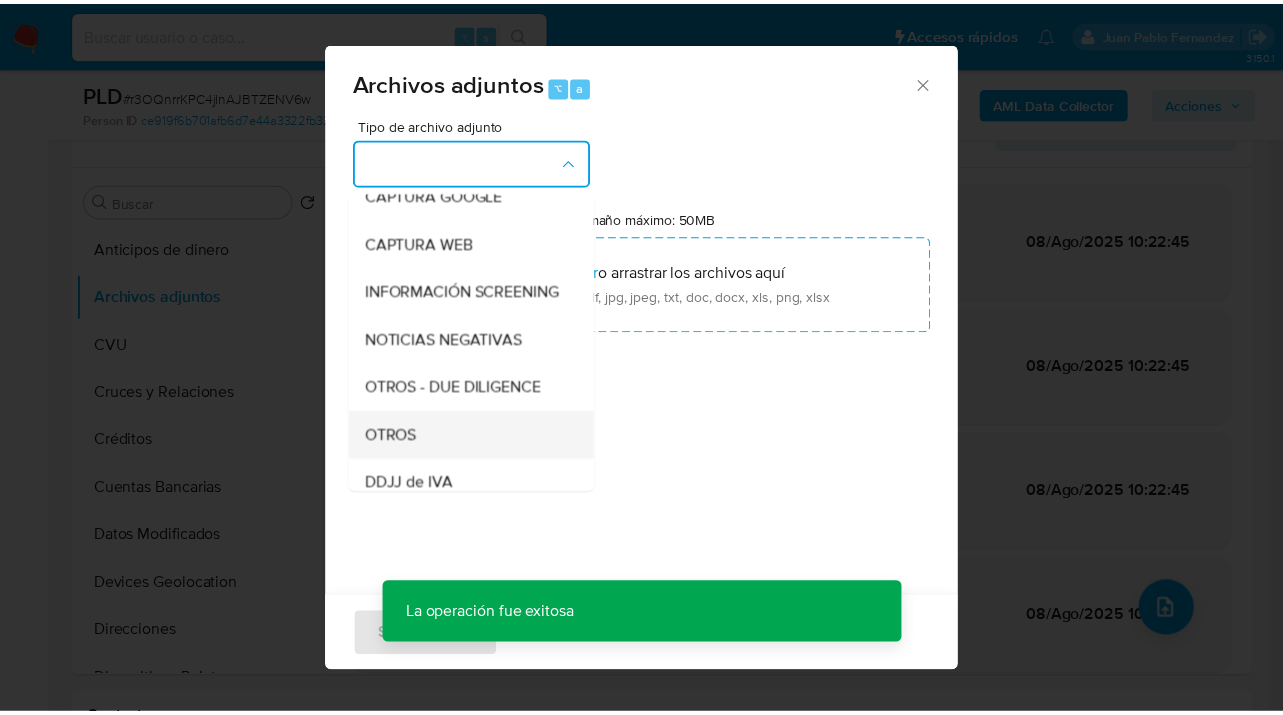 scroll, scrollTop: 239, scrollLeft: 0, axis: vertical 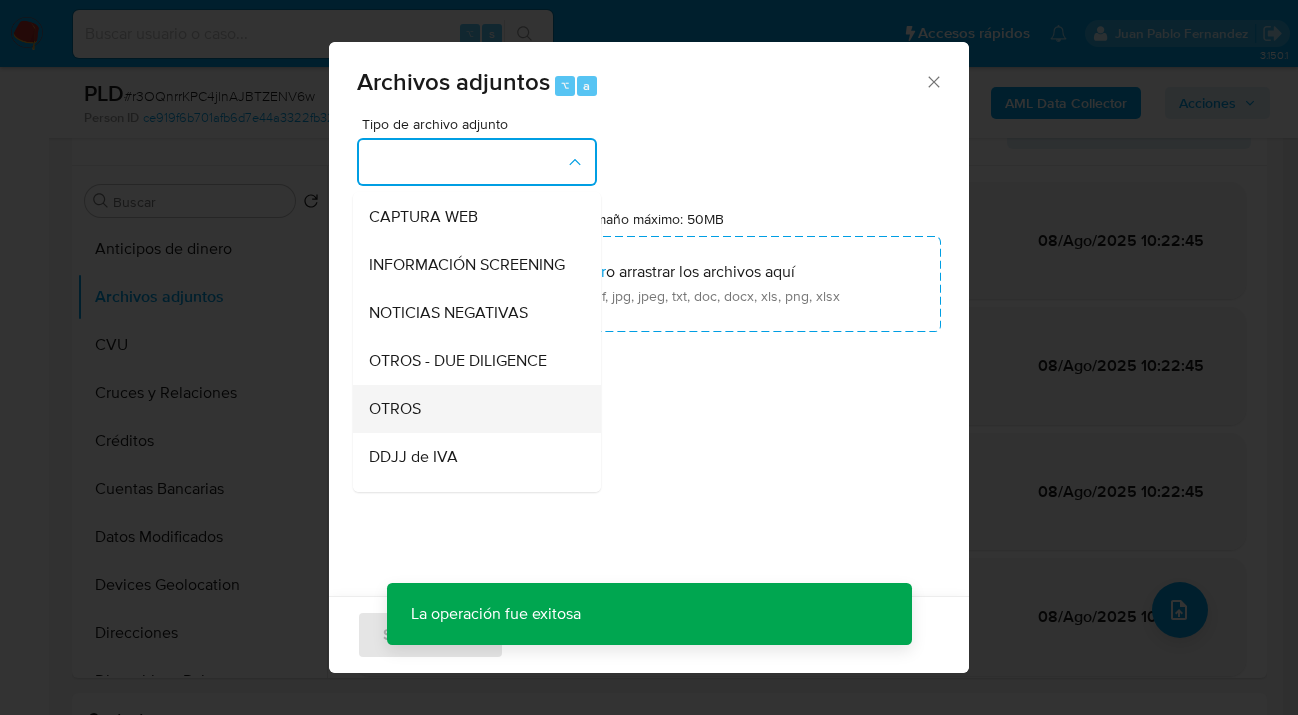 click on "OTROS" at bounding box center (471, 409) 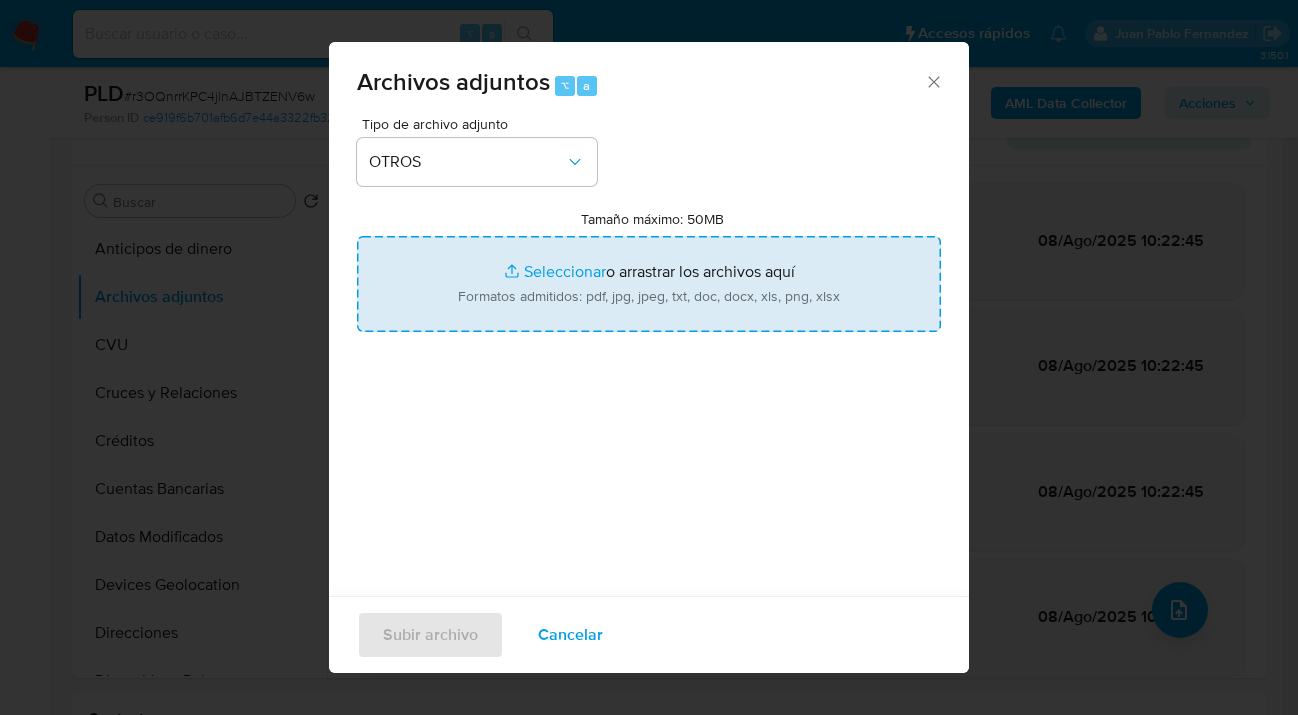 click on "Tamaño máximo: 50MB Seleccionar archivos" at bounding box center (649, 284) 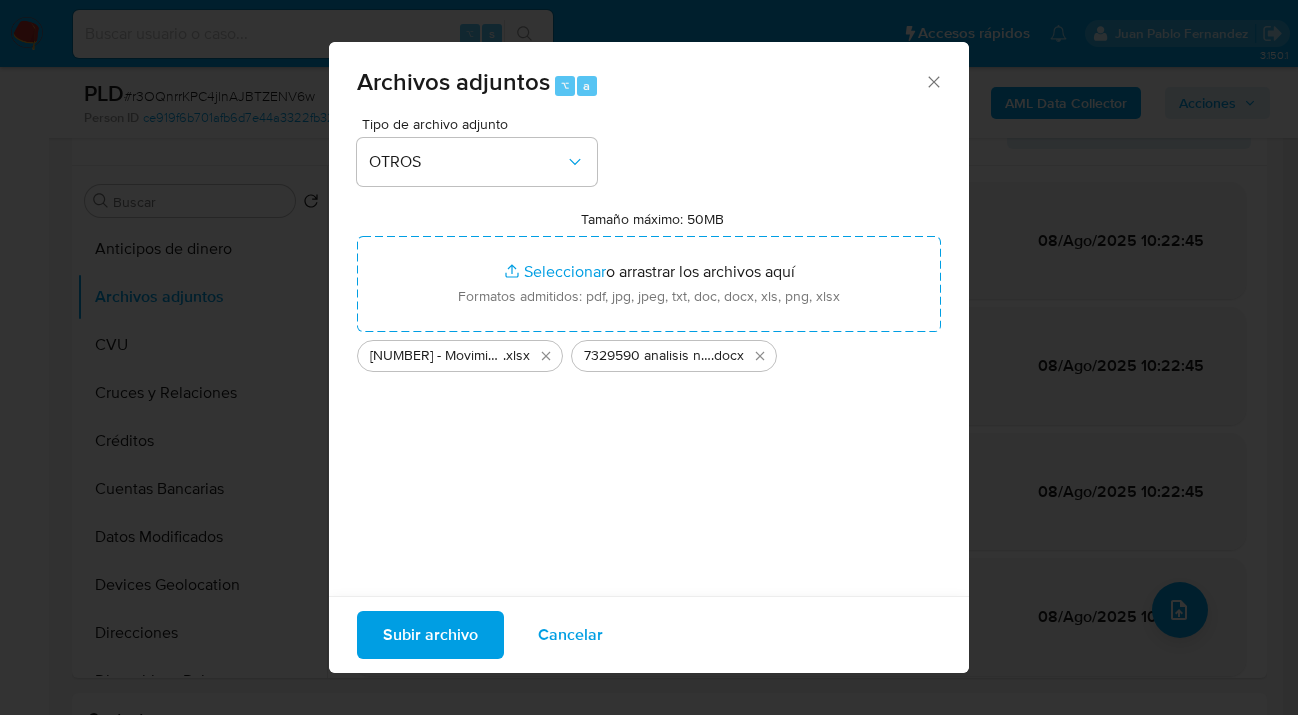 click on "Subir archivo" at bounding box center (430, 635) 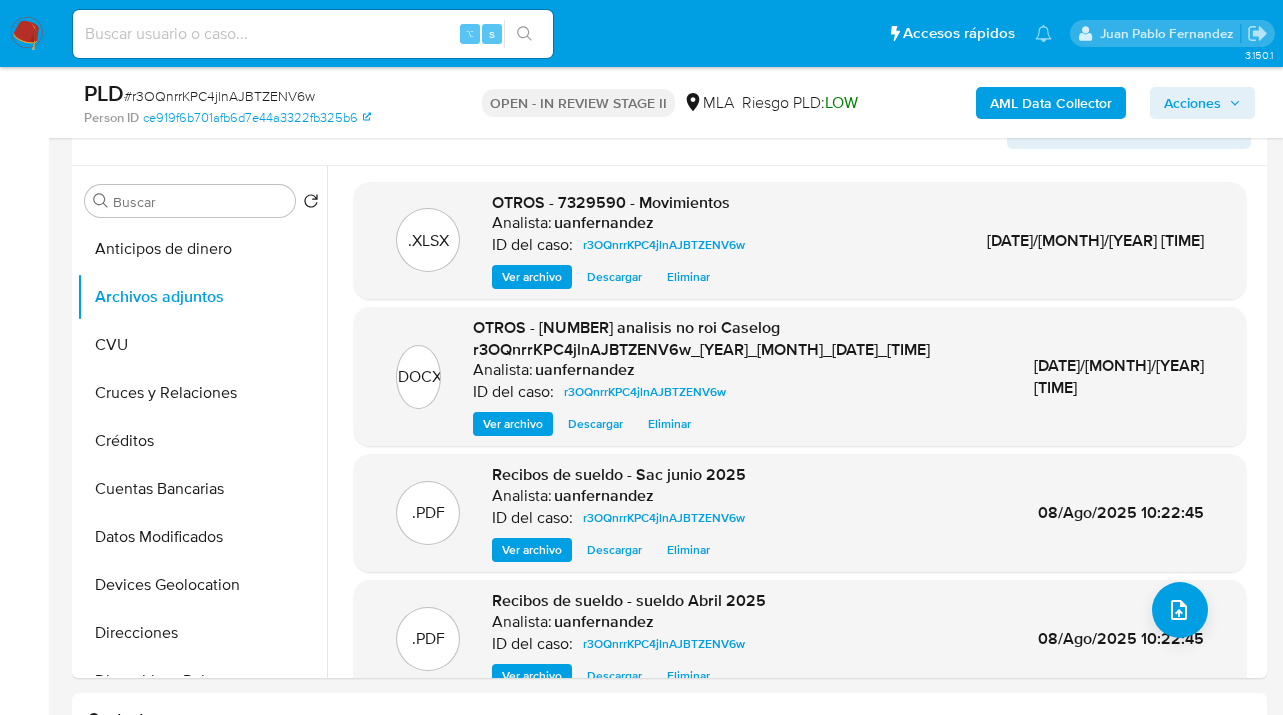 scroll, scrollTop: 94, scrollLeft: 0, axis: vertical 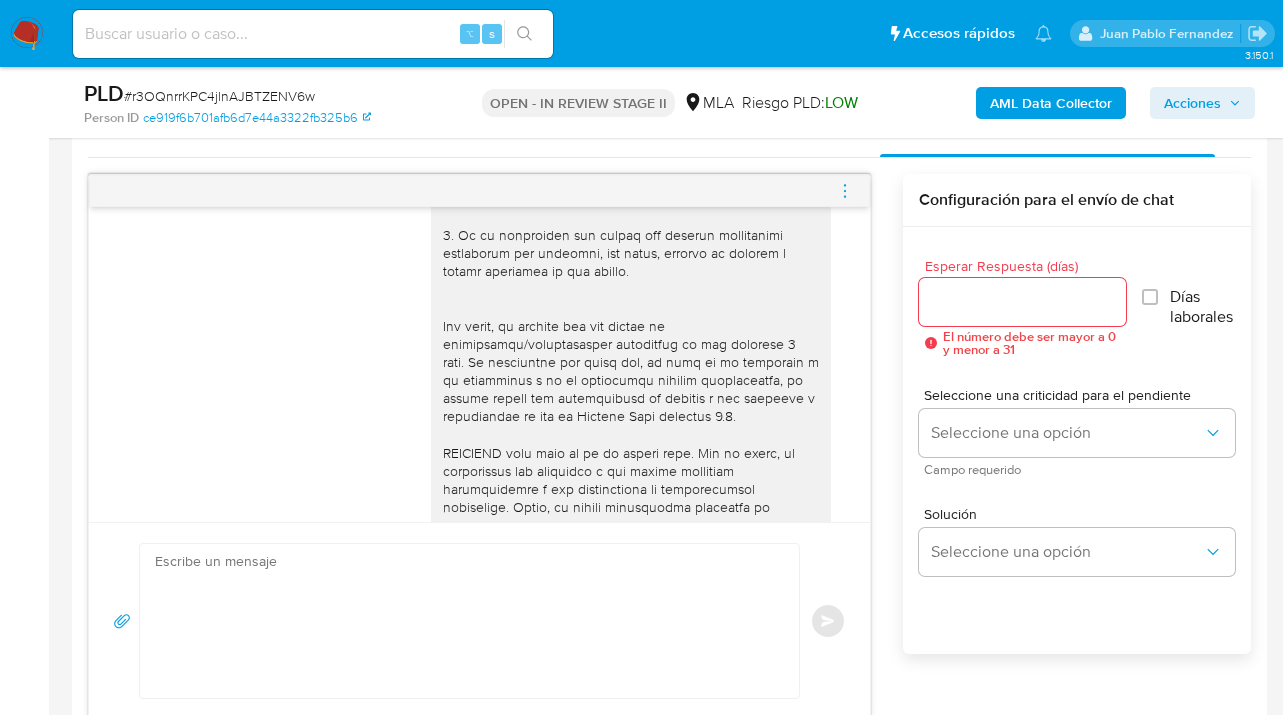 click on "Esperar Respuesta (días)" at bounding box center [1022, 302] 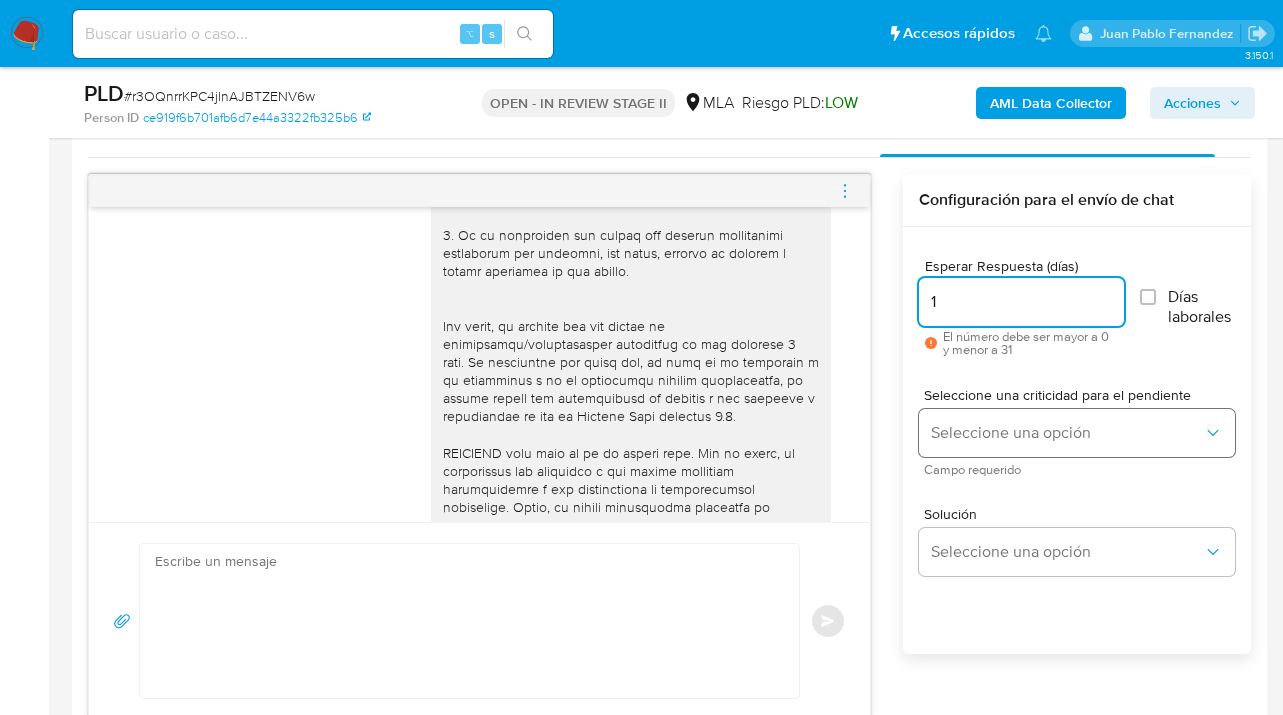 type on "1" 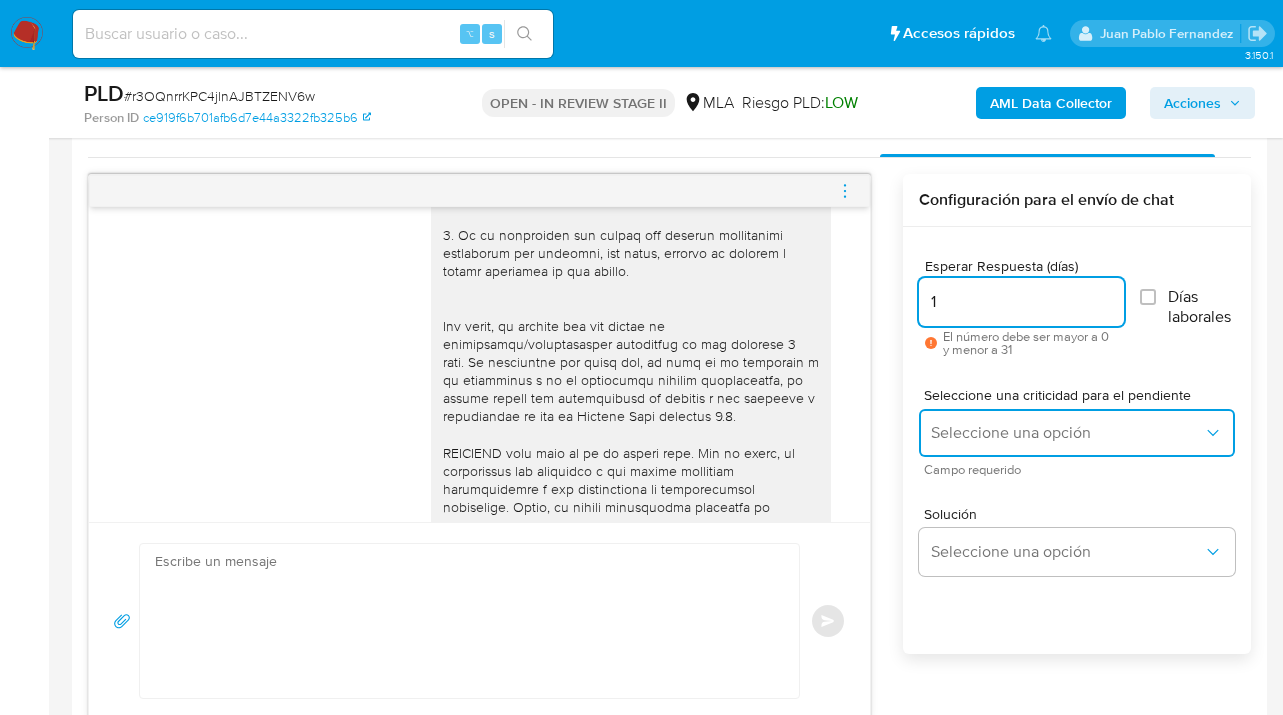 click on "Seleccione una opción" at bounding box center (1067, 433) 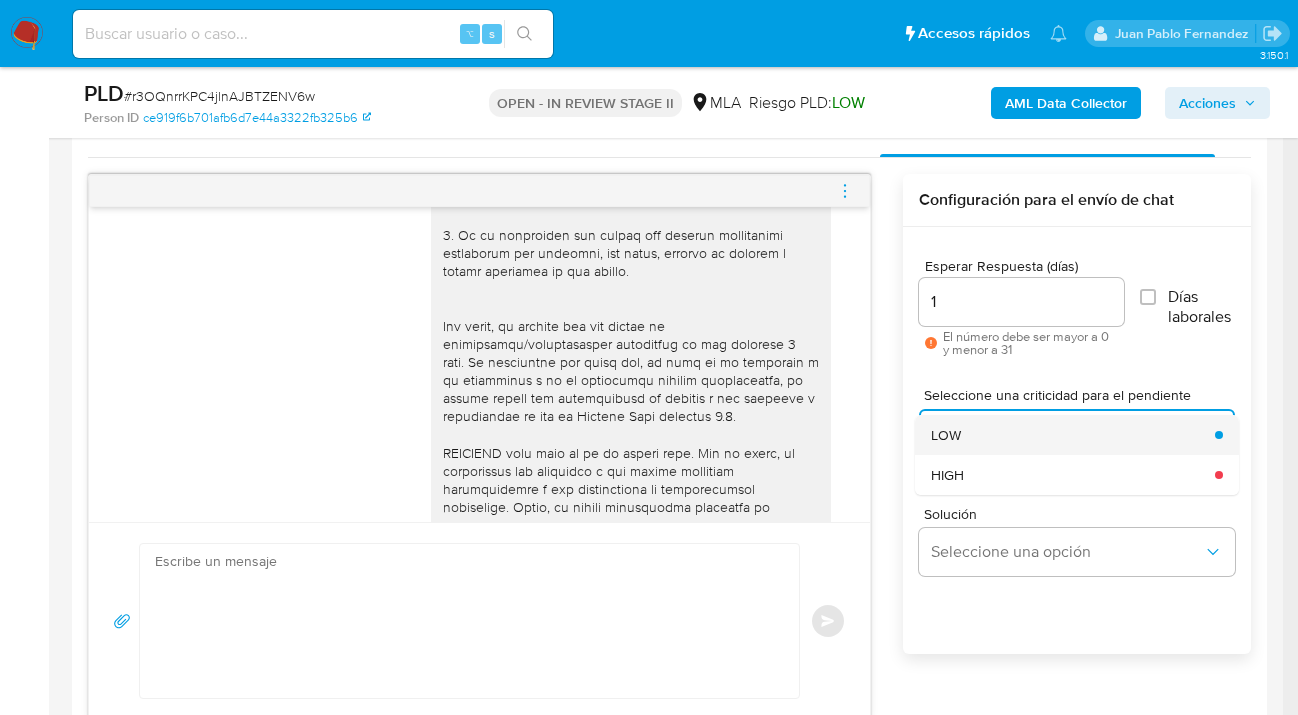 click on "LOW" at bounding box center (1067, 435) 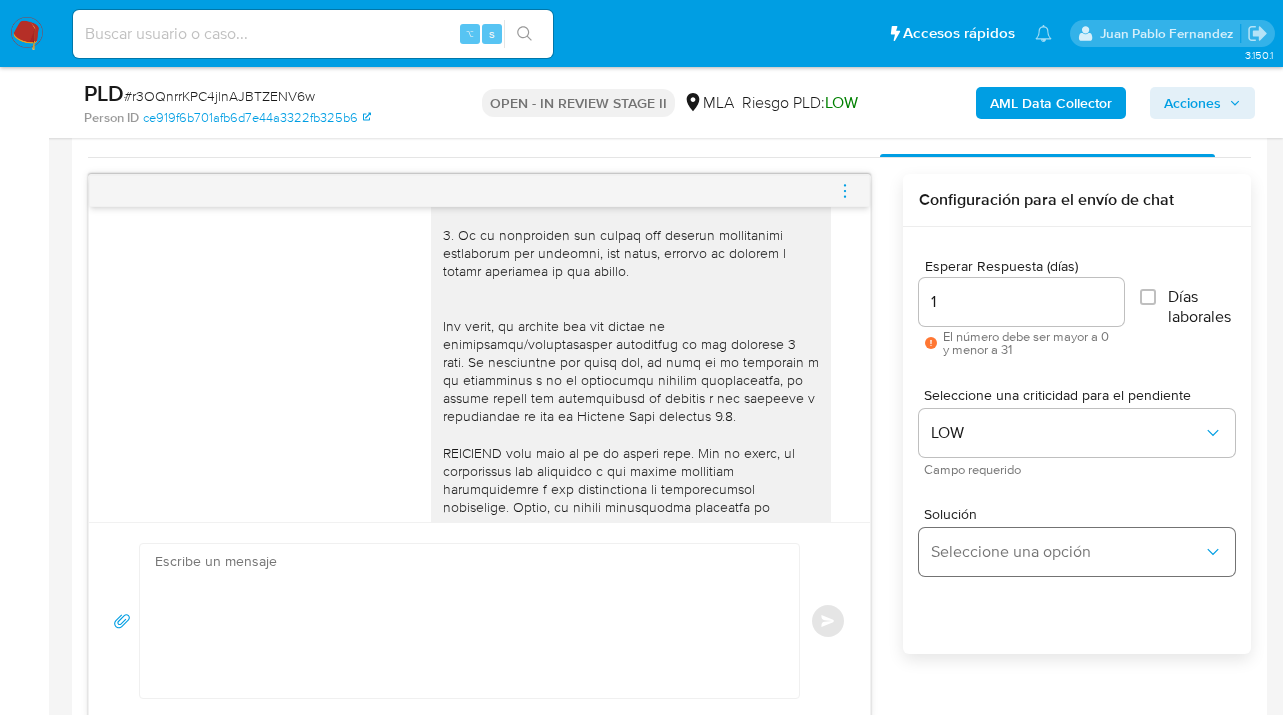 click on "Solución Seleccione una opción" at bounding box center (1077, 541) 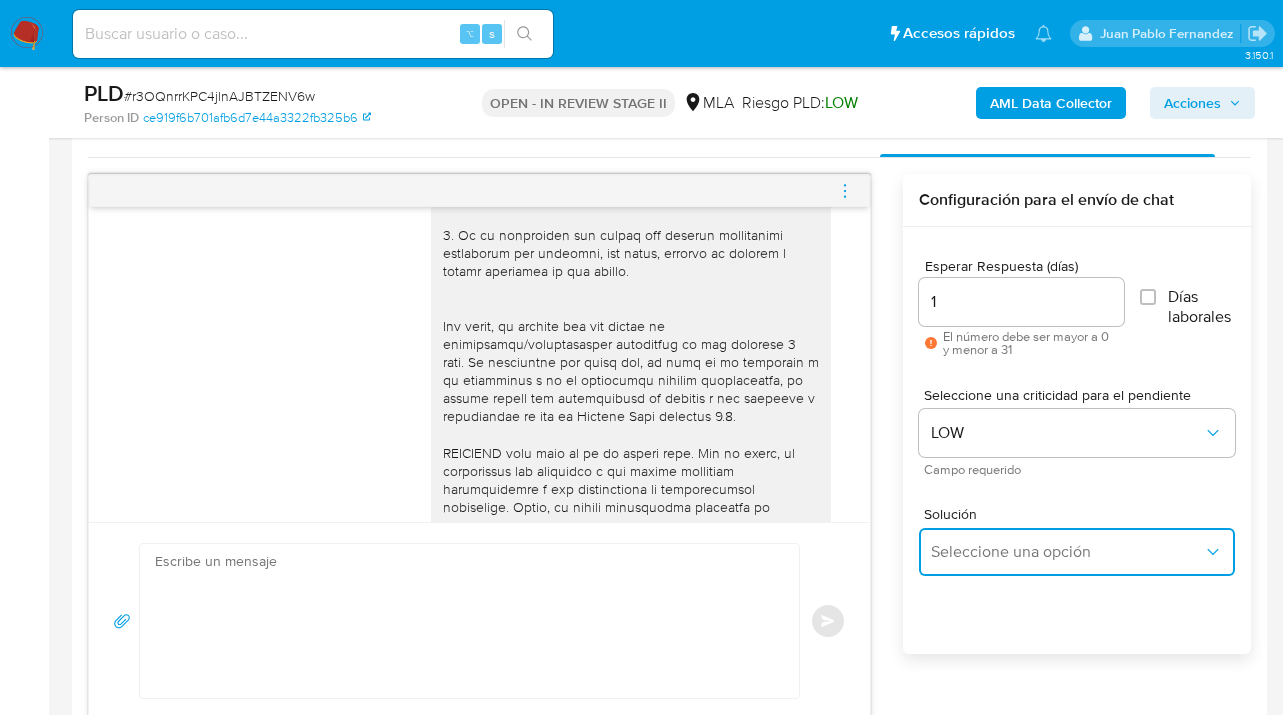 click on "Seleccione una opción" at bounding box center (1067, 552) 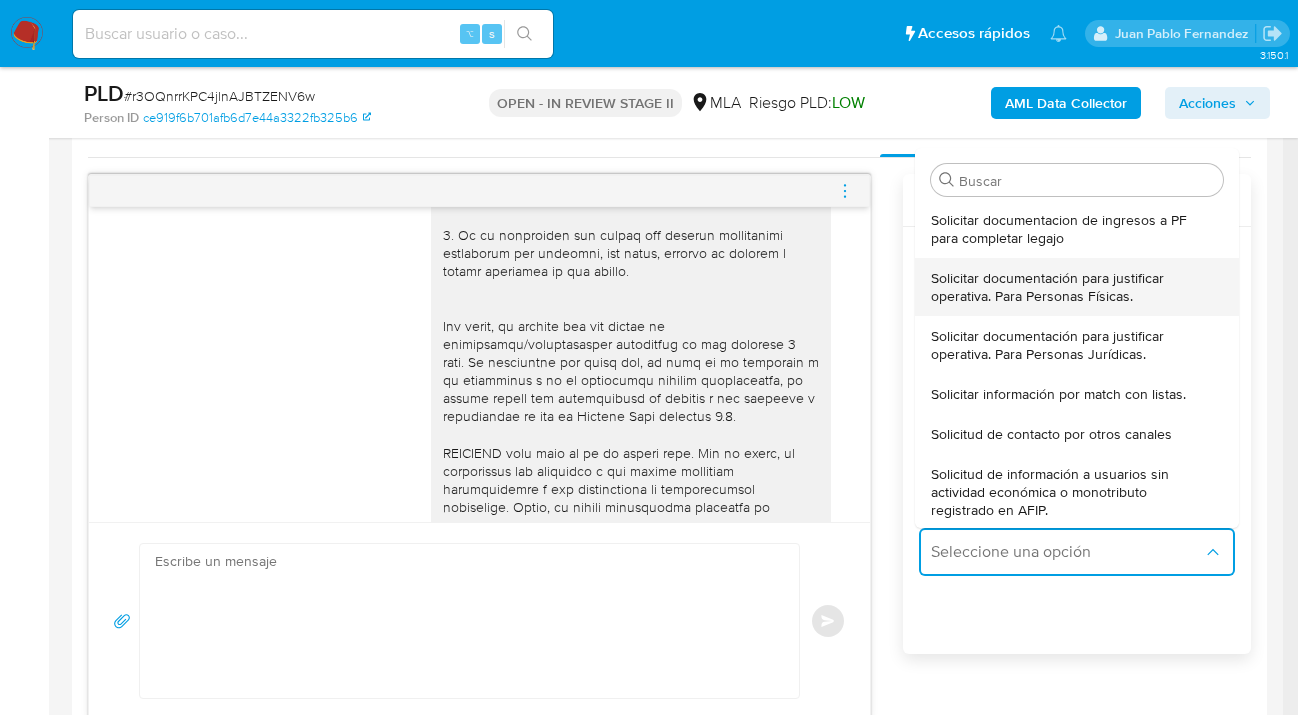 click on "Solicitar documentación para justificar operativa. Para Personas Físicas." at bounding box center [1071, 287] 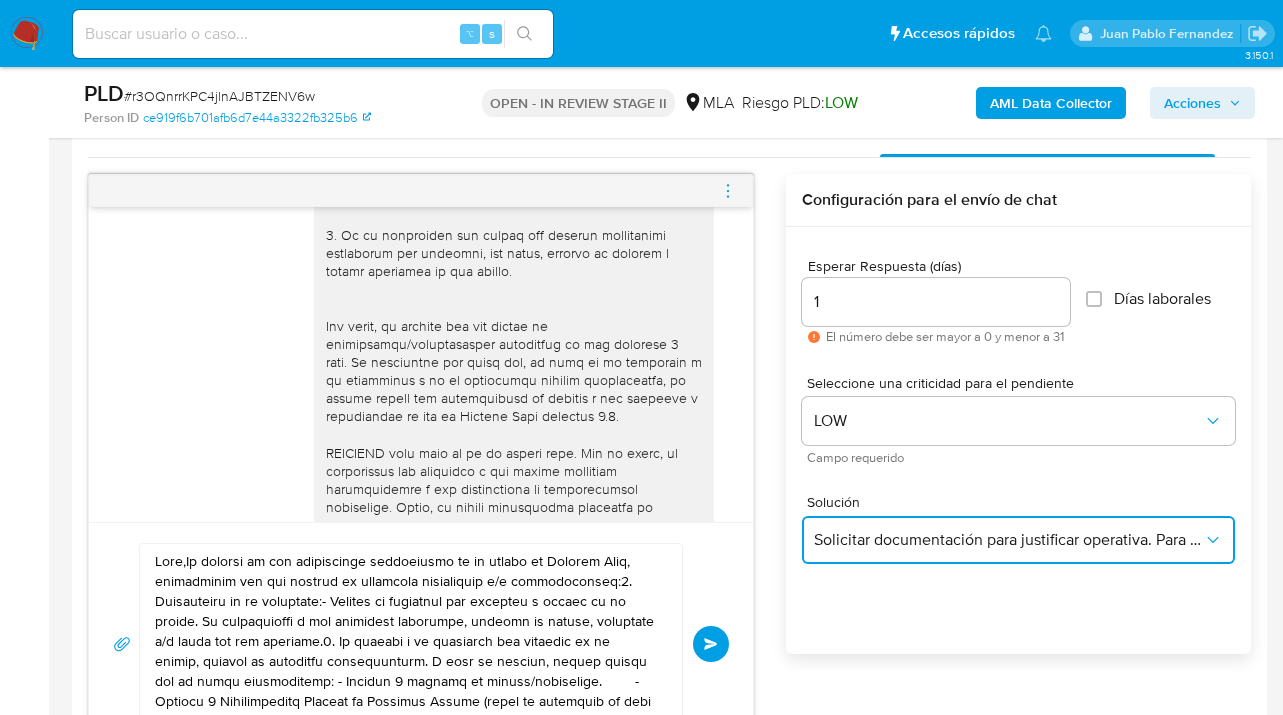 scroll, scrollTop: 1129, scrollLeft: 0, axis: vertical 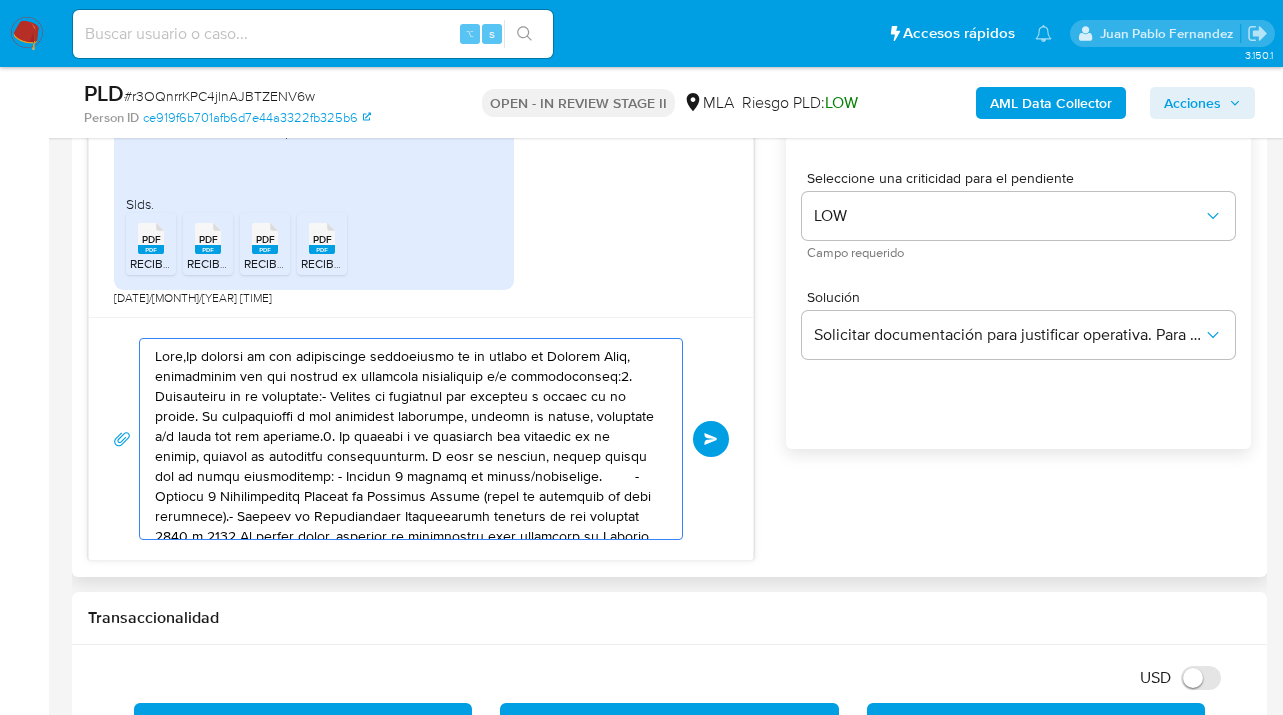 drag, startPoint x: 523, startPoint y: 497, endPoint x: 200, endPoint y: 355, distance: 352.83566 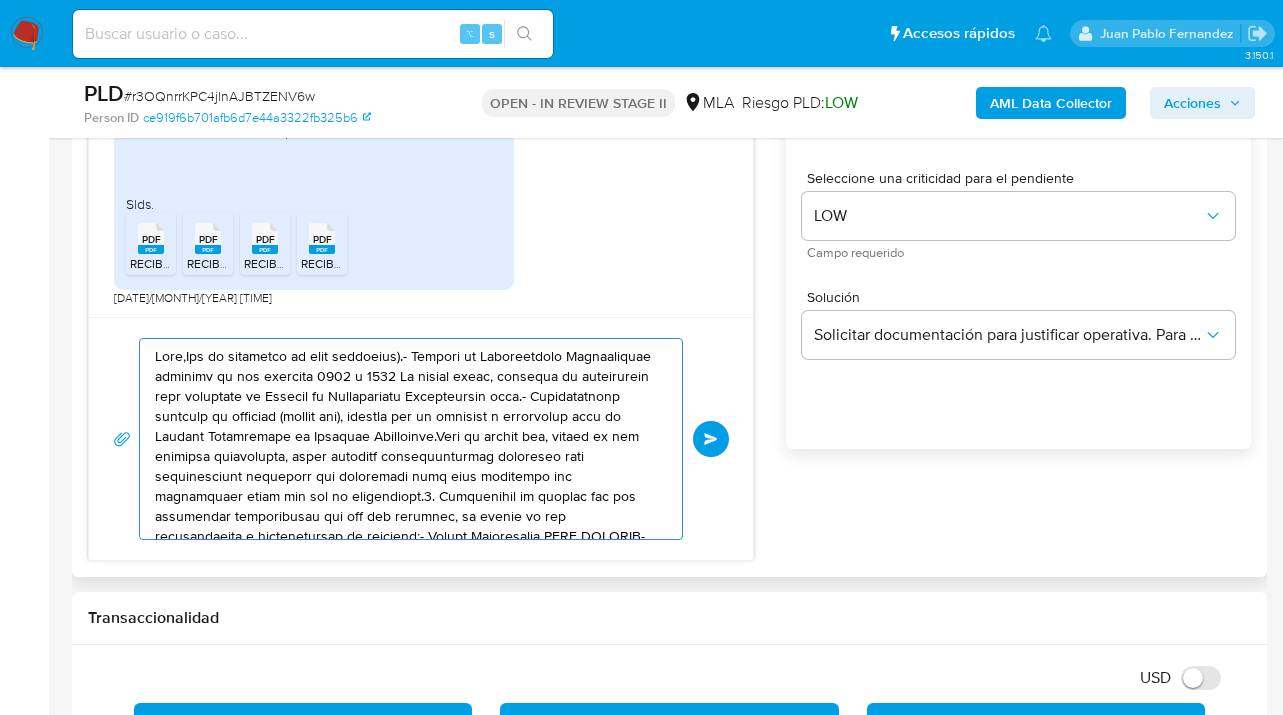 drag, startPoint x: 549, startPoint y: 464, endPoint x: 176, endPoint y: 347, distance: 390.91943 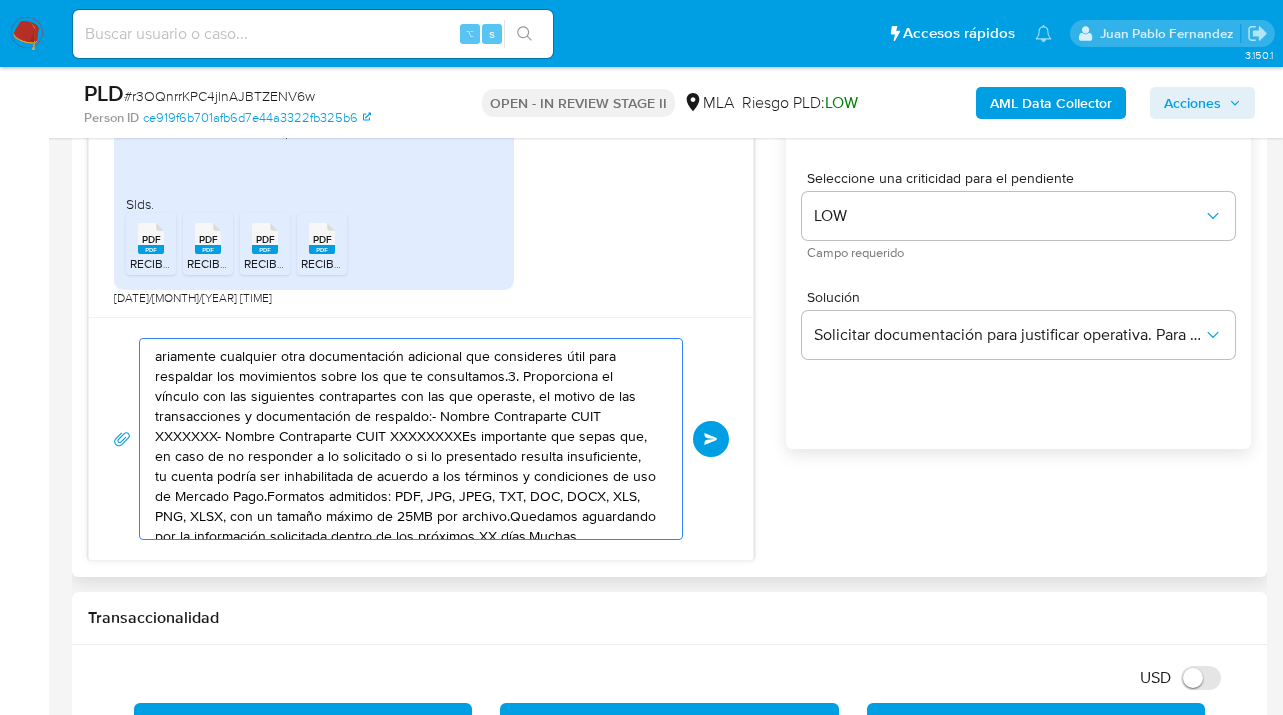 drag, startPoint x: 289, startPoint y: 418, endPoint x: 235, endPoint y: 392, distance: 59.933296 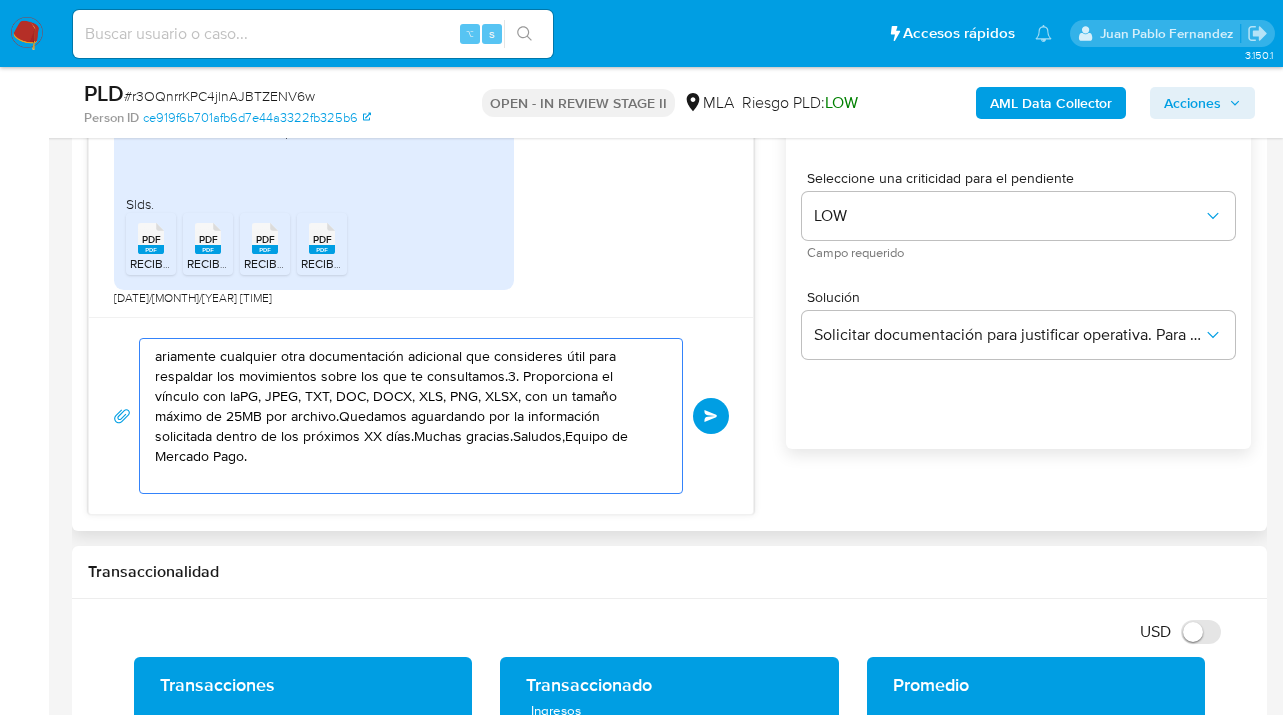 drag, startPoint x: 491, startPoint y: 464, endPoint x: 138, endPoint y: 351, distance: 370.6454 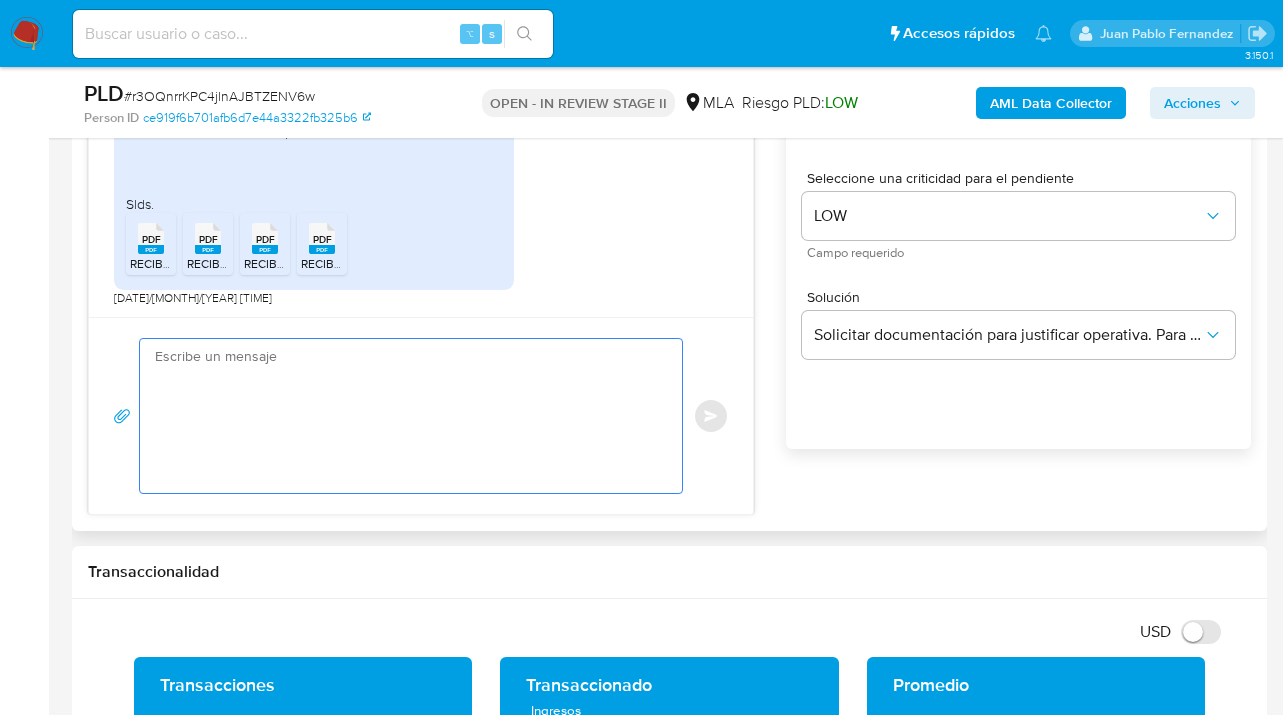 drag, startPoint x: 389, startPoint y: 445, endPoint x: 207, endPoint y: 379, distance: 193.59752 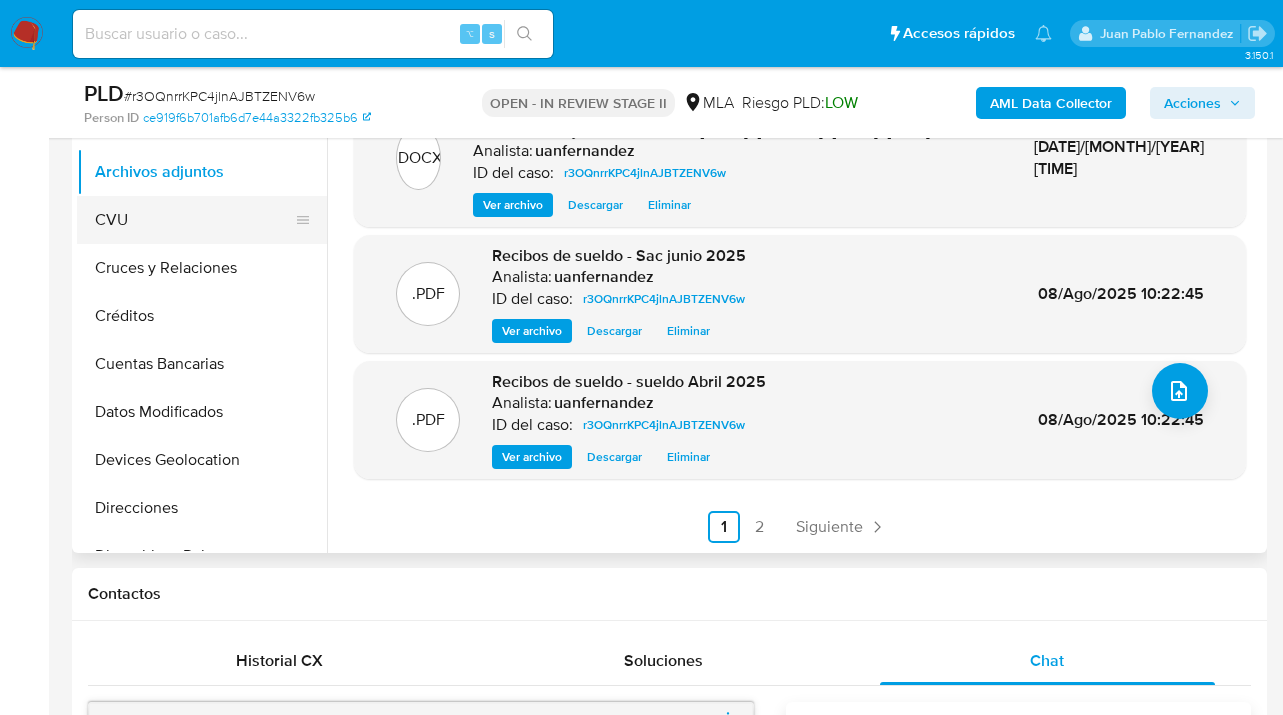 scroll, scrollTop: 427, scrollLeft: 0, axis: vertical 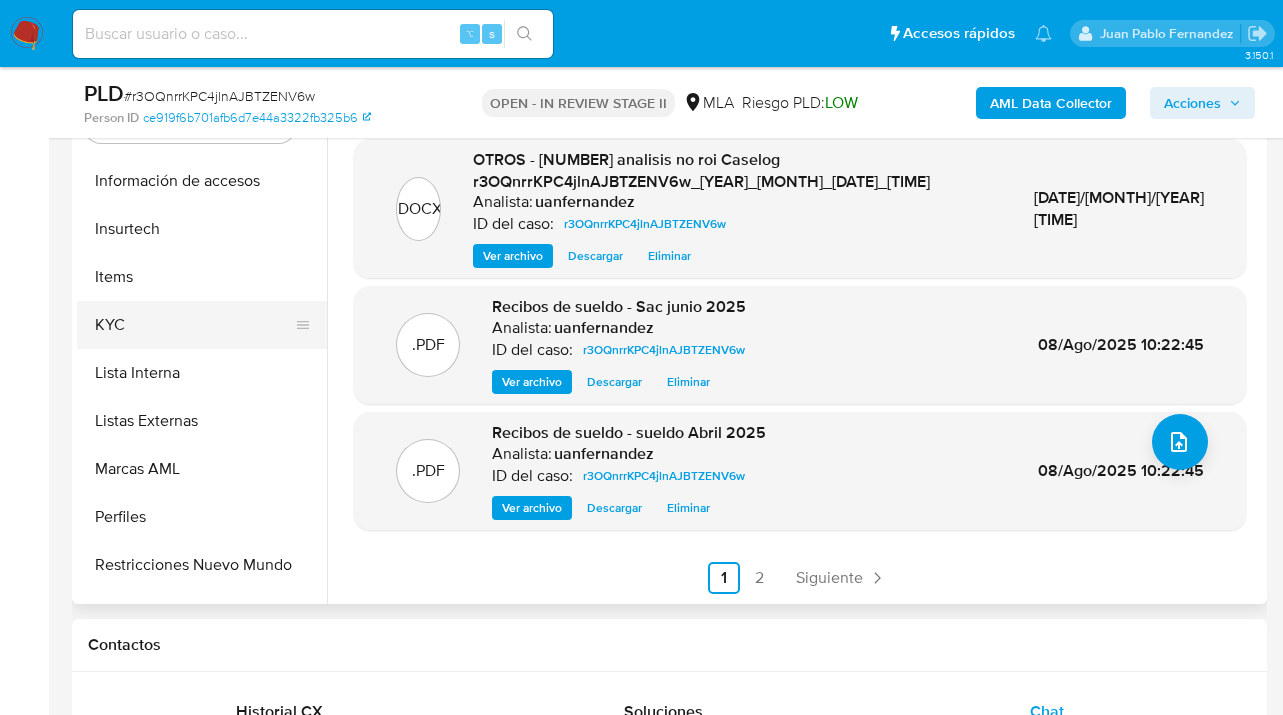 drag, startPoint x: 195, startPoint y: 335, endPoint x: 310, endPoint y: 335, distance: 115 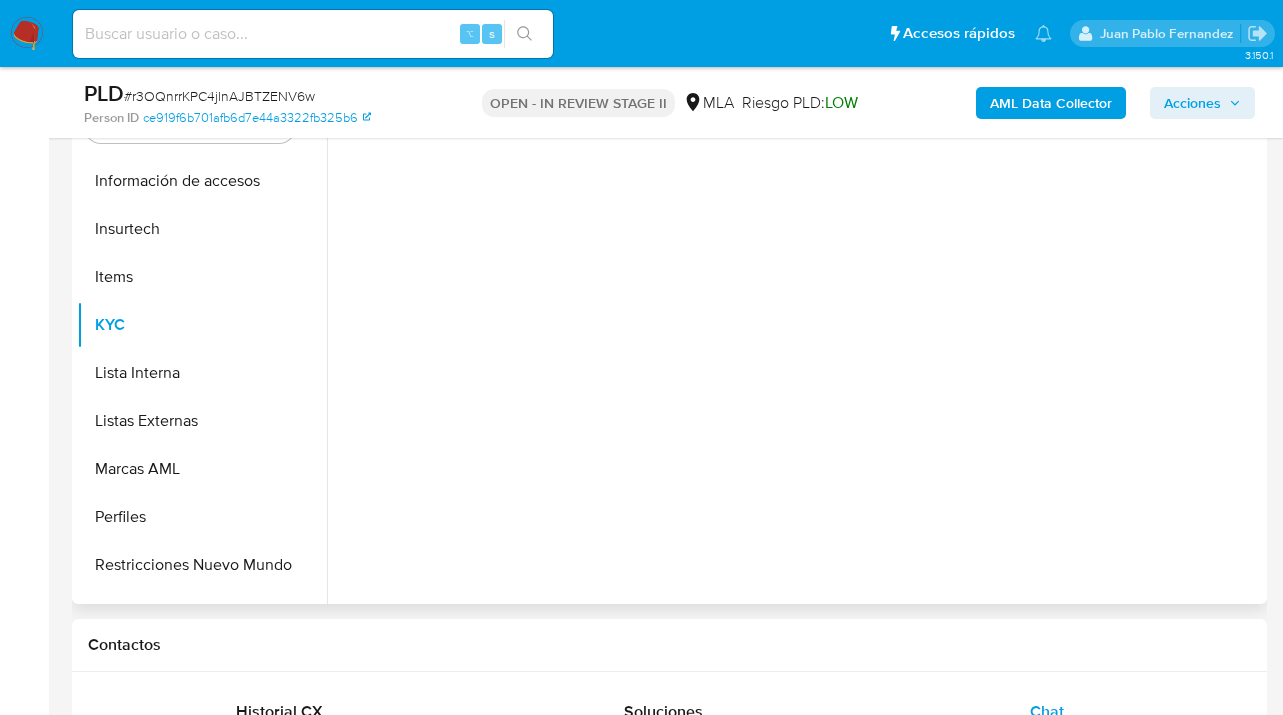 scroll, scrollTop: 0, scrollLeft: 0, axis: both 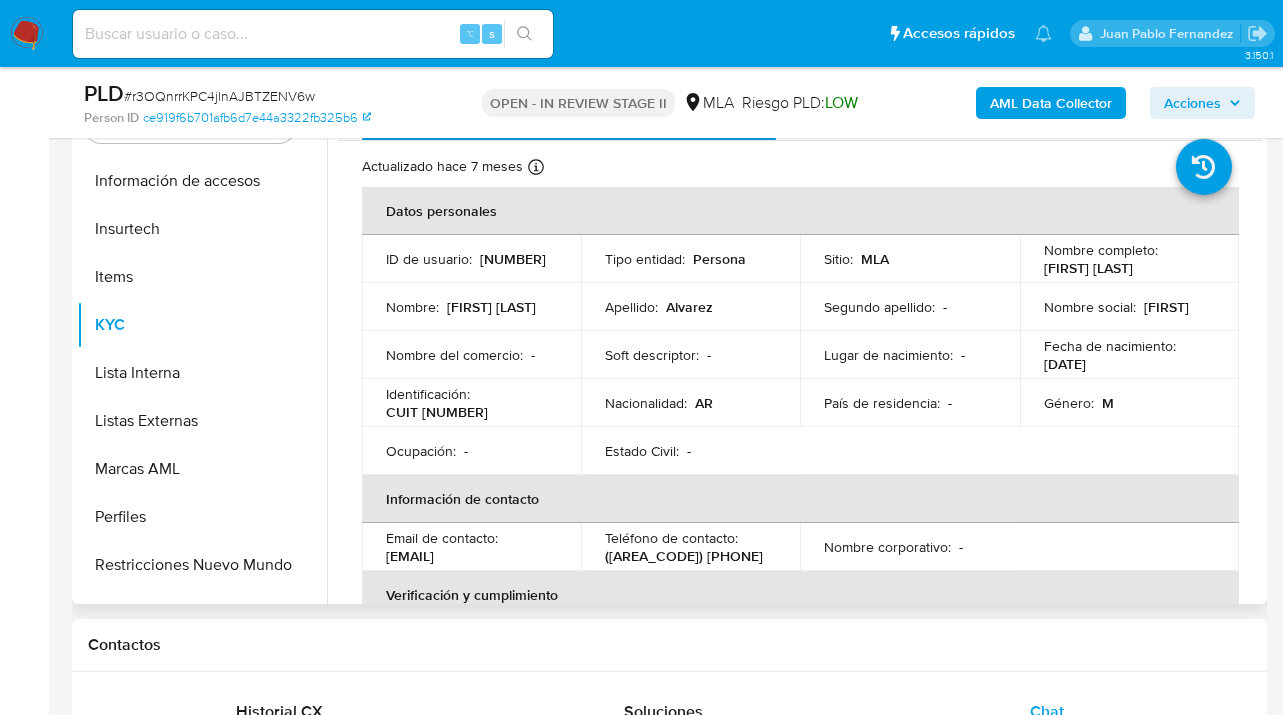 drag, startPoint x: 1041, startPoint y: 272, endPoint x: 1176, endPoint y: 274, distance: 135.01482 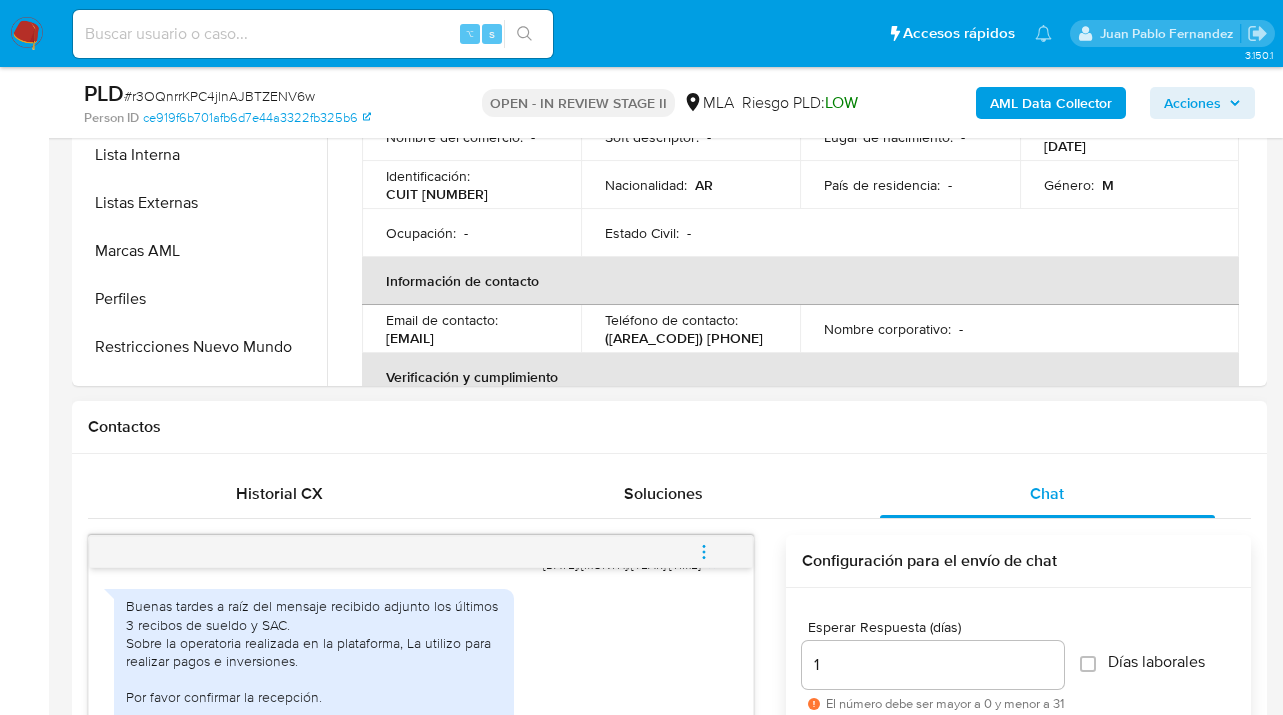 scroll, scrollTop: 1282, scrollLeft: 0, axis: vertical 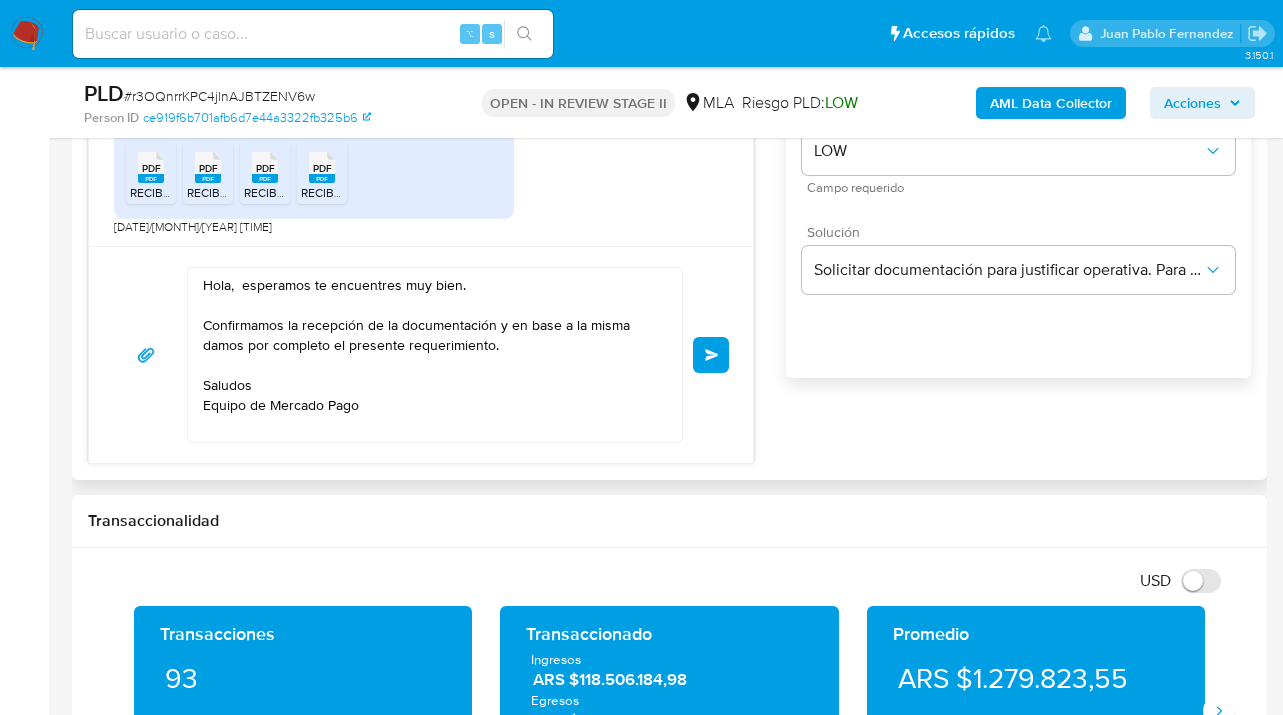 click on "Hola,  esperamos te encuentres muy bien.
Confirmamos la recepción de la documentación y en base a la misma damos por completo el presente requerimiento.
Saludos
Equipo de Mercado Pago" at bounding box center (430, 355) 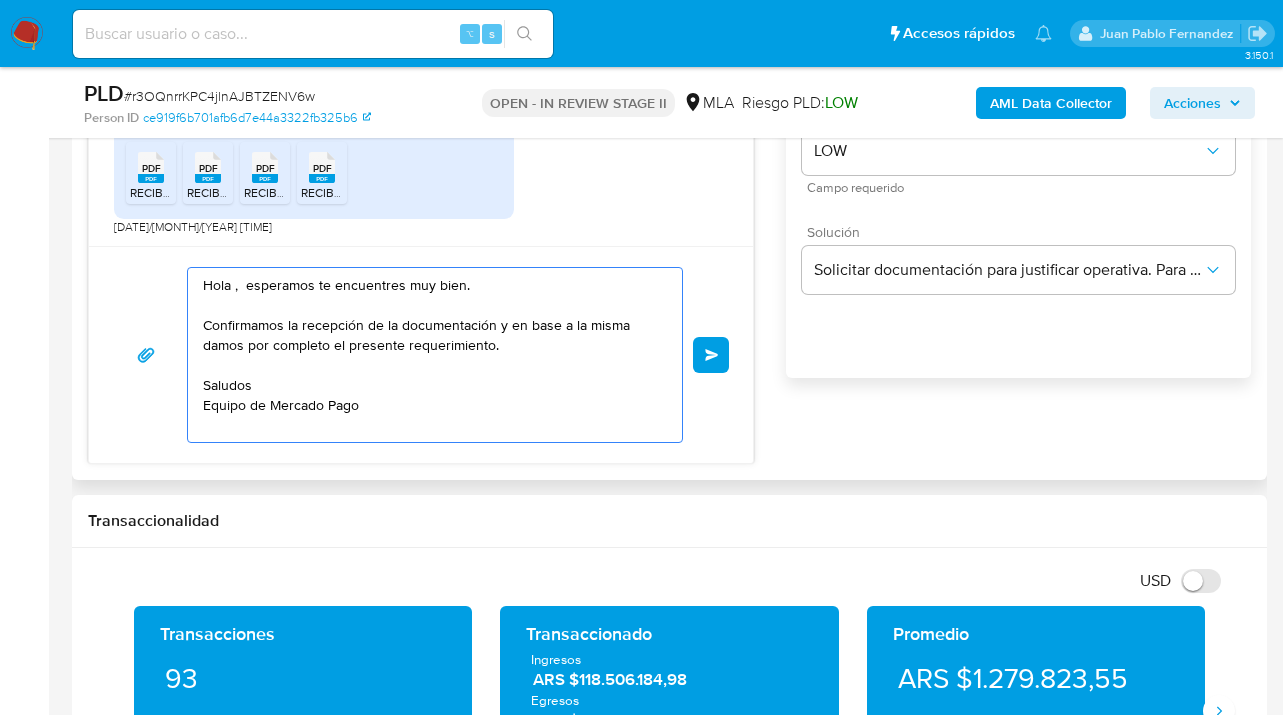 paste on "Pablo Luciano Alvarez" 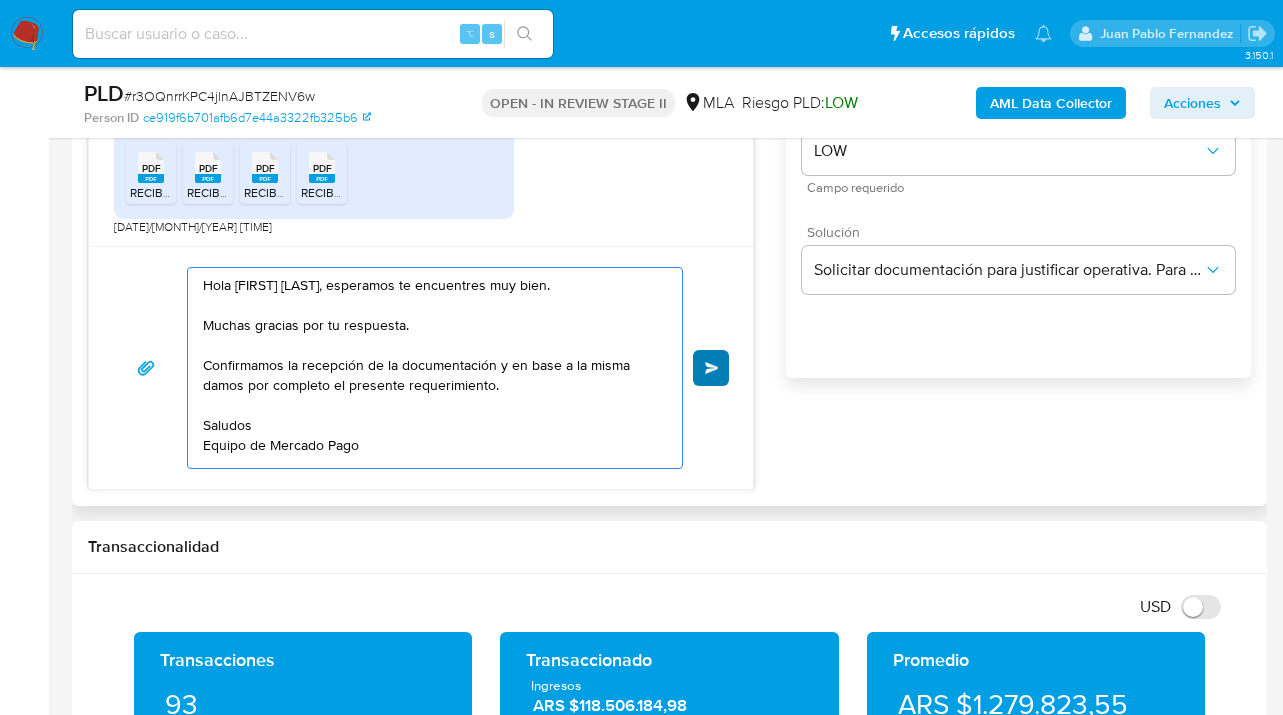 type on "Hola Pablo Luciano Alvarez, esperamos te encuentres muy bien.
Muchas gracias por tu respuesta.
Confirmamos la recepción de la documentación y en base a la misma damos por completo el presente requerimiento.
Saludos
Equipo de Mercado Pago" 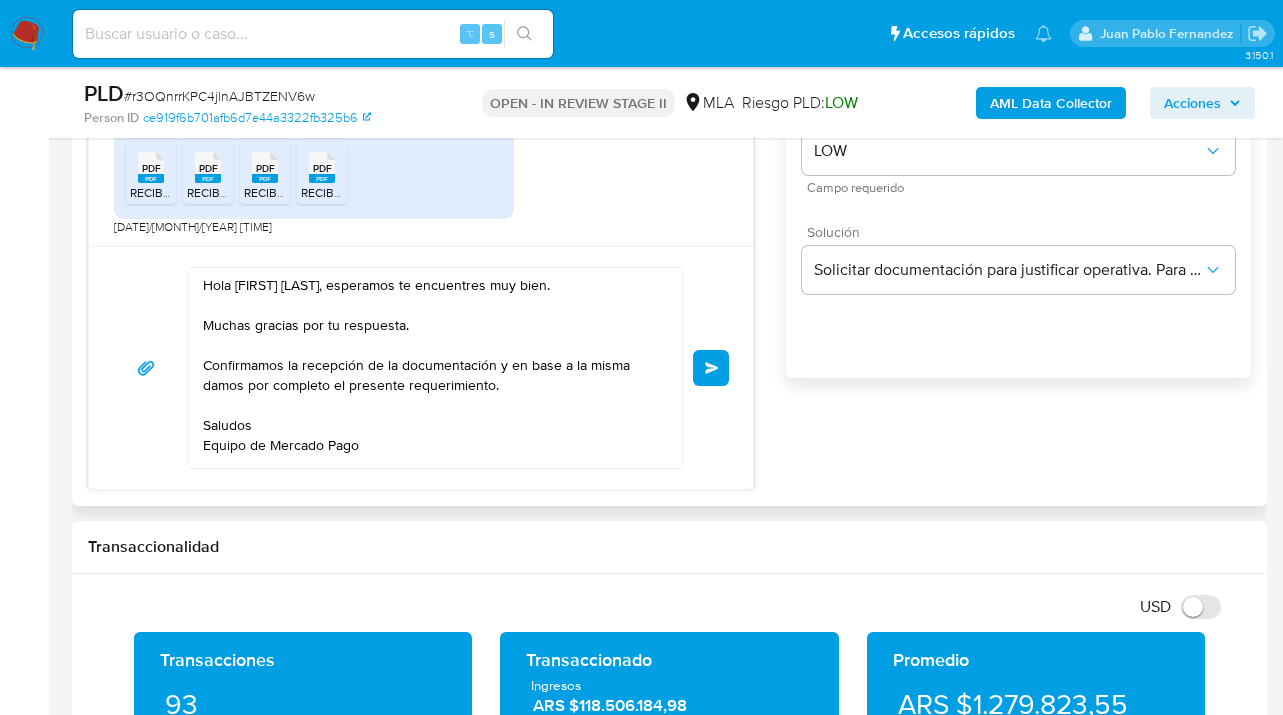 click on "Enviar" at bounding box center (712, 368) 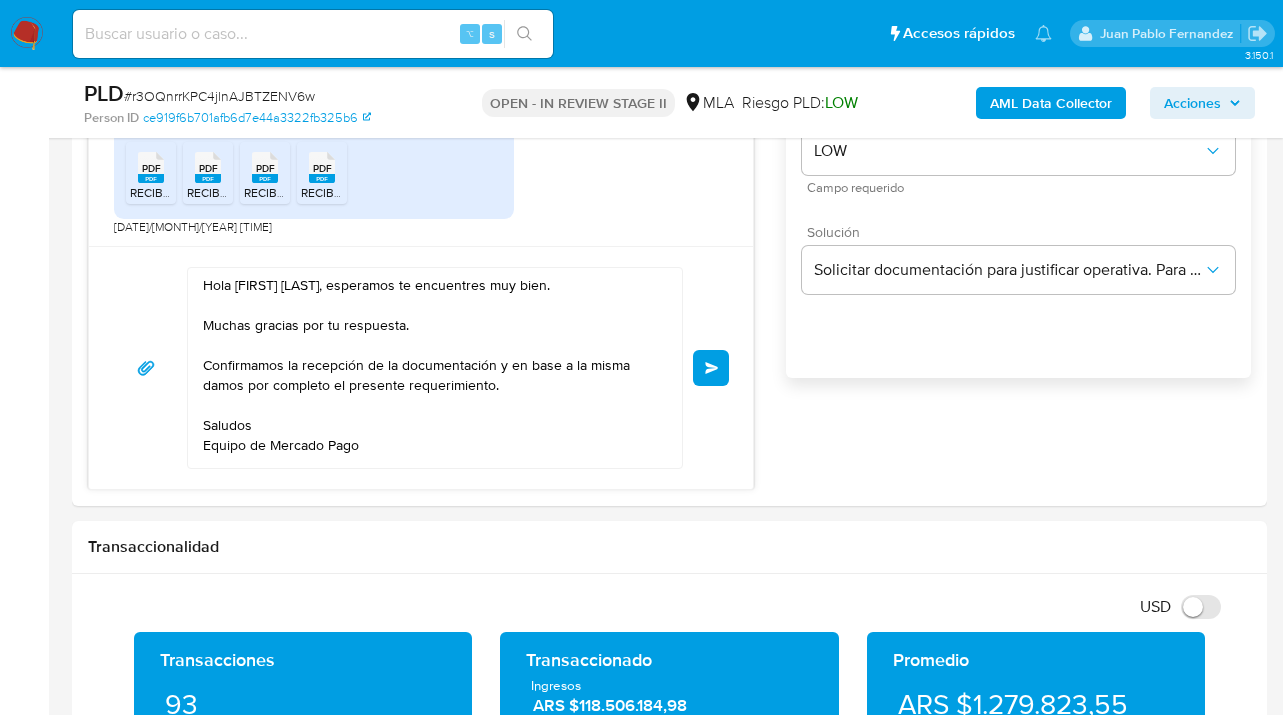 type 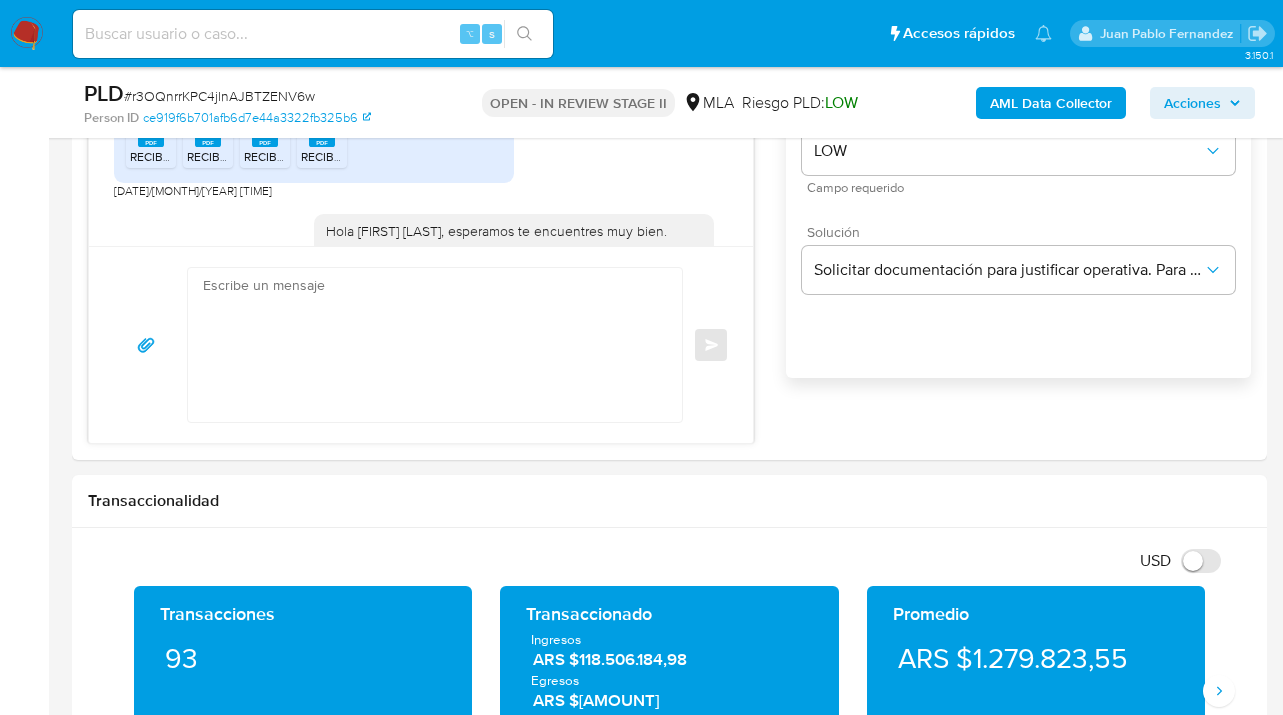 scroll, scrollTop: 1369, scrollLeft: 0, axis: vertical 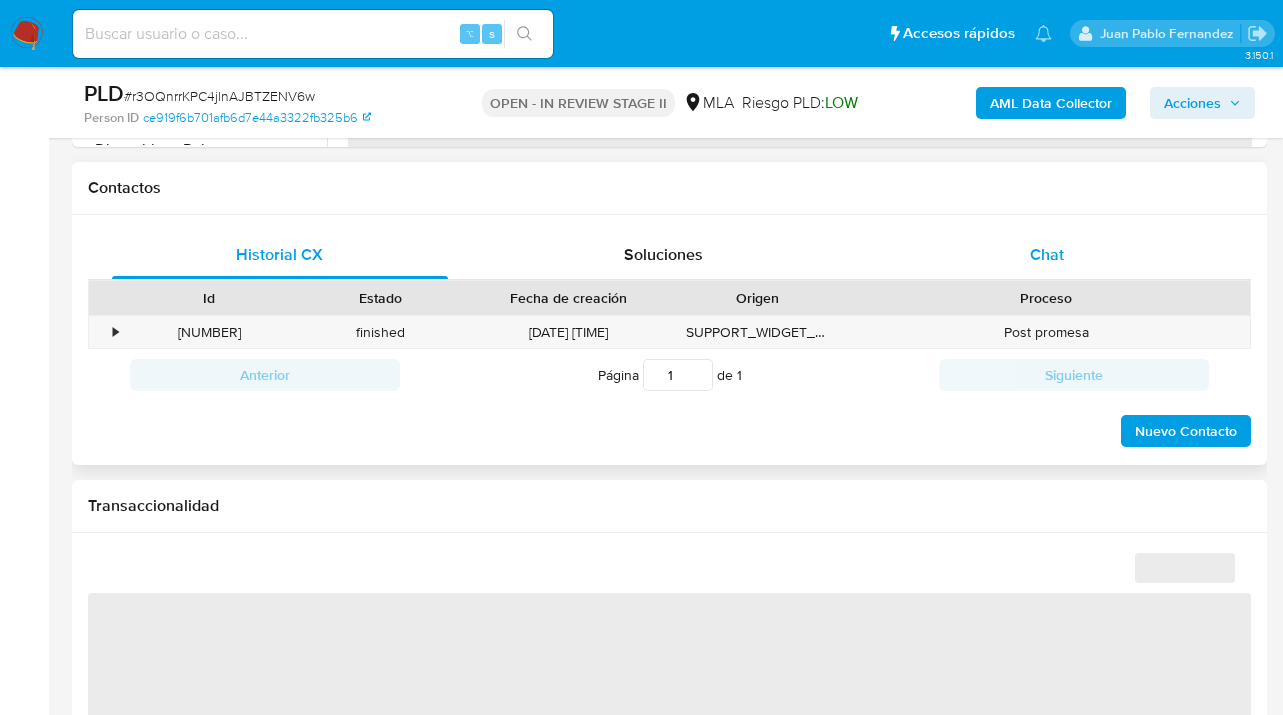 click on "Chat" at bounding box center (1048, 255) 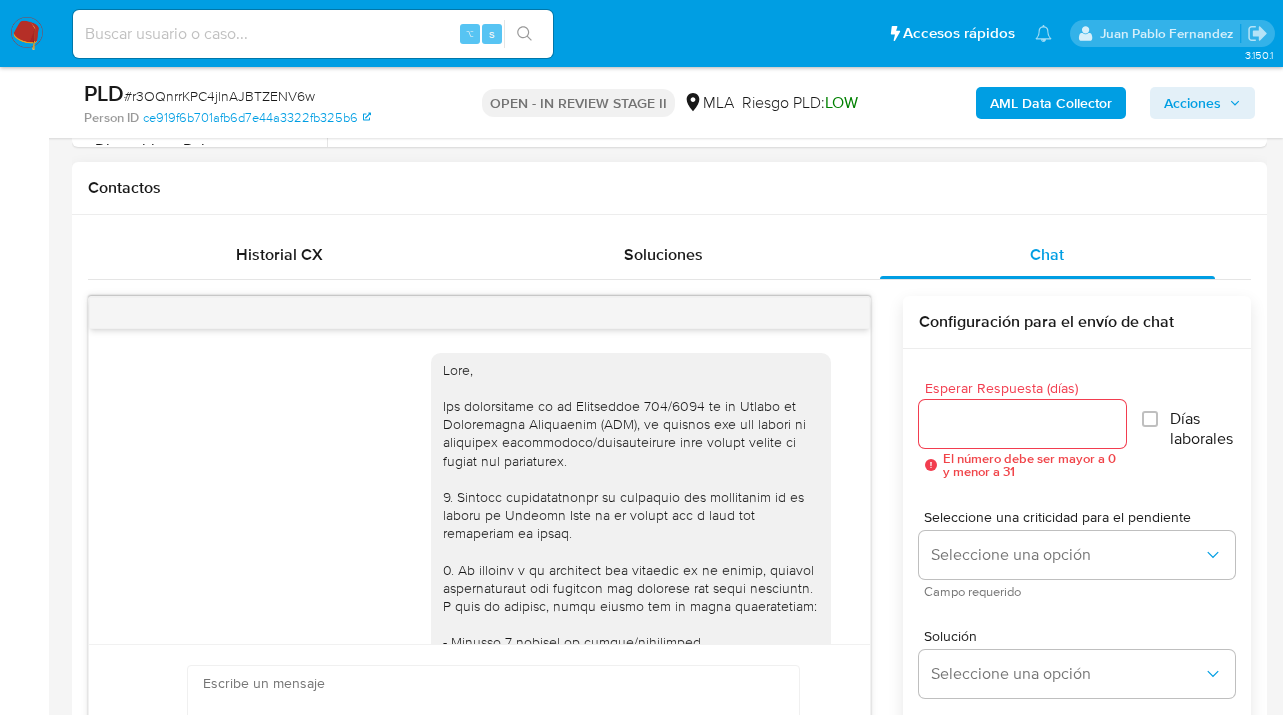 scroll, scrollTop: 1369, scrollLeft: 0, axis: vertical 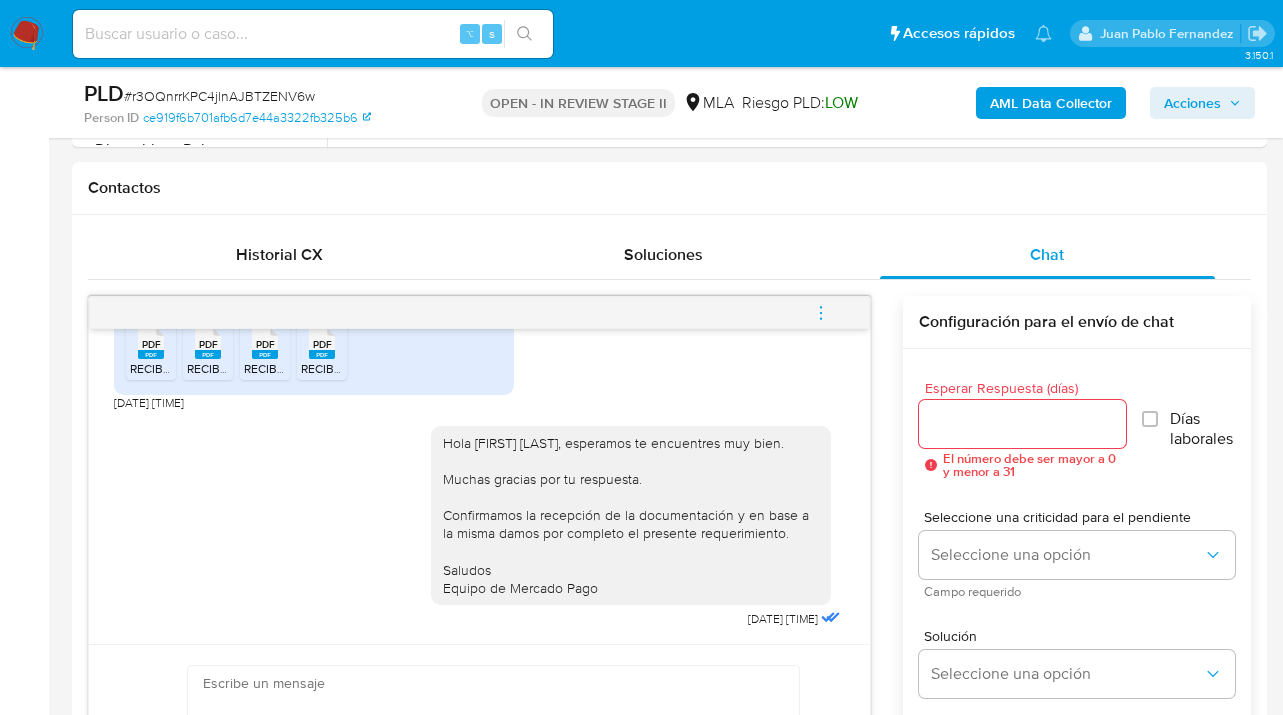 drag, startPoint x: 824, startPoint y: 311, endPoint x: 755, endPoint y: 311, distance: 69 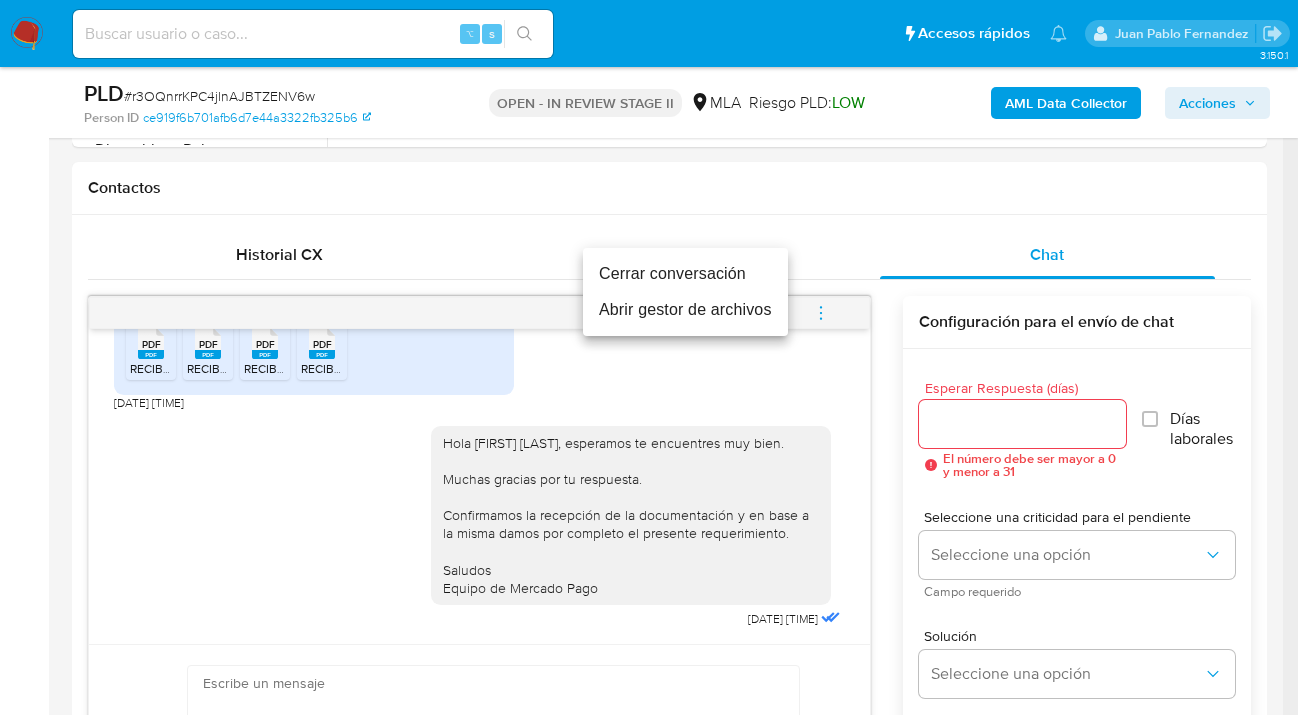 click on "Cerrar conversación" at bounding box center [685, 274] 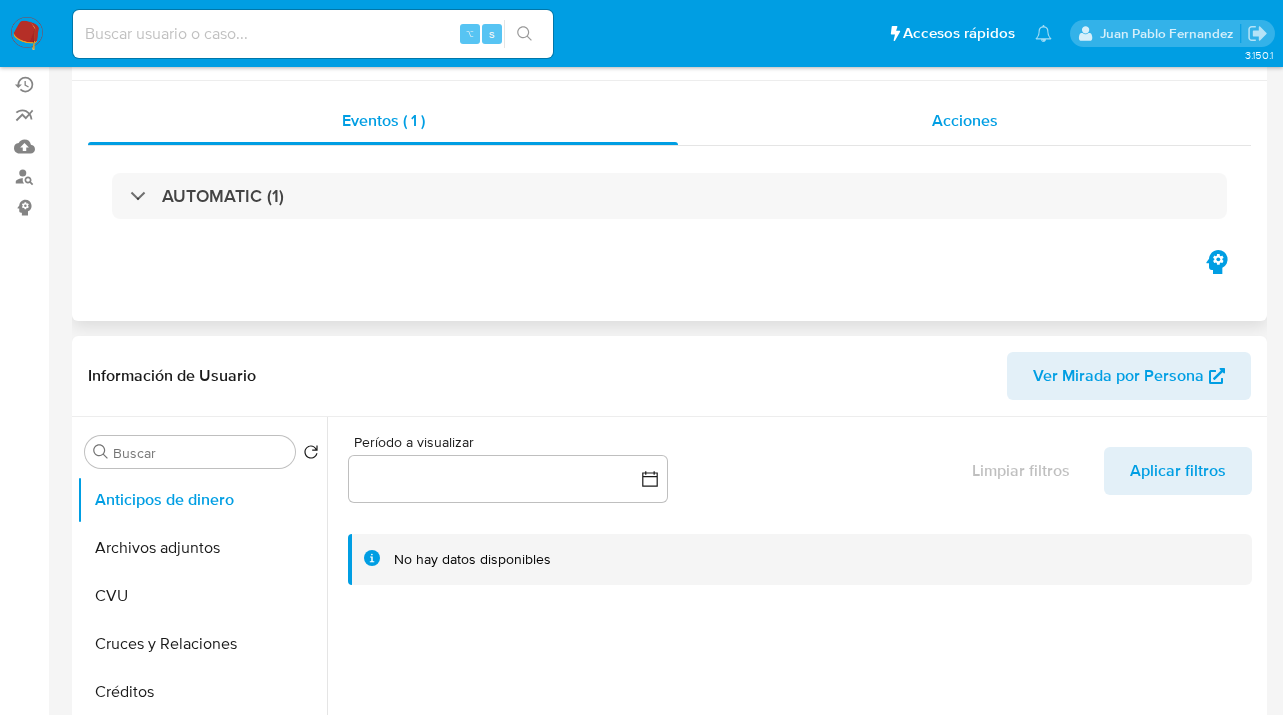 scroll, scrollTop: 7, scrollLeft: 0, axis: vertical 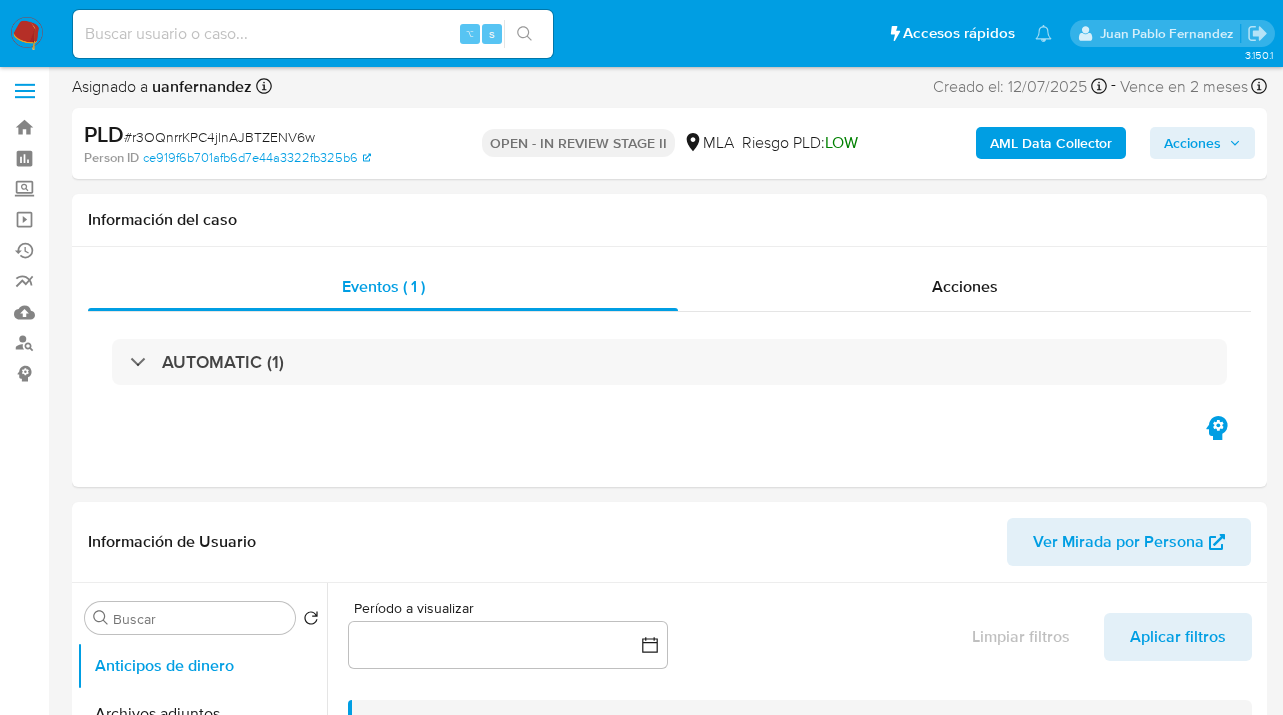 click on "Acciones" at bounding box center (1192, 143) 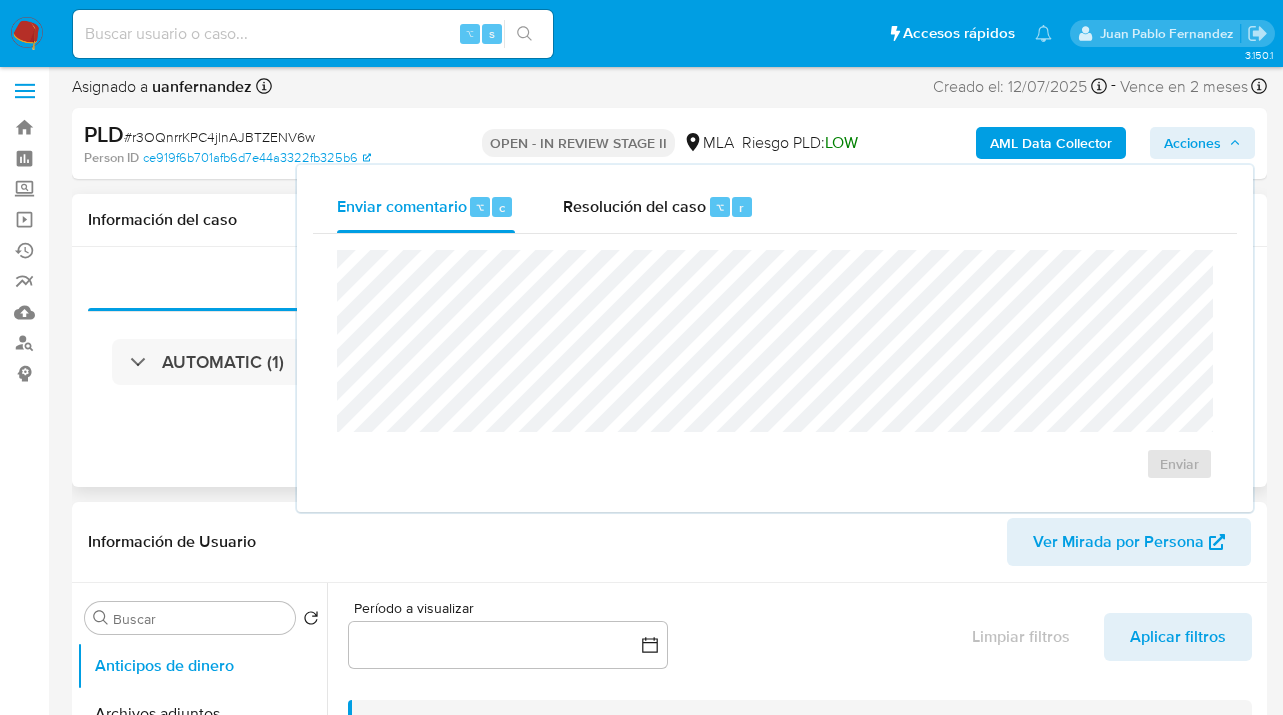 drag, startPoint x: 160, startPoint y: 459, endPoint x: 259, endPoint y: 425, distance: 104.67569 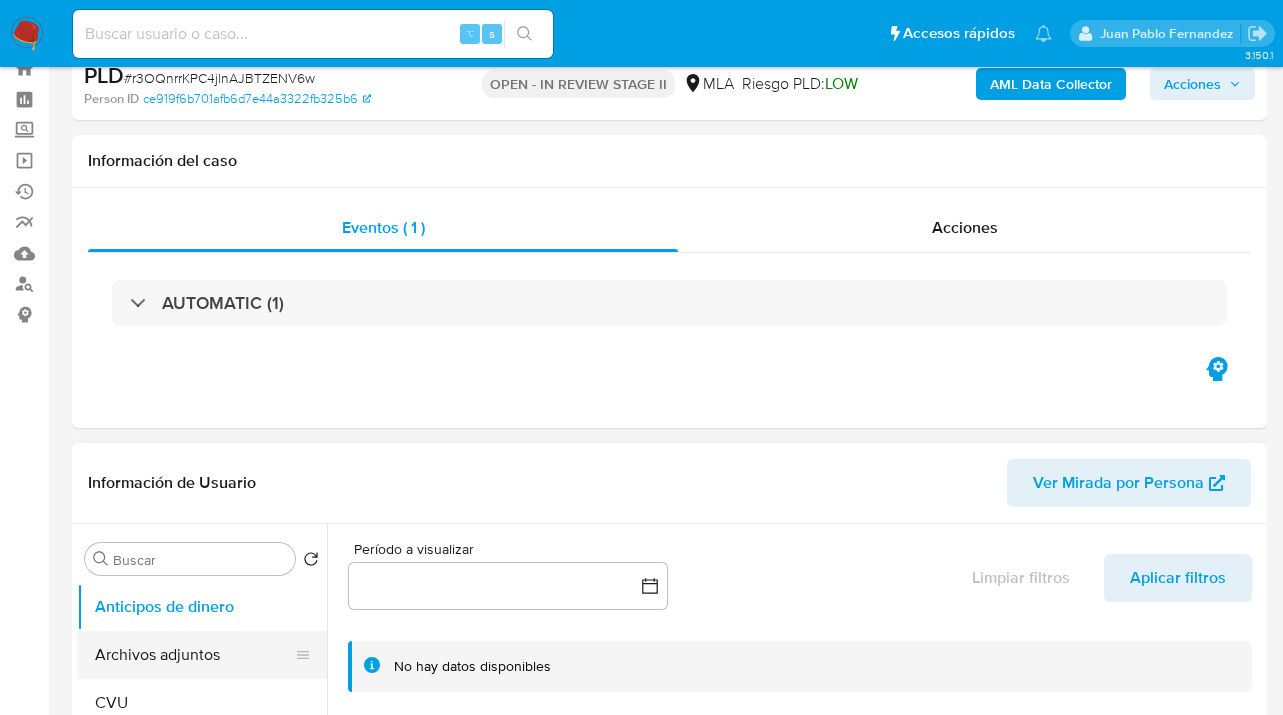 scroll, scrollTop: 180, scrollLeft: 0, axis: vertical 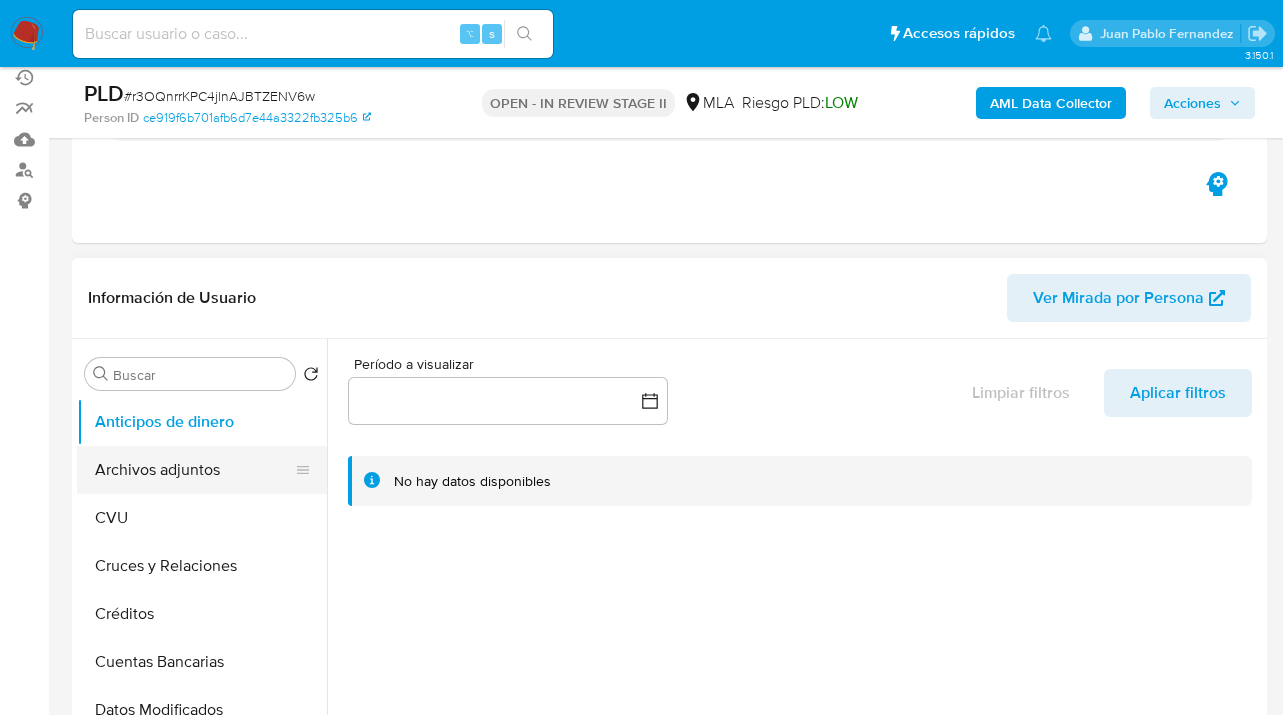 drag, startPoint x: 190, startPoint y: 471, endPoint x: 222, endPoint y: 454, distance: 36.23534 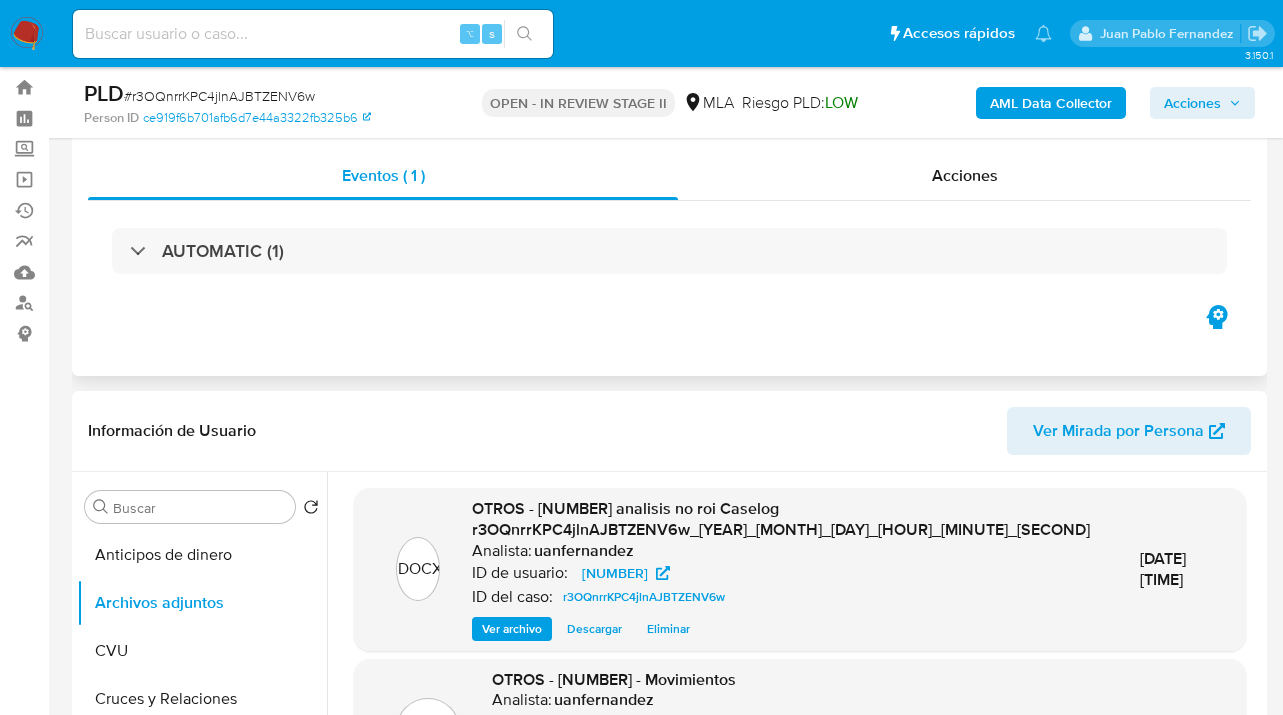 scroll, scrollTop: 0, scrollLeft: 0, axis: both 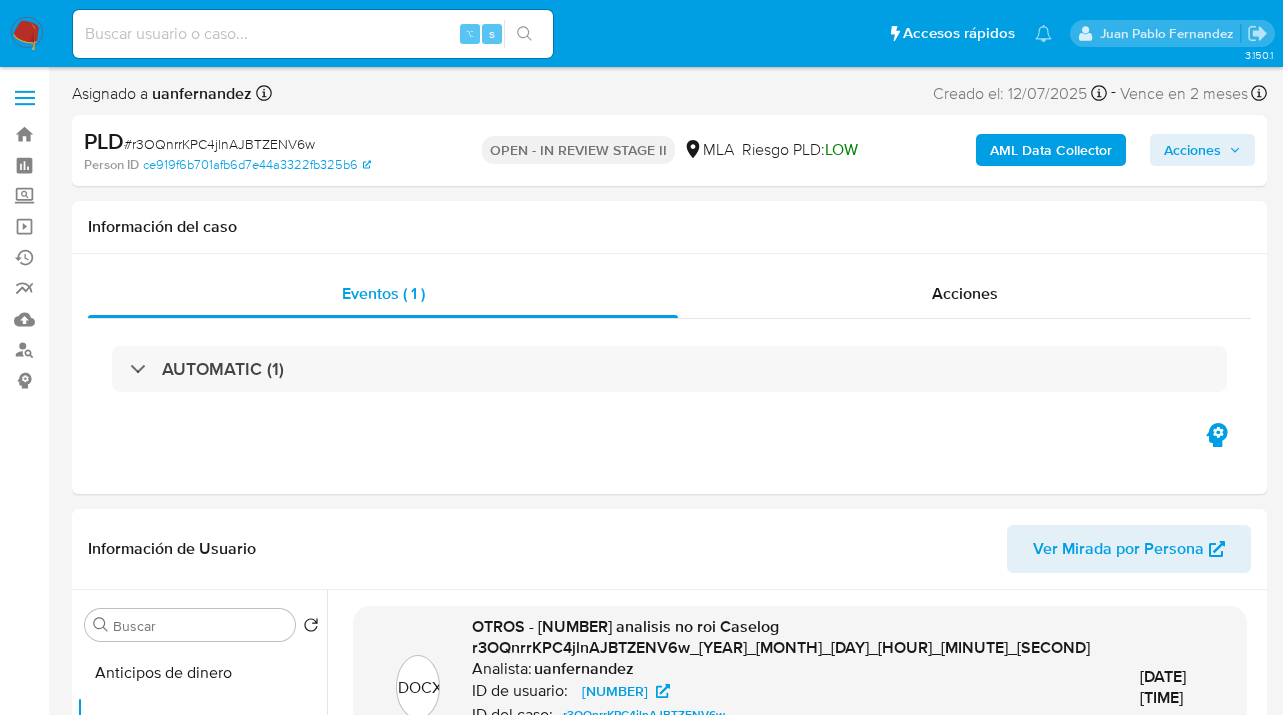 click on "Acciones" at bounding box center (1192, 150) 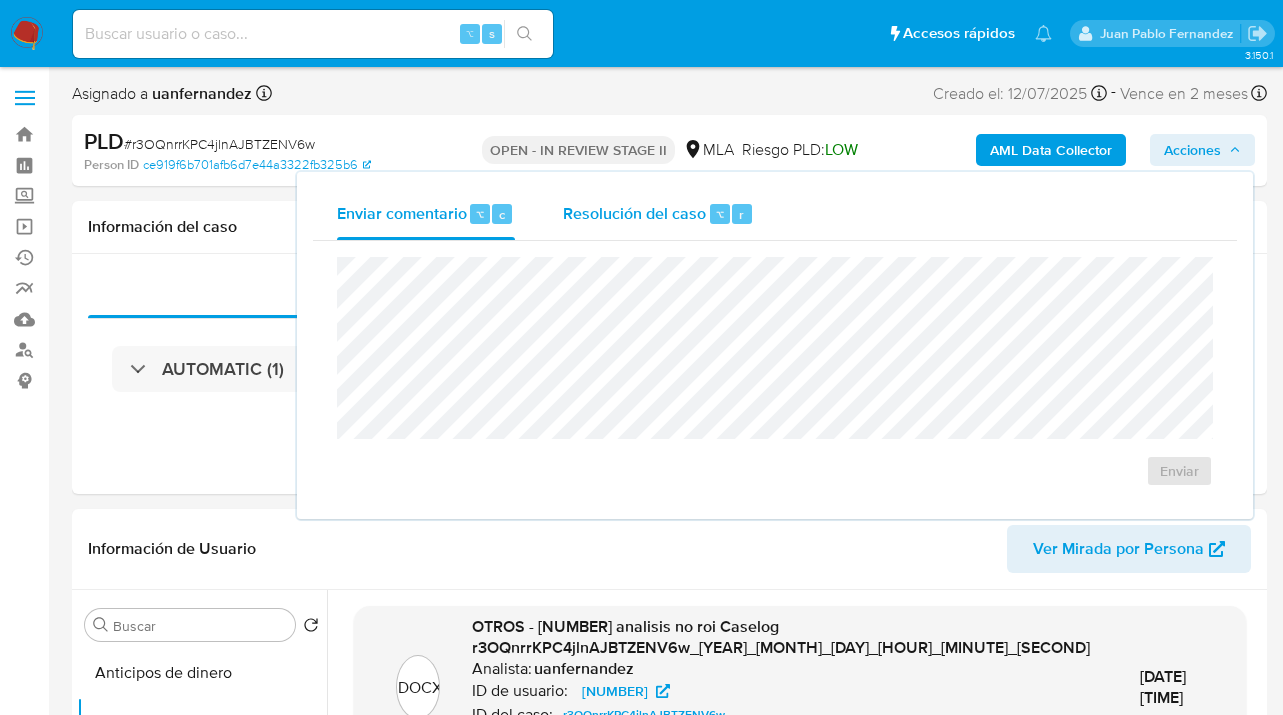 click on "Resolución del caso" at bounding box center (634, 213) 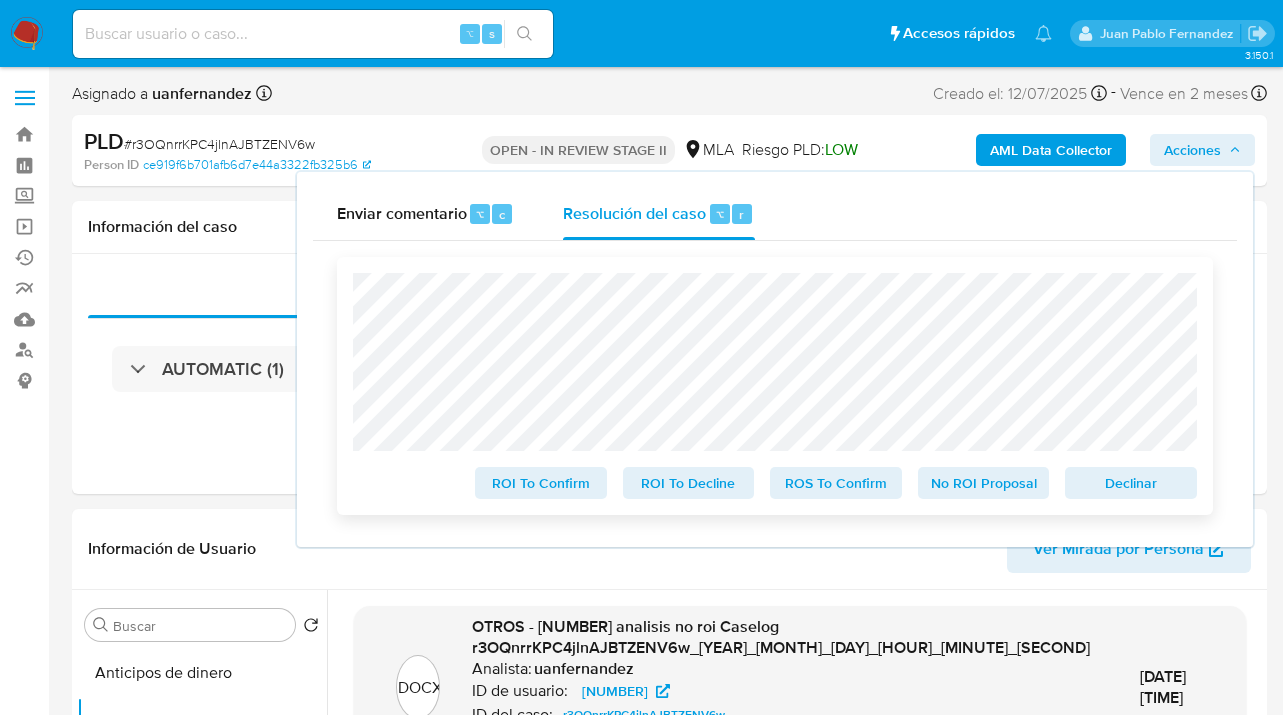 click on "No ROI Proposal" at bounding box center [984, 483] 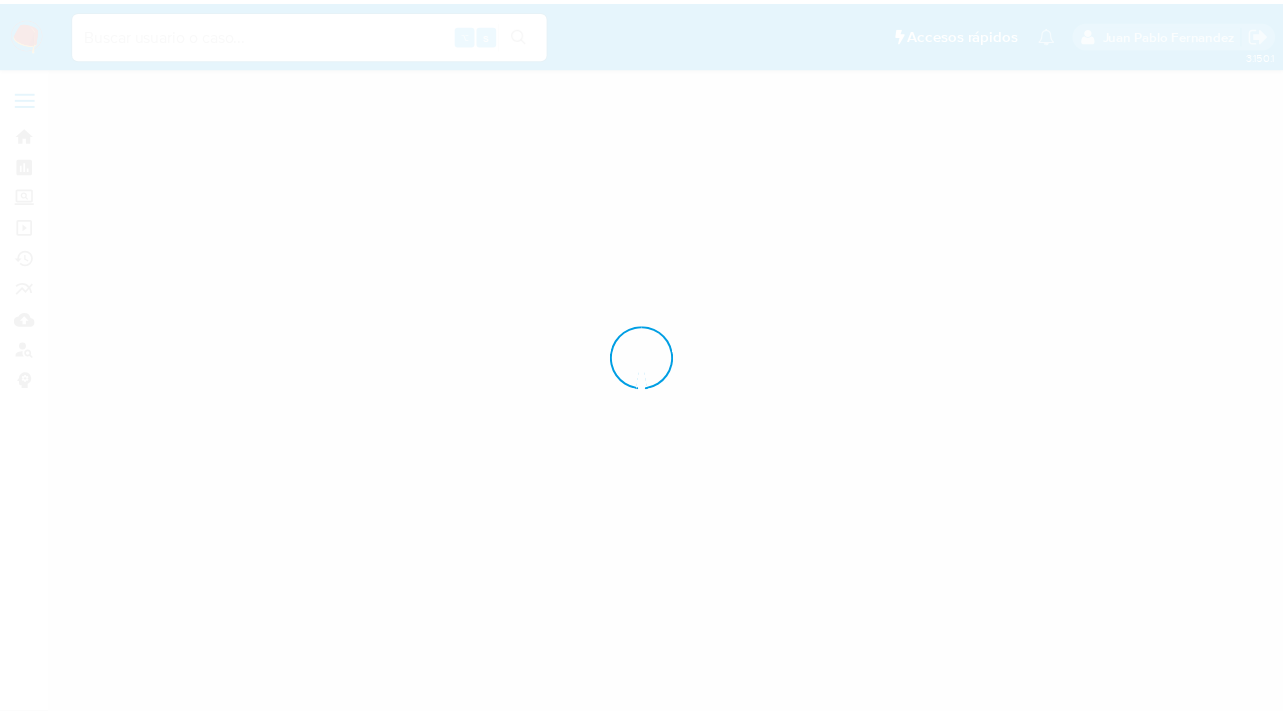 scroll, scrollTop: 0, scrollLeft: 0, axis: both 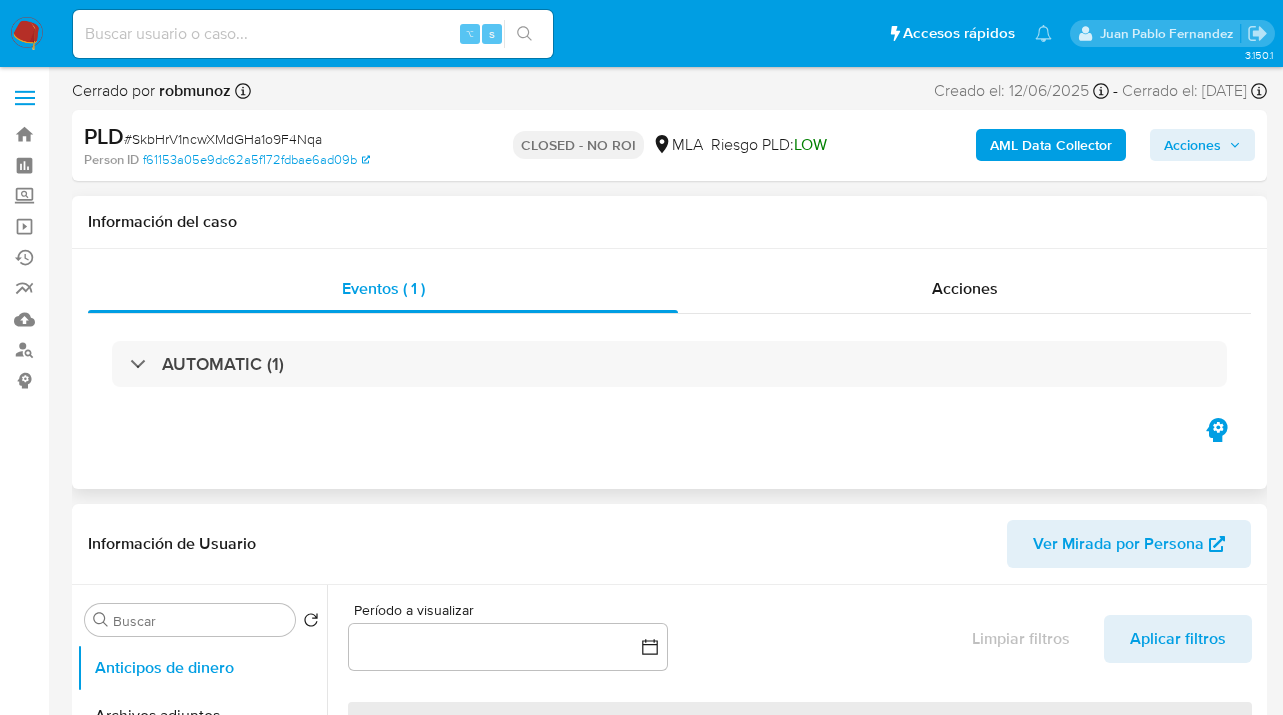 select on "10" 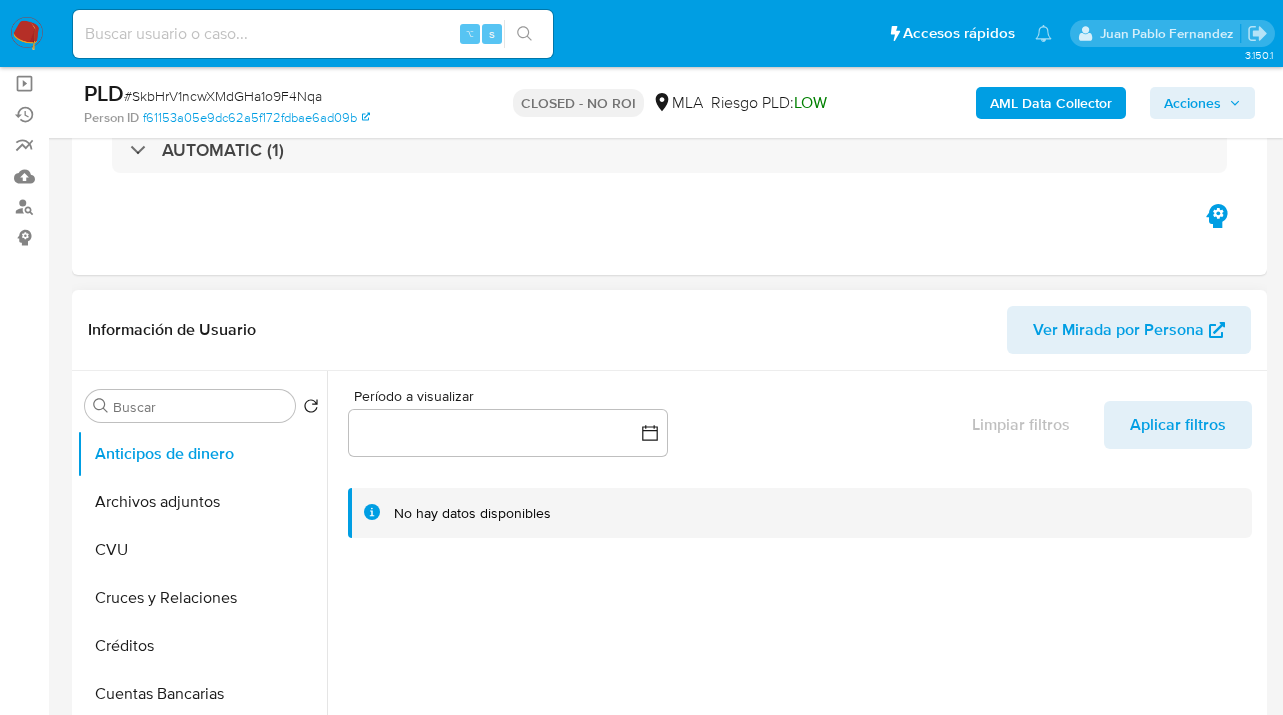 scroll, scrollTop: 189, scrollLeft: 0, axis: vertical 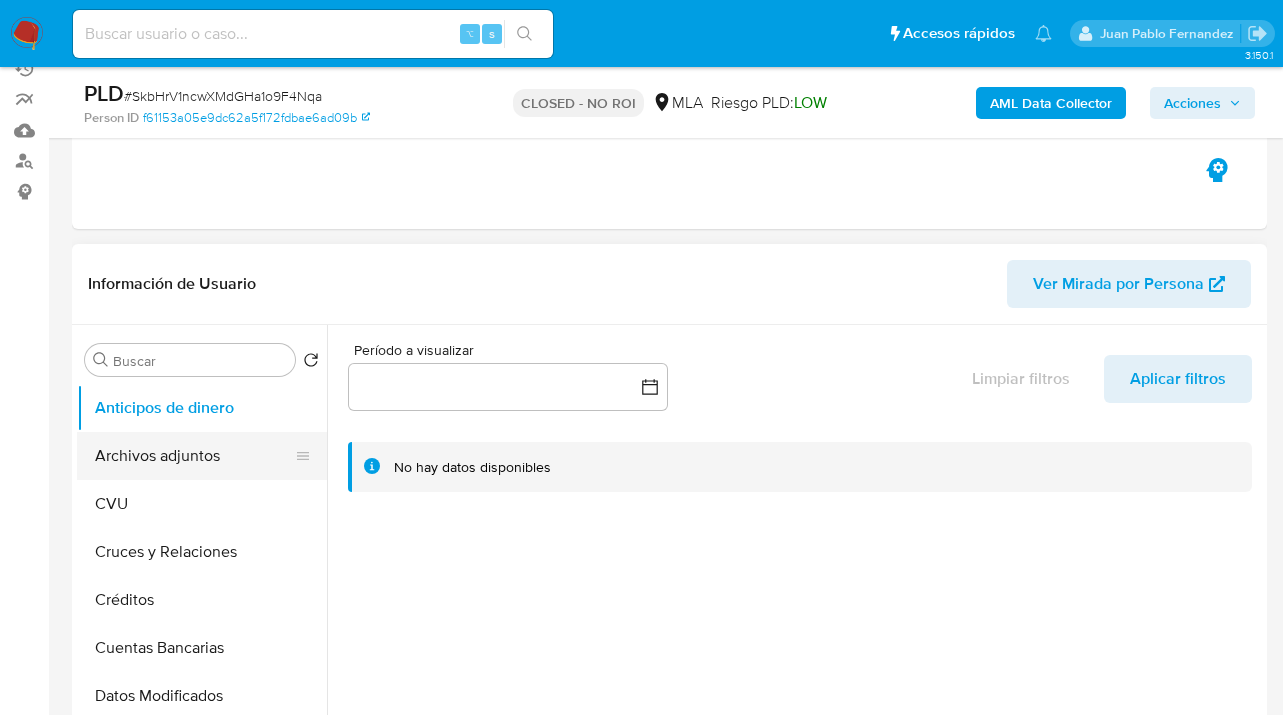 drag, startPoint x: 203, startPoint y: 439, endPoint x: 217, endPoint y: 432, distance: 15.652476 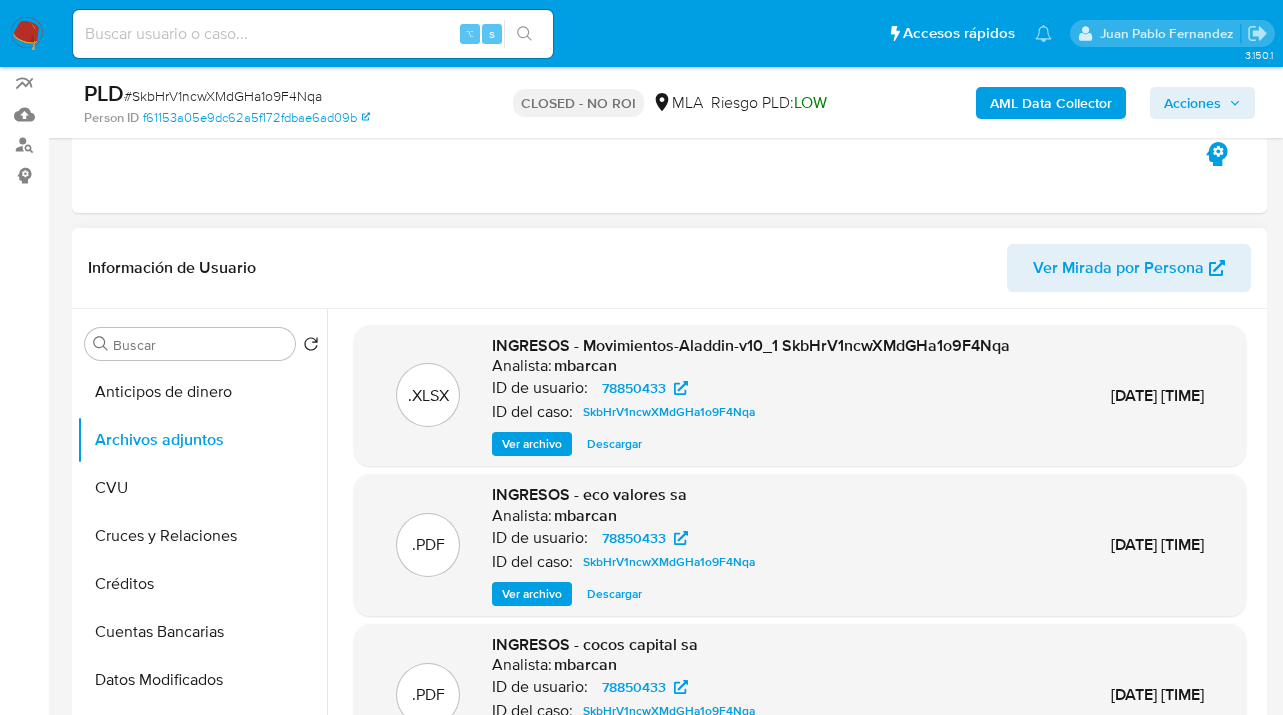 scroll, scrollTop: 225, scrollLeft: 0, axis: vertical 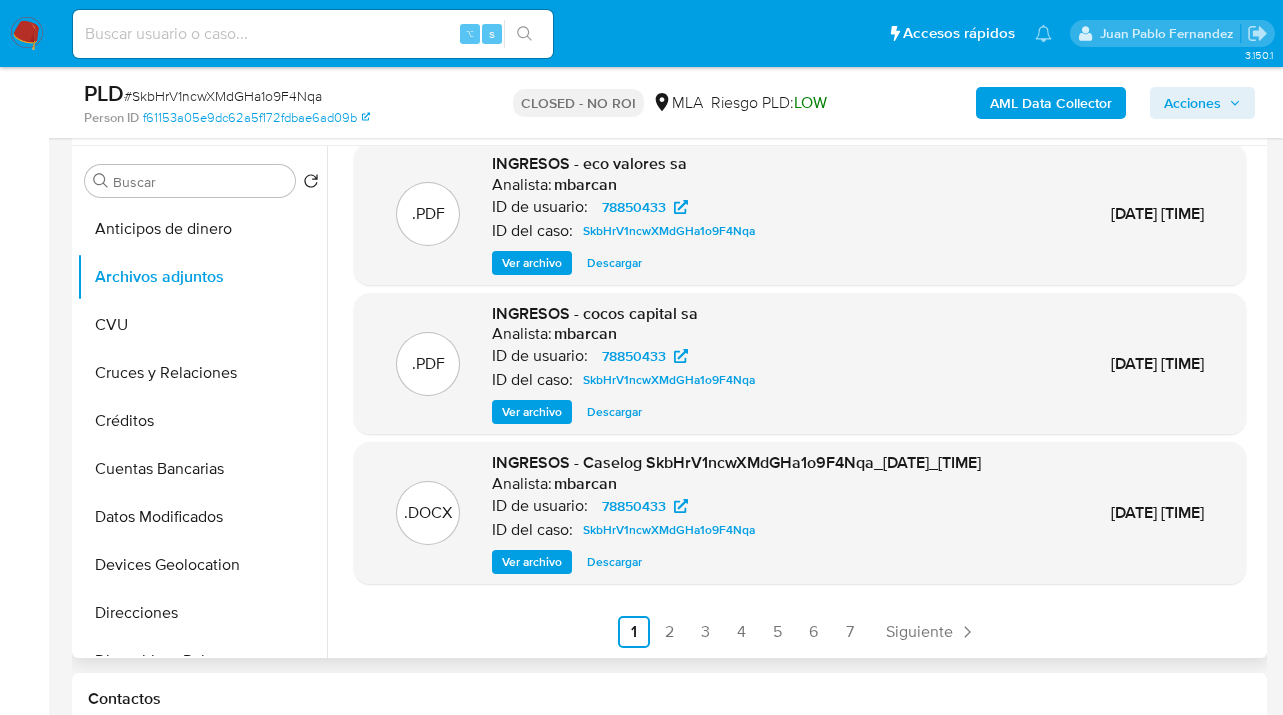 click on "Ver archivo" at bounding box center (532, 562) 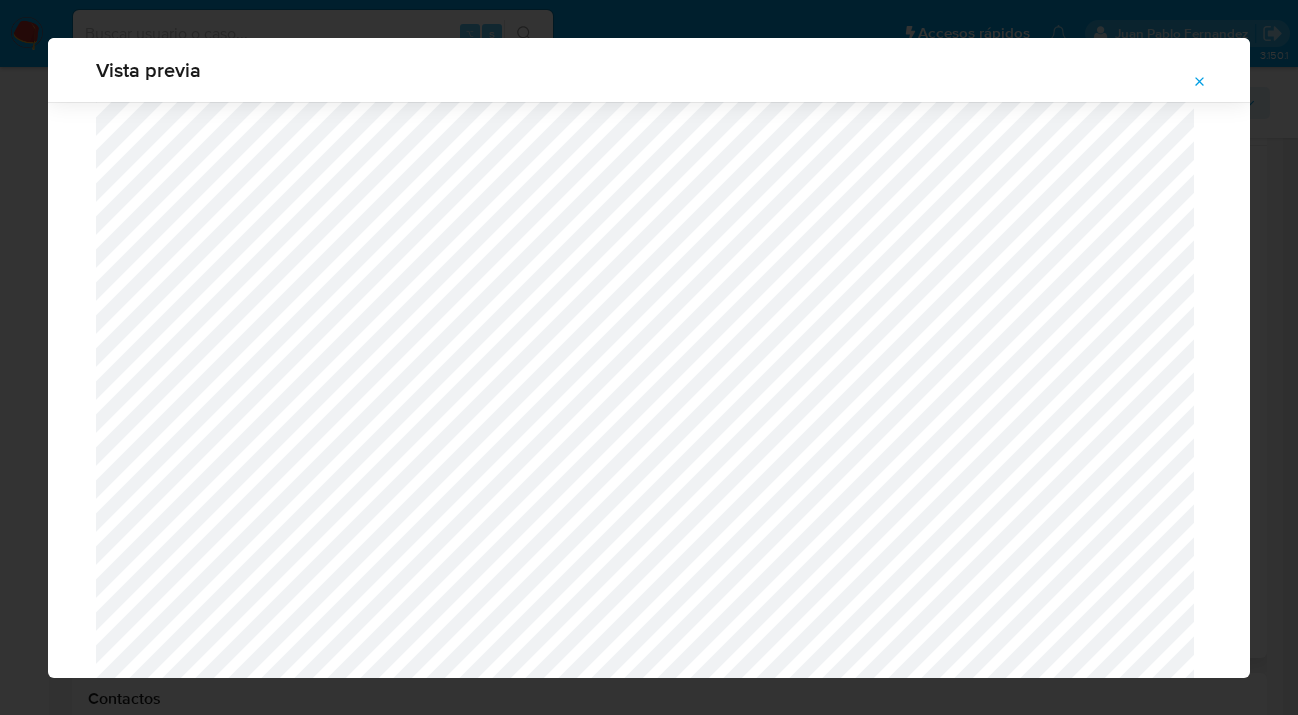 scroll, scrollTop: 484, scrollLeft: 0, axis: vertical 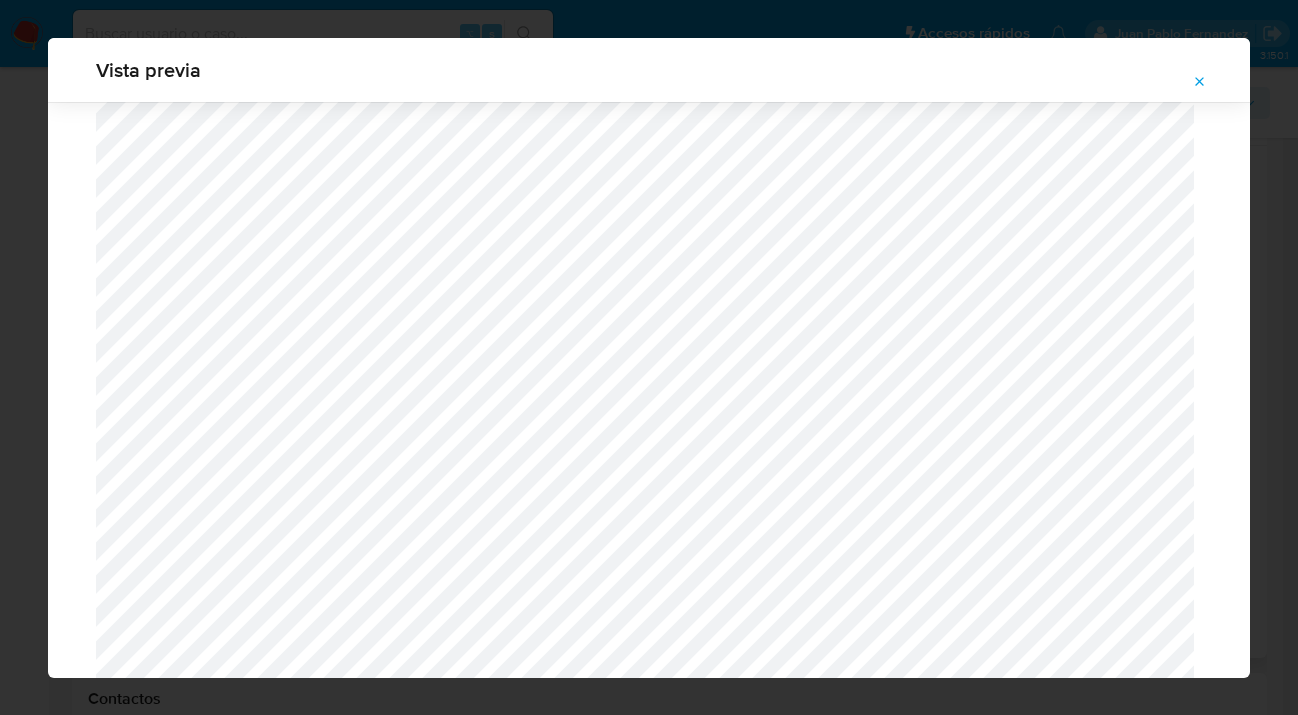 click 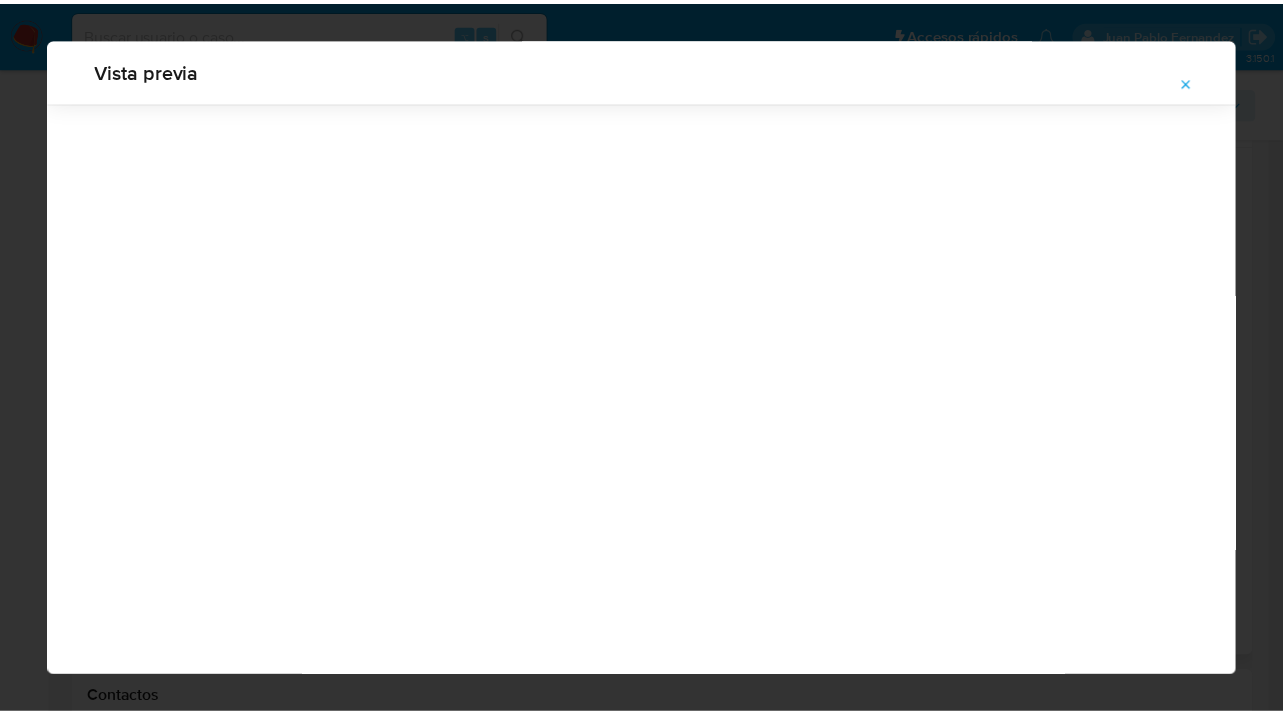 scroll, scrollTop: 64, scrollLeft: 0, axis: vertical 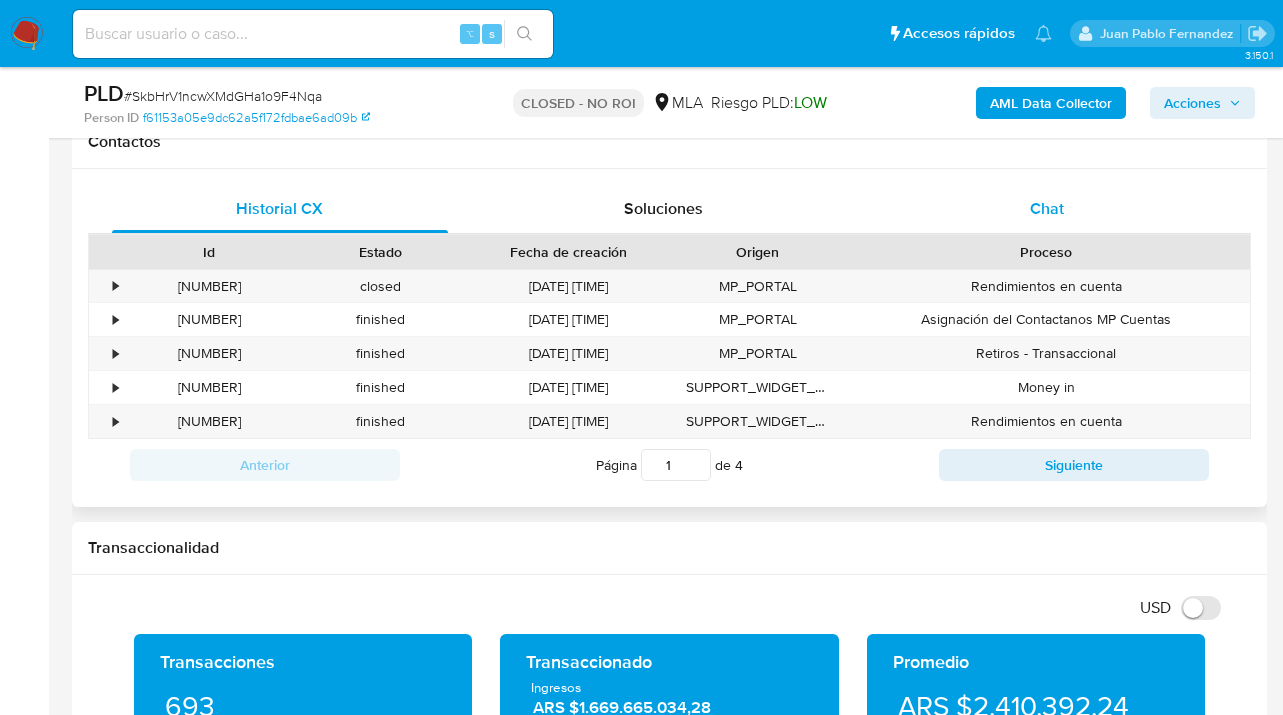 click on "Chat" at bounding box center [1047, 208] 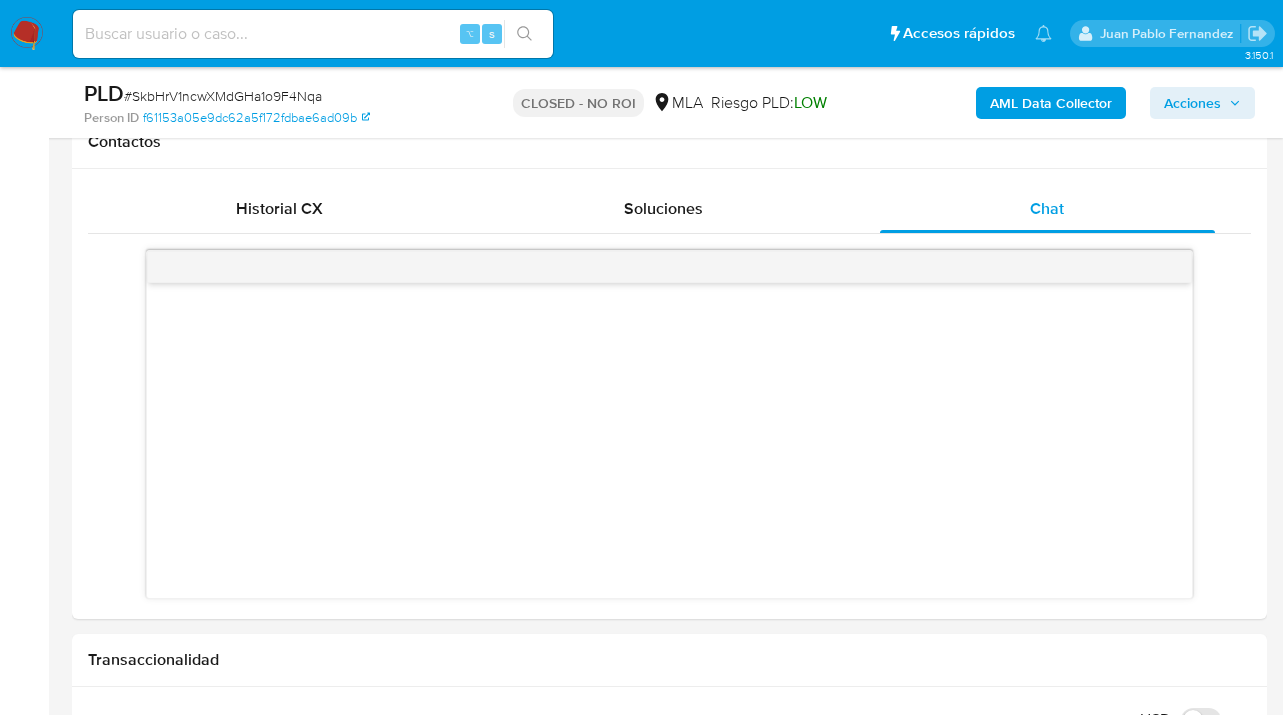 scroll, scrollTop: 500, scrollLeft: 0, axis: vertical 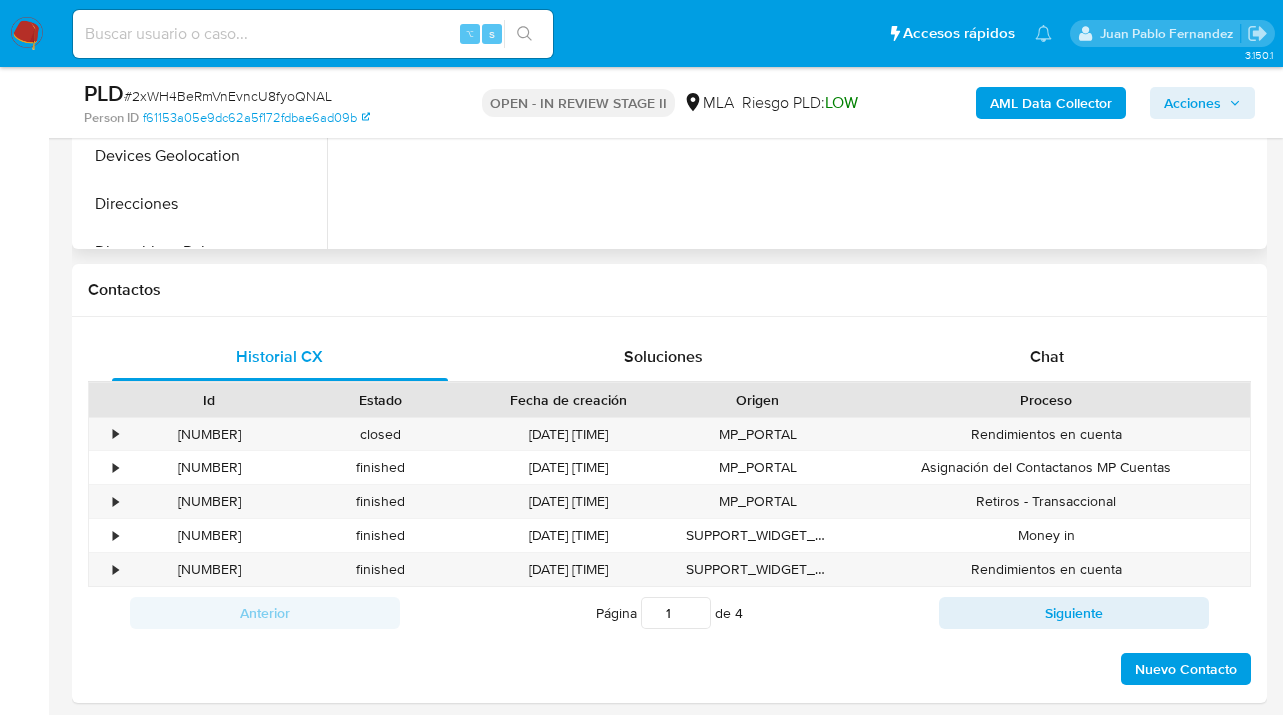 select on "10" 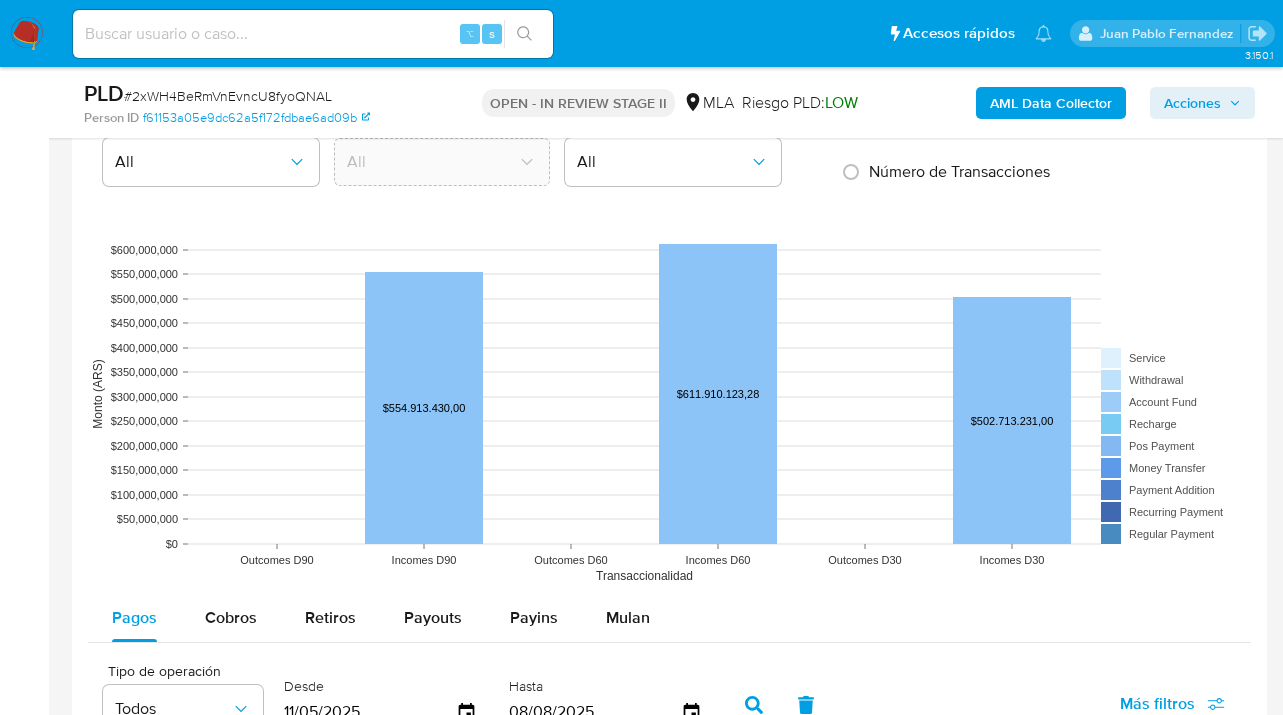 scroll, scrollTop: 1991, scrollLeft: 0, axis: vertical 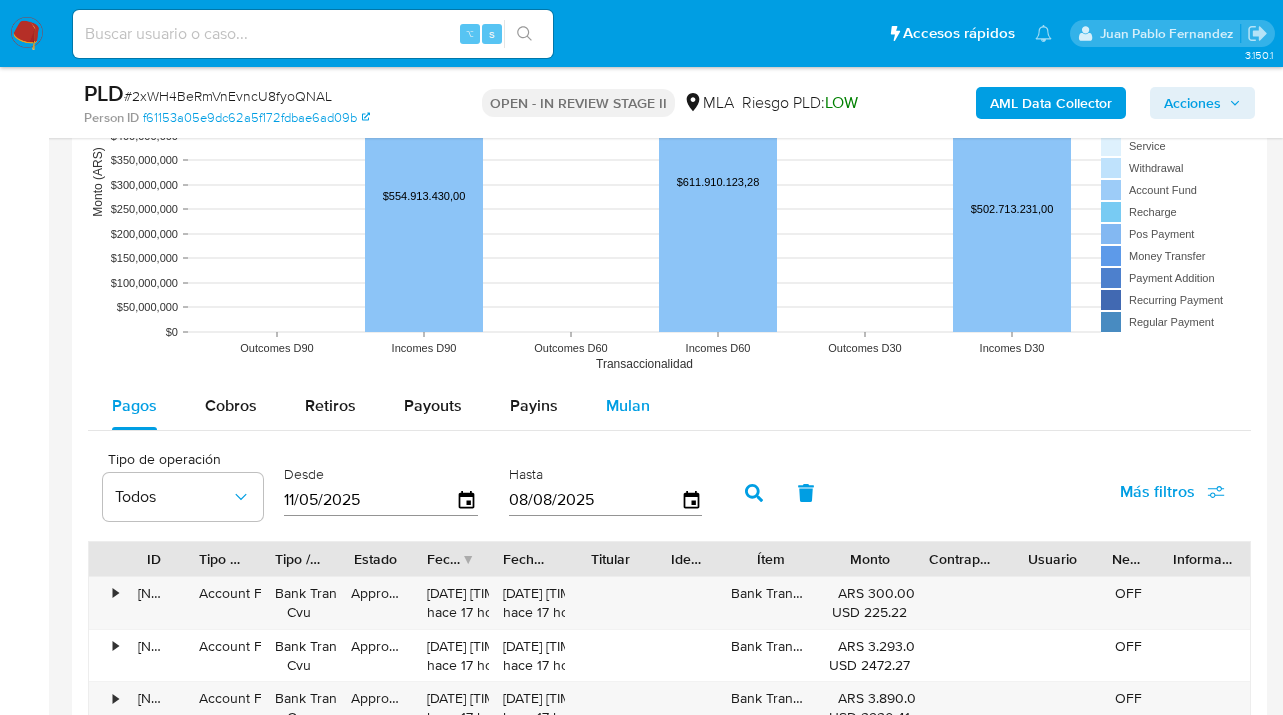click on "Mulan" at bounding box center (628, 405) 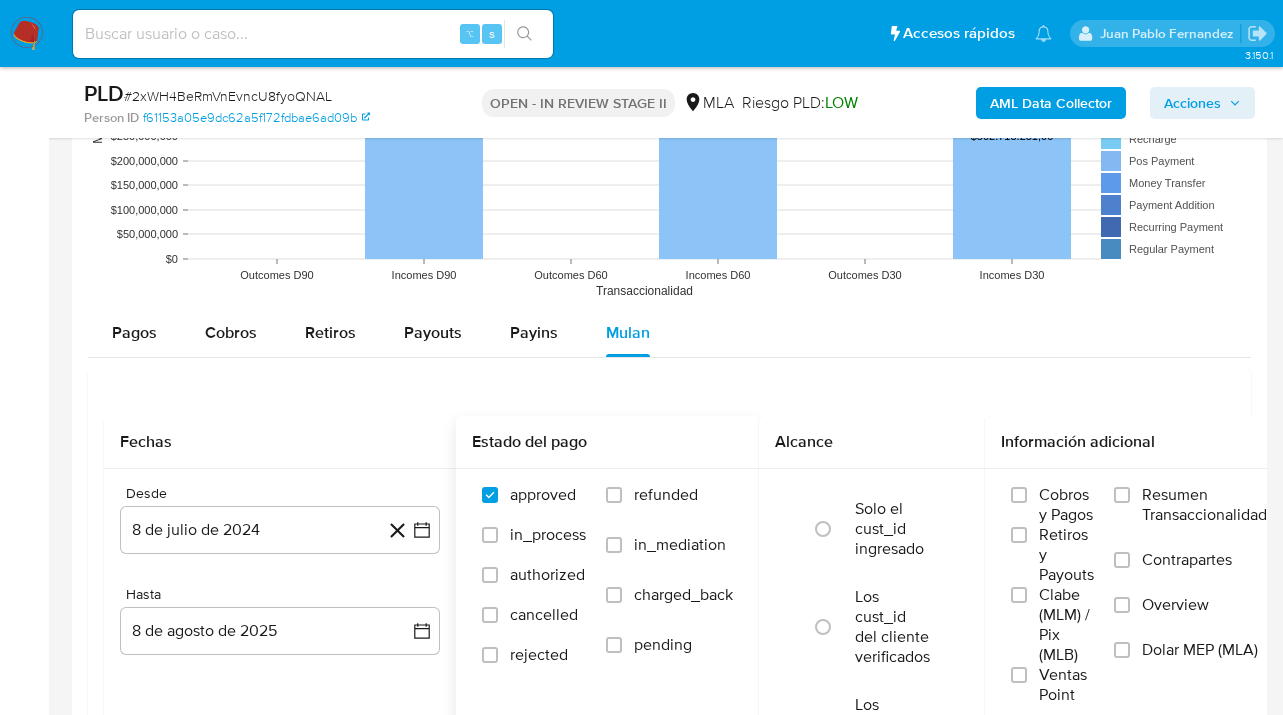 scroll, scrollTop: 2183, scrollLeft: 0, axis: vertical 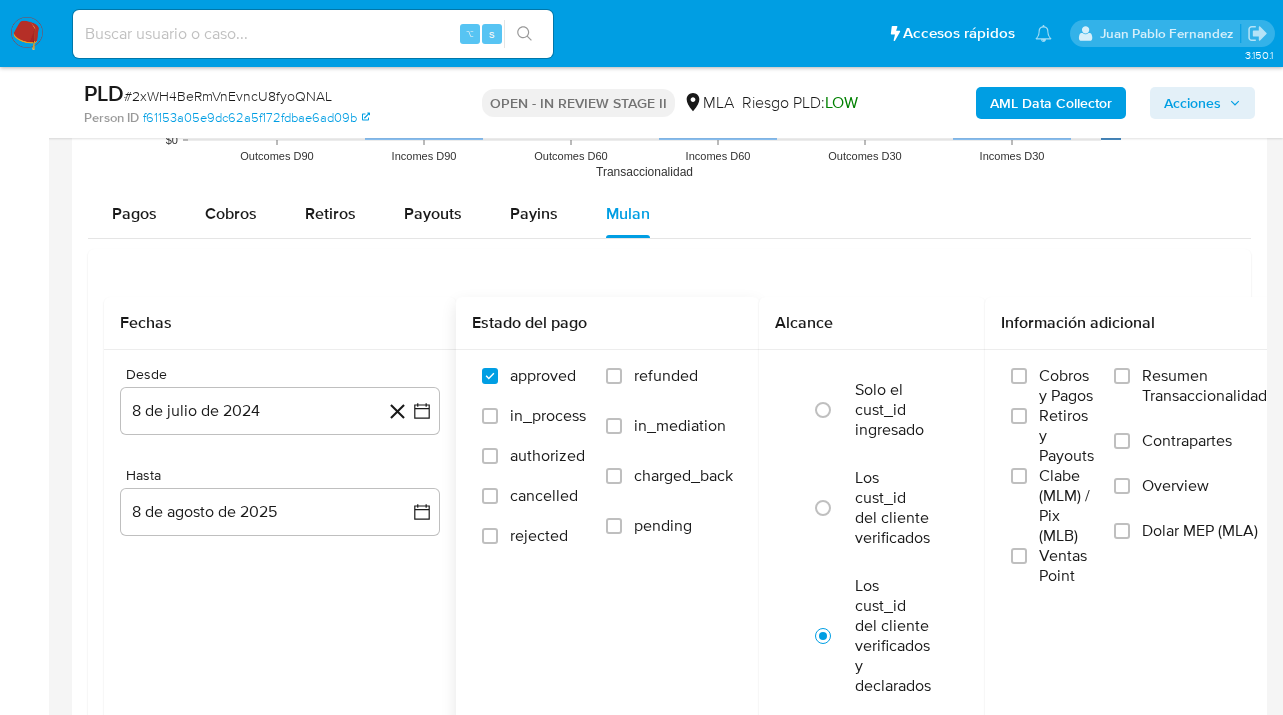 drag, startPoint x: 609, startPoint y: 378, endPoint x: 627, endPoint y: 381, distance: 18.248287 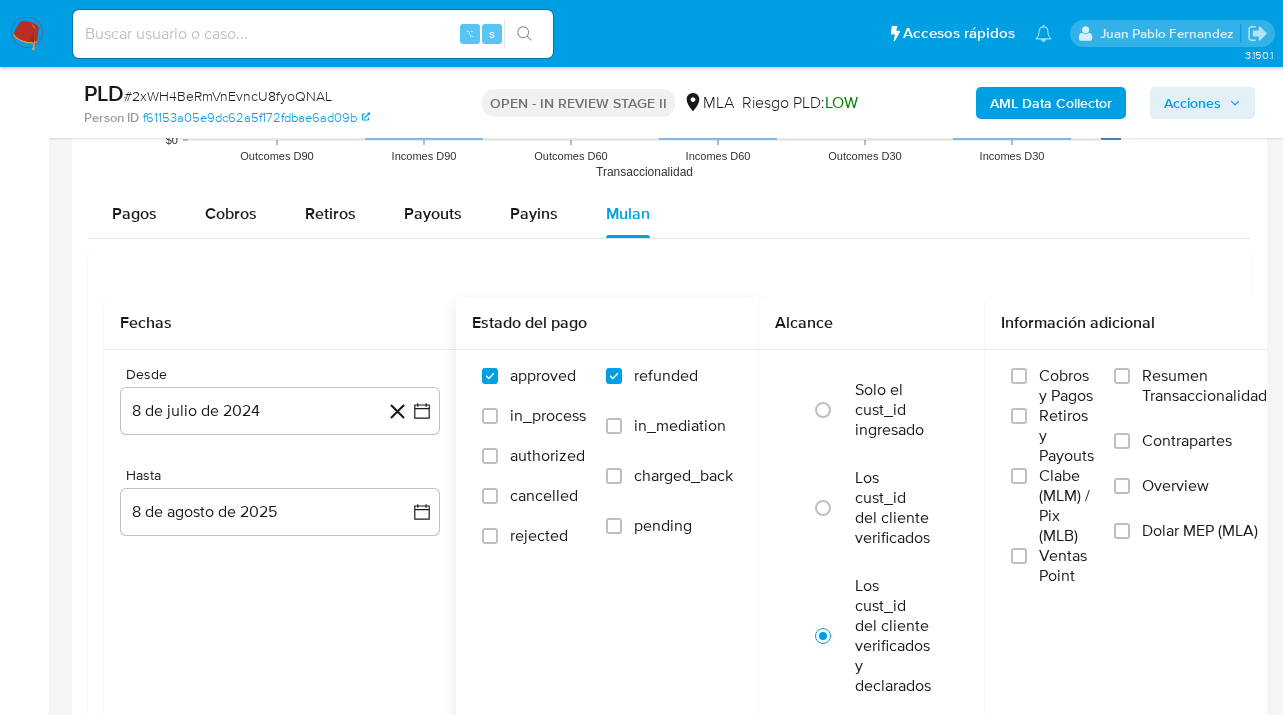 checkbox on "true" 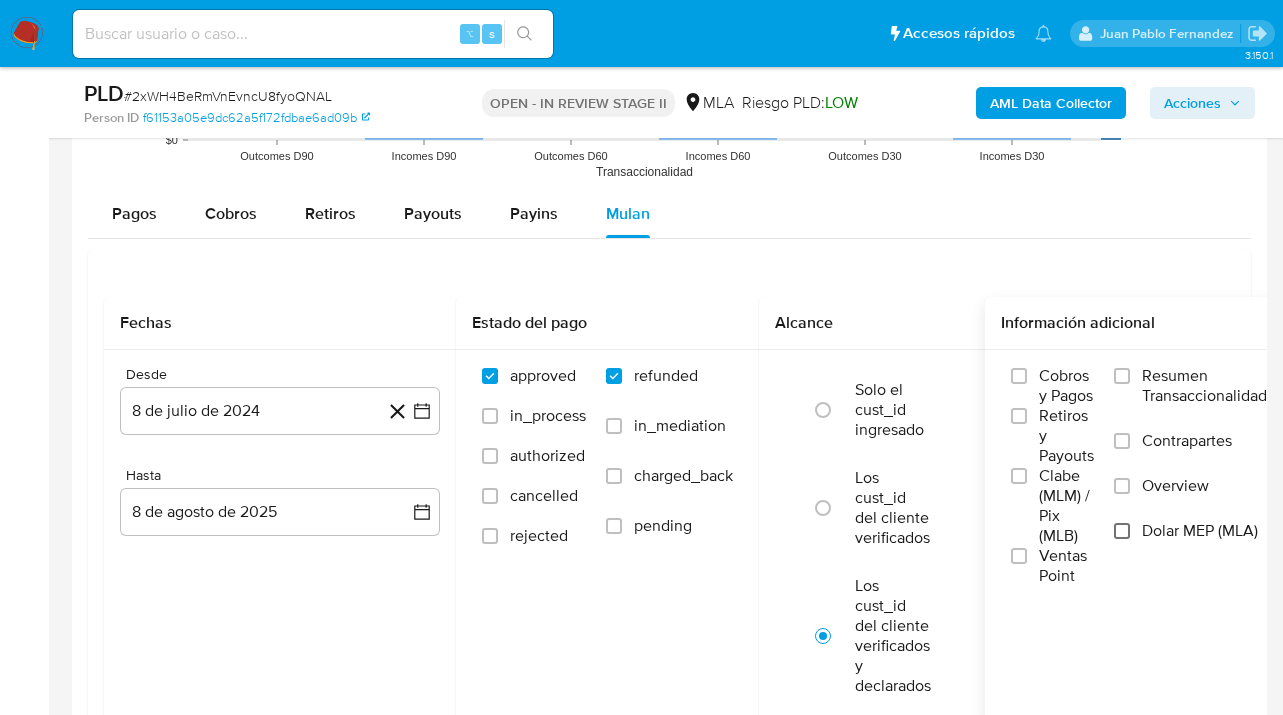 click on "Dolar MEP (MLA)" at bounding box center [1122, 531] 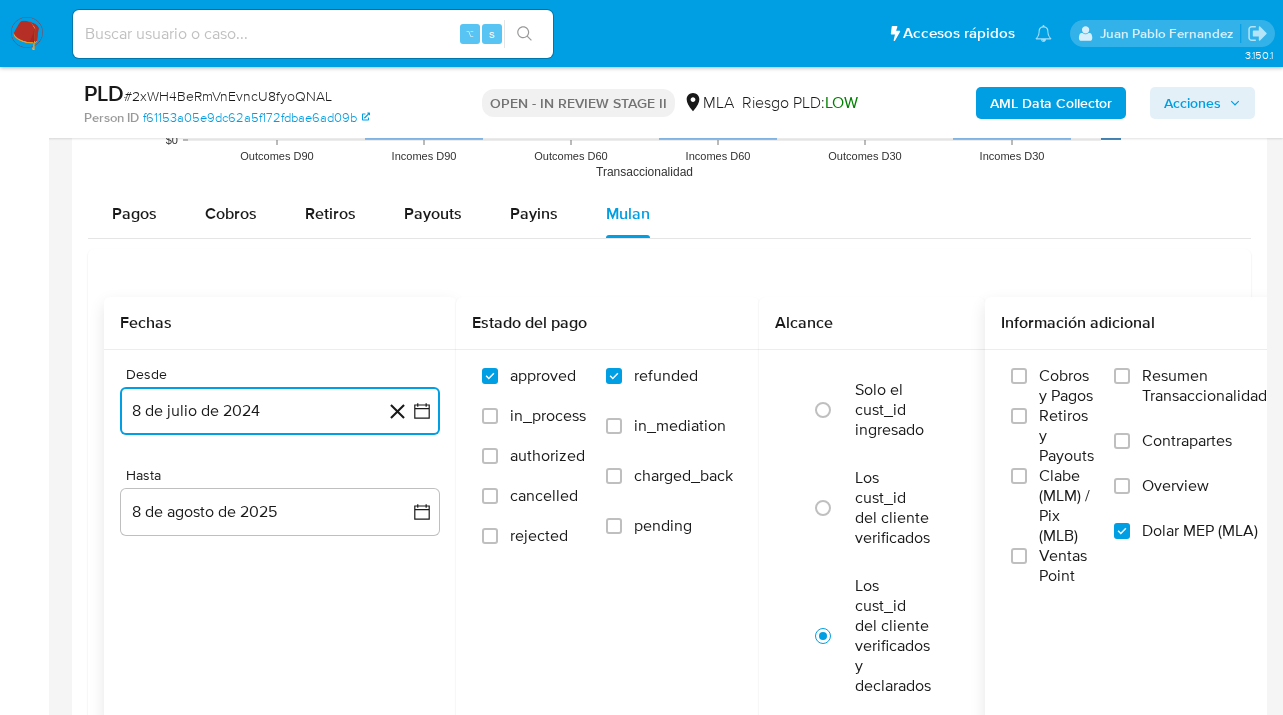 click on "8 de julio de 2024" at bounding box center (280, 411) 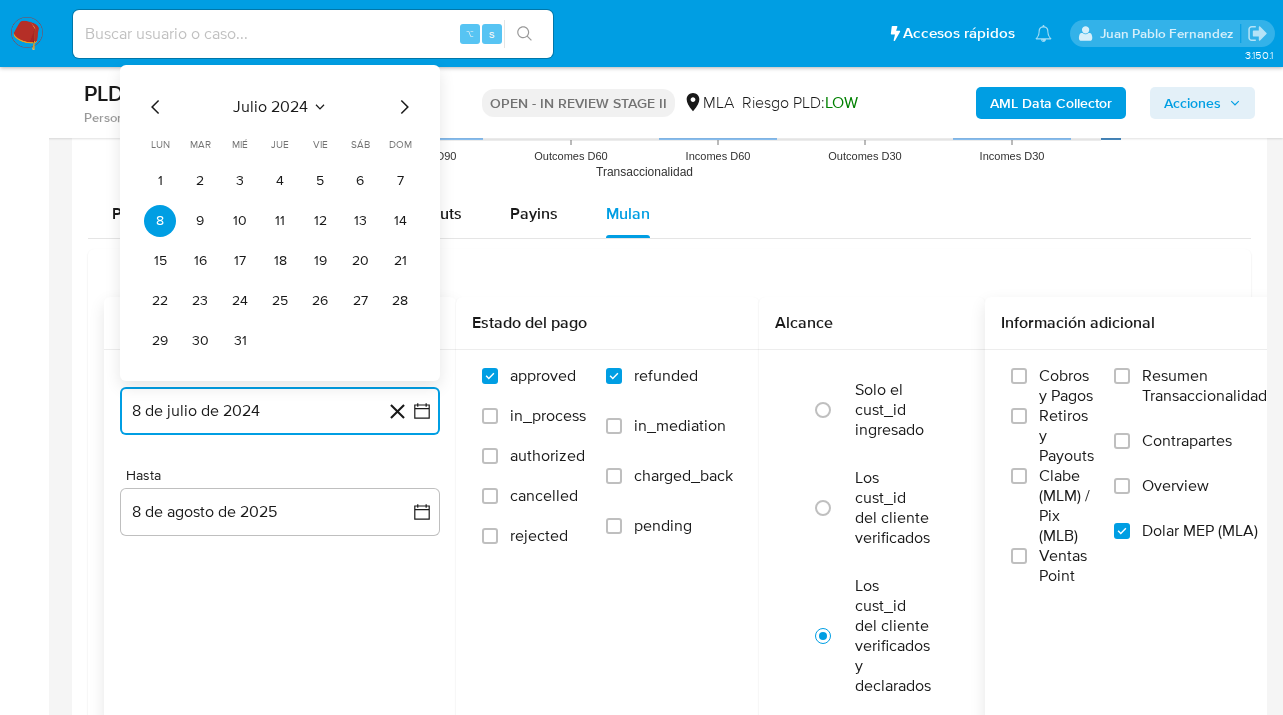click 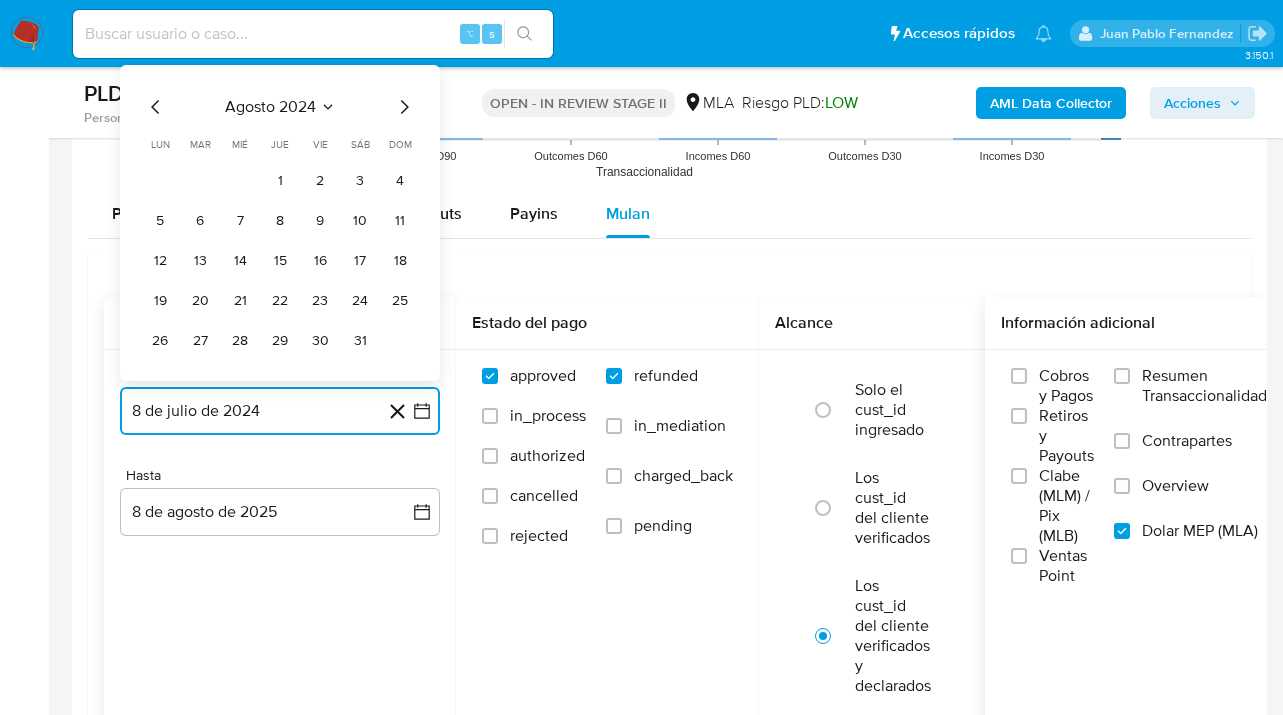 click 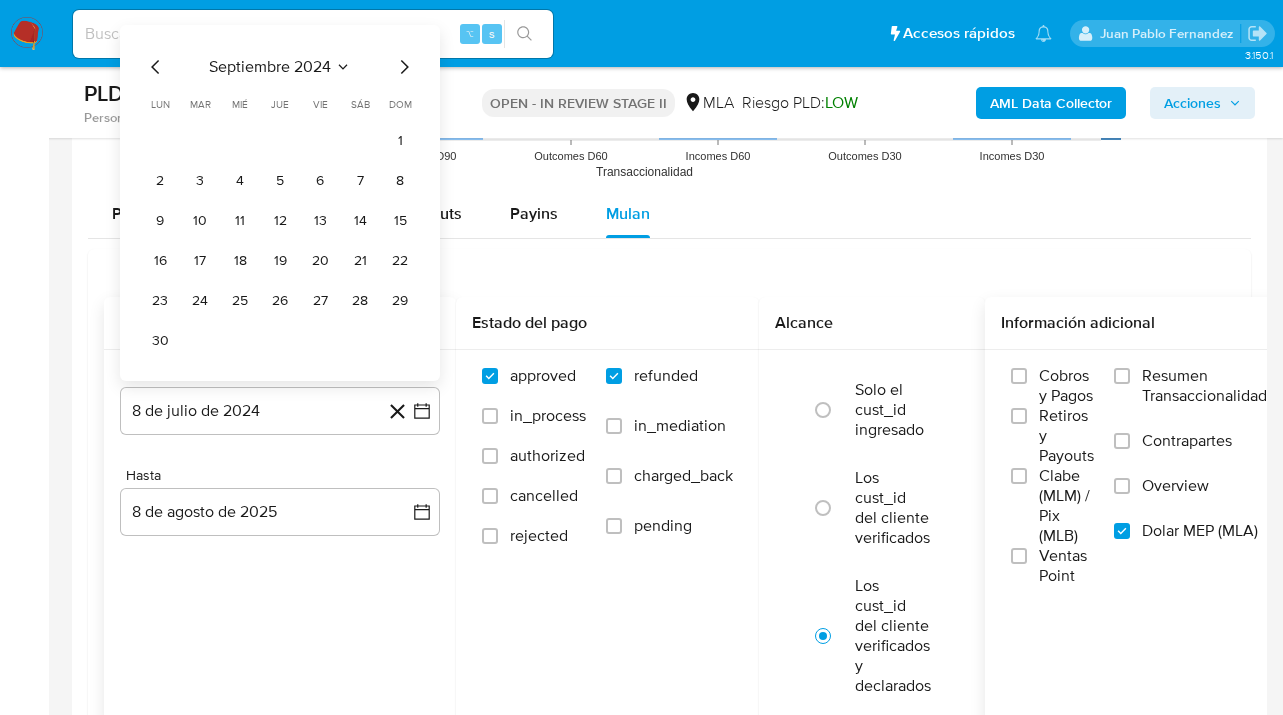 click on "dom" at bounding box center [400, 104] 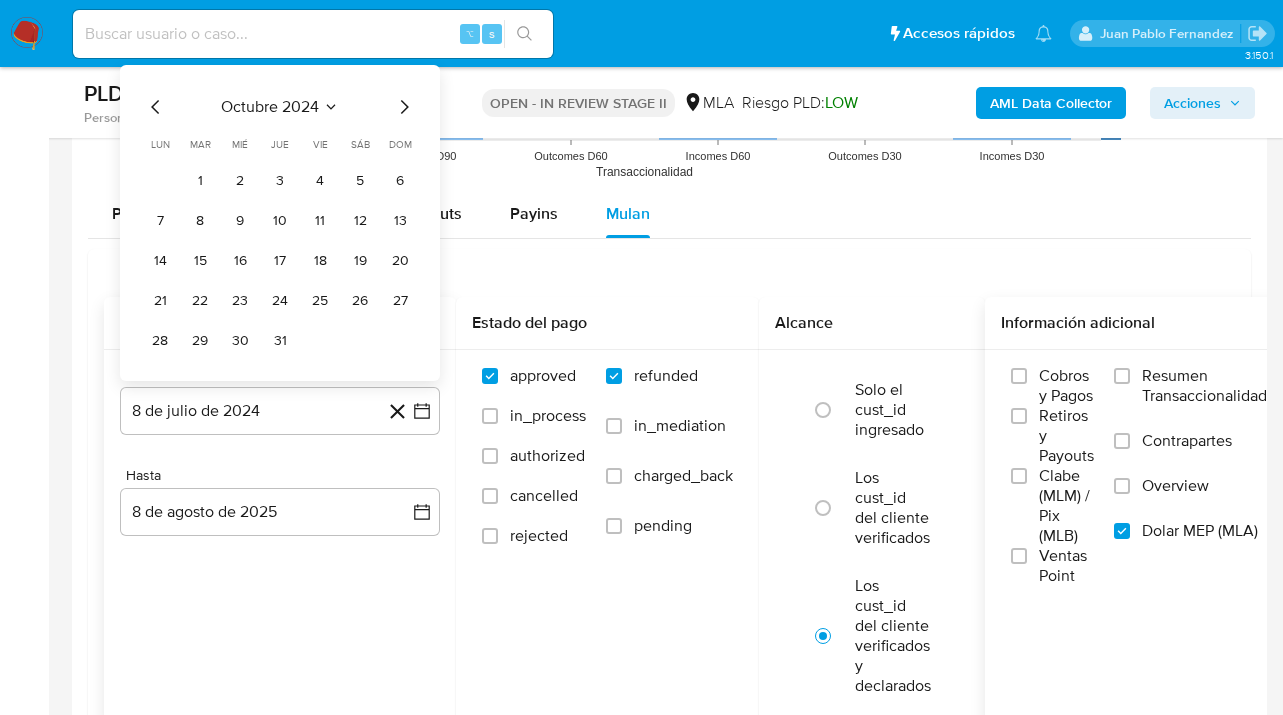 click 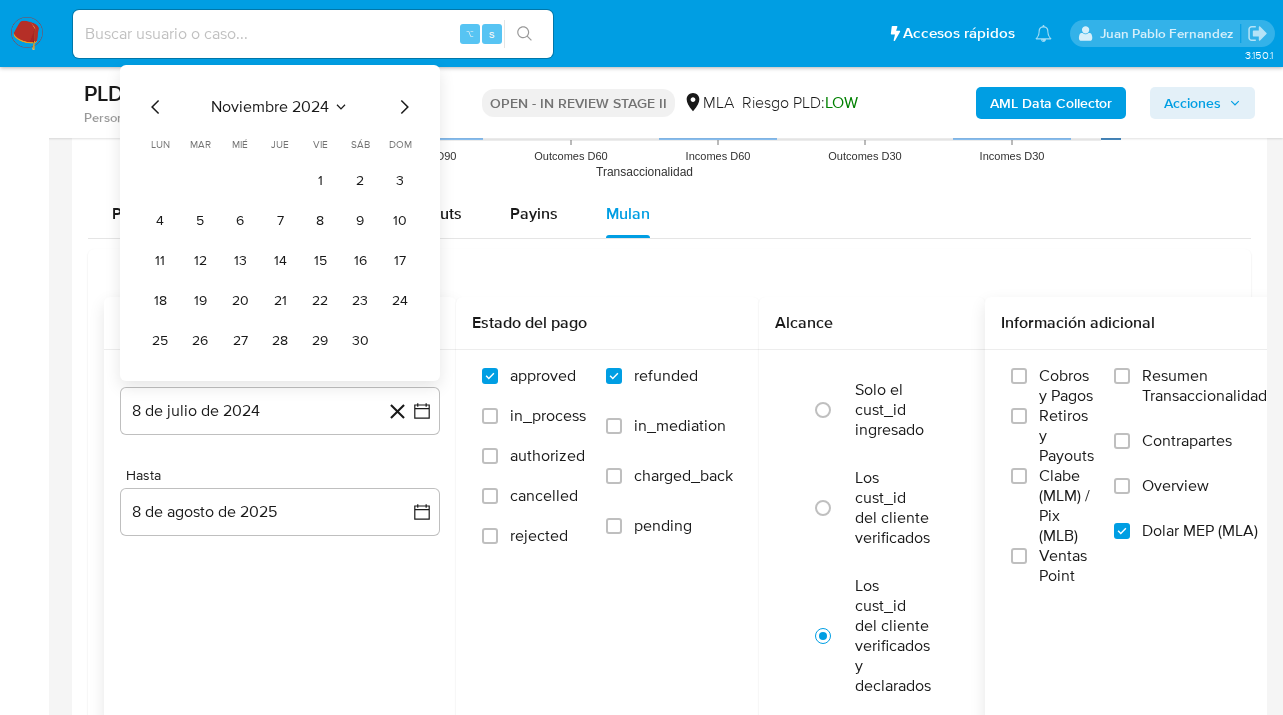 click 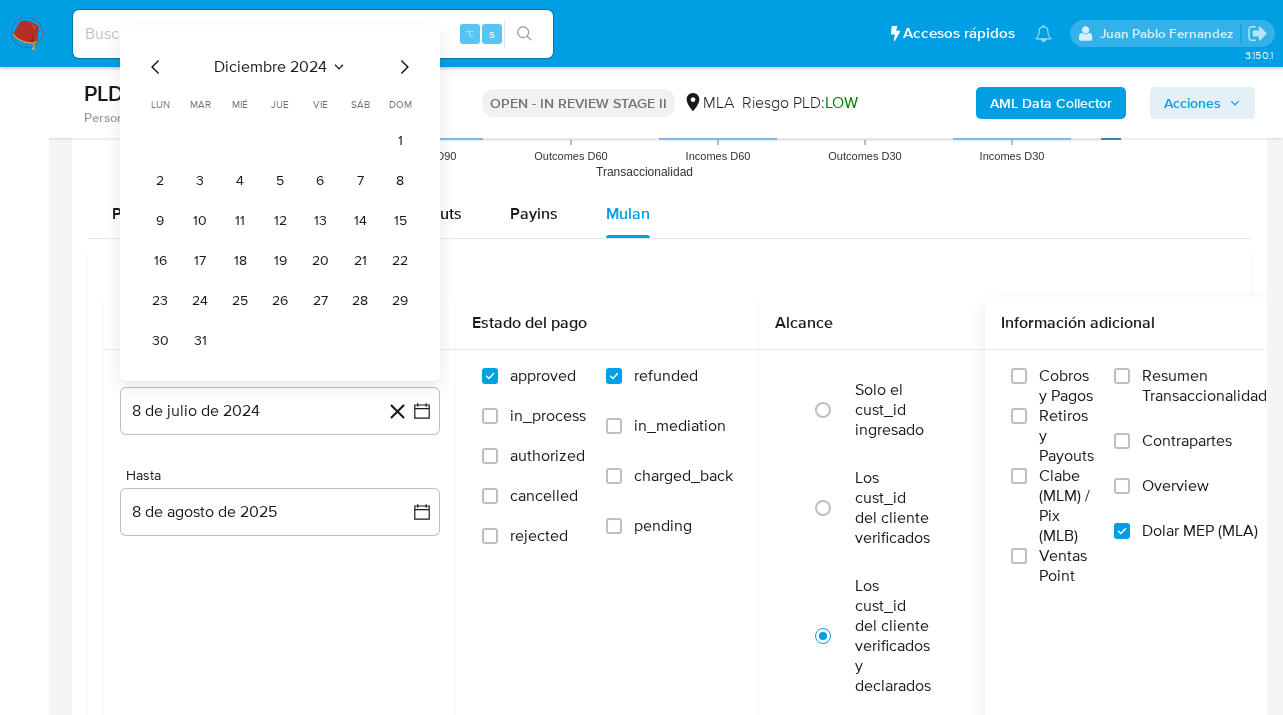 click 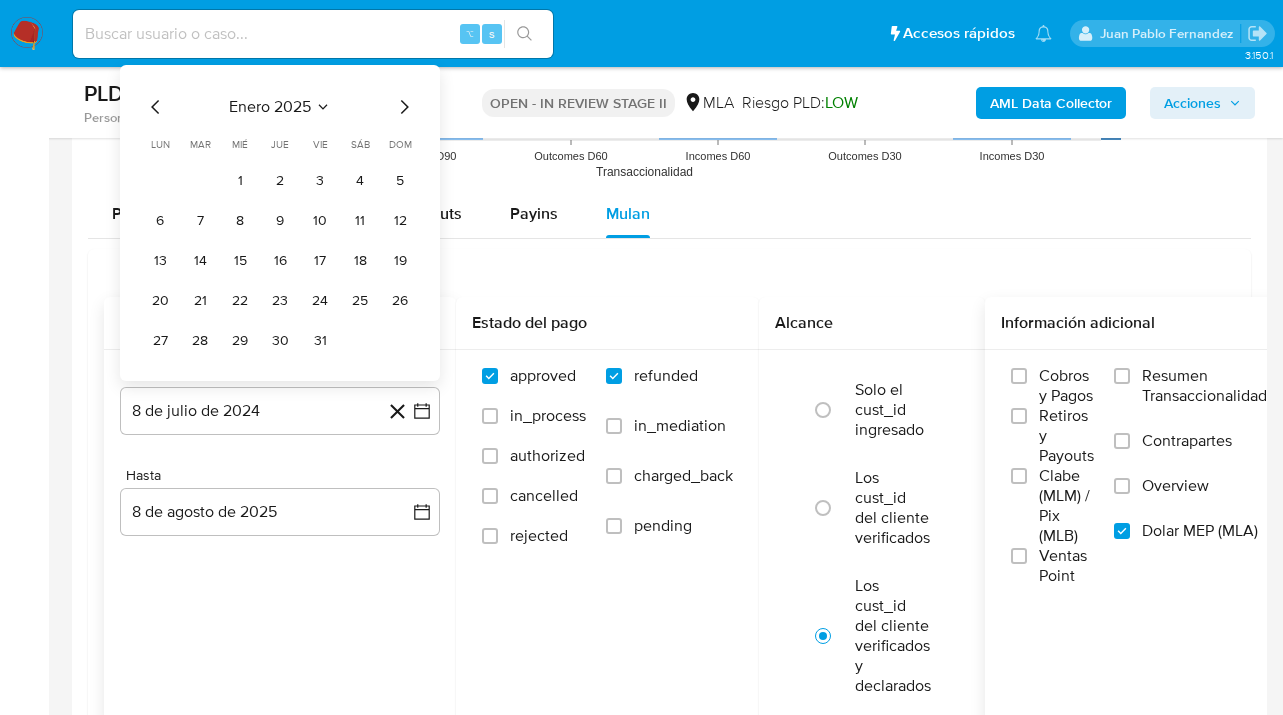 click 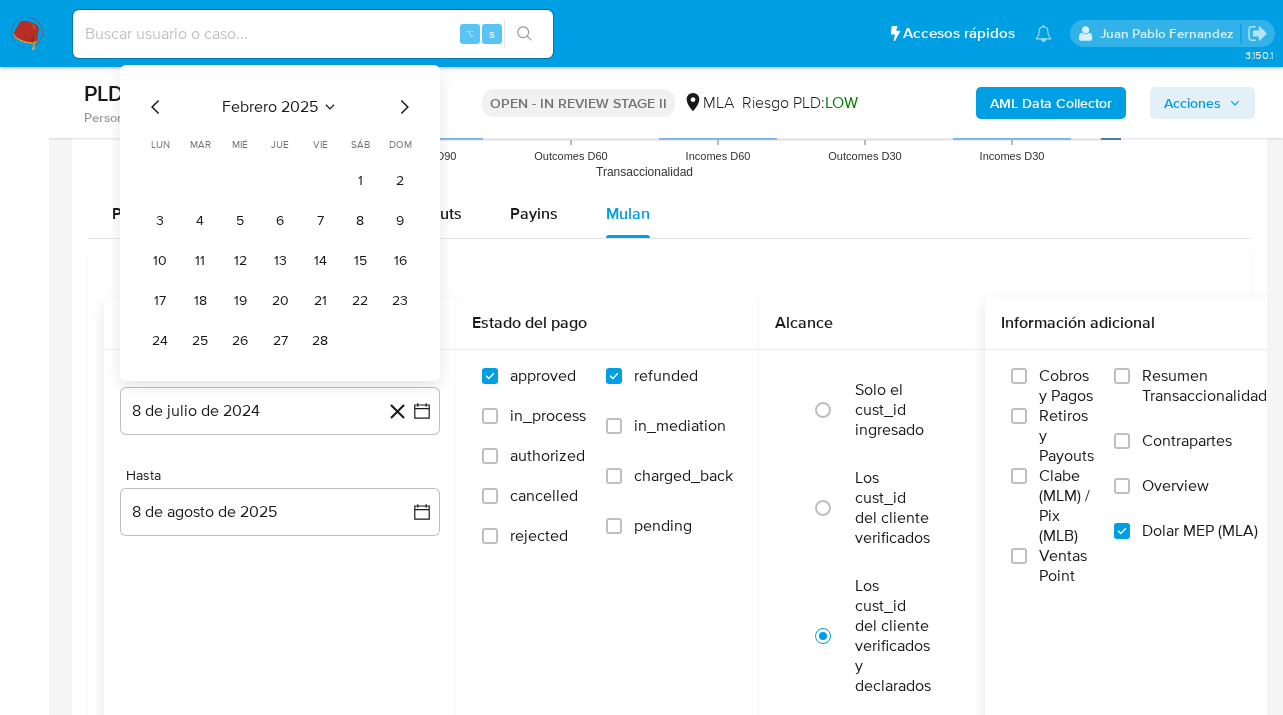 click 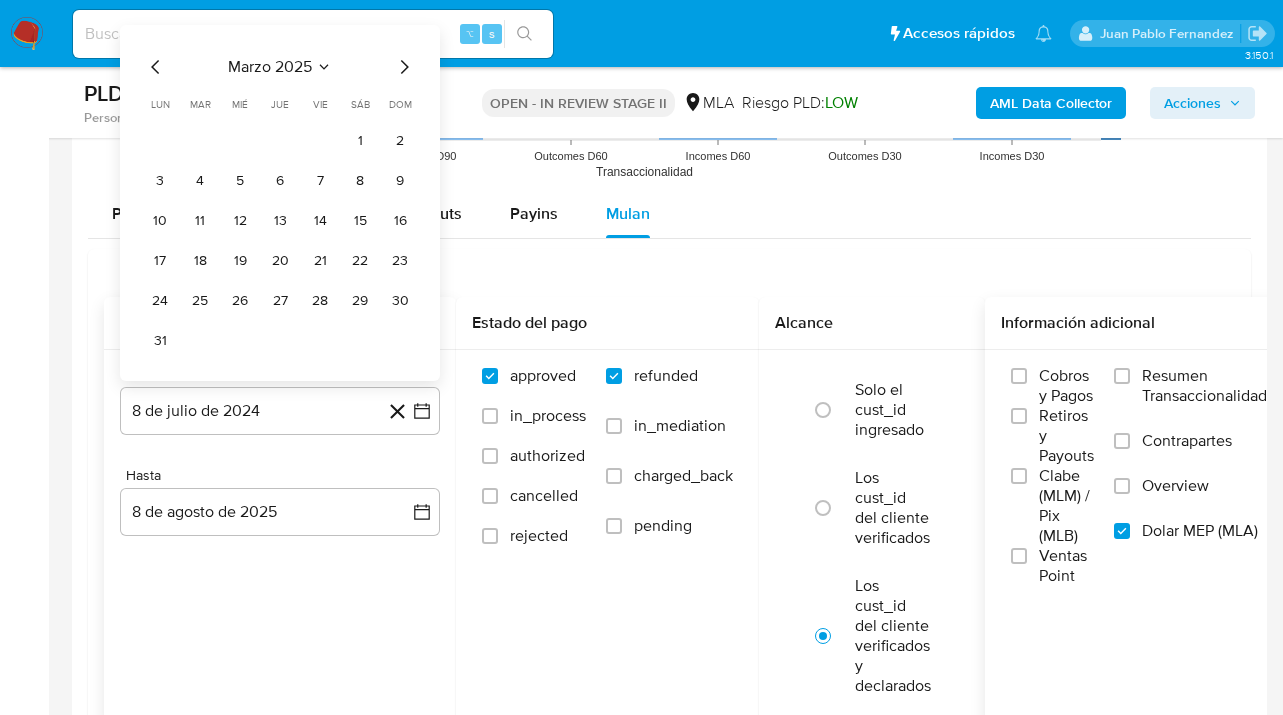 click 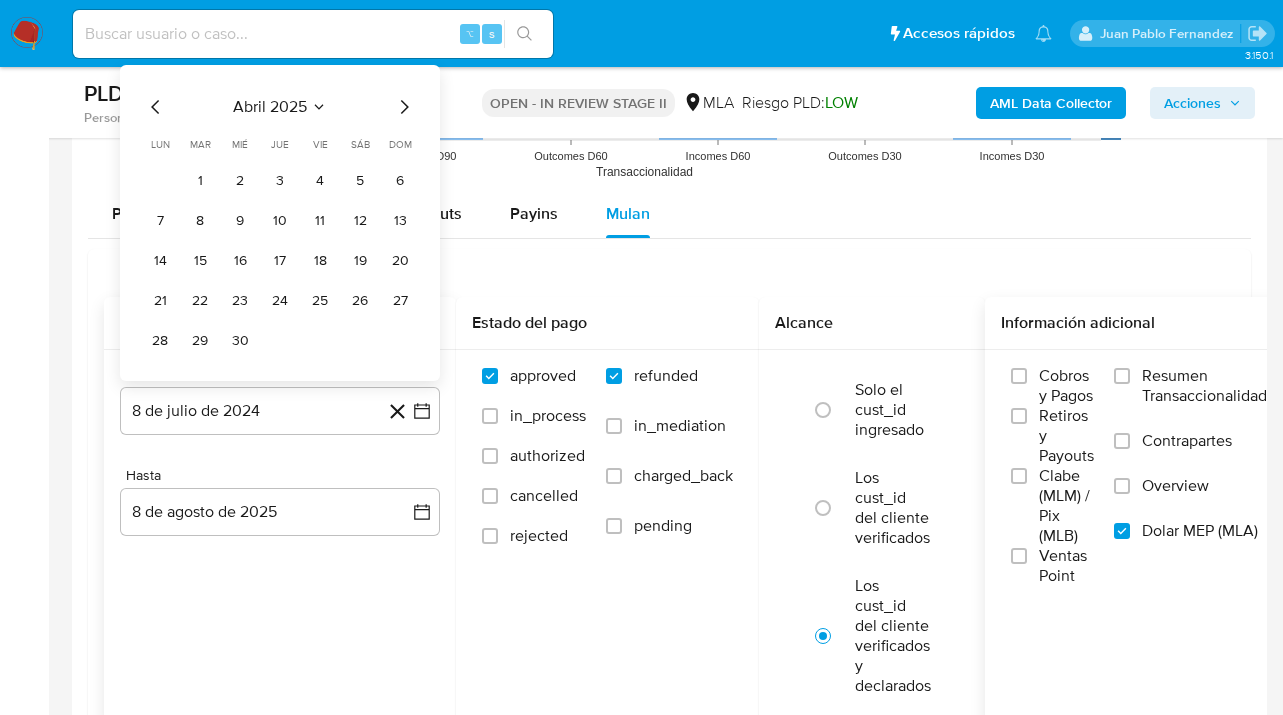click 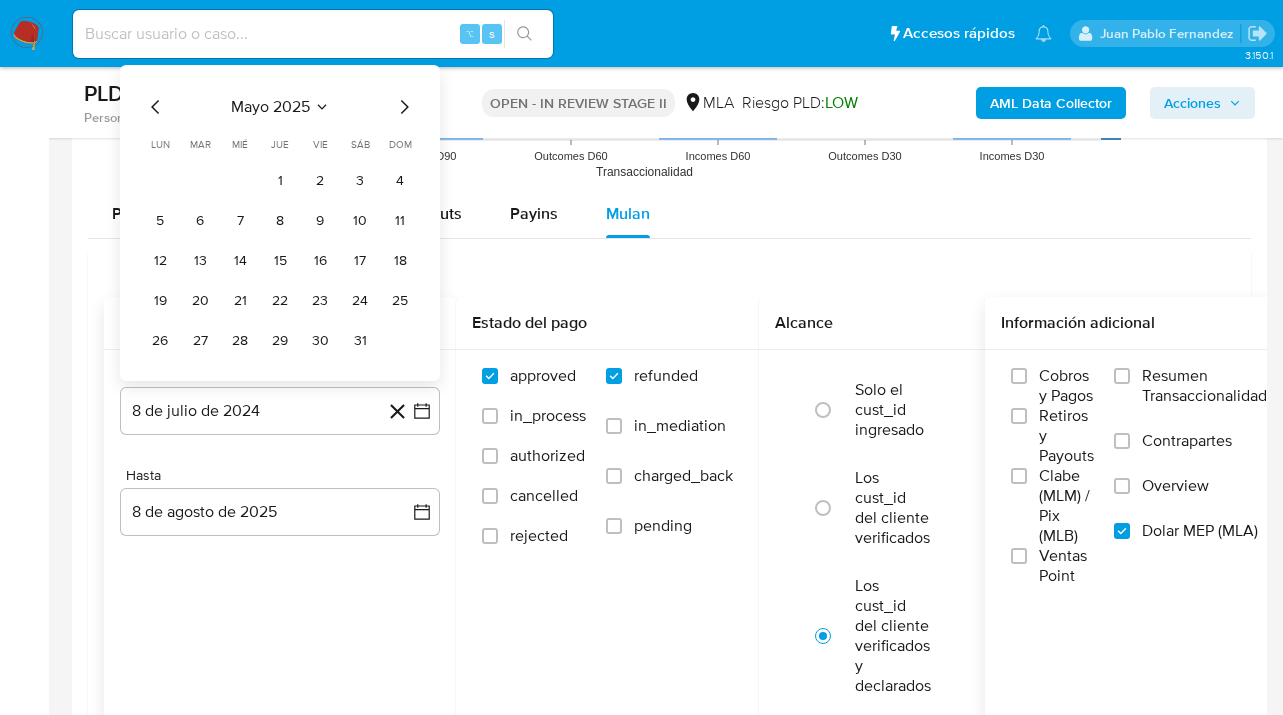 click 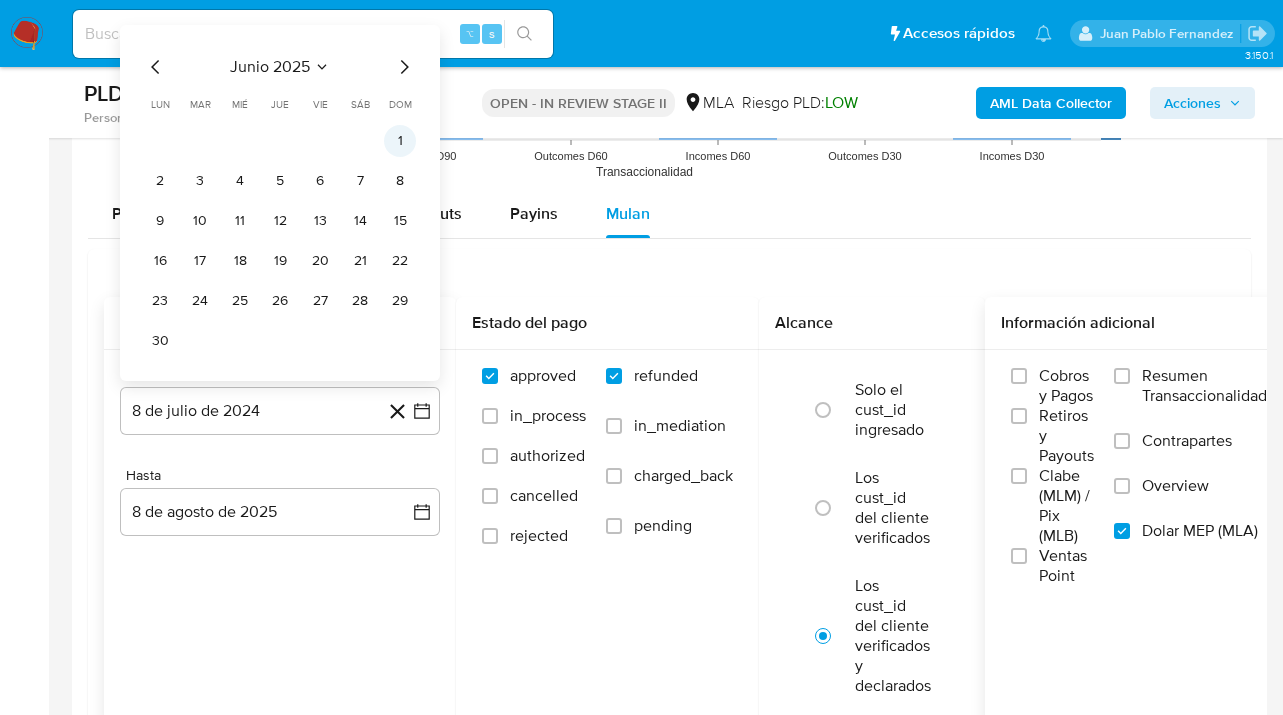 click on "1" at bounding box center (400, 141) 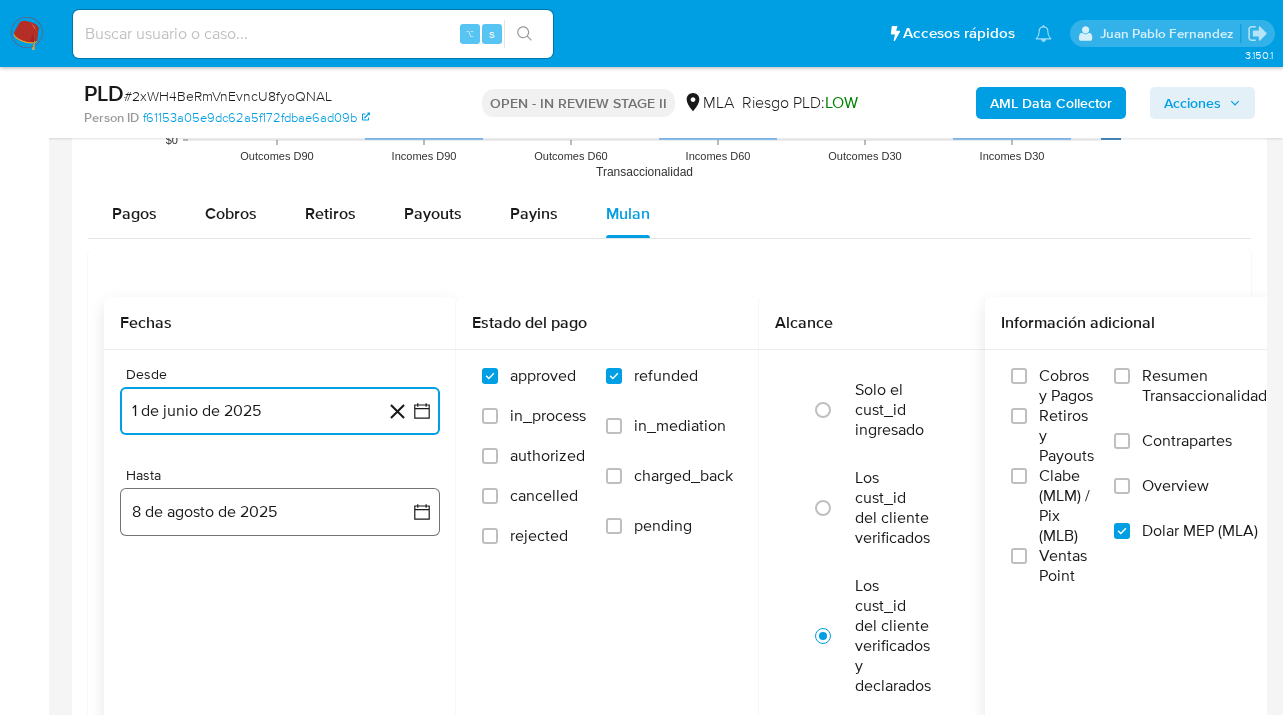 click on "8 de agosto de 2025" at bounding box center [280, 512] 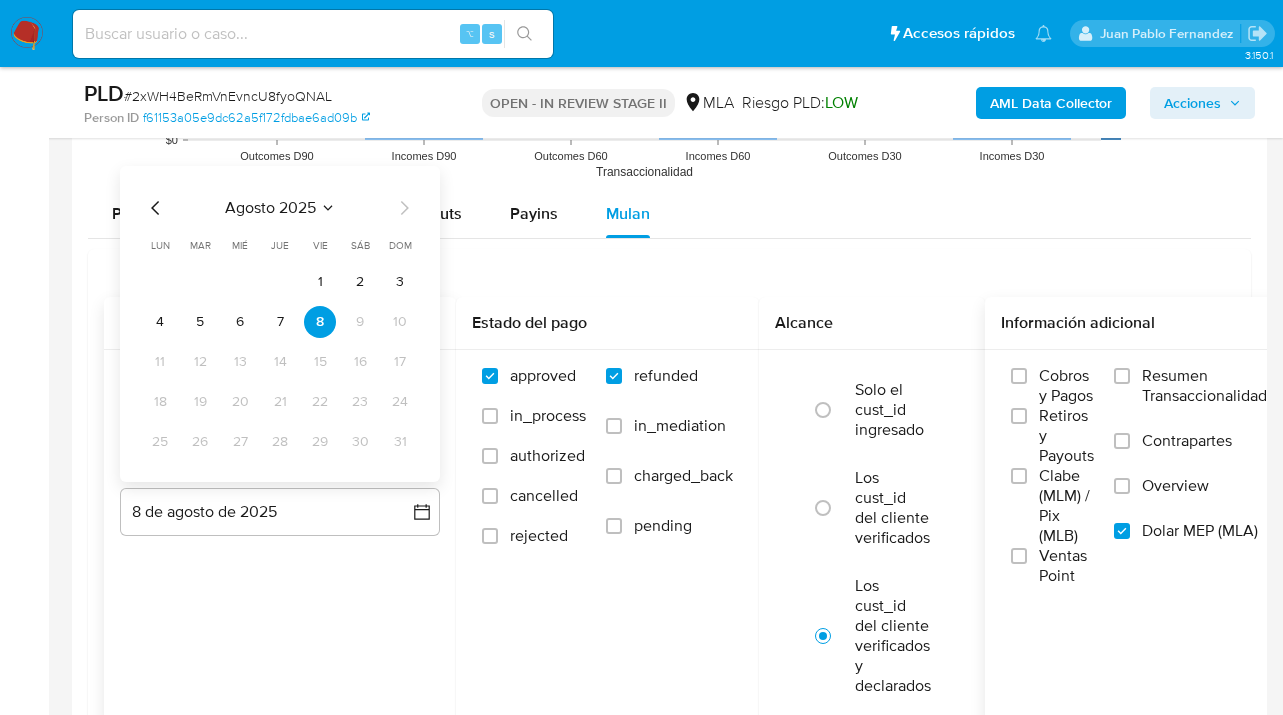 click 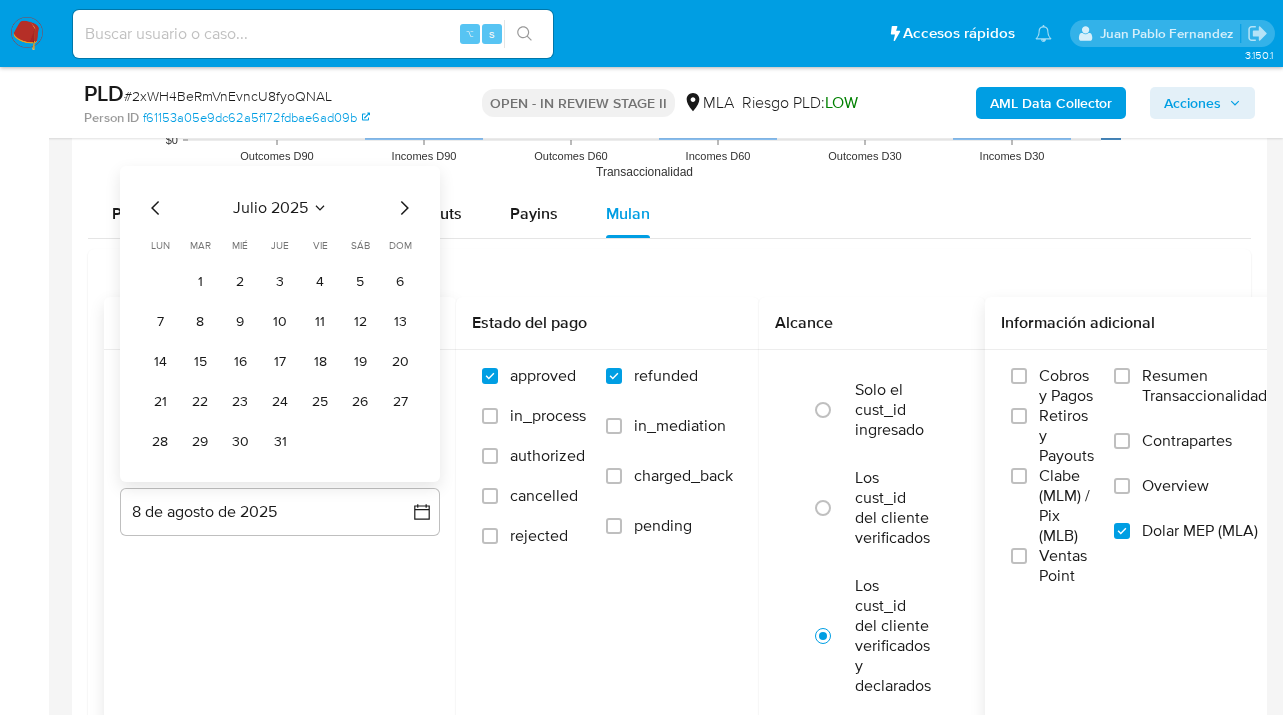 click on "31" at bounding box center [280, 442] 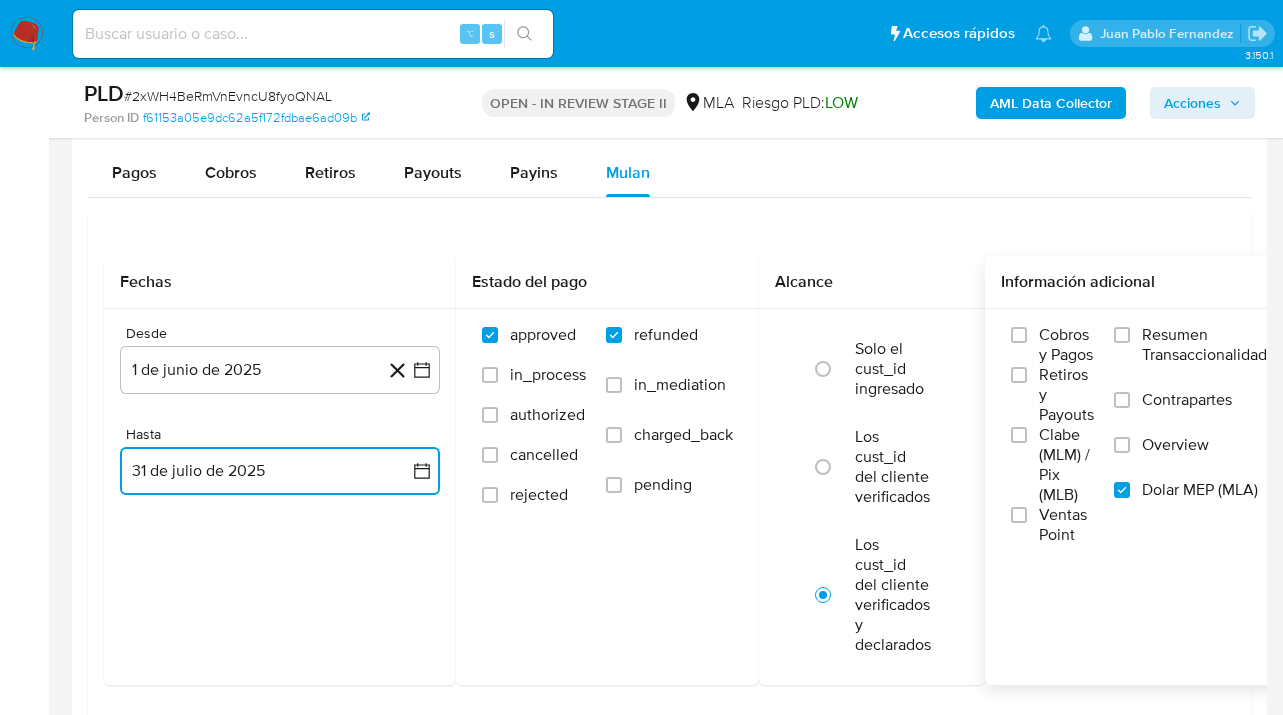 scroll, scrollTop: 2619, scrollLeft: 0, axis: vertical 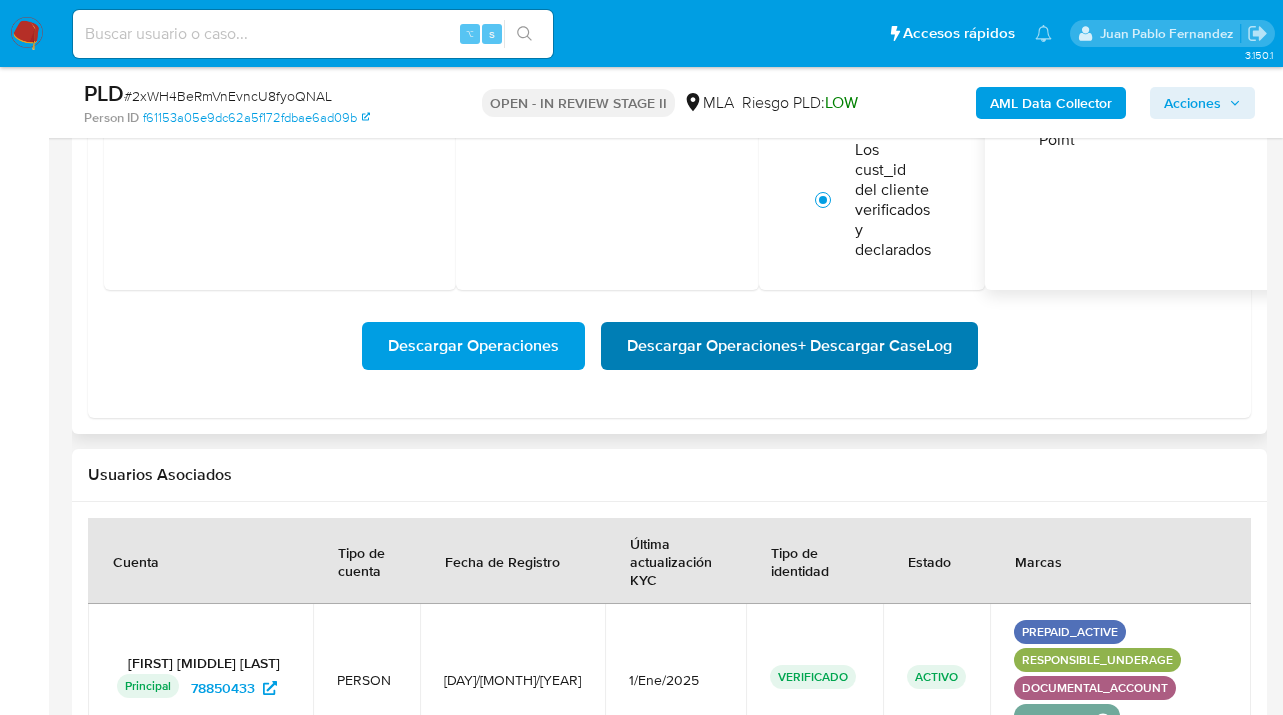 click on "Descargar Operaciones  +   Descargar CaseLog" at bounding box center (789, 346) 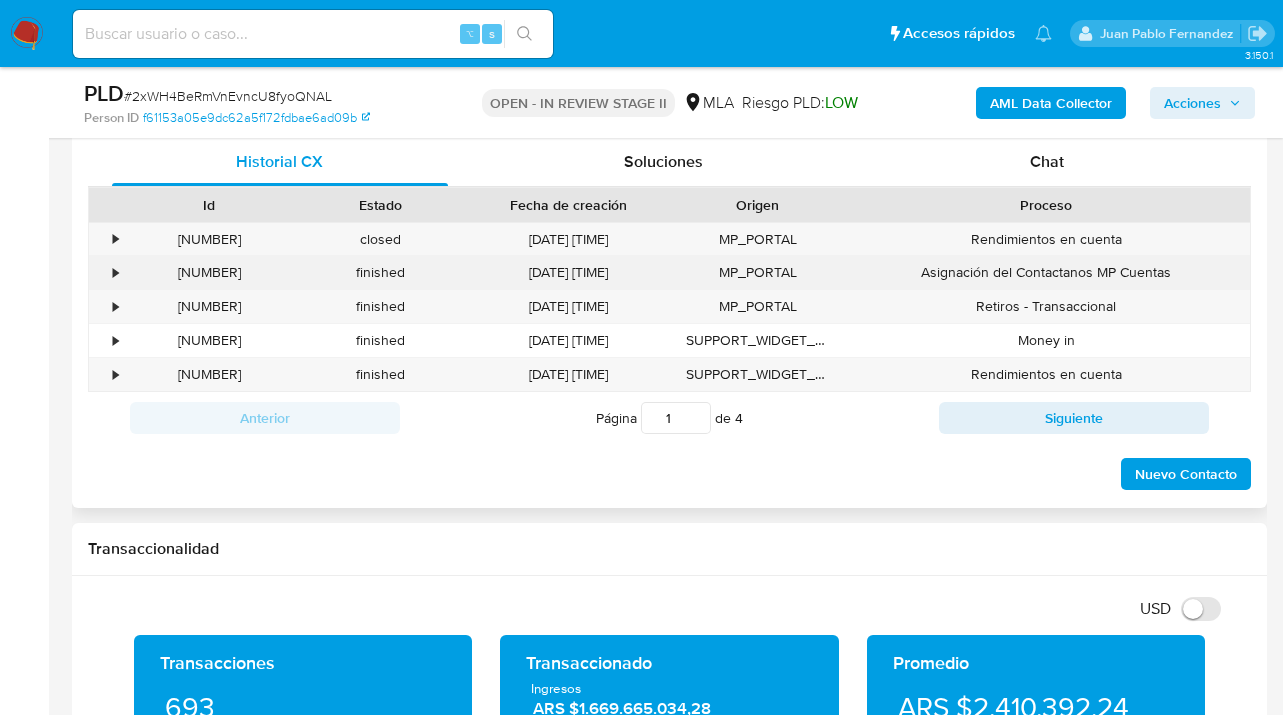 scroll, scrollTop: 930, scrollLeft: 0, axis: vertical 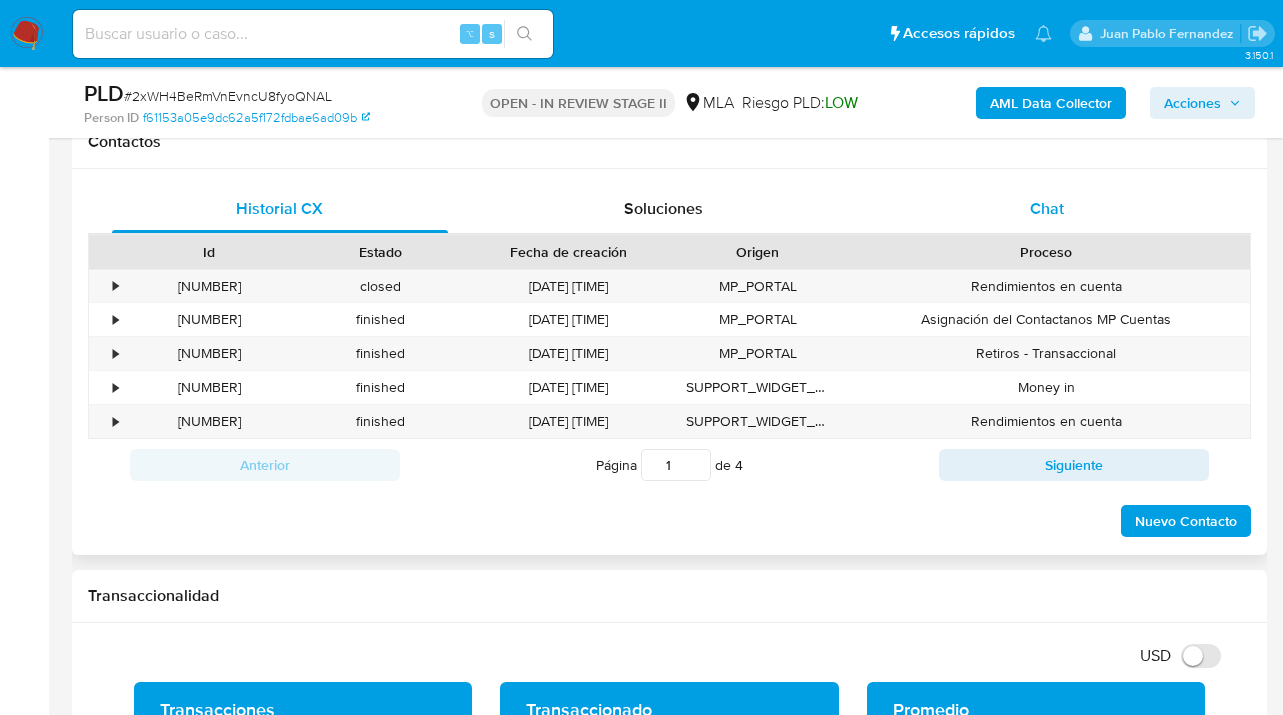 click on "Chat" at bounding box center (1047, 208) 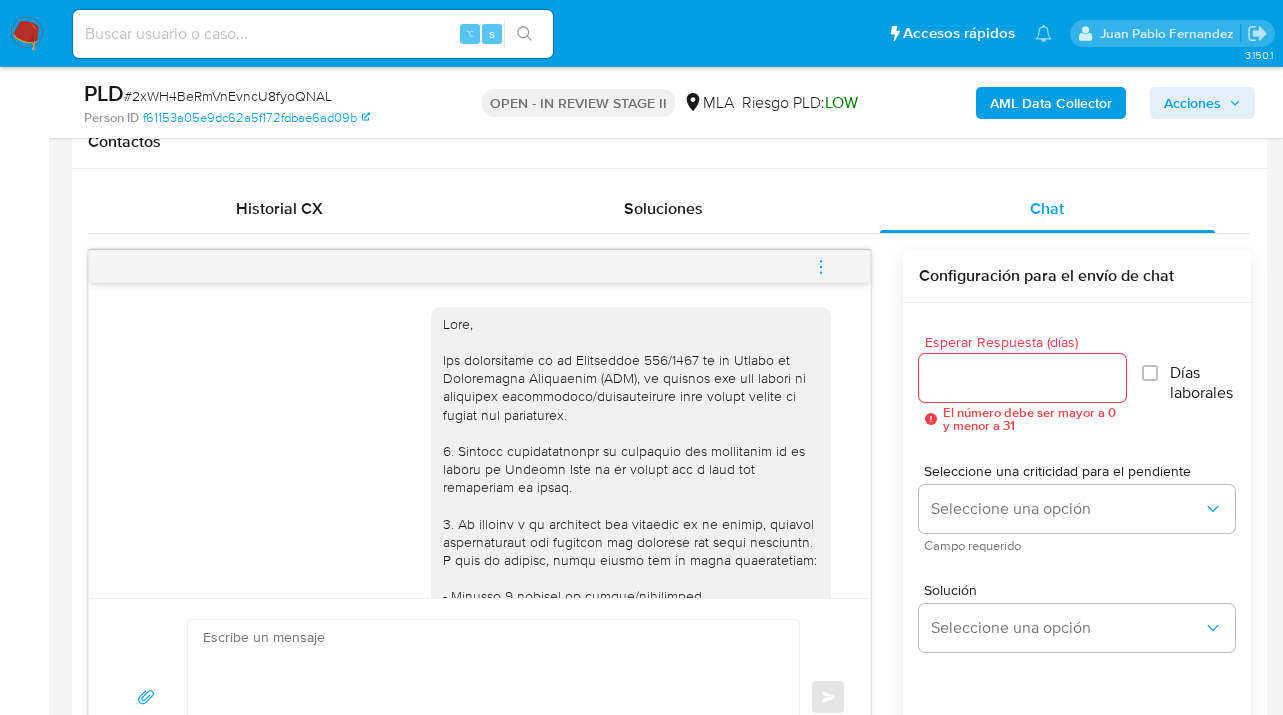 scroll, scrollTop: 1054, scrollLeft: 0, axis: vertical 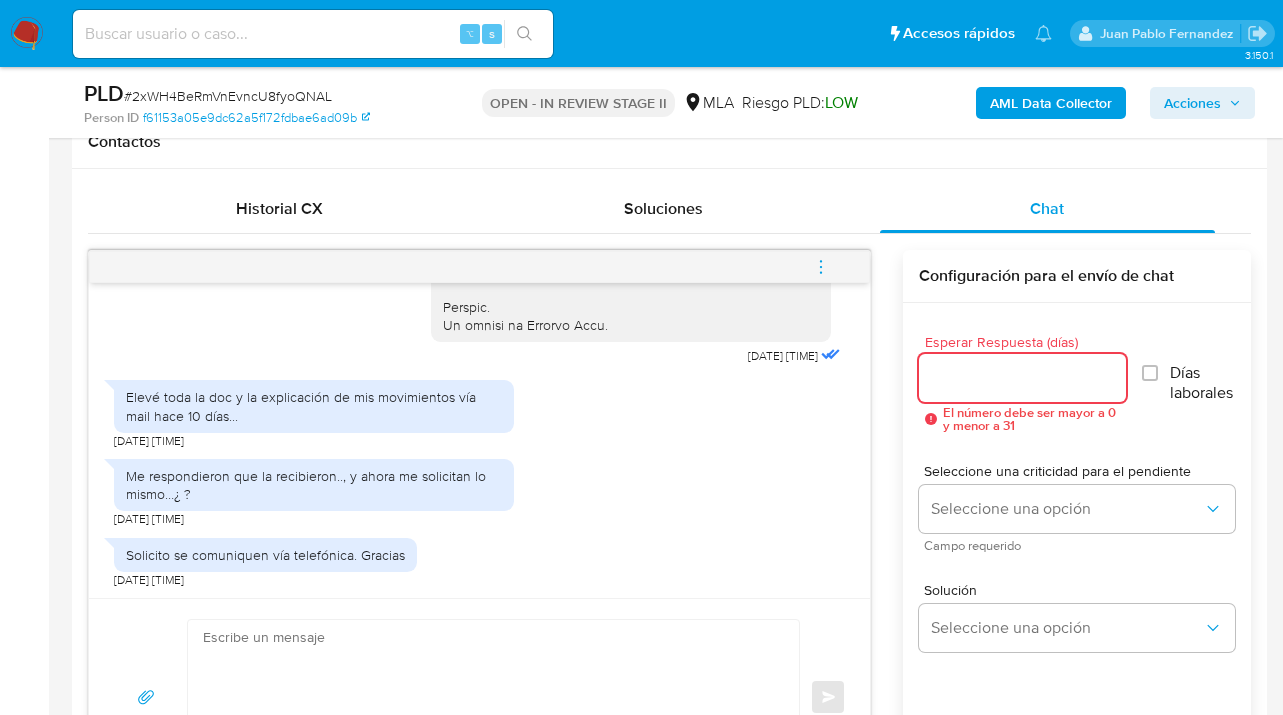 drag, startPoint x: 971, startPoint y: 367, endPoint x: 969, endPoint y: 385, distance: 18.110771 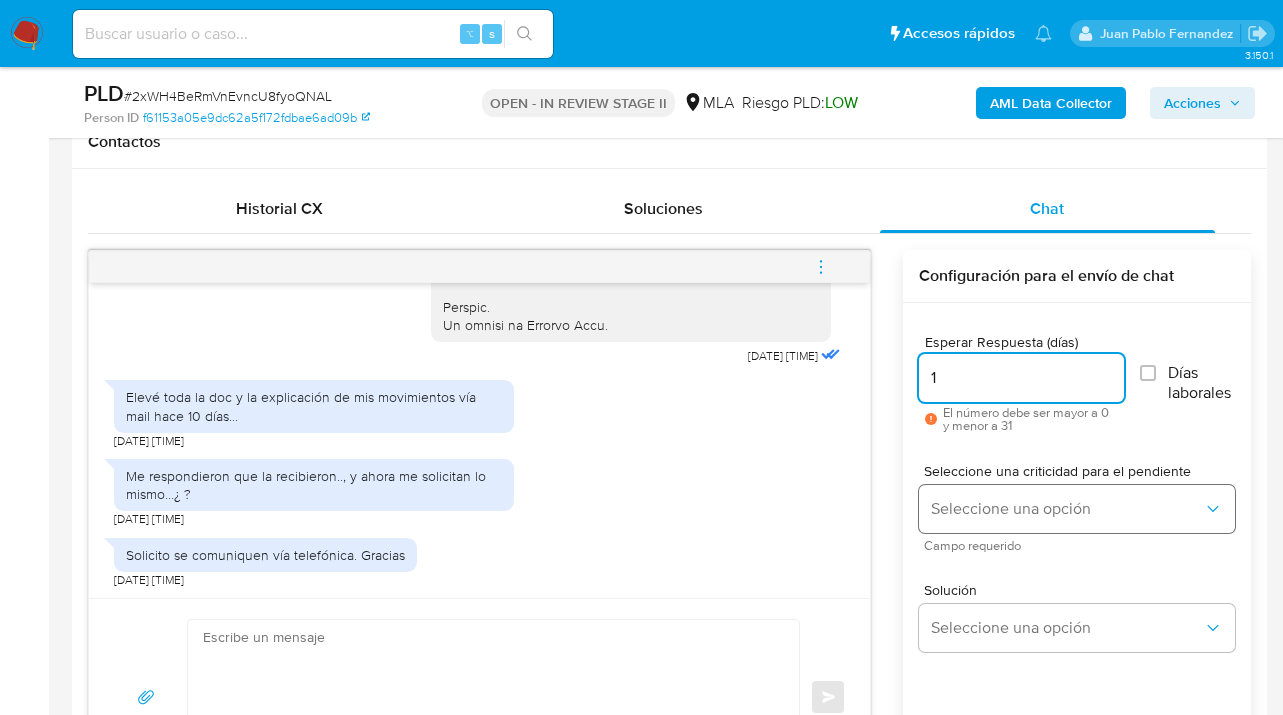 type on "1" 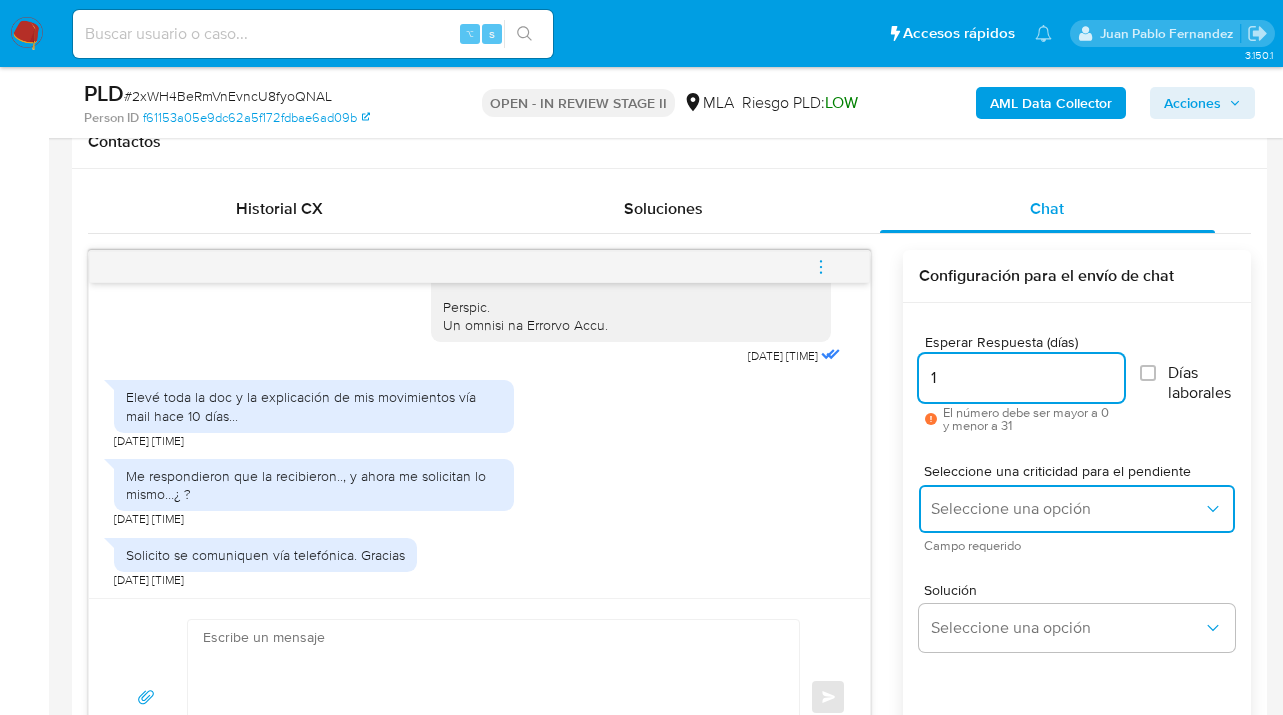 click on "Seleccione una opción" at bounding box center (1067, 509) 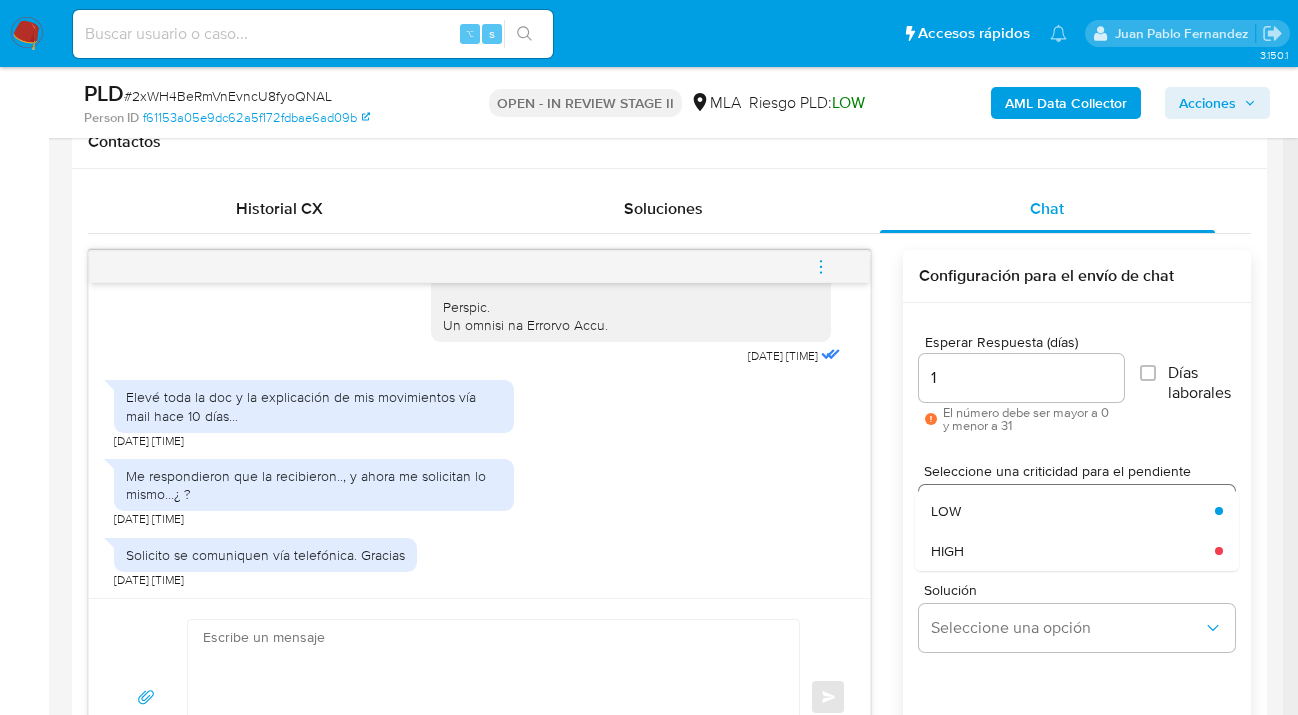 click on "LOW" at bounding box center (1067, 511) 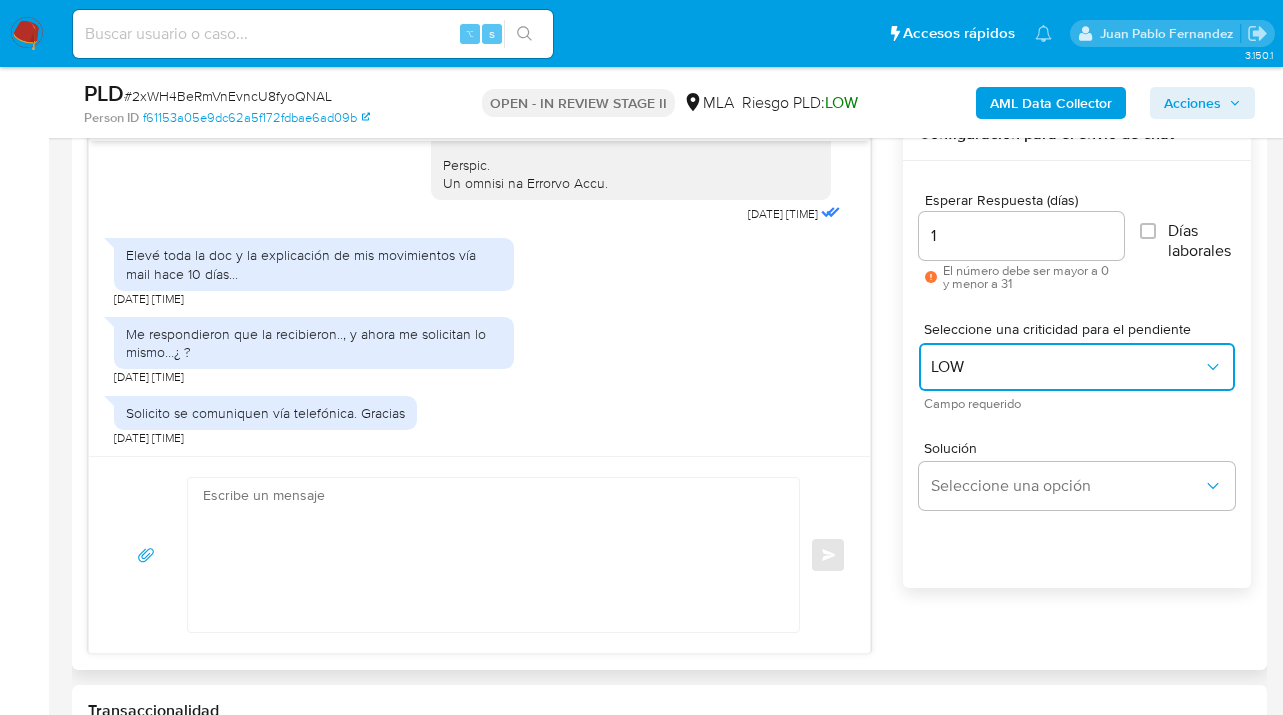scroll, scrollTop: 1125, scrollLeft: 0, axis: vertical 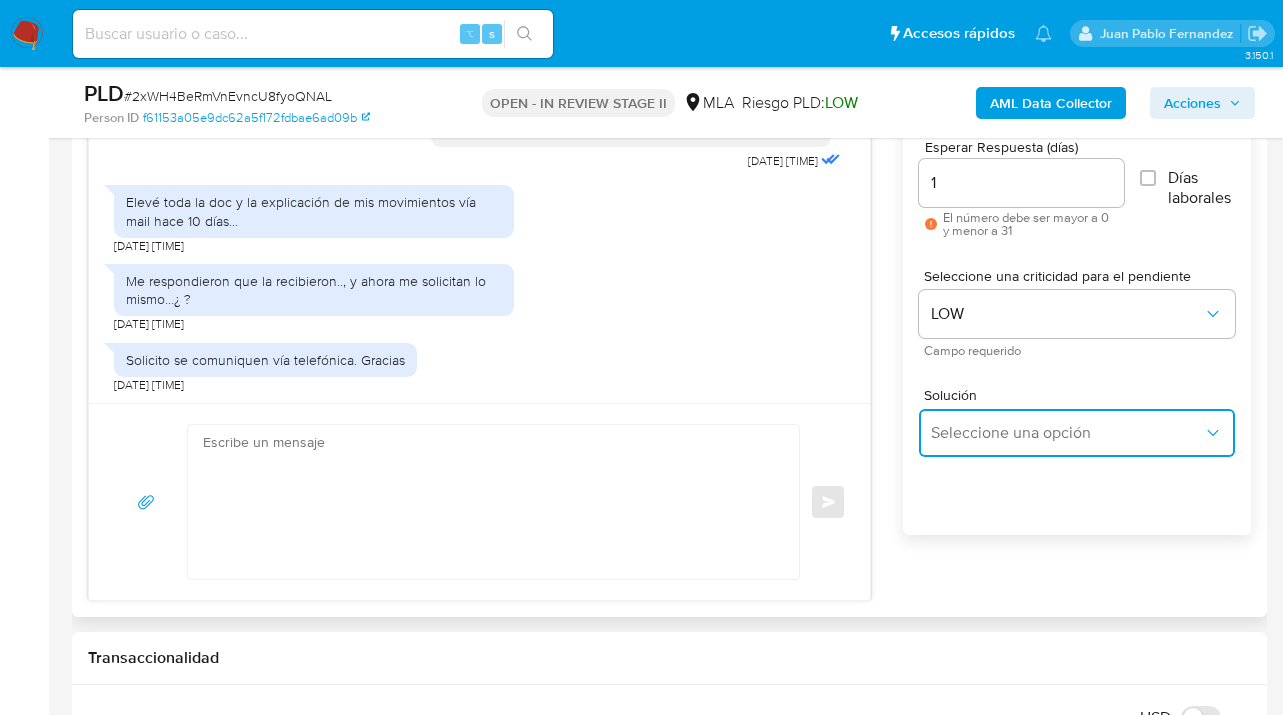 click on "Seleccione una opción" at bounding box center (1077, 433) 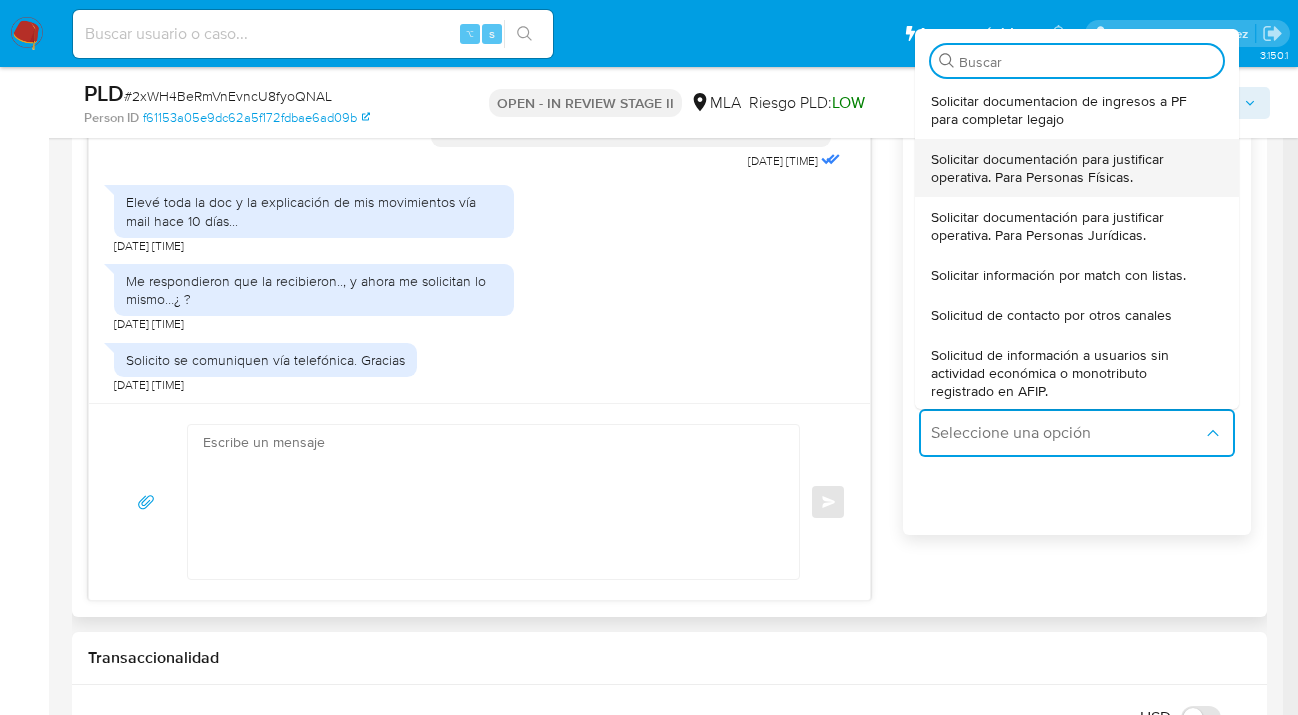 click on "Solicitar documentación para justificar operativa. Para Personas Físicas." at bounding box center (1071, 168) 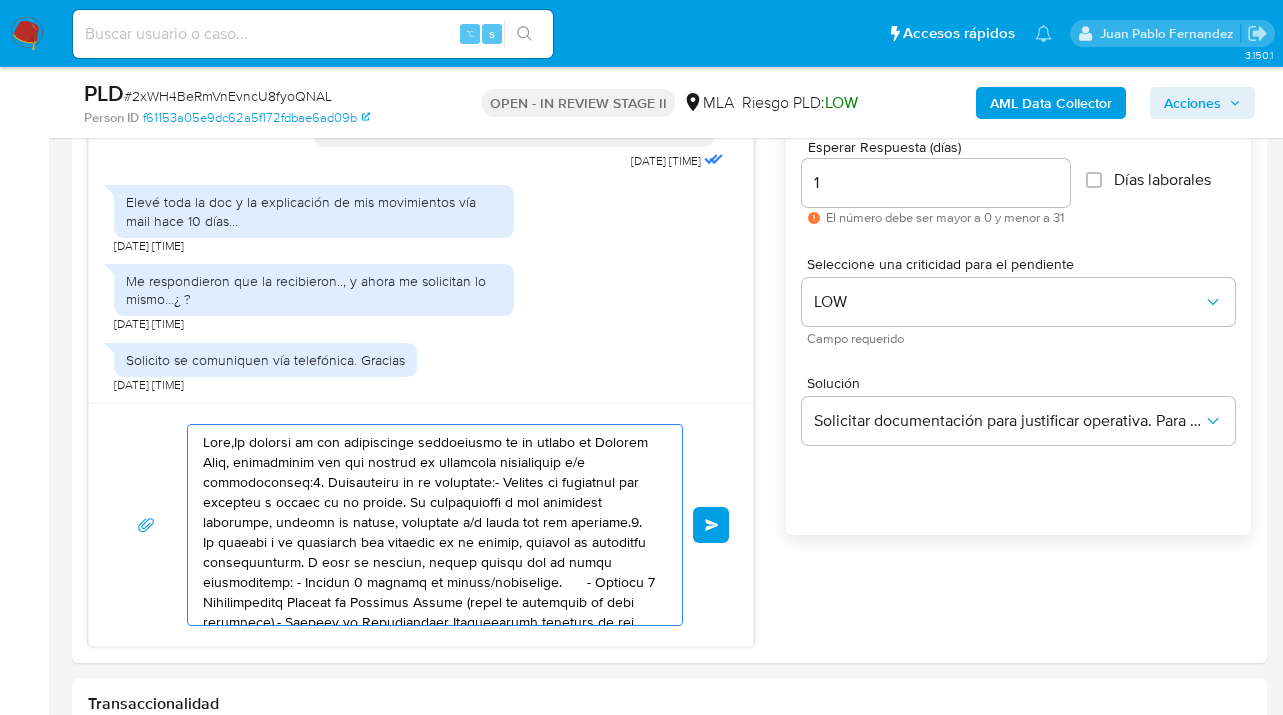 drag, startPoint x: 534, startPoint y: 600, endPoint x: 63, endPoint y: 454, distance: 493.10953 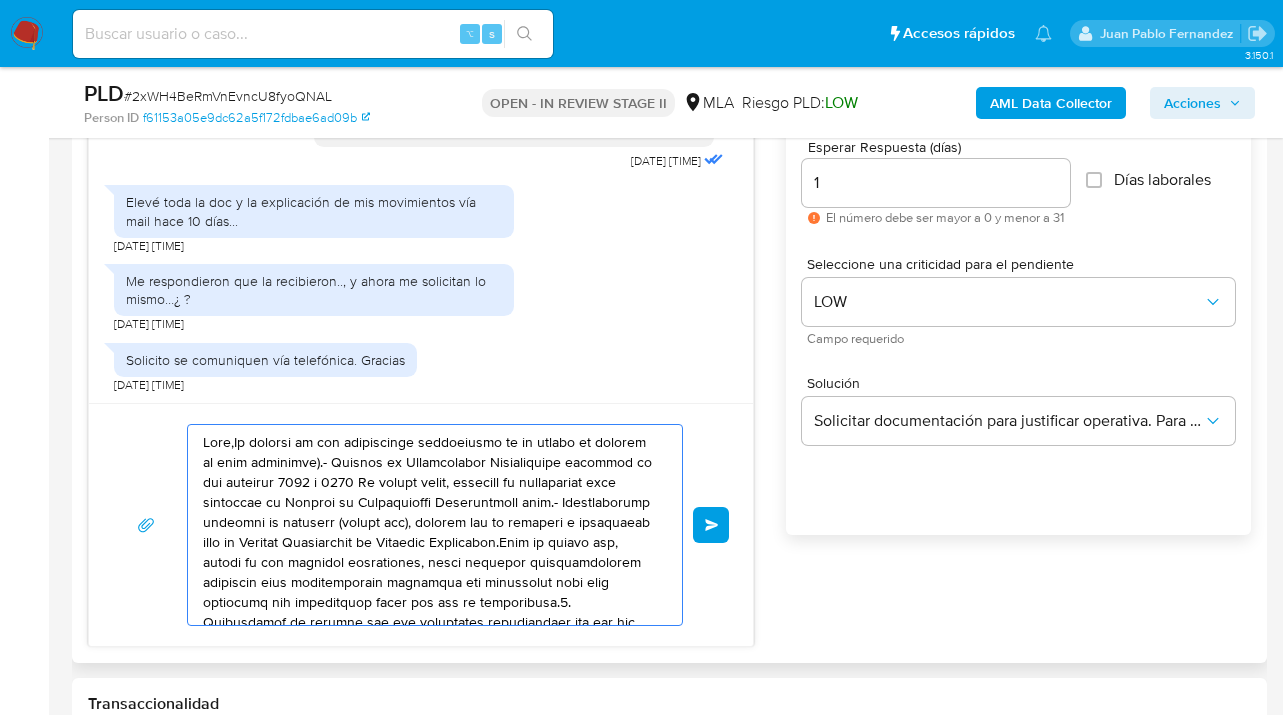 drag, startPoint x: 426, startPoint y: 574, endPoint x: 296, endPoint y: 470, distance: 166.48123 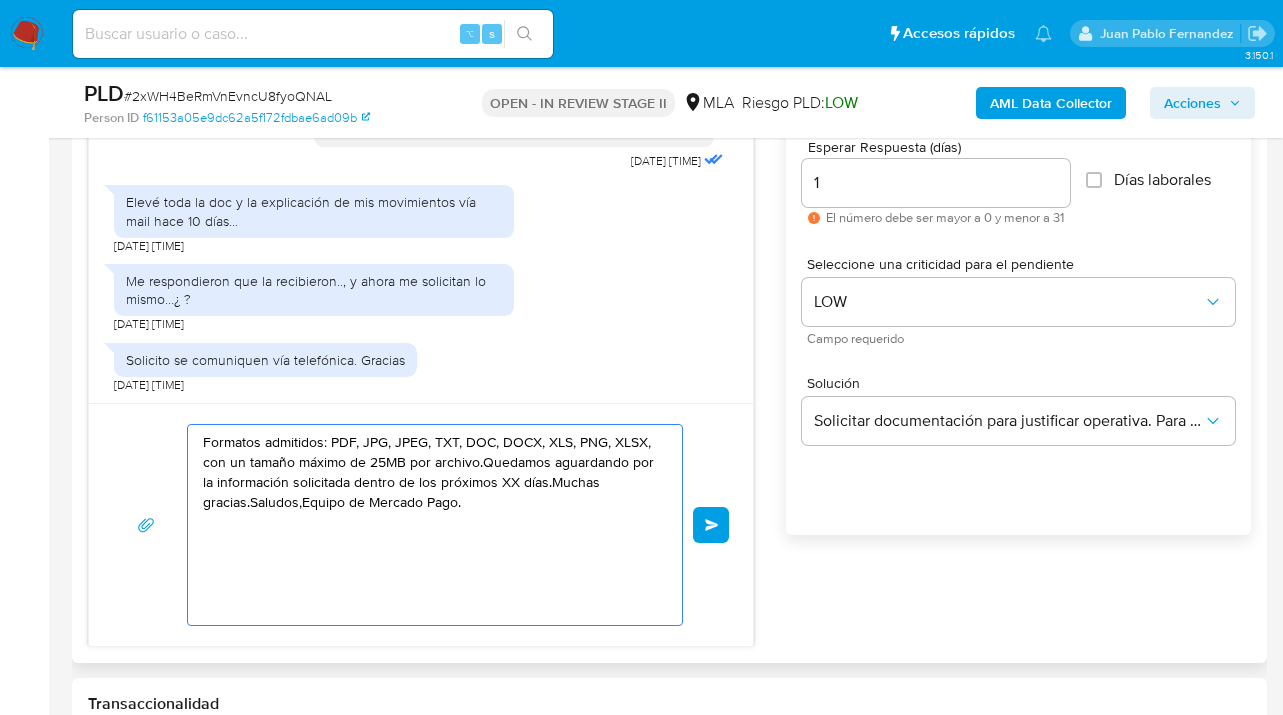 drag, startPoint x: 491, startPoint y: 544, endPoint x: 228, endPoint y: 432, distance: 285.85486 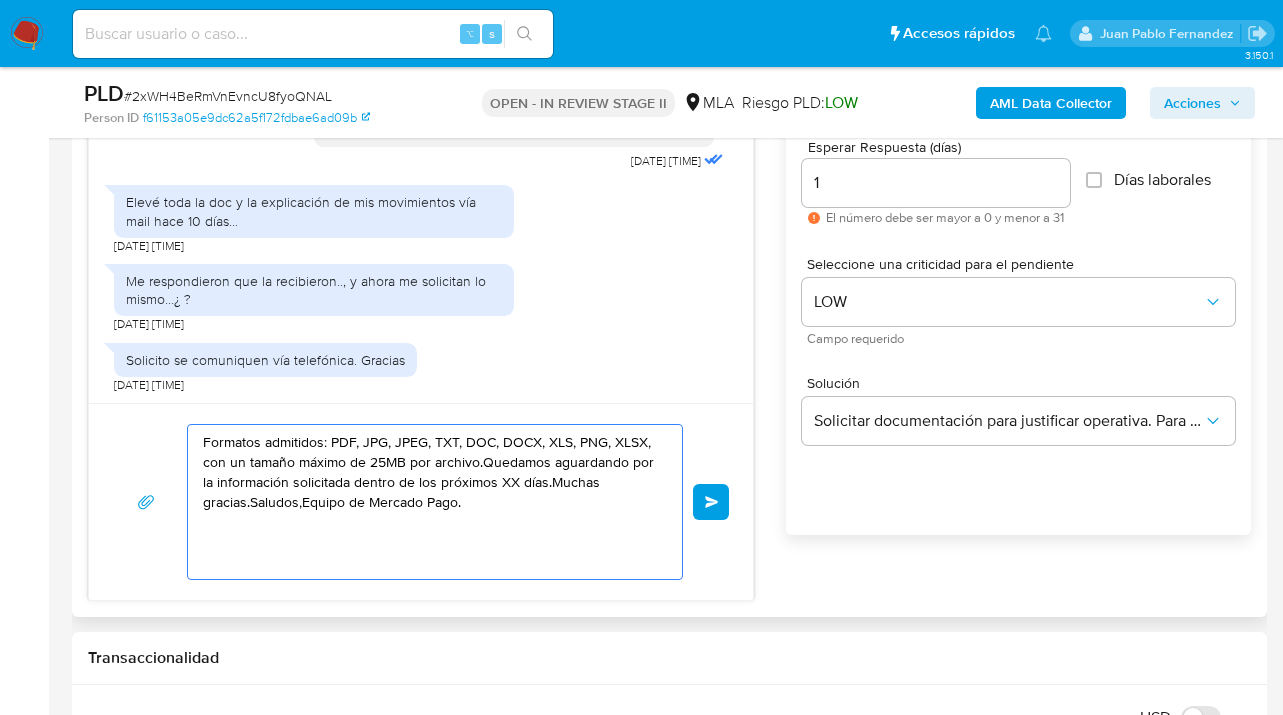 drag, startPoint x: 526, startPoint y: 561, endPoint x: 147, endPoint y: 428, distance: 401.65906 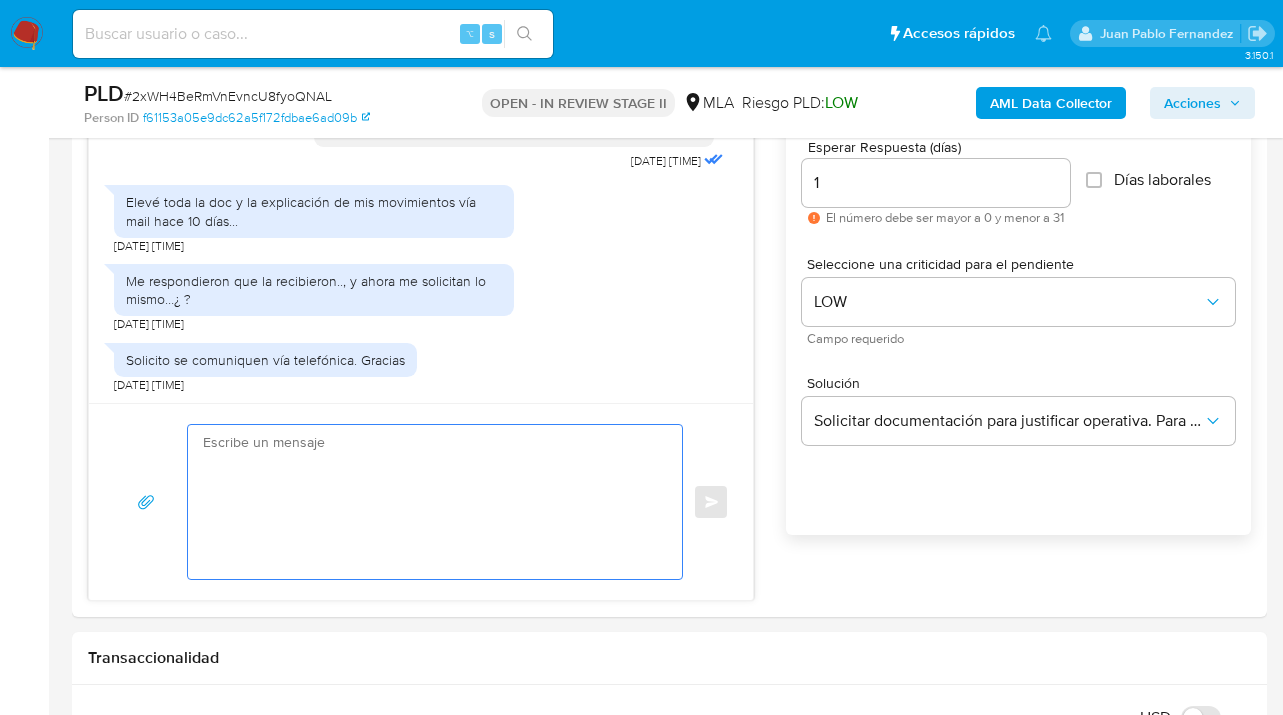 click at bounding box center [430, 502] 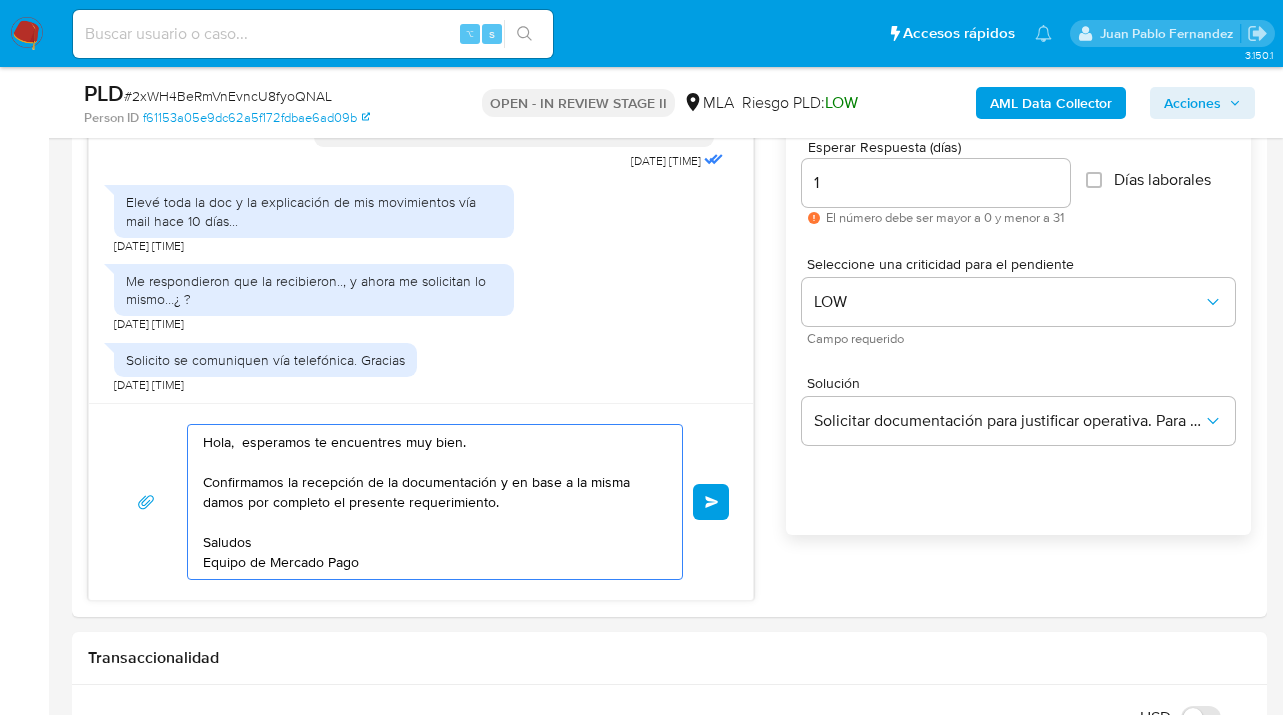type on "Hola,  esperamos te encuentres muy bien.
Confirmamos la recepción de la documentación y en base a la misma damos por completo el presente requerimiento.
Saludos
Equipo de Mercado Pago" 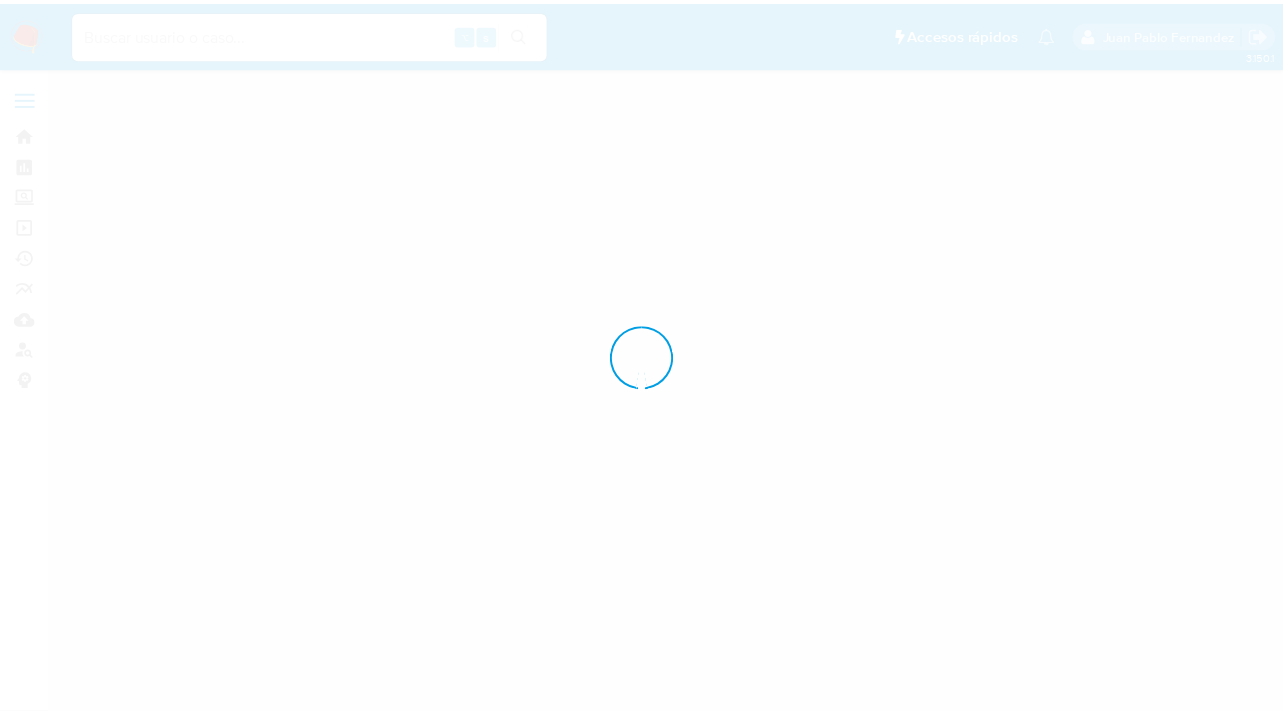 scroll, scrollTop: 0, scrollLeft: 0, axis: both 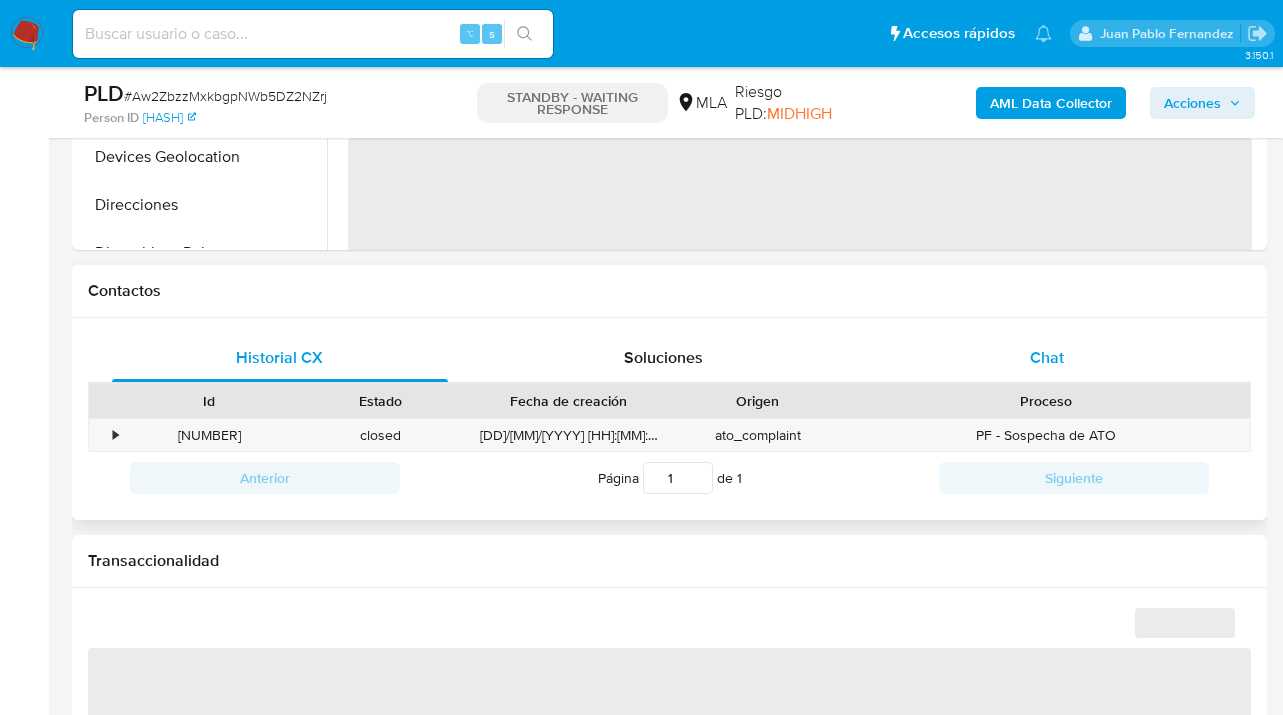 select on "10" 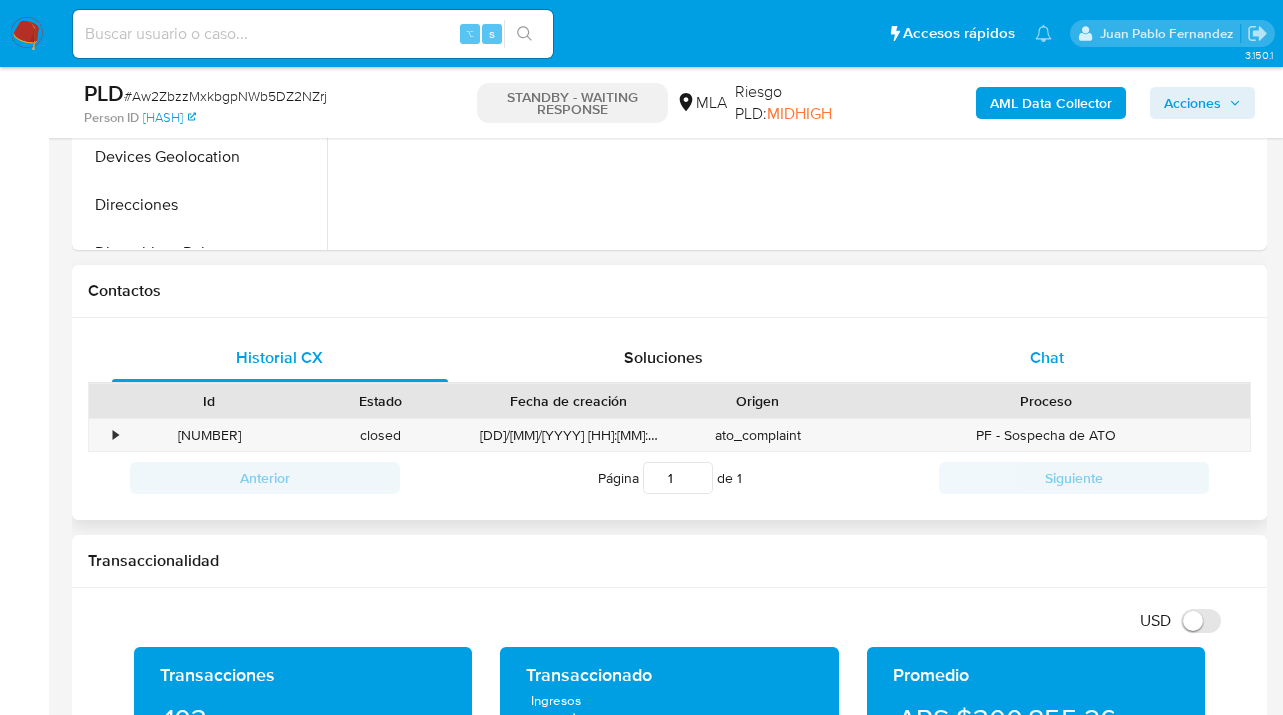 click on "Chat" at bounding box center [1047, 357] 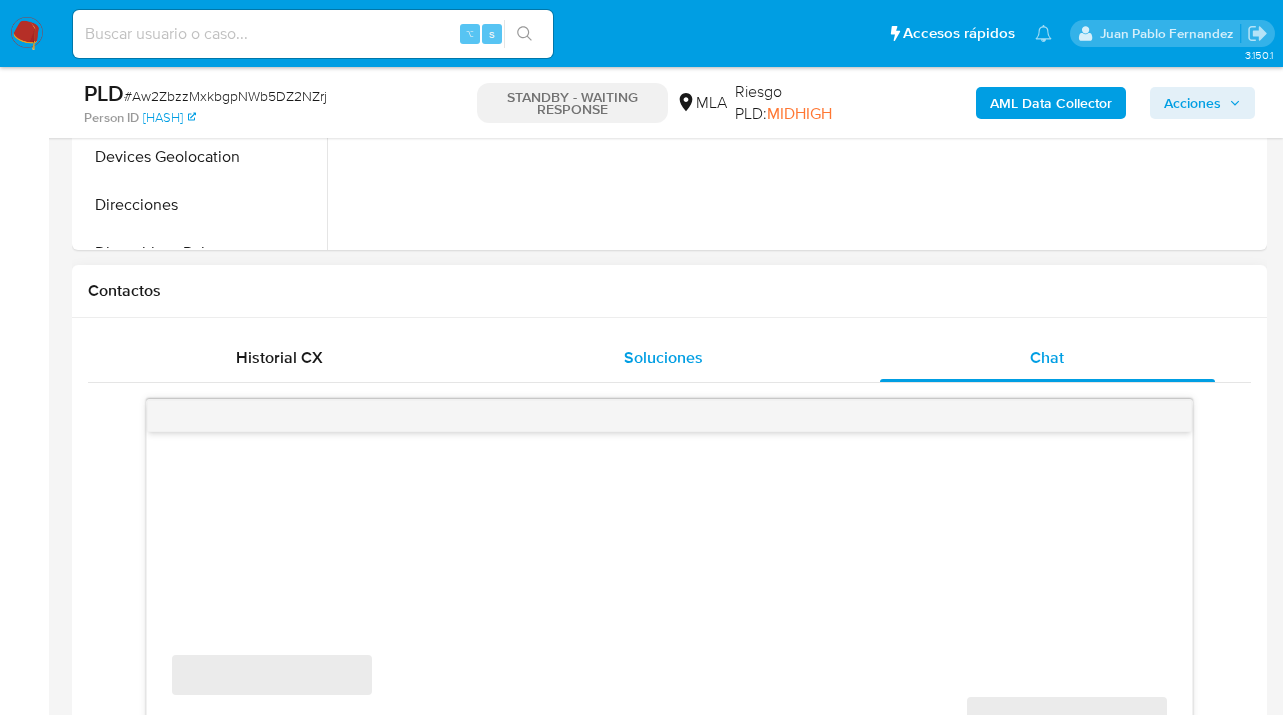 scroll, scrollTop: 949, scrollLeft: 0, axis: vertical 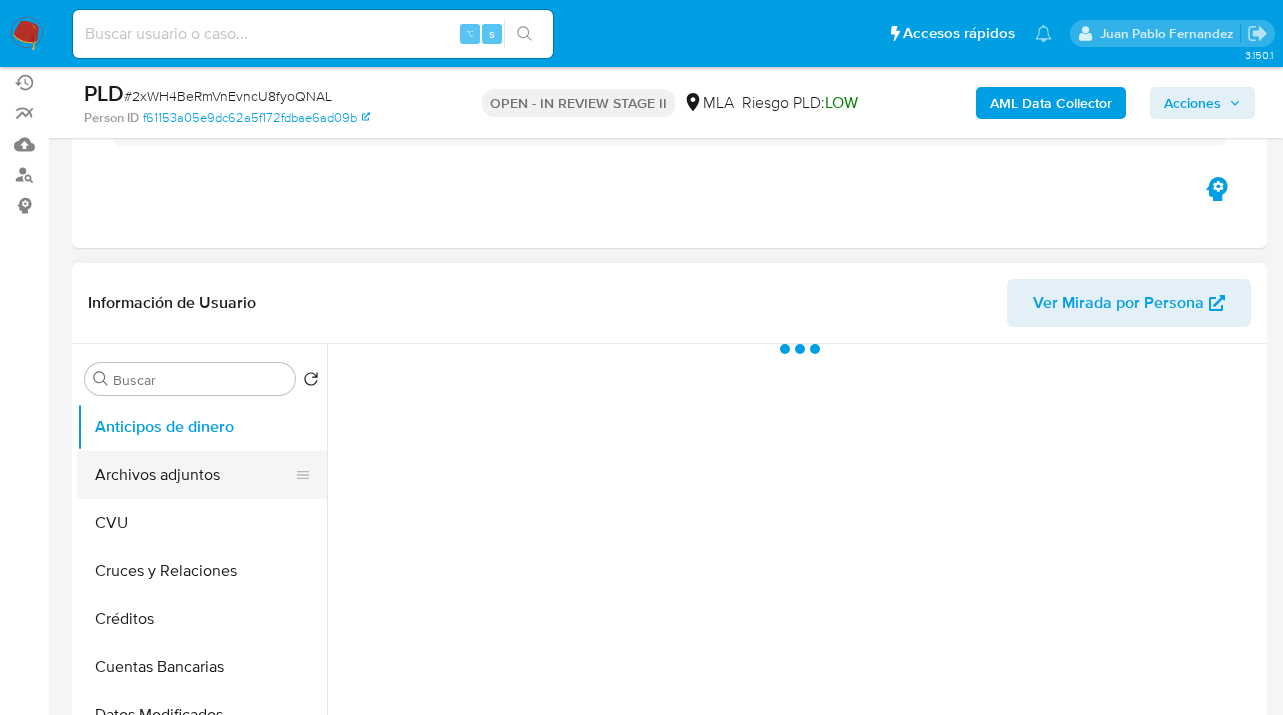 click on "Archivos adjuntos" at bounding box center (194, 475) 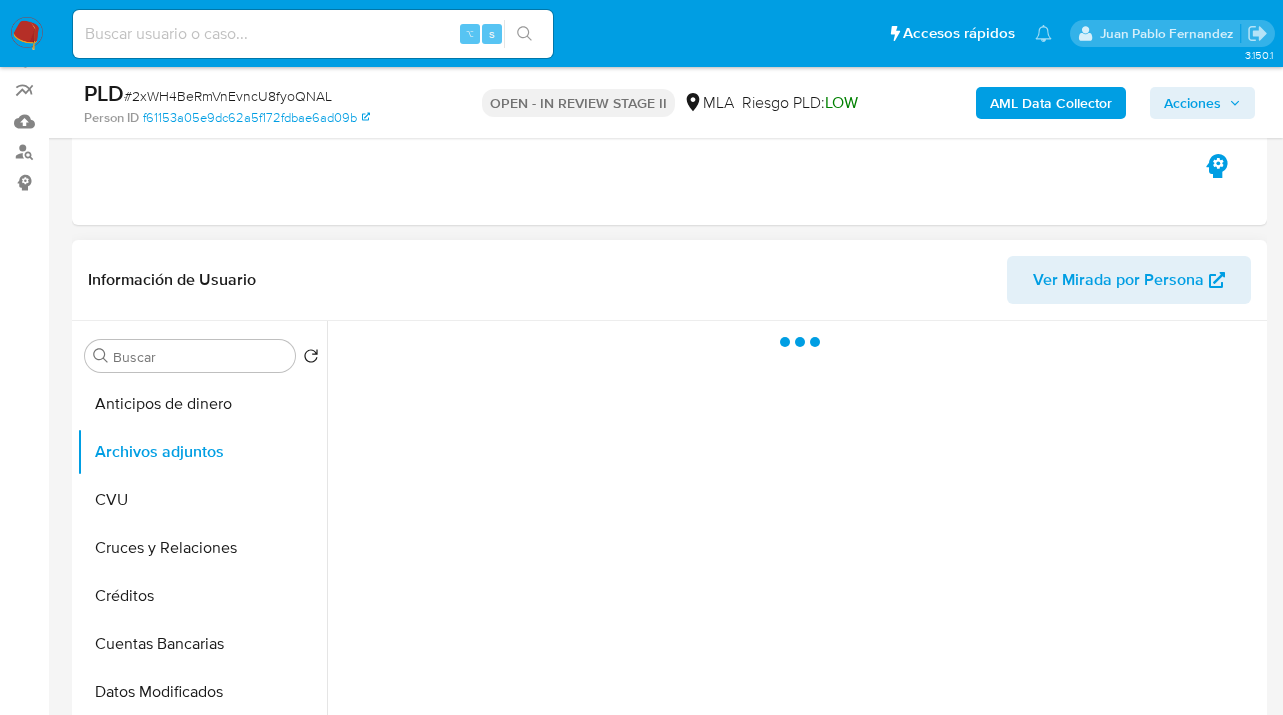 select on "10" 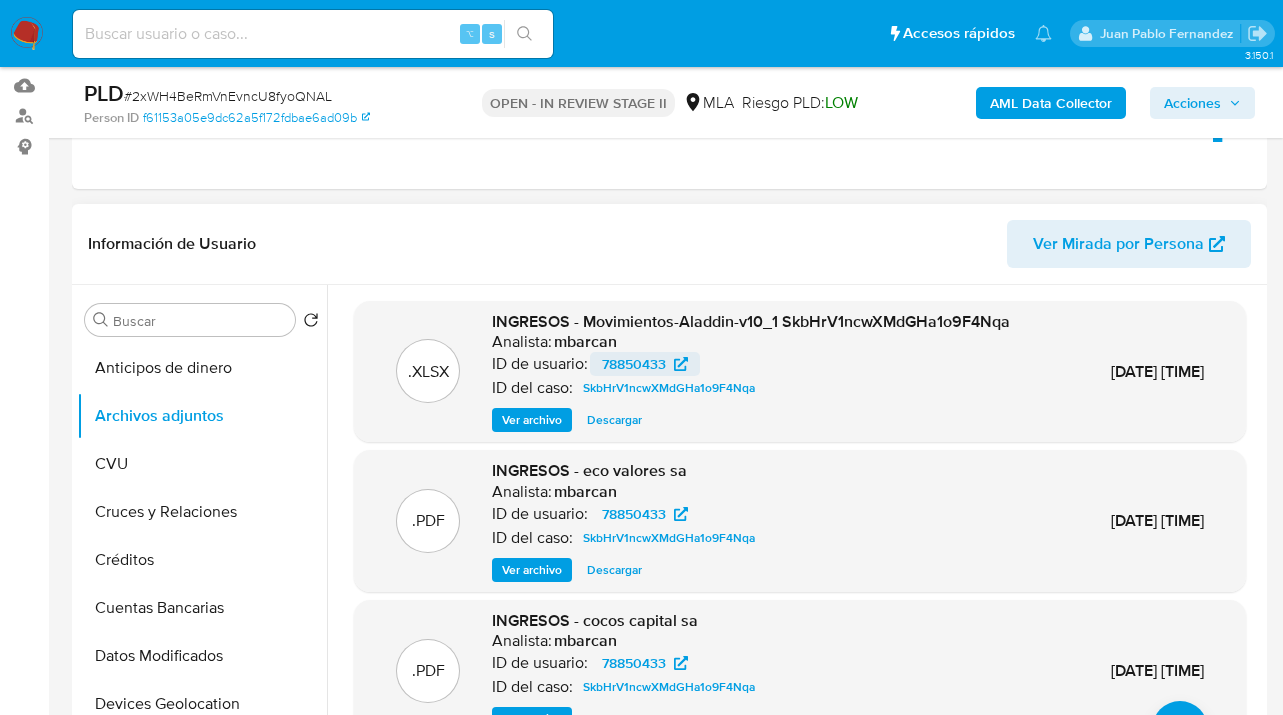 scroll, scrollTop: 247, scrollLeft: 0, axis: vertical 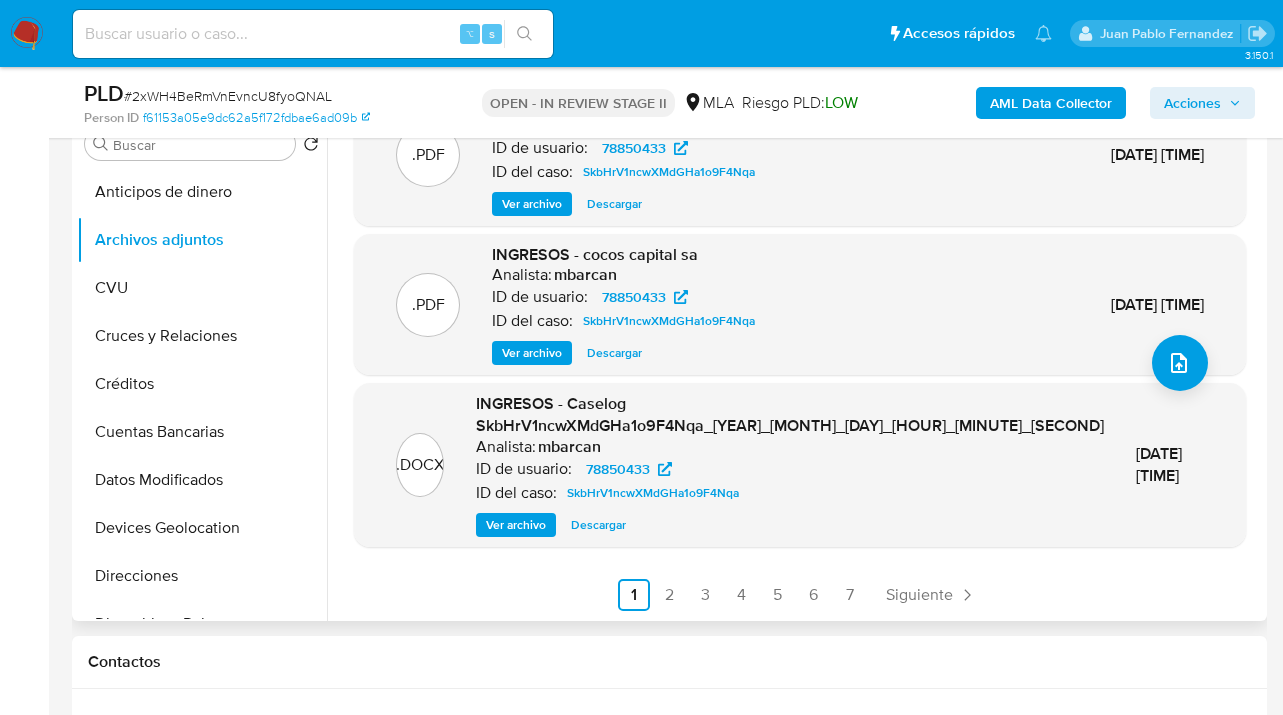 click on "Descargar" at bounding box center (598, 525) 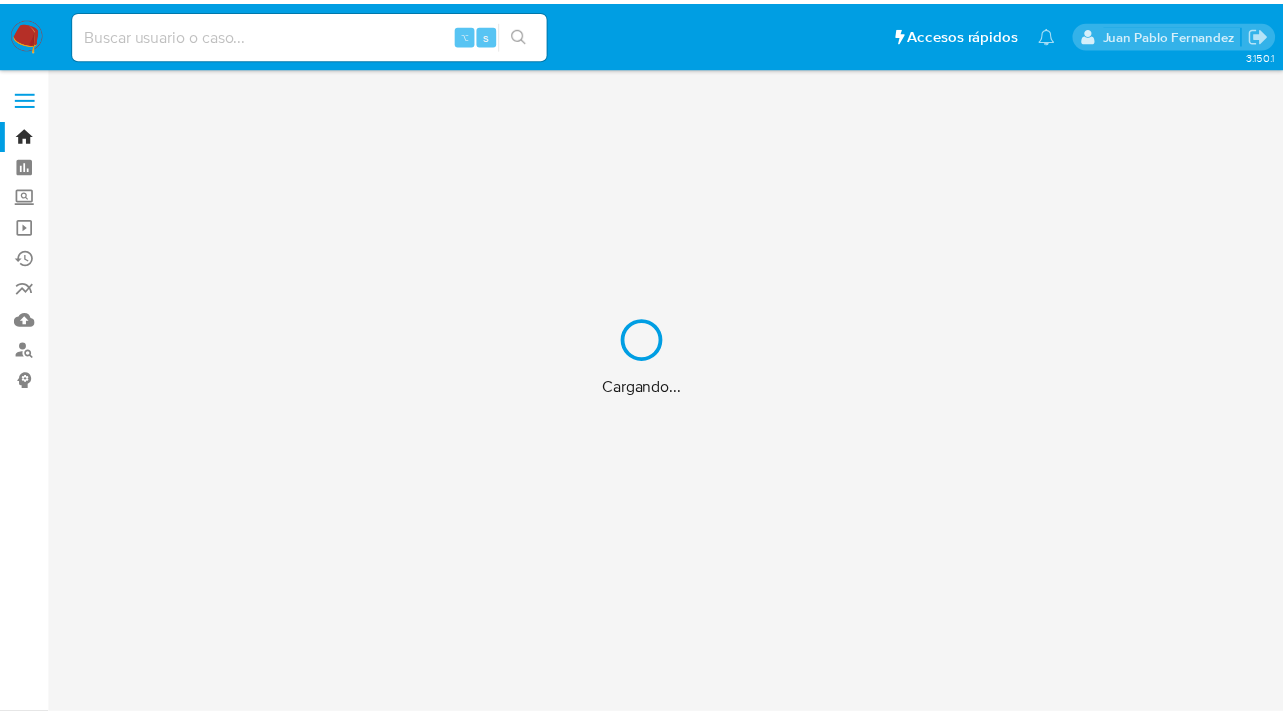 scroll, scrollTop: 0, scrollLeft: 0, axis: both 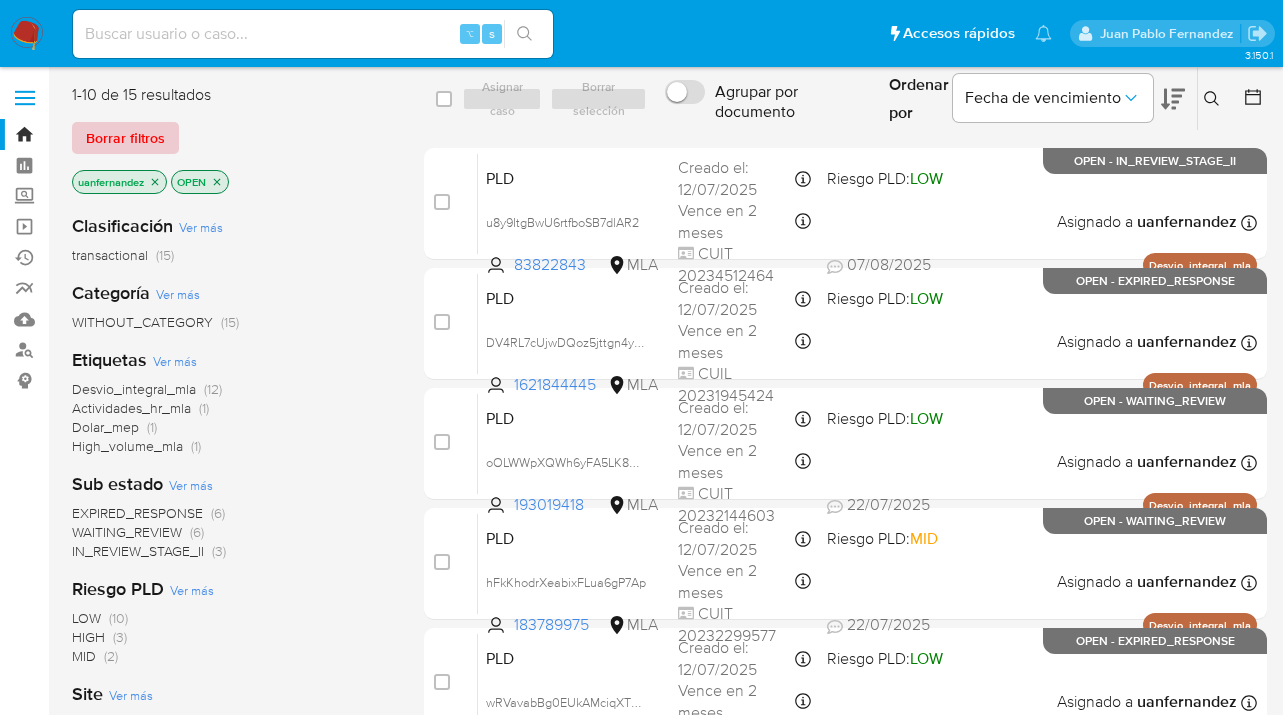 click on "Borrar filtros" at bounding box center (125, 138) 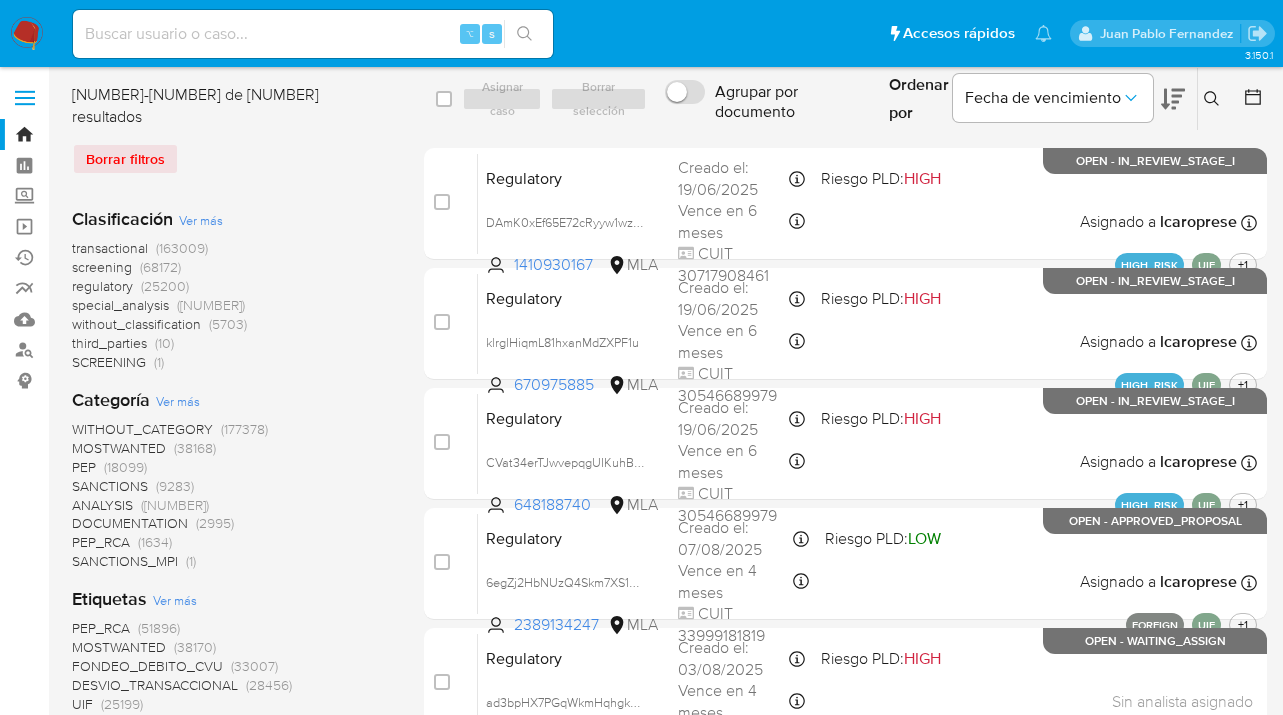 click 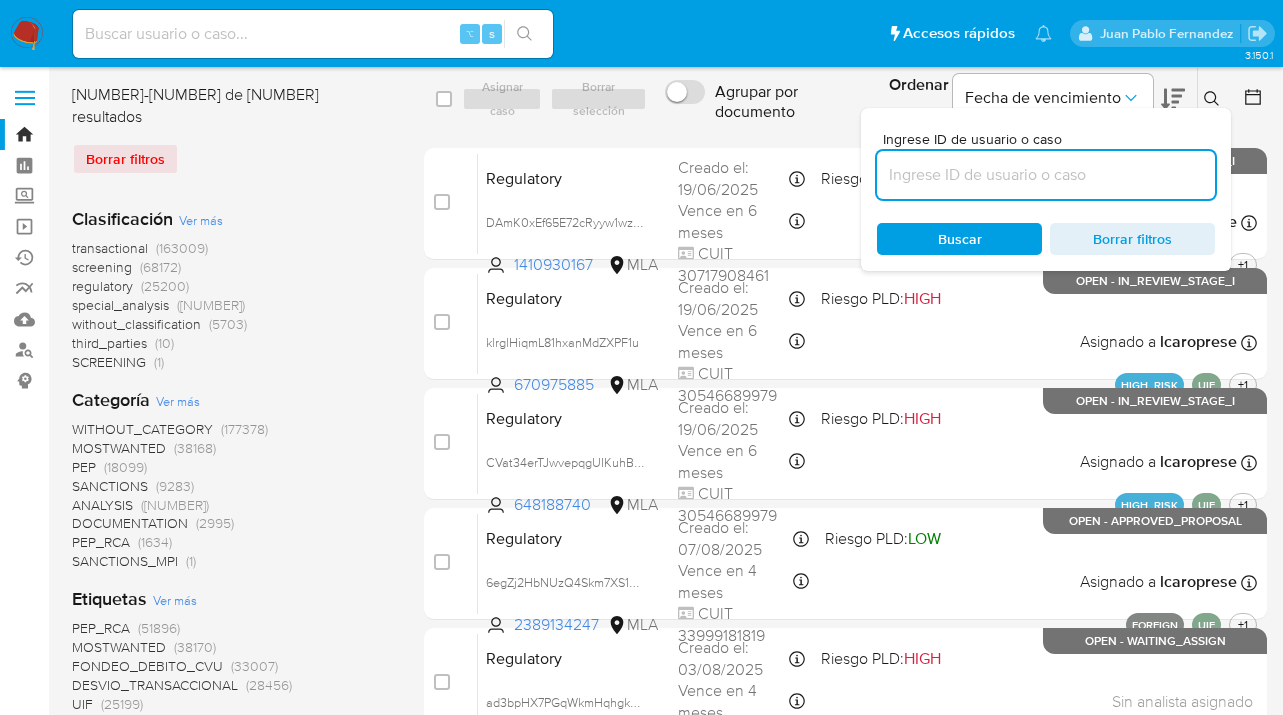 click at bounding box center (1046, 175) 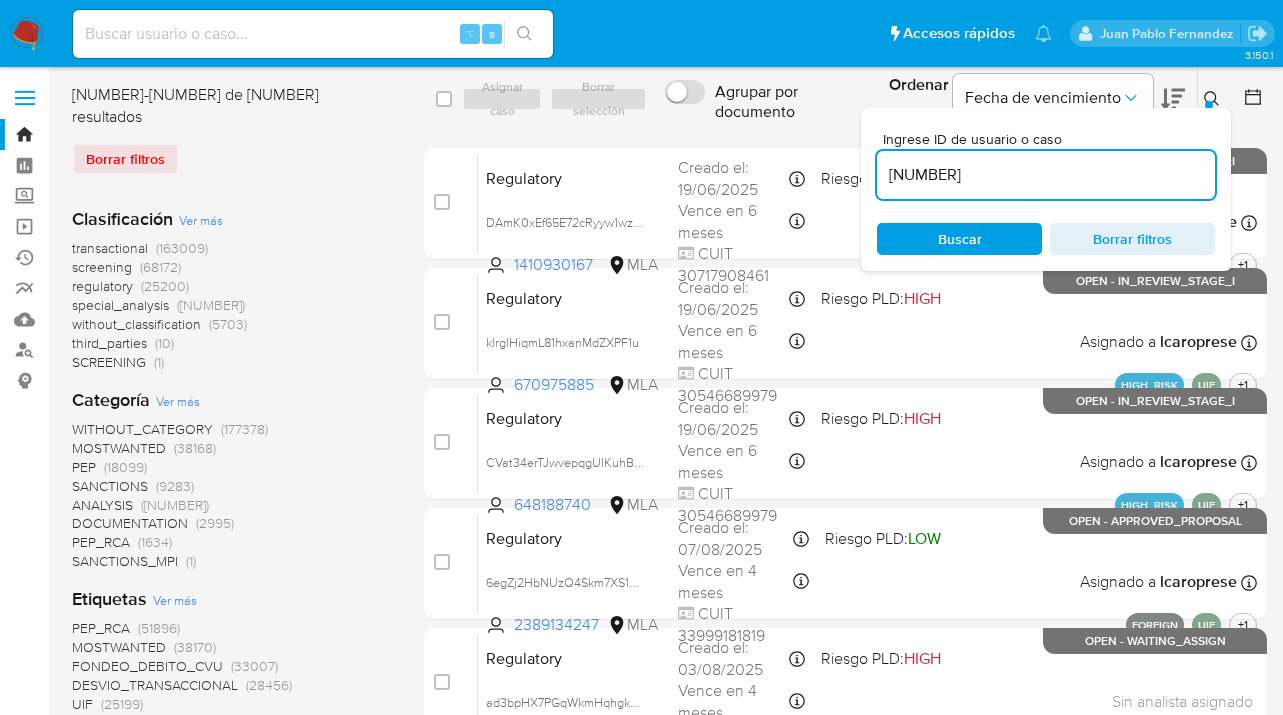 type on "[NUMBER]" 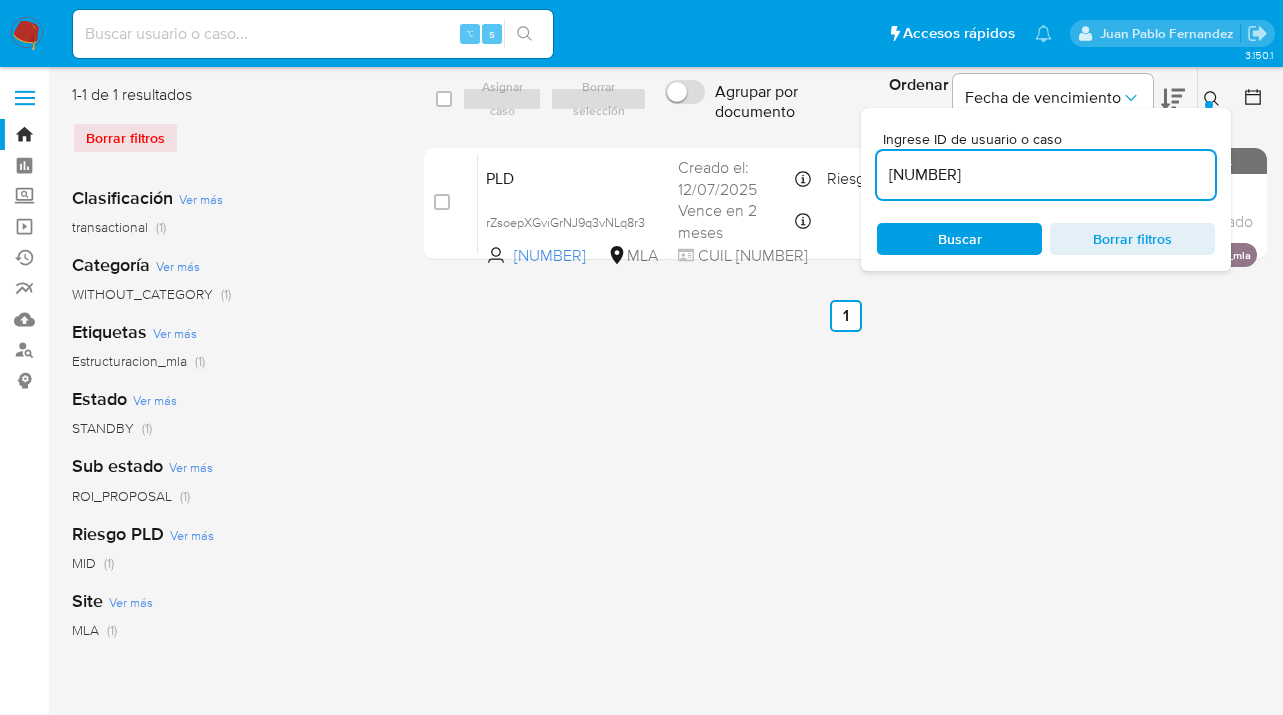 drag, startPoint x: 1210, startPoint y: 99, endPoint x: 1199, endPoint y: 103, distance: 11.7046995 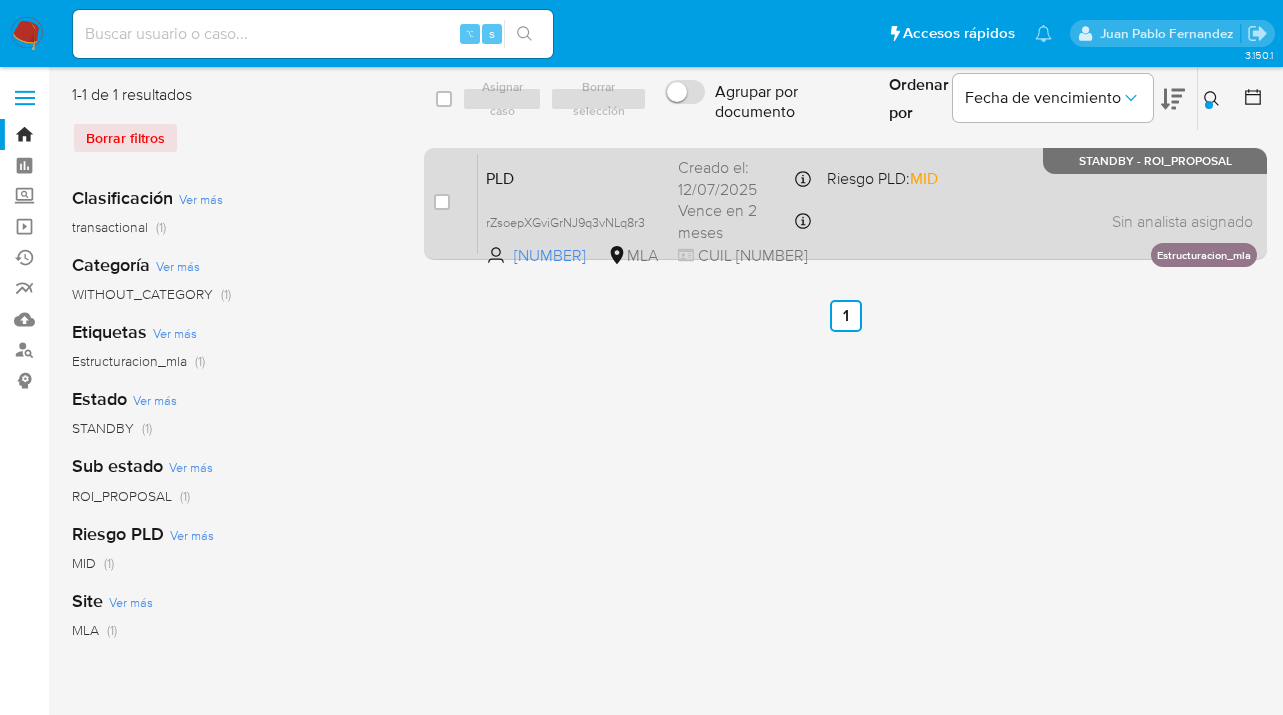 click on "PLD rZsoepXGviGrNJ9q3vNLq8r3 [NUMBER] MLA Riesgo PLD: MID Creado el: [DATE] Creado el: [DATE] [TIME] Vence en 2 meses Vence el [DATE] [TIME] CUIL [NUMBER] Sin analista asignado Asignado el: [DATE] [TIME] Estructuracion_mla STANDBY - ROI_PROPOSAL" at bounding box center (867, 203) 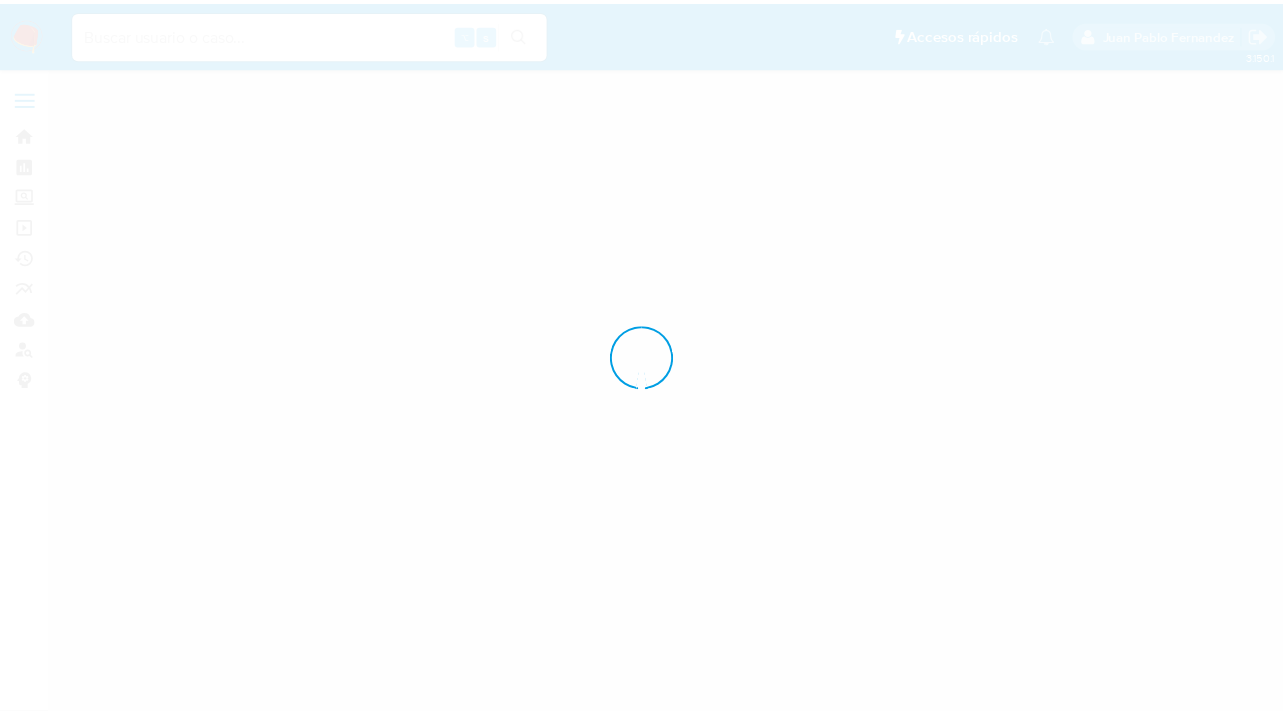 scroll, scrollTop: 0, scrollLeft: 0, axis: both 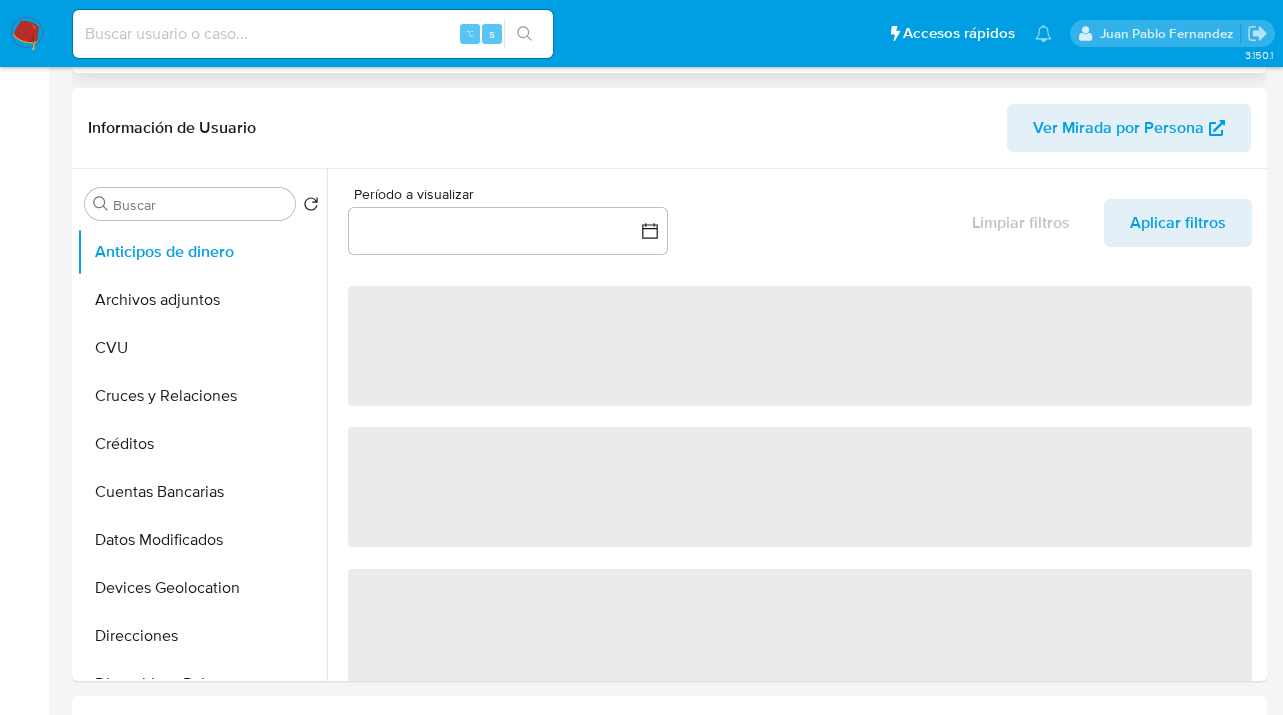 select on "10" 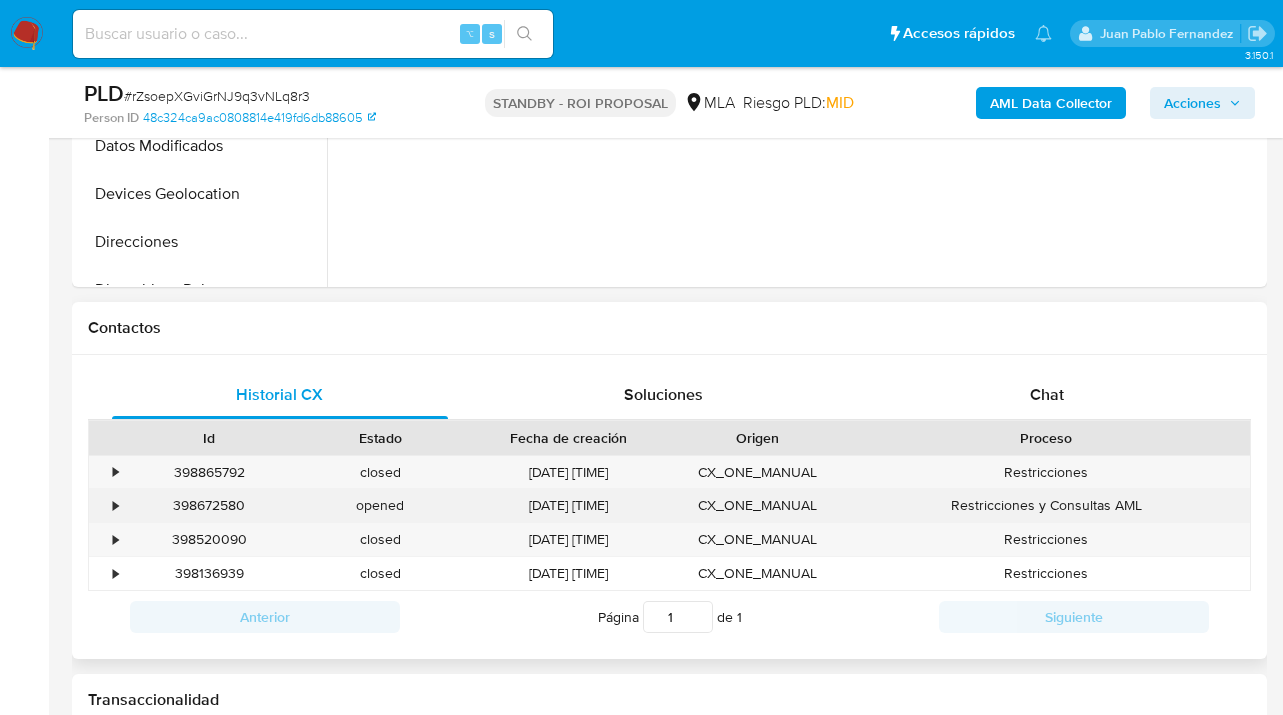 scroll, scrollTop: 789, scrollLeft: 0, axis: vertical 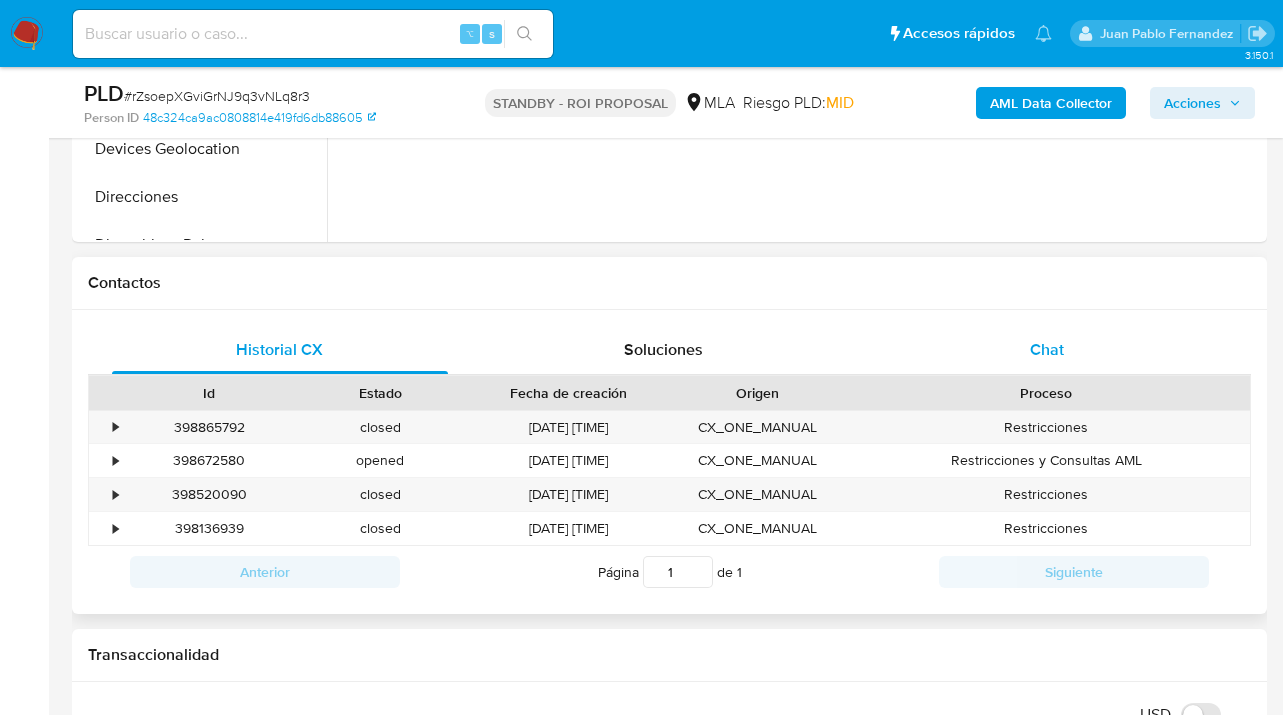 click on "Chat" at bounding box center [1048, 350] 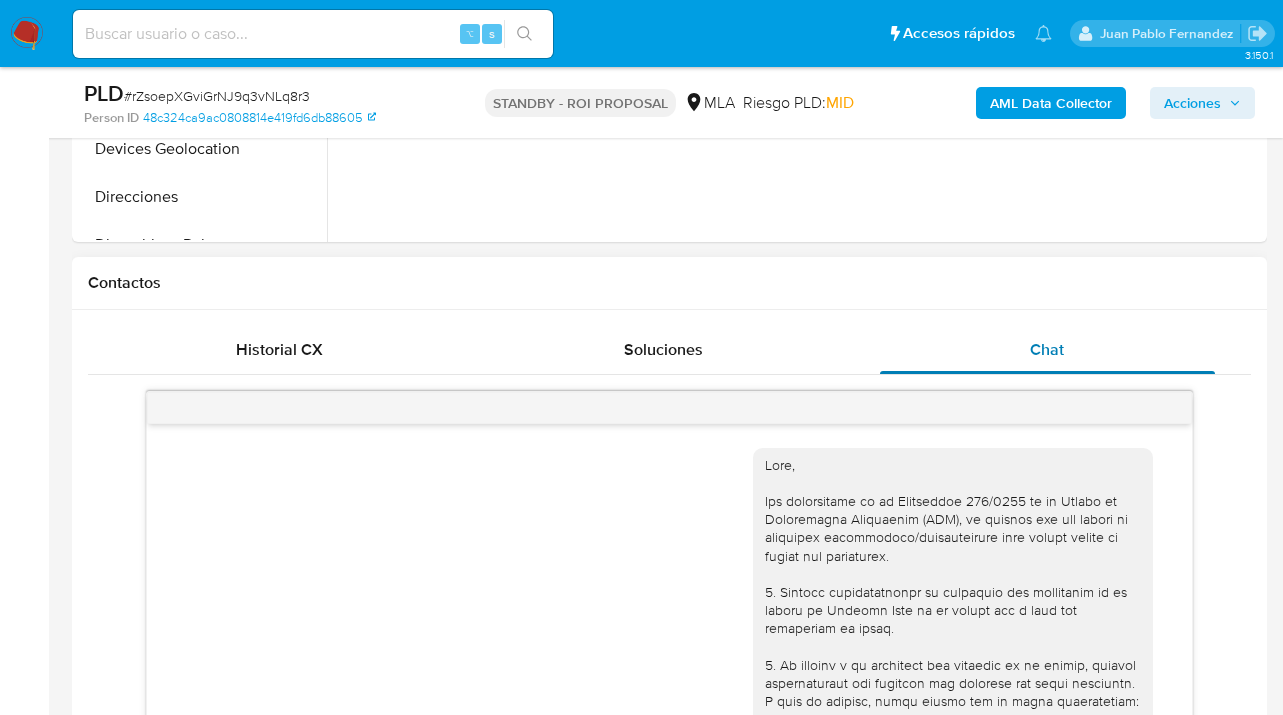 scroll, scrollTop: 1258, scrollLeft: 0, axis: vertical 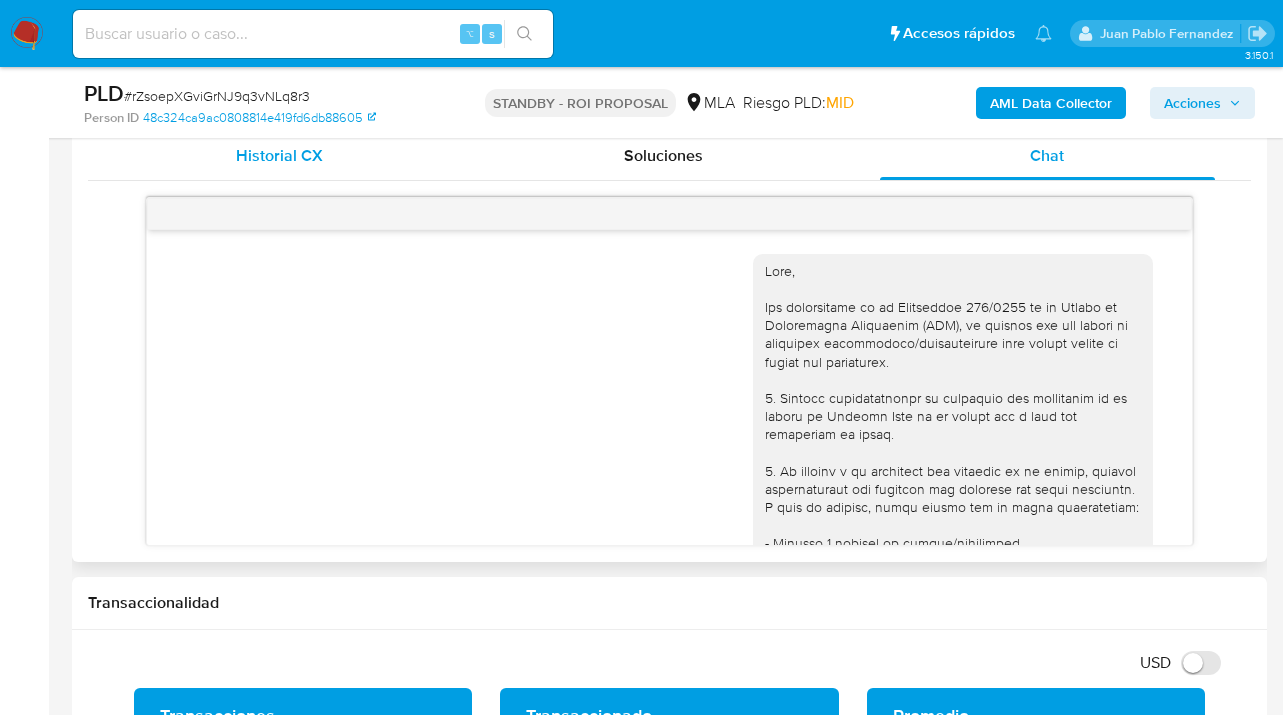 click on "Historial CX" at bounding box center [280, 156] 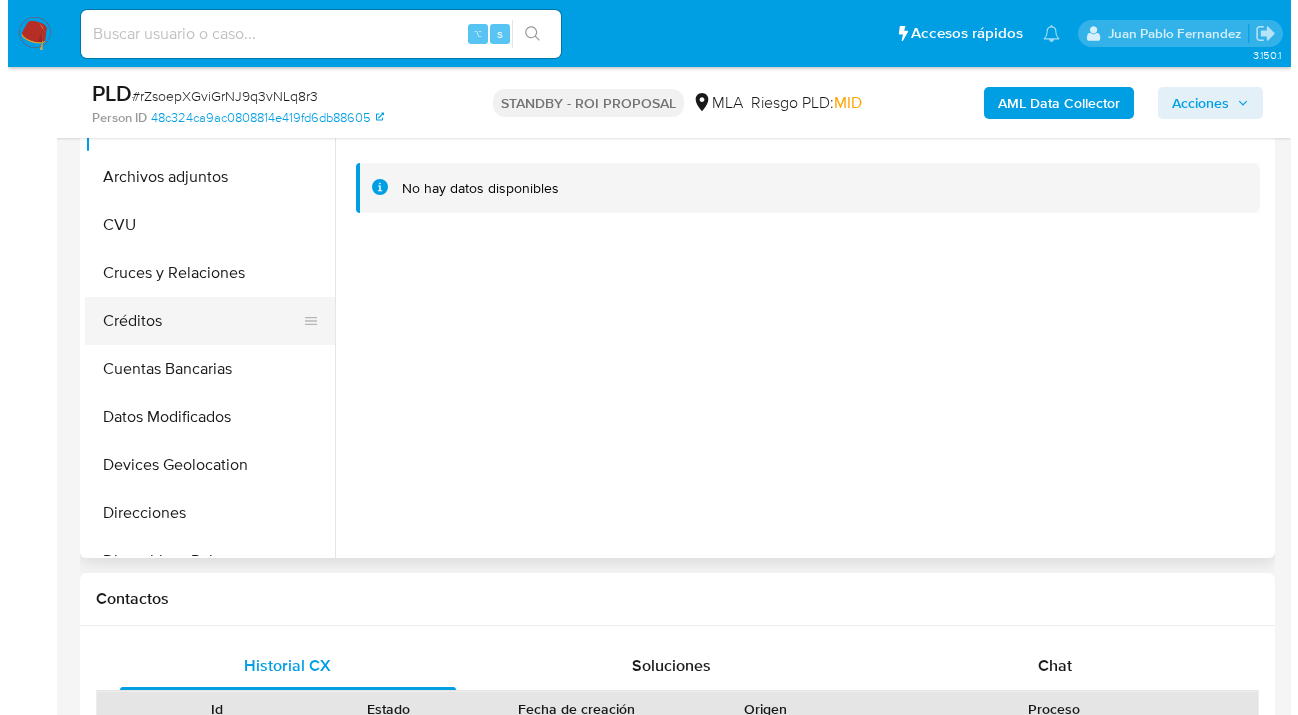 scroll, scrollTop: 329, scrollLeft: 0, axis: vertical 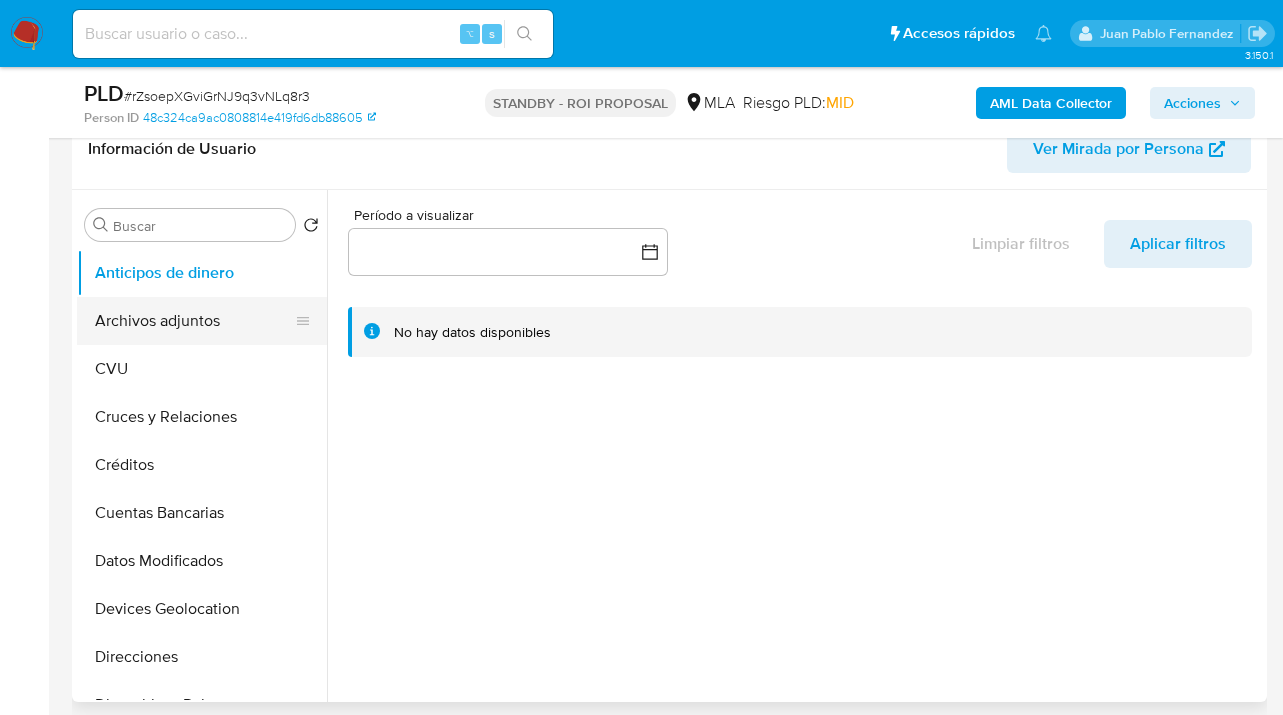 click on "Archivos adjuntos" at bounding box center (194, 321) 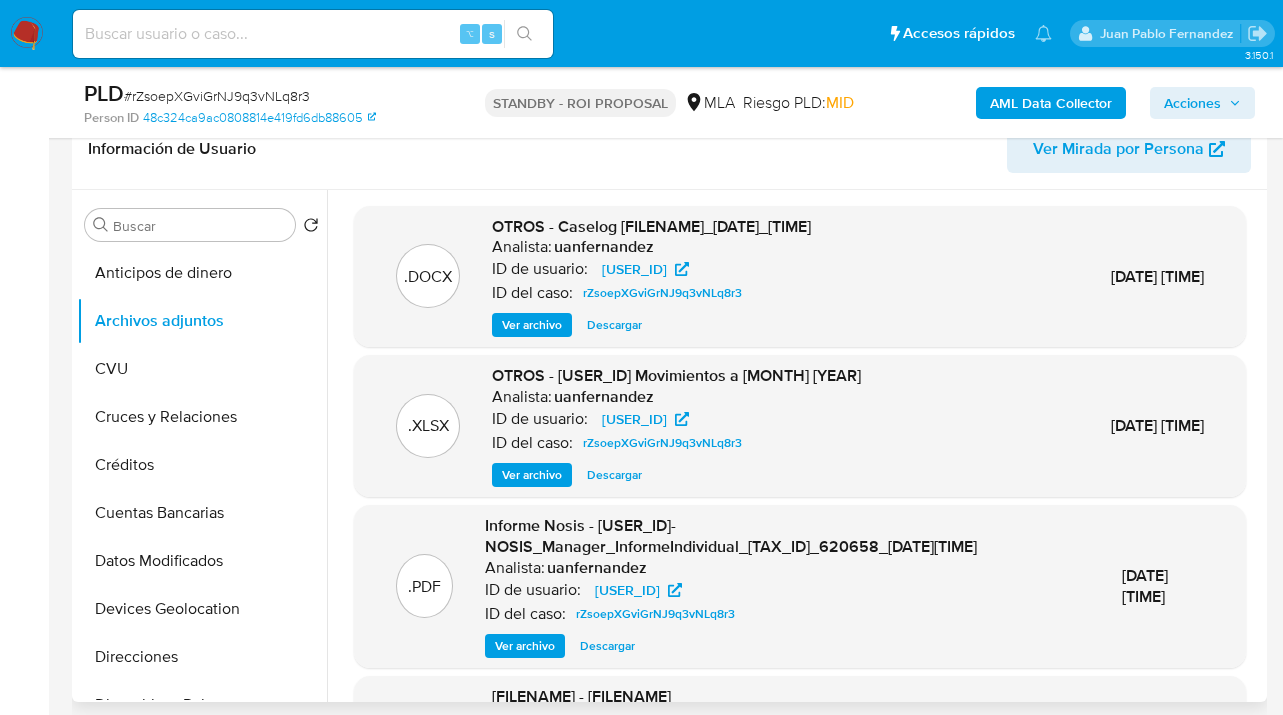 click on "Ver archivo" at bounding box center (532, 325) 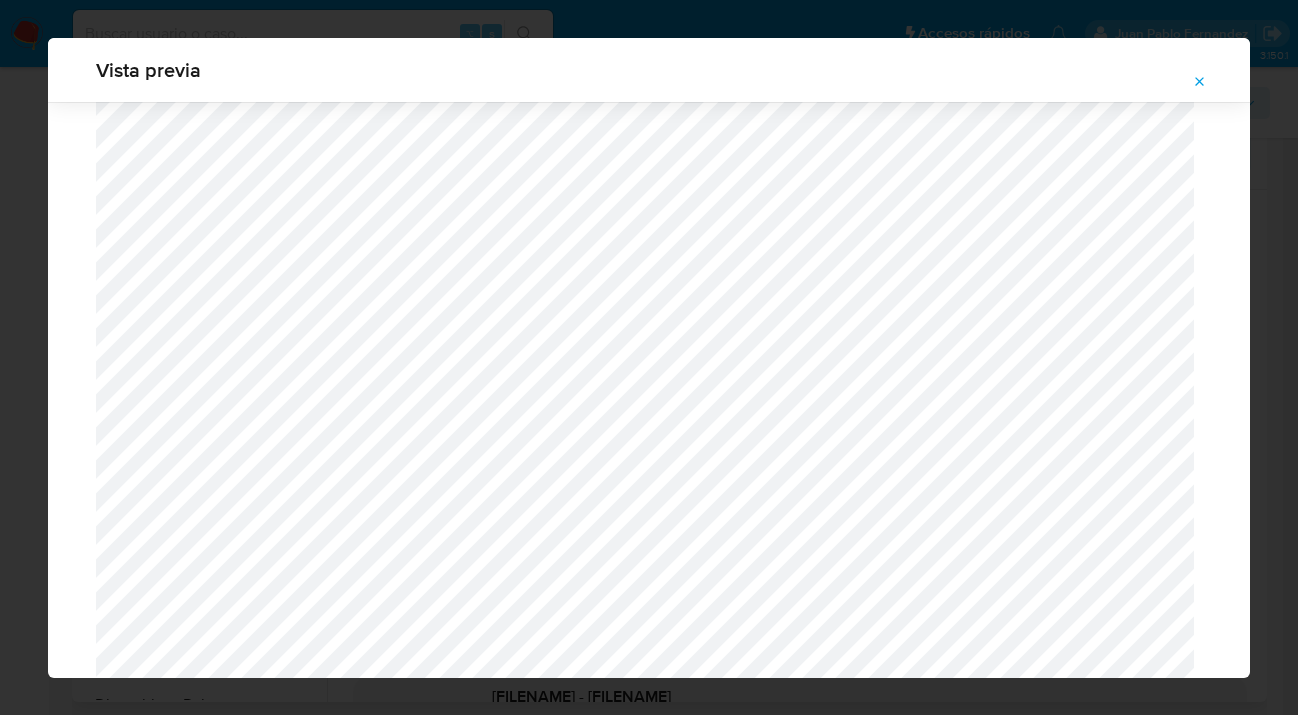scroll, scrollTop: 1179, scrollLeft: 0, axis: vertical 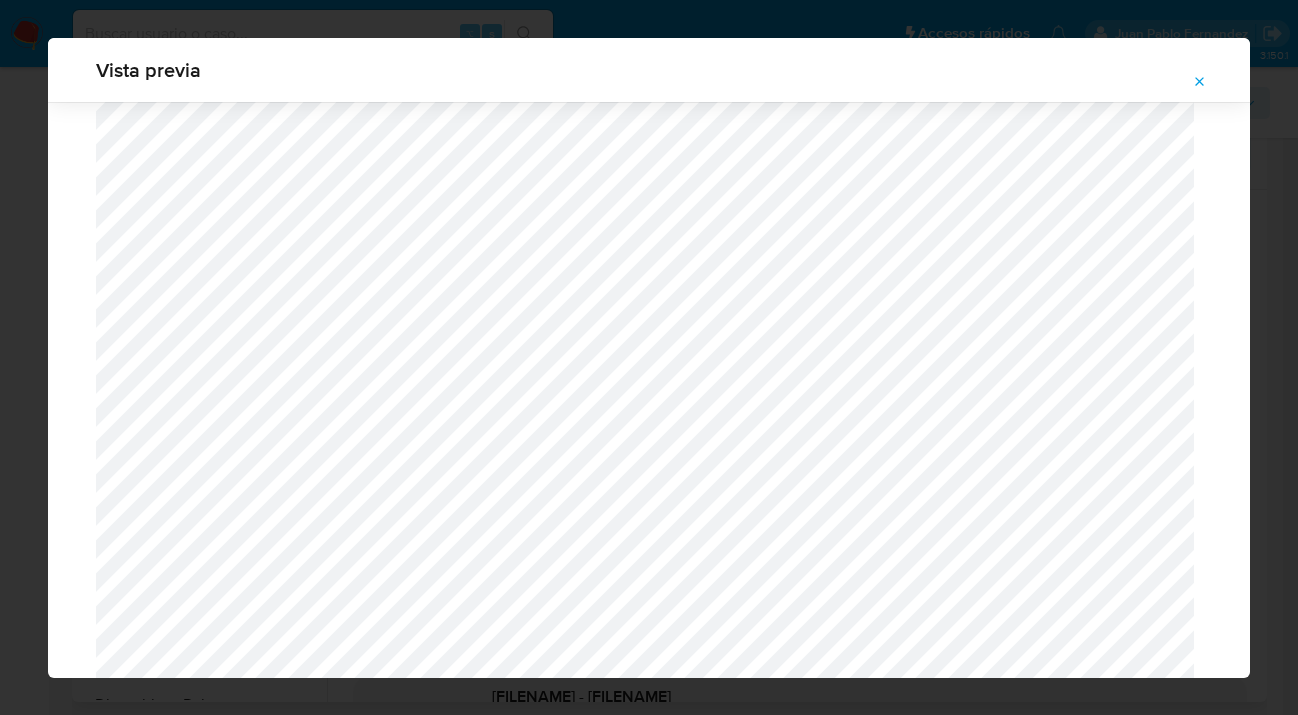 click 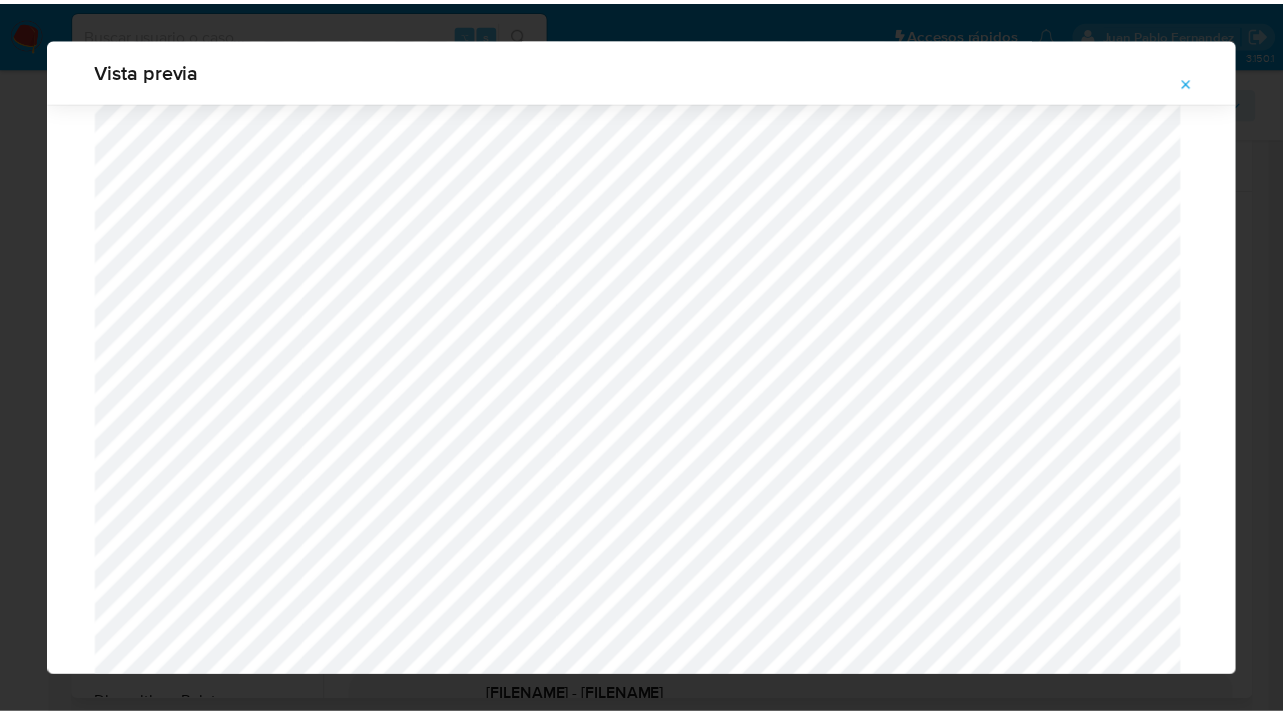 scroll, scrollTop: 64, scrollLeft: 0, axis: vertical 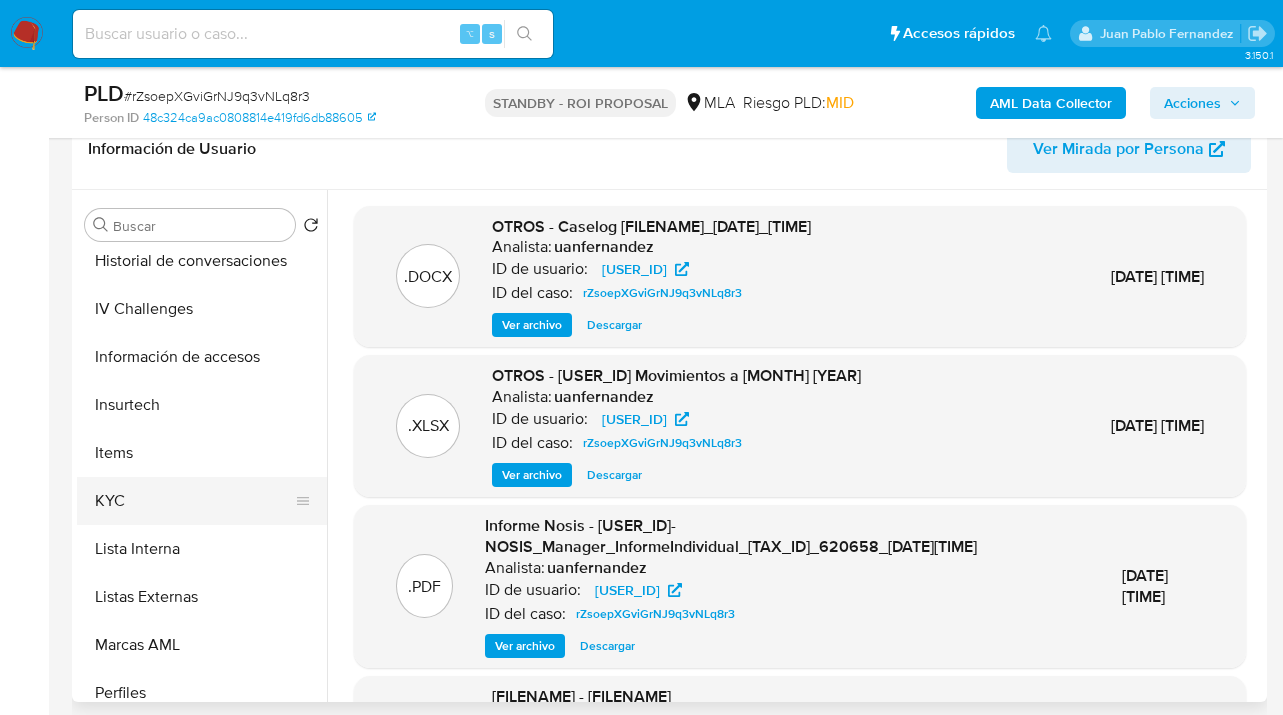 click on "KYC" at bounding box center (194, 501) 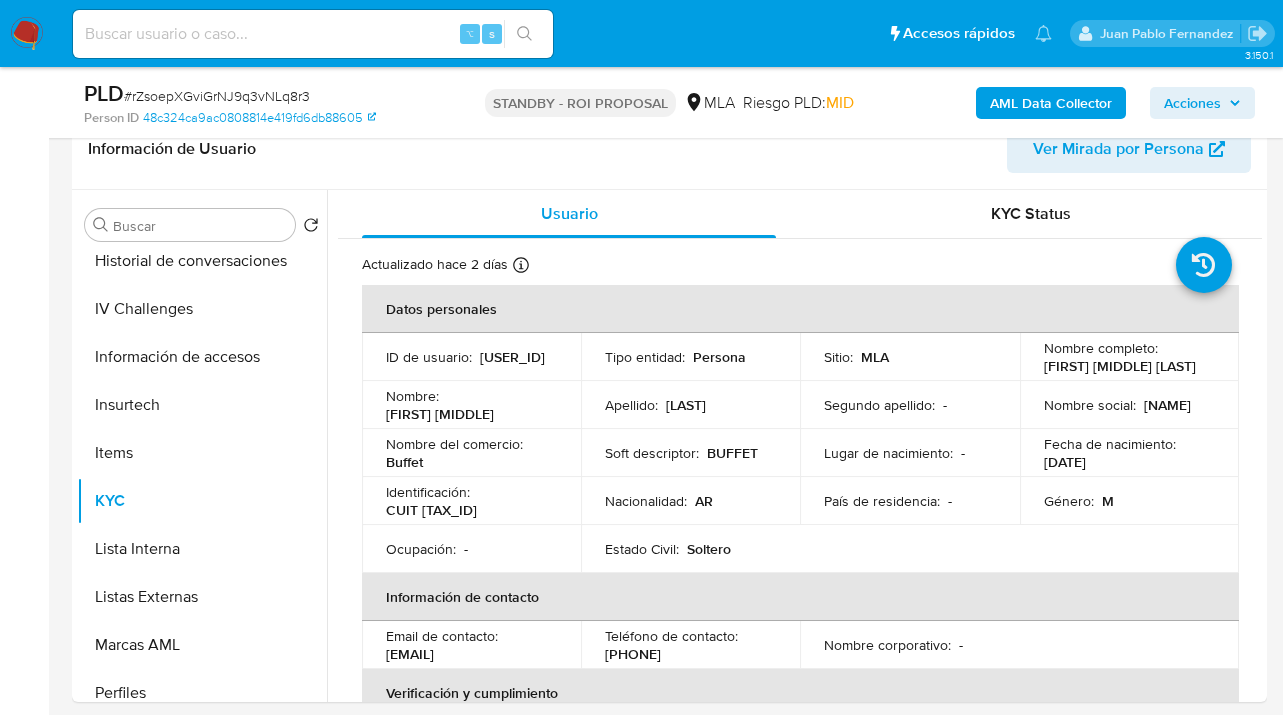 drag, startPoint x: 420, startPoint y: 512, endPoint x: 529, endPoint y: 511, distance: 109.004585 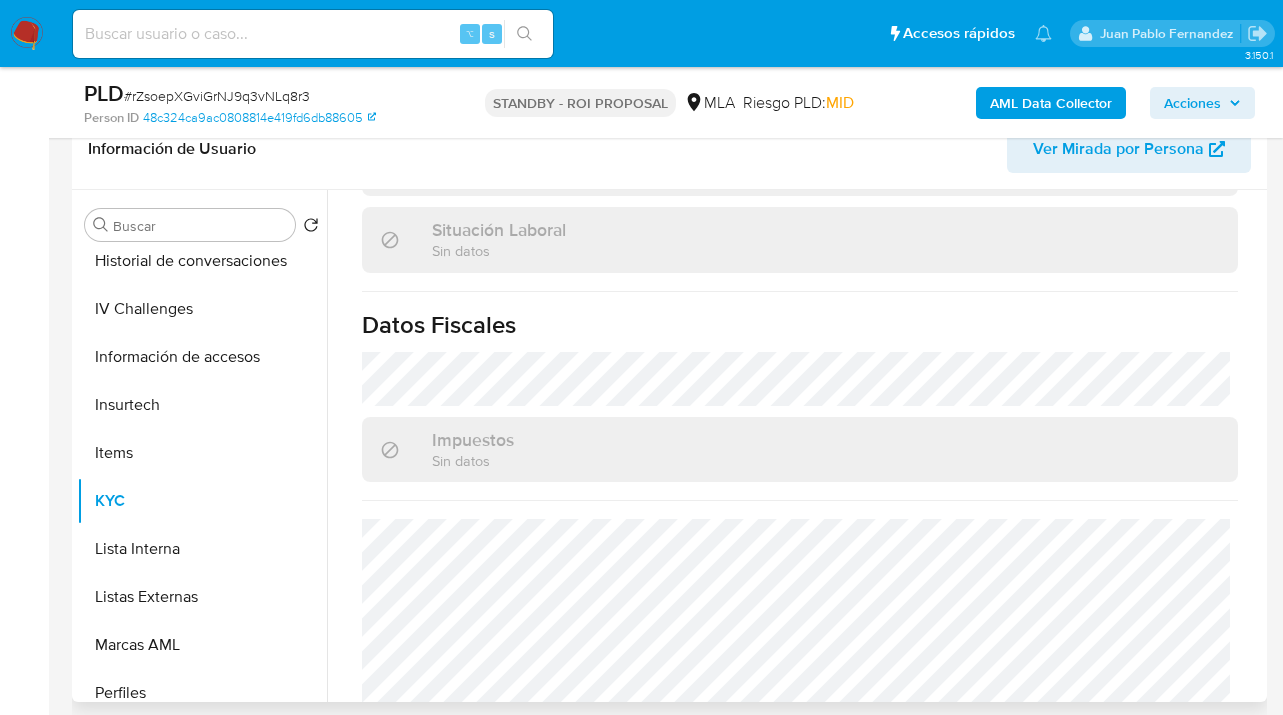 scroll, scrollTop: 1136, scrollLeft: 0, axis: vertical 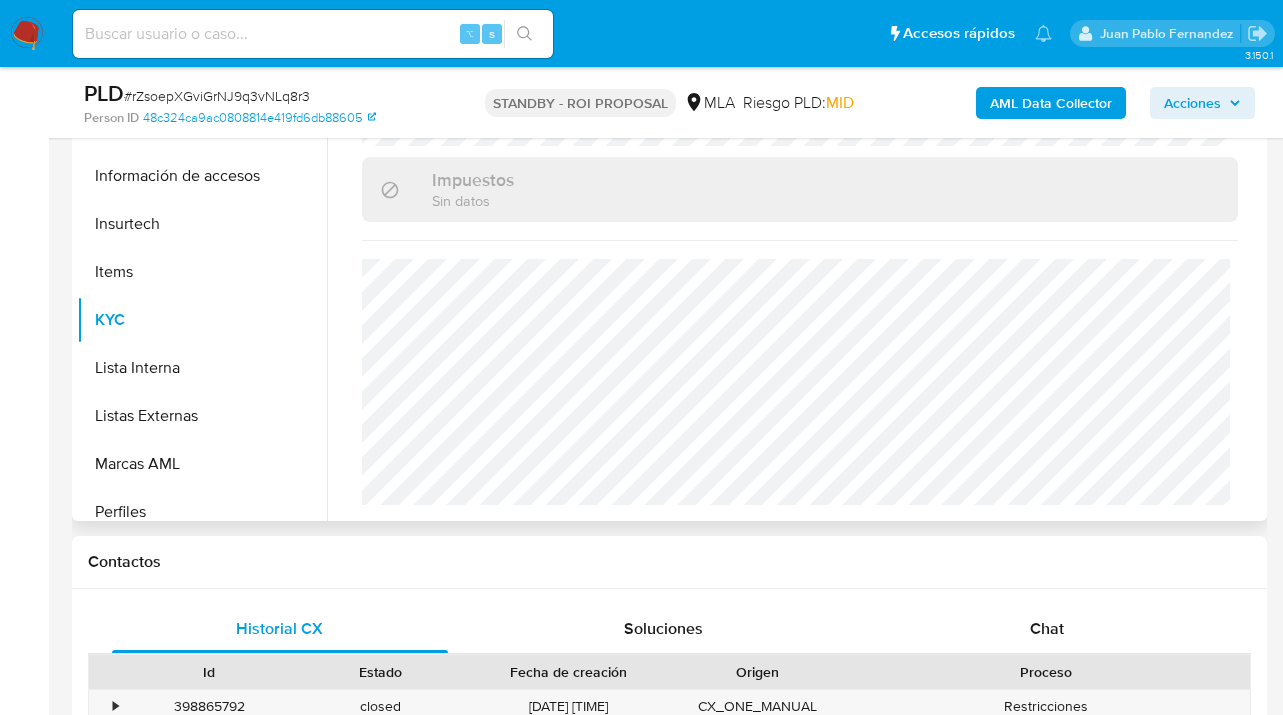 drag, startPoint x: 1070, startPoint y: 619, endPoint x: 1026, endPoint y: 519, distance: 109.252 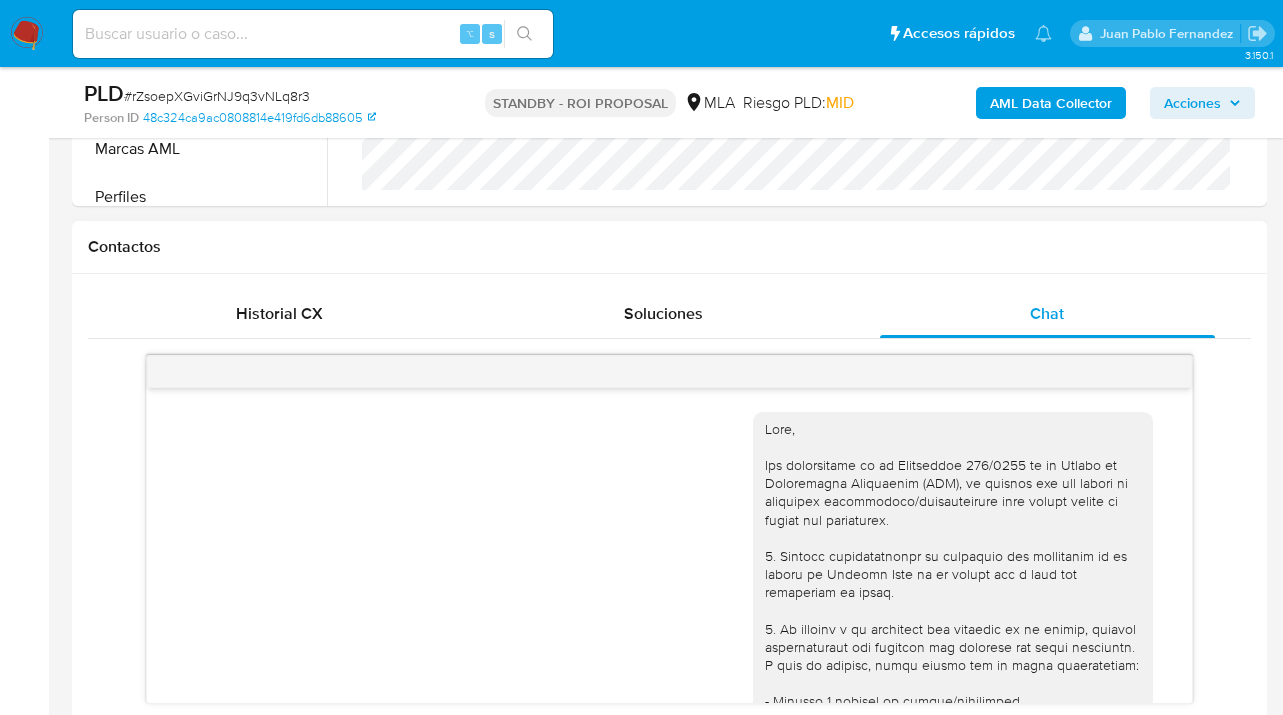 scroll, scrollTop: 880, scrollLeft: 0, axis: vertical 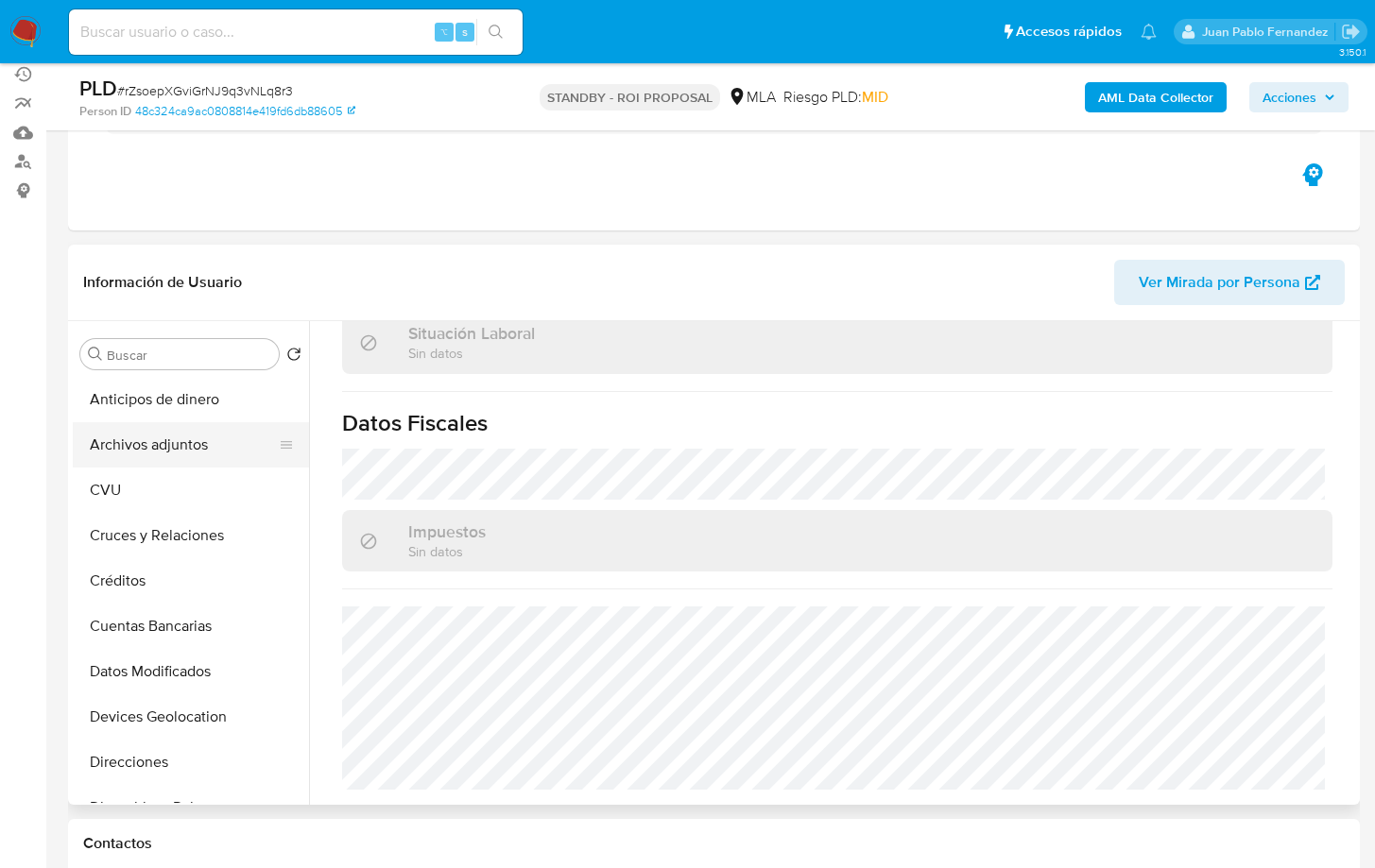 click on "Archivos adjuntos" at bounding box center [183, 445] 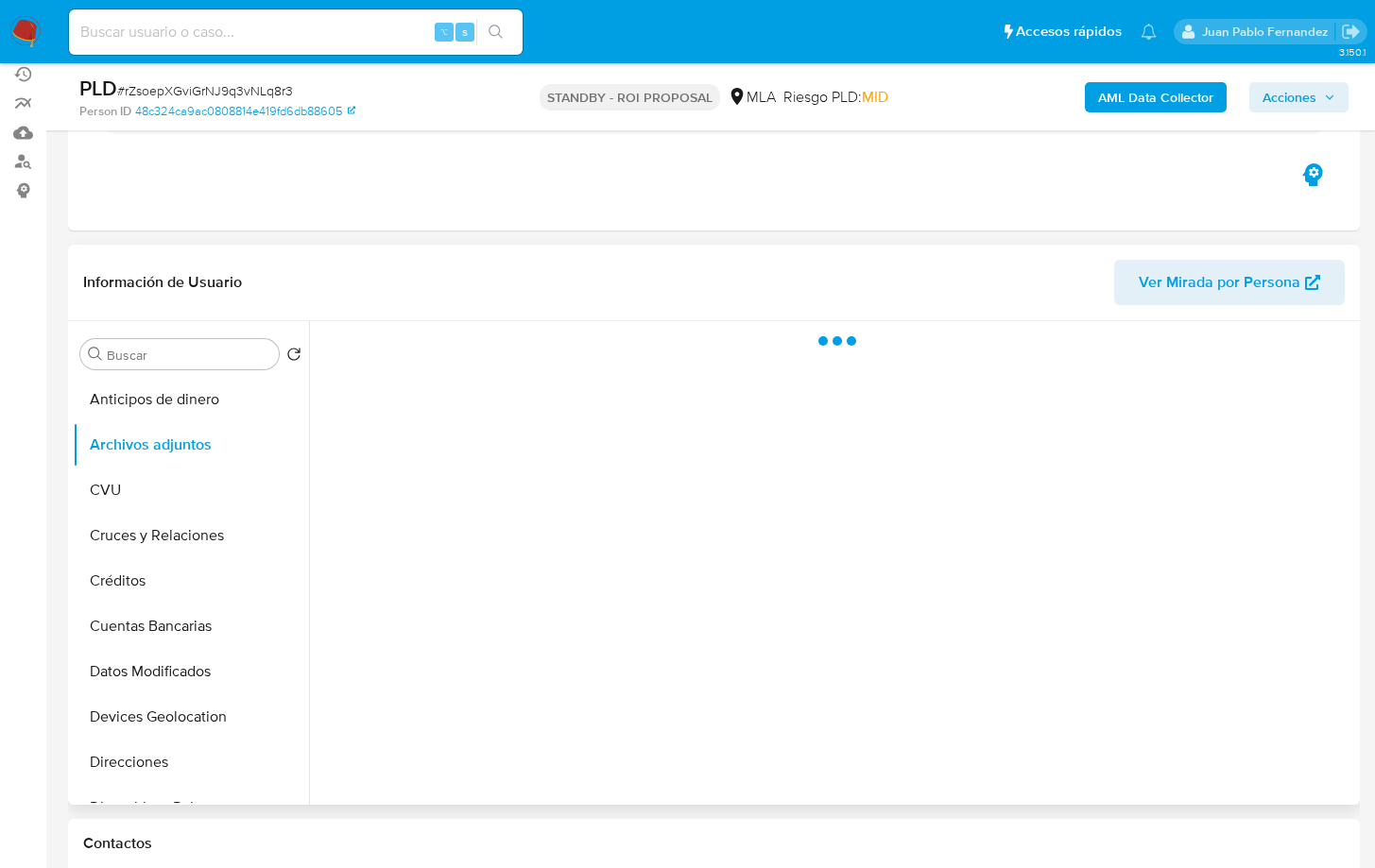 scroll, scrollTop: 0, scrollLeft: 0, axis: both 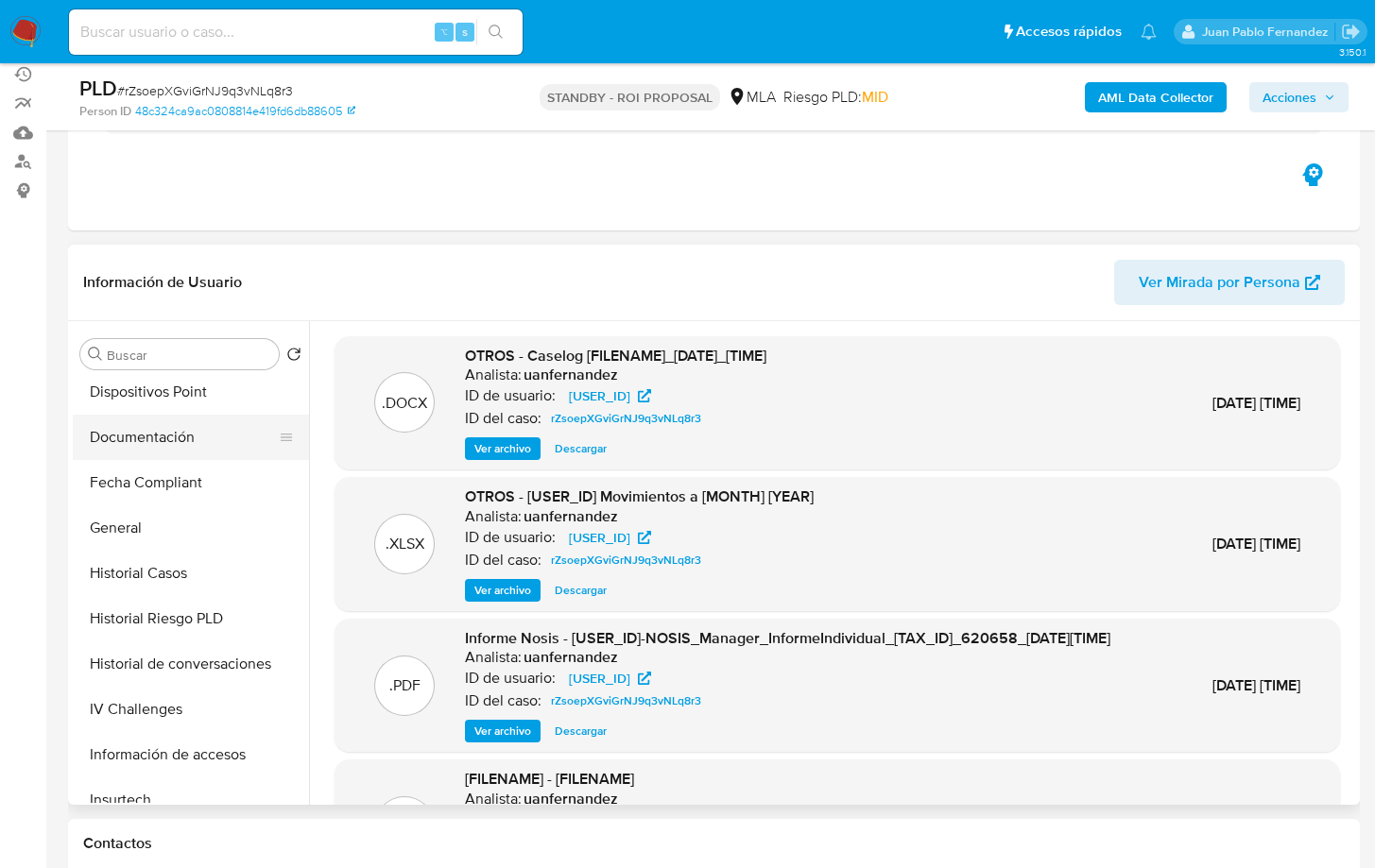 click on "Documentación" at bounding box center [183, 437] 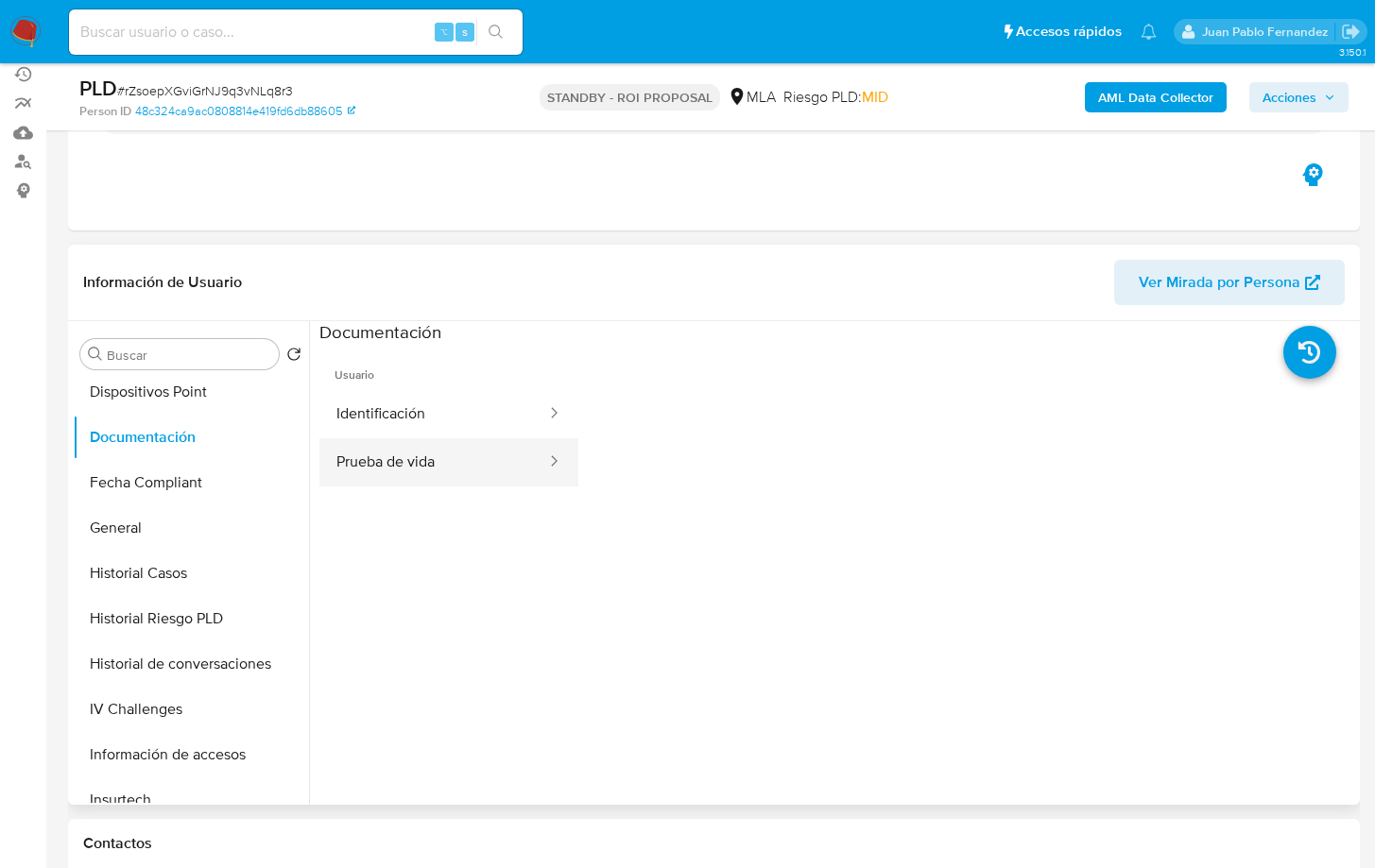 click on "Prueba de vida" at bounding box center (434, 462) 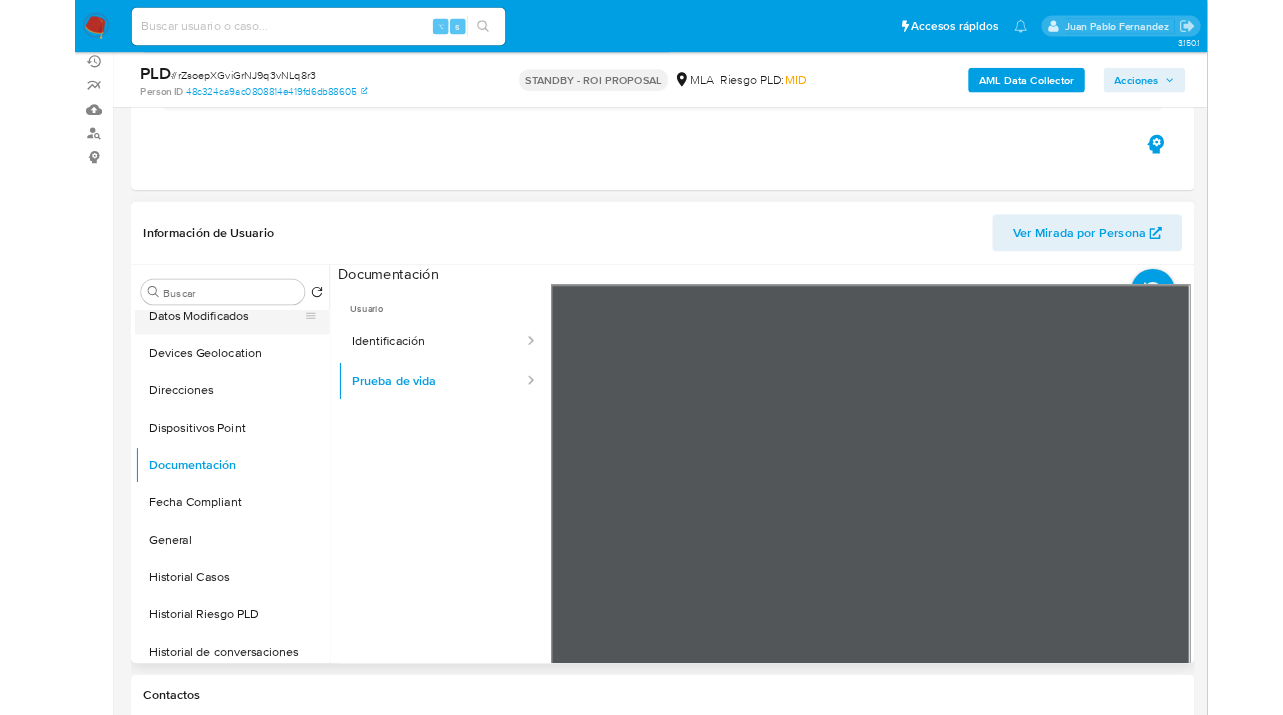 scroll, scrollTop: 242, scrollLeft: 0, axis: vertical 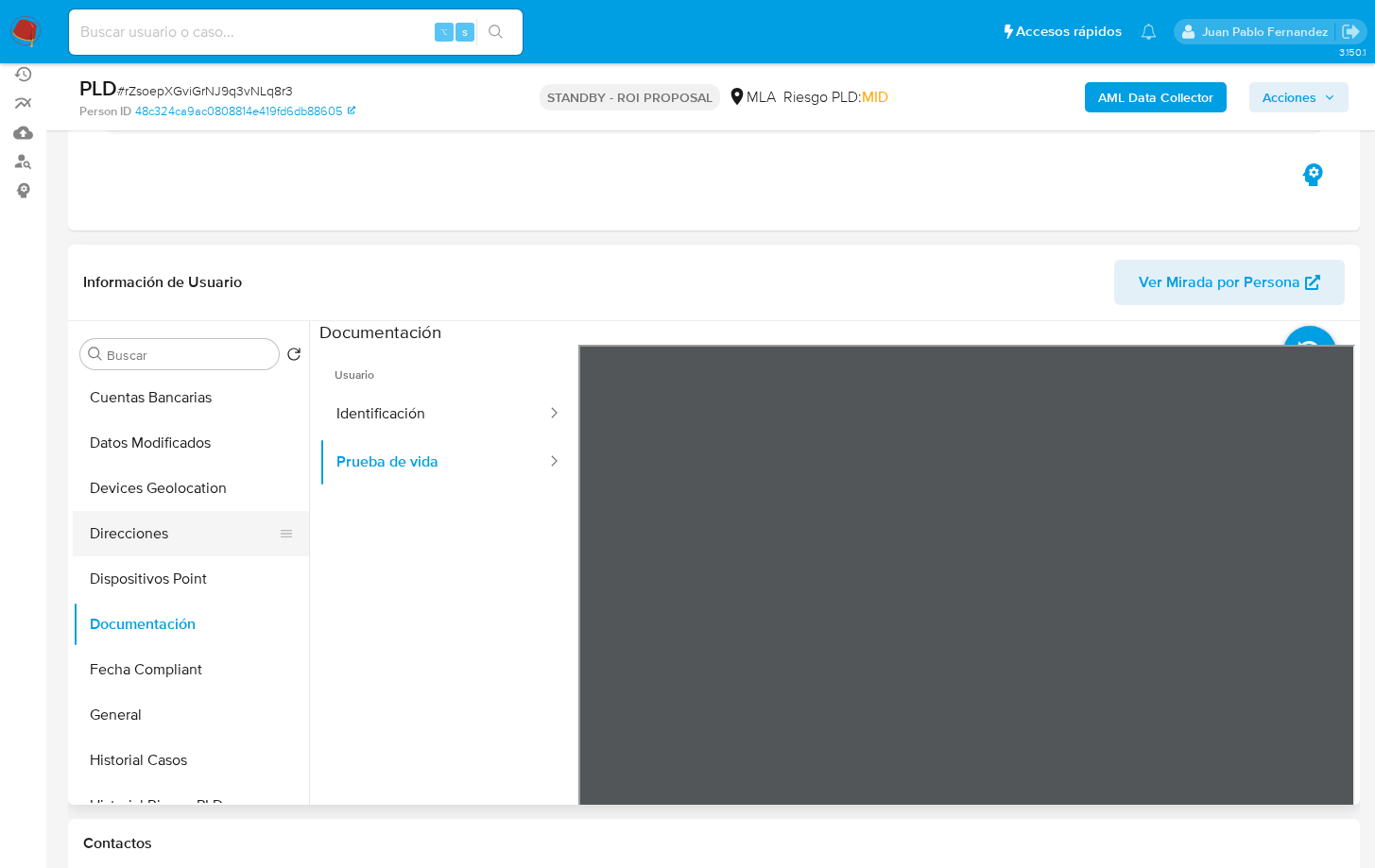 click on "Direcciones" at bounding box center (183, 534) 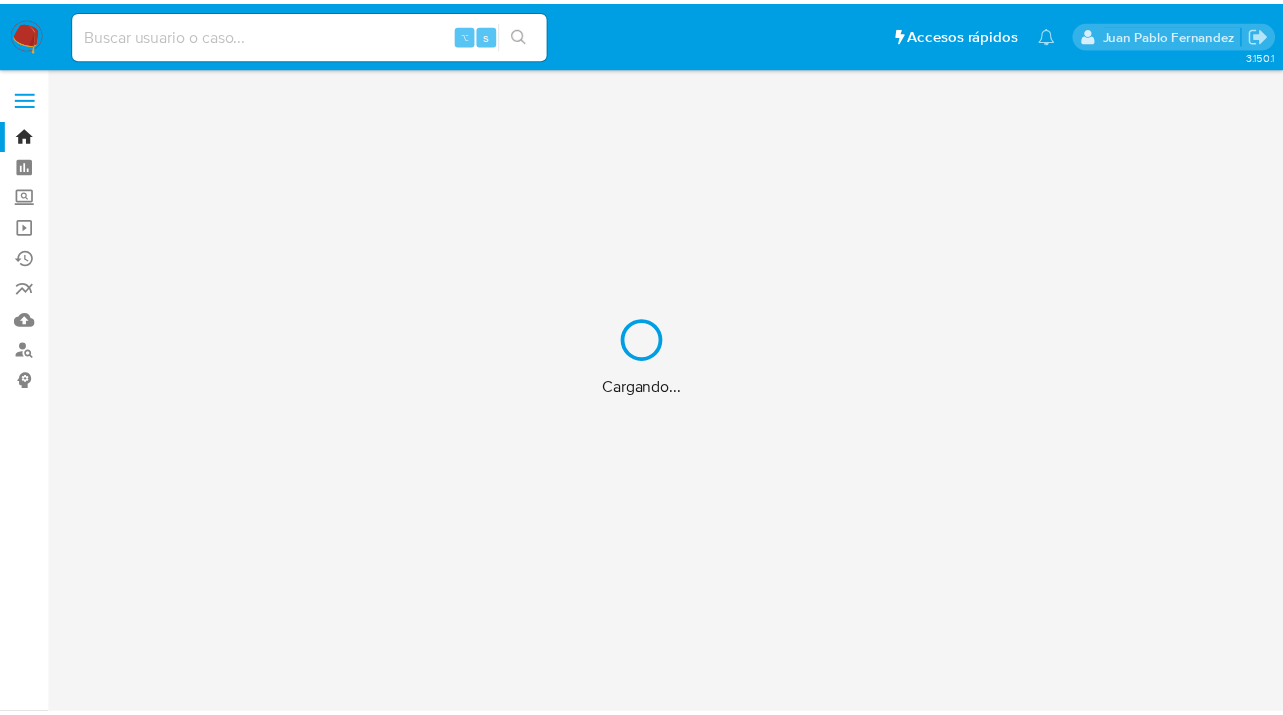 scroll, scrollTop: 0, scrollLeft: 0, axis: both 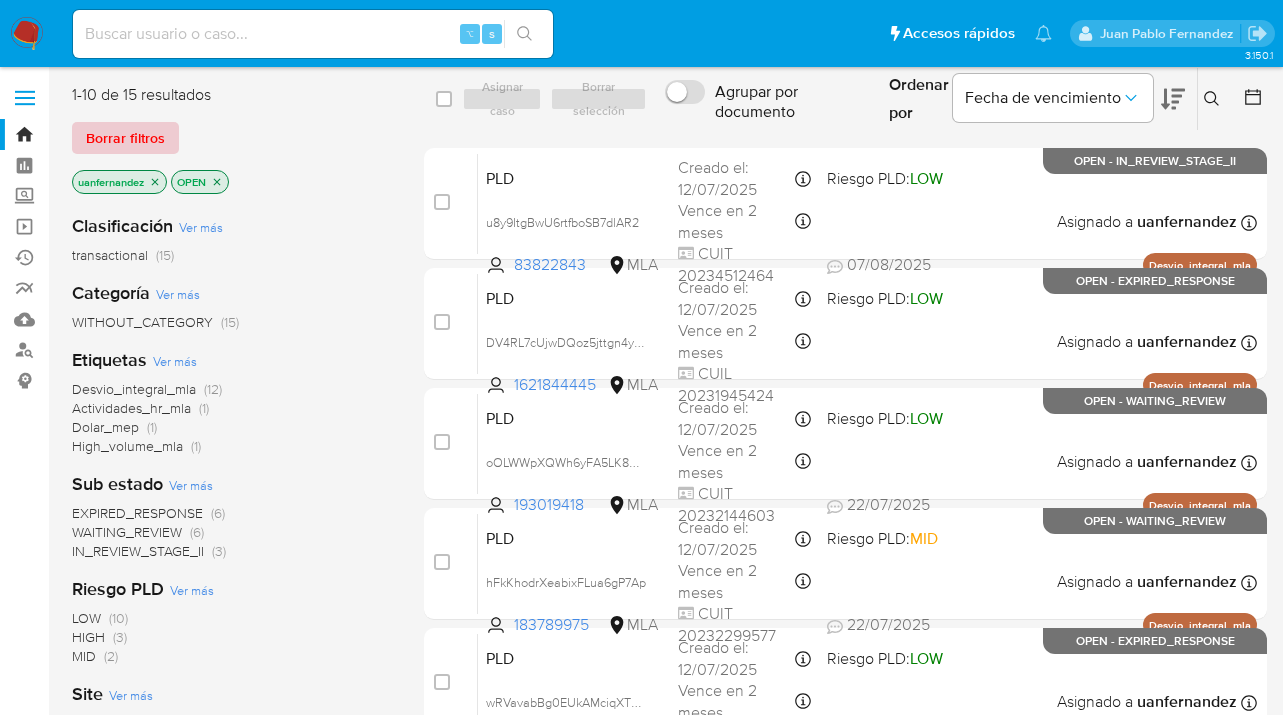 click on "Borrar filtros" at bounding box center (125, 138) 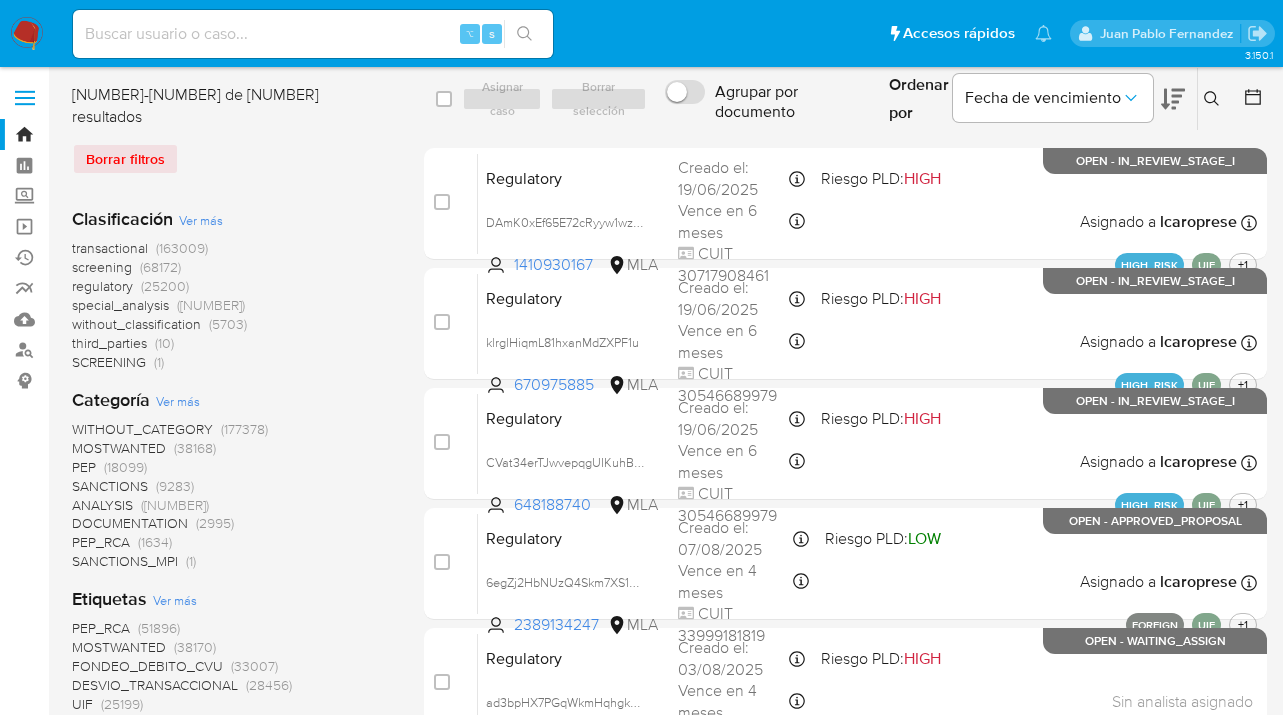 click 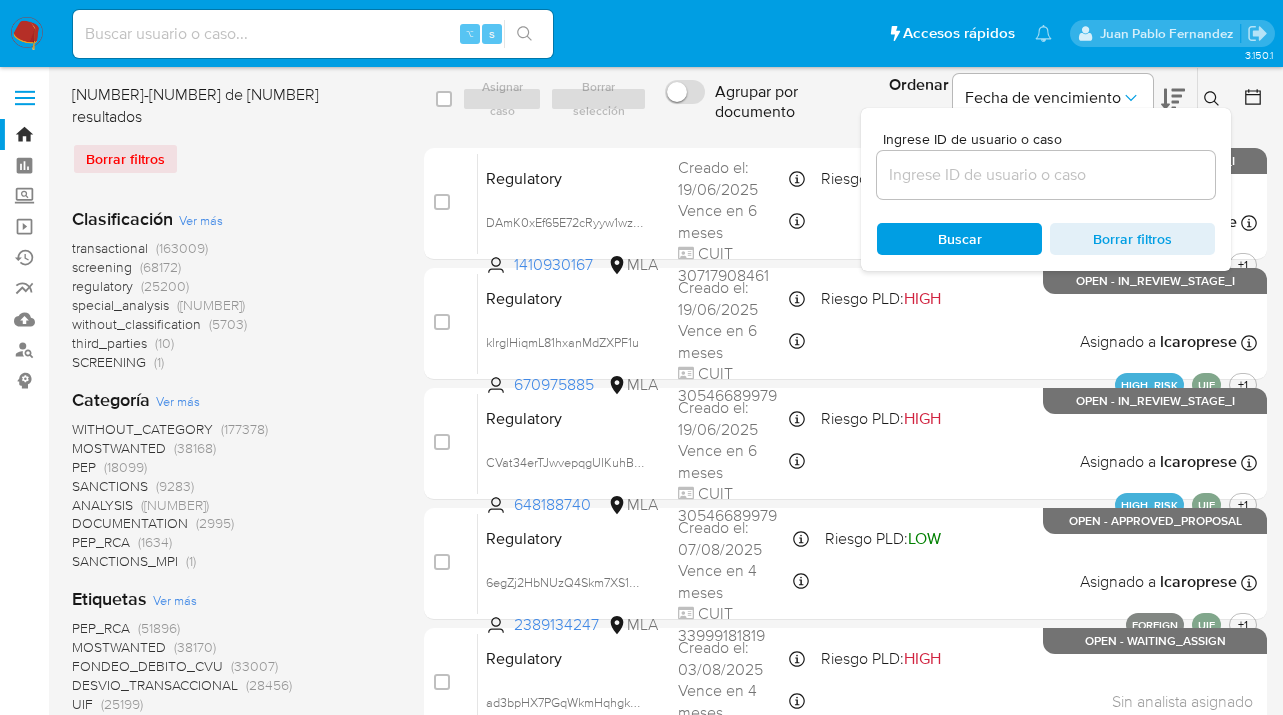 click at bounding box center (1046, 175) 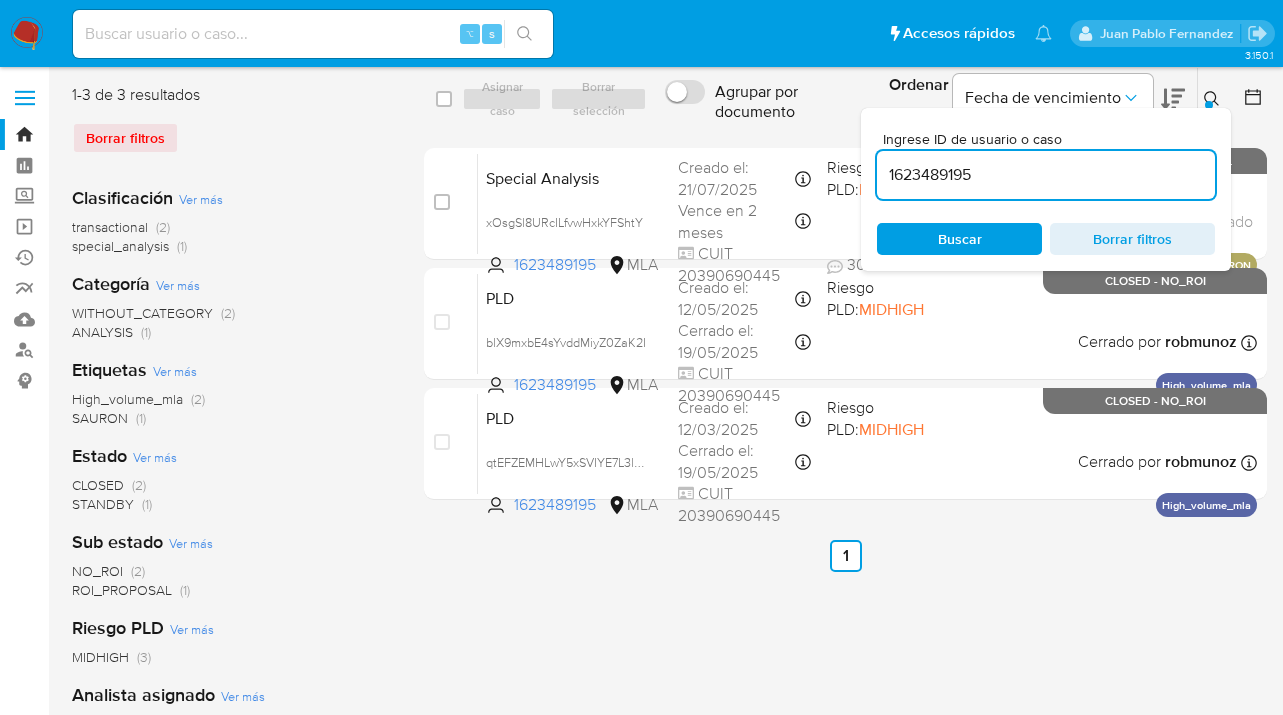 click 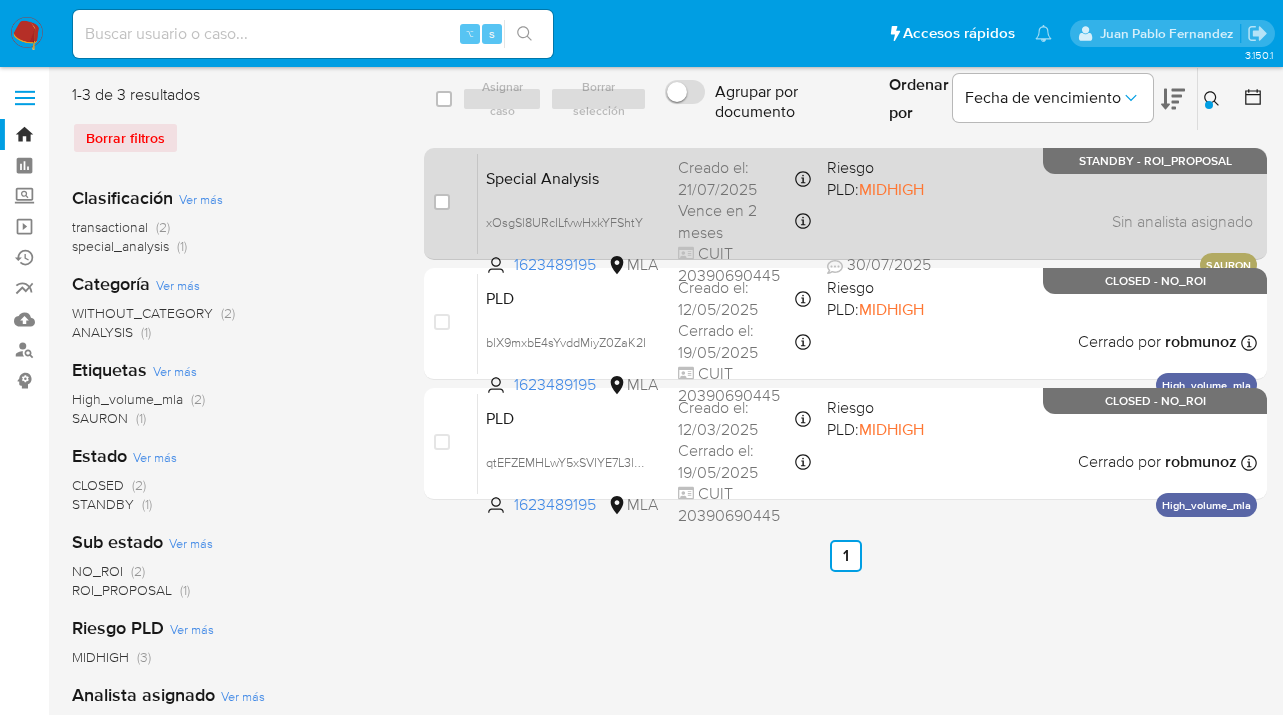 click on "Special Analysis xOsgSl8URcILfvwHxkYFShtY 1623489195 MLA Riesgo PLD:  MIDHIGH Creado el: 21/07/2025   Creado el: 21/07/2025 09:52:41 Vence en 2 meses   Vence el 19/10/2025 09:52:41 CUIT   20390690445 30/07/2025   30/07/2025 09:55 Sin analista asignado   Asignado el: 21/07/2025 09:52:41 SAURON STANDBY - ROI_PROPOSAL" at bounding box center (867, 203) 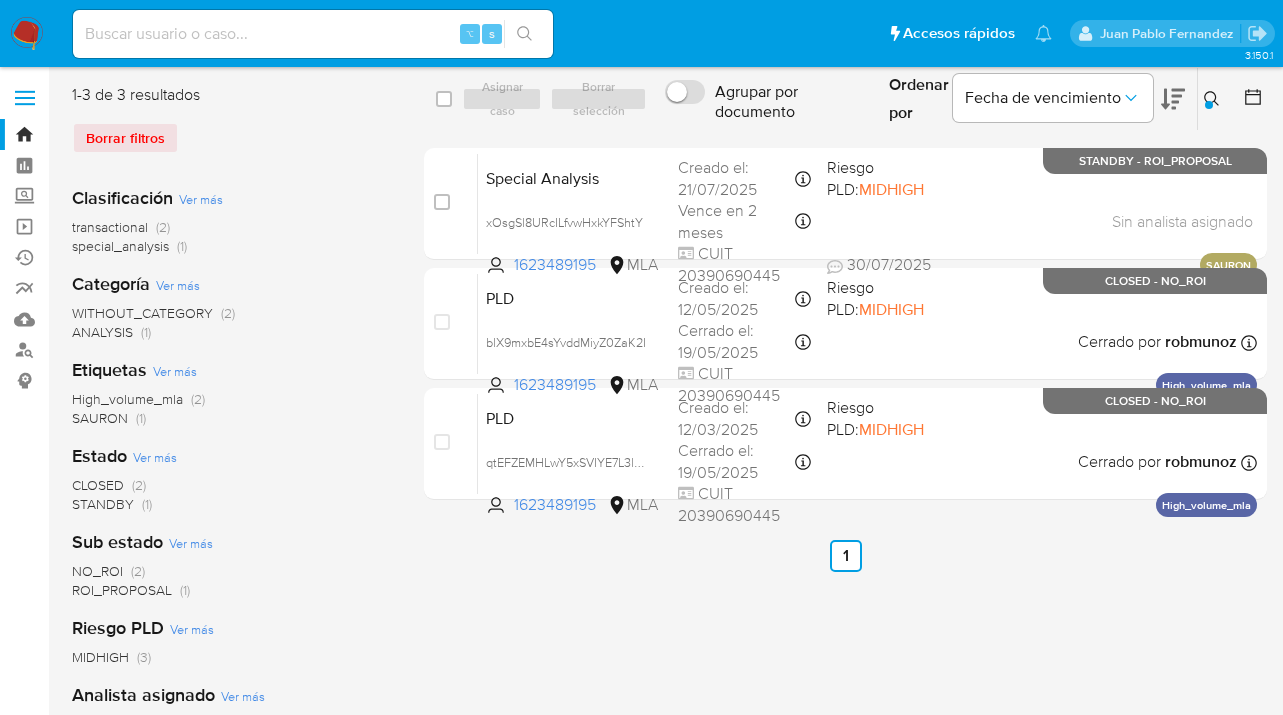 click 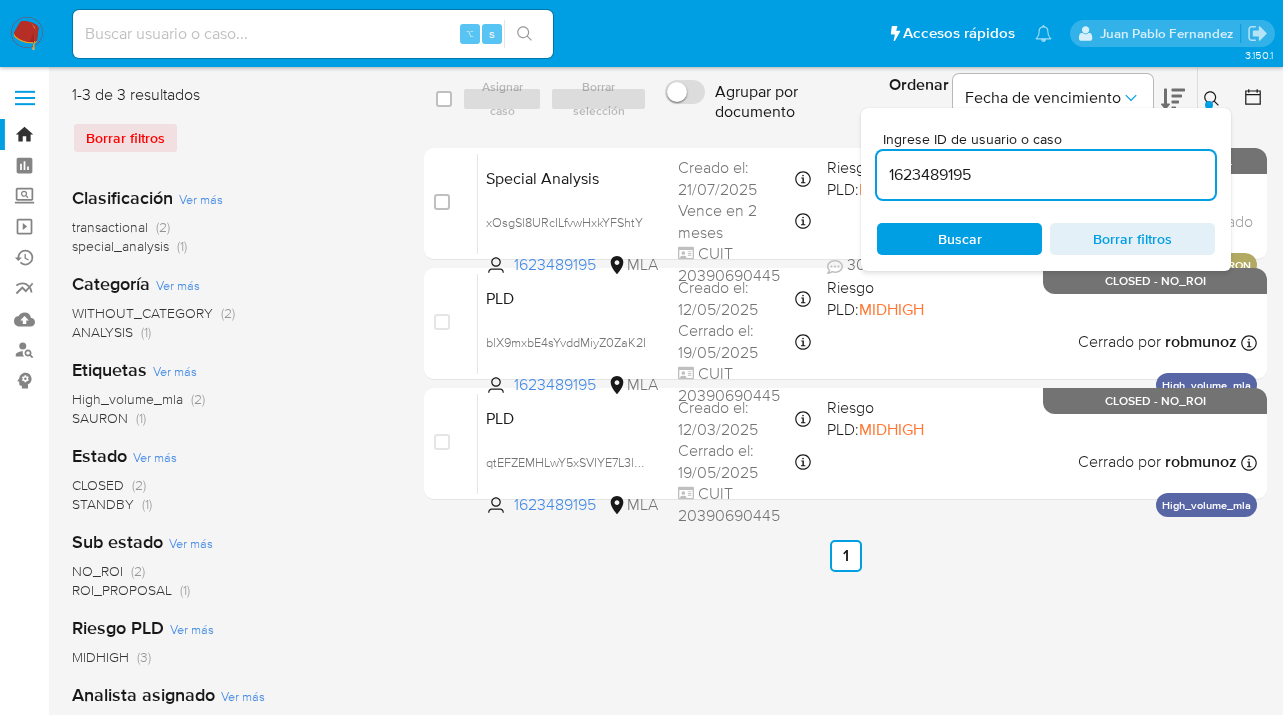 drag, startPoint x: 1002, startPoint y: 172, endPoint x: 891, endPoint y: 165, distance: 111.220505 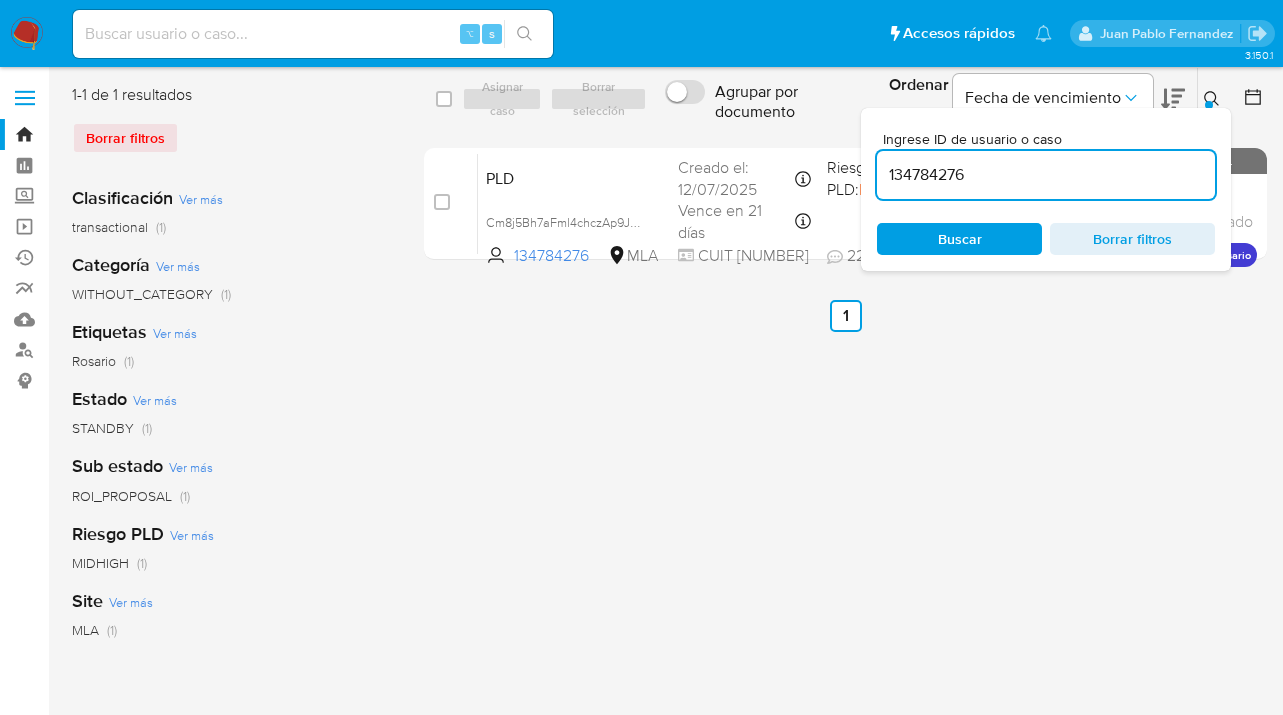 click 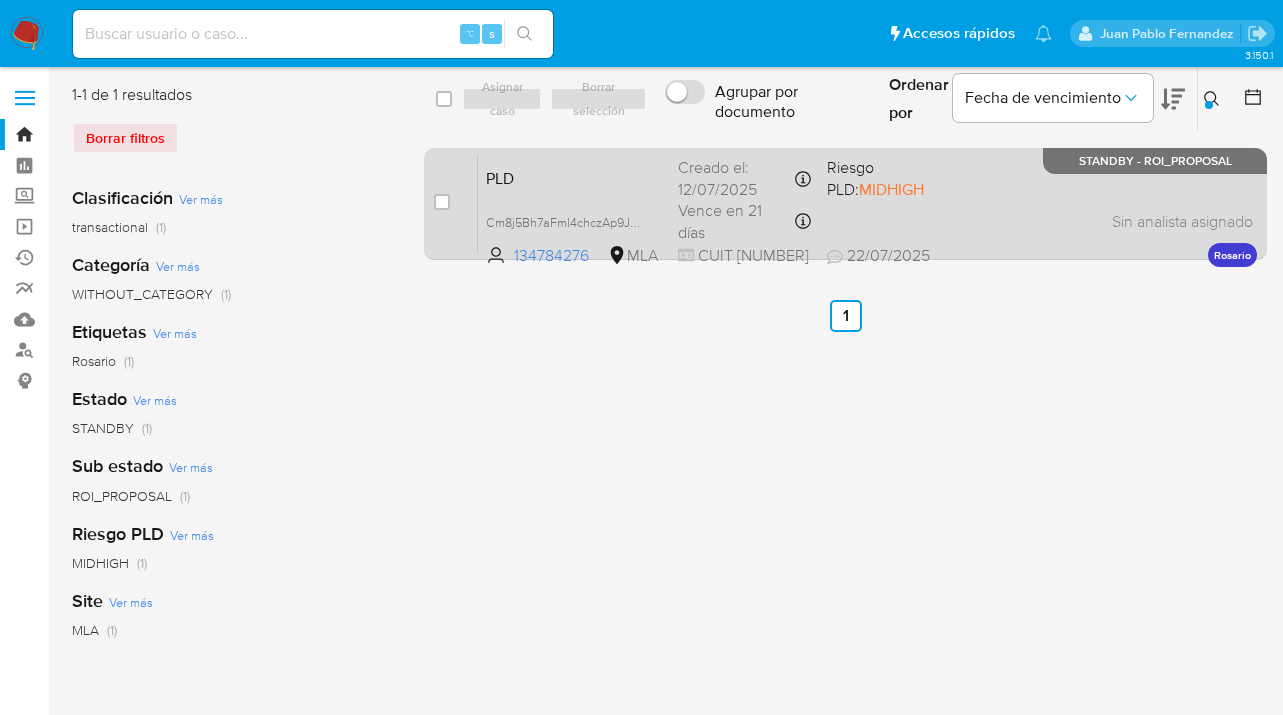 click on "PLD Cm8j5Bh7aFml4chczAp9Jvat 134784276 MLA Riesgo PLD:  MIDHIGH Creado el: 12/07/2025   Creado el: 12/07/2025 03:22:49 Vence en 21 días   Vence el 29/08/2025 03:22:49 CUIT   27202862247 22/07/2025   22/07/2025 11:00 Sin analista asignado   Asignado el: 17/07/2025 16:32:41 Rosario STANDBY - ROI_PROPOSAL" at bounding box center [867, 203] 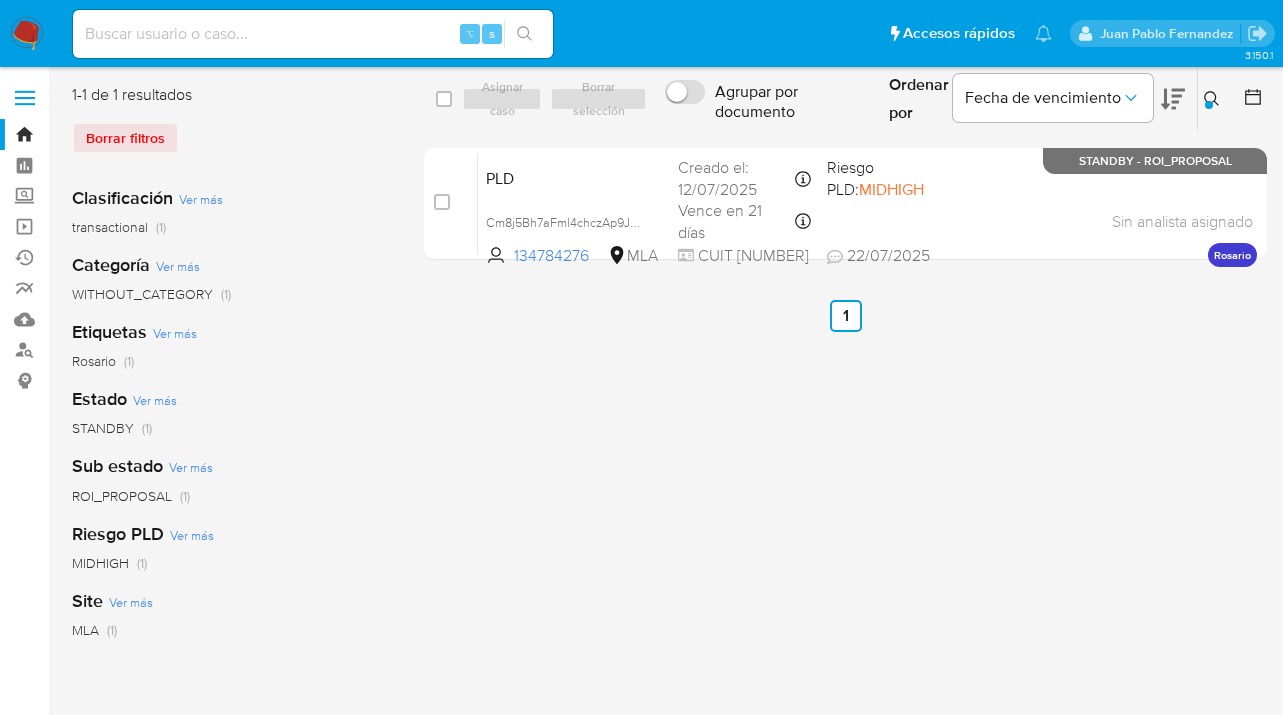 click 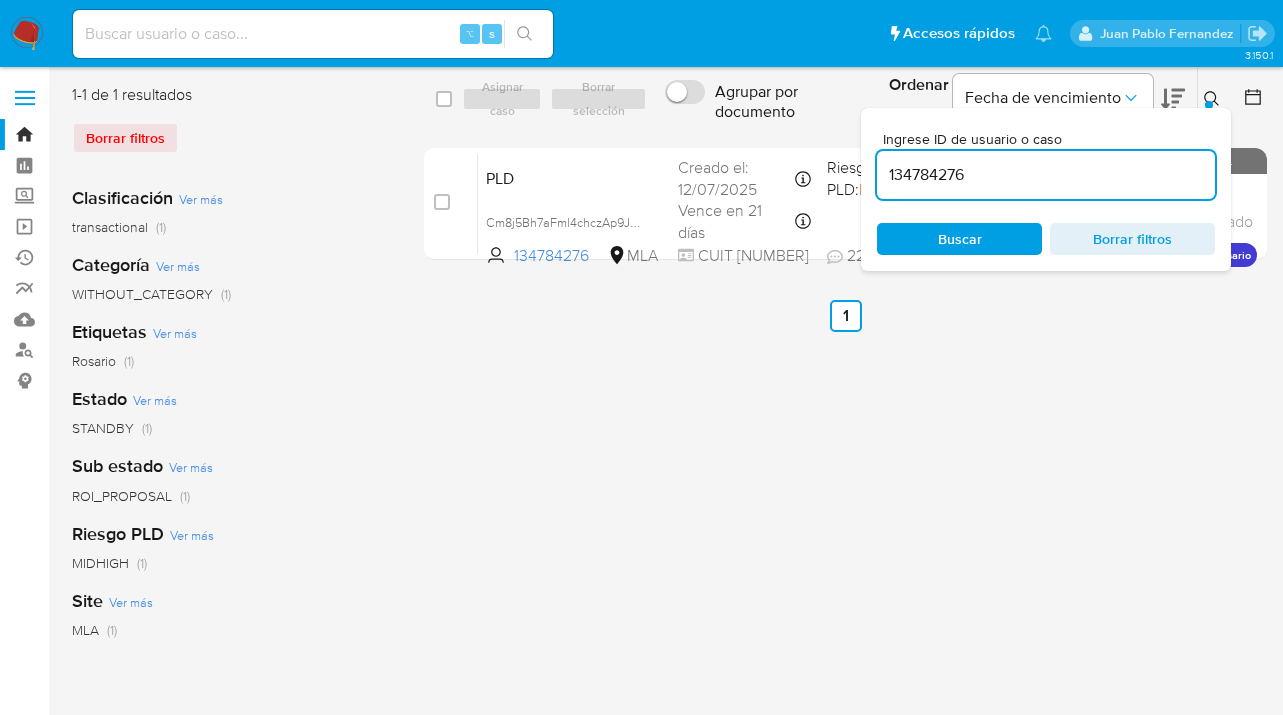 scroll, scrollTop: 0, scrollLeft: 0, axis: both 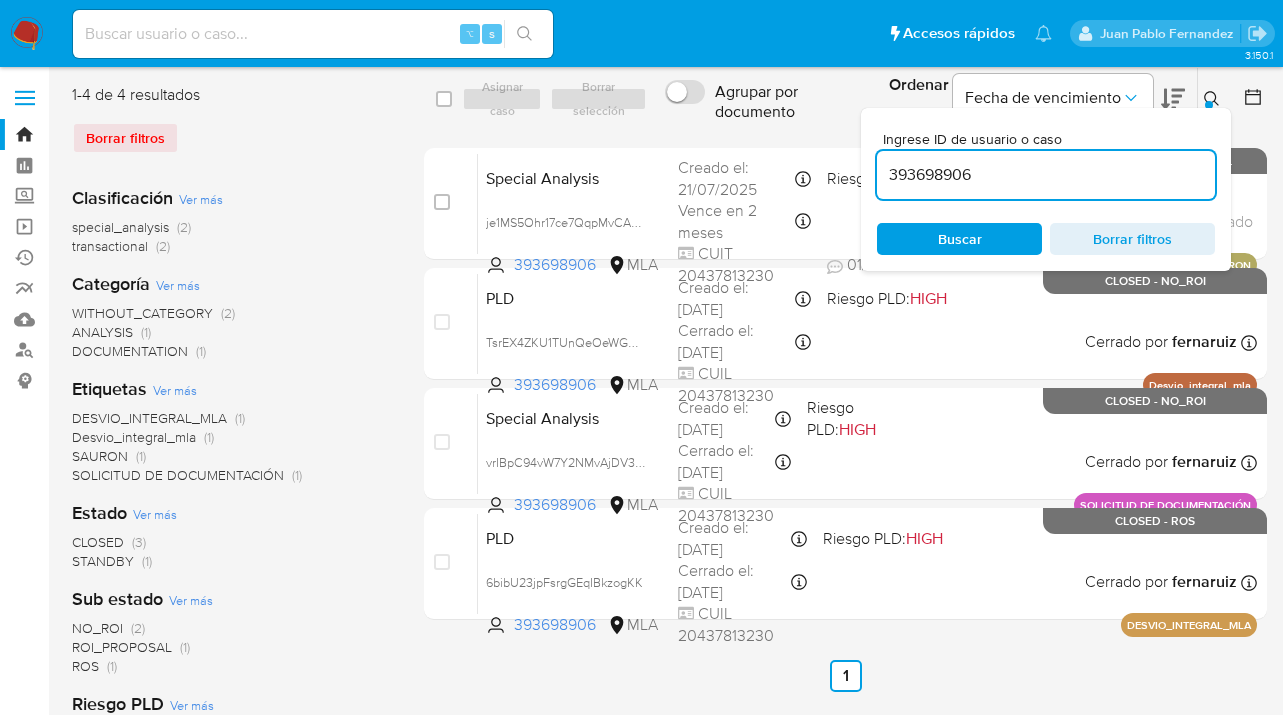 click 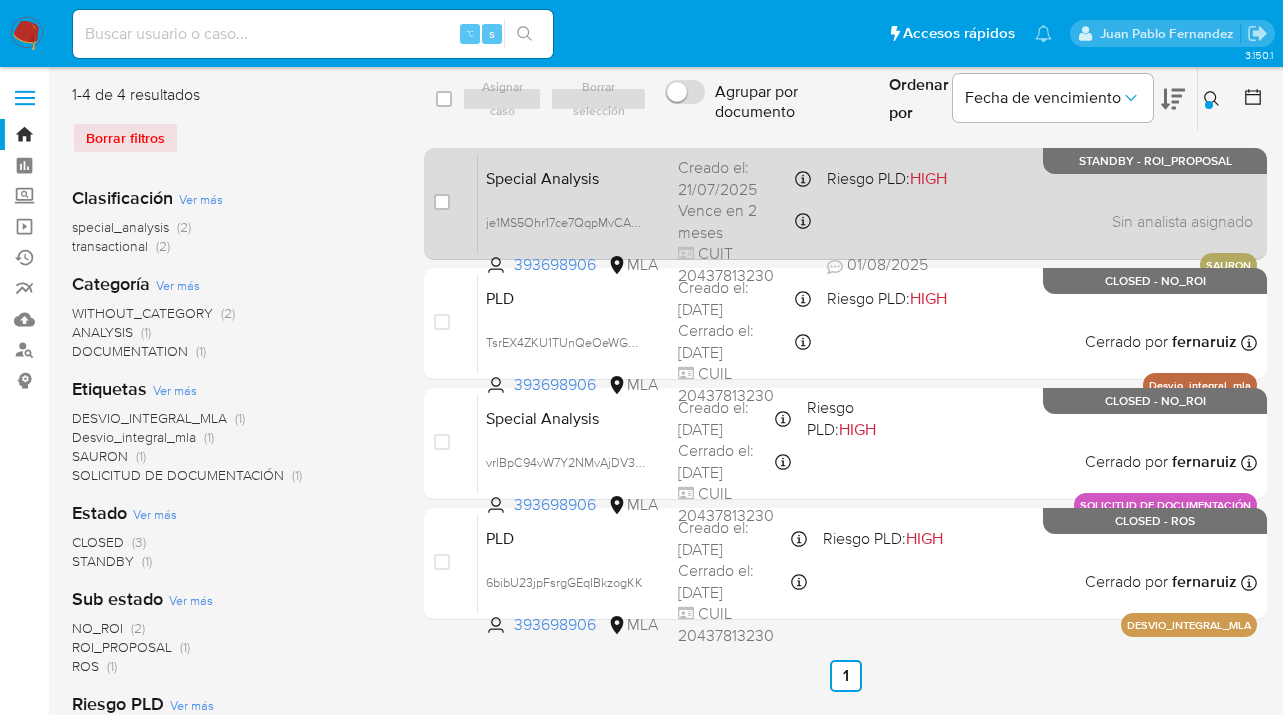 click on "Special Analysis je1MS5Ohr17ce7QqpMvCAqd9 393698906 MLA Riesgo PLD:  HIGH Creado el: 21/07/2025   Creado el: 21/07/2025 09:51:43 Vence en 2 meses   Vence el 19/10/2025 09:51:43 CUIT   20437813230 01/08/2025   01/08/2025 20:36 Sin analista asignado   Asignado el: 21/07/2025 09:51:43 SAURON STANDBY - ROI_PROPOSAL" at bounding box center [867, 203] 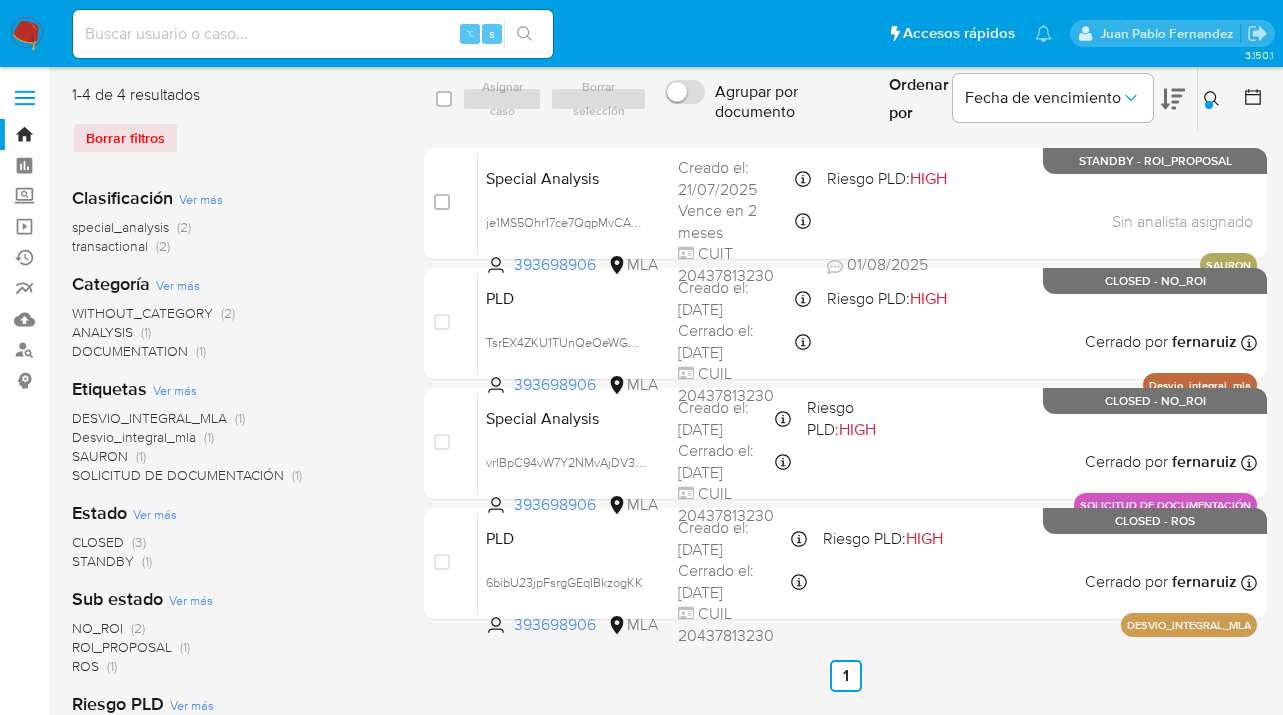 click at bounding box center (1209, 105) 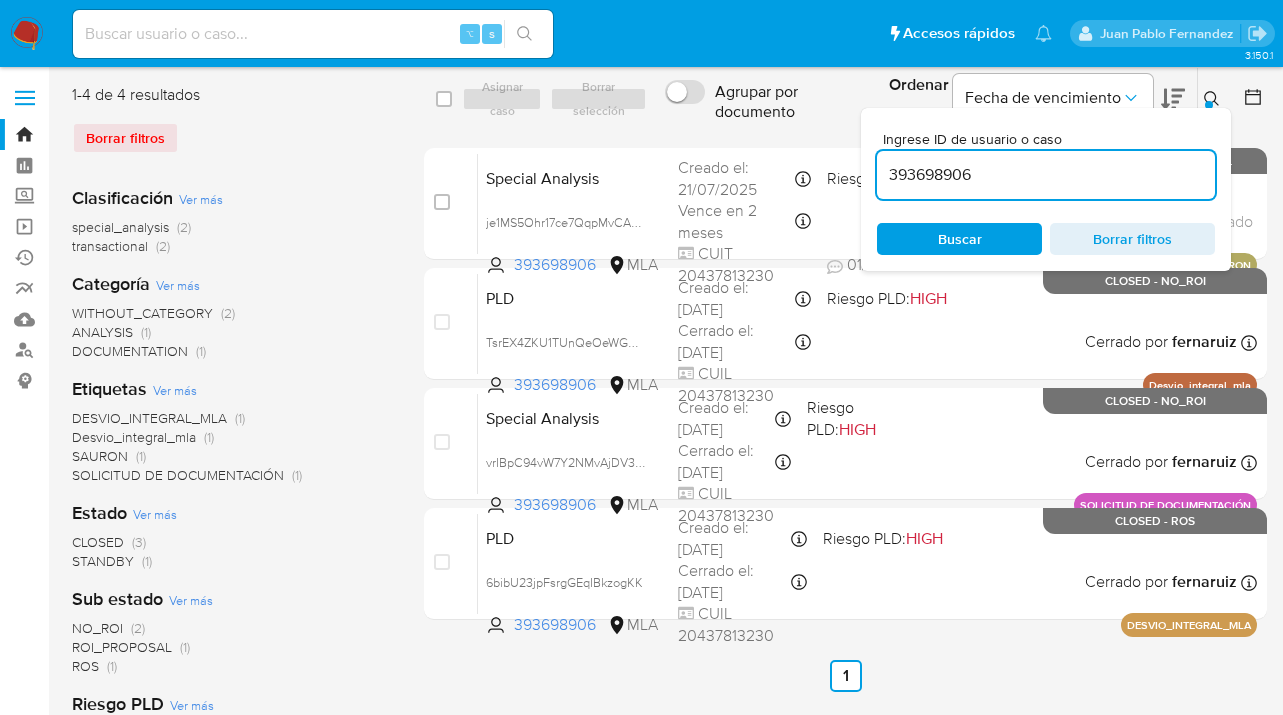 drag, startPoint x: 1070, startPoint y: 174, endPoint x: 873, endPoint y: 177, distance: 197.02284 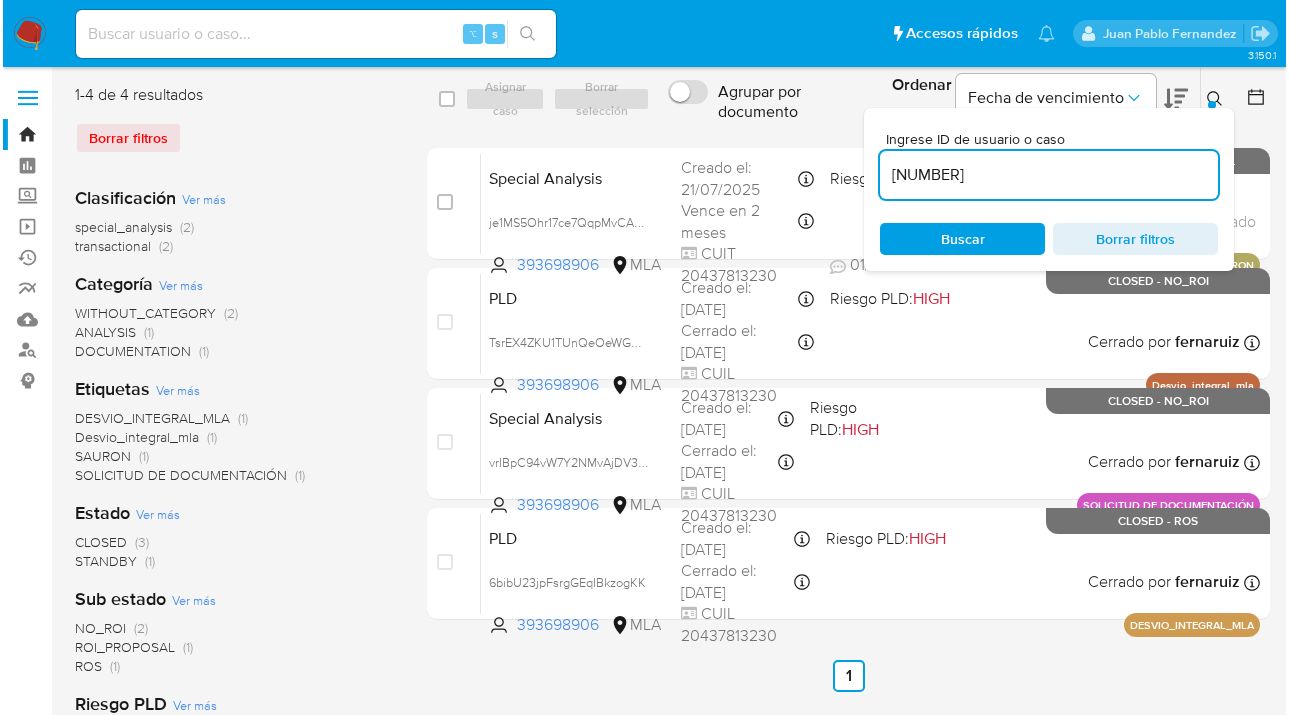 scroll, scrollTop: 0, scrollLeft: 0, axis: both 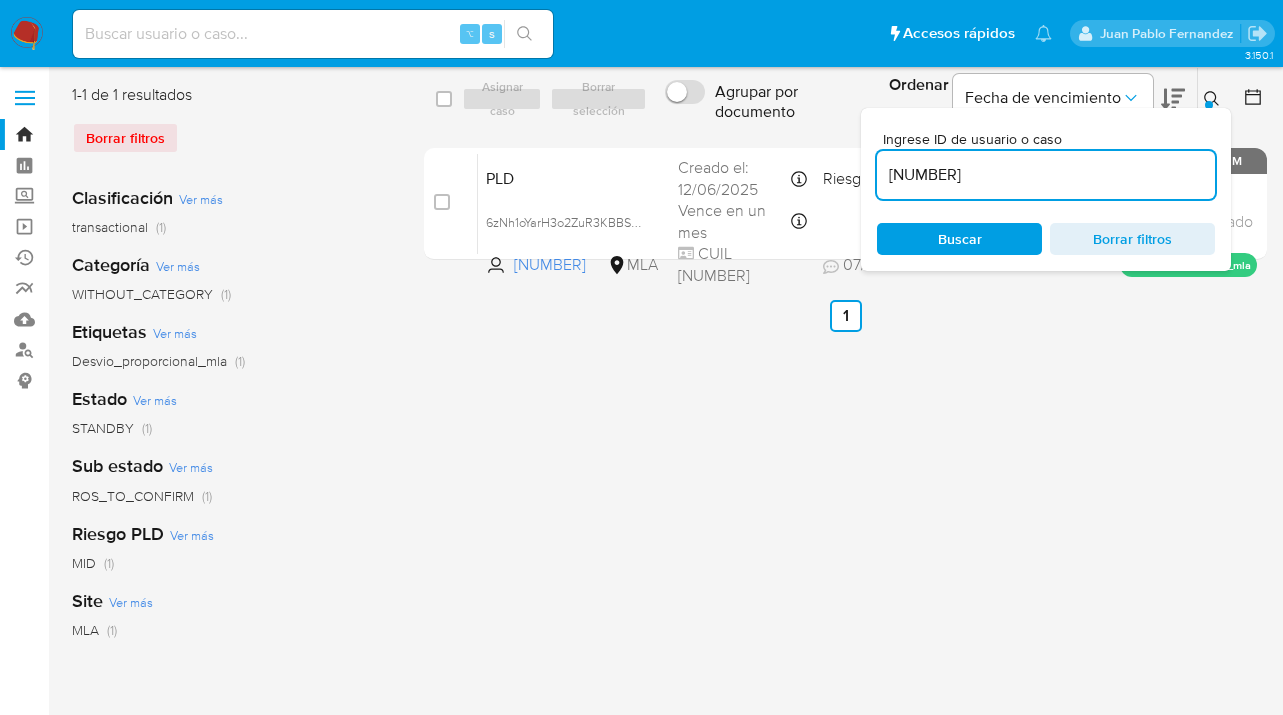 click 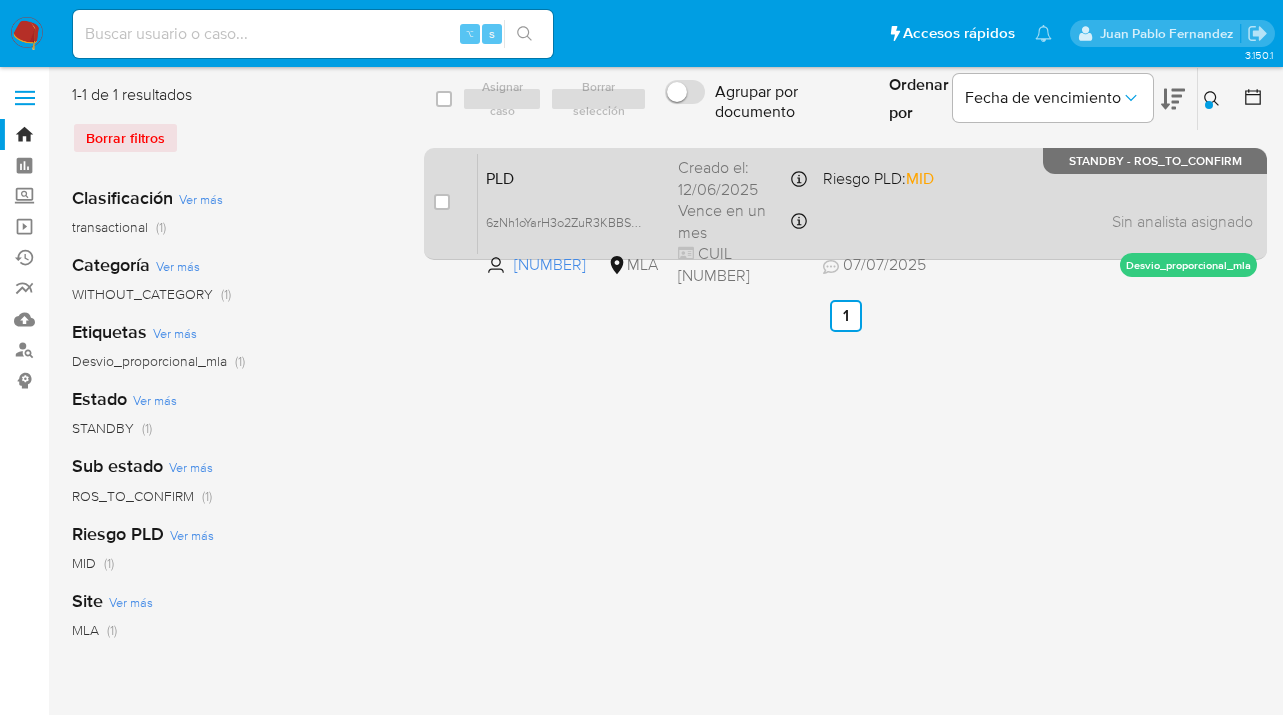 click on "PLD 6zNh1oYarH3o2ZuR3KBBS3g3 554734093 MLA Riesgo PLD:  MID Creado el: 12/06/2025   Creado el: 12/06/2025 03:33:57 Vence en un mes   Vence el 10/09/2025 03:33:57 CUIL   27432656697 07/07/2025   07/07/2025 17:23 Sin analista asignado   Asignado el: 18/06/2025 14:16:47 Desvio_proporcional_mla STANDBY - ROS_TO_CONFIRM" at bounding box center (867, 203) 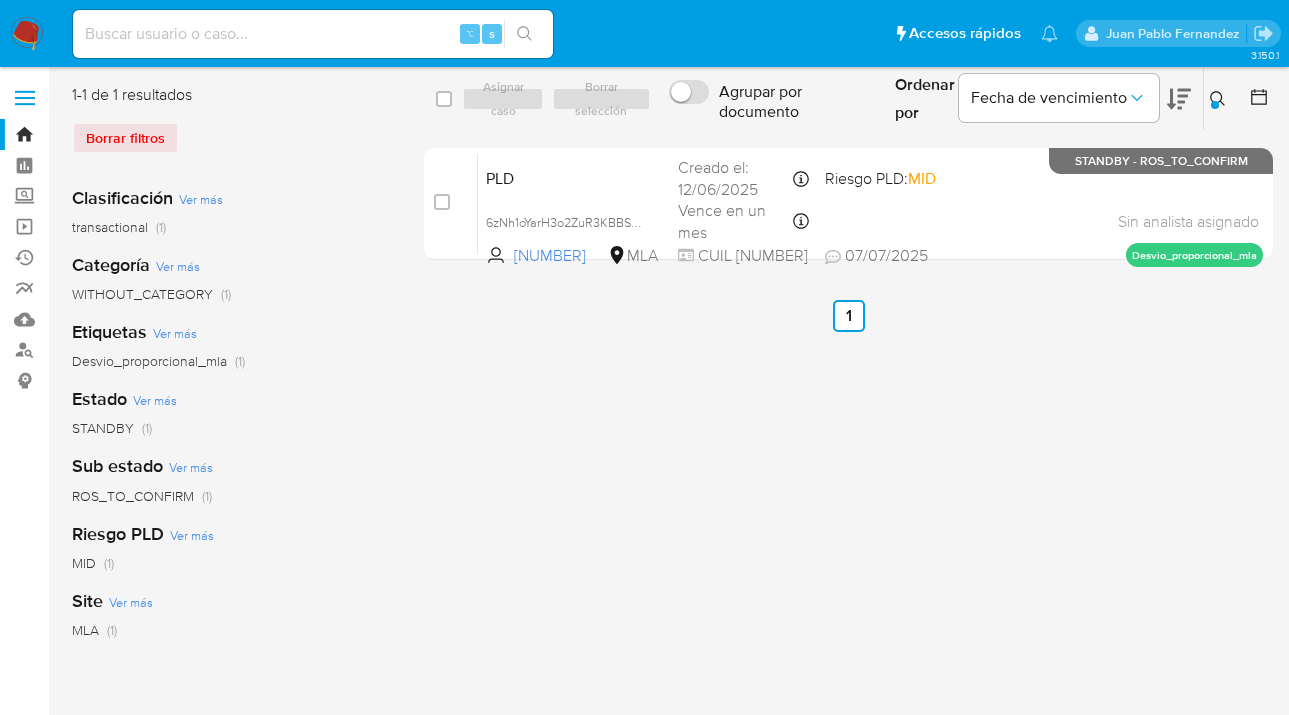 drag, startPoint x: 1218, startPoint y: 98, endPoint x: 1202, endPoint y: 115, distance: 23.345236 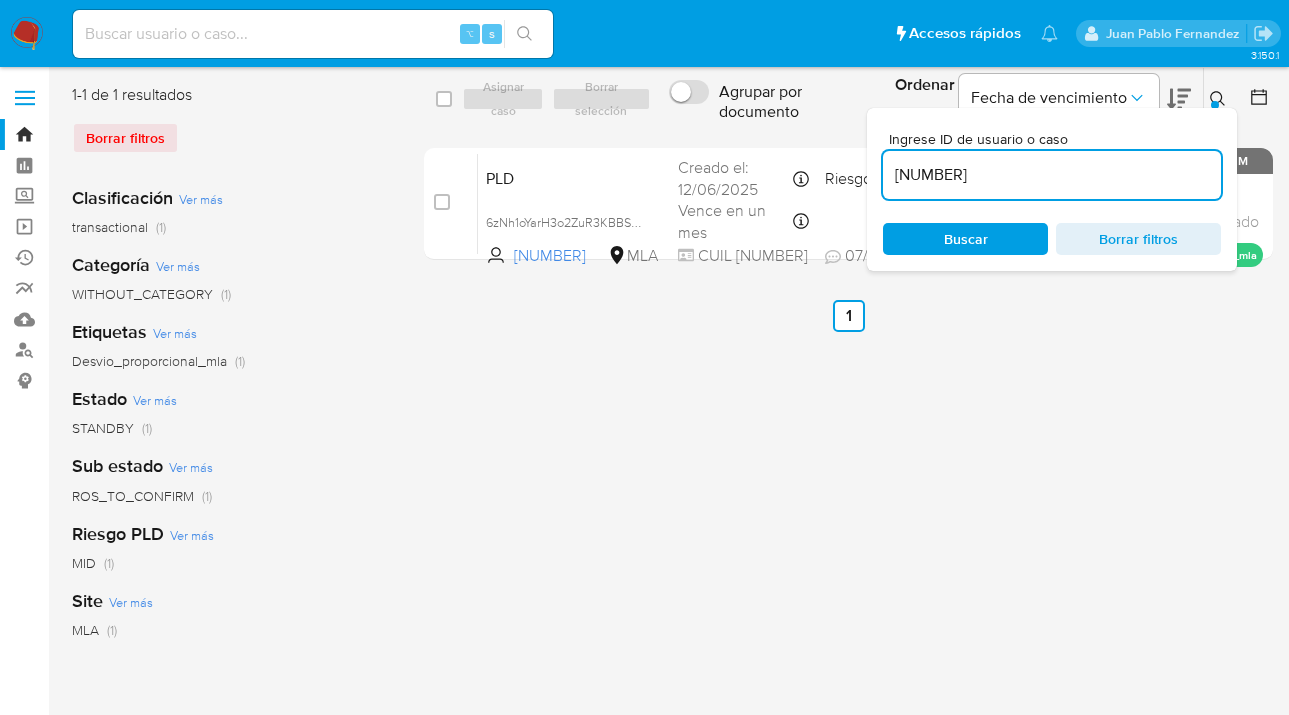 scroll, scrollTop: 0, scrollLeft: 0, axis: both 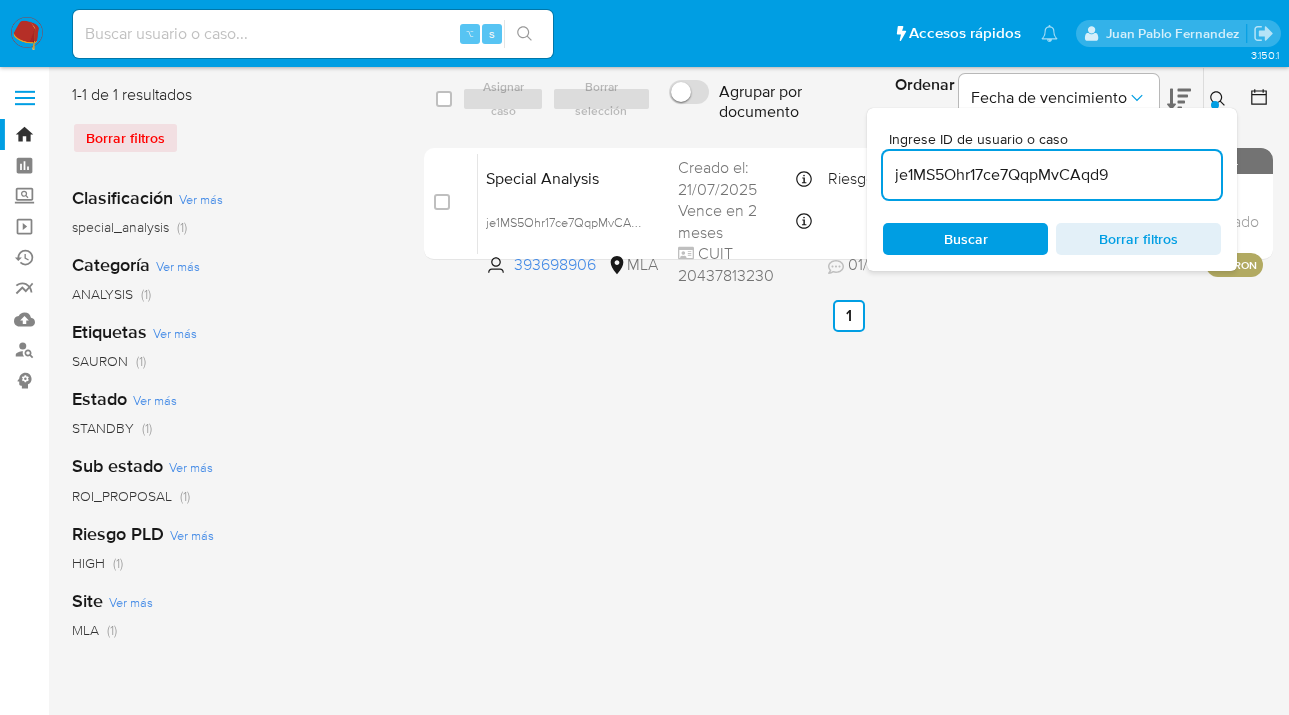 click 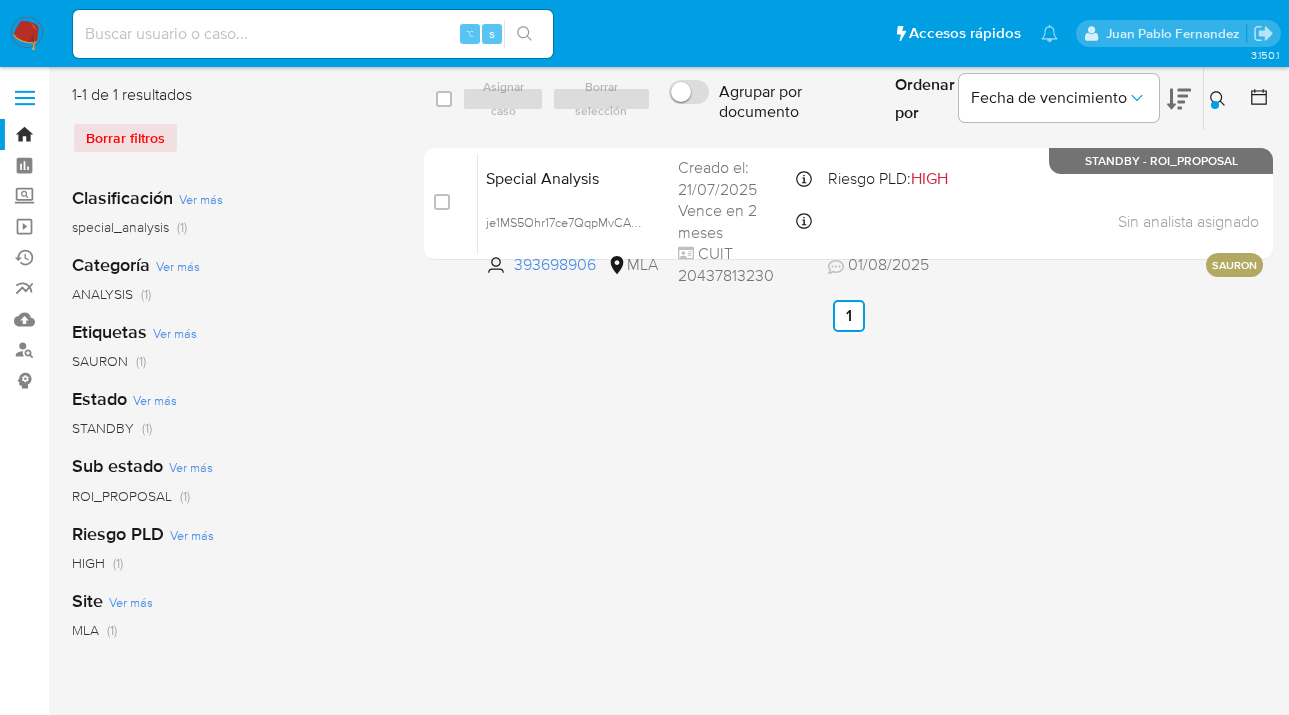 click at bounding box center [1215, 105] 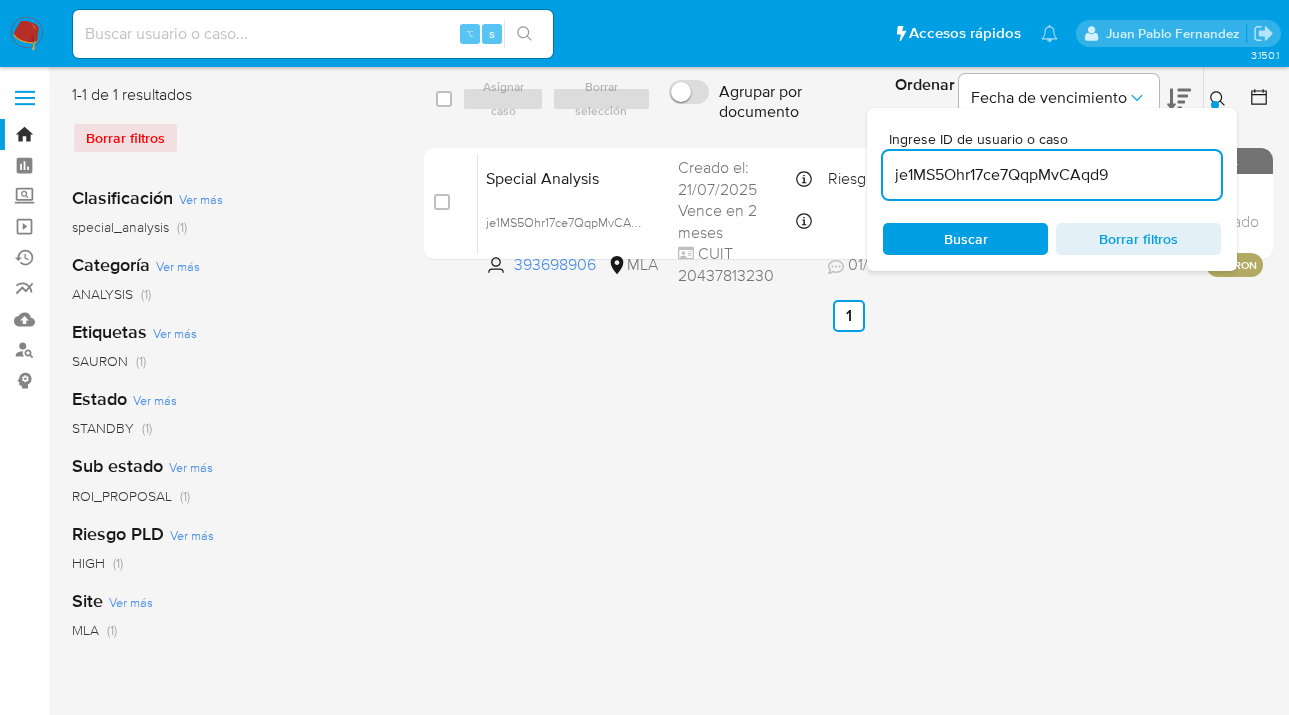 drag, startPoint x: 1122, startPoint y: 169, endPoint x: 897, endPoint y: 155, distance: 225.43513 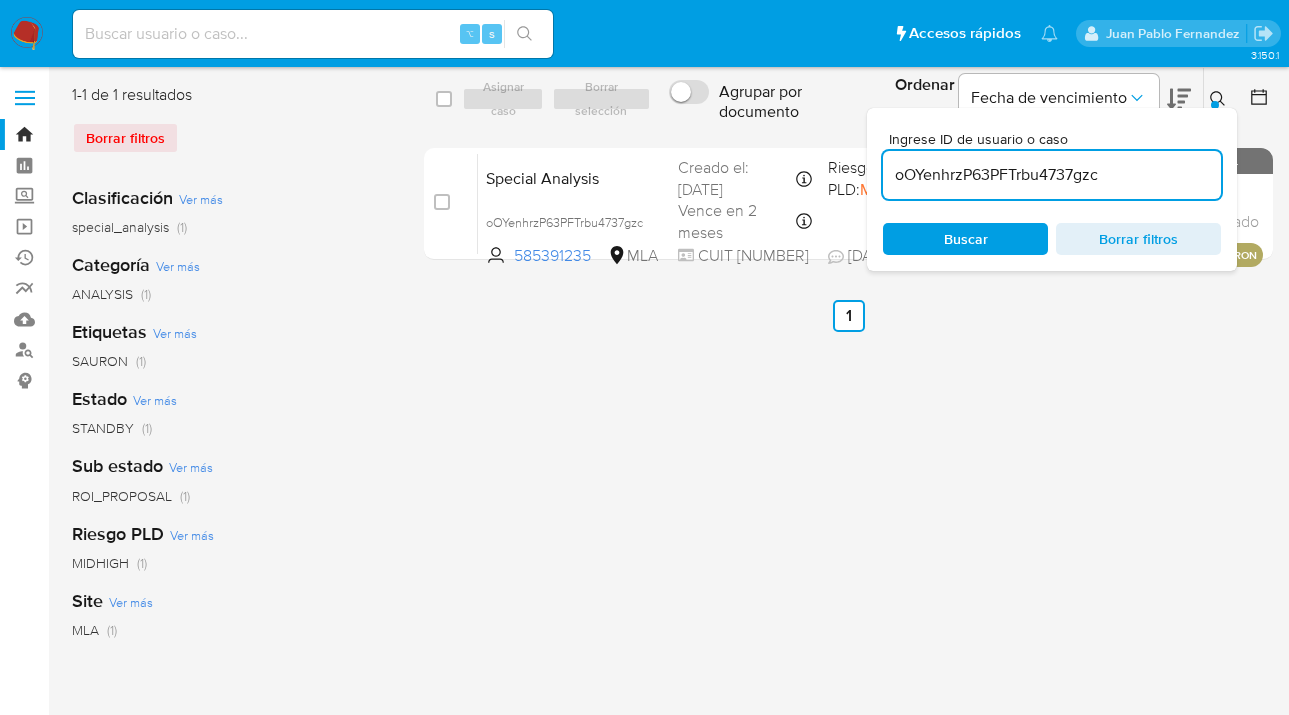 click 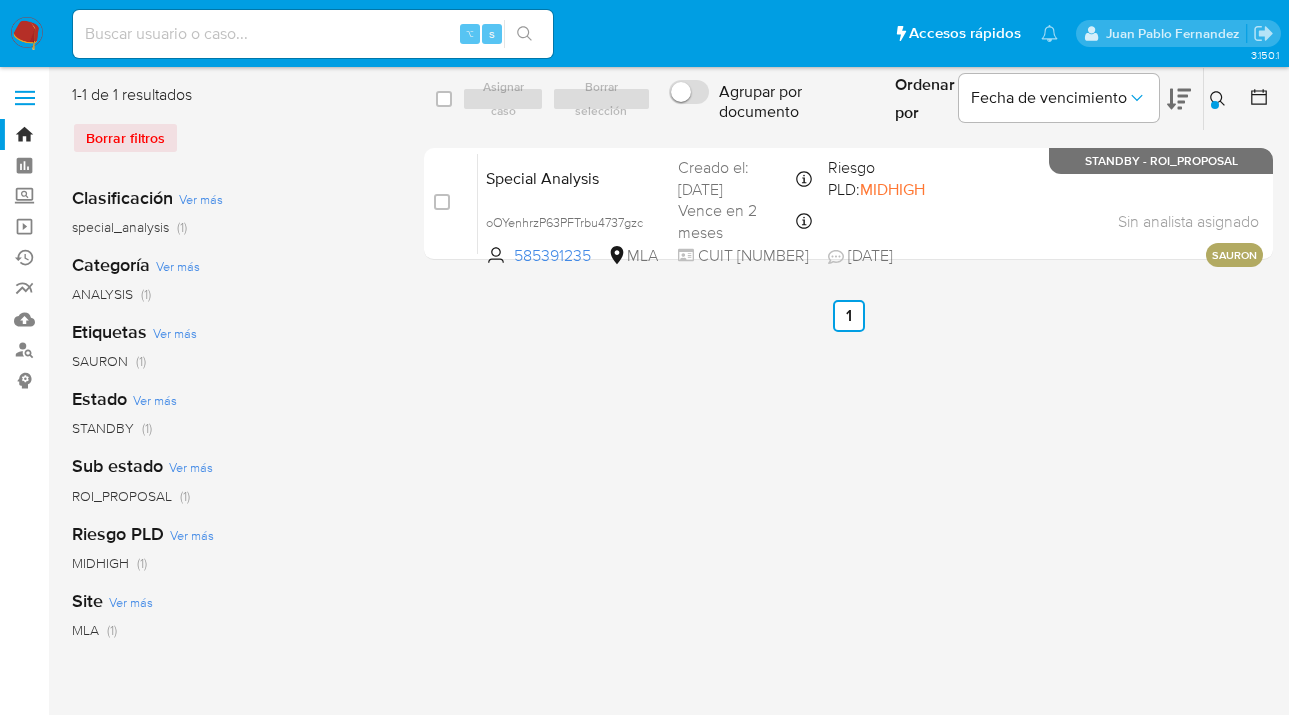 click at bounding box center (1215, 105) 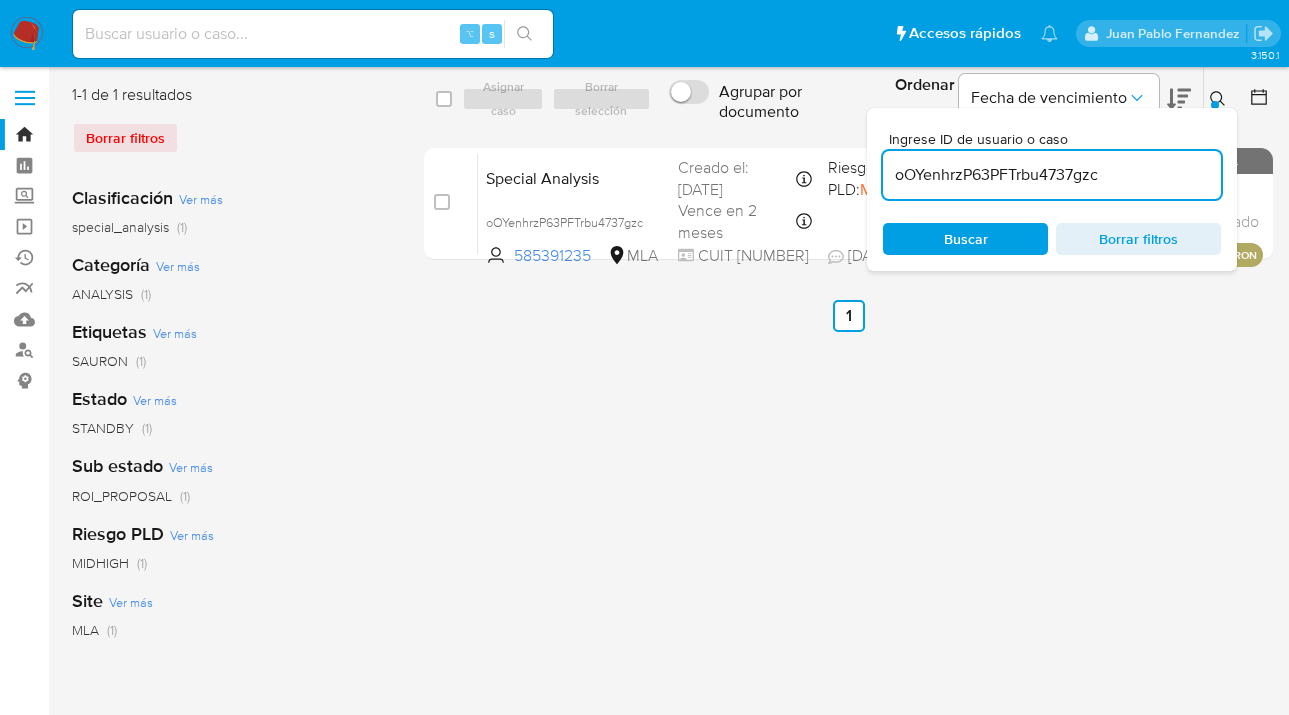 drag, startPoint x: 1113, startPoint y: 179, endPoint x: 917, endPoint y: 163, distance: 196.65198 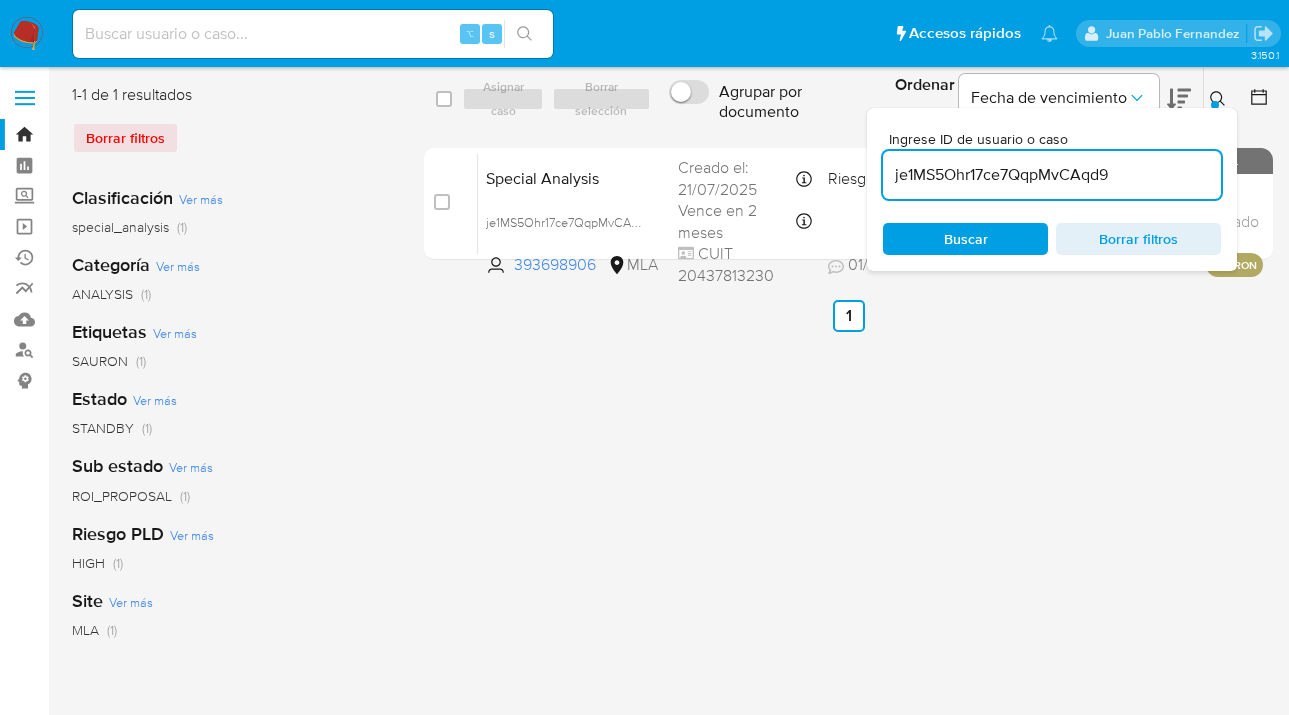click 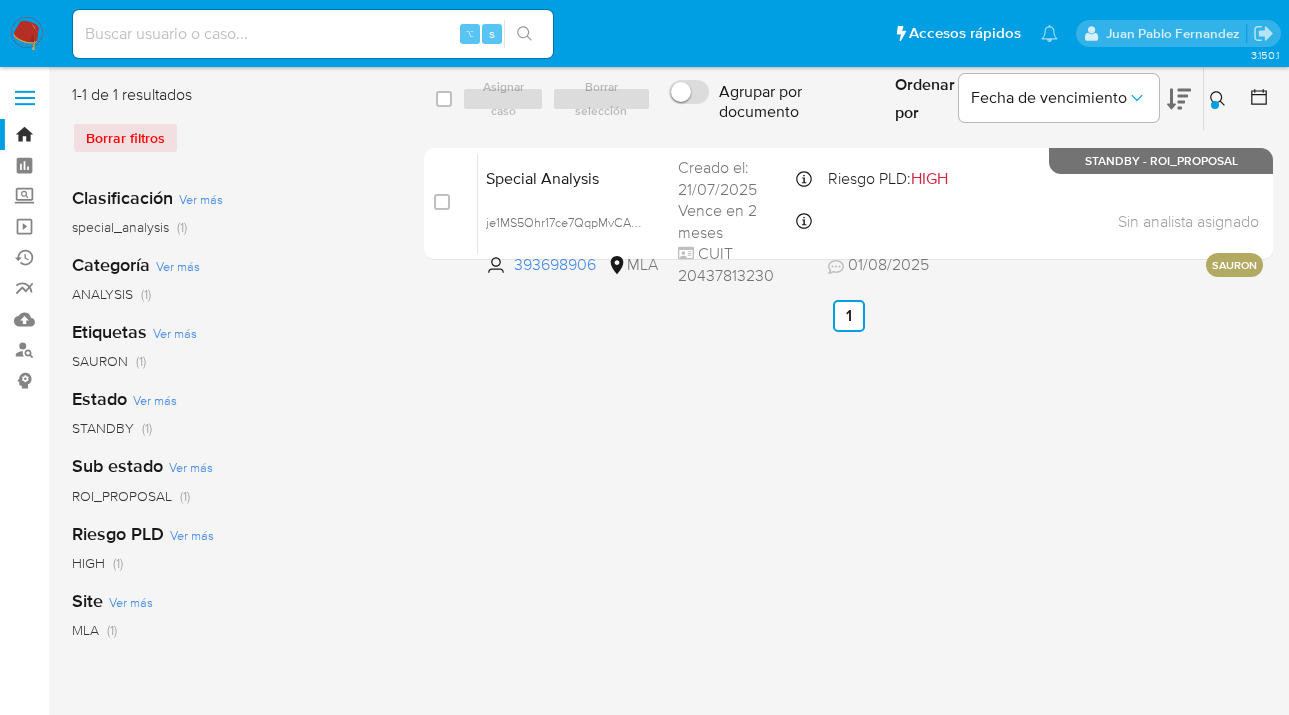 click 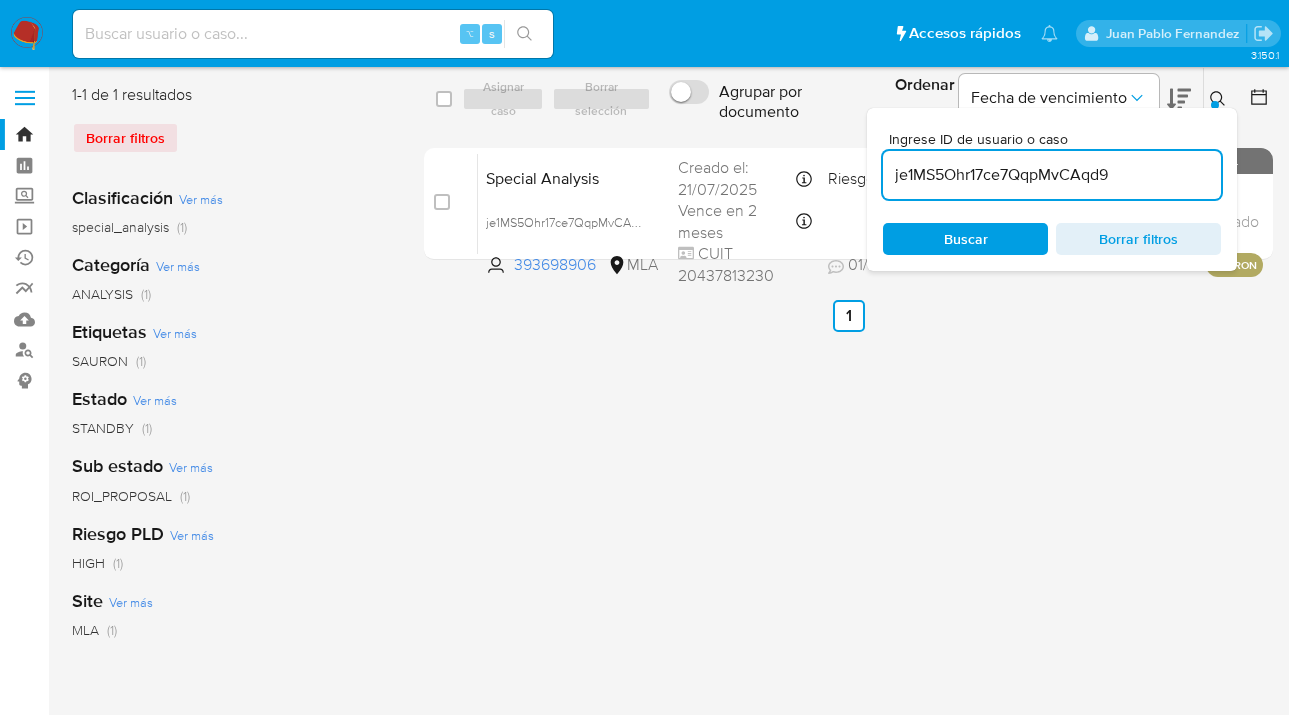 scroll, scrollTop: 0, scrollLeft: 0, axis: both 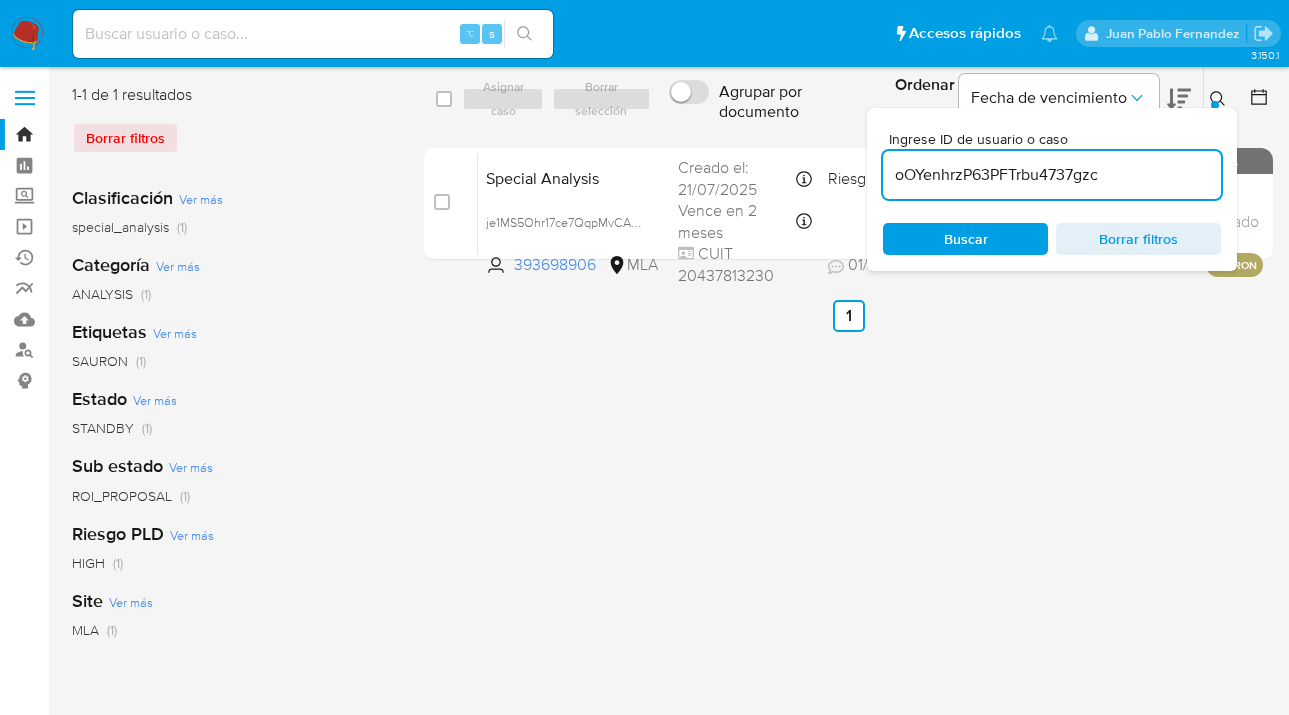 type on "oOYenhrzP63PFTrbu4737gzc" 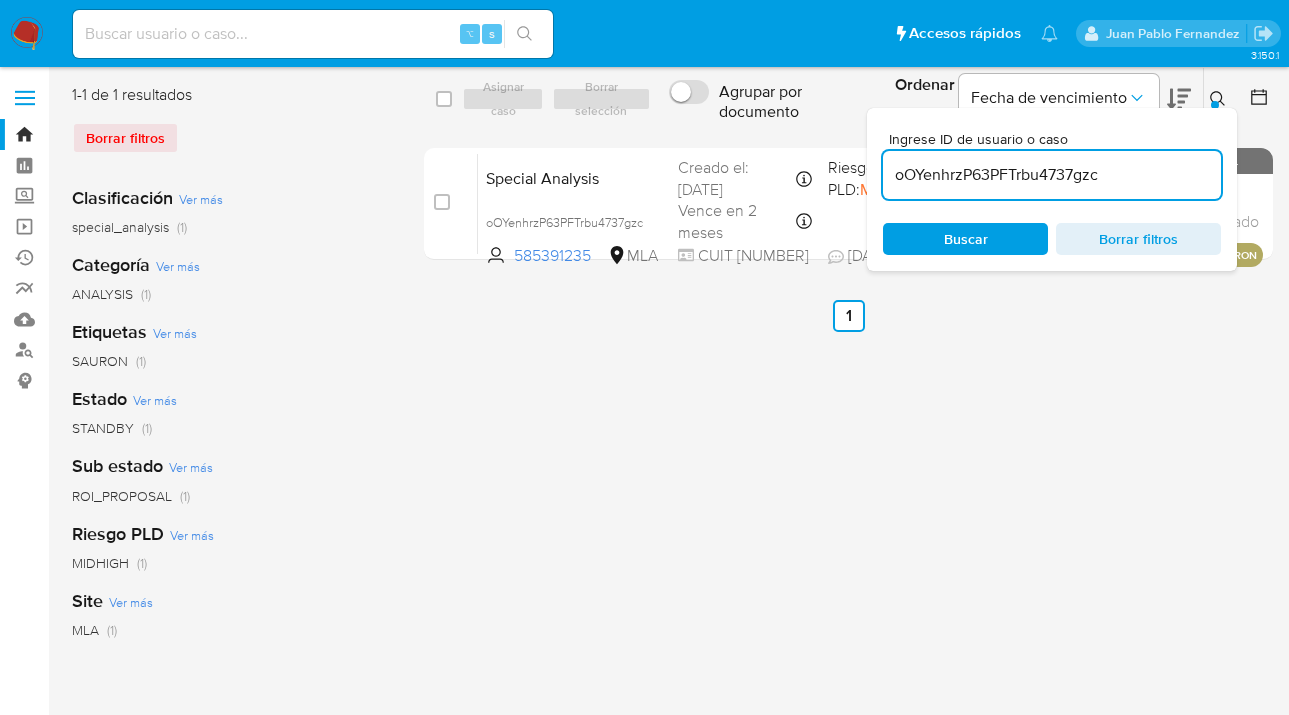 click 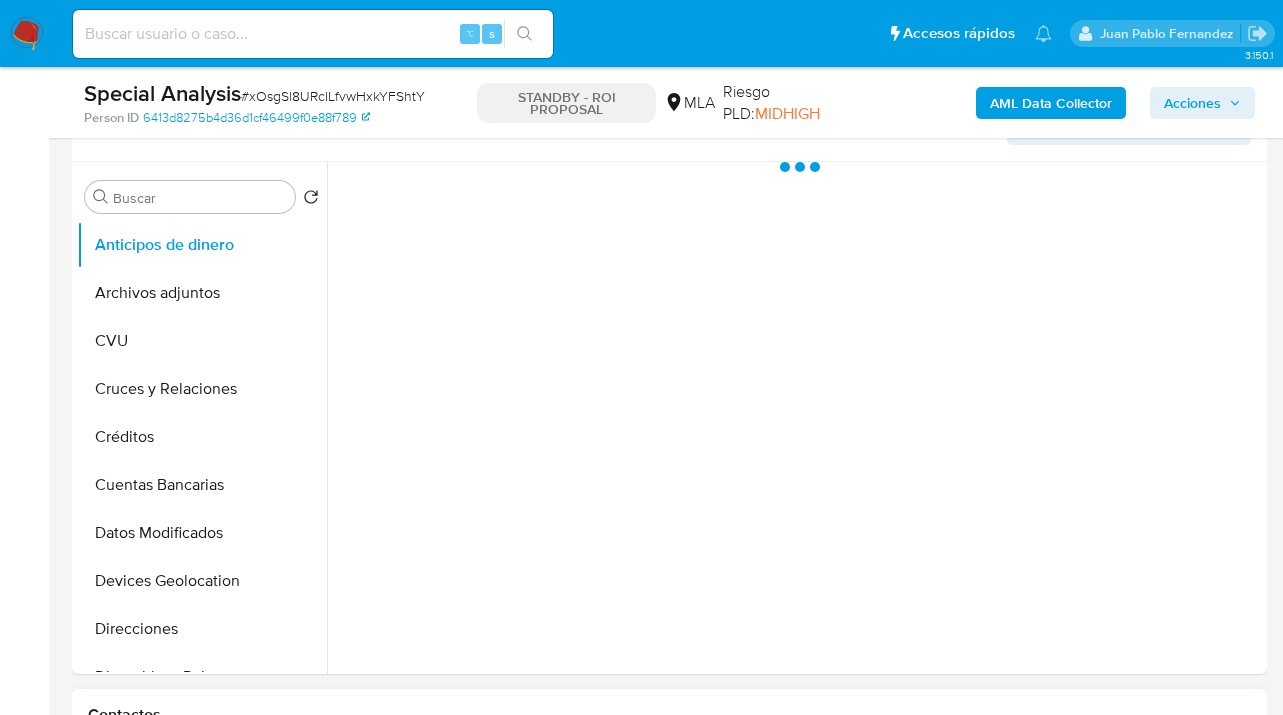 scroll, scrollTop: 652, scrollLeft: 0, axis: vertical 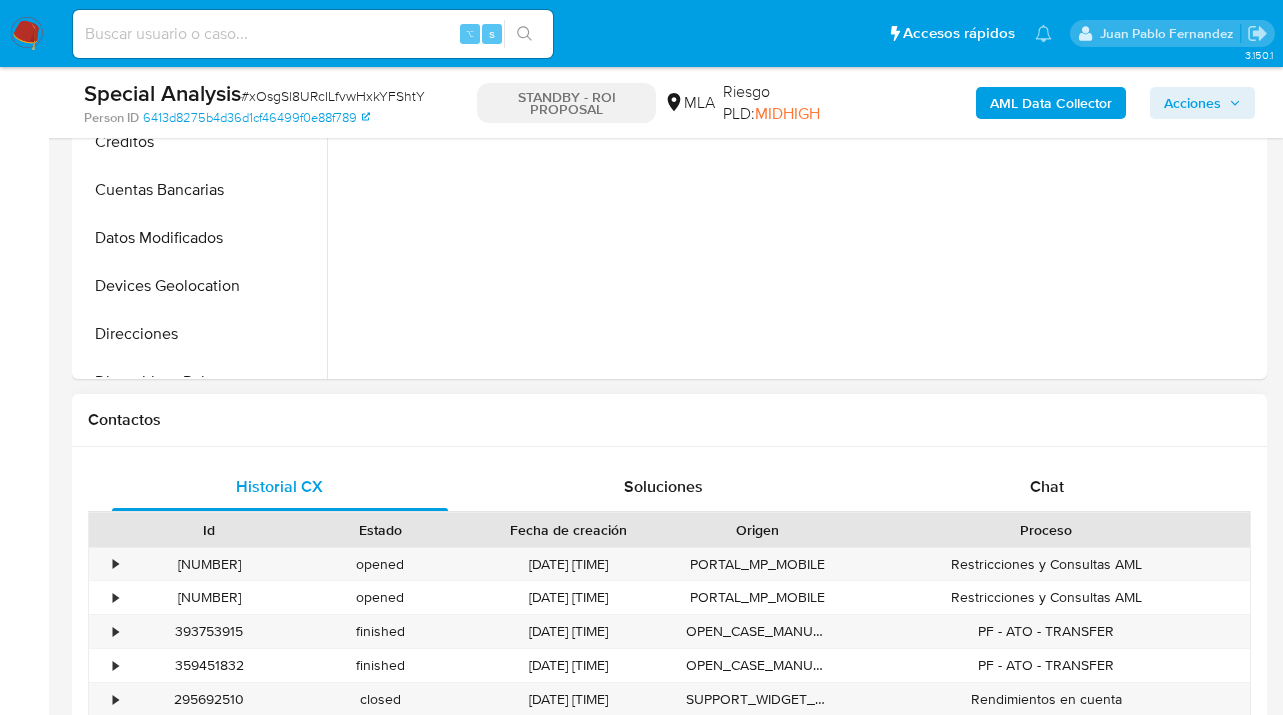 select on "10" 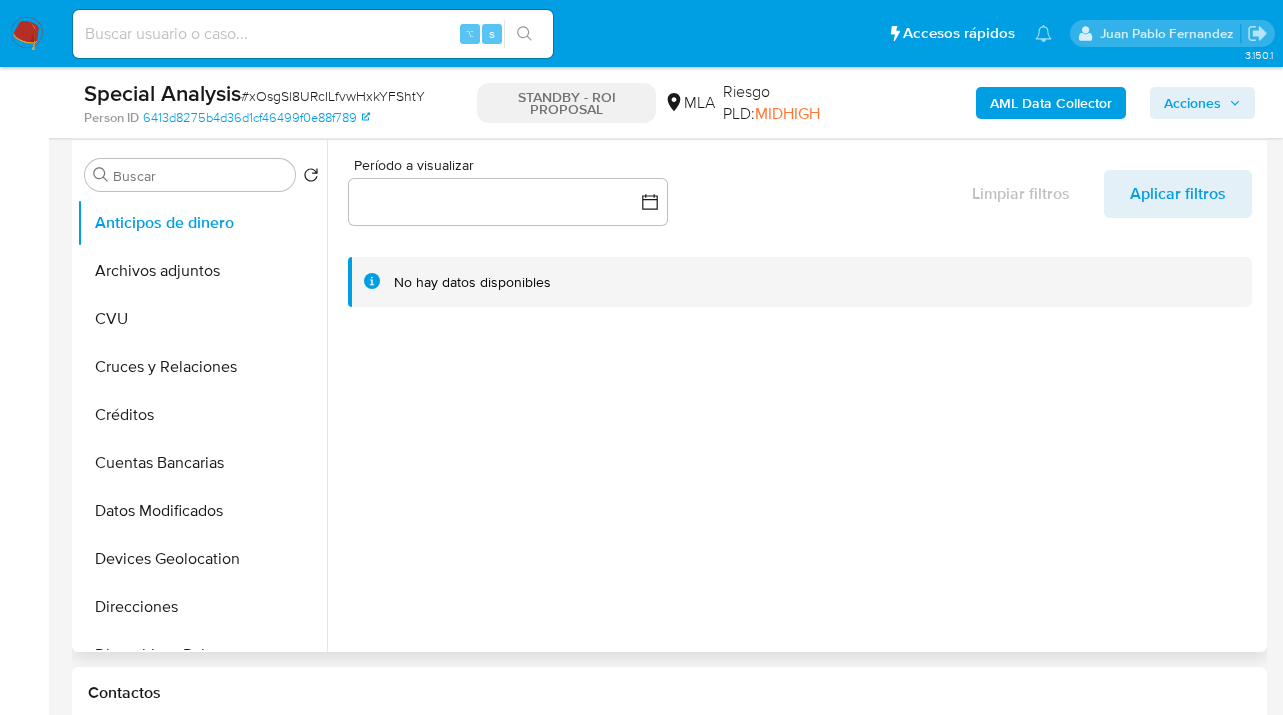 scroll, scrollTop: 233, scrollLeft: 0, axis: vertical 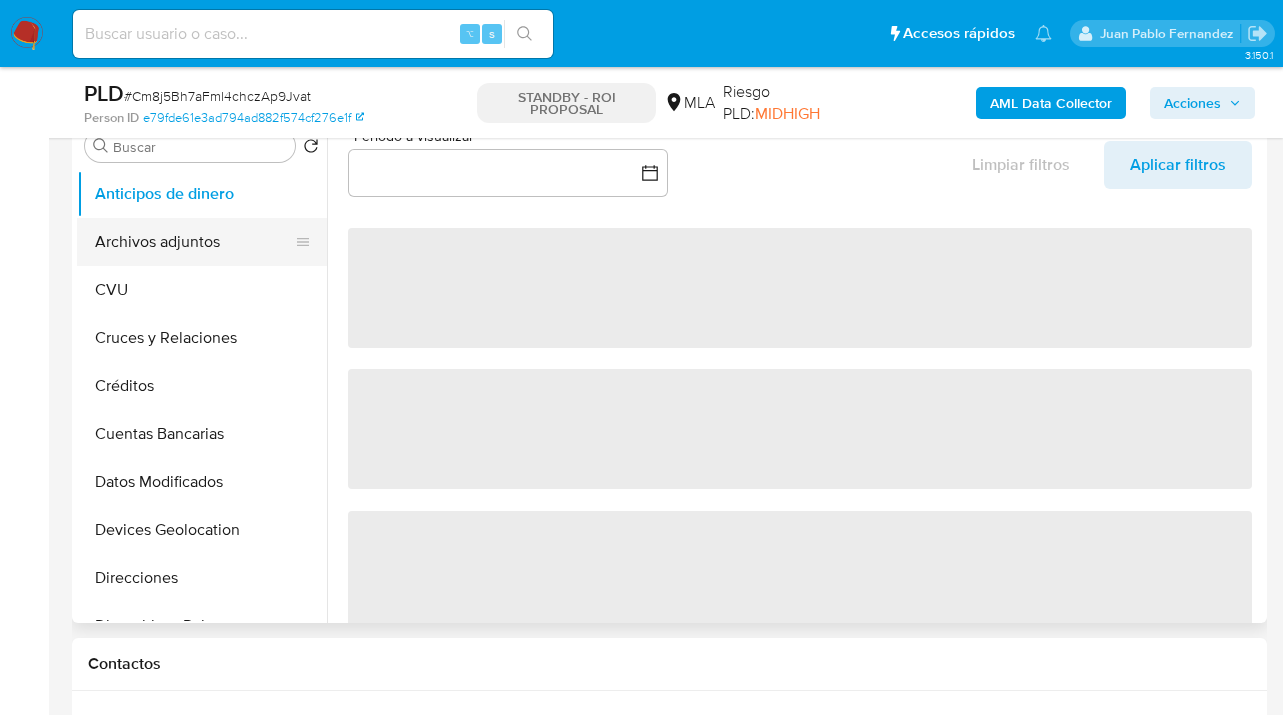 select on "10" 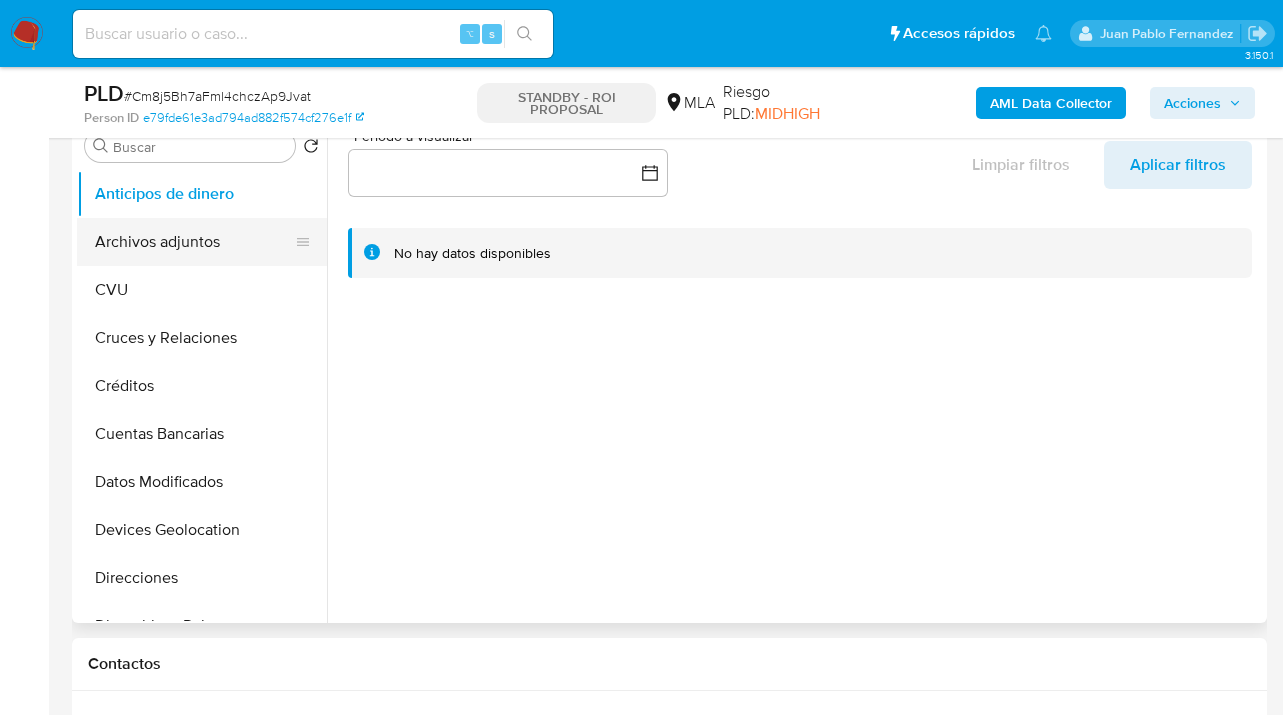 click on "Archivos adjuntos" at bounding box center [194, 242] 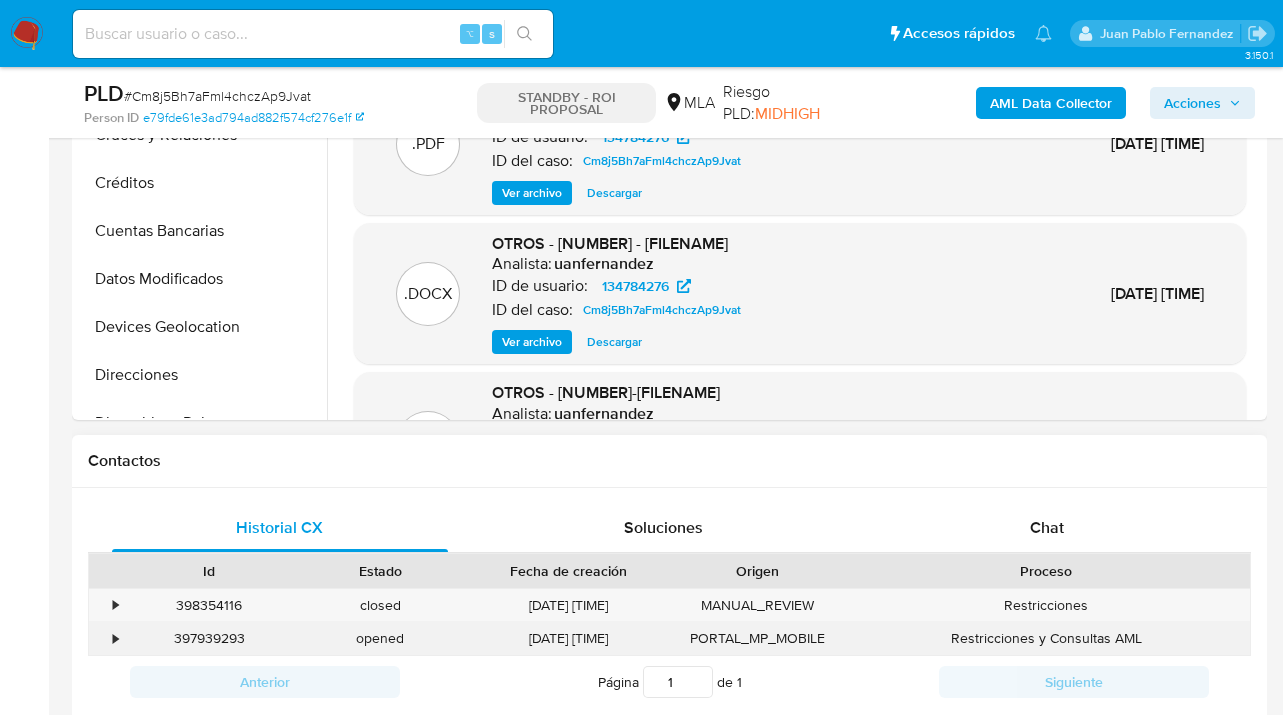 scroll, scrollTop: 611, scrollLeft: 0, axis: vertical 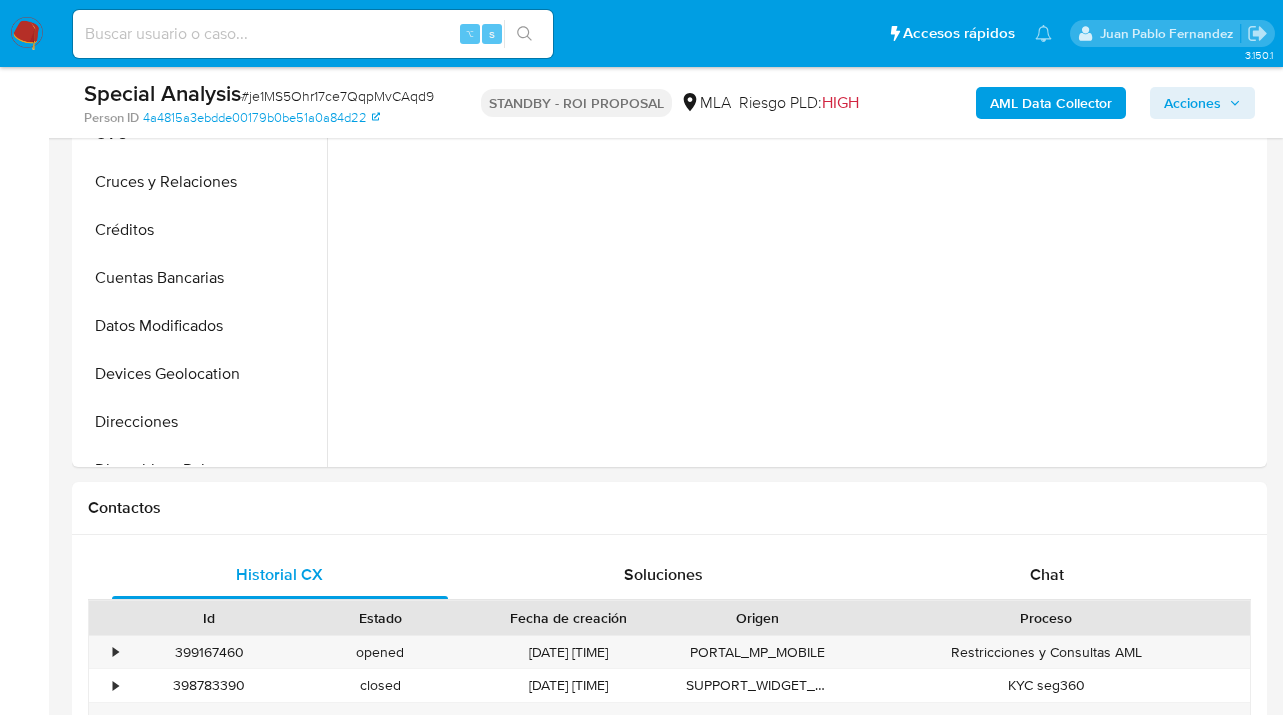 select on "10" 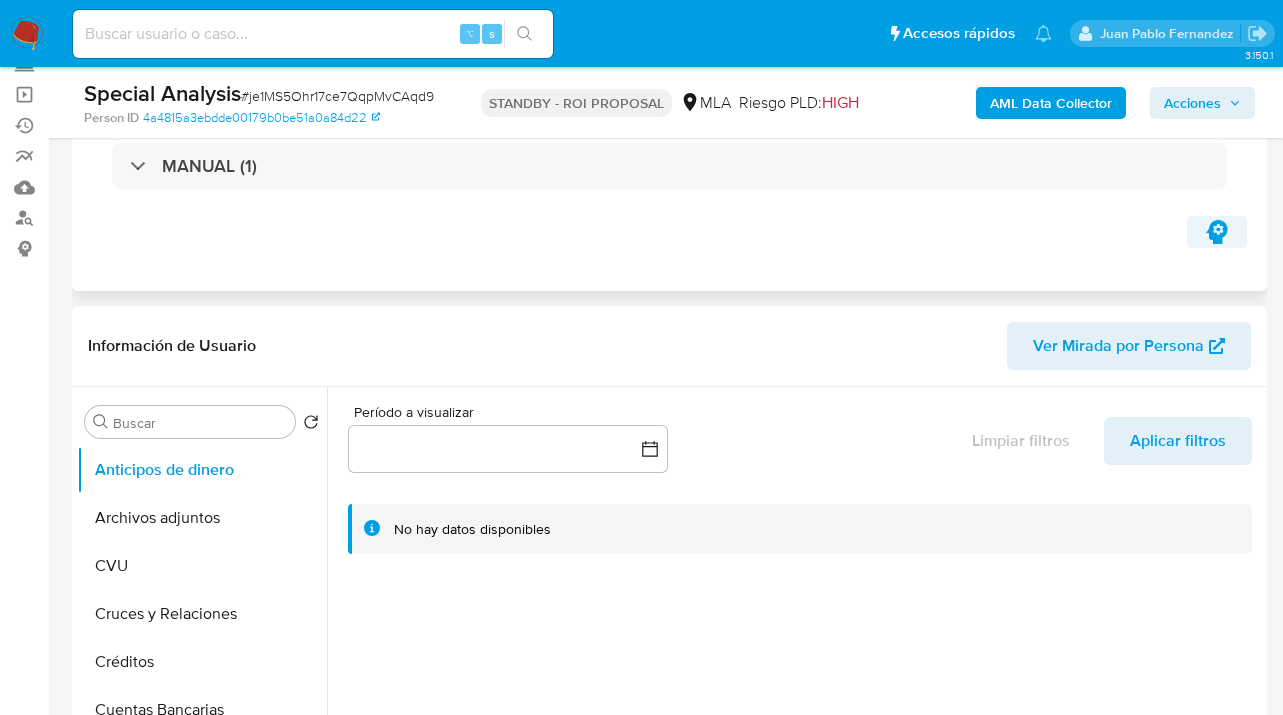 scroll, scrollTop: 0, scrollLeft: 0, axis: both 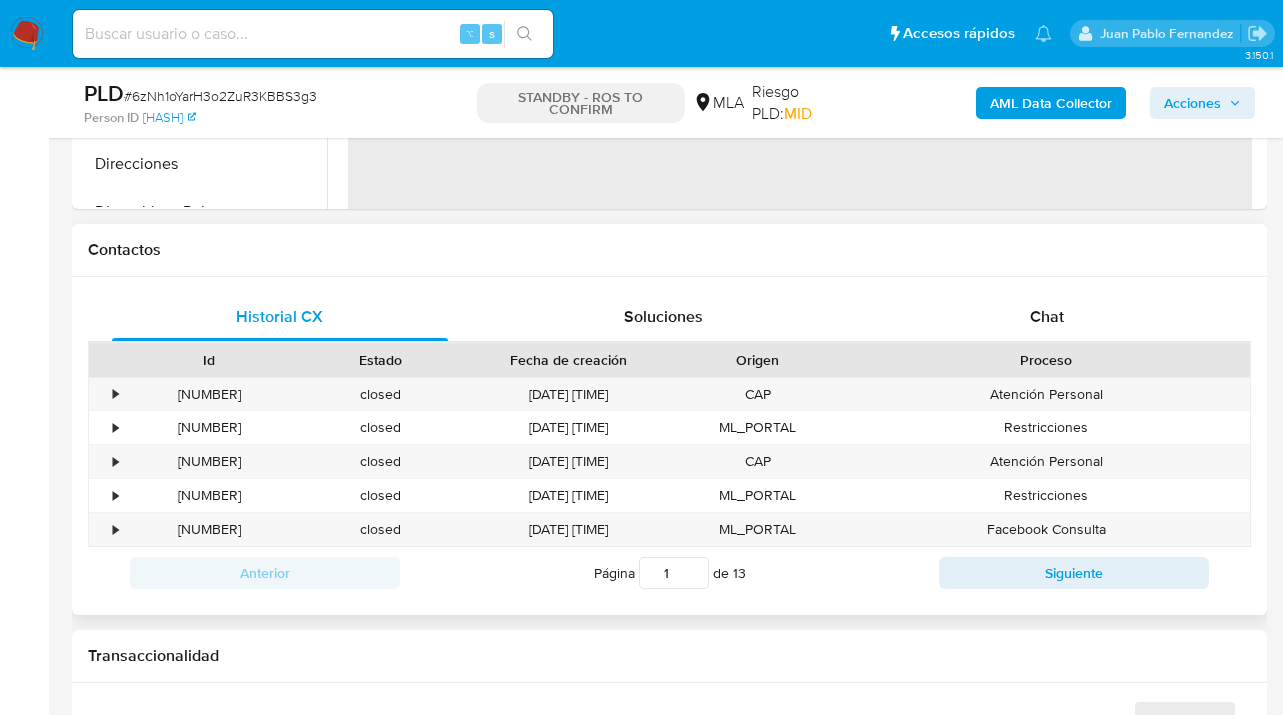 select on "10" 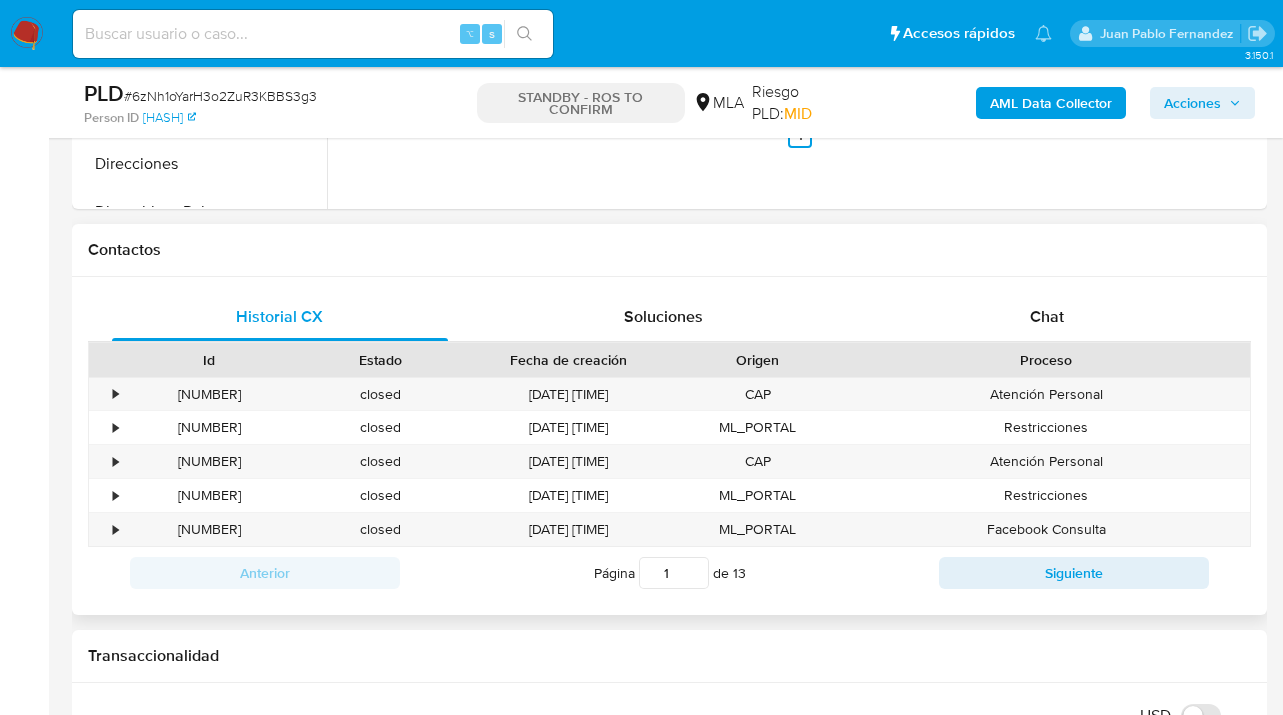 scroll, scrollTop: 0, scrollLeft: 0, axis: both 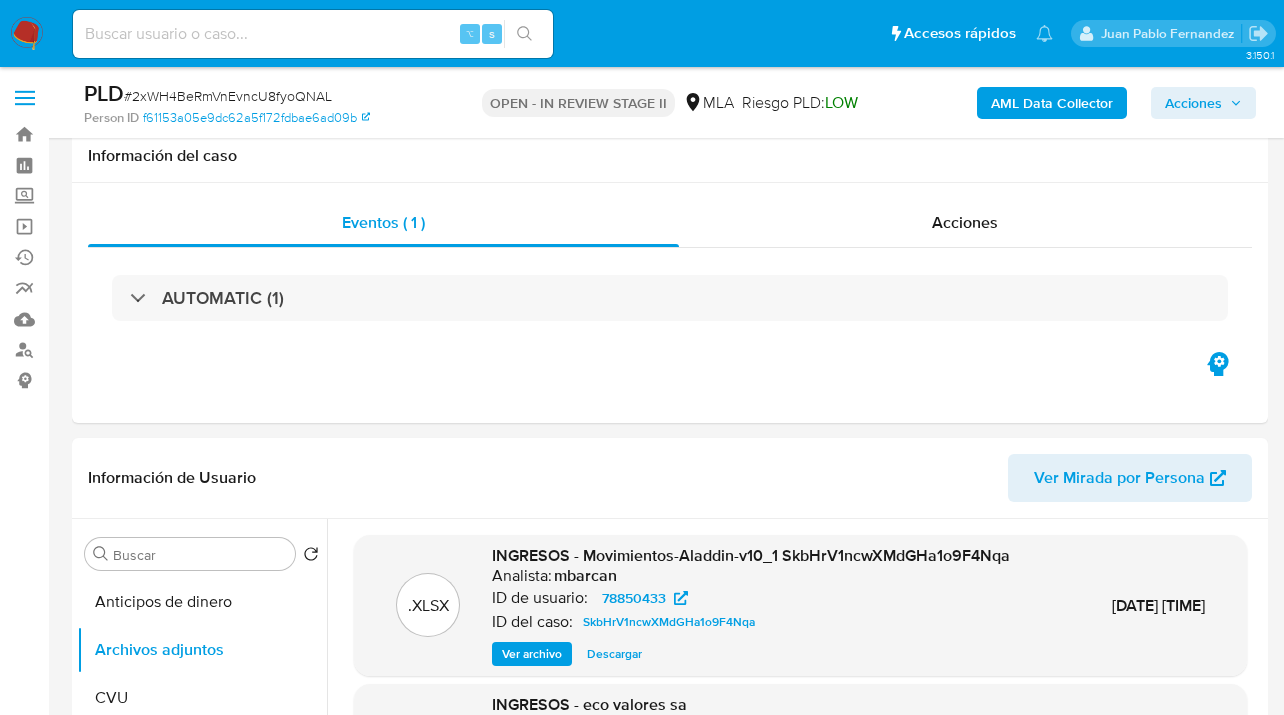 select on "10" 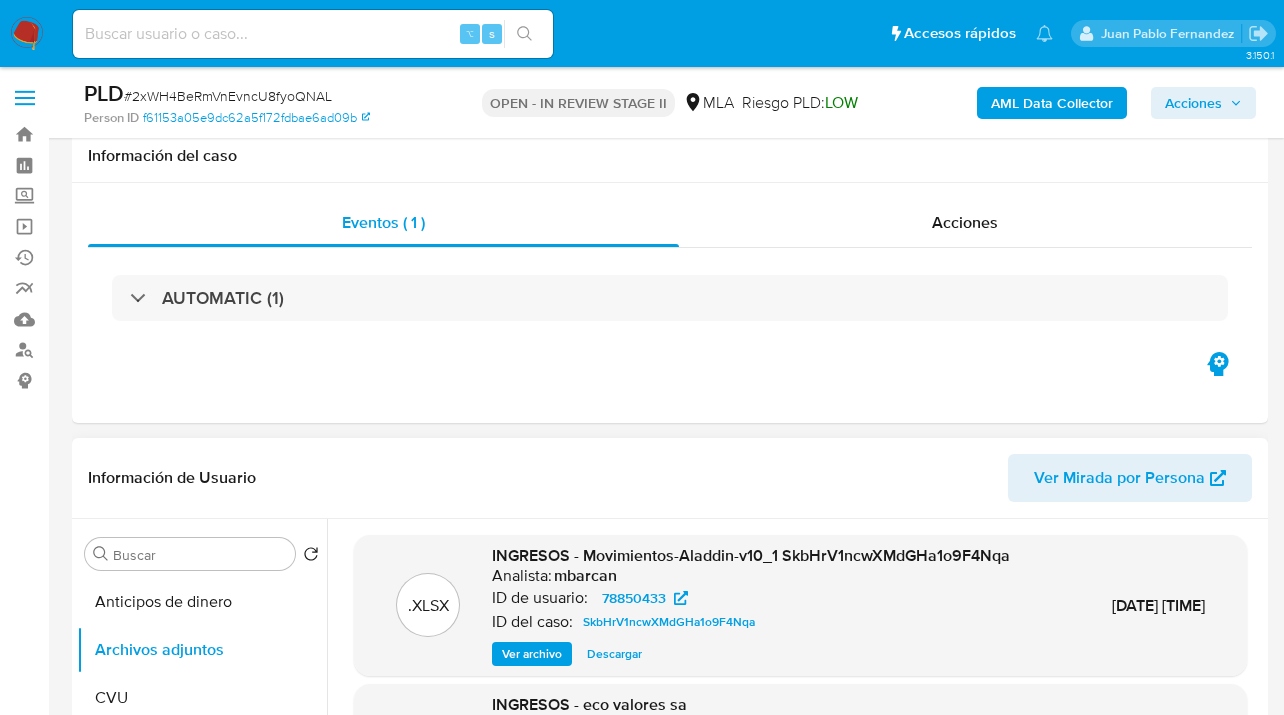 scroll, scrollTop: 410, scrollLeft: 0, axis: vertical 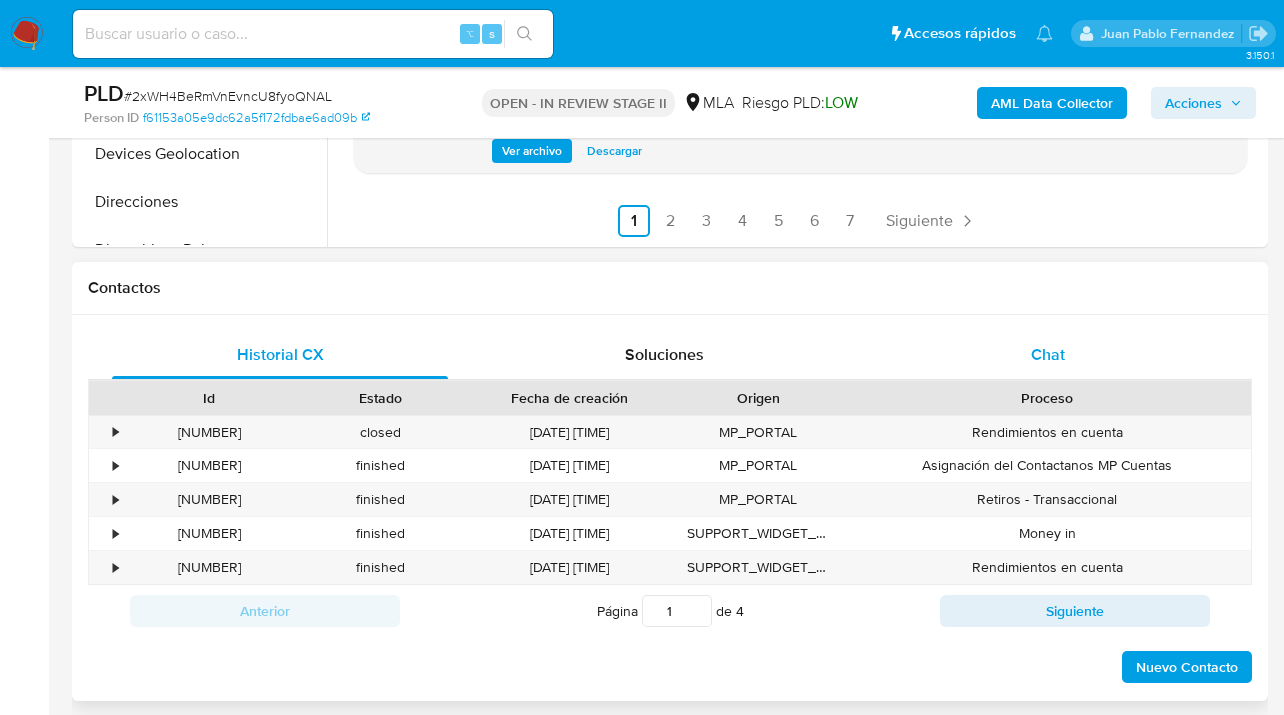 click on "Chat" at bounding box center [1048, 355] 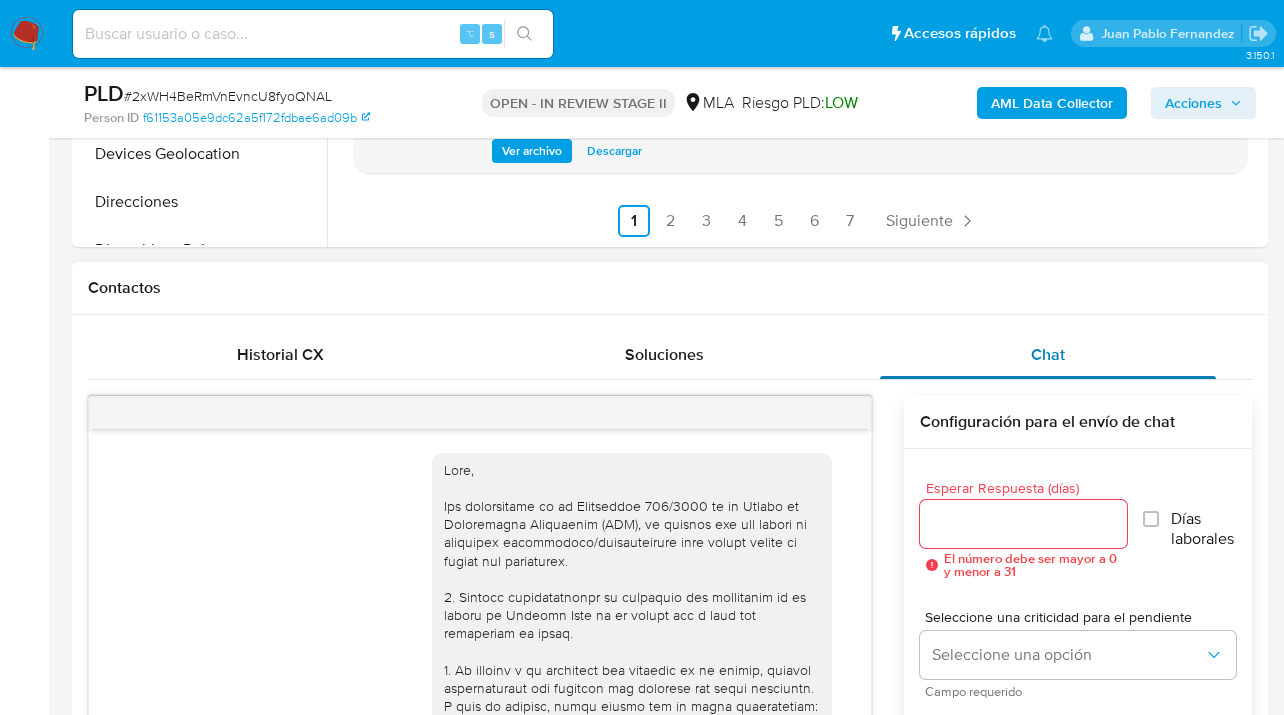 scroll, scrollTop: 1054, scrollLeft: 0, axis: vertical 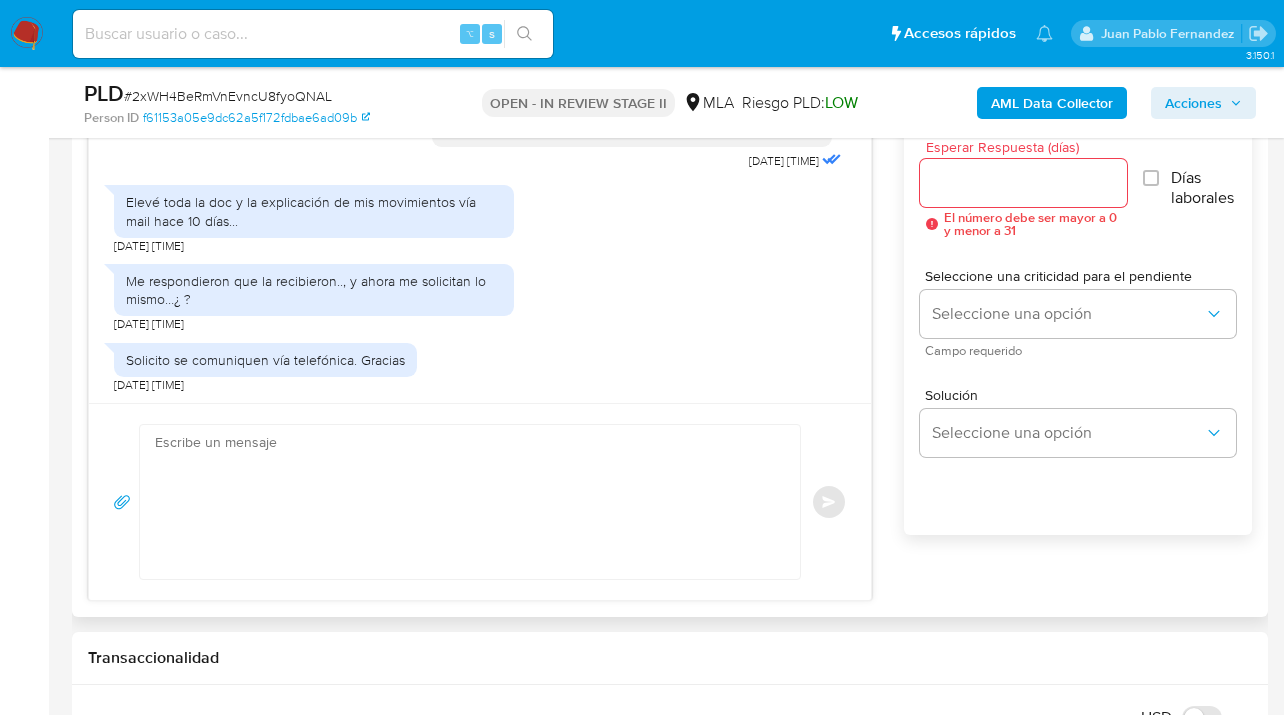 click on "Esperar Respuesta (días)" at bounding box center (1023, 183) 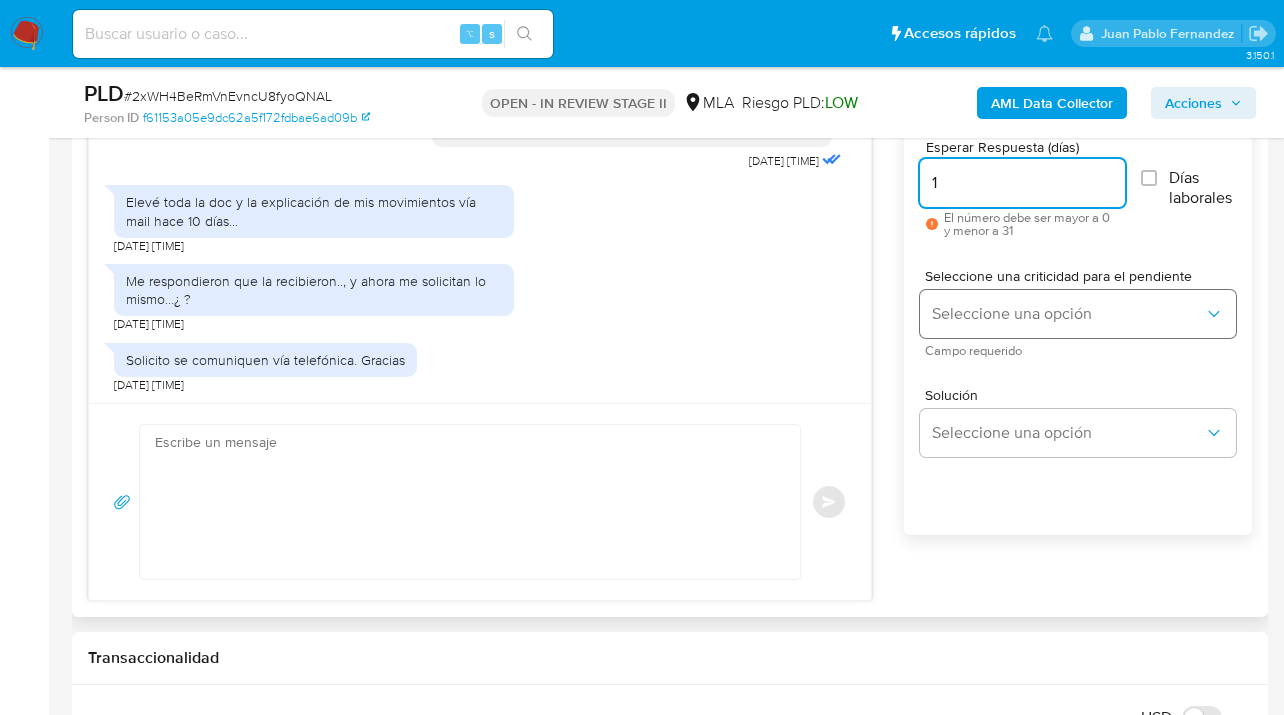 type on "1" 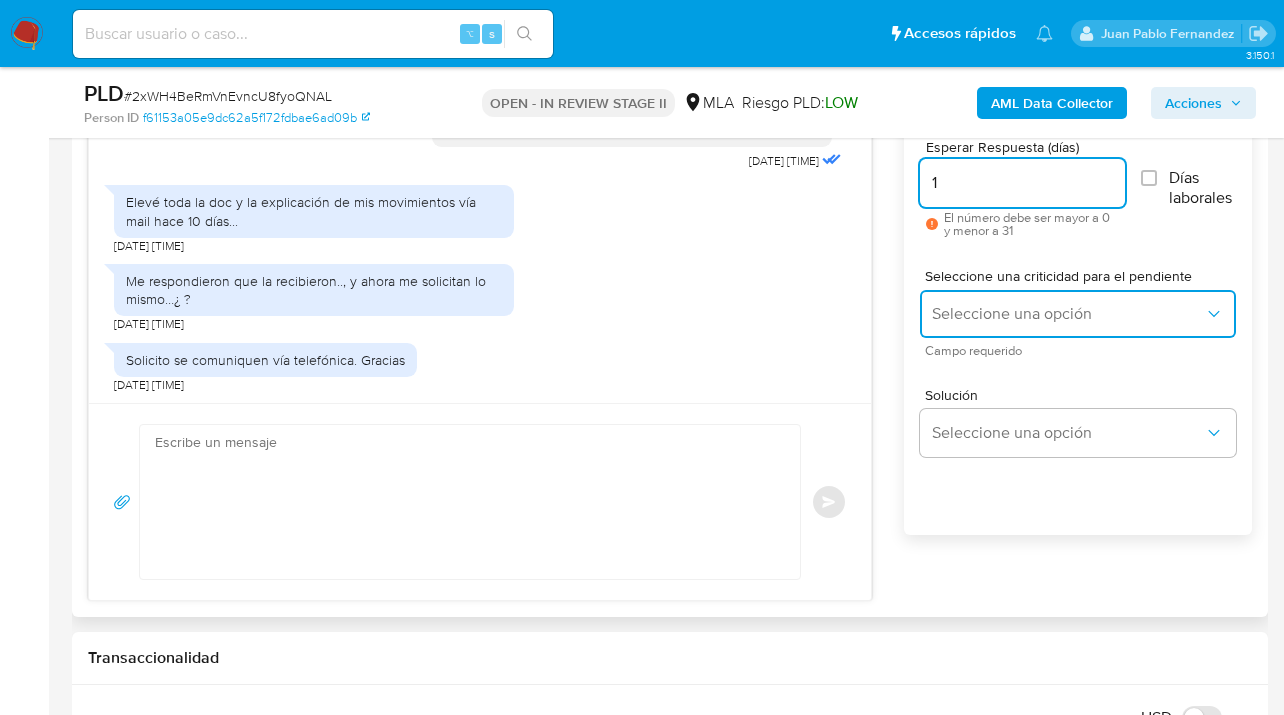 click on "Seleccione una opción" at bounding box center [1078, 314] 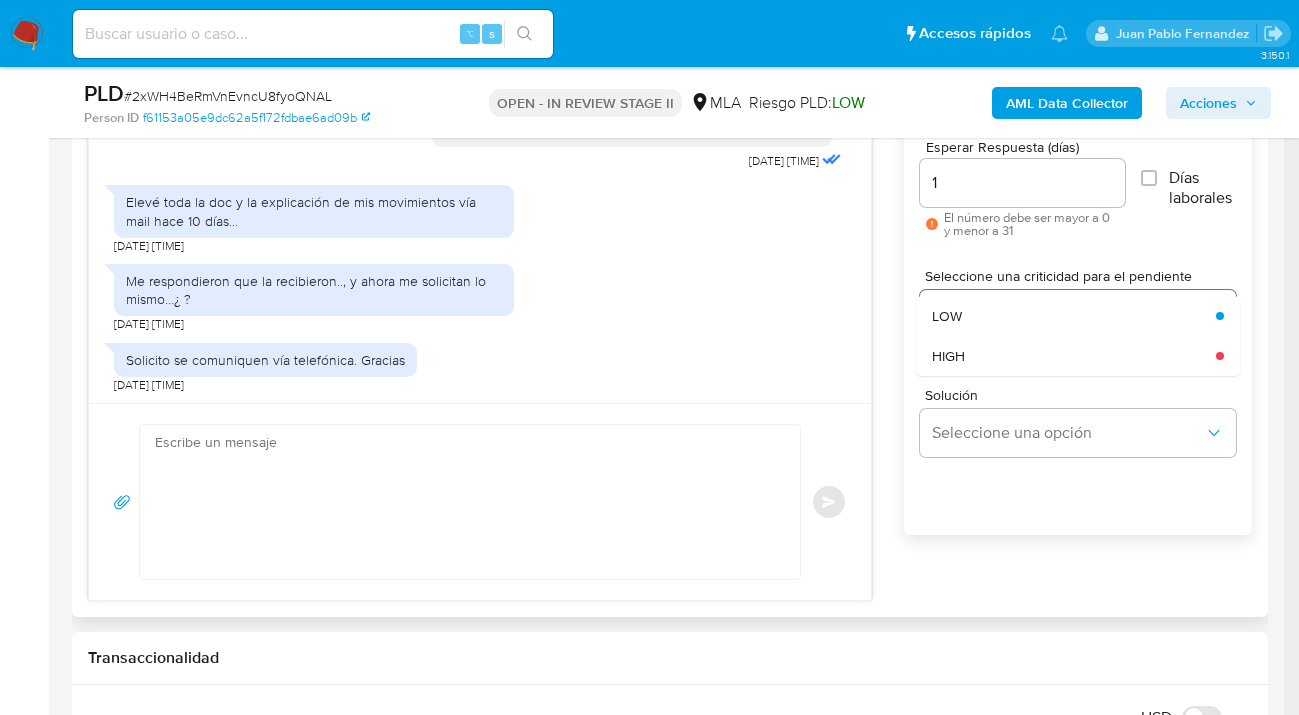 click on "LOW" at bounding box center [1068, 316] 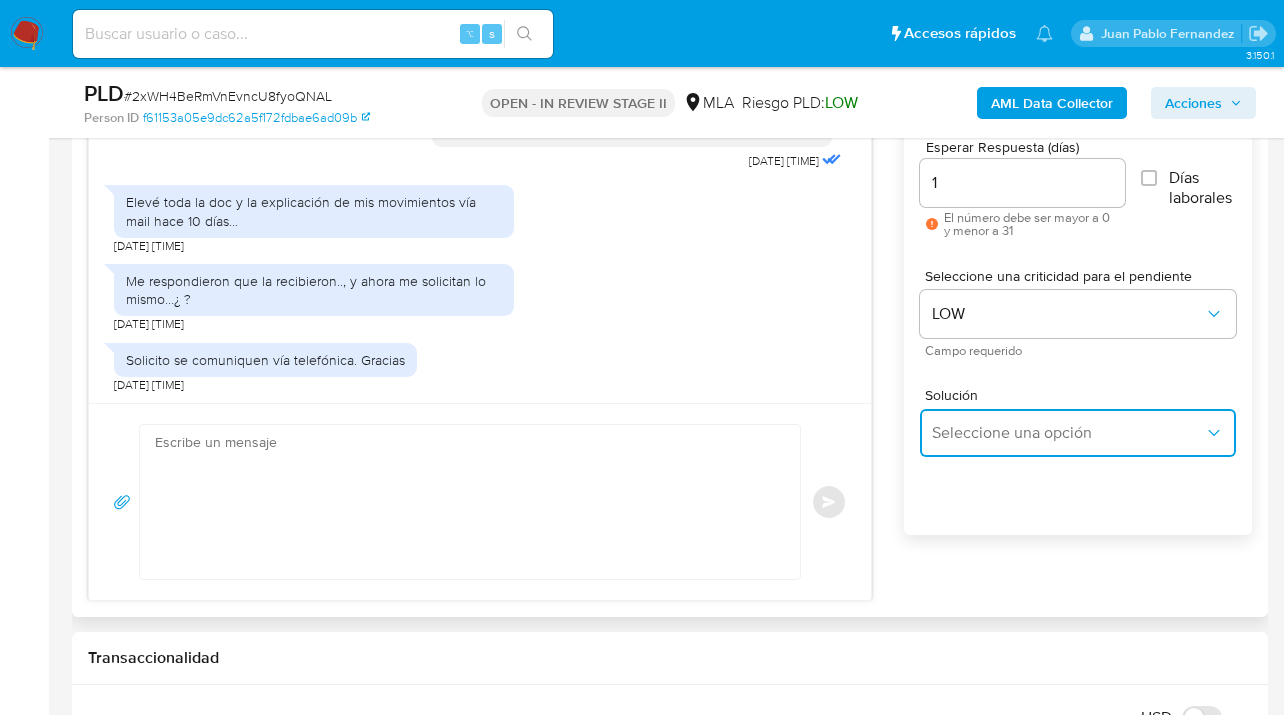 click on "Seleccione una opción" at bounding box center [1078, 433] 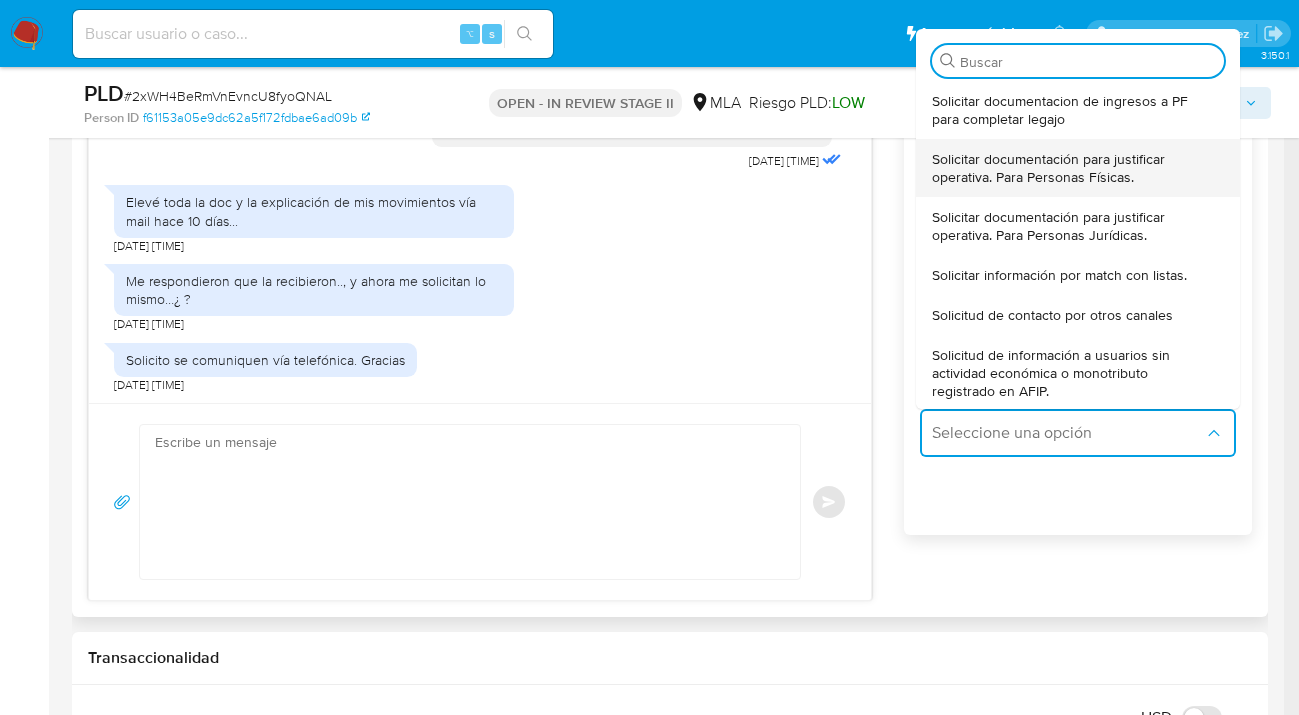 click on "Solicitar documentación para justificar operativa. Para Personas Físicas." at bounding box center [1072, 168] 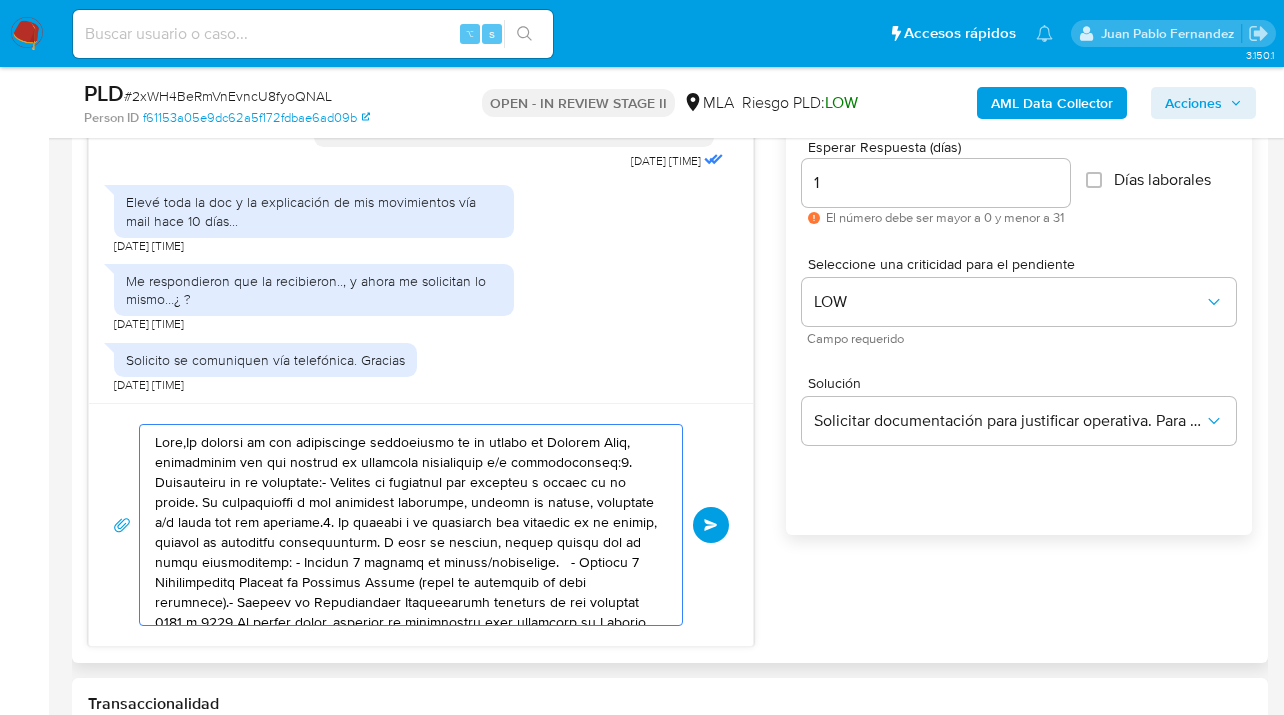 drag, startPoint x: 486, startPoint y: 587, endPoint x: 185, endPoint y: 432, distance: 338.5646 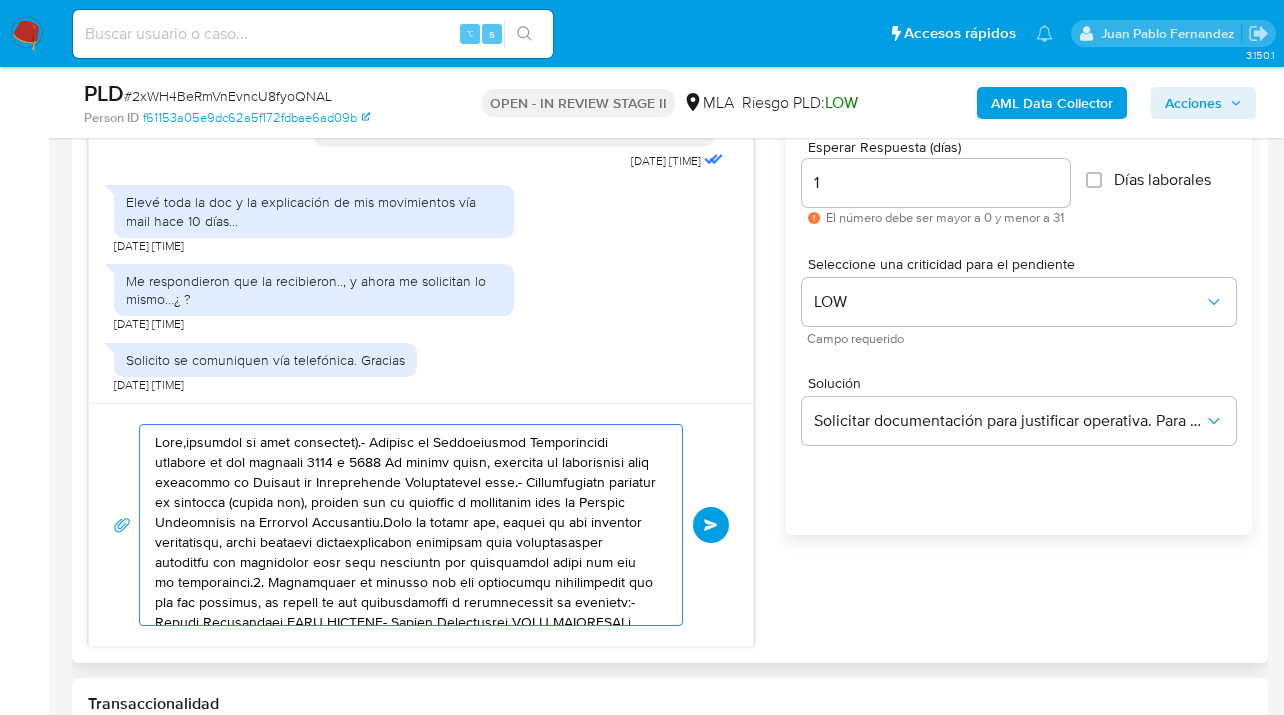 drag, startPoint x: 552, startPoint y: 597, endPoint x: 291, endPoint y: 493, distance: 280.9573 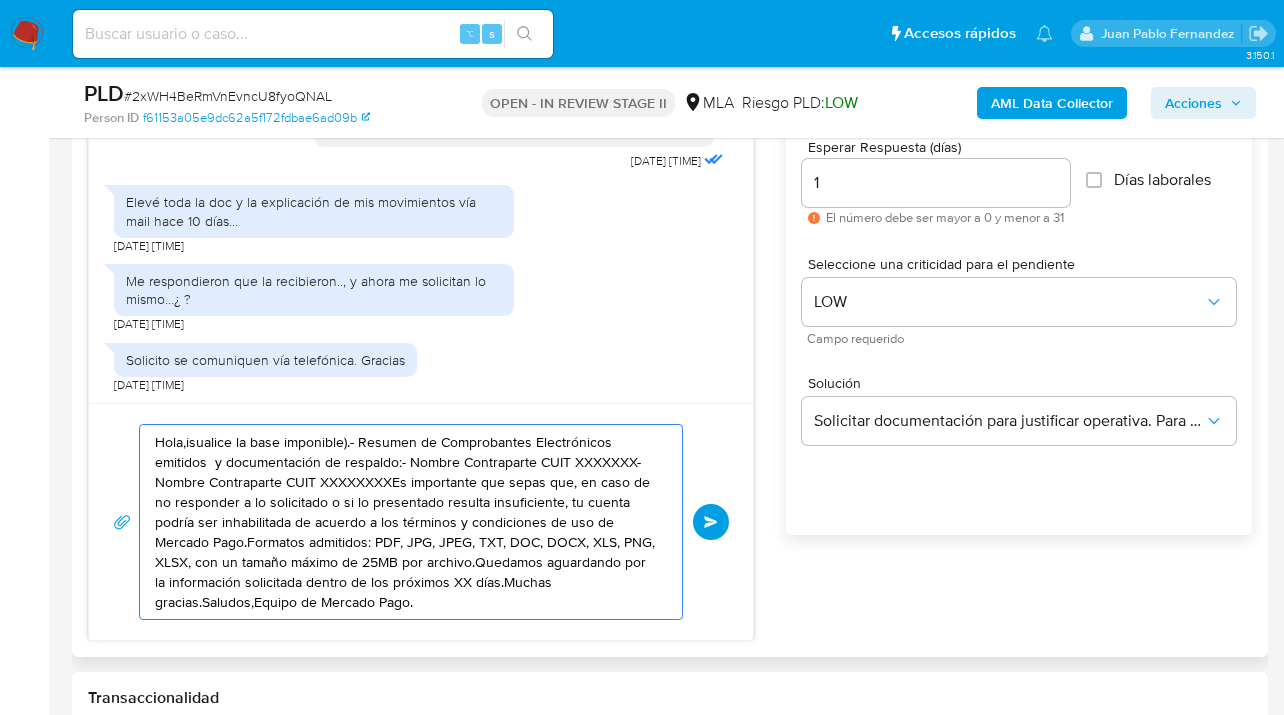 drag, startPoint x: 469, startPoint y: 540, endPoint x: 80, endPoint y: 428, distance: 404.80243 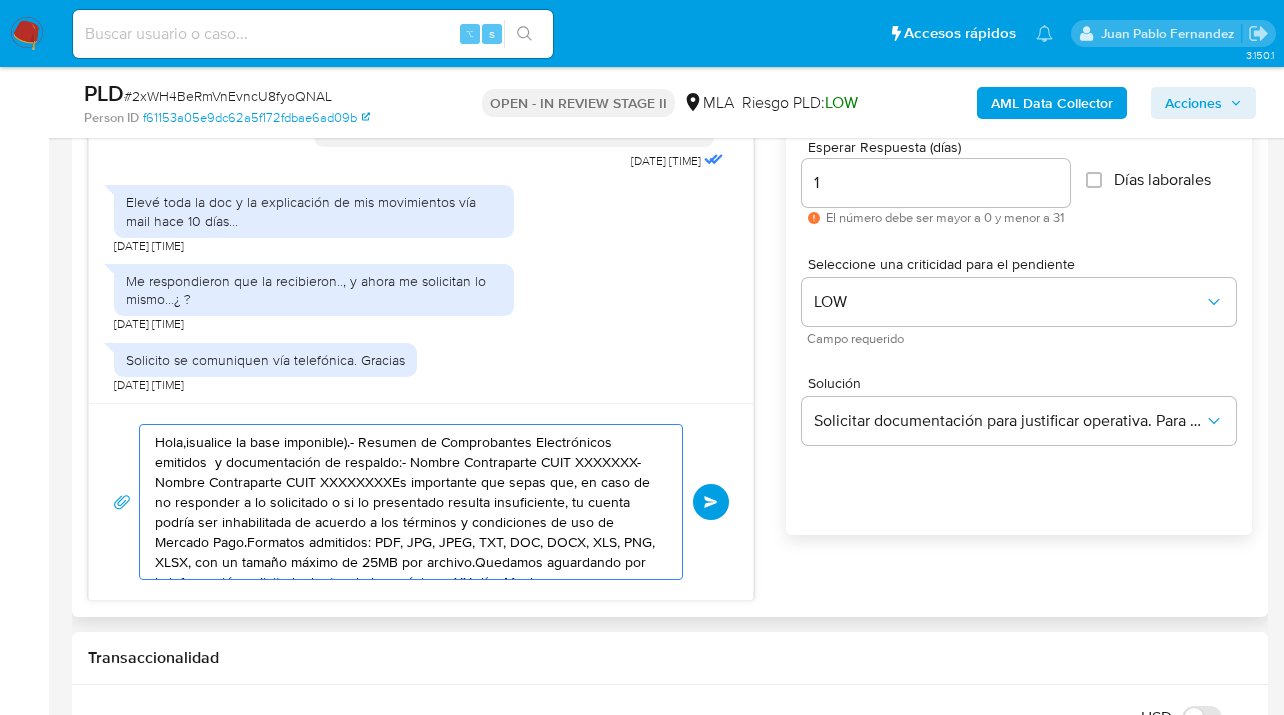 type on ", TXT, DOC, DOCX, XLS, PNG, XLSX, con un tamaño máximo de 25MB por archivo.Quedamos aguardando por la información solicitada dentro de los próximos XX días.Muchas gracias.Saludos,Equipo de Mercado Pago." 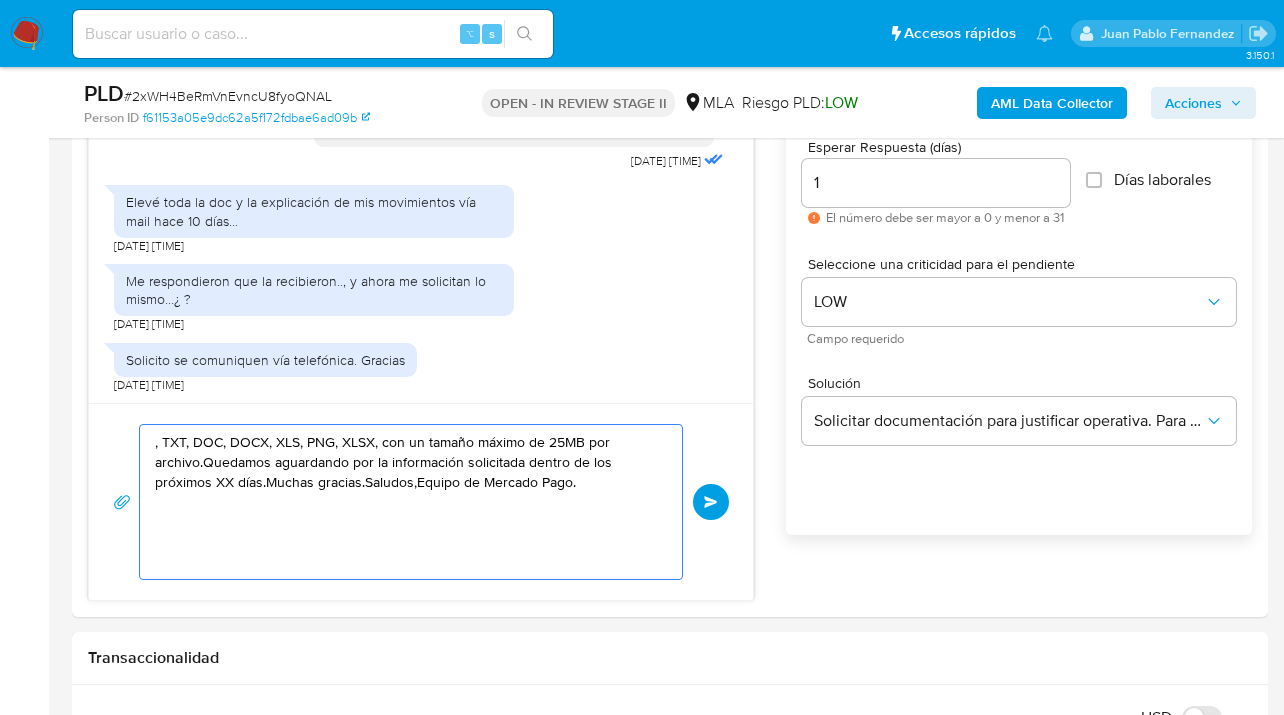 drag, startPoint x: 223, startPoint y: 515, endPoint x: -12, endPoint y: 420, distance: 253.47583 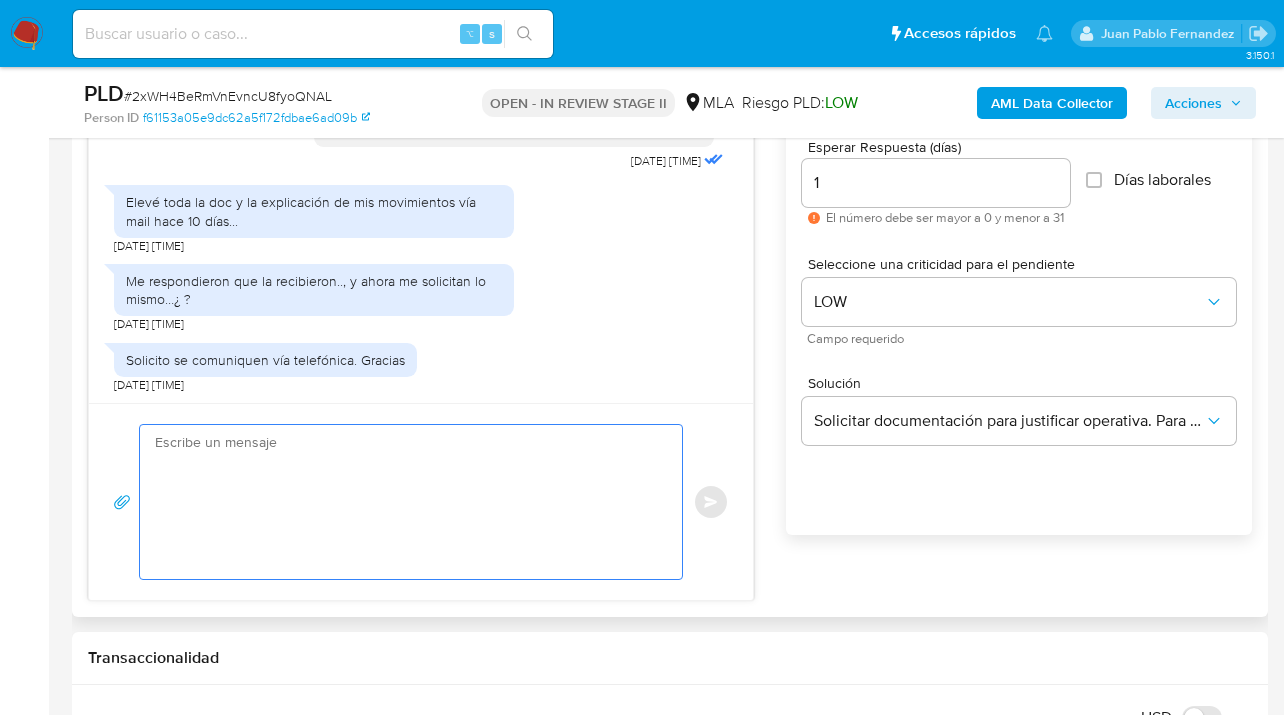 click at bounding box center [406, 502] 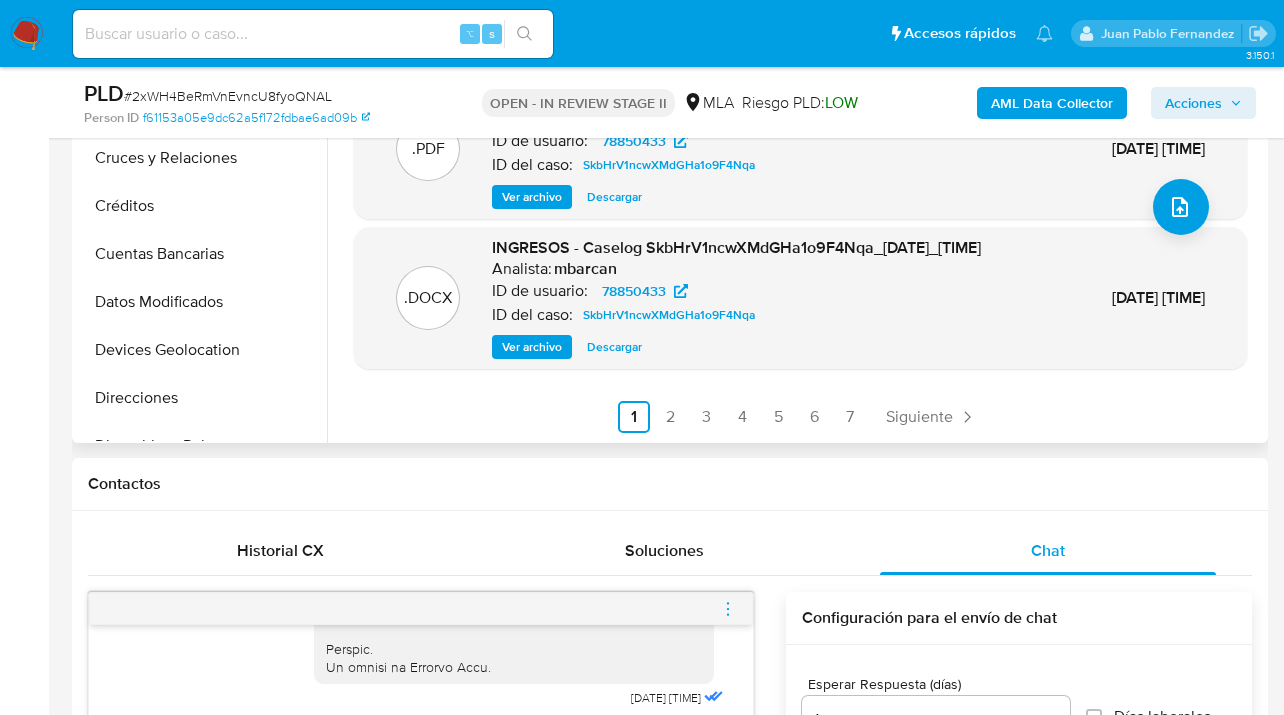 scroll, scrollTop: 513, scrollLeft: 0, axis: vertical 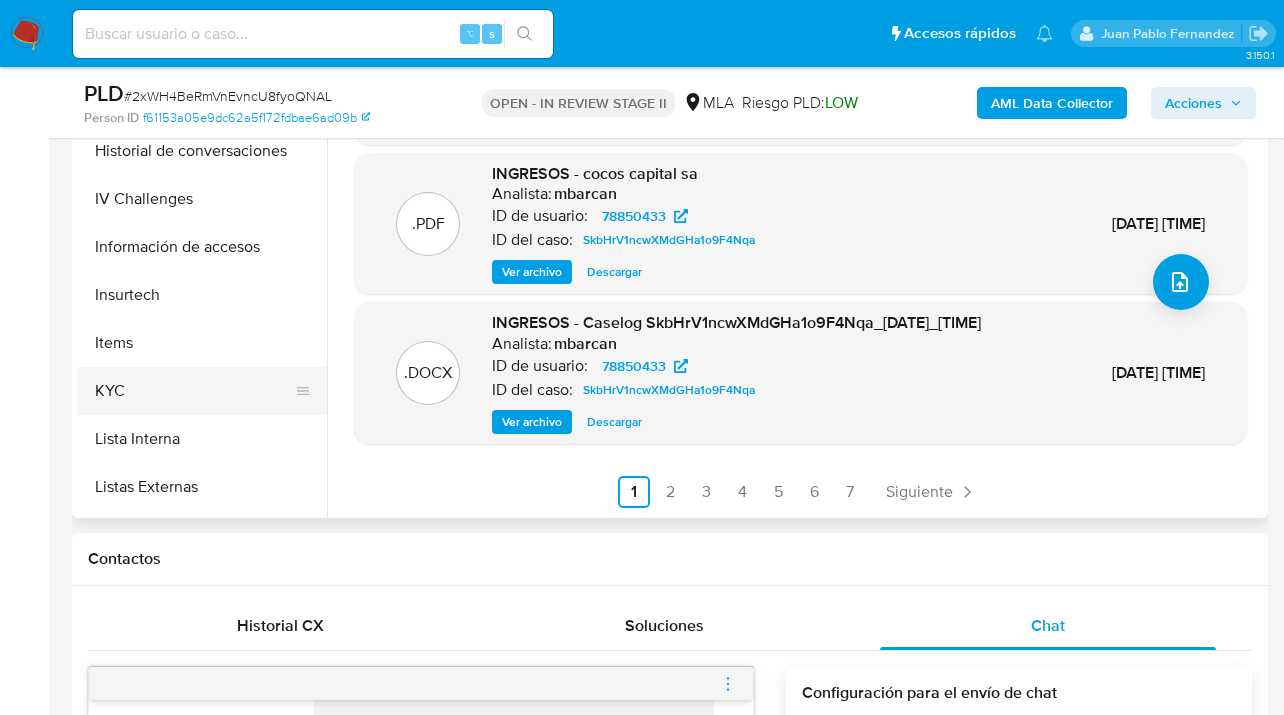 click on "KYC" at bounding box center [194, 391] 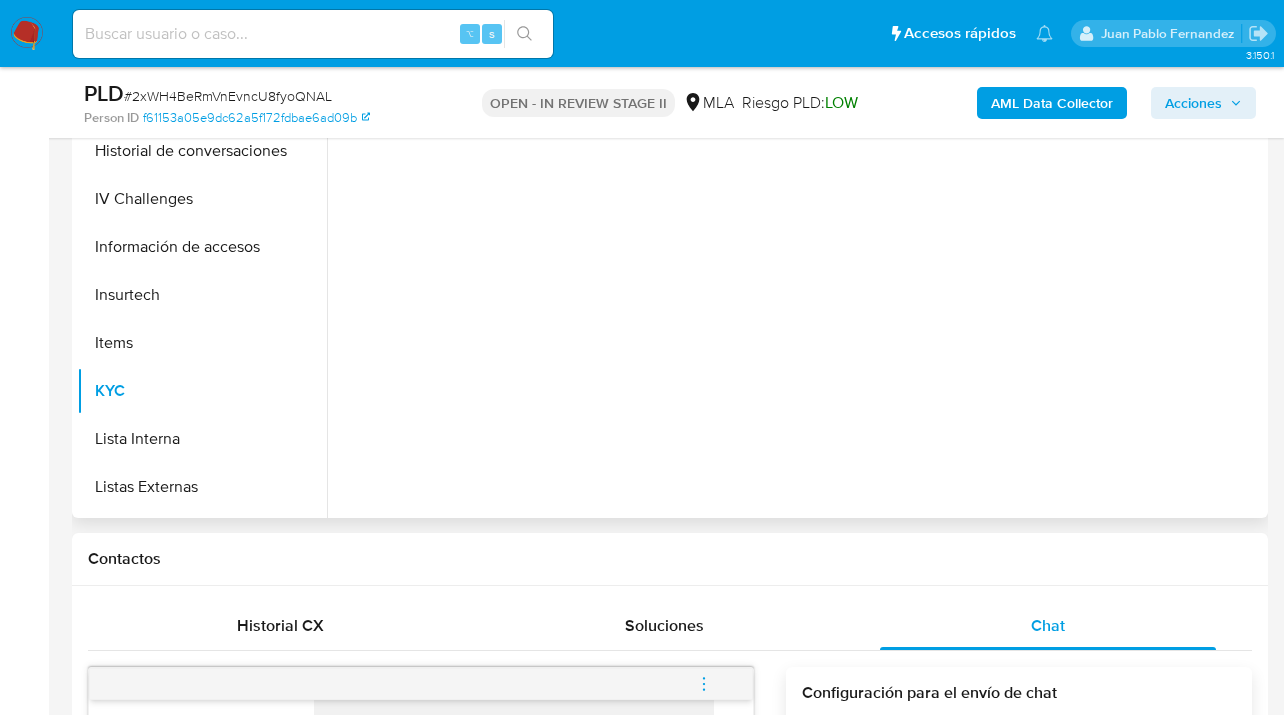 scroll, scrollTop: 0, scrollLeft: 0, axis: both 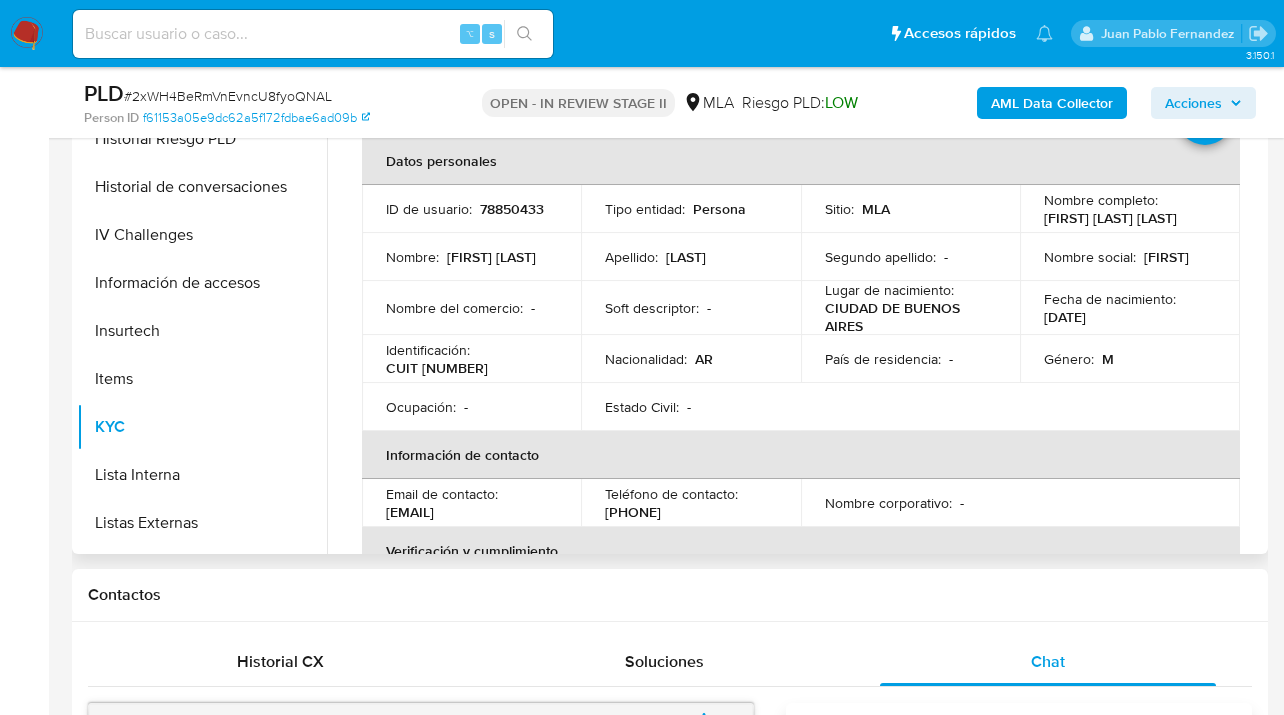 drag, startPoint x: 1037, startPoint y: 220, endPoint x: 1198, endPoint y: 215, distance: 161.07762 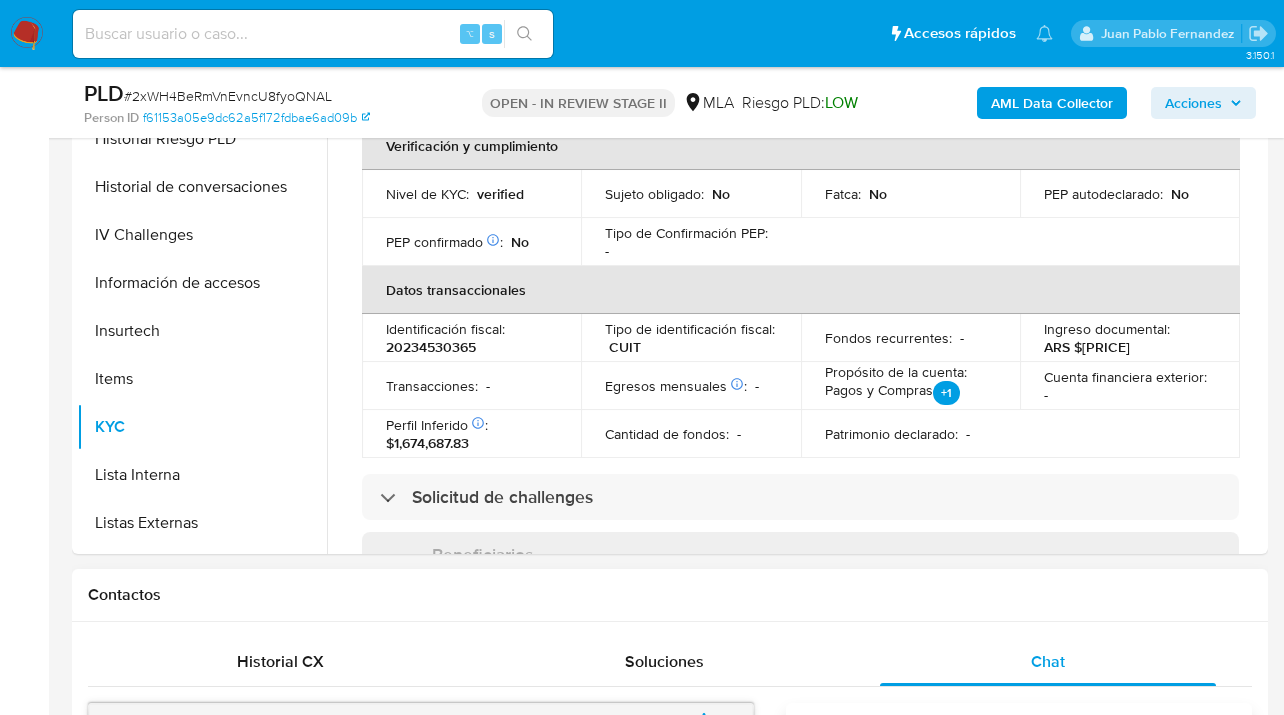 scroll, scrollTop: 417, scrollLeft: 0, axis: vertical 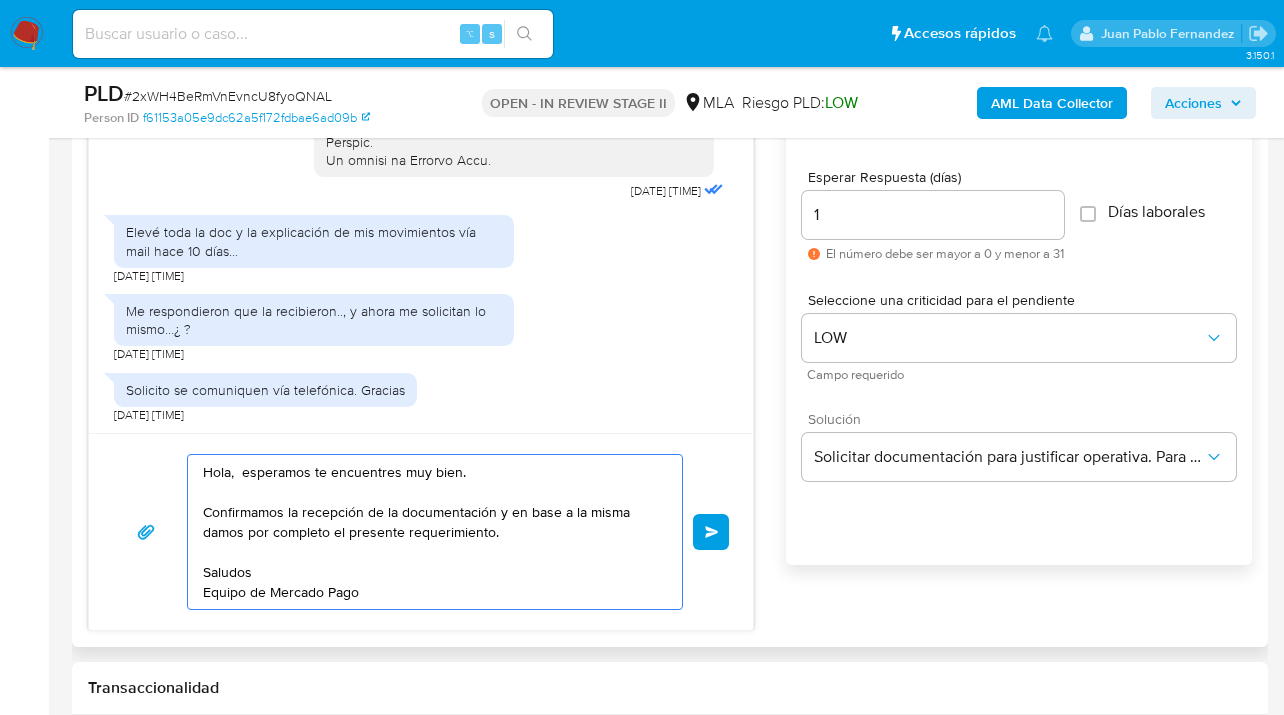 drag, startPoint x: 229, startPoint y: 473, endPoint x: 249, endPoint y: 502, distance: 35.22783 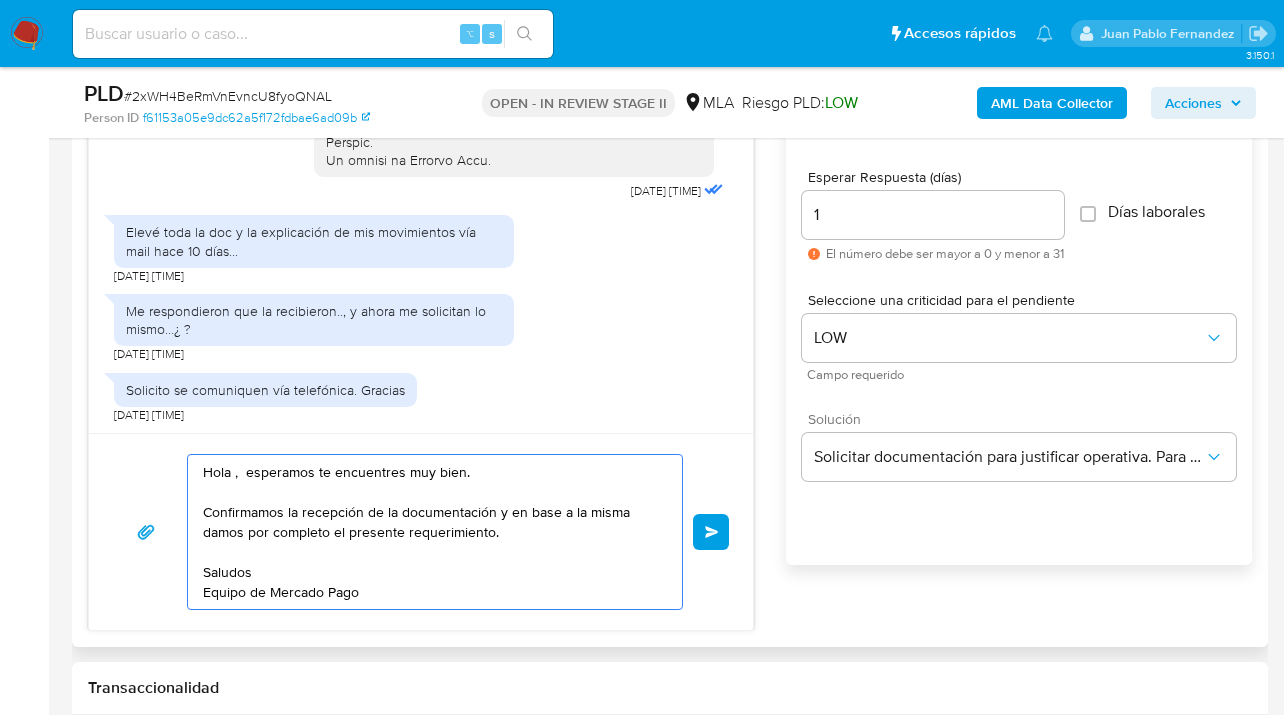 paste on "Javier Ignacio Marchetti" 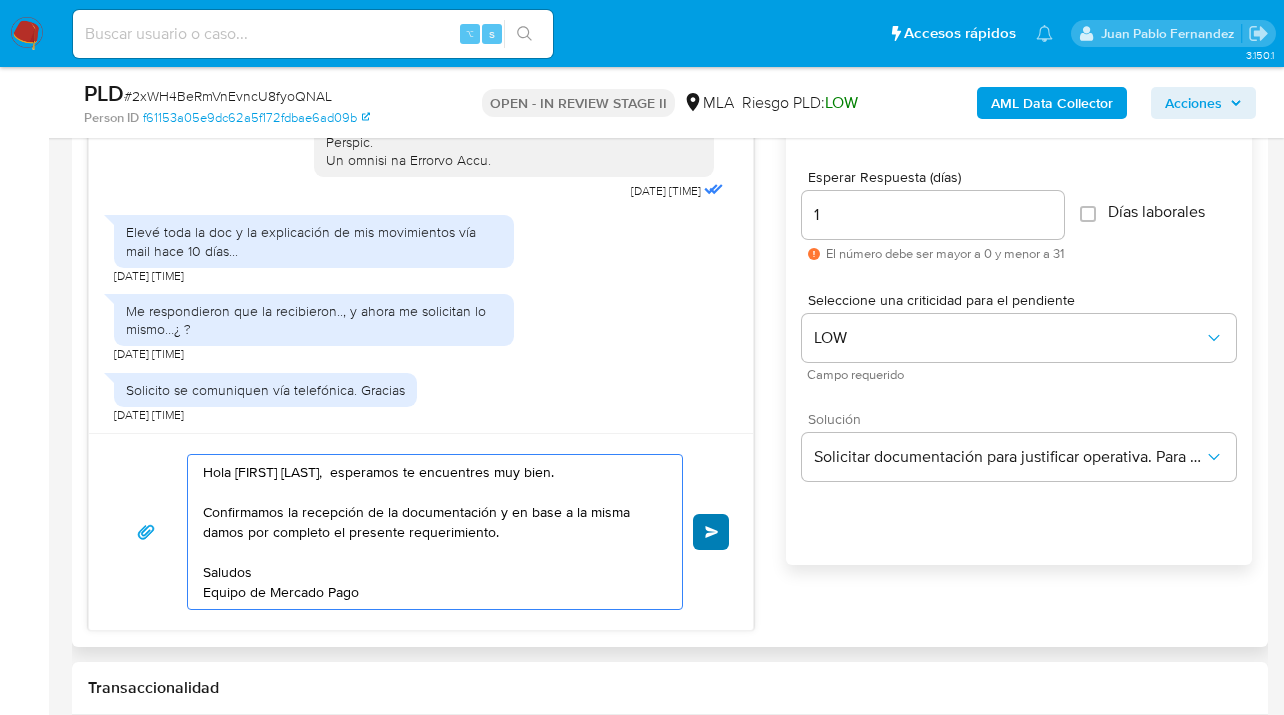 type on "Hola Javier Ignacio Marchetti,  esperamos te encuentres muy bien.
Confirmamos la recepción de la documentación y en base a la misma damos por completo el presente requerimiento.
Saludos
Equipo de Mercado Pago" 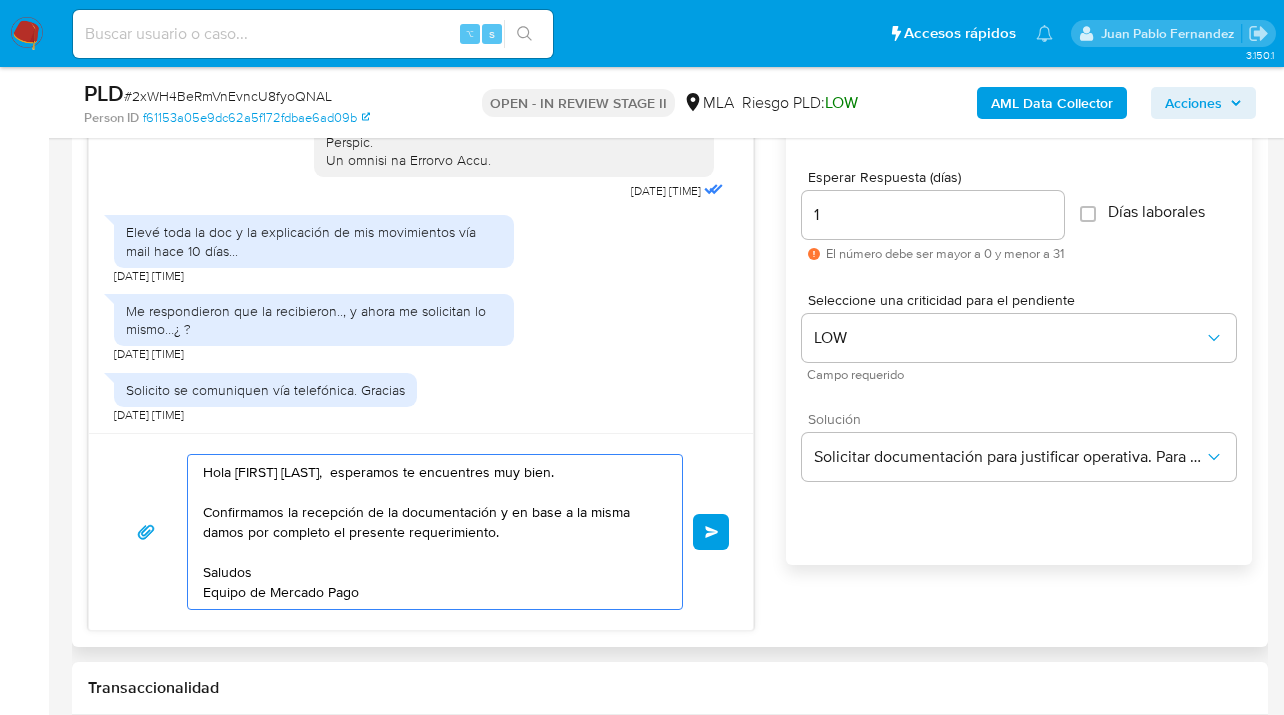 click on "Enviar" at bounding box center (712, 532) 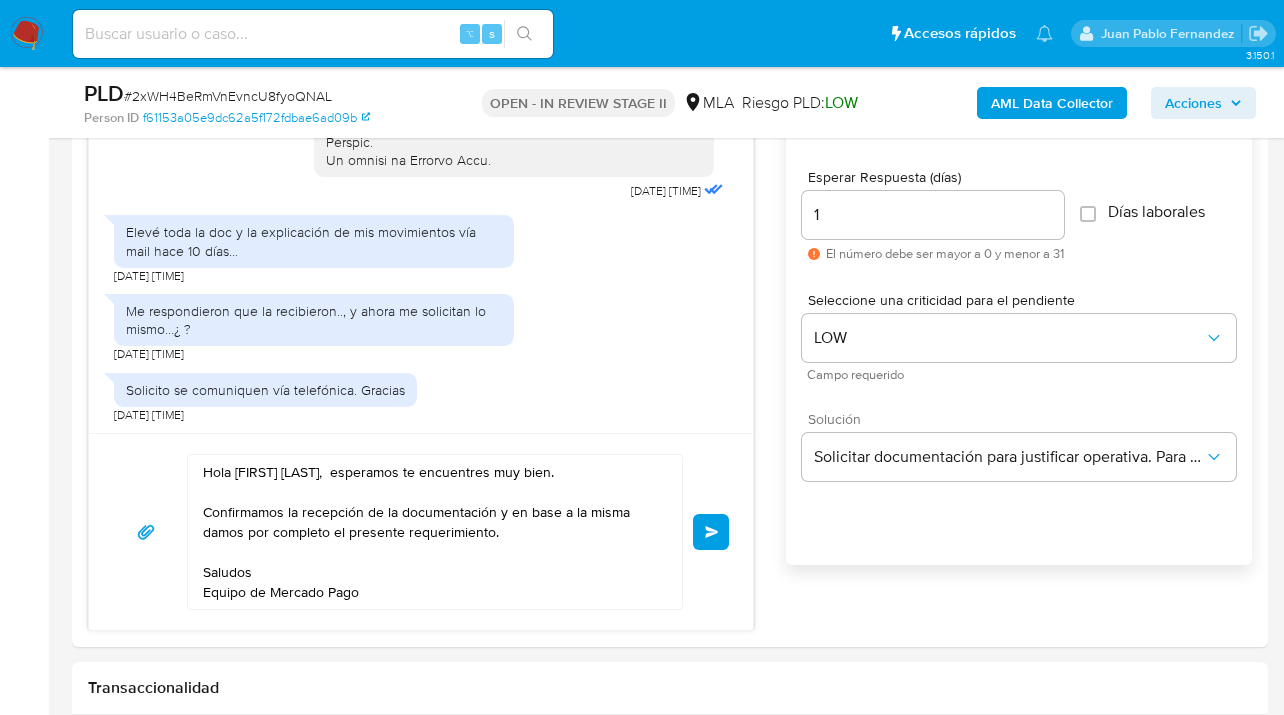type 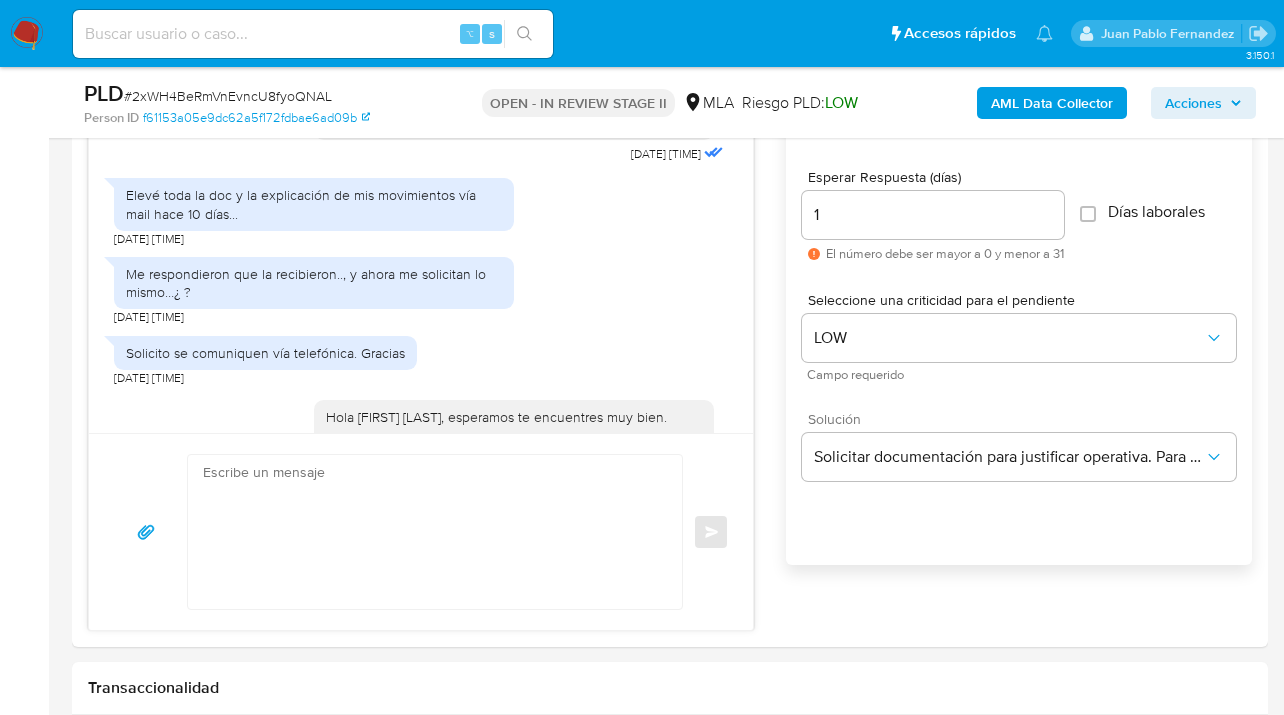 scroll, scrollTop: 1257, scrollLeft: 0, axis: vertical 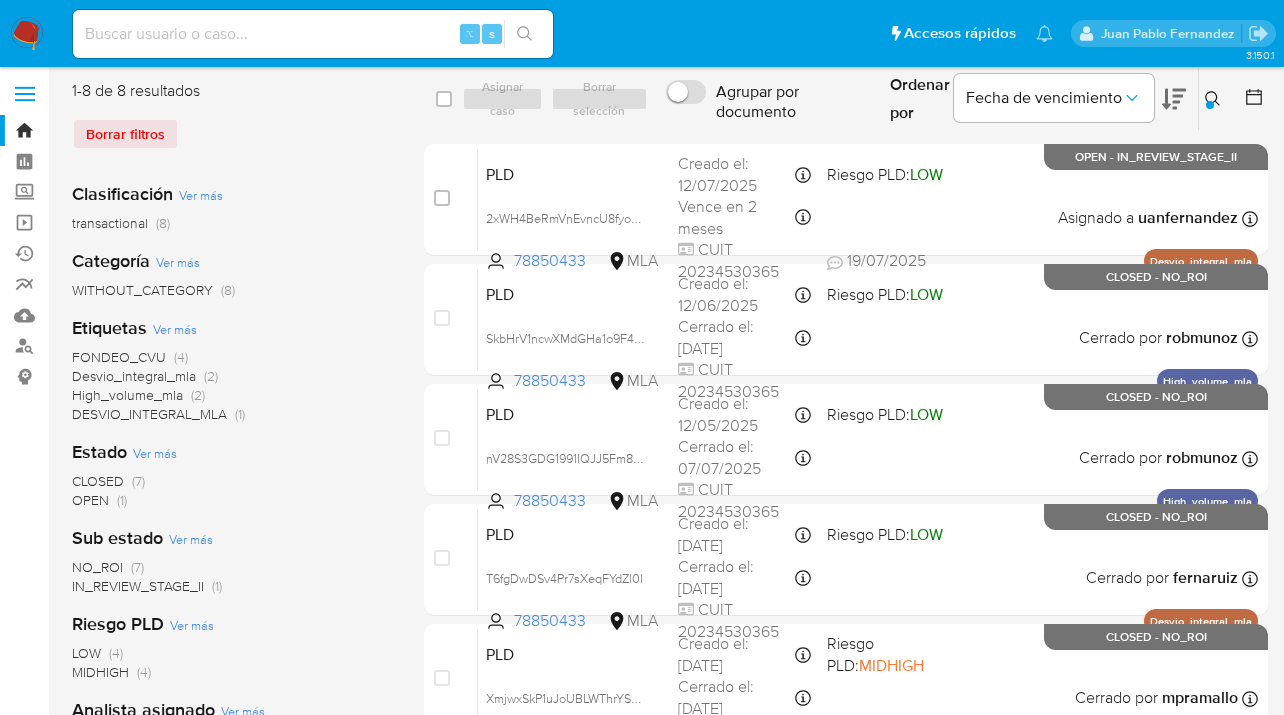 click 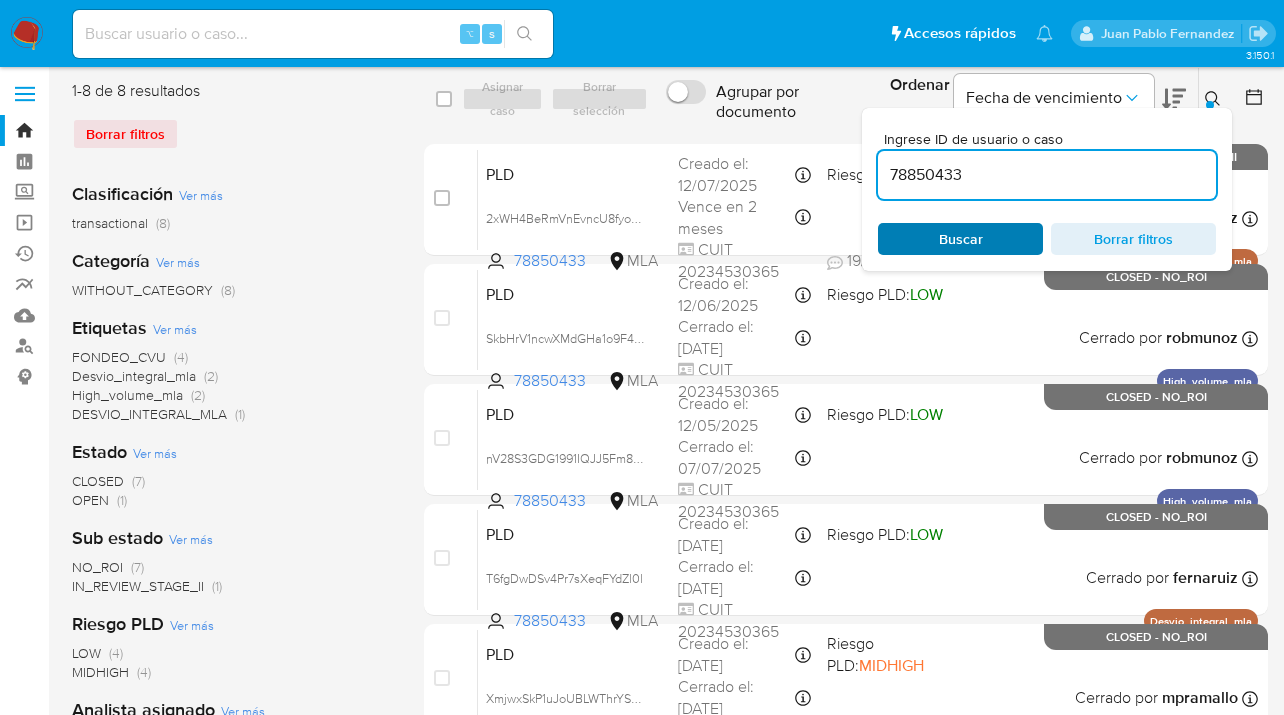 click on "Buscar" at bounding box center [961, 239] 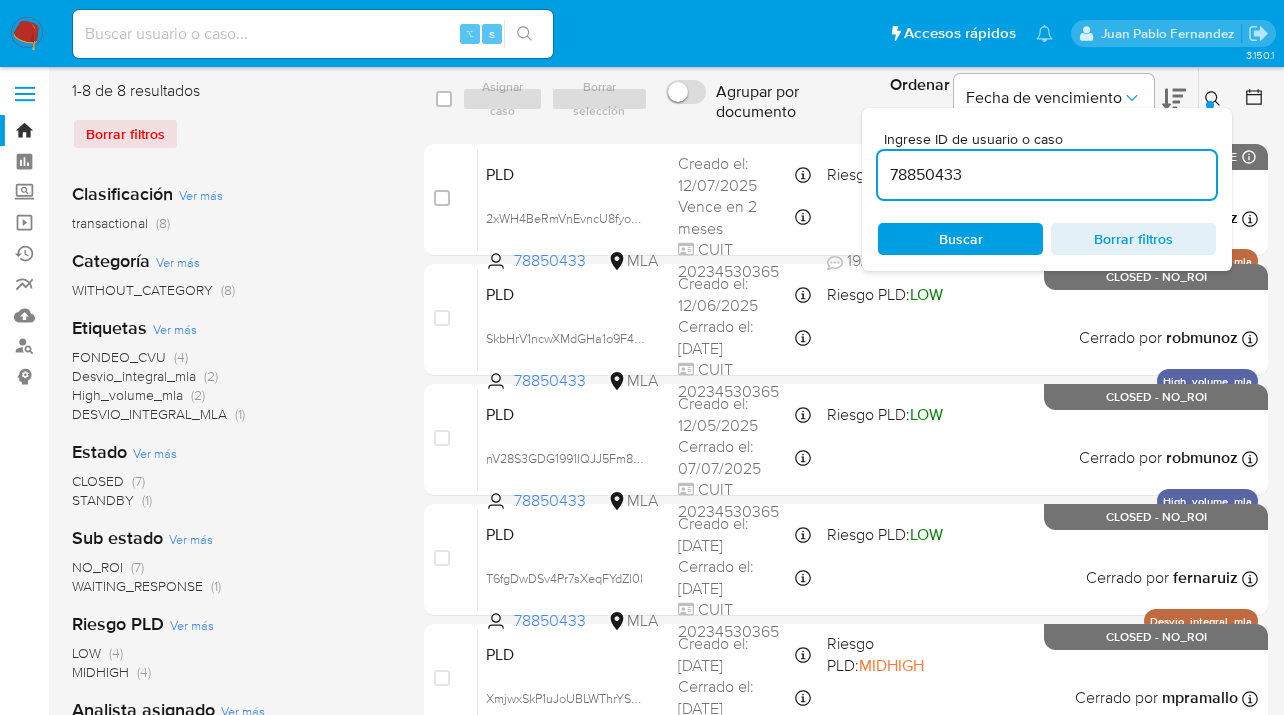 click 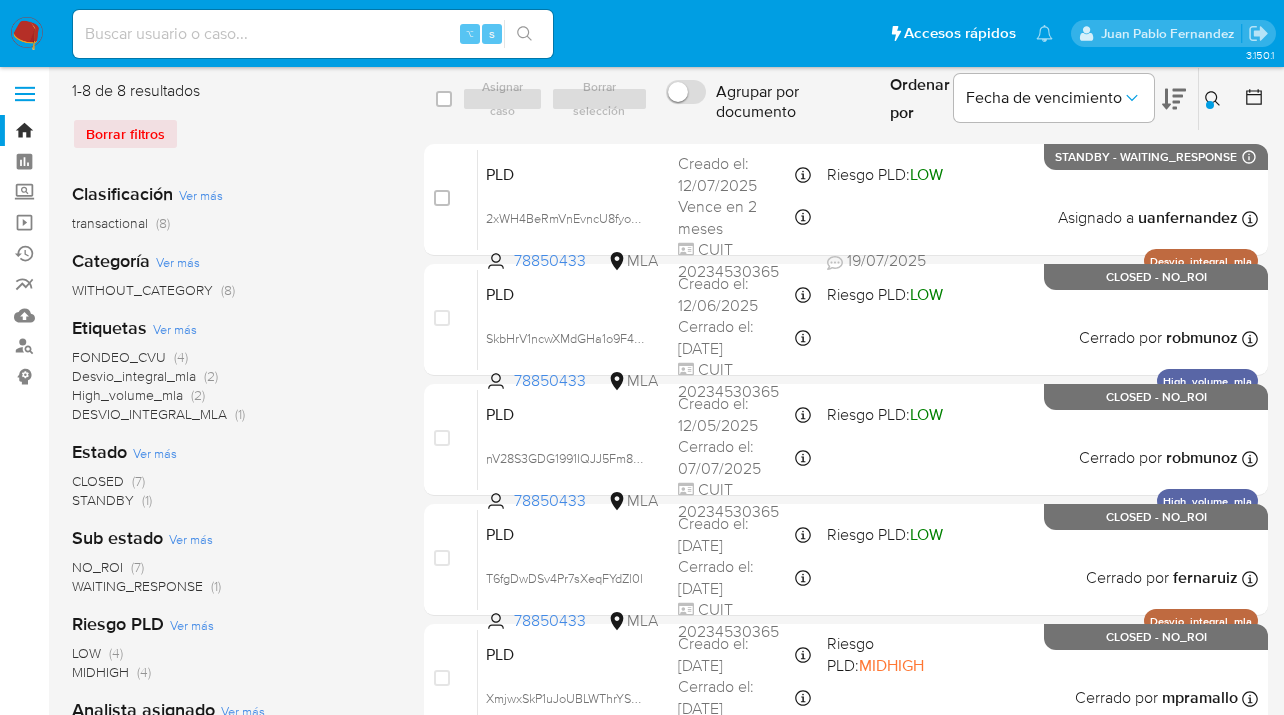 drag, startPoint x: 444, startPoint y: 96, endPoint x: 472, endPoint y: 98, distance: 28.071337 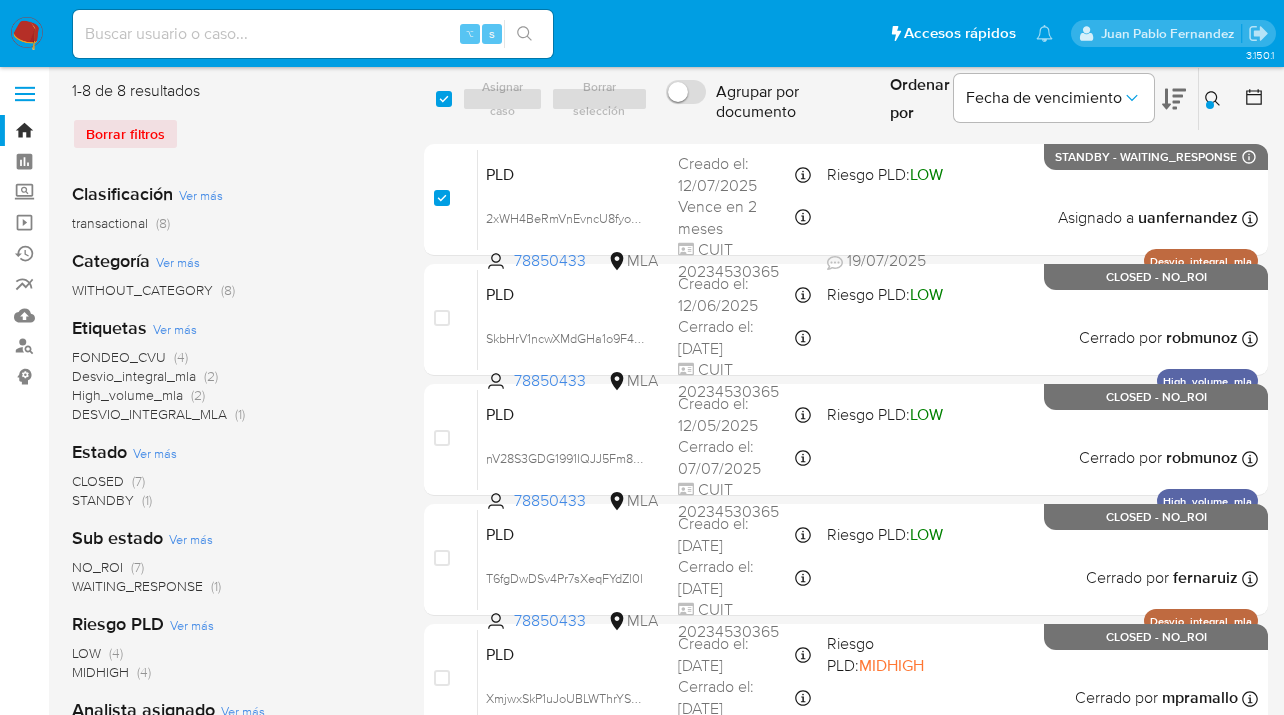 checkbox on "true" 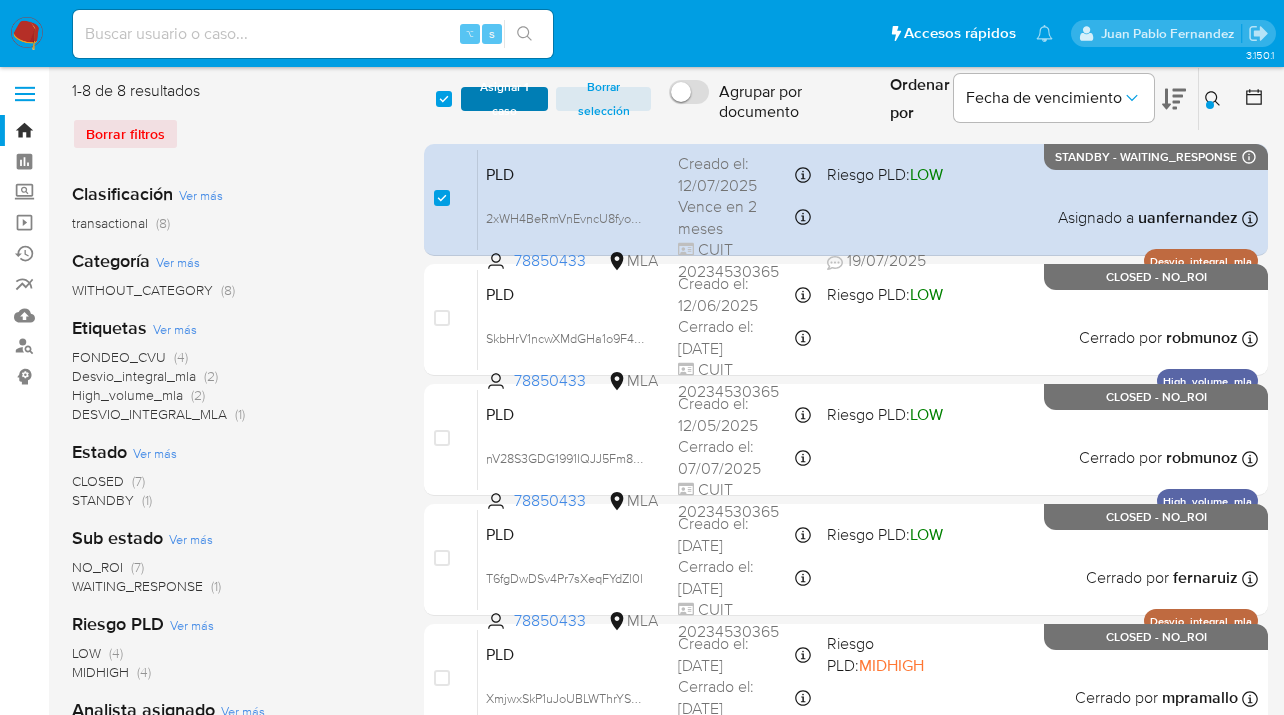 click on "Asignar 1 caso" at bounding box center [504, 99] 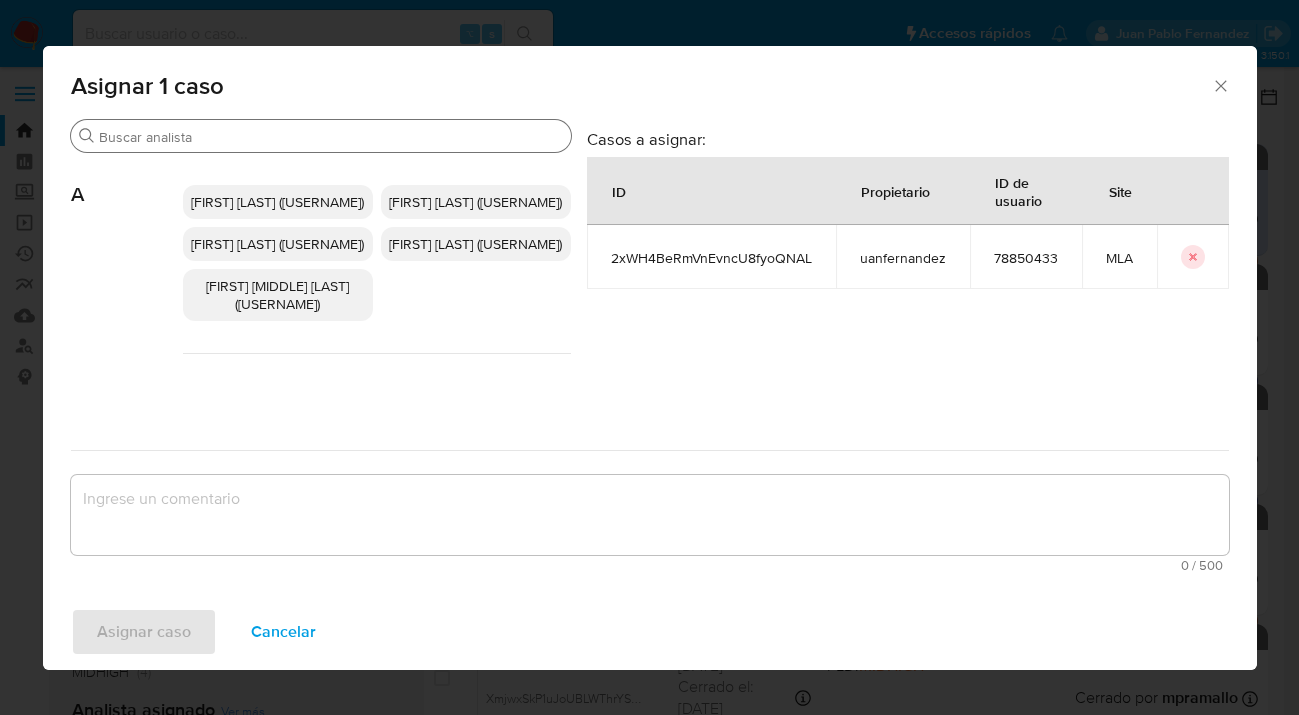 click on "Buscar" at bounding box center [331, 137] 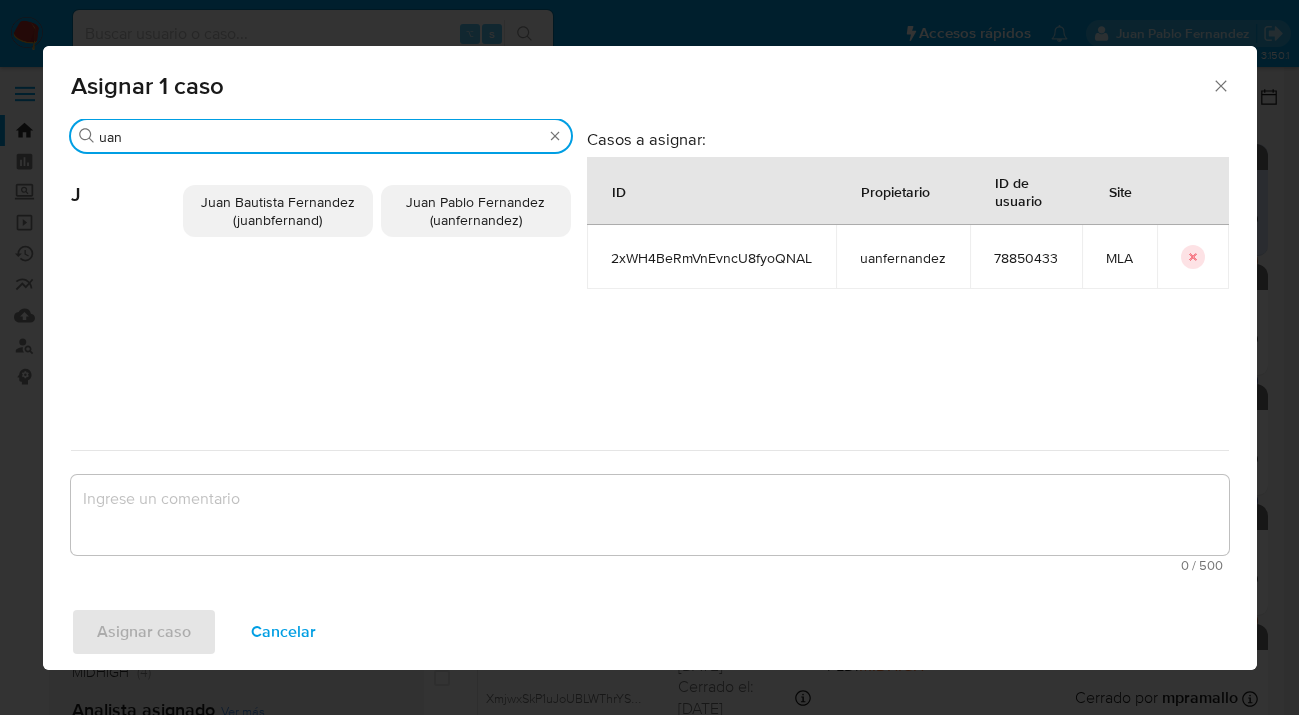 type on "uan" 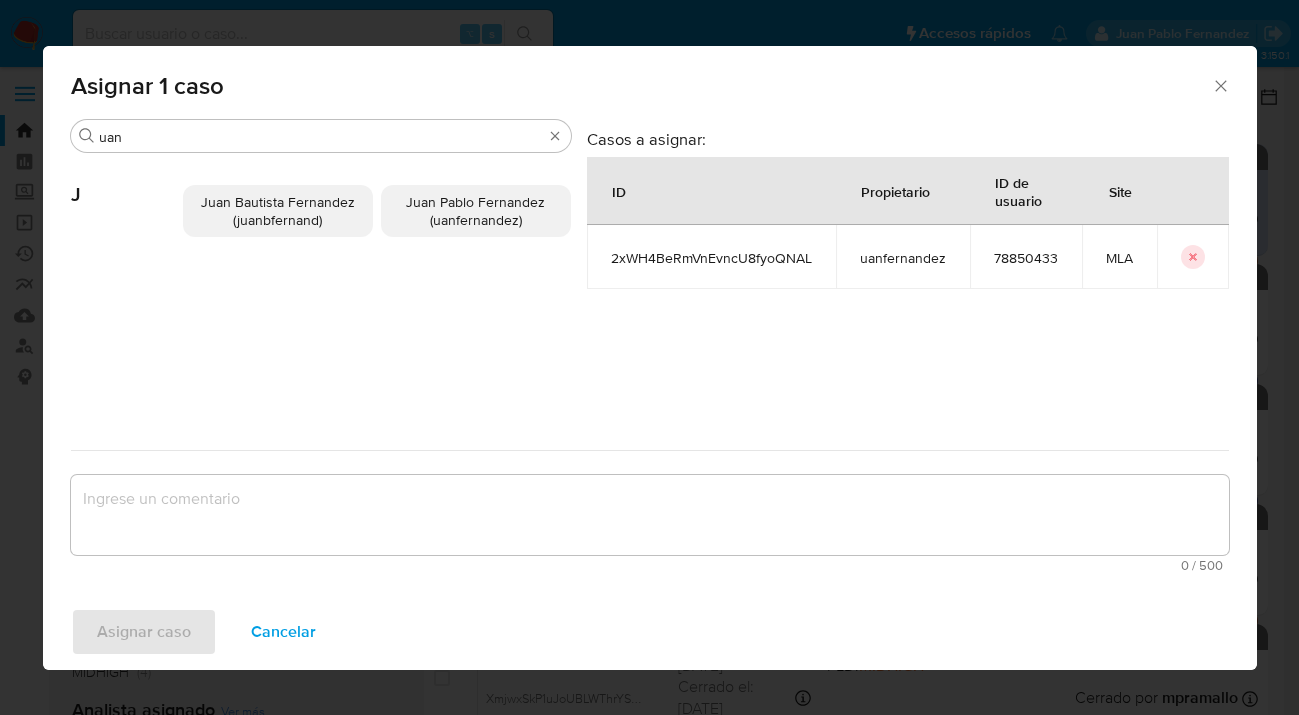 drag, startPoint x: 437, startPoint y: 201, endPoint x: 381, endPoint y: 376, distance: 183.74167 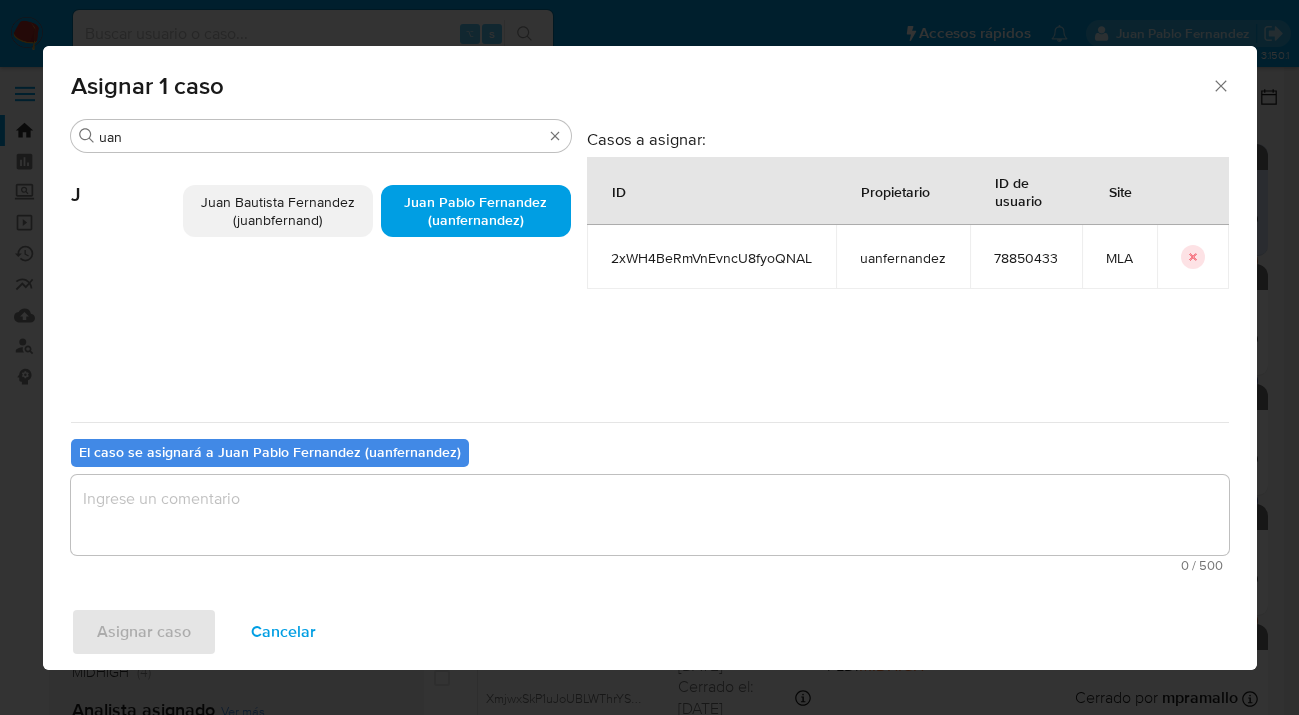 click at bounding box center (650, 515) 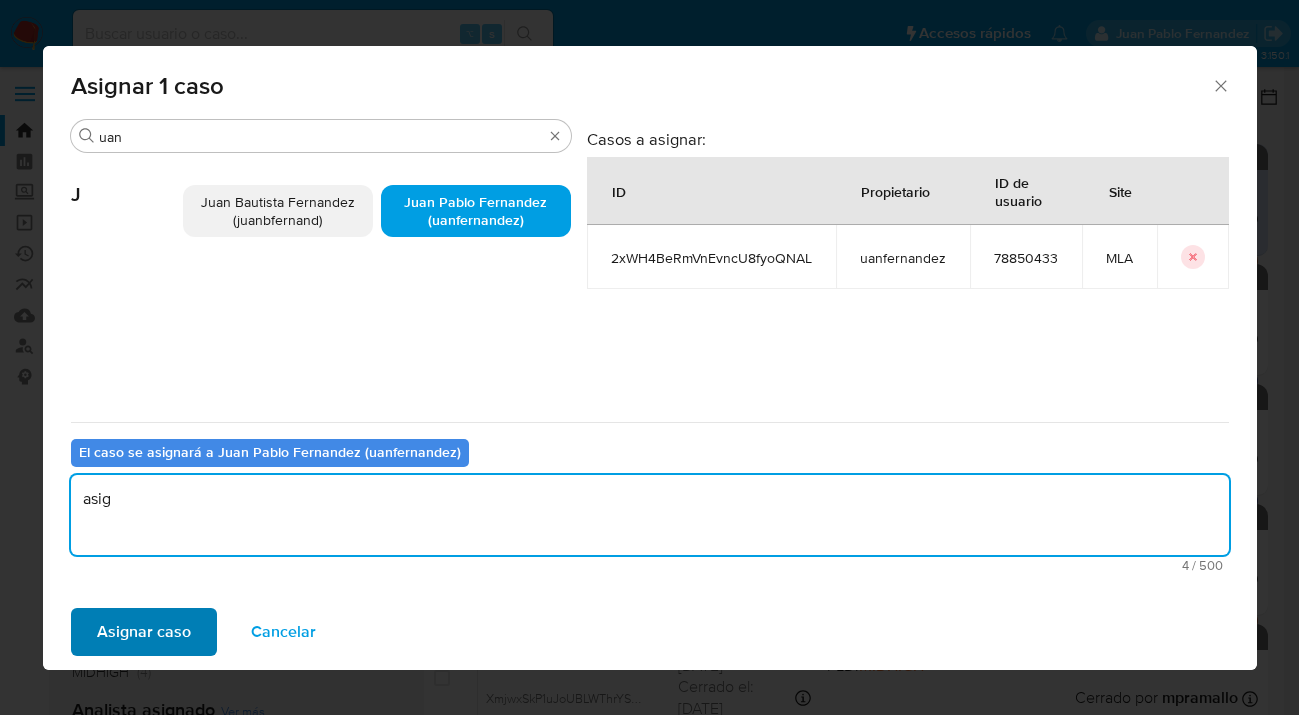 type on "asig" 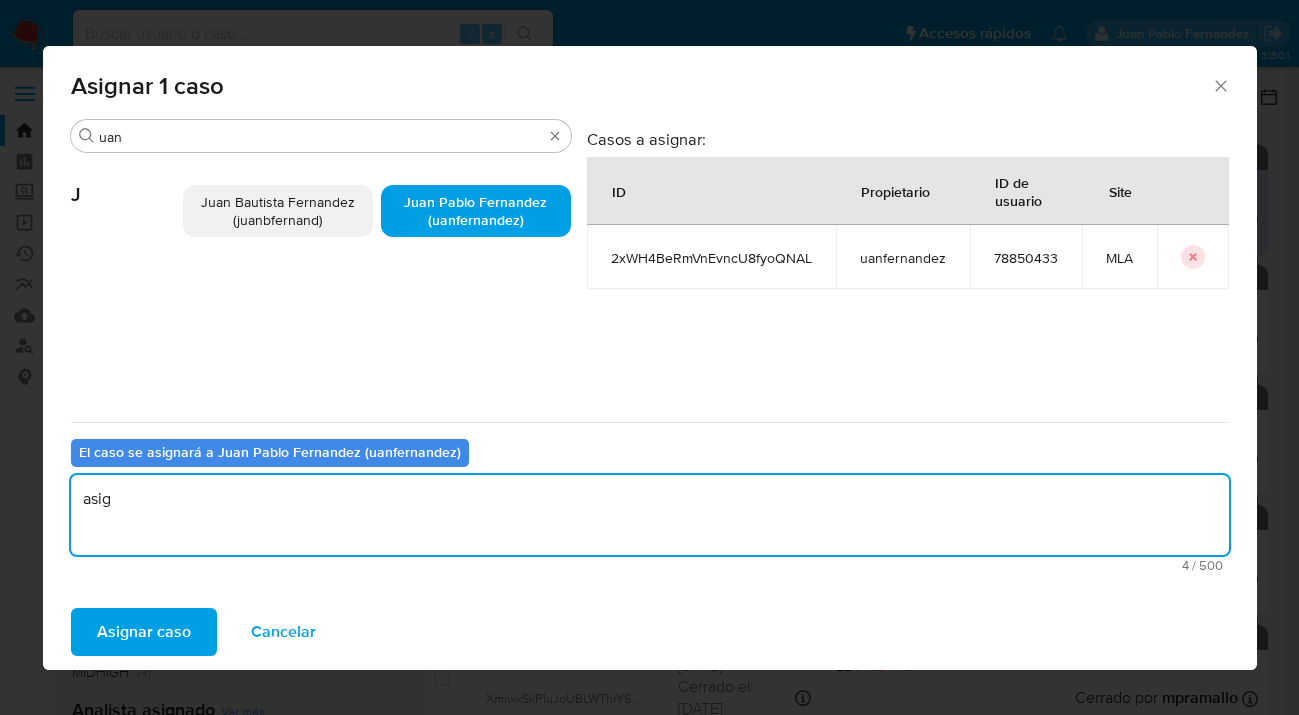 click on "Asignar caso" at bounding box center [144, 632] 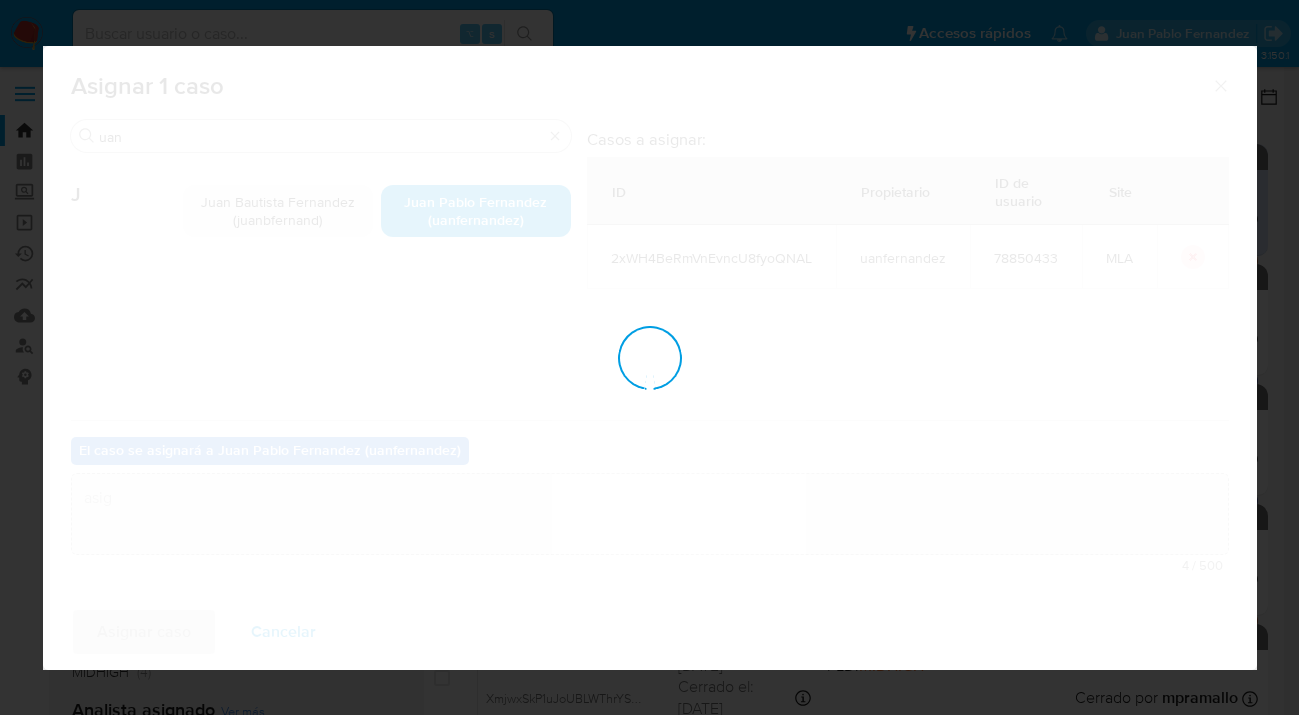 type 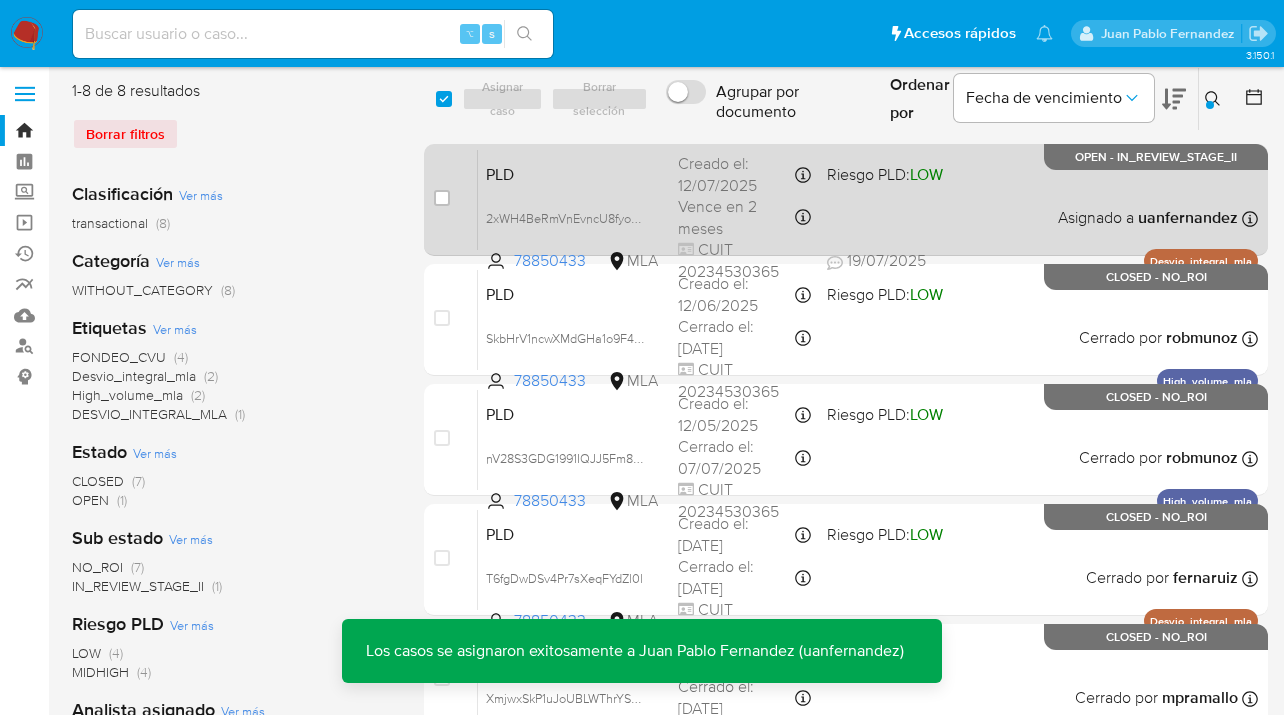 click on "PLD 2xWH4BeRmVnEvncU8fyoQNAL 78850433 MLA Riesgo PLD: LOW Creado el: [DATE] Creado el: [DATE] [TIME] Vence en 2 meses Vence el [DATE] [TIME] CUIT 20234530365 [DATE] [DATE] [TIME] Asignado a [USERNAME] Asignado el: [DATE] [TIME] Desvio_integral_mla OPEN - IN_REVIEW_STAGE_II" at bounding box center [868, 199] 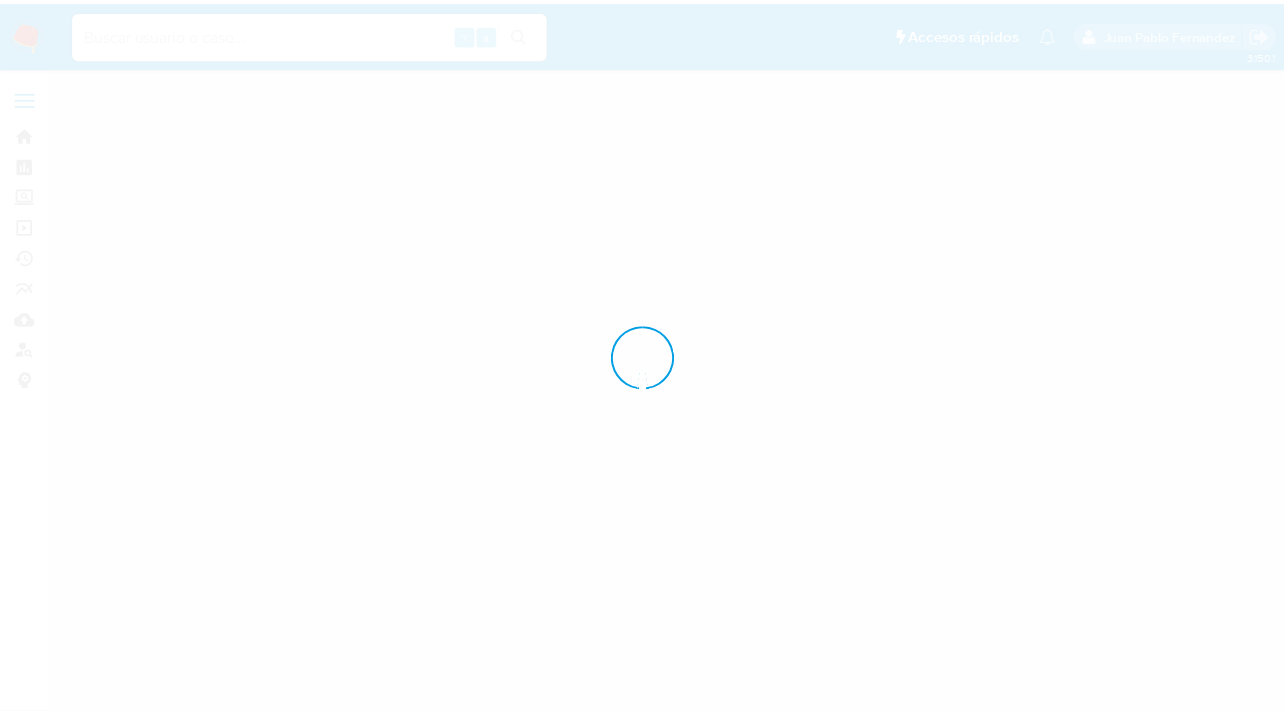 scroll, scrollTop: 0, scrollLeft: 0, axis: both 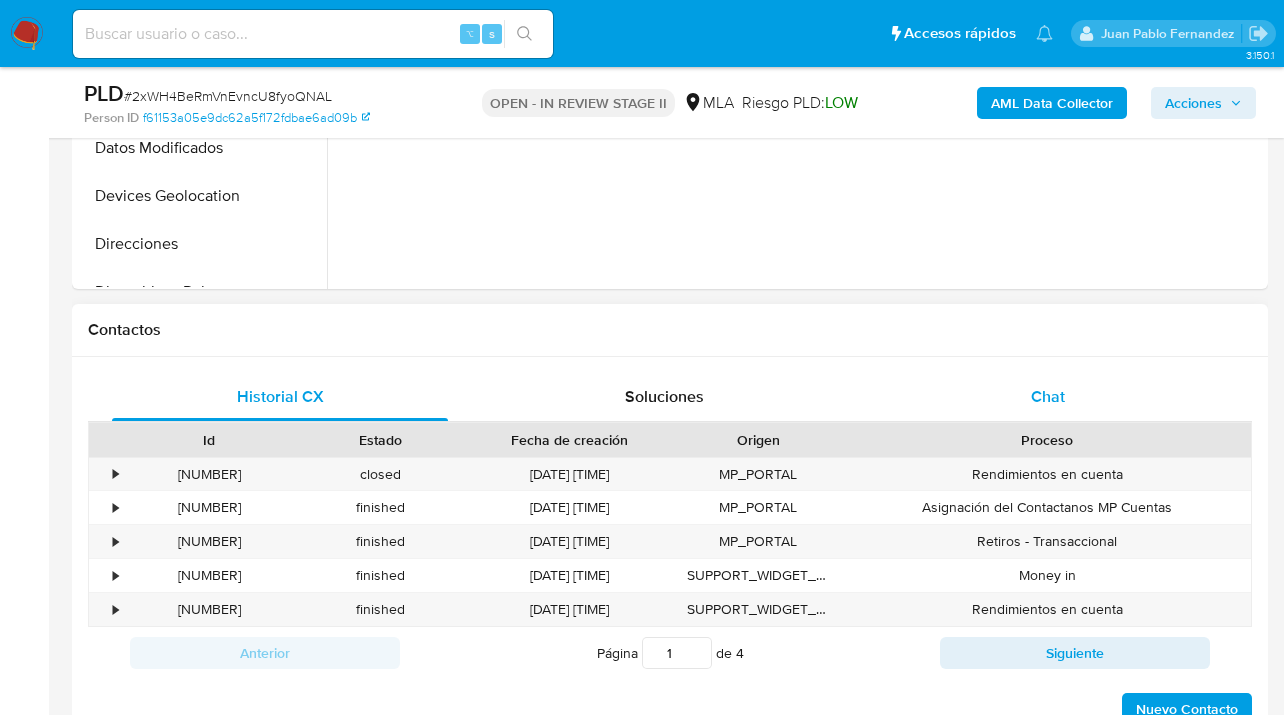 click on "Chat" at bounding box center (1048, 396) 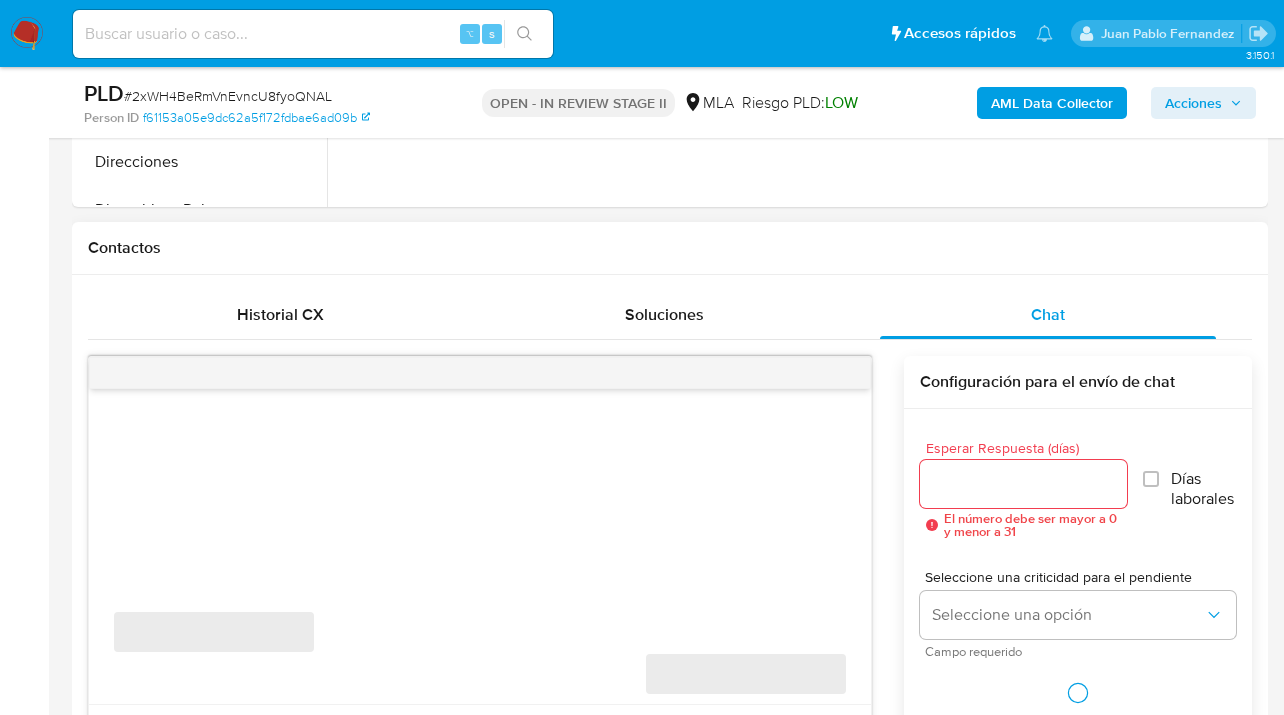 select on "10" 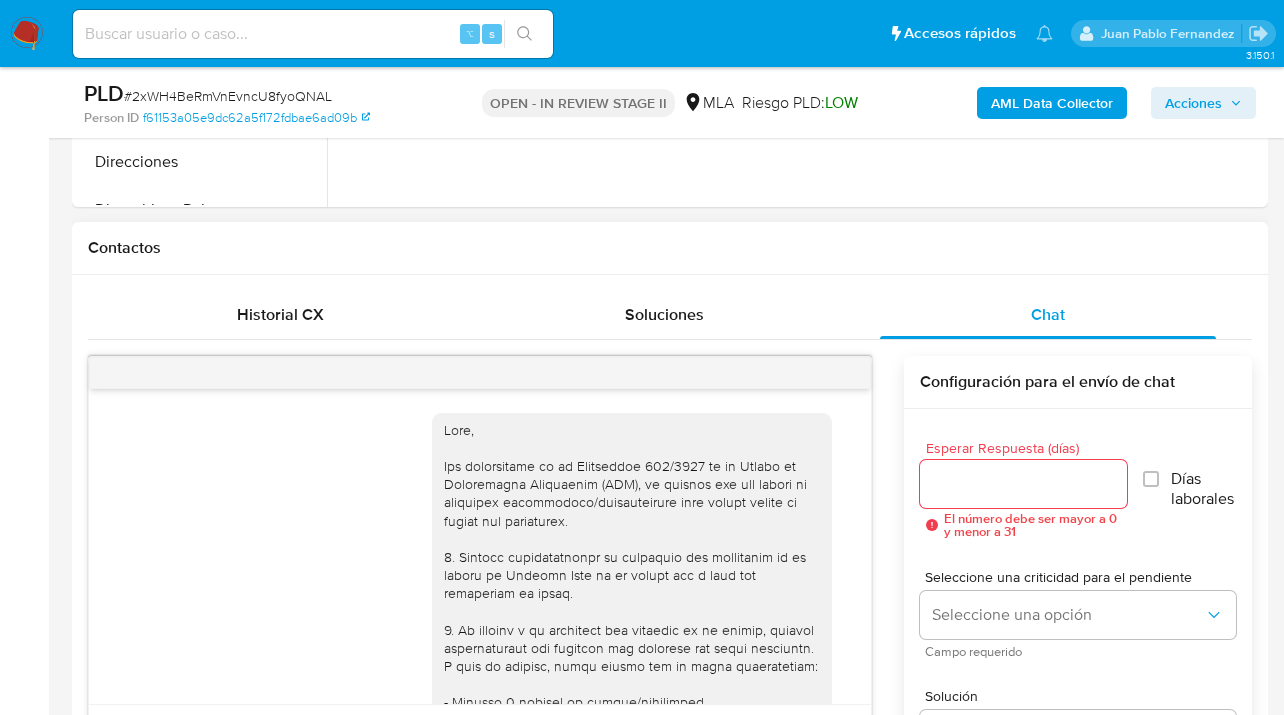 scroll, scrollTop: 908, scrollLeft: 0, axis: vertical 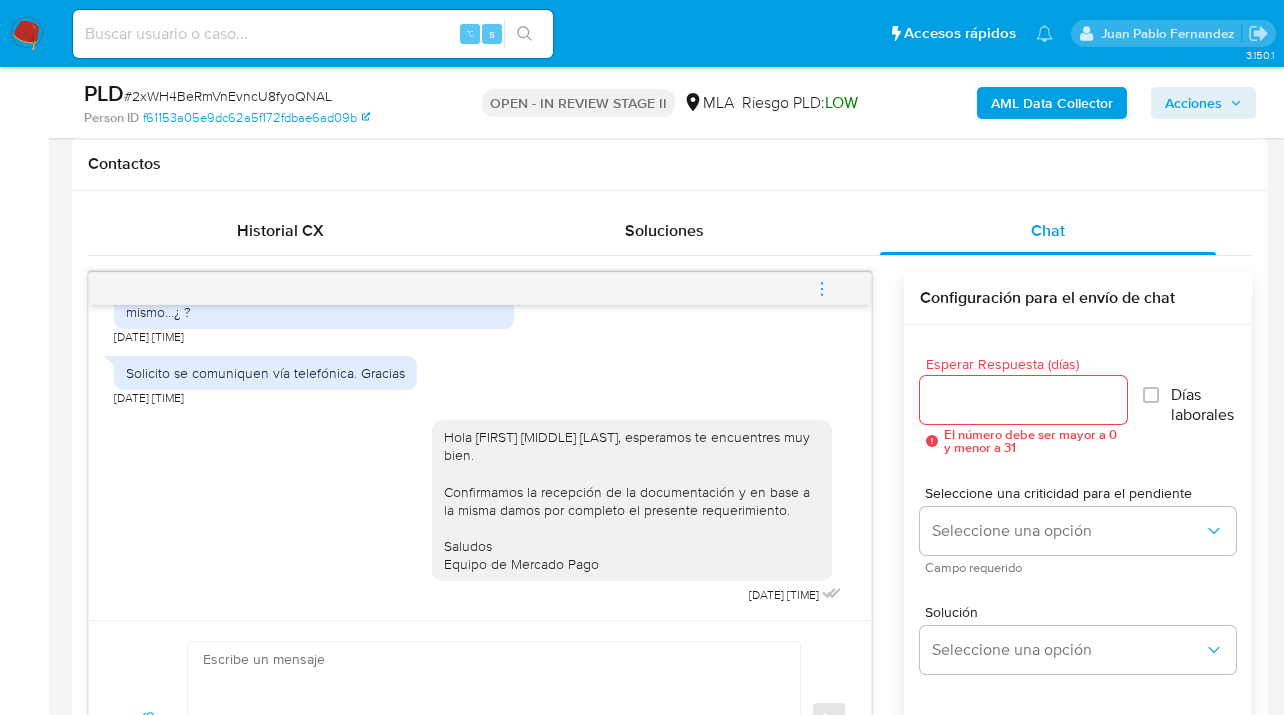click 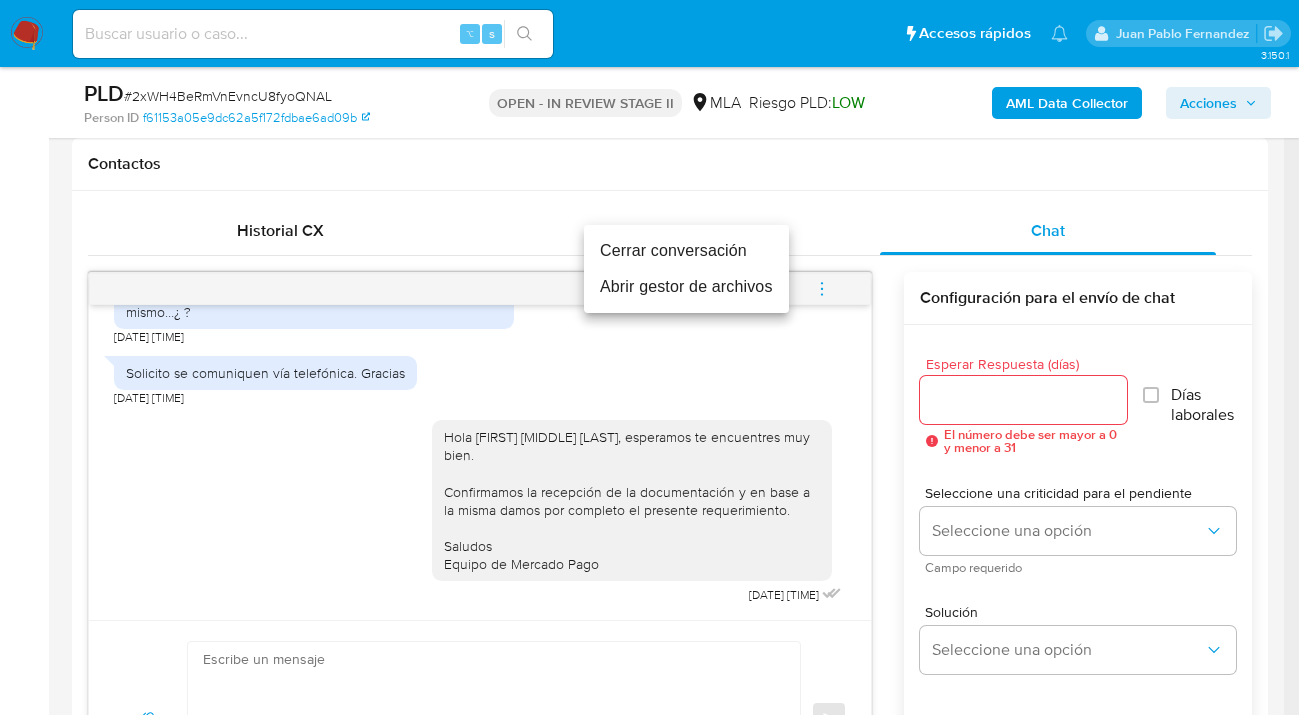 click on "Cerrar conversación" at bounding box center (686, 251) 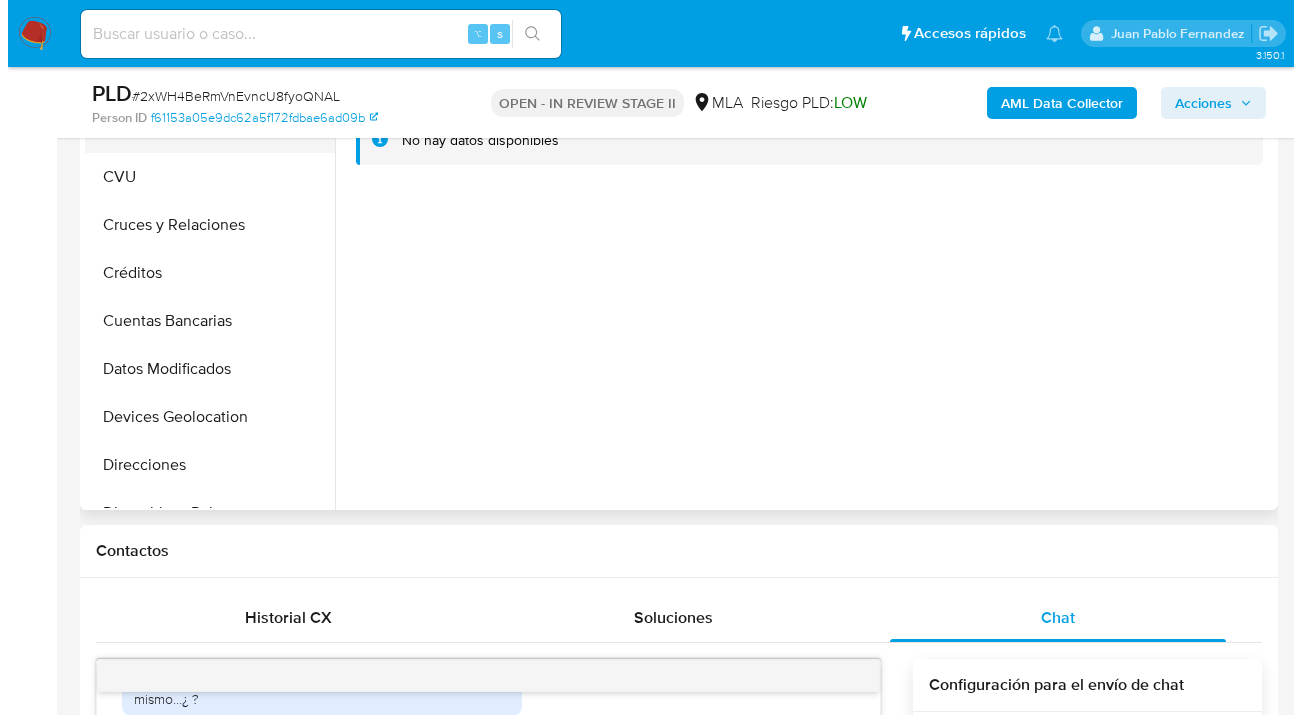 scroll, scrollTop: 343, scrollLeft: 0, axis: vertical 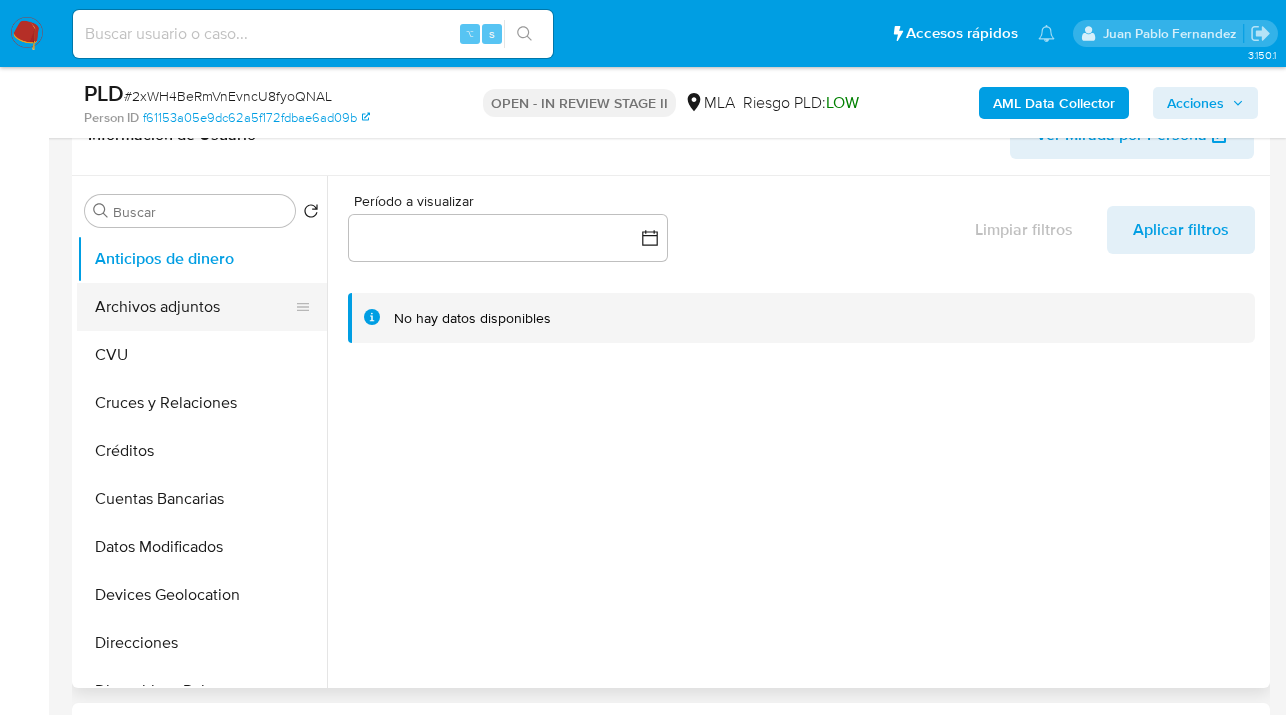 click on "Archivos adjuntos" at bounding box center (194, 307) 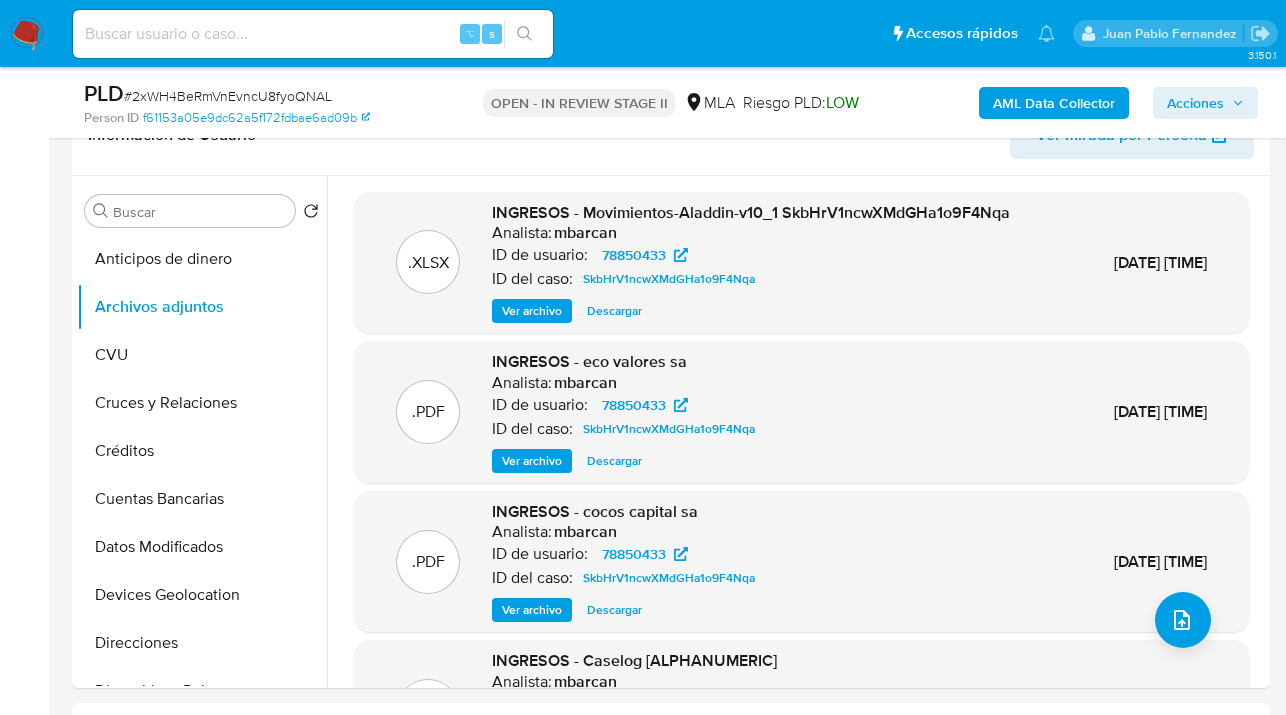 click on "AML Data Collector" at bounding box center (1054, 103) 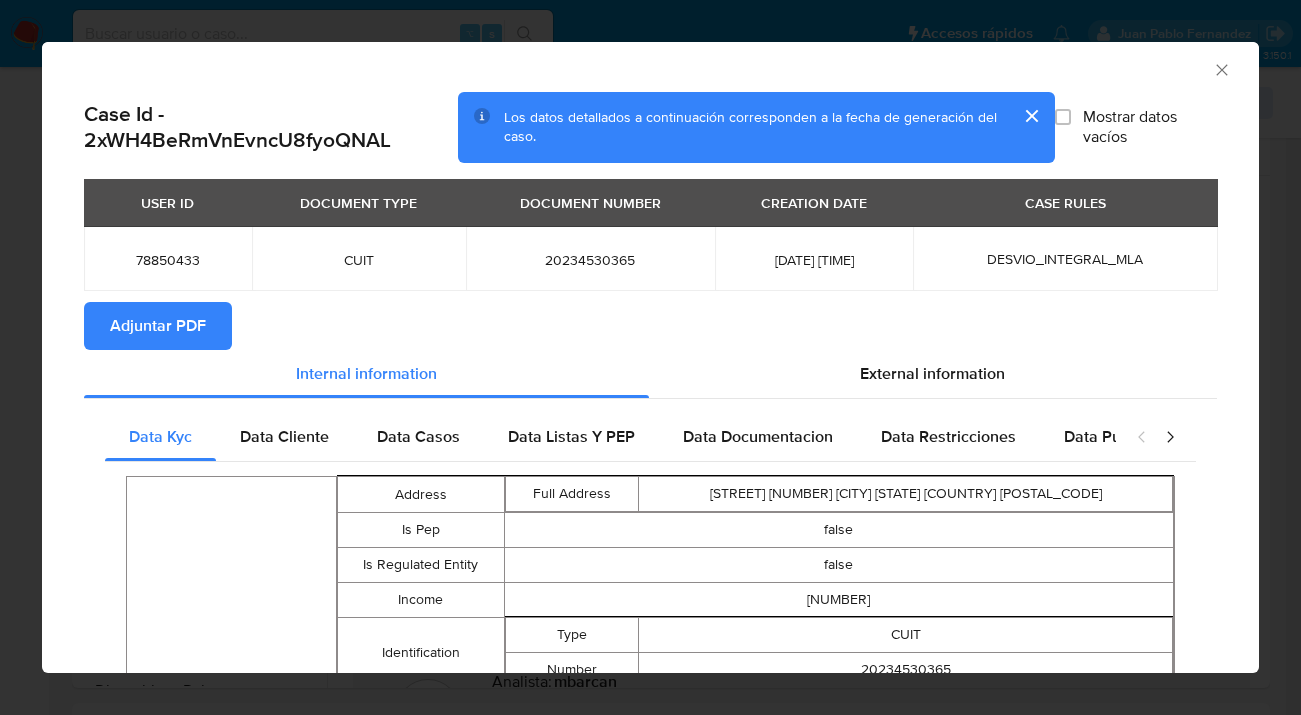 click on "Adjuntar PDF" at bounding box center (158, 326) 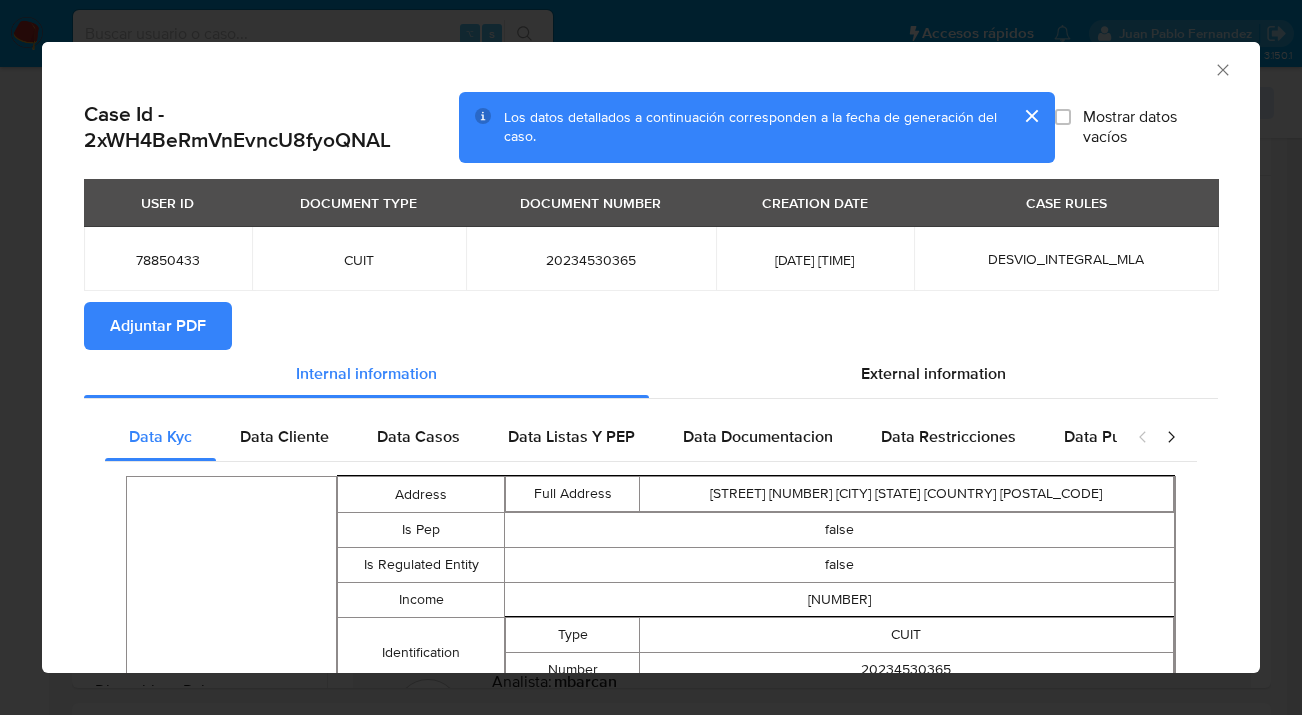 click 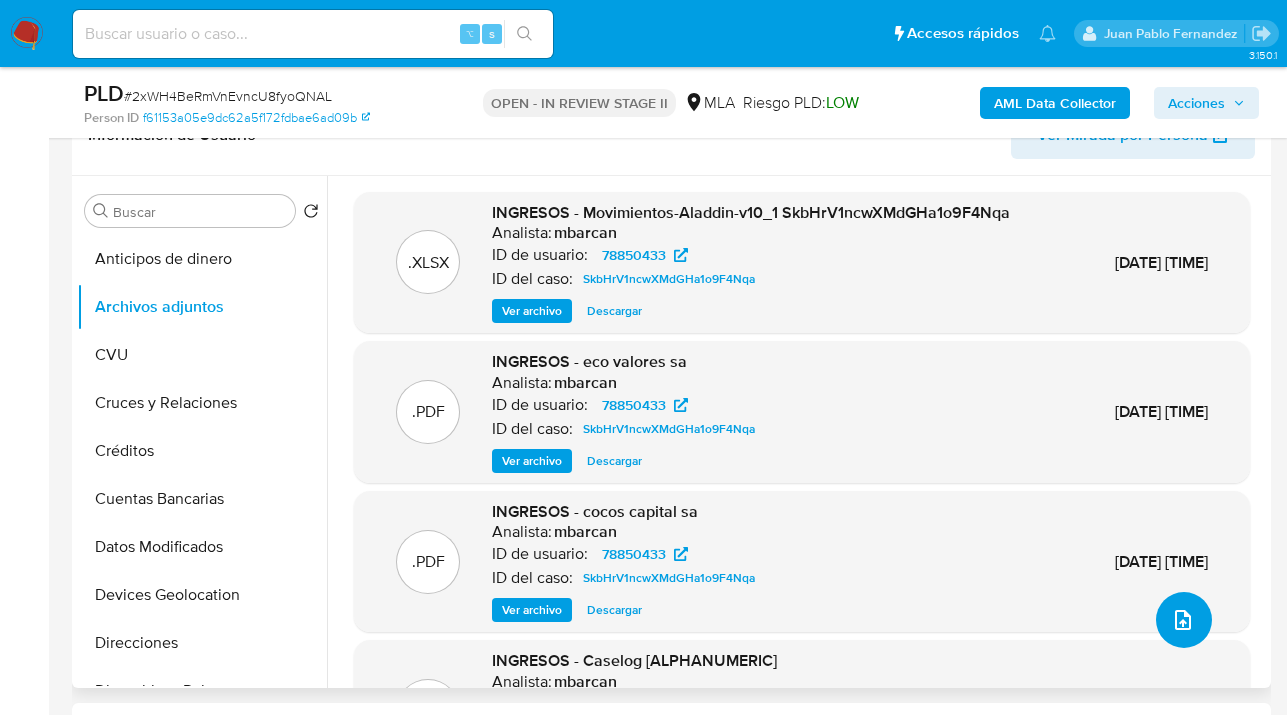 click 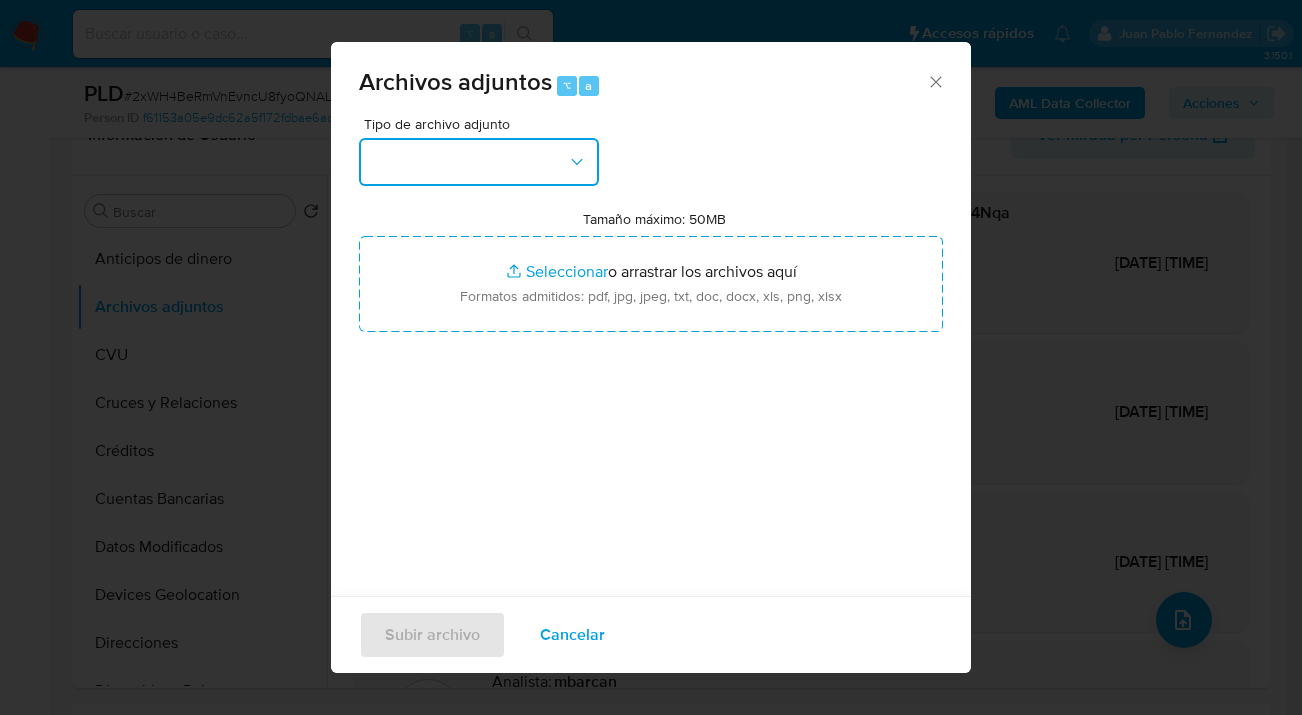click at bounding box center [479, 162] 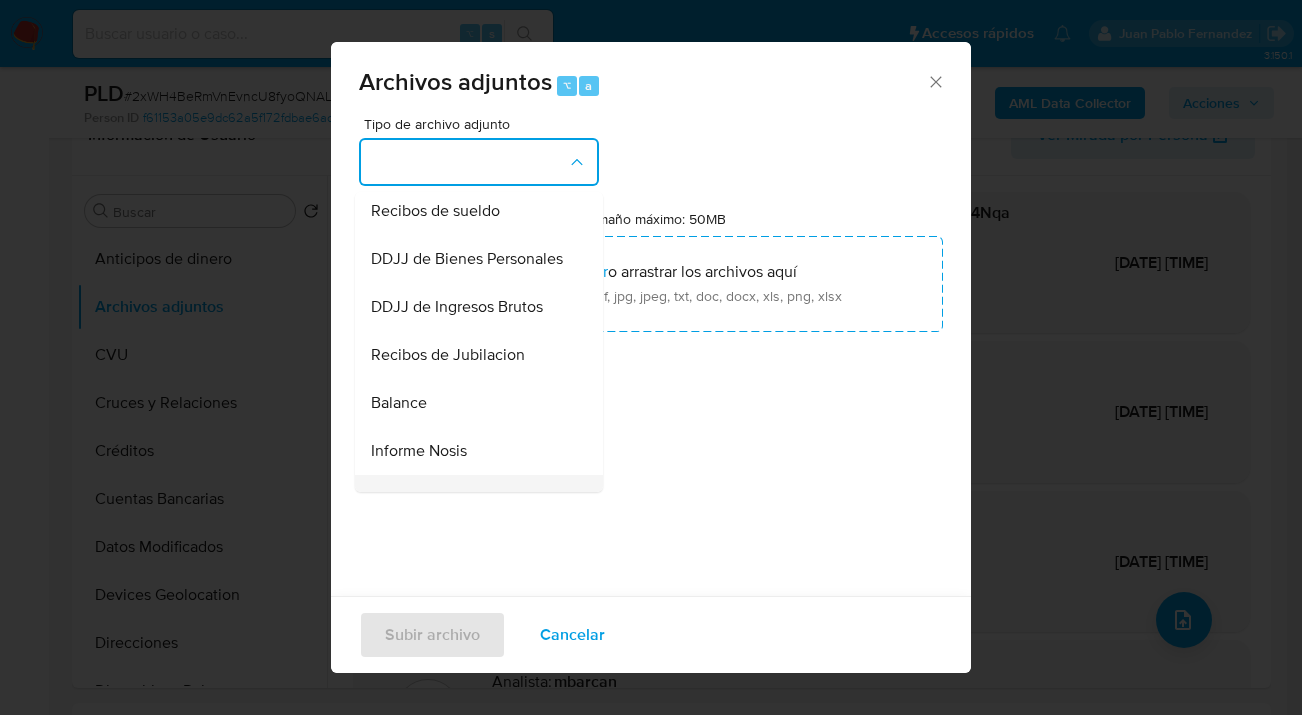 scroll, scrollTop: 808, scrollLeft: 0, axis: vertical 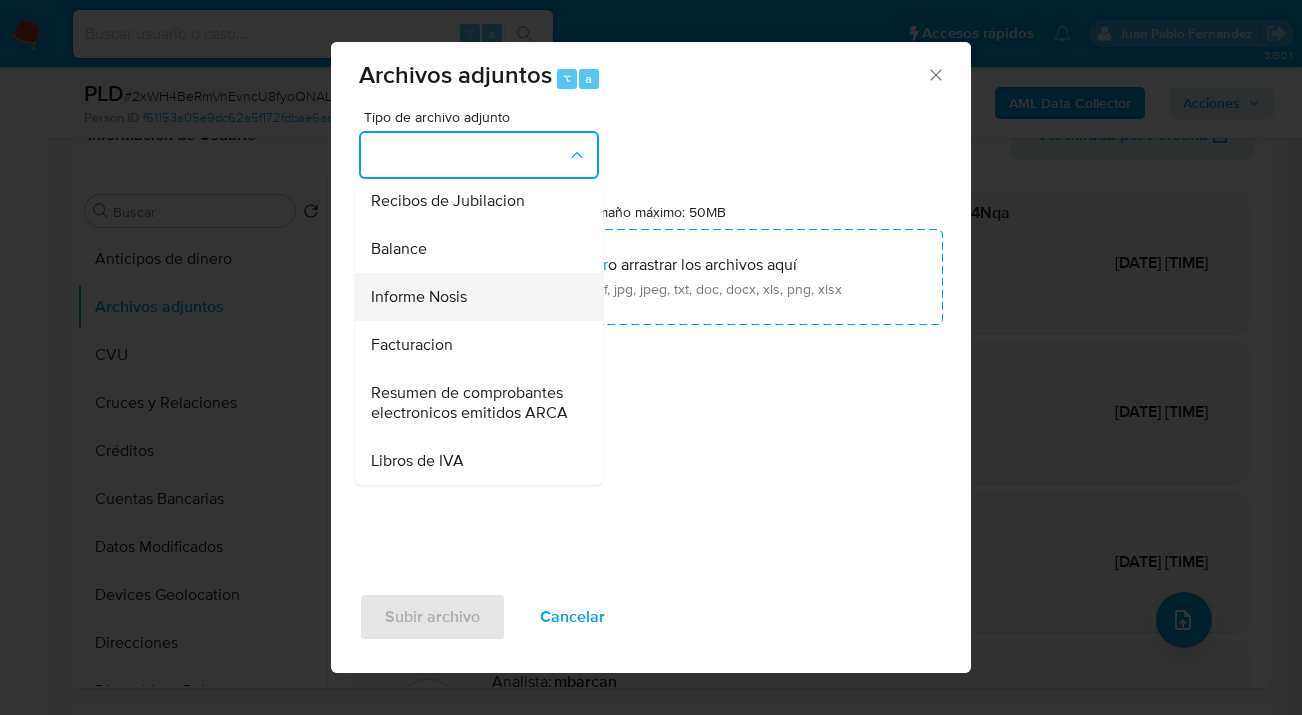click on "Informe Nosis" at bounding box center [473, 297] 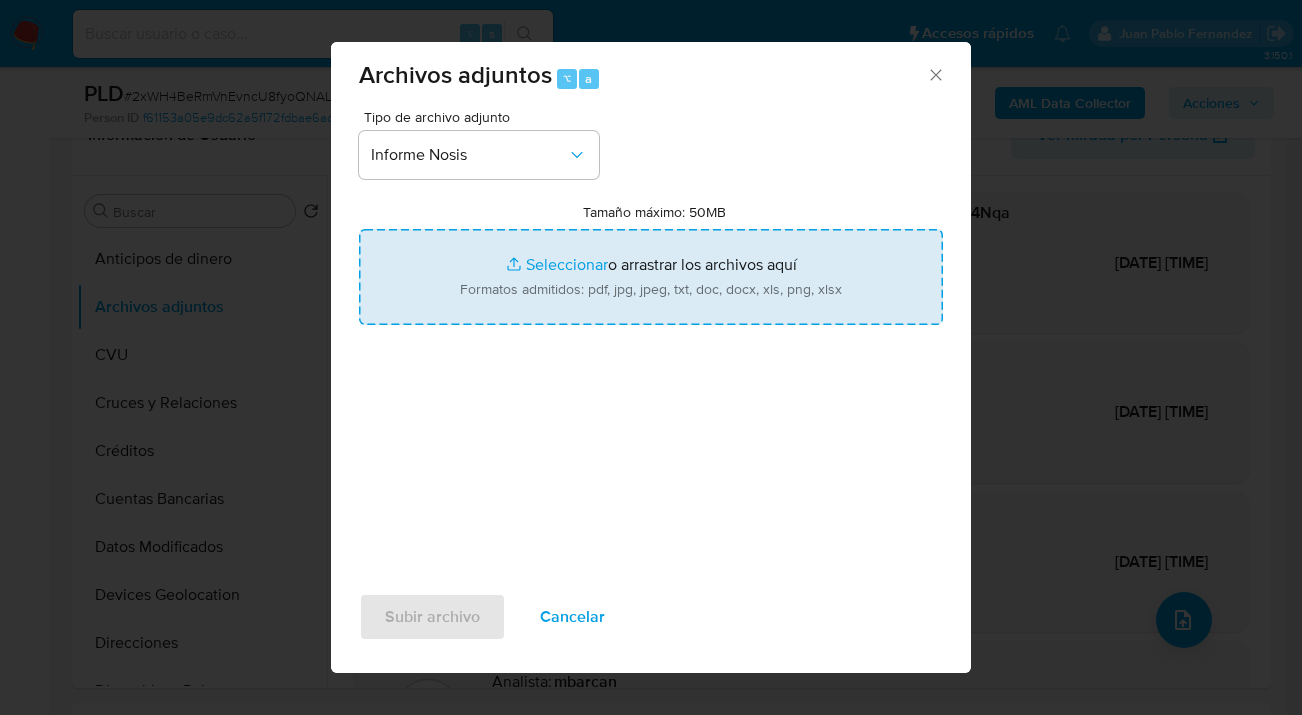 click on "Tamaño máximo: 50MB Seleccionar archivos" at bounding box center (651, 277) 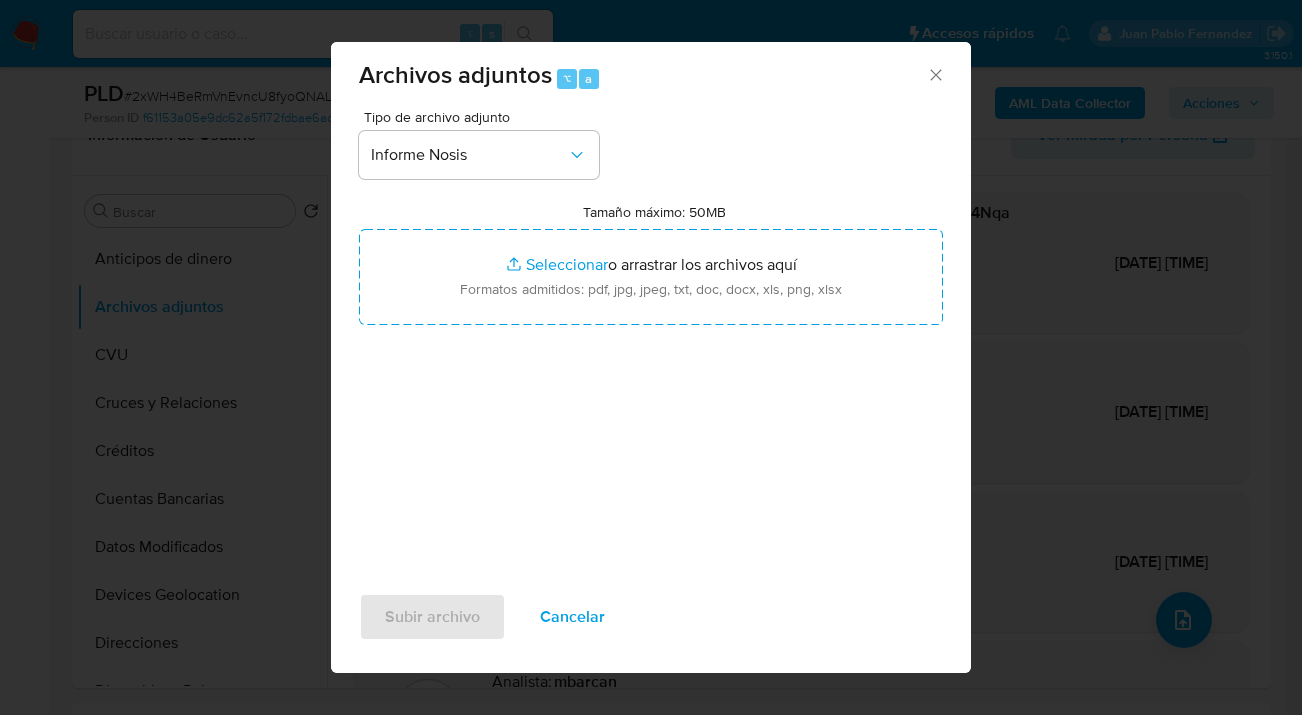 type on "C:\fakepath\78850433-NOSIS_Manager_InformeIndividual_20234530365_620658_20250807154855.pdf" 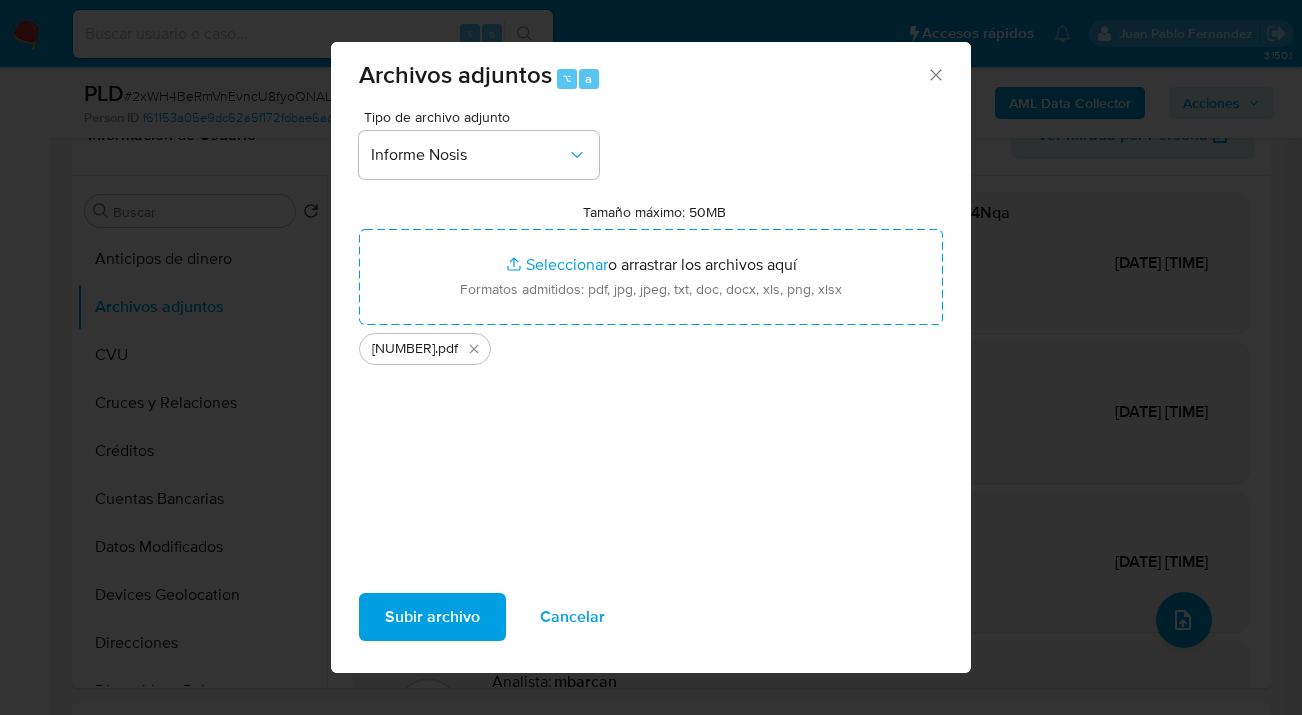 click on "Subir archivo" at bounding box center [432, 617] 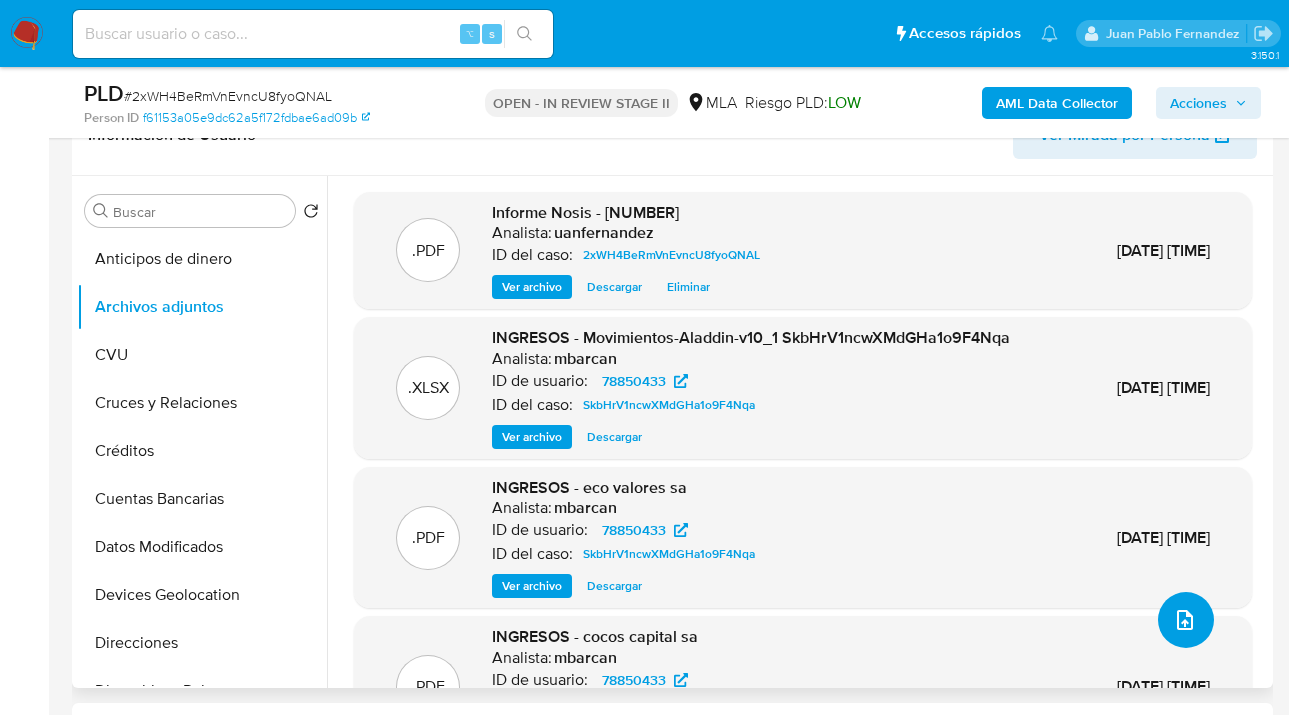 click 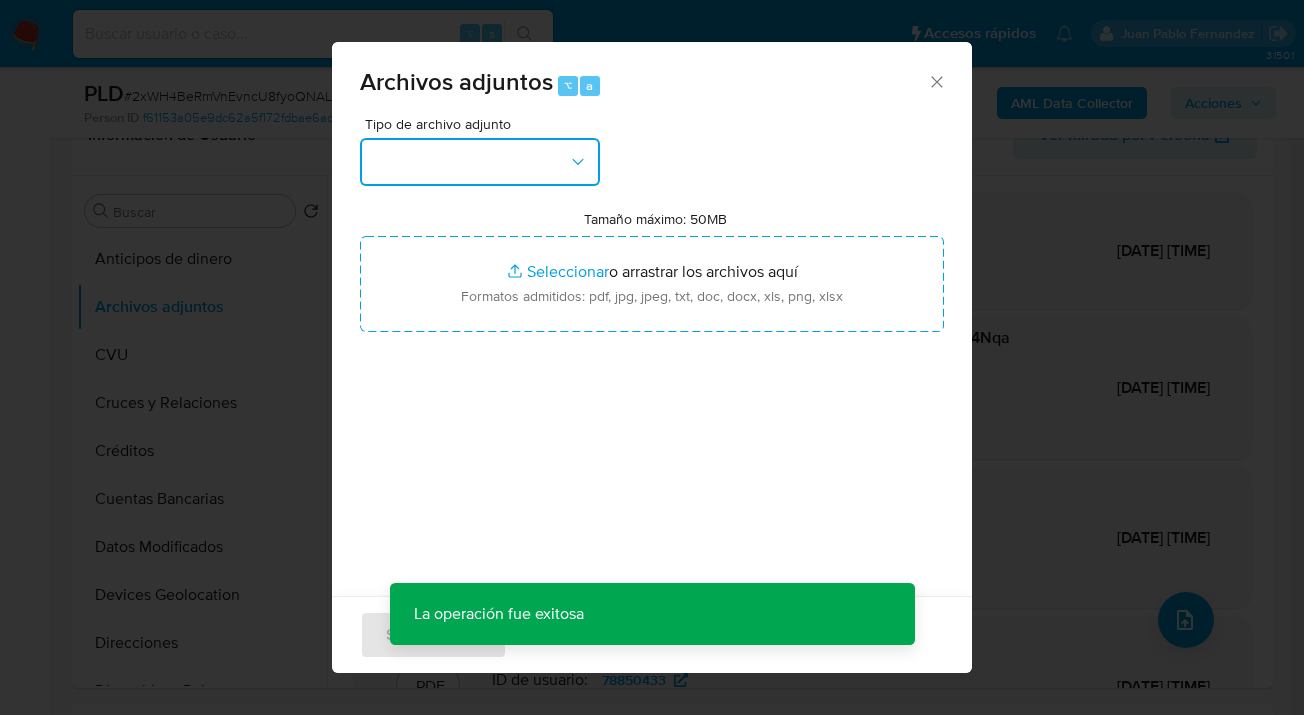 click 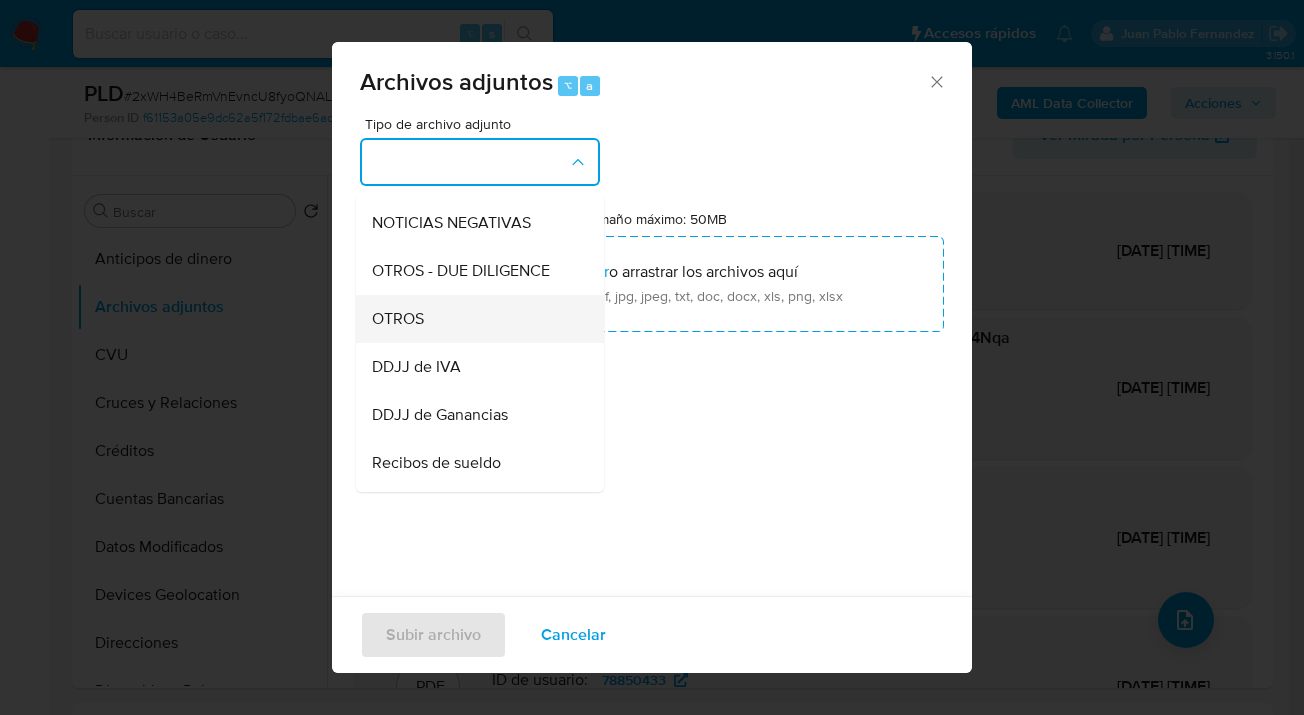 scroll, scrollTop: 366, scrollLeft: 0, axis: vertical 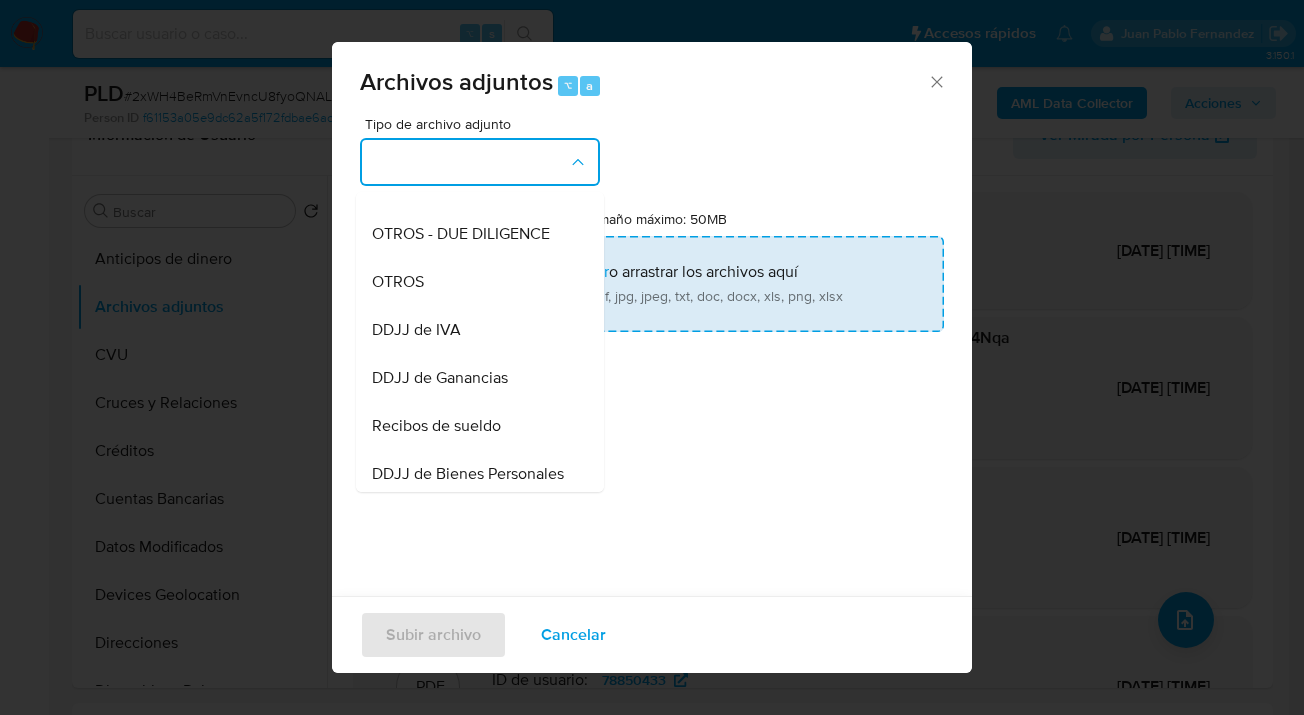 click on "OTROS" at bounding box center (474, 282) 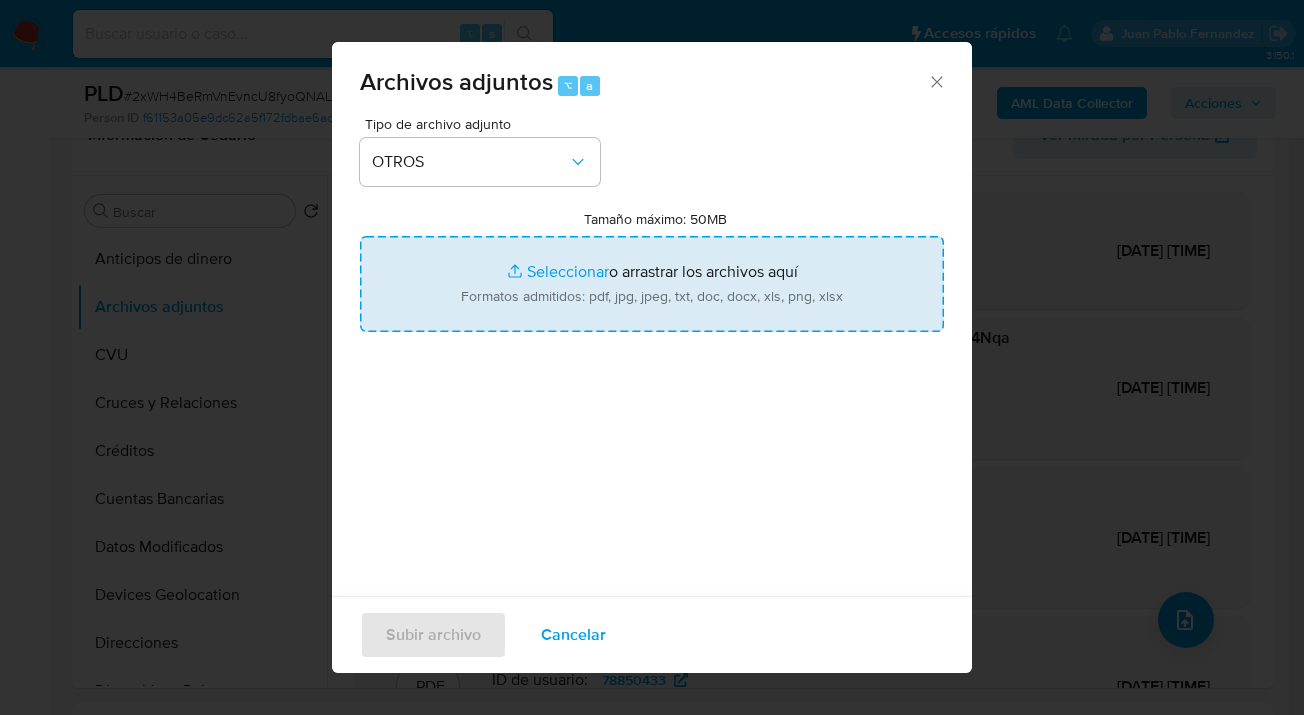 click on "Tamaño máximo: 50MB Seleccionar archivos" at bounding box center (652, 284) 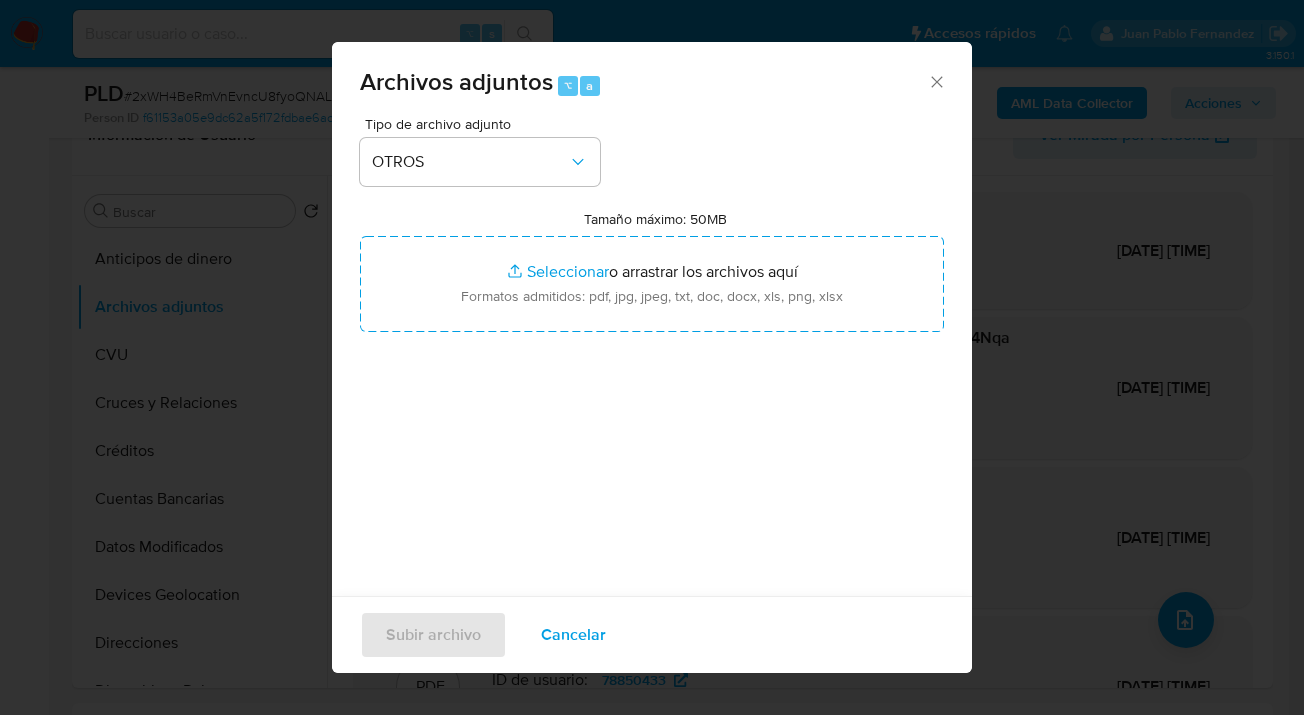 drag, startPoint x: 546, startPoint y: 635, endPoint x: 557, endPoint y: 626, distance: 14.21267 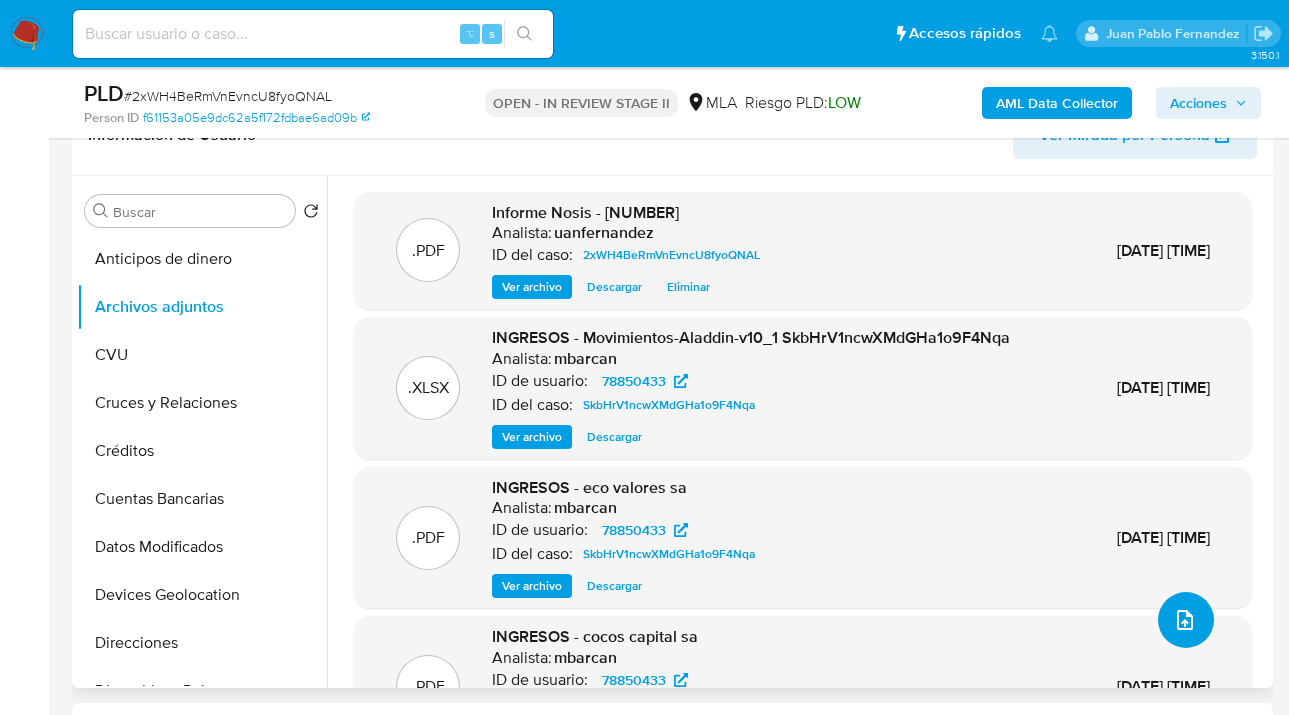 click 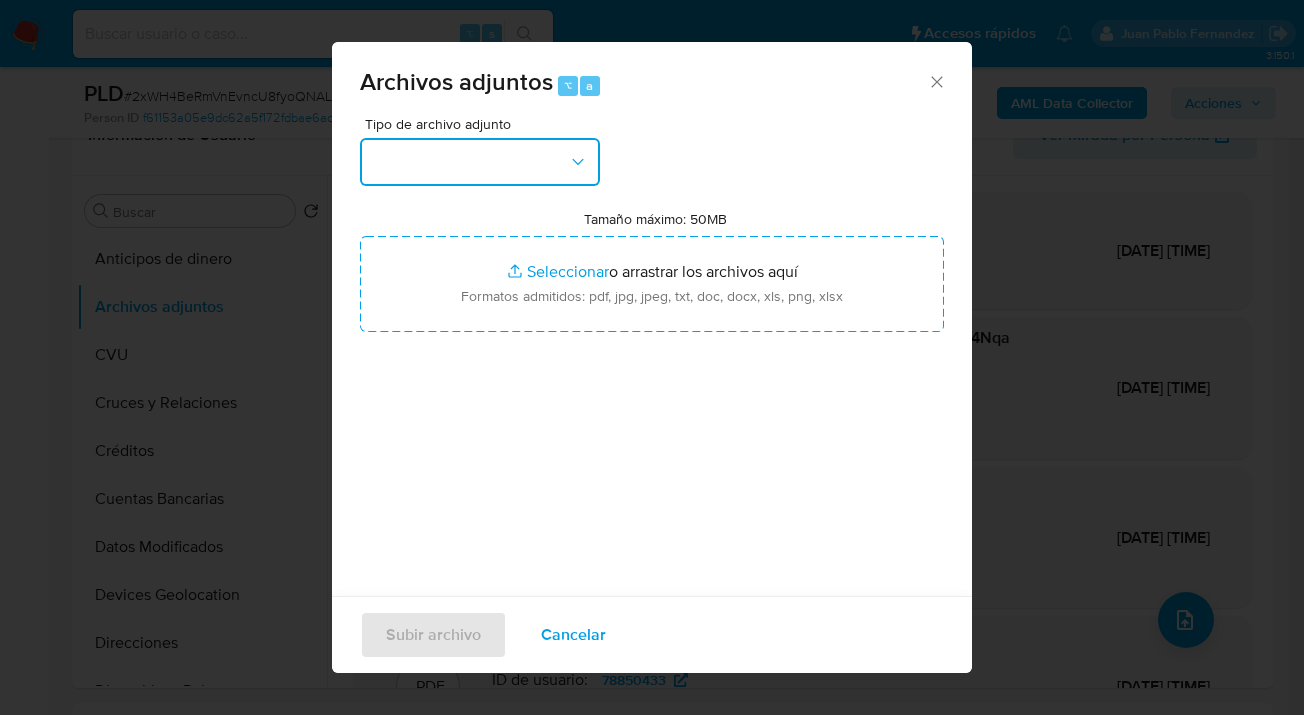 drag, startPoint x: 569, startPoint y: 163, endPoint x: 560, endPoint y: 172, distance: 12.727922 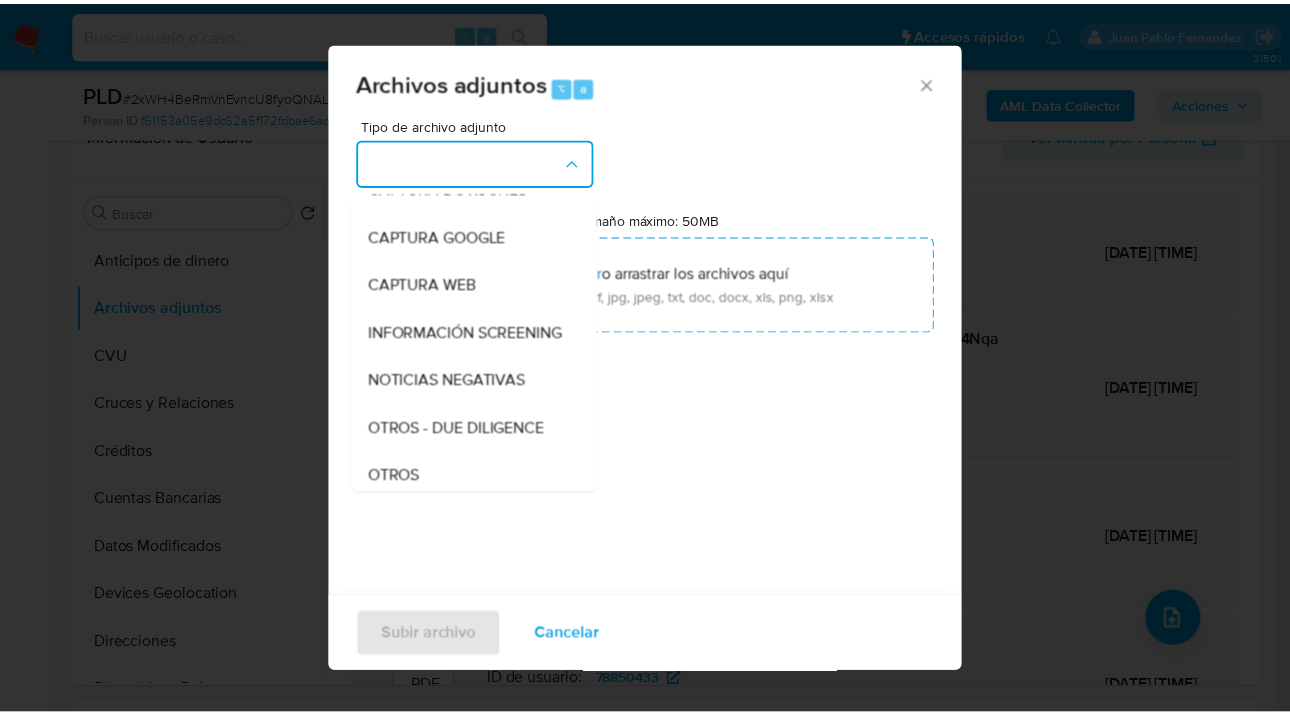 scroll, scrollTop: 406, scrollLeft: 0, axis: vertical 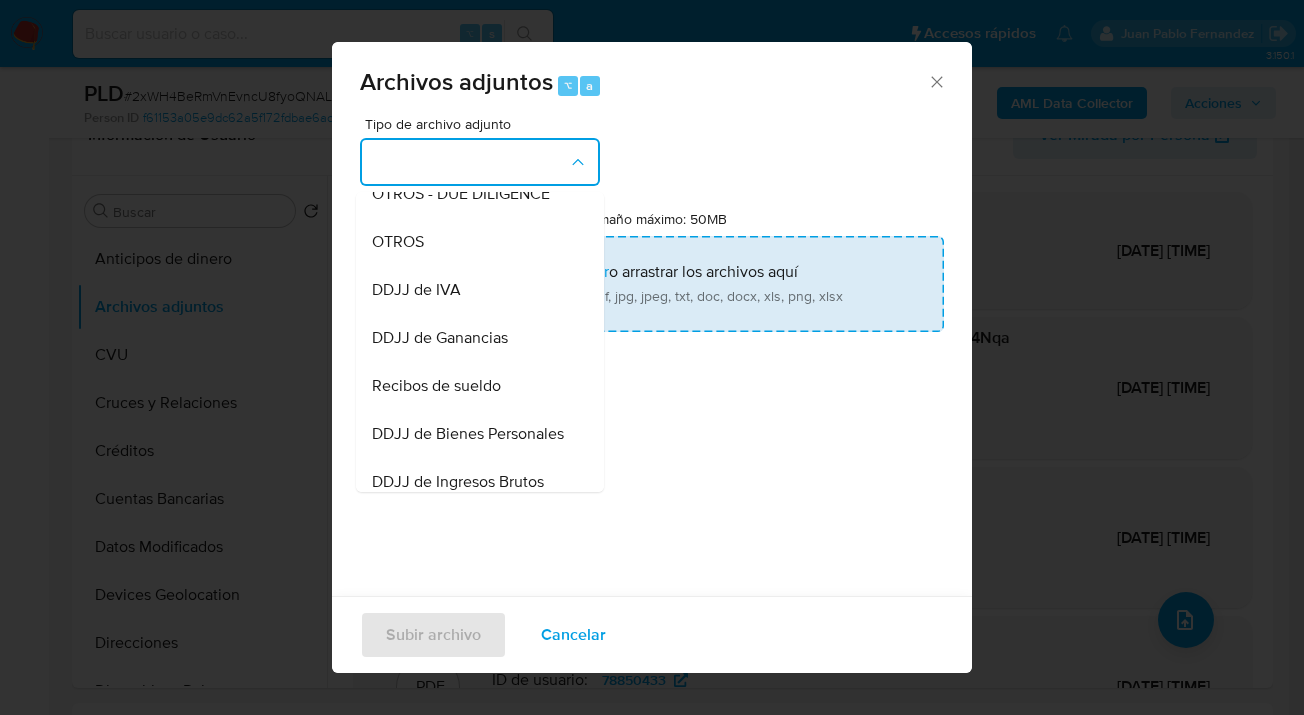 drag, startPoint x: 500, startPoint y: 263, endPoint x: 585, endPoint y: 263, distance: 85 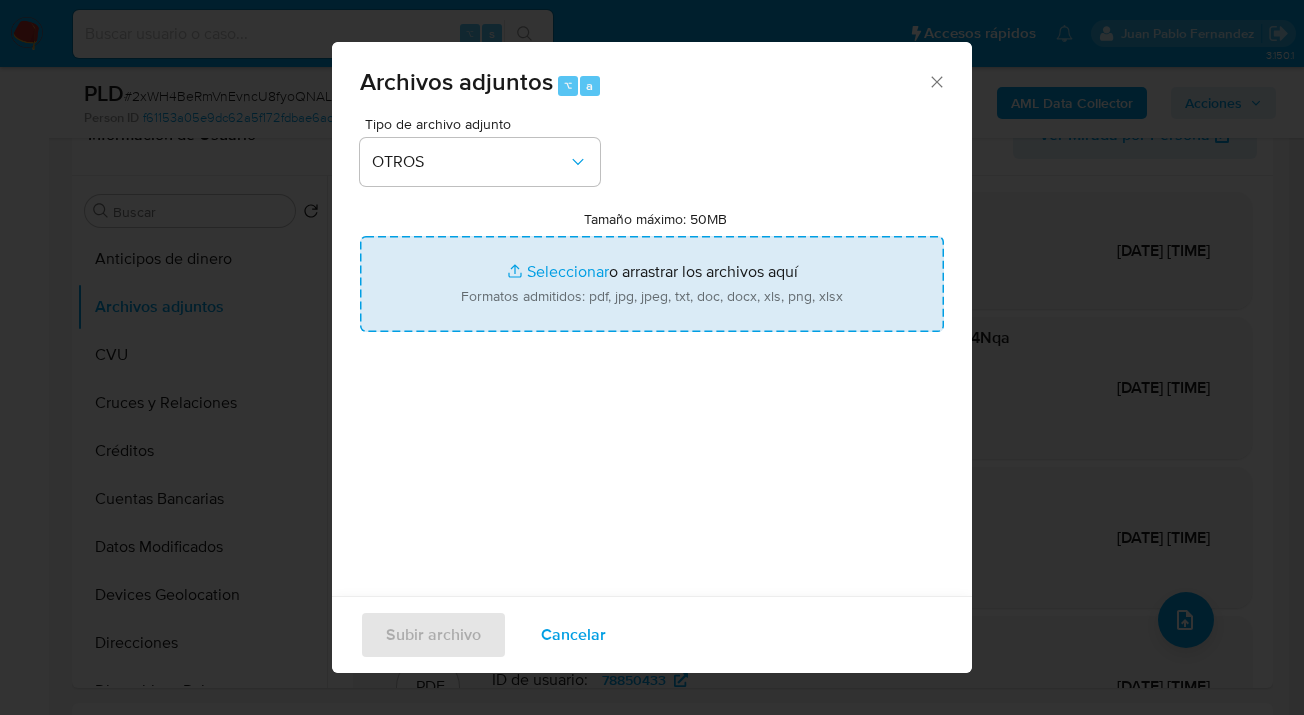 click on "Tamaño máximo: 50MB Seleccionar archivos" at bounding box center (652, 284) 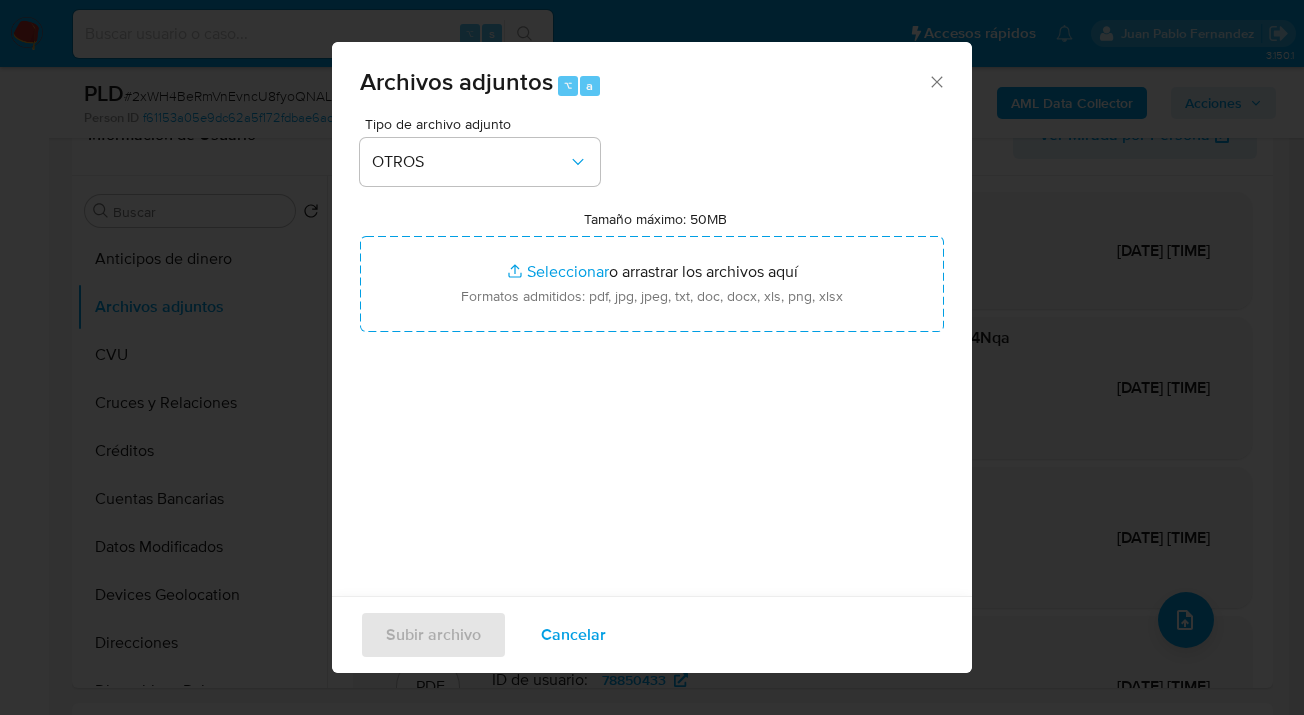 type on "C:\fakepath\78850433 Movimientos a Julio 2025.xlsx" 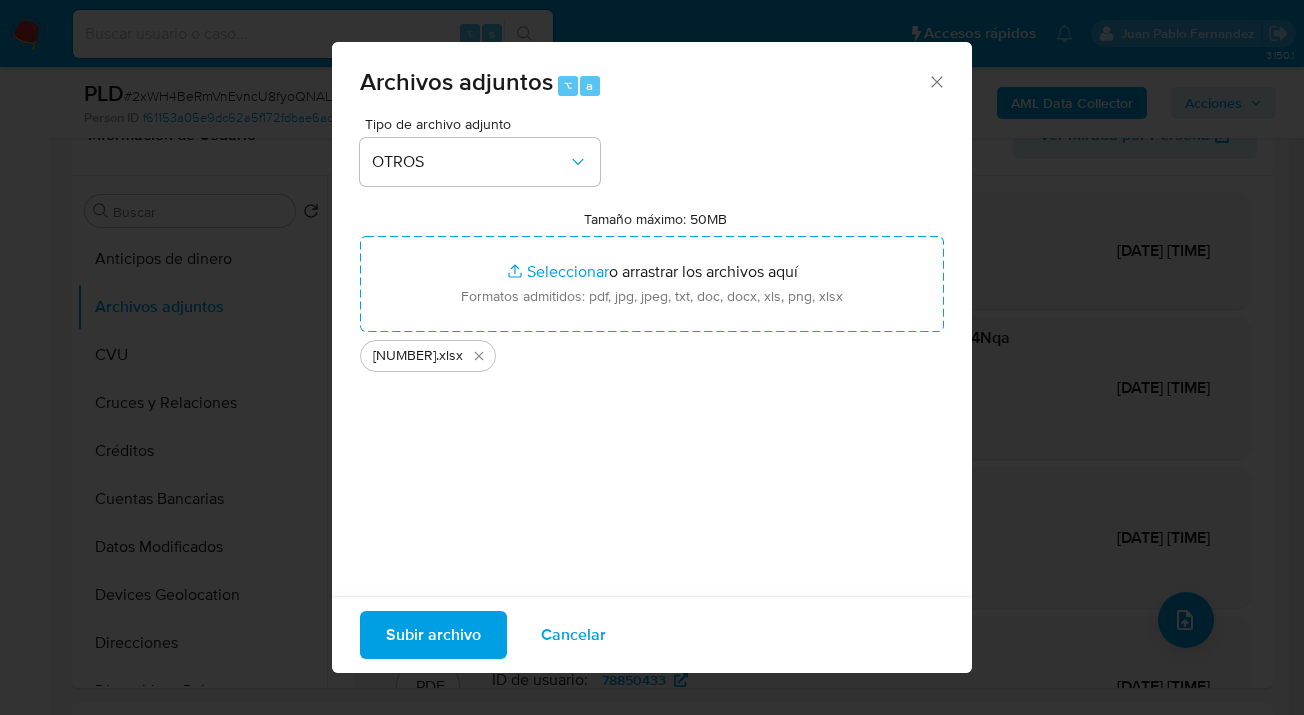 click on "Subir archivo" at bounding box center (433, 635) 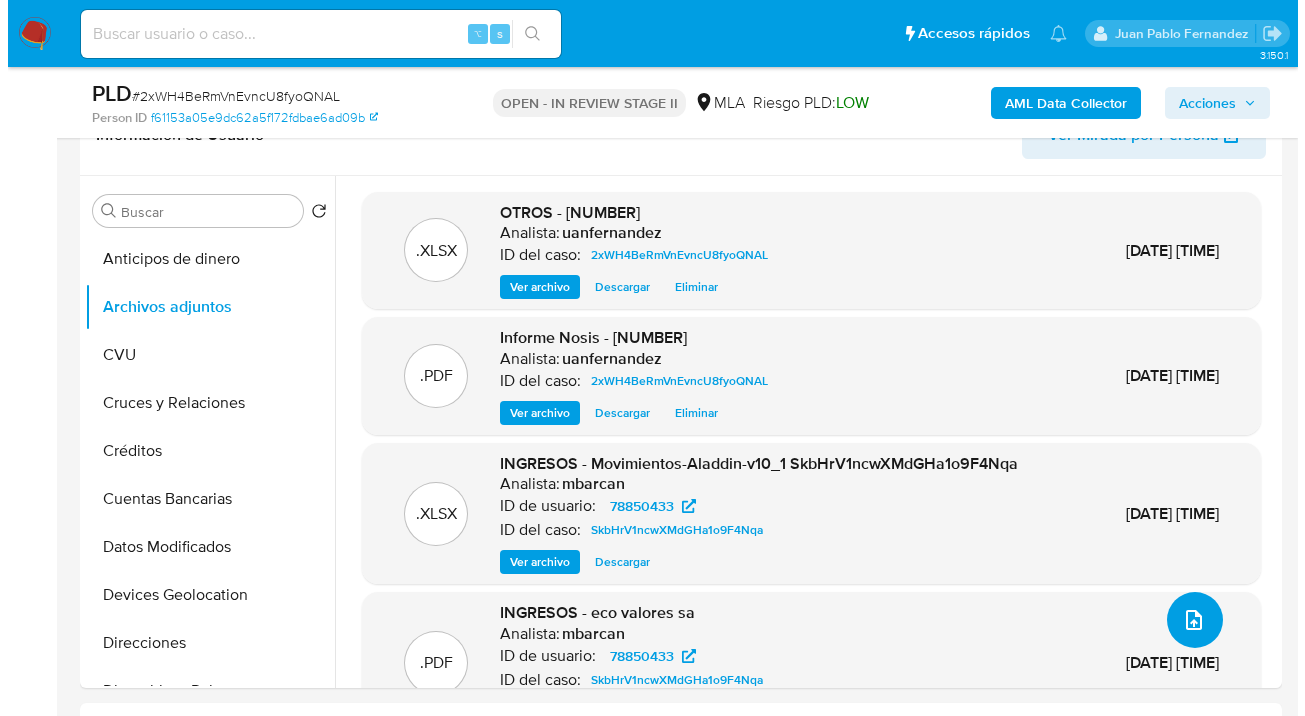 scroll, scrollTop: 1256, scrollLeft: 0, axis: vertical 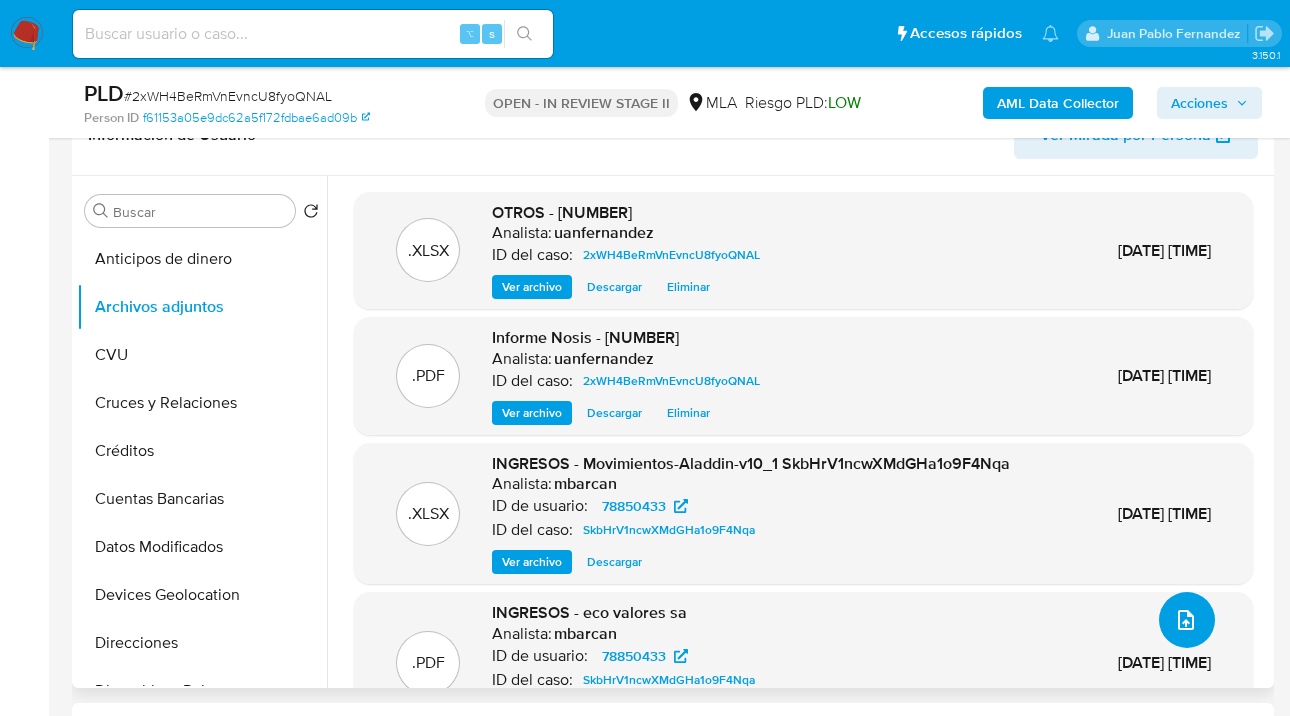 click 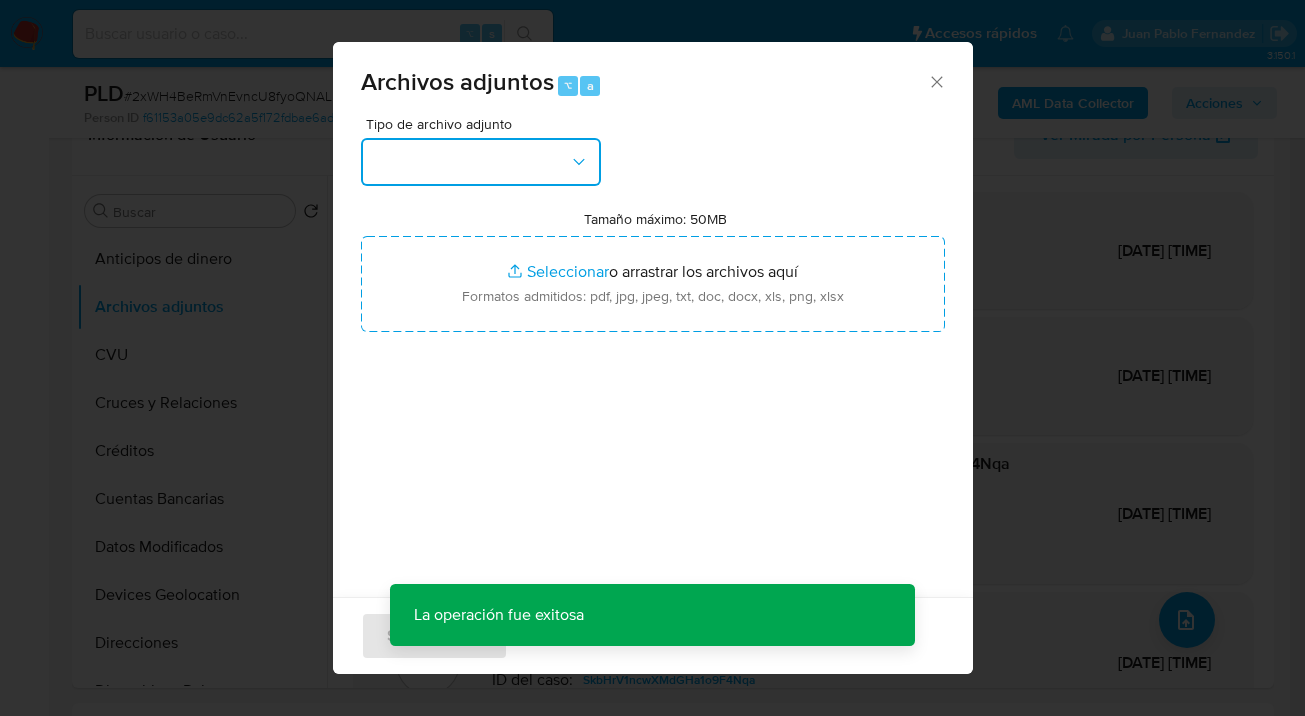 drag, startPoint x: 583, startPoint y: 161, endPoint x: 576, endPoint y: 174, distance: 14.764823 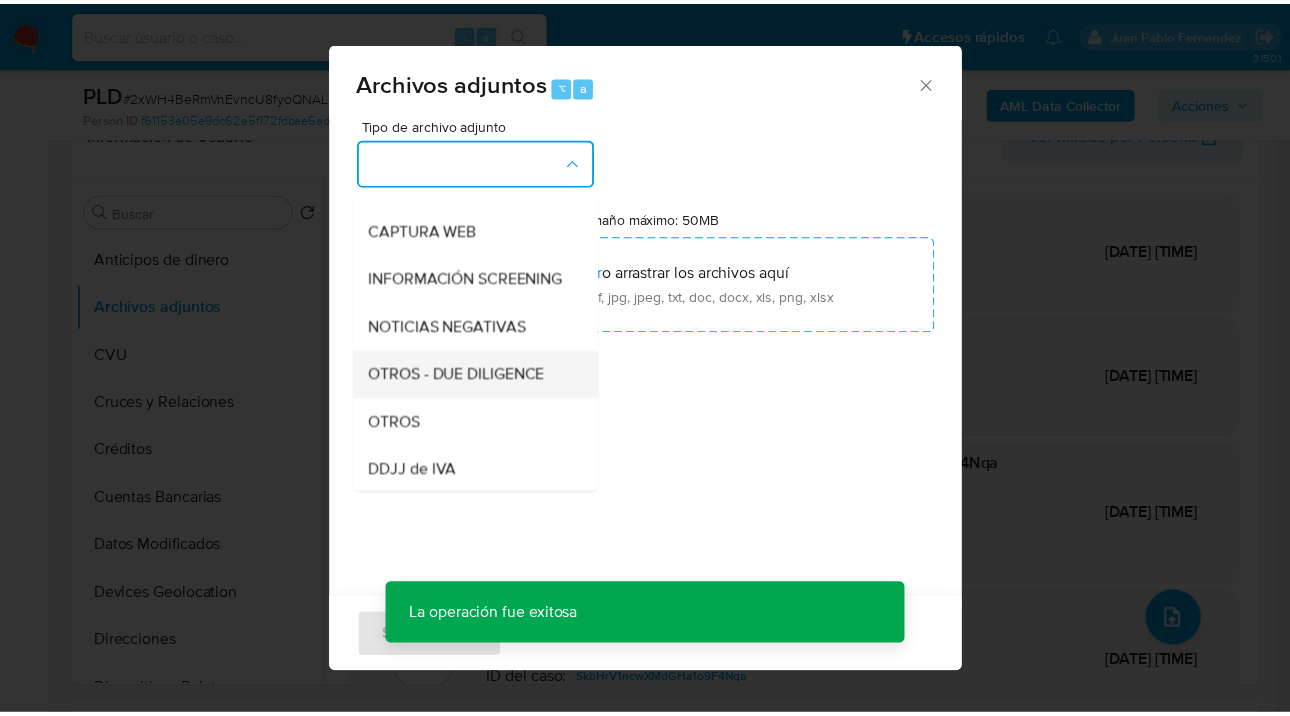 scroll, scrollTop: 226, scrollLeft: 0, axis: vertical 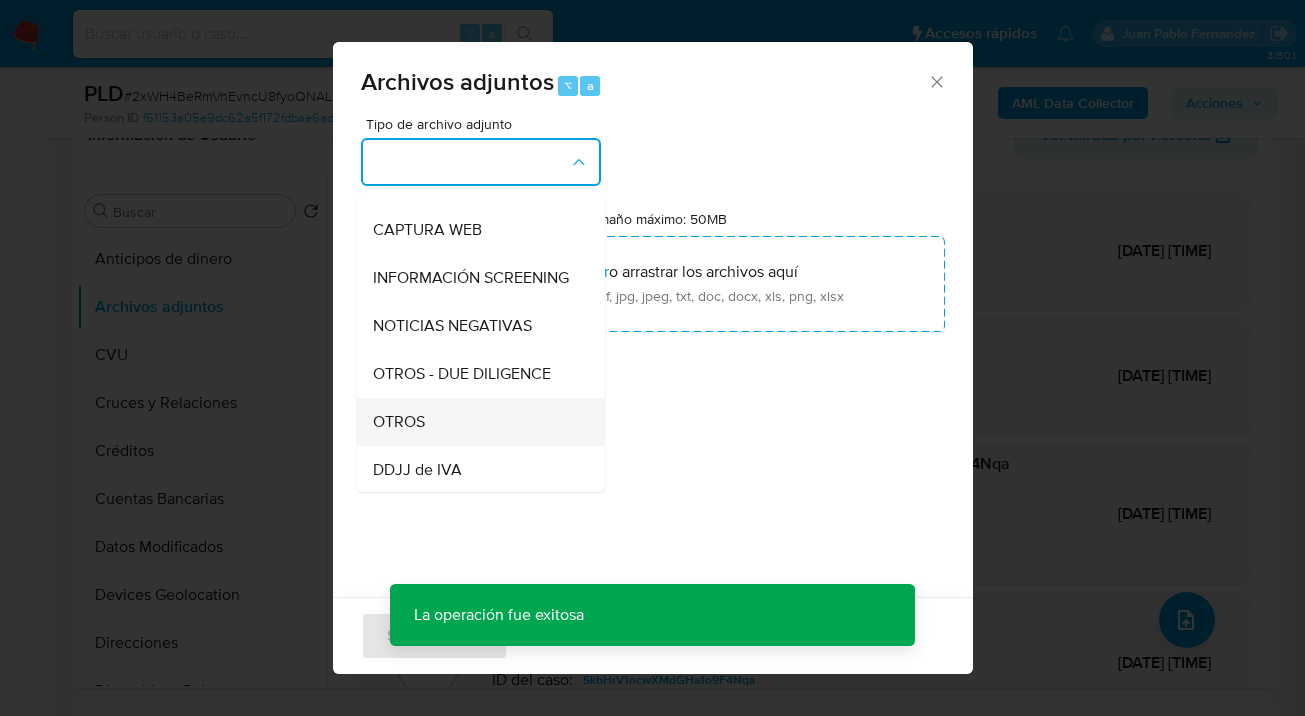 click on "OTROS" at bounding box center (475, 422) 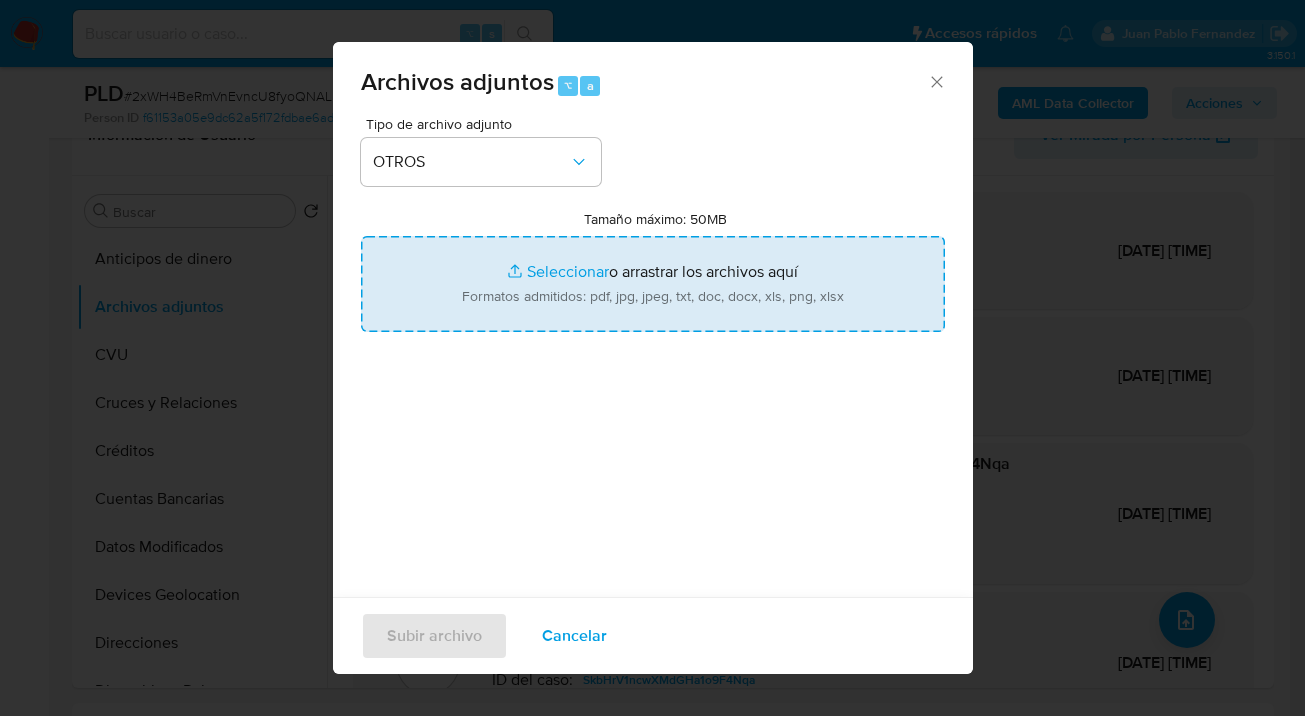click on "Tamaño máximo: 50MB Seleccionar archivos" at bounding box center [653, 284] 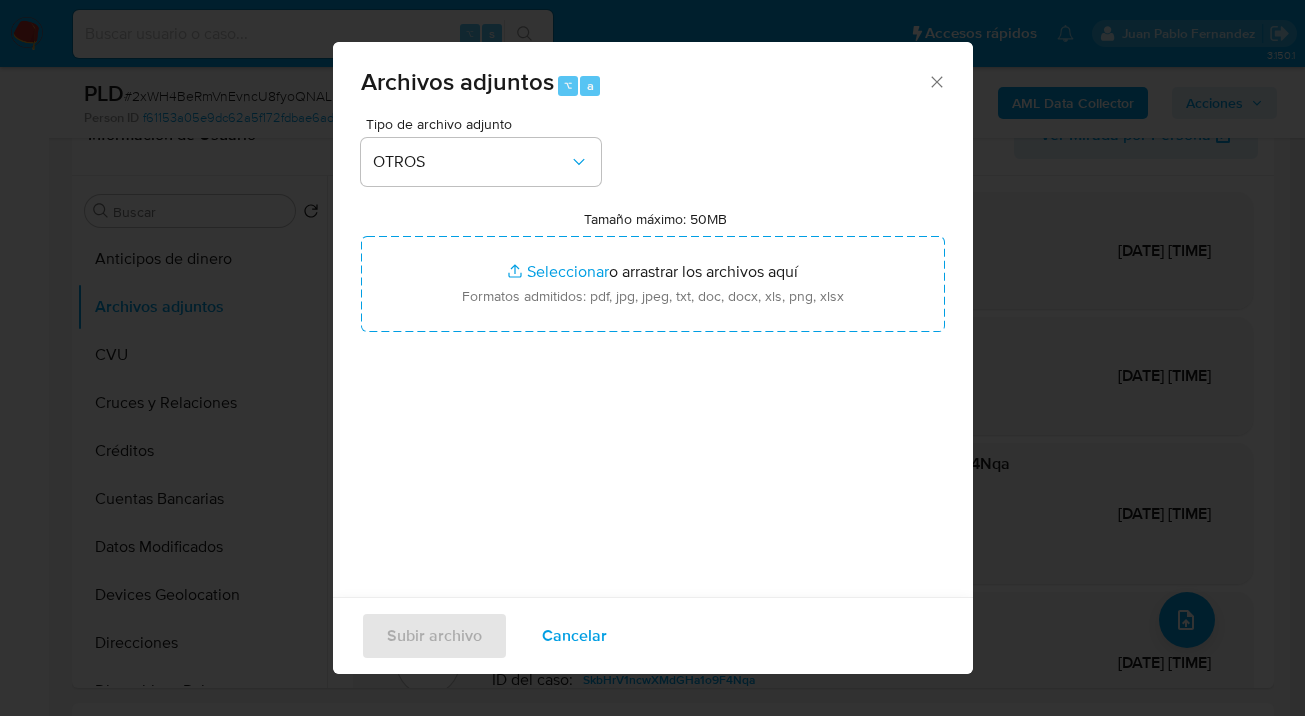 type on "C:\fakepath\78850433 analisis no roi Caselog 2xWH4BeRmVnEvncU8fyoQNAL_2025_08_08_09_42_47.docx" 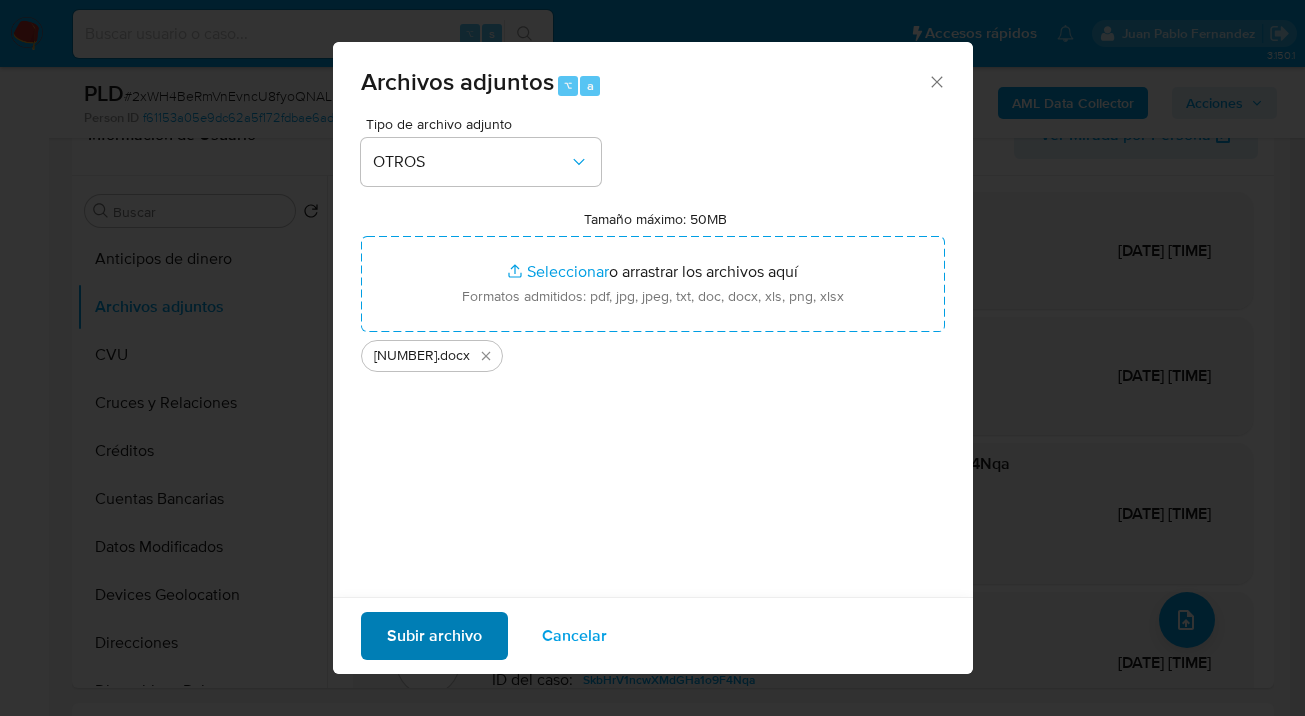 click on "Subir archivo" at bounding box center (434, 636) 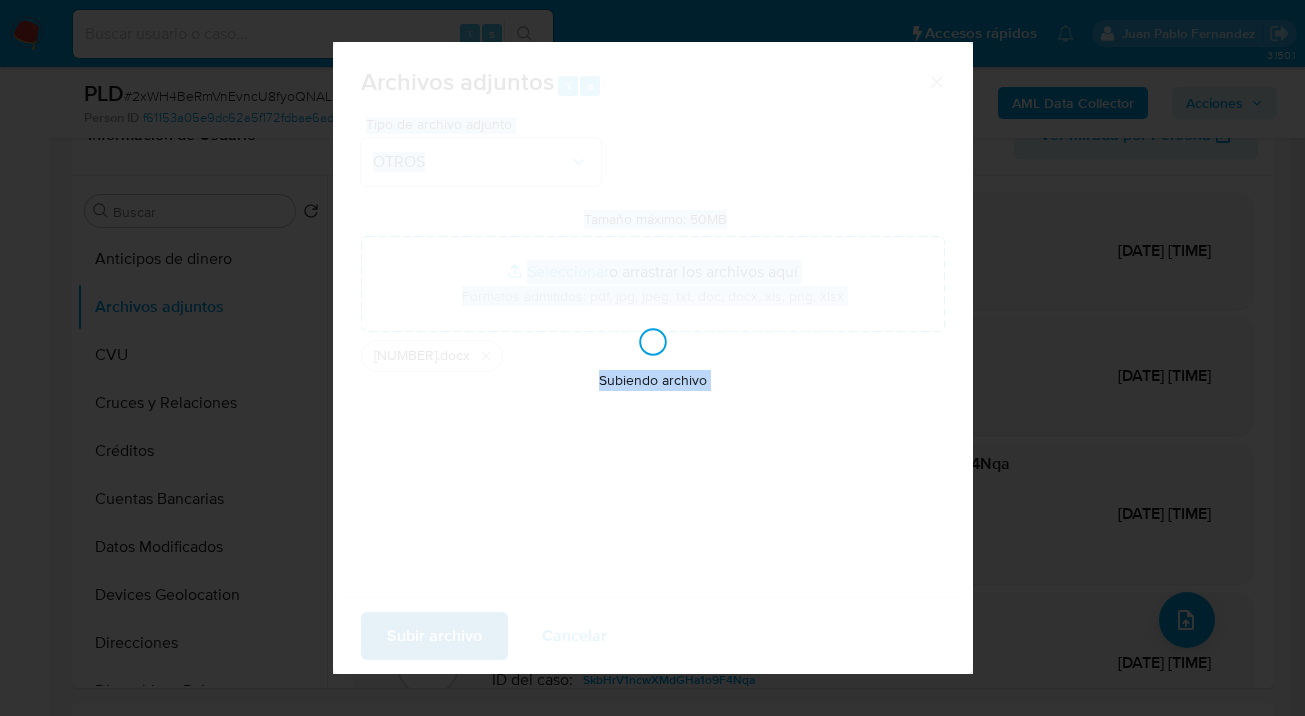 click on "Subiendo archivo" at bounding box center [653, 358] 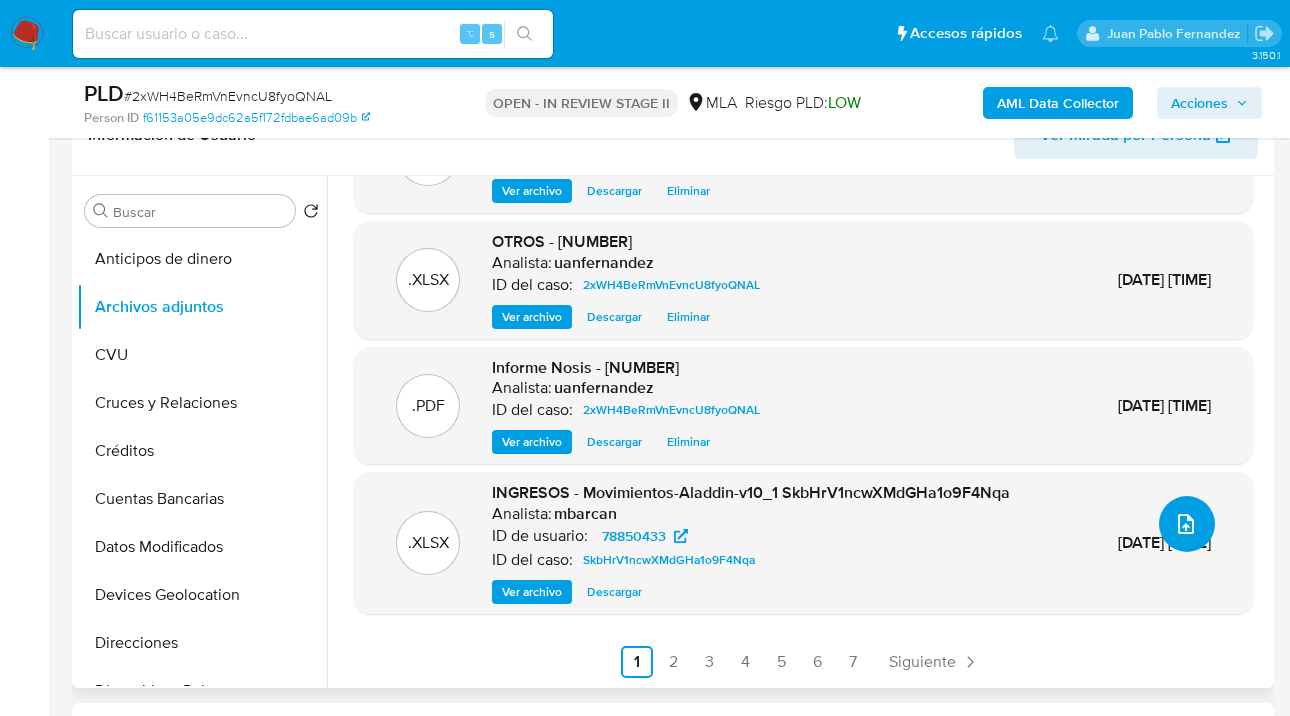 scroll, scrollTop: 139, scrollLeft: 0, axis: vertical 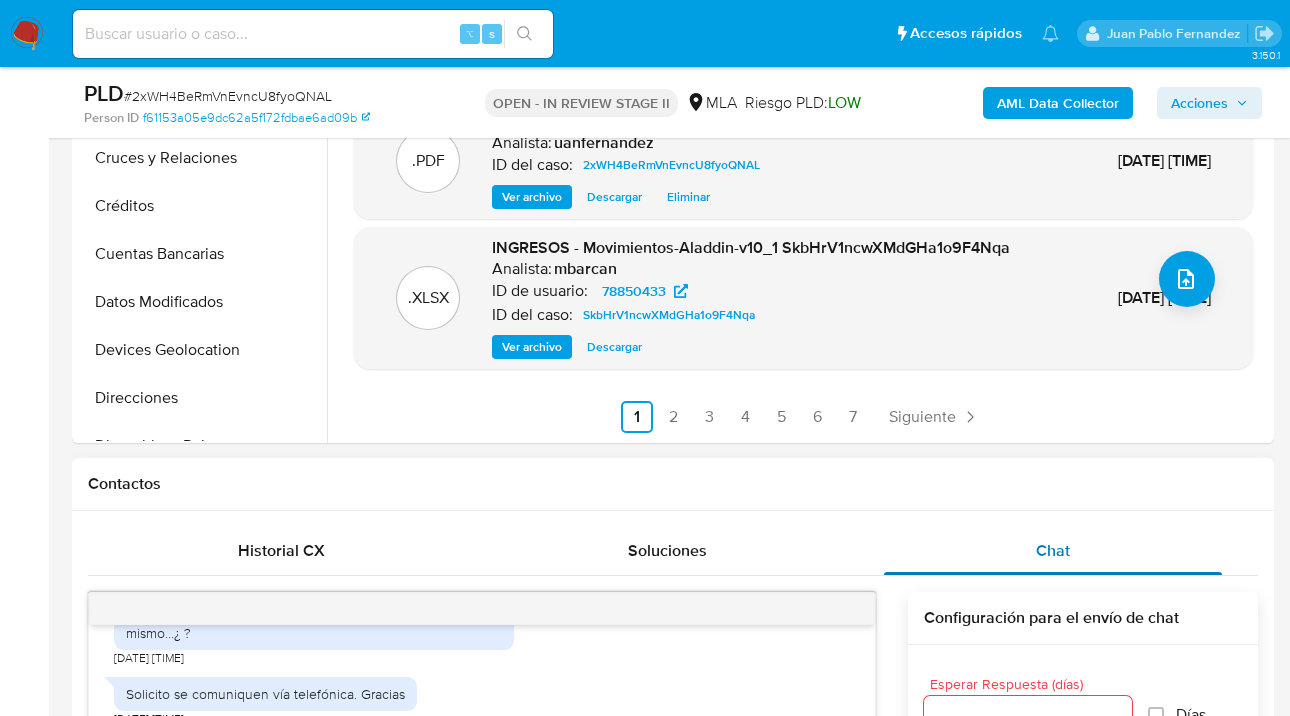 click on "Chat" at bounding box center (1053, 551) 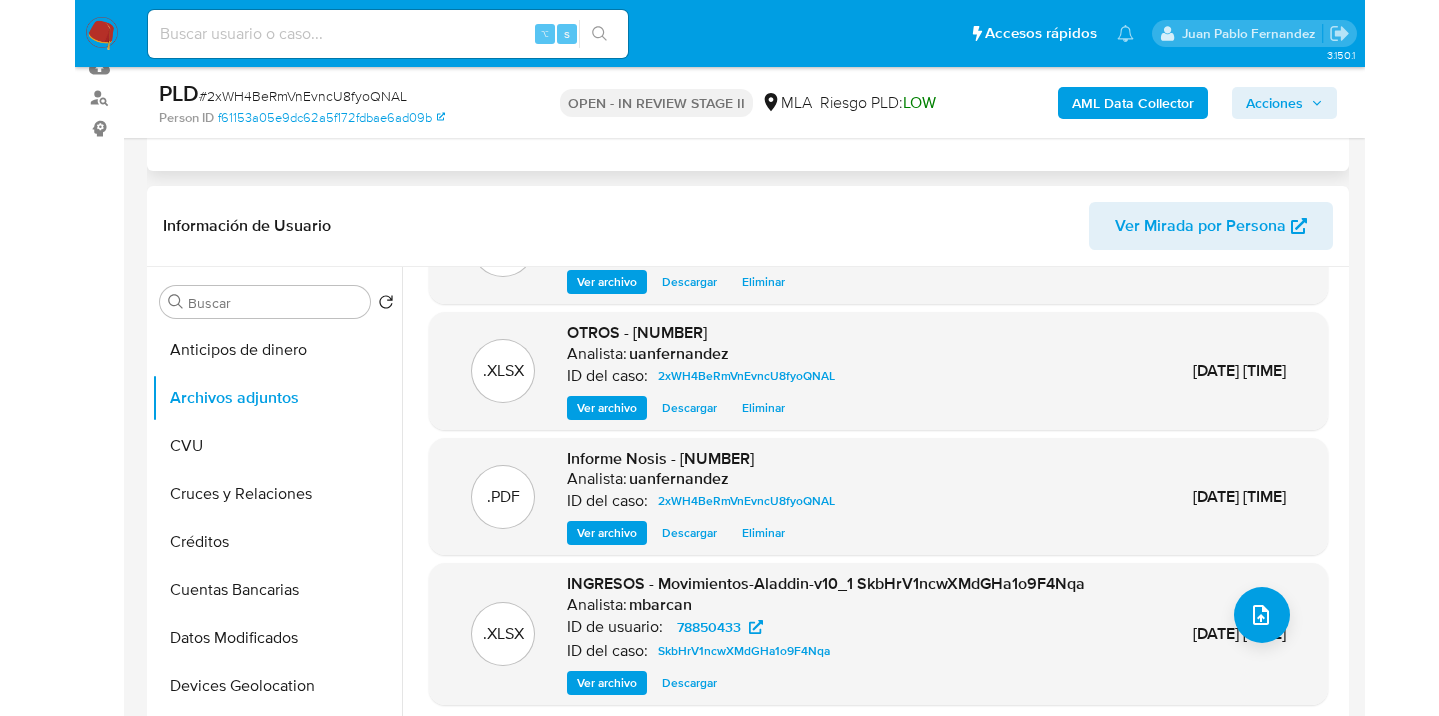 scroll, scrollTop: 0, scrollLeft: 0, axis: both 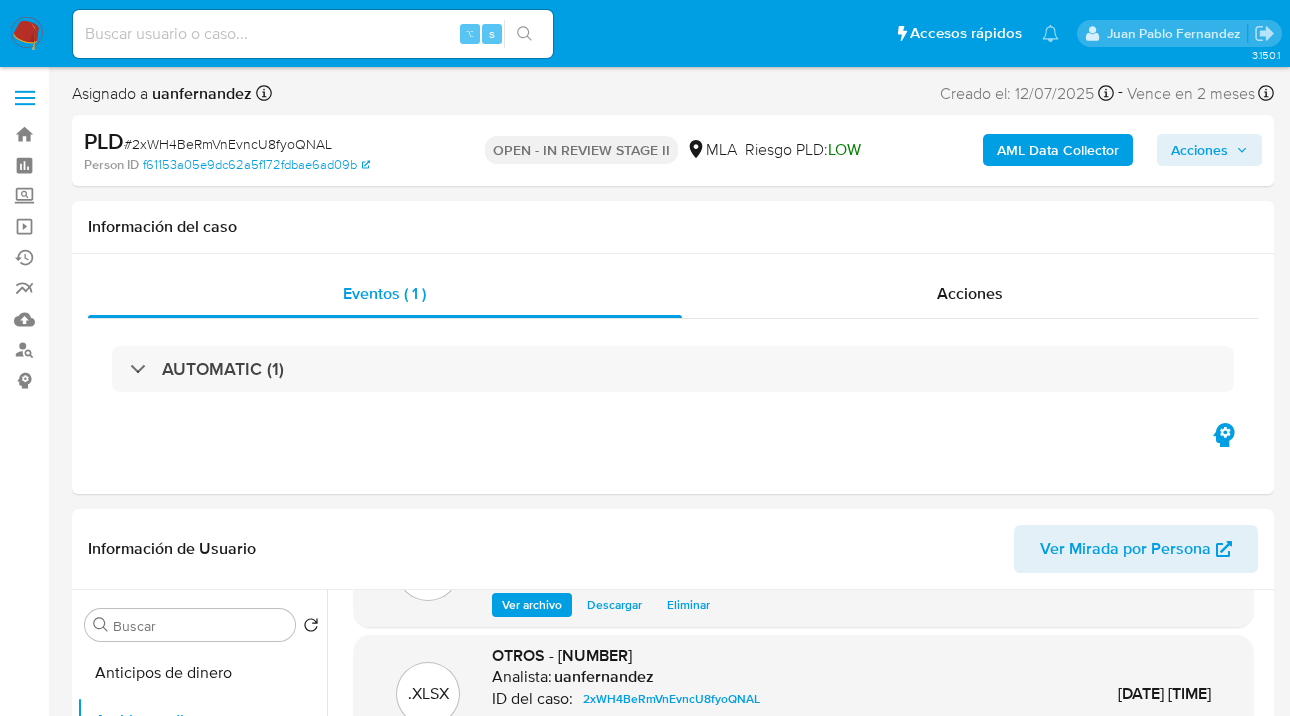 drag, startPoint x: 1166, startPoint y: 159, endPoint x: 1156, endPoint y: 162, distance: 10.440307 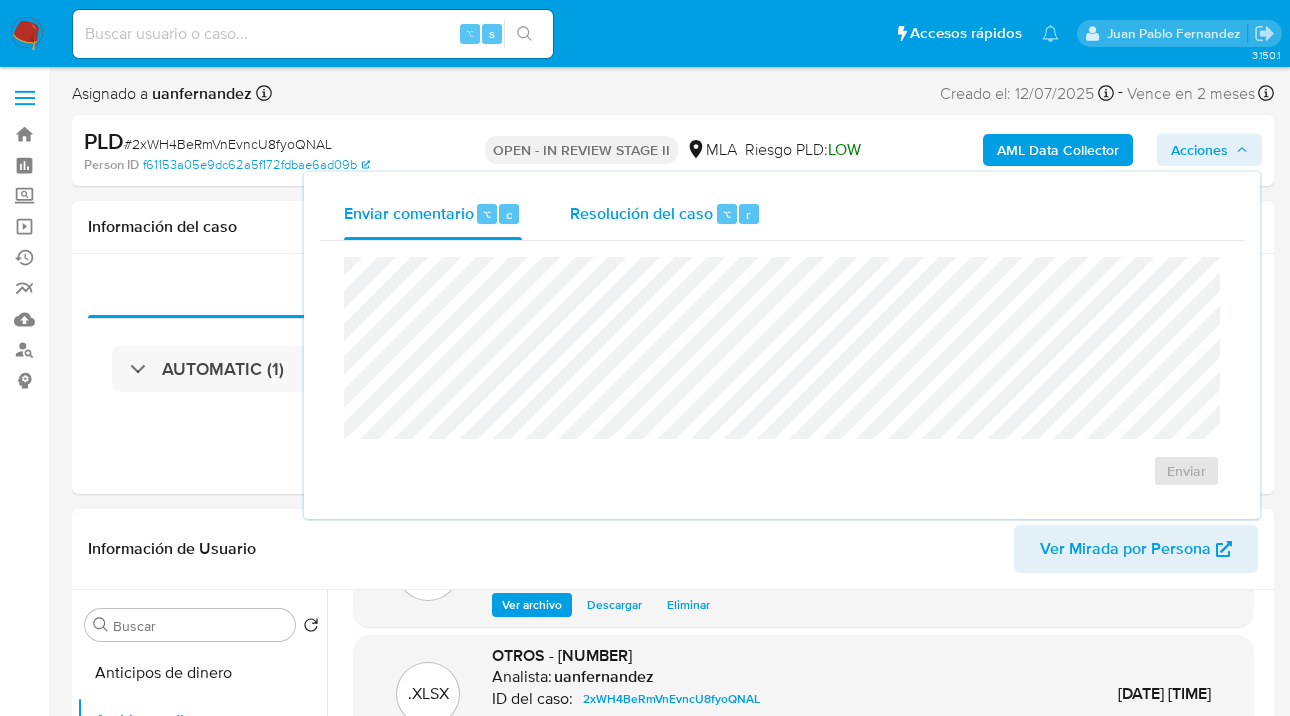 drag, startPoint x: 626, startPoint y: 217, endPoint x: 629, endPoint y: 256, distance: 39.115215 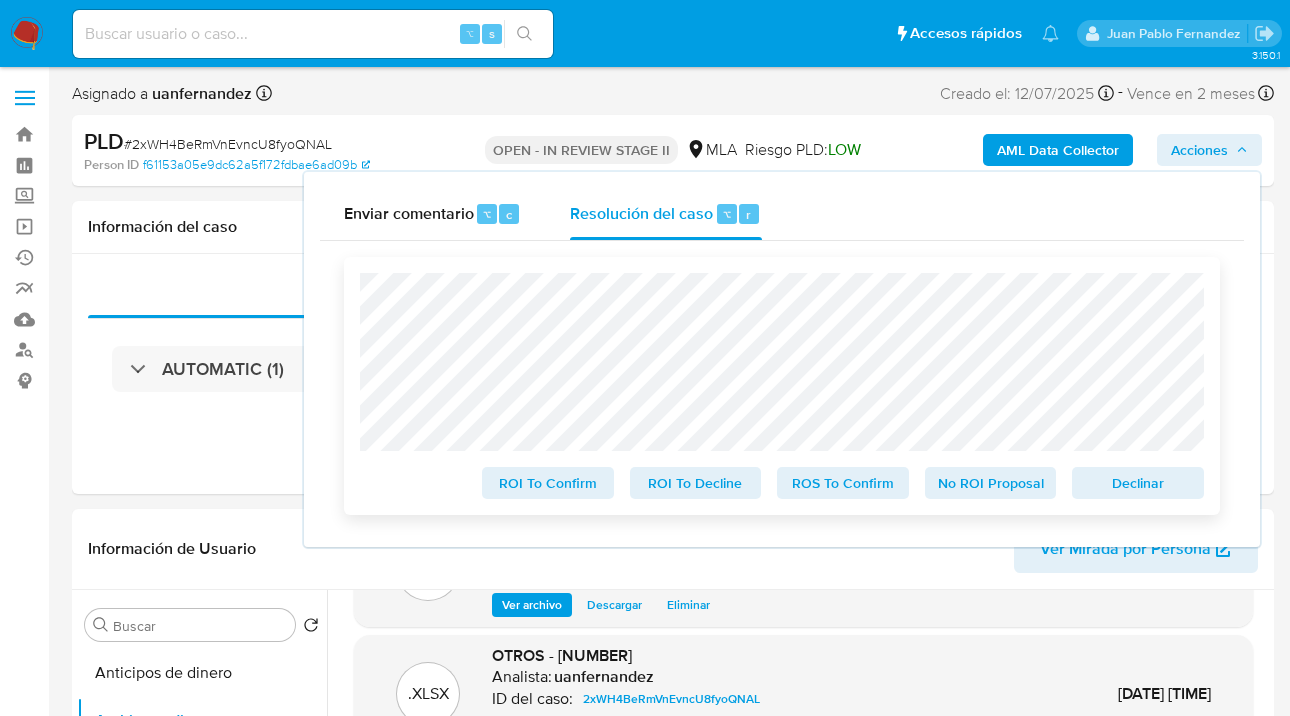 click on "No ROI Proposal" at bounding box center [991, 483] 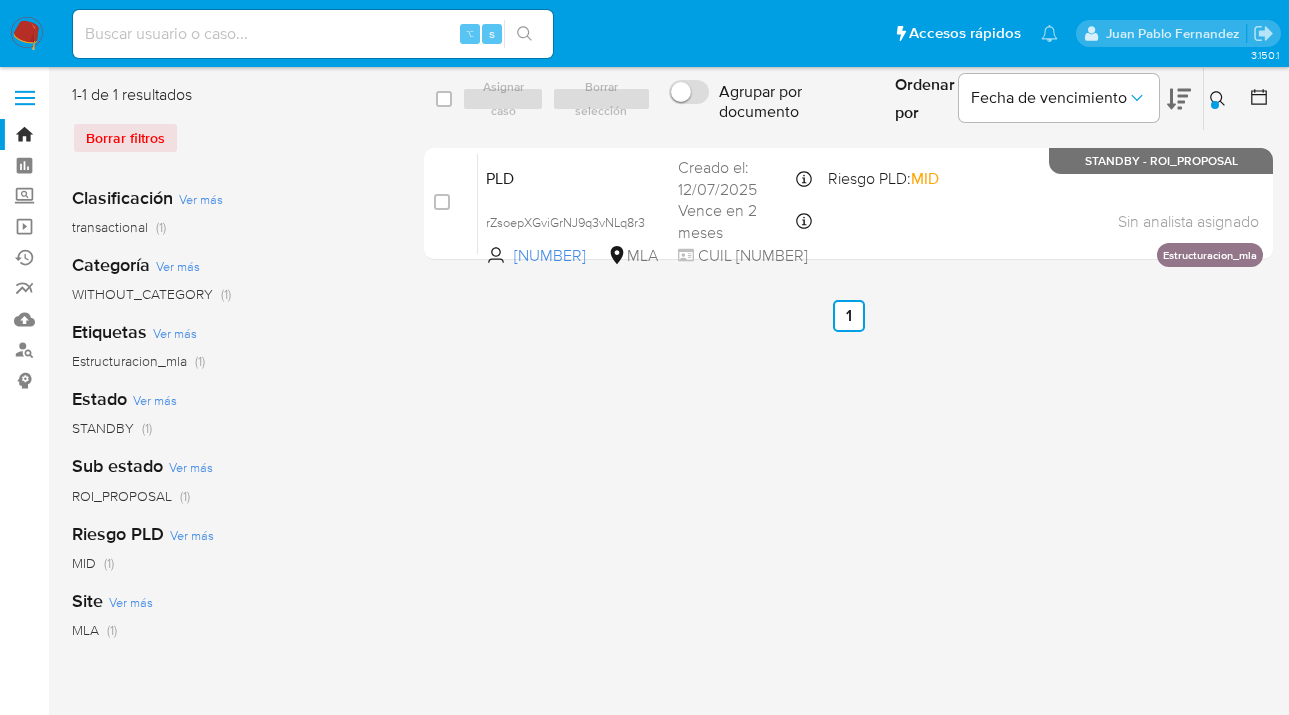 scroll, scrollTop: 0, scrollLeft: 0, axis: both 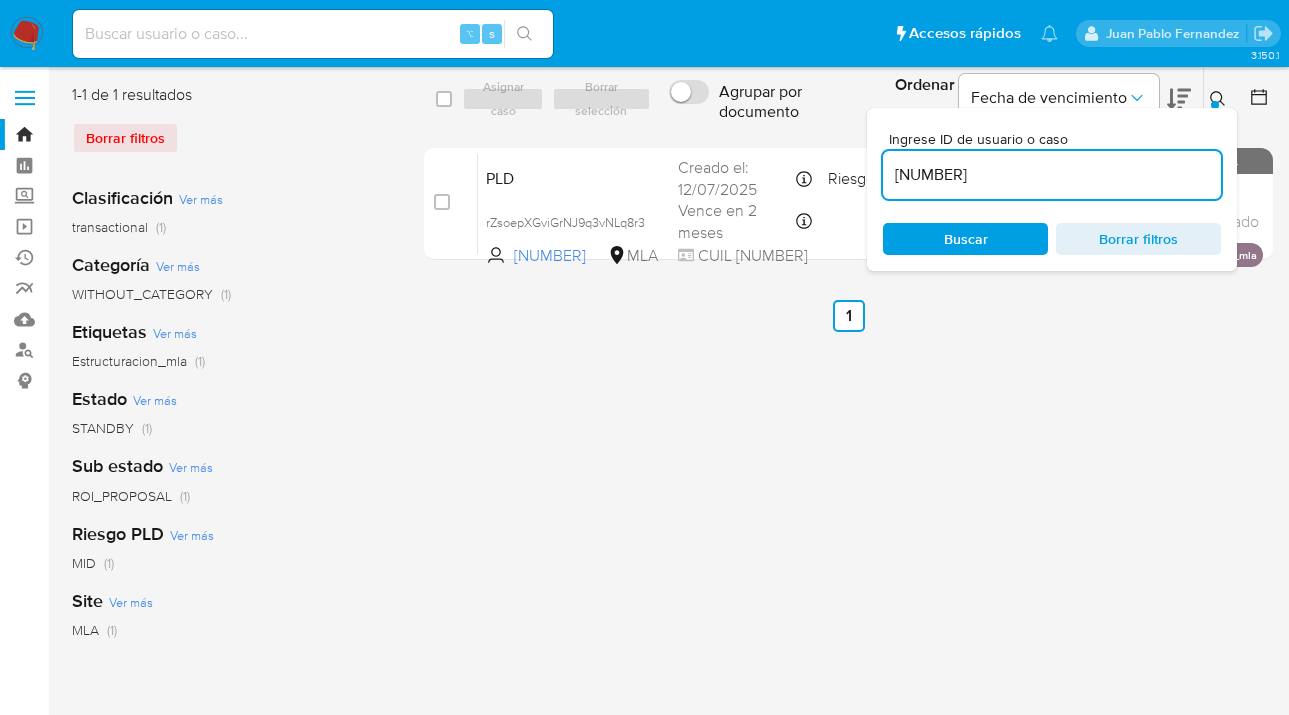 drag, startPoint x: 1022, startPoint y: 170, endPoint x: 873, endPoint y: 162, distance: 149.21461 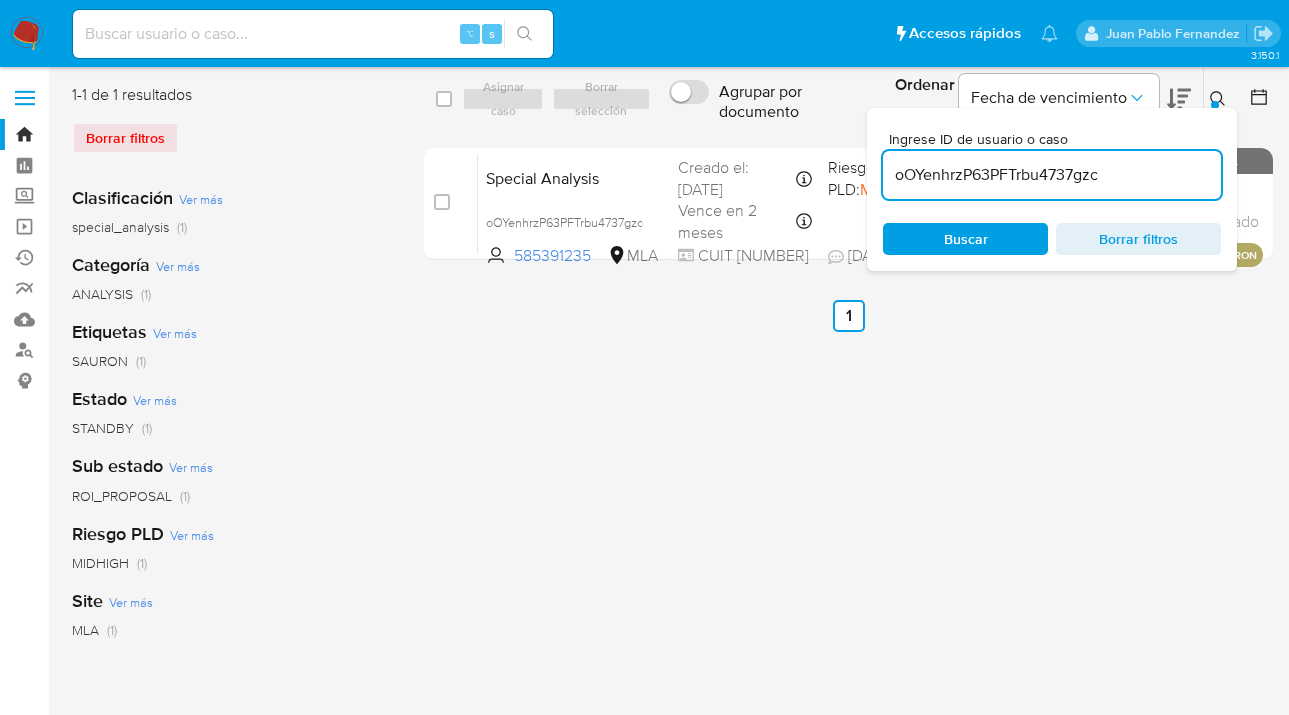 click at bounding box center (1215, 105) 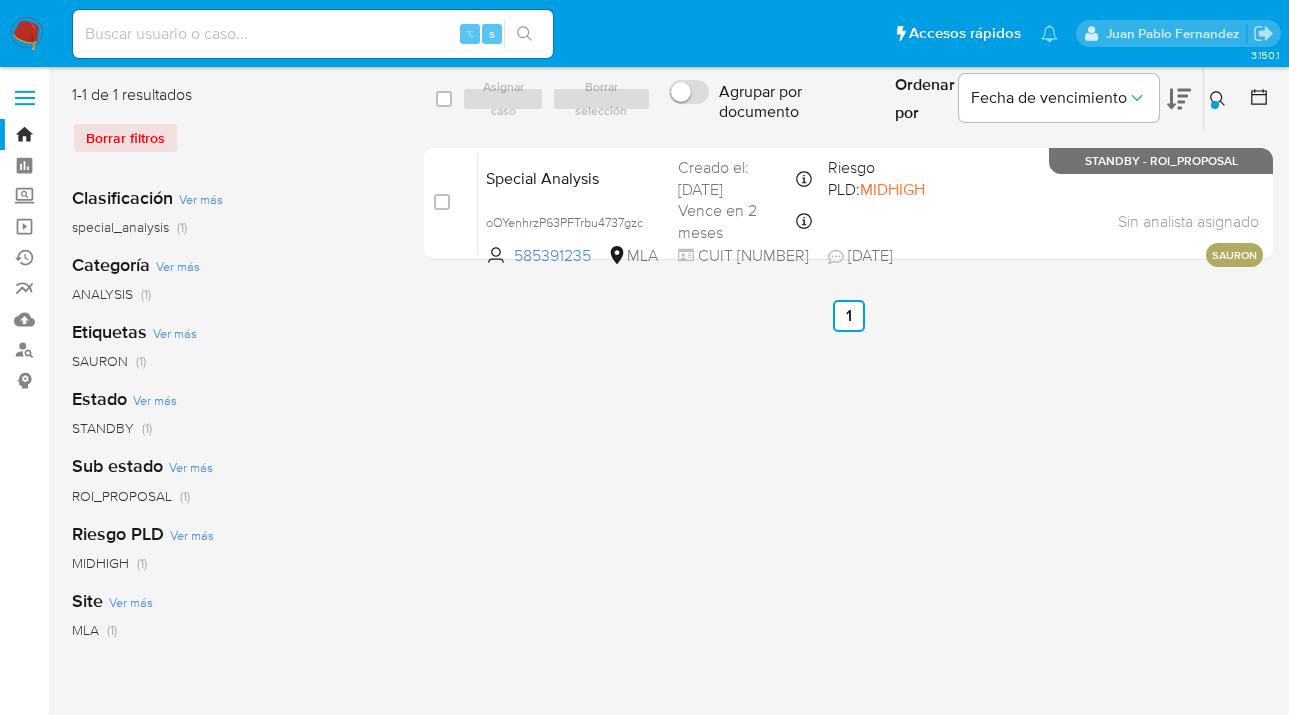 click 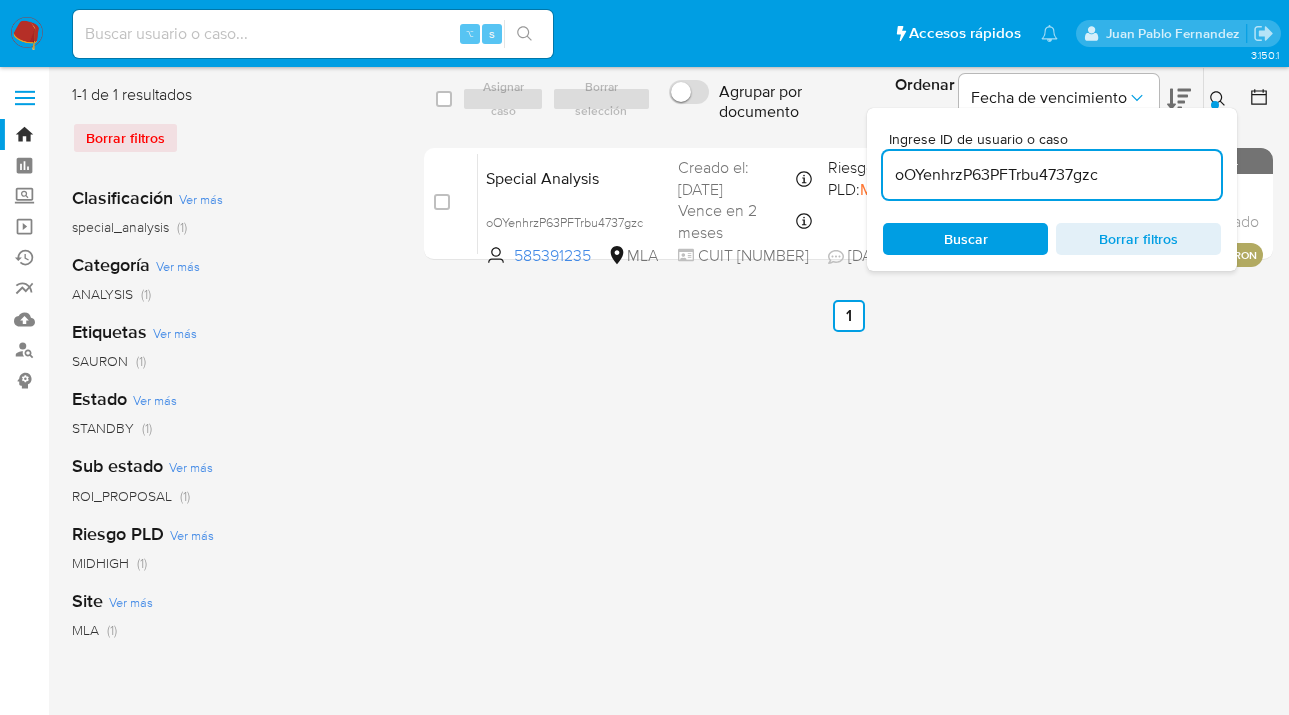 scroll, scrollTop: 0, scrollLeft: 0, axis: both 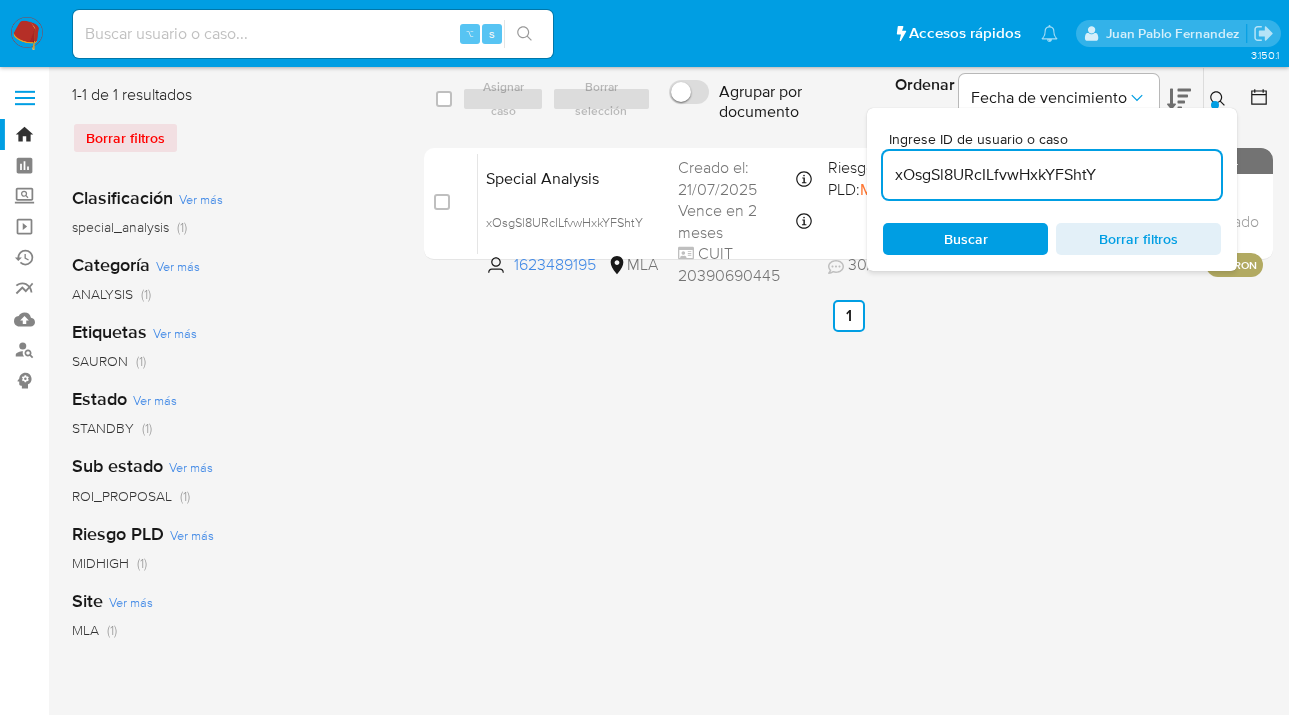 click 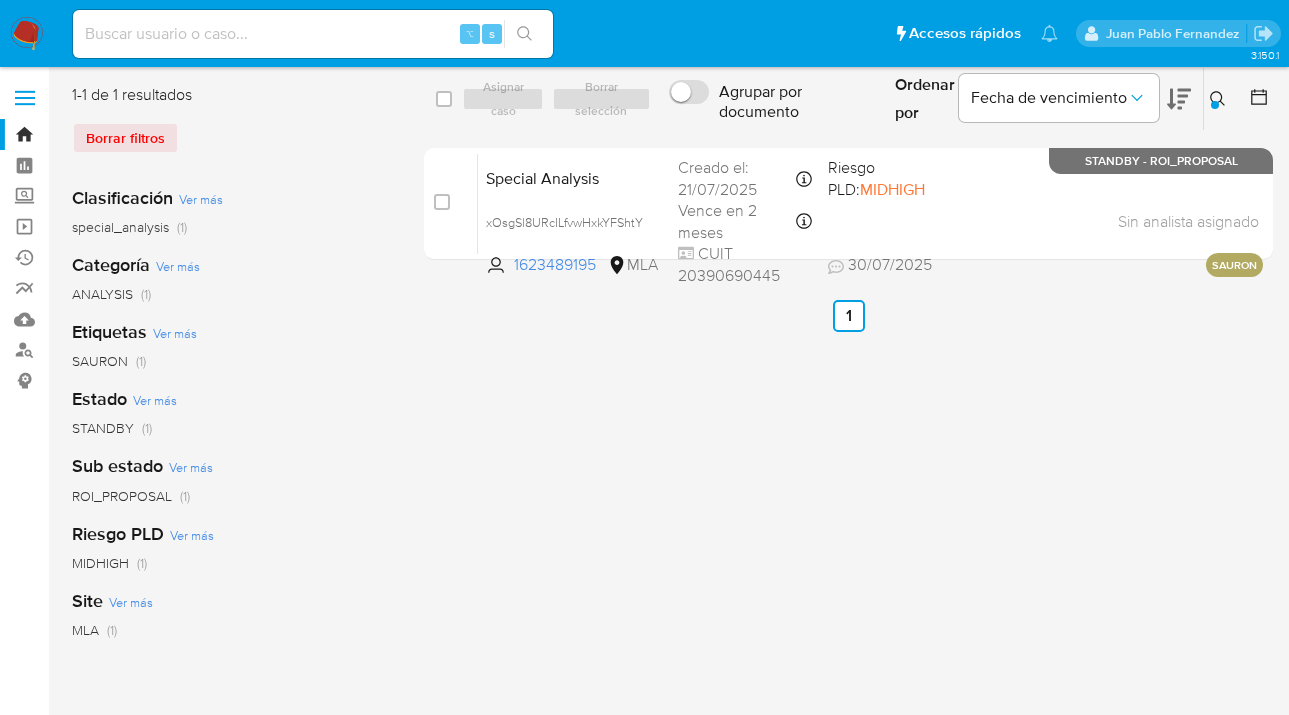 click 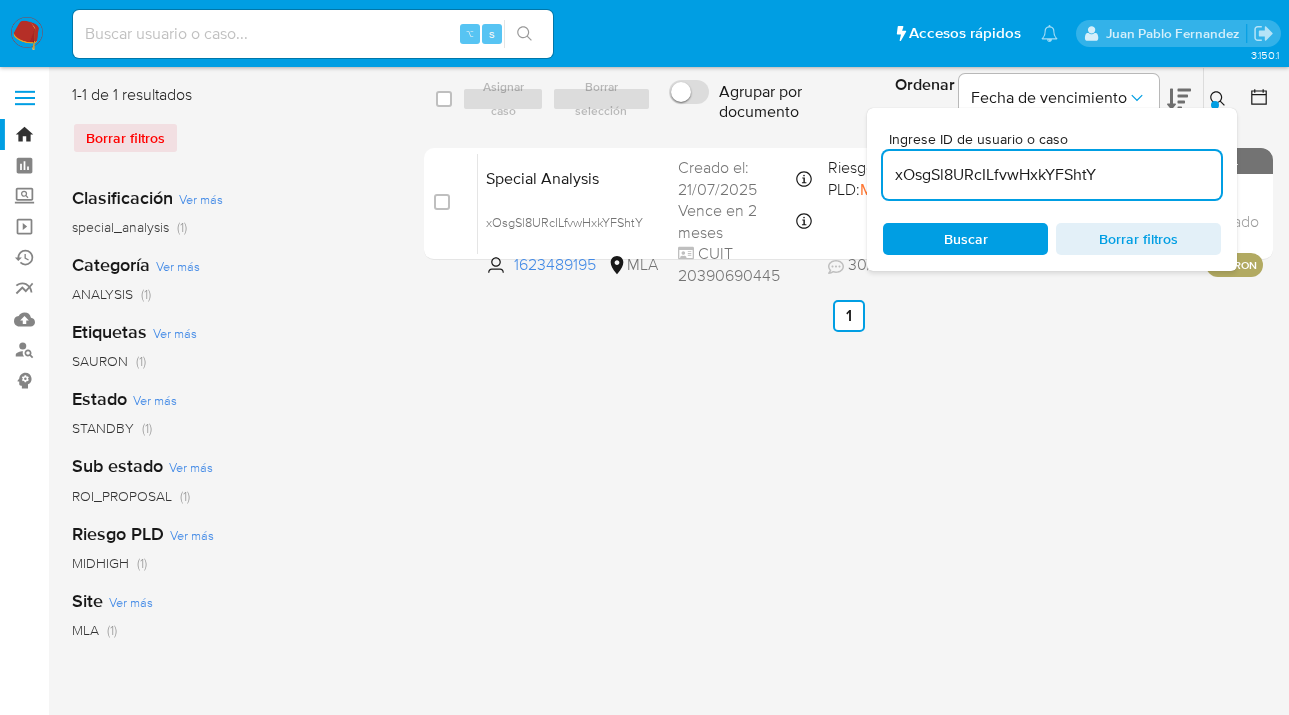 scroll, scrollTop: 0, scrollLeft: 0, axis: both 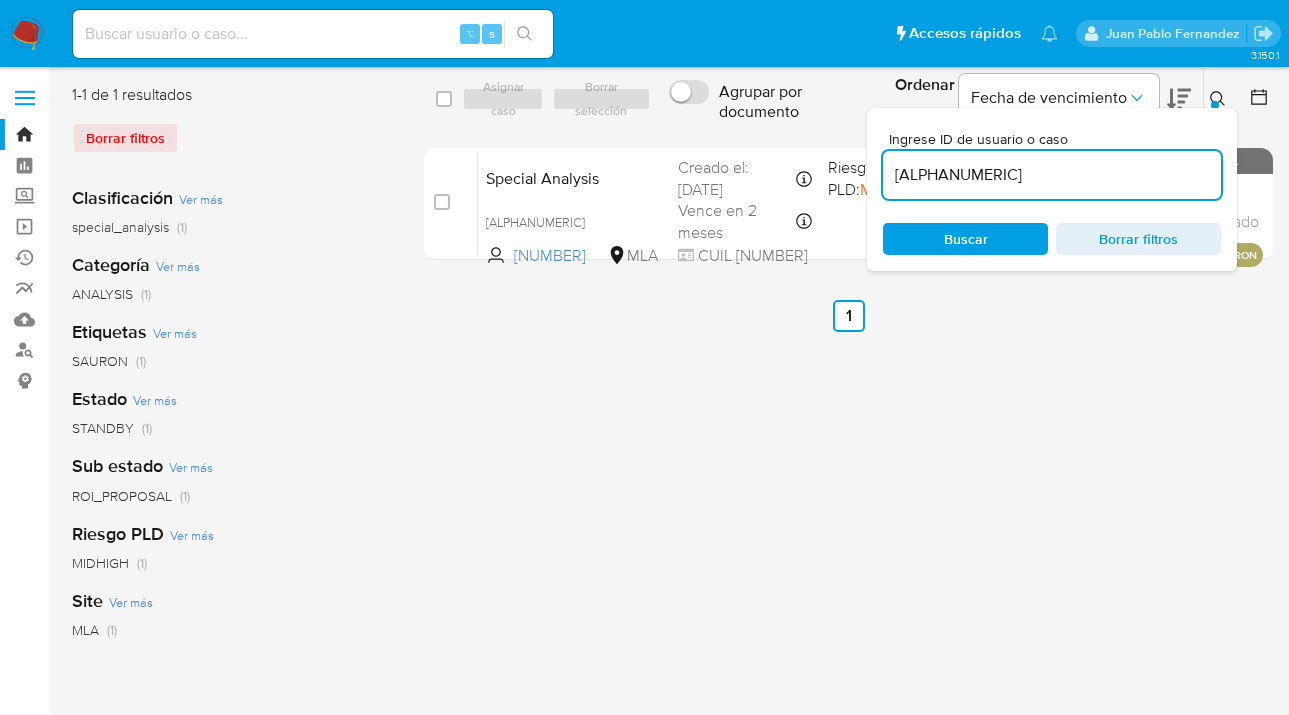 click 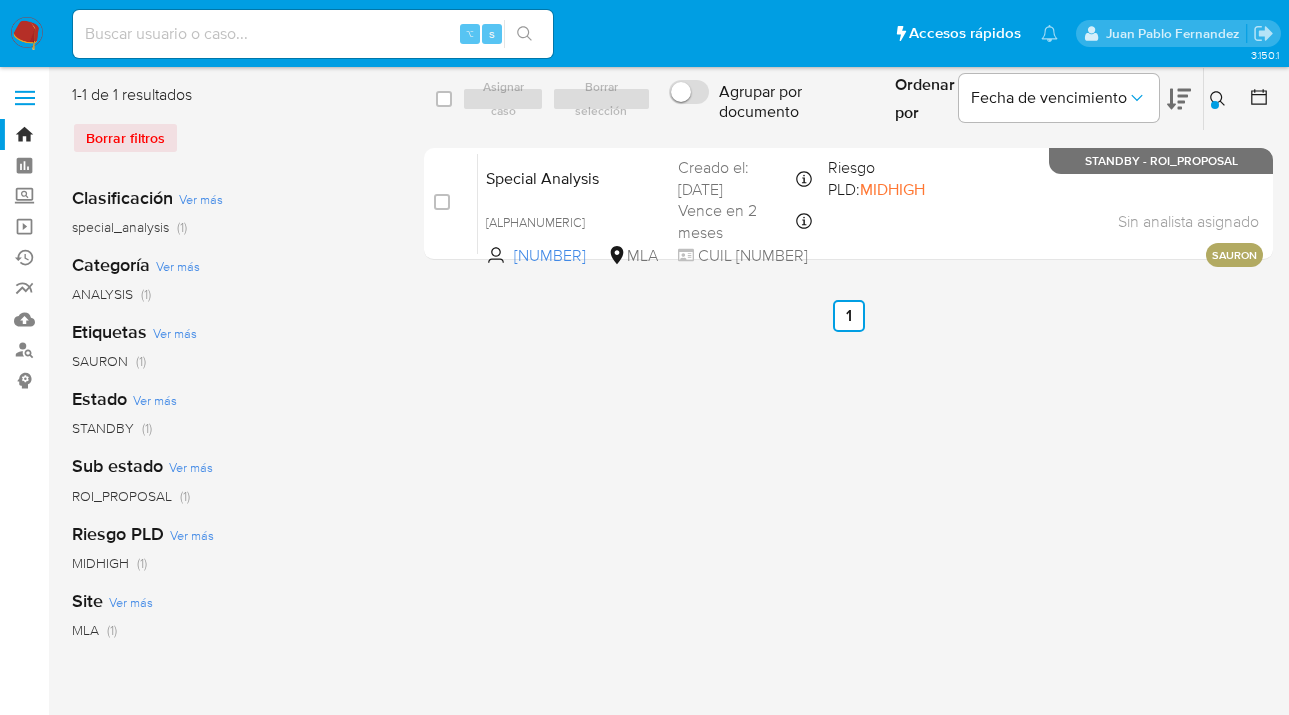 drag, startPoint x: 1216, startPoint y: 90, endPoint x: 1161, endPoint y: 110, distance: 58.5235 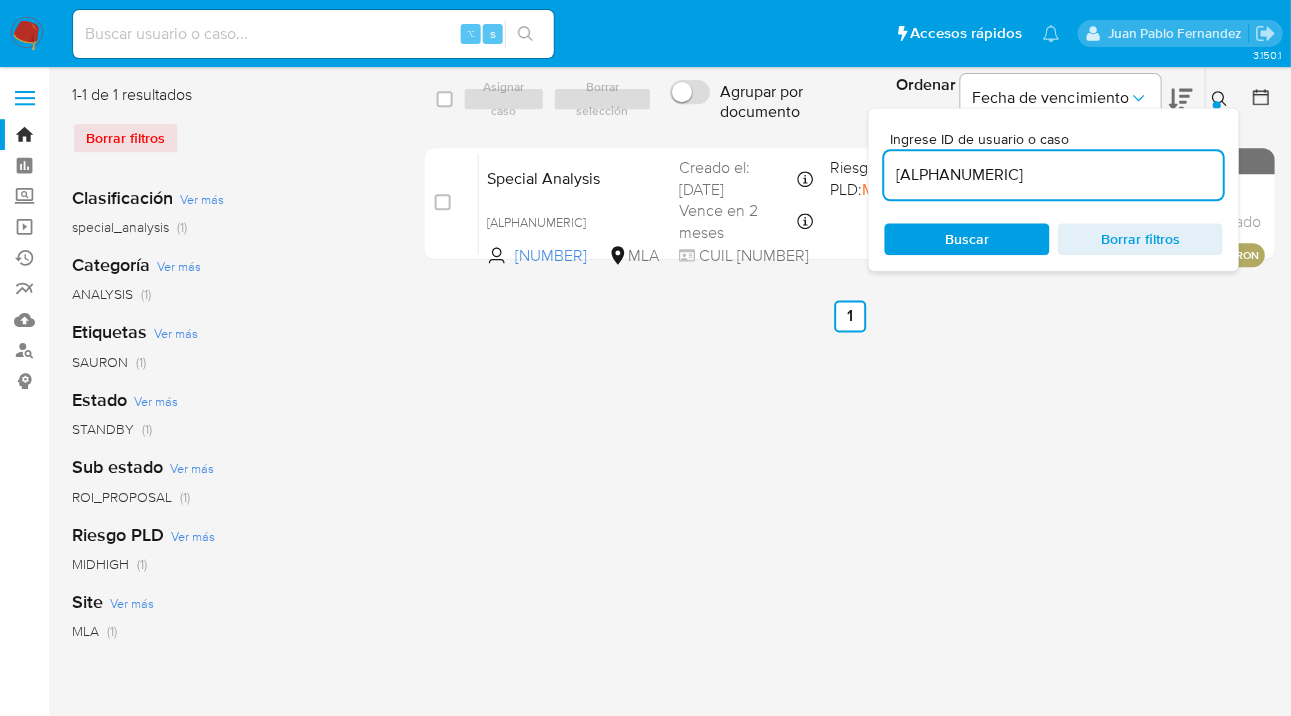 scroll, scrollTop: 0, scrollLeft: 0, axis: both 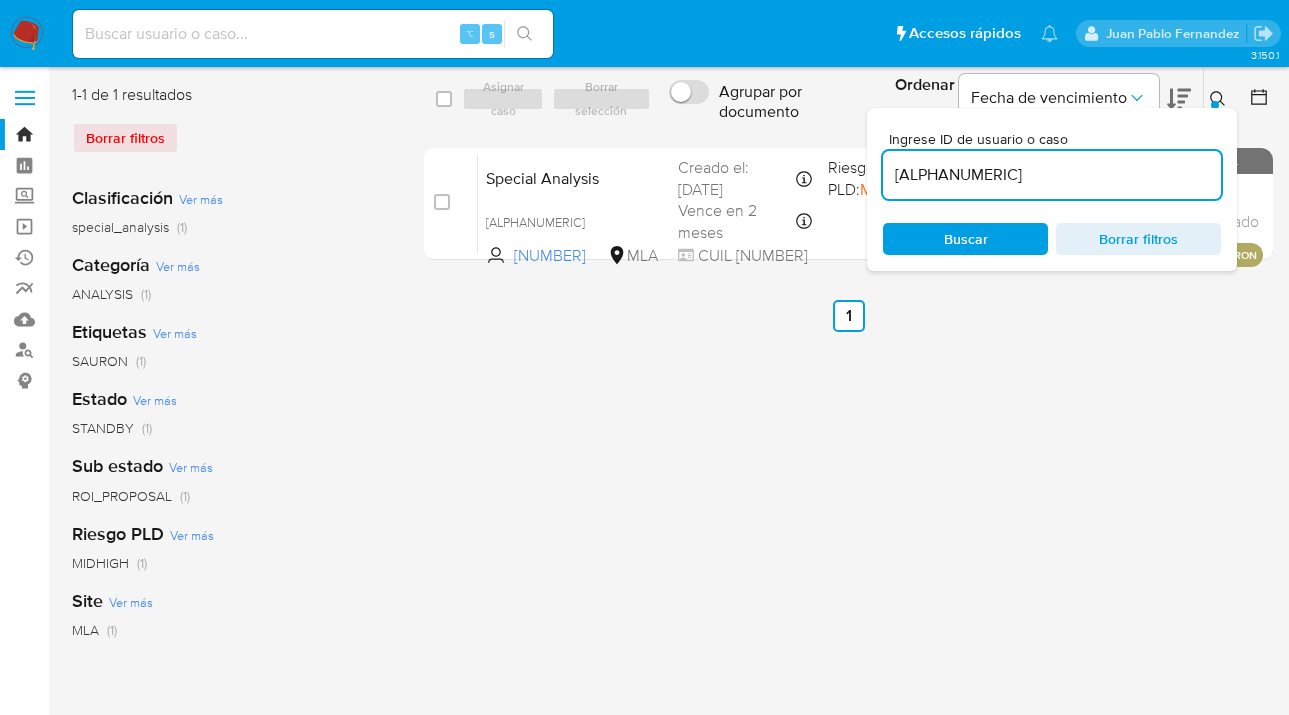 drag, startPoint x: 1051, startPoint y: 176, endPoint x: 869, endPoint y: 161, distance: 182.61708 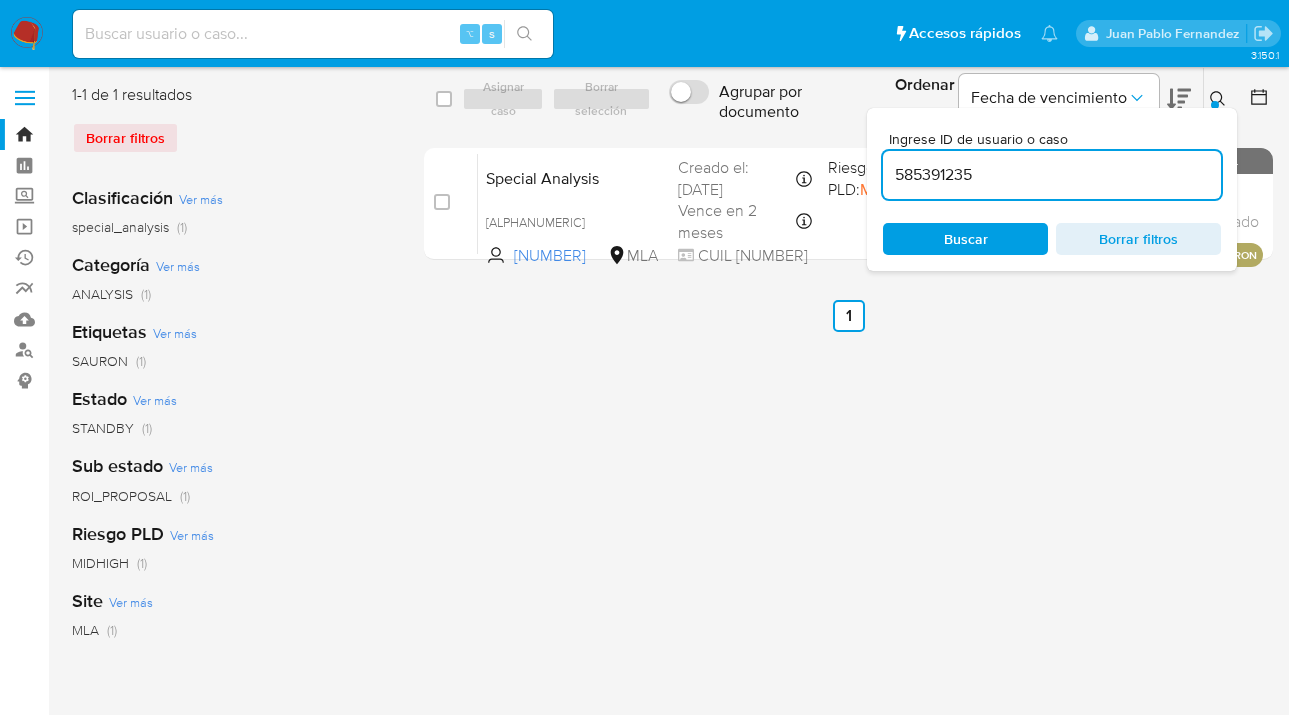 type on "585391235" 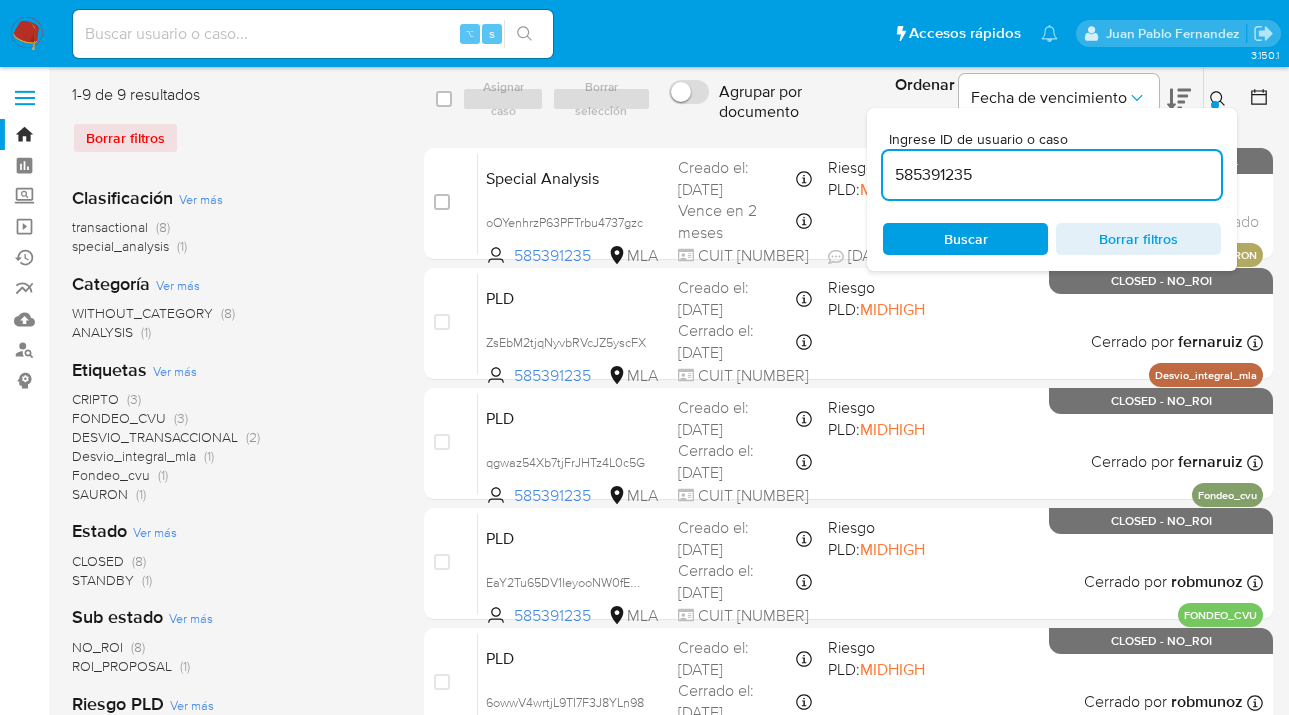 click 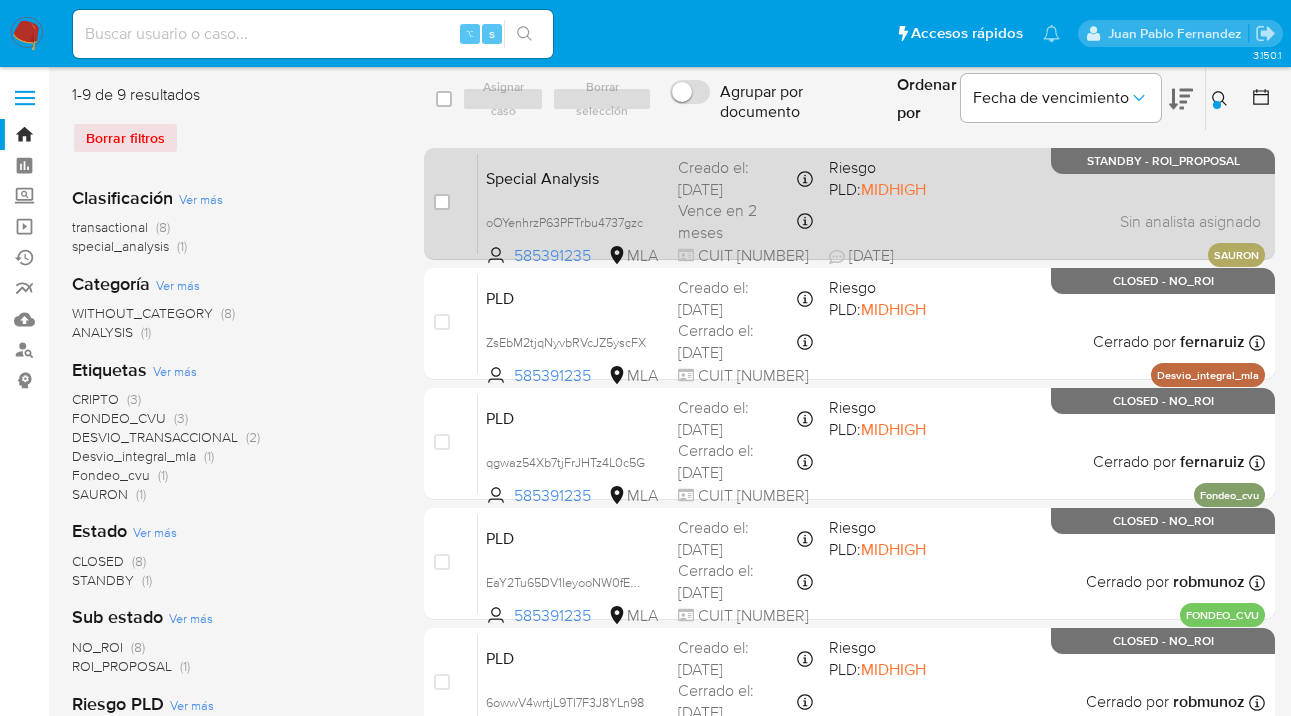 click on "Special Analysis oOYenhrzP63PFTrbu4737gzc 585391235 MLA Riesgo PLD:  MIDHIGH Creado el: 07/07/2025   Creado el: 07/07/2025 11:11:50 Vence en 2 meses   Vence el 05/10/2025 11:11:50 CUIT   20353589483 08/07/2025   08/07/2025 12:06 Sin analista asignado   Asignado el: 07/07/2025 11:11:50 SAURON STANDBY - ROI_PROPOSAL" at bounding box center (871, 203) 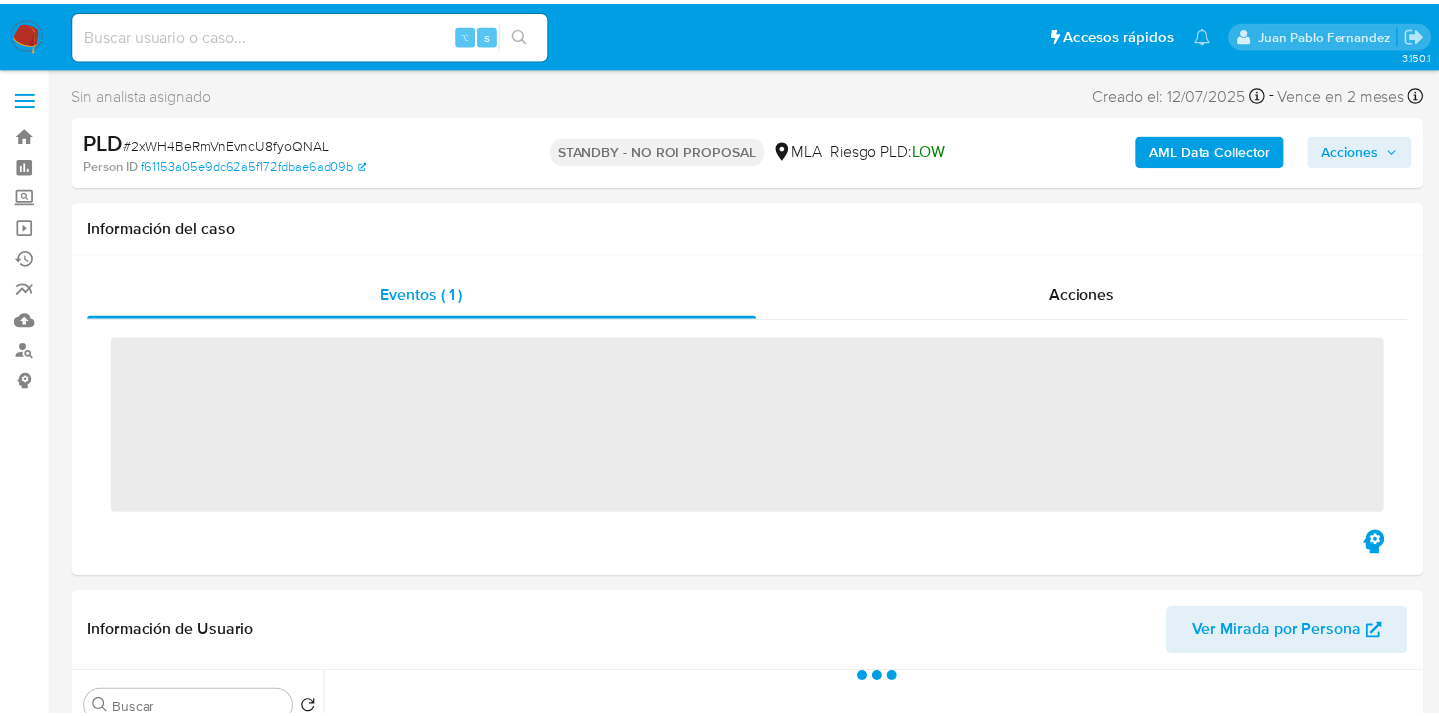scroll, scrollTop: 0, scrollLeft: 0, axis: both 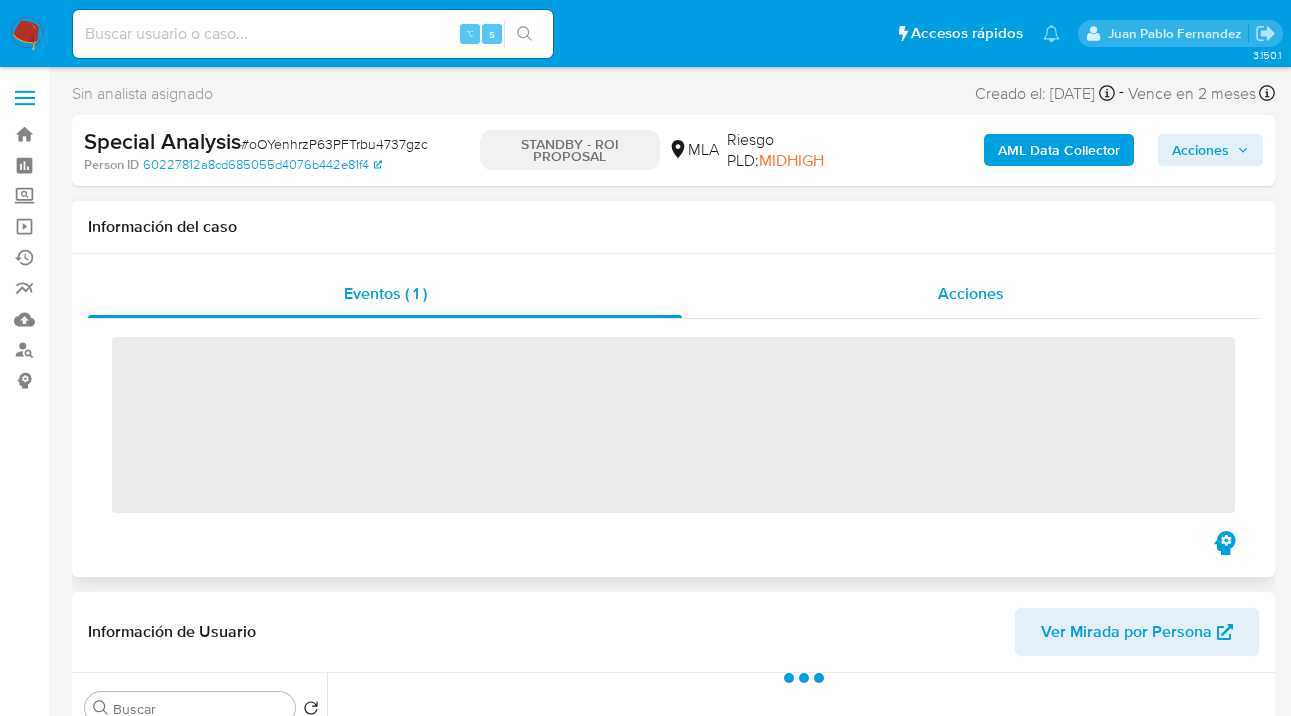 click on "Acciones" at bounding box center [970, 294] 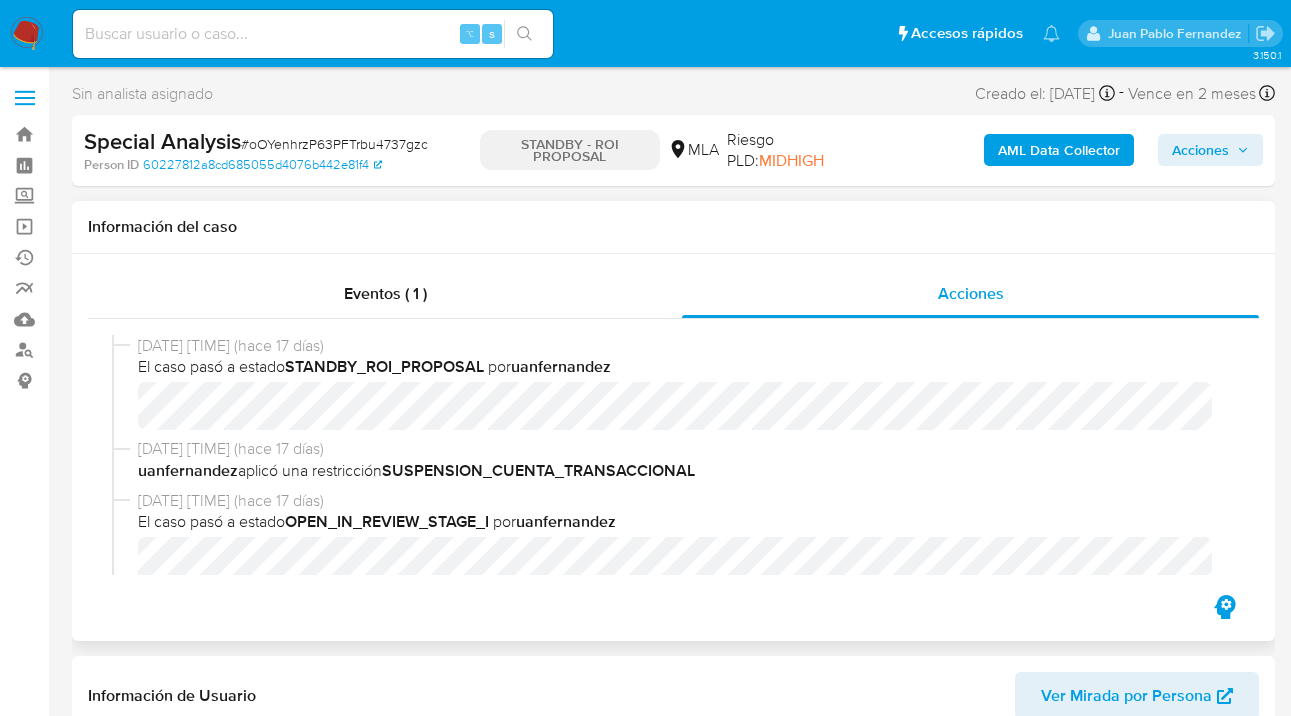 select on "10" 